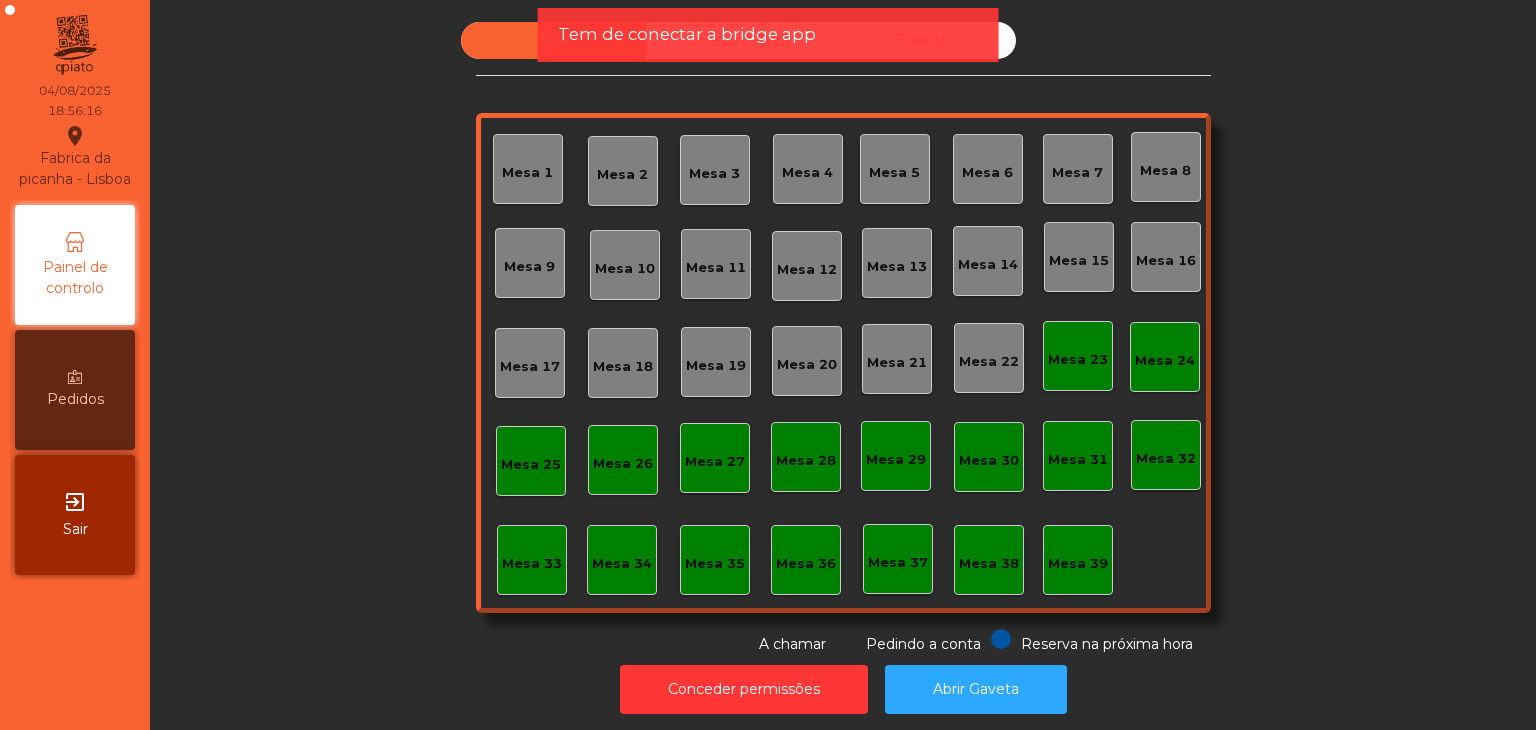 scroll, scrollTop: 0, scrollLeft: 0, axis: both 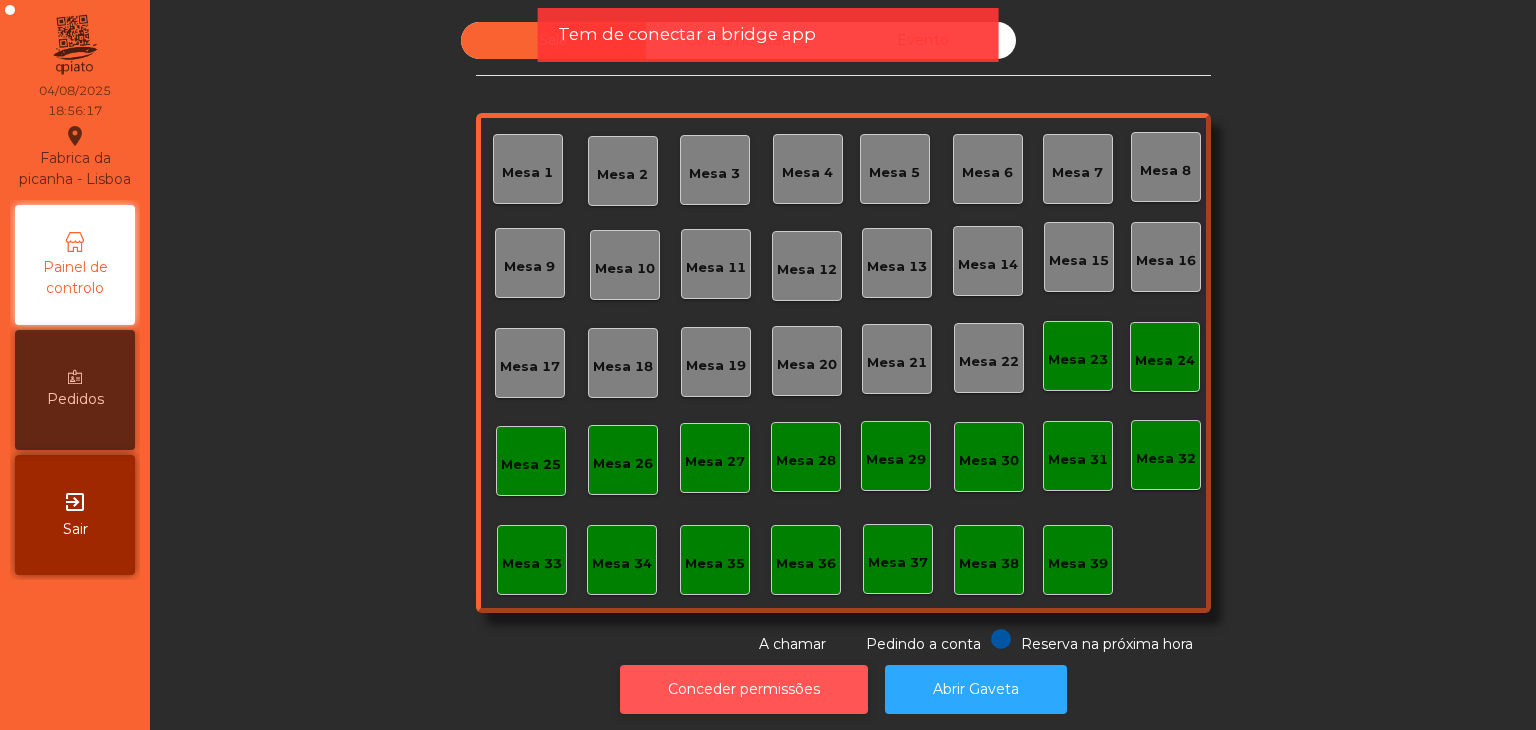 click on "Conceder permissões" 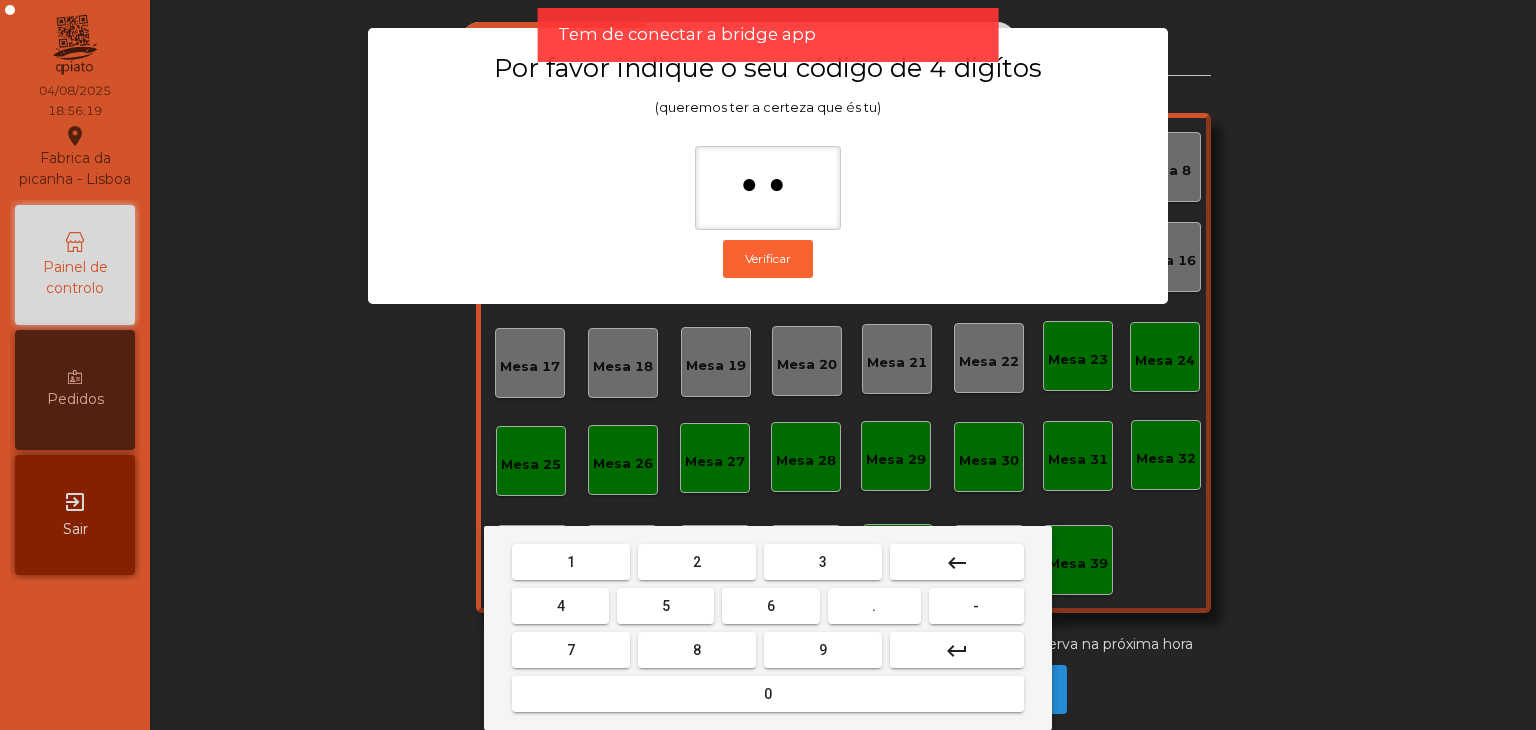 type on "***" 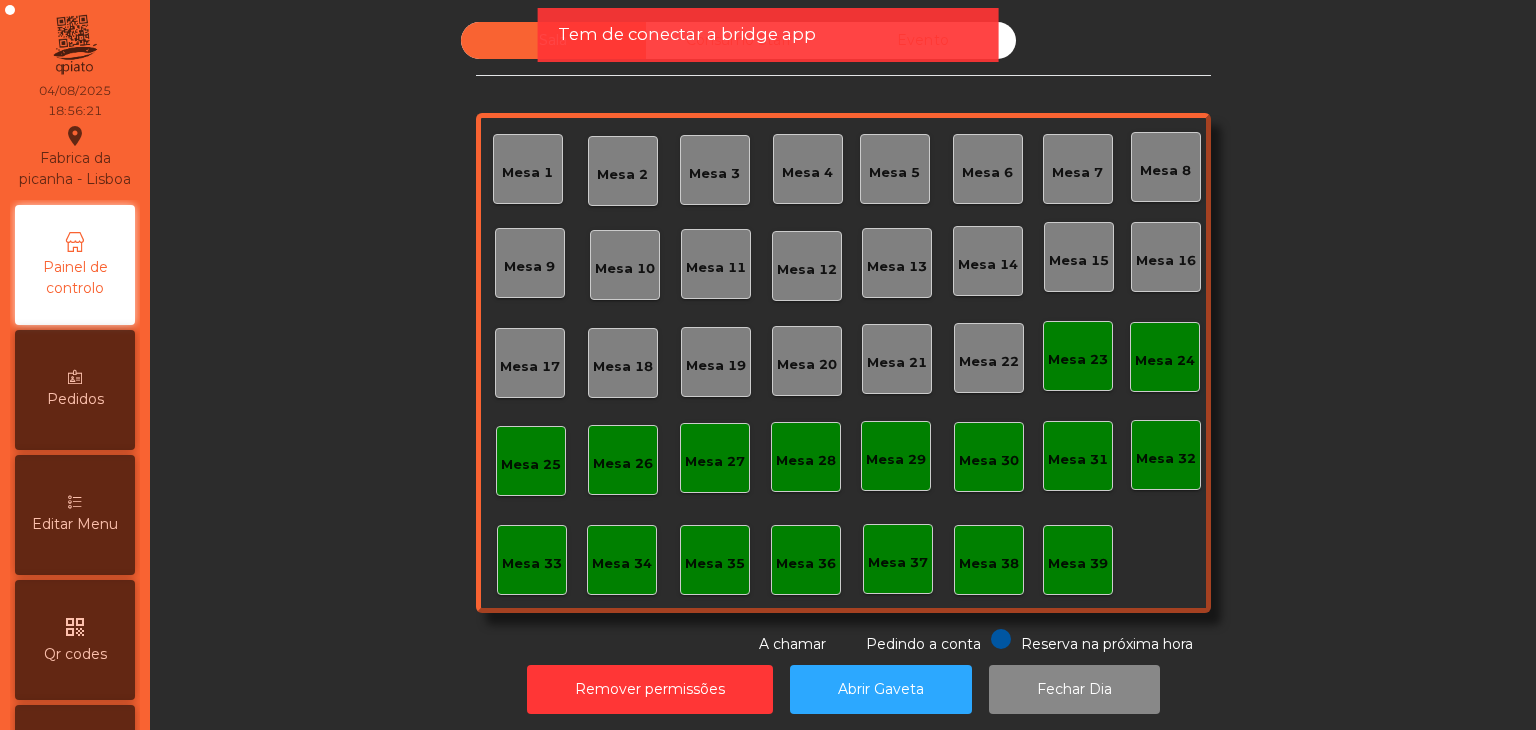 click on "Editar Menu" at bounding box center (75, 515) 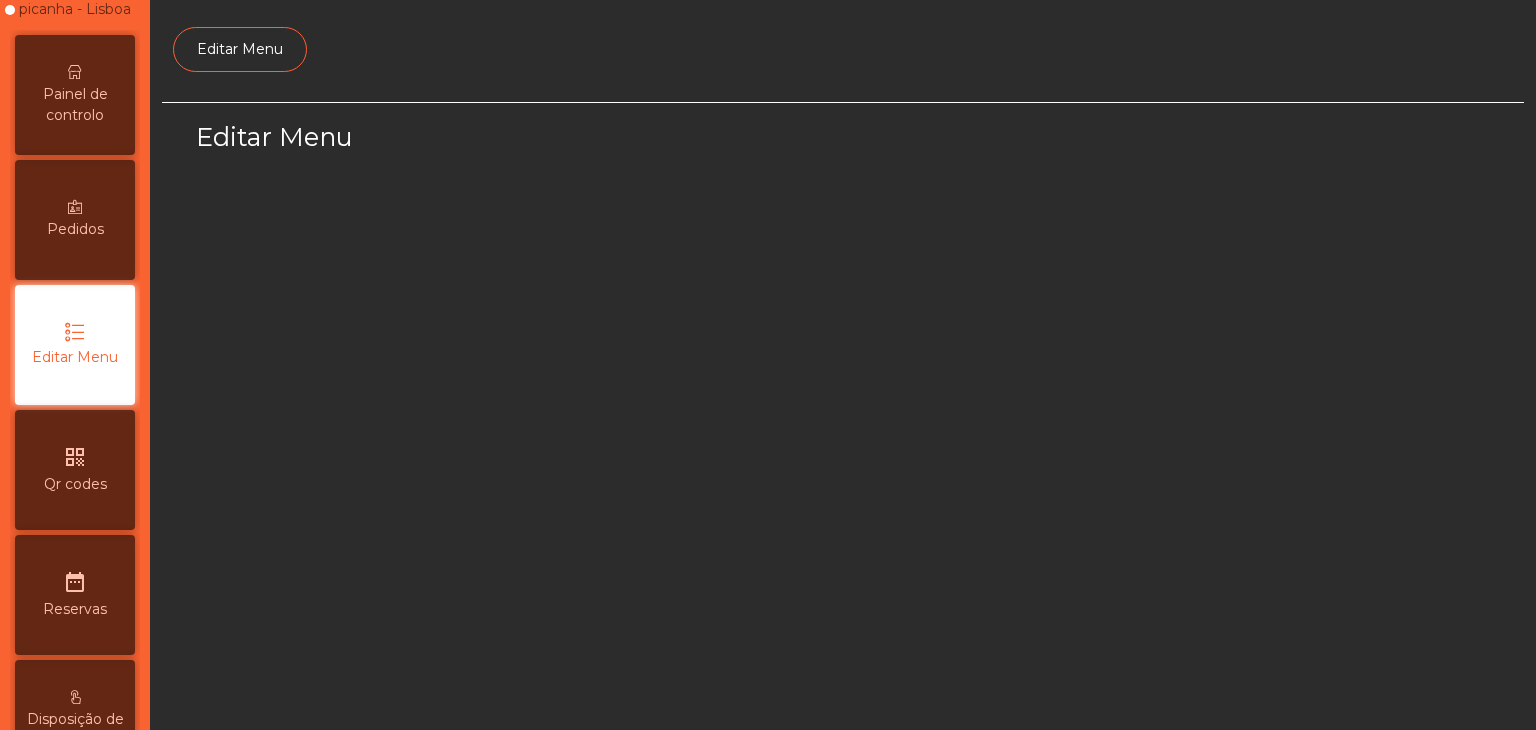 scroll, scrollTop: 171, scrollLeft: 0, axis: vertical 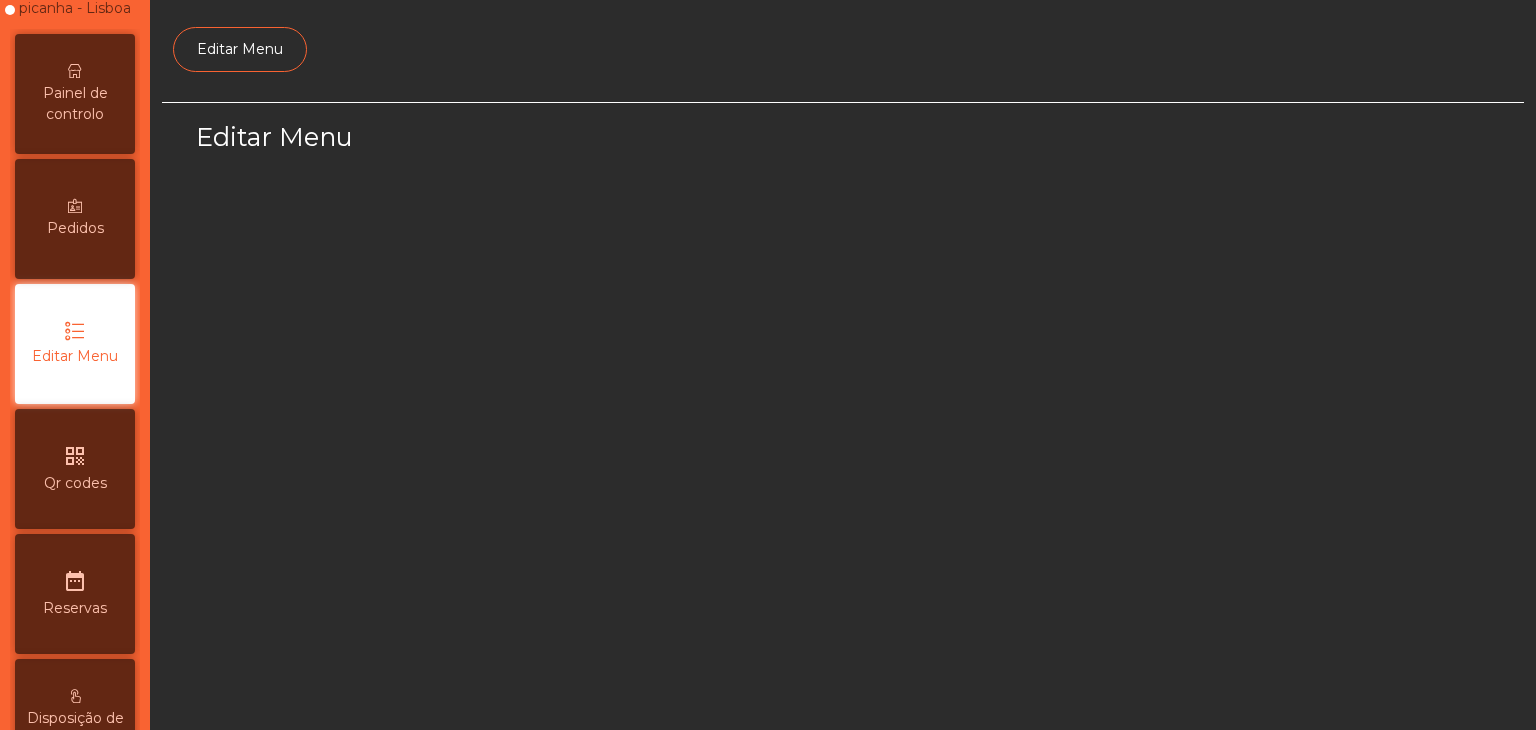 select on "*" 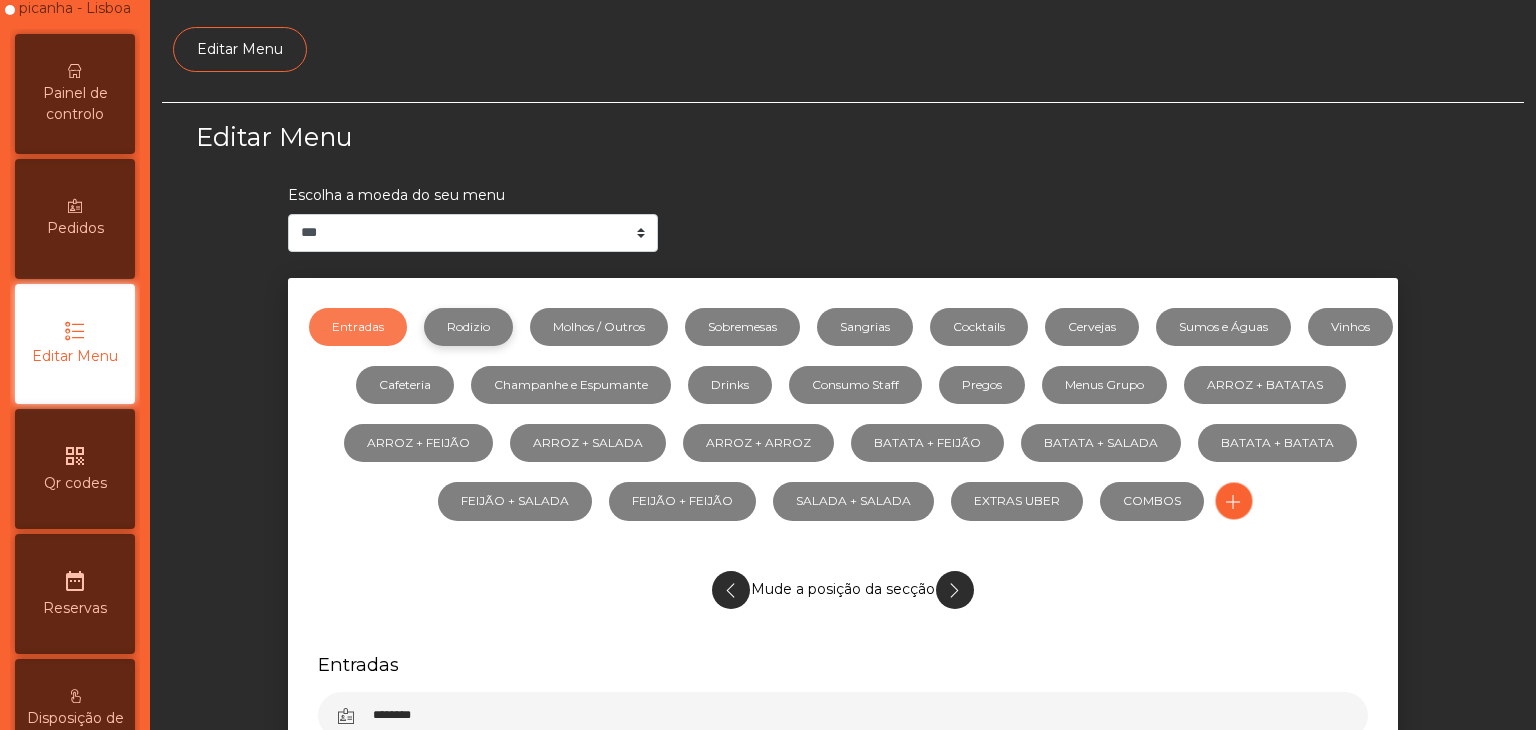 click on "Rodizio" at bounding box center [468, 327] 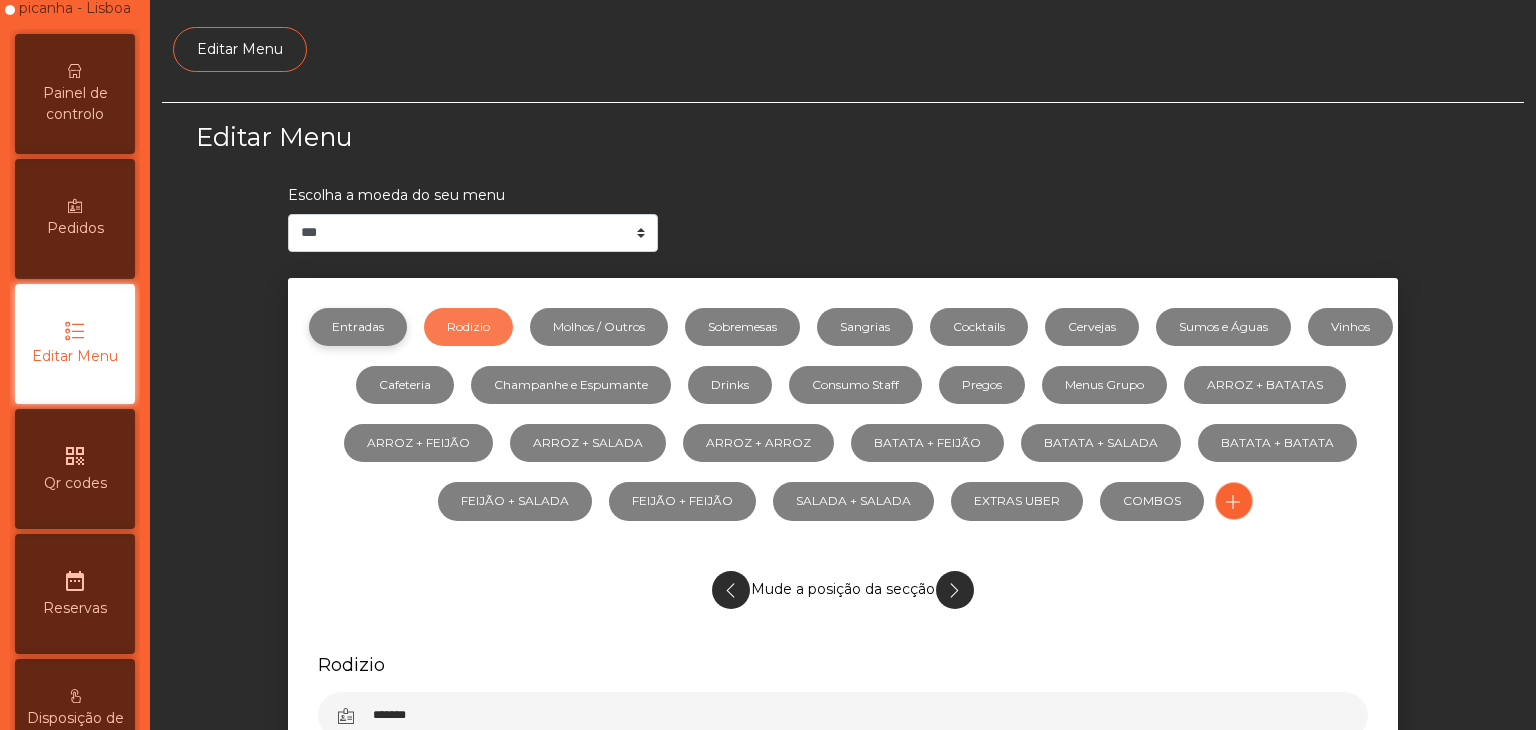 click on "Entradas" at bounding box center [358, 327] 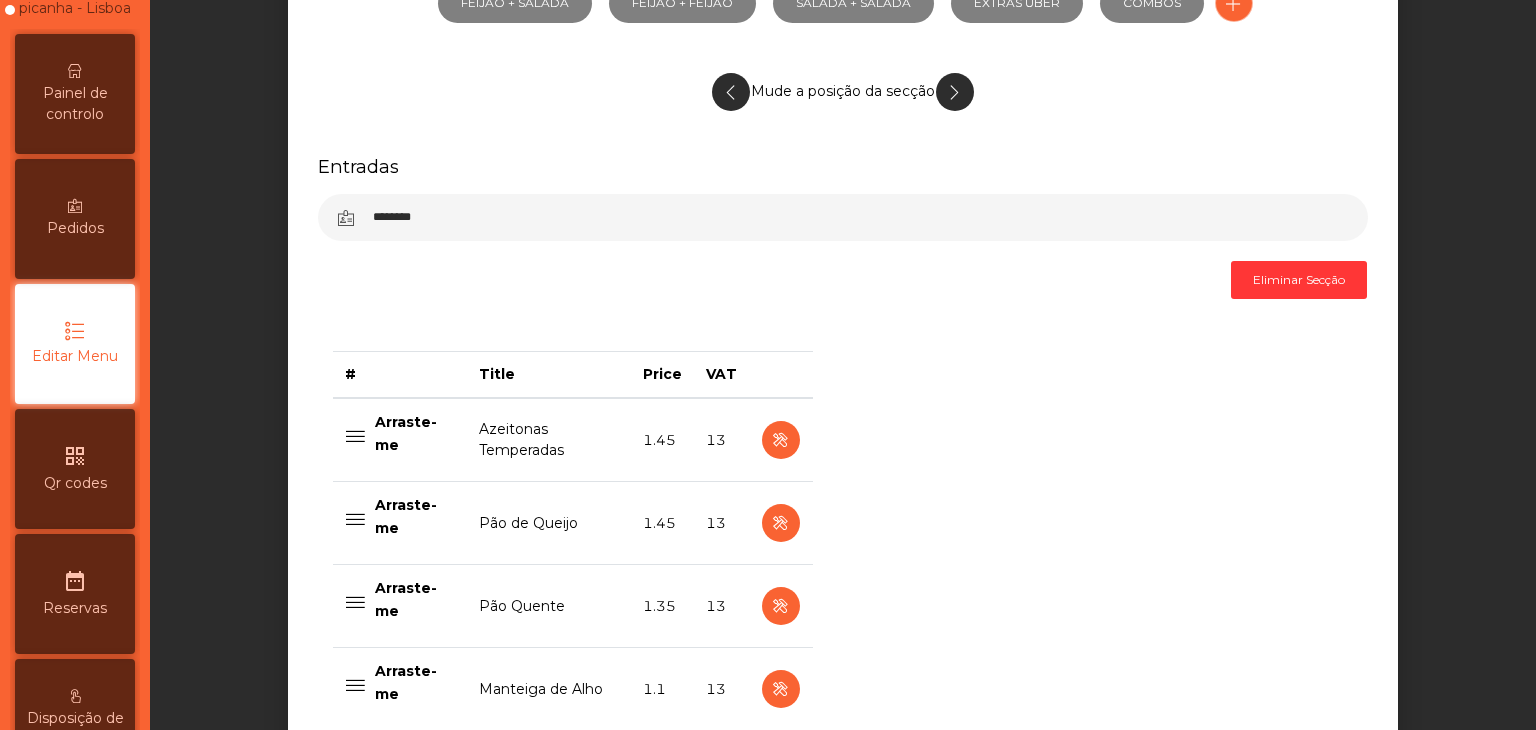 scroll, scrollTop: 600, scrollLeft: 0, axis: vertical 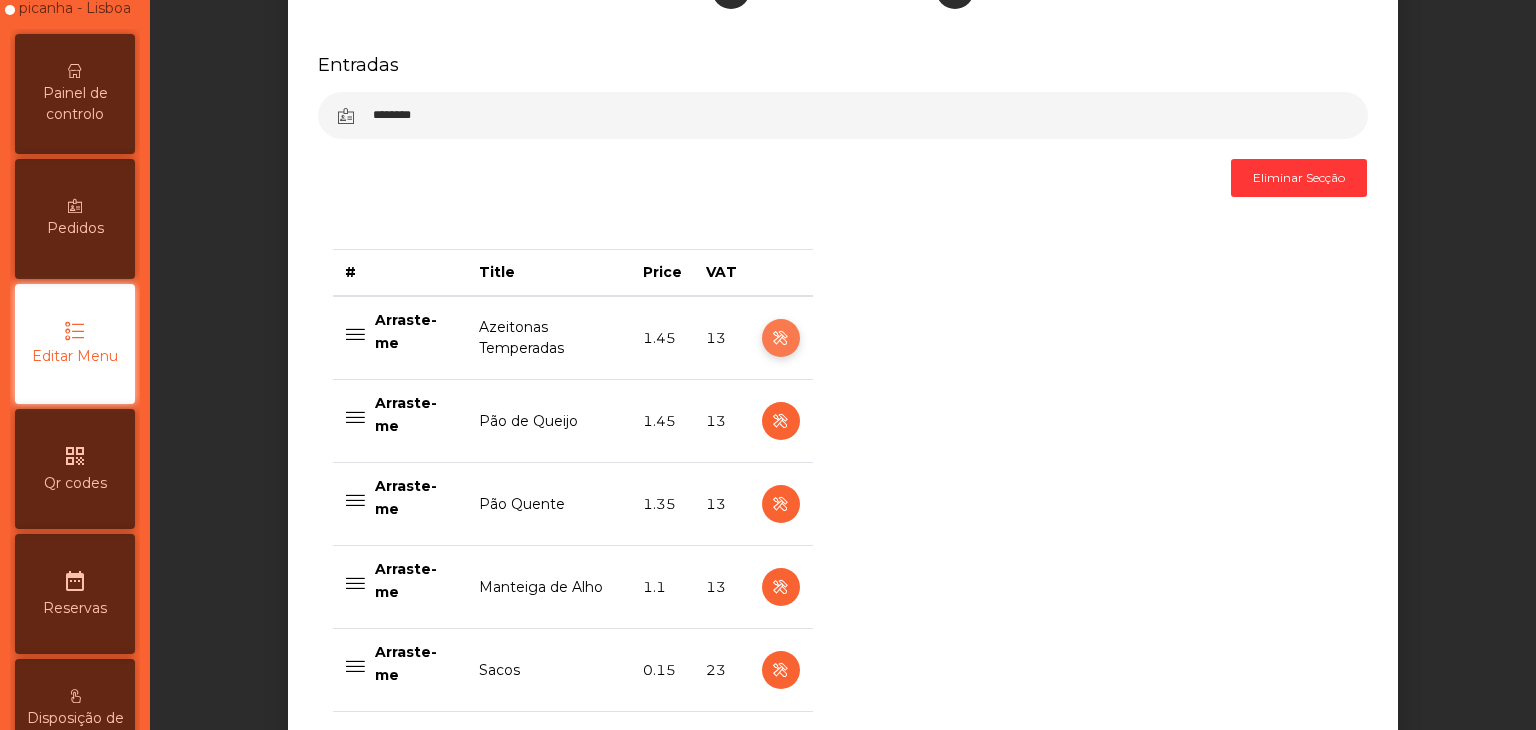 click at bounding box center [781, 338] 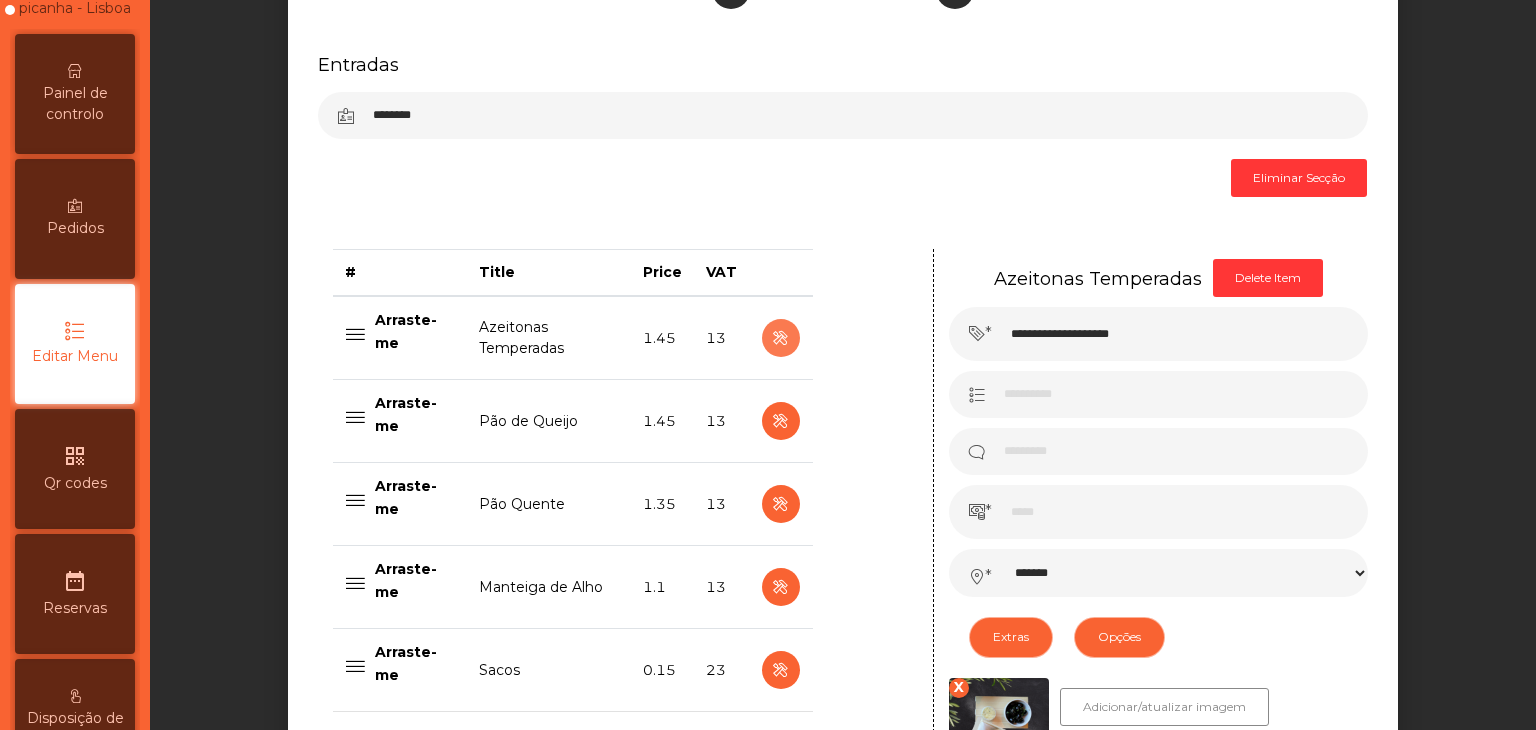 scroll, scrollTop: 1100, scrollLeft: 0, axis: vertical 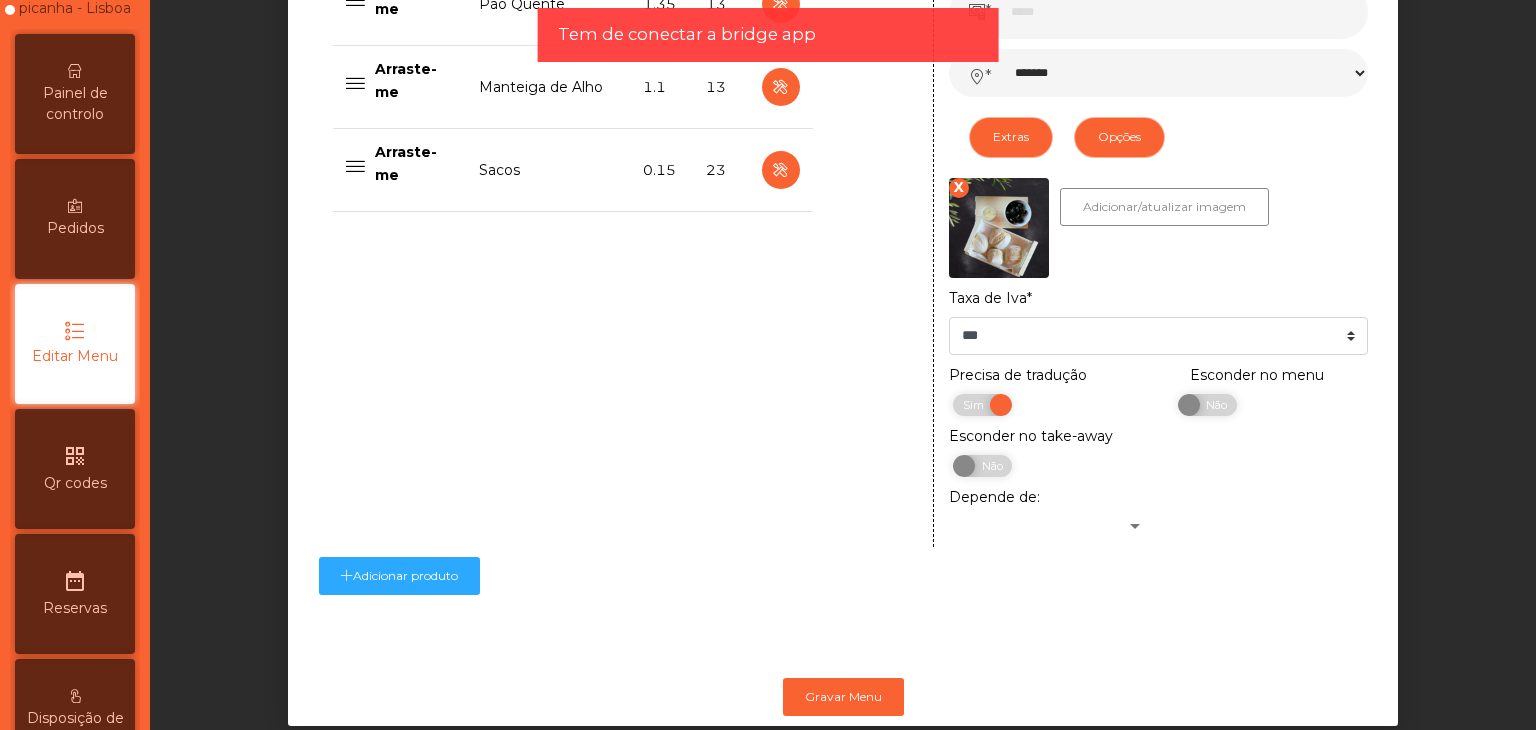 click on "X" at bounding box center [959, 188] 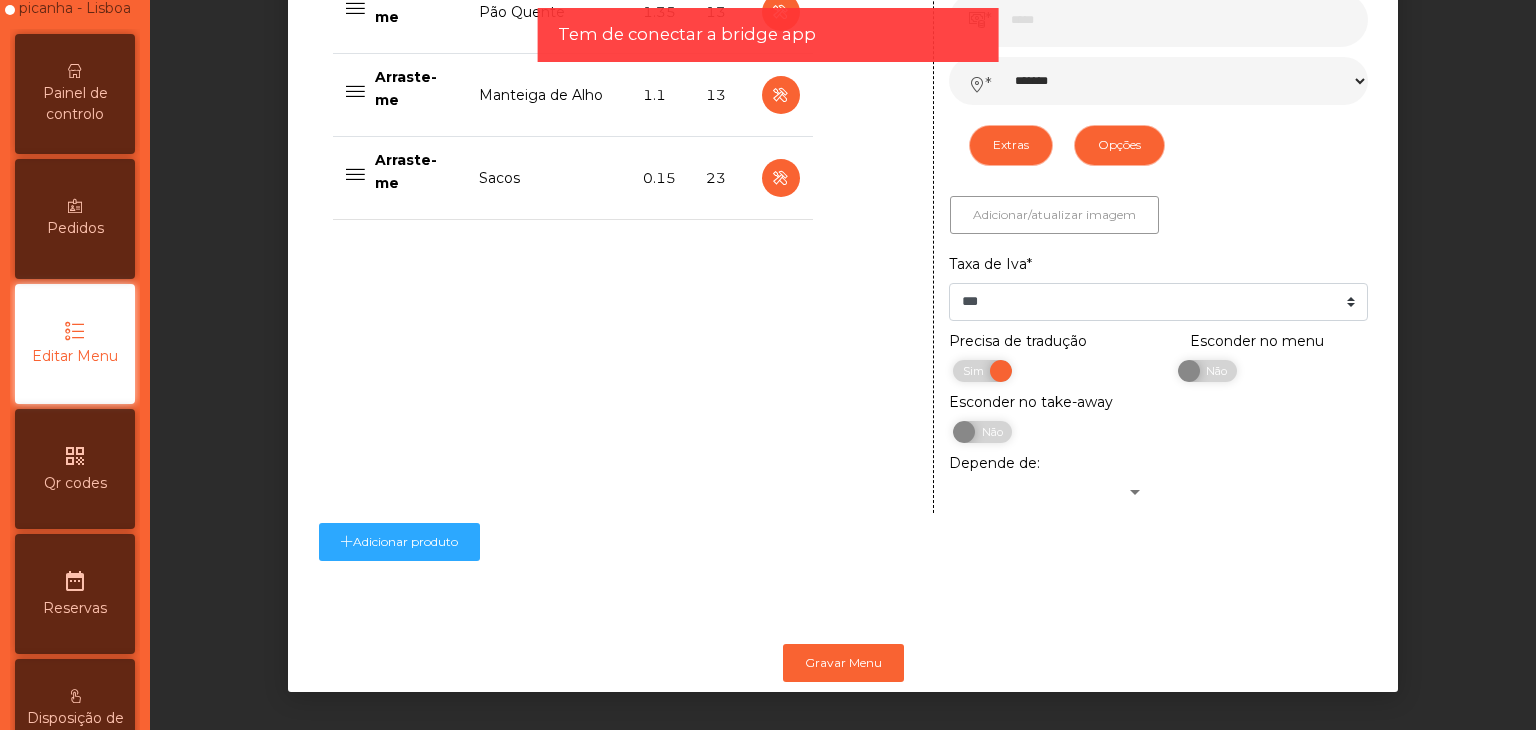 click on "Adicionar/atualizar imagem" at bounding box center (1054, 215) 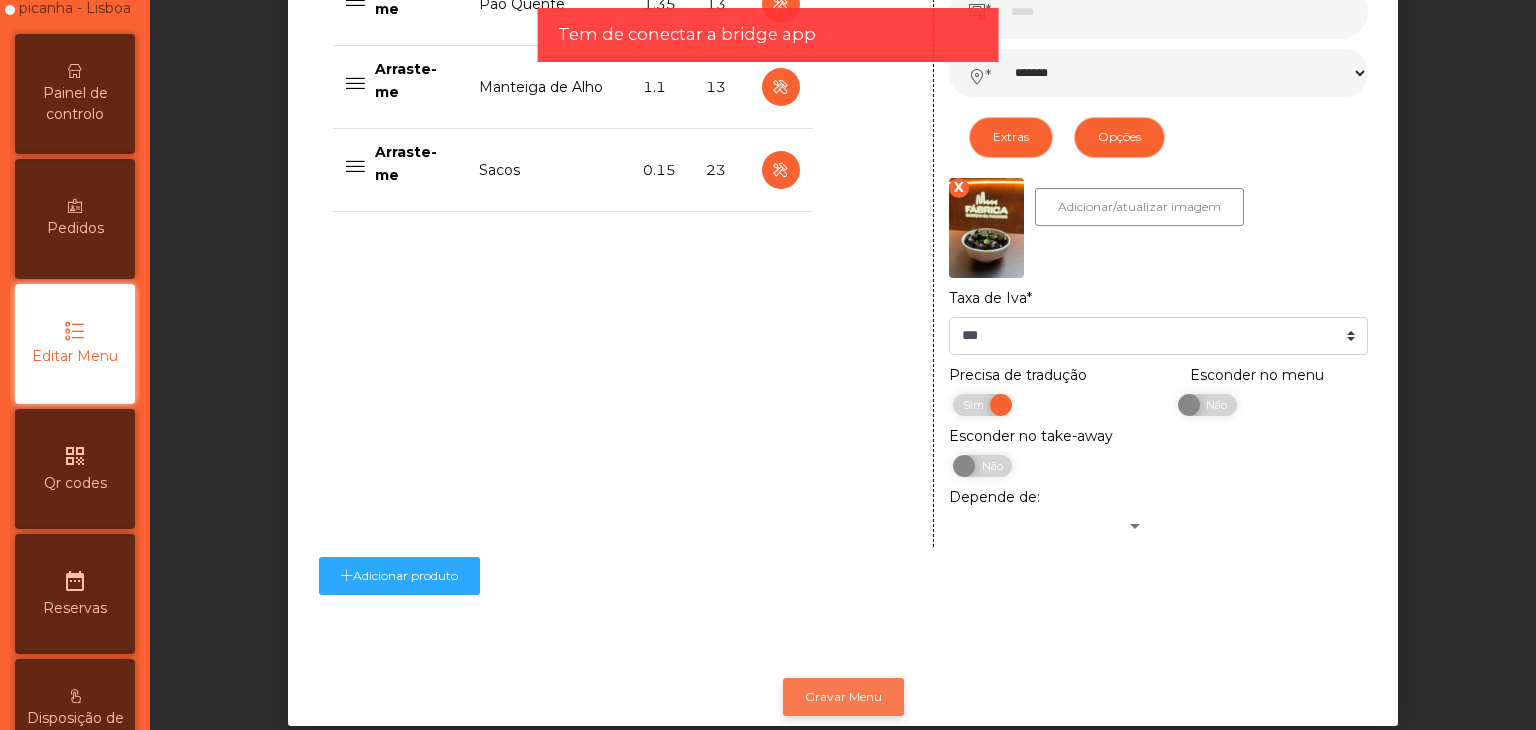 click on "Gravar Menu" at bounding box center (843, 697) 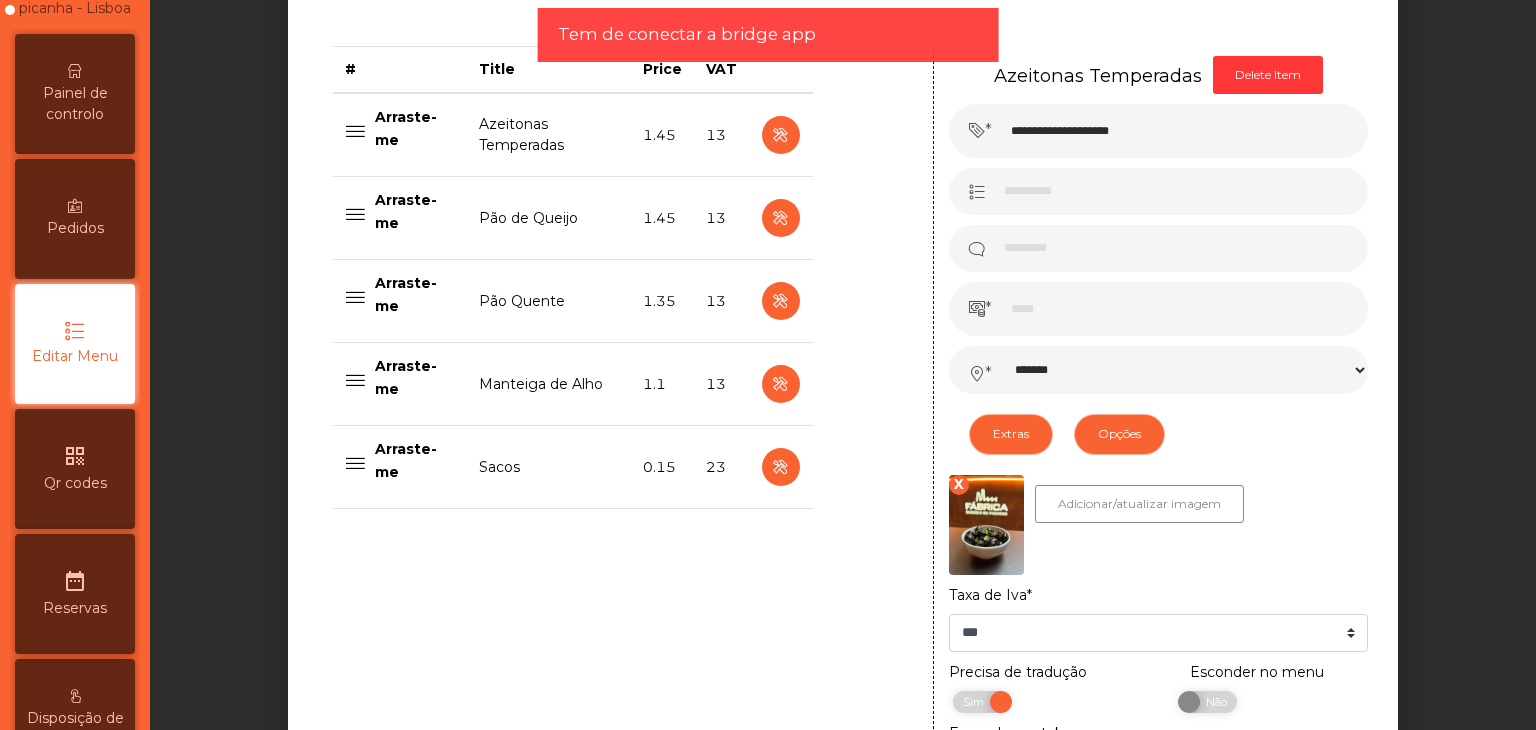 scroll, scrollTop: 800, scrollLeft: 0, axis: vertical 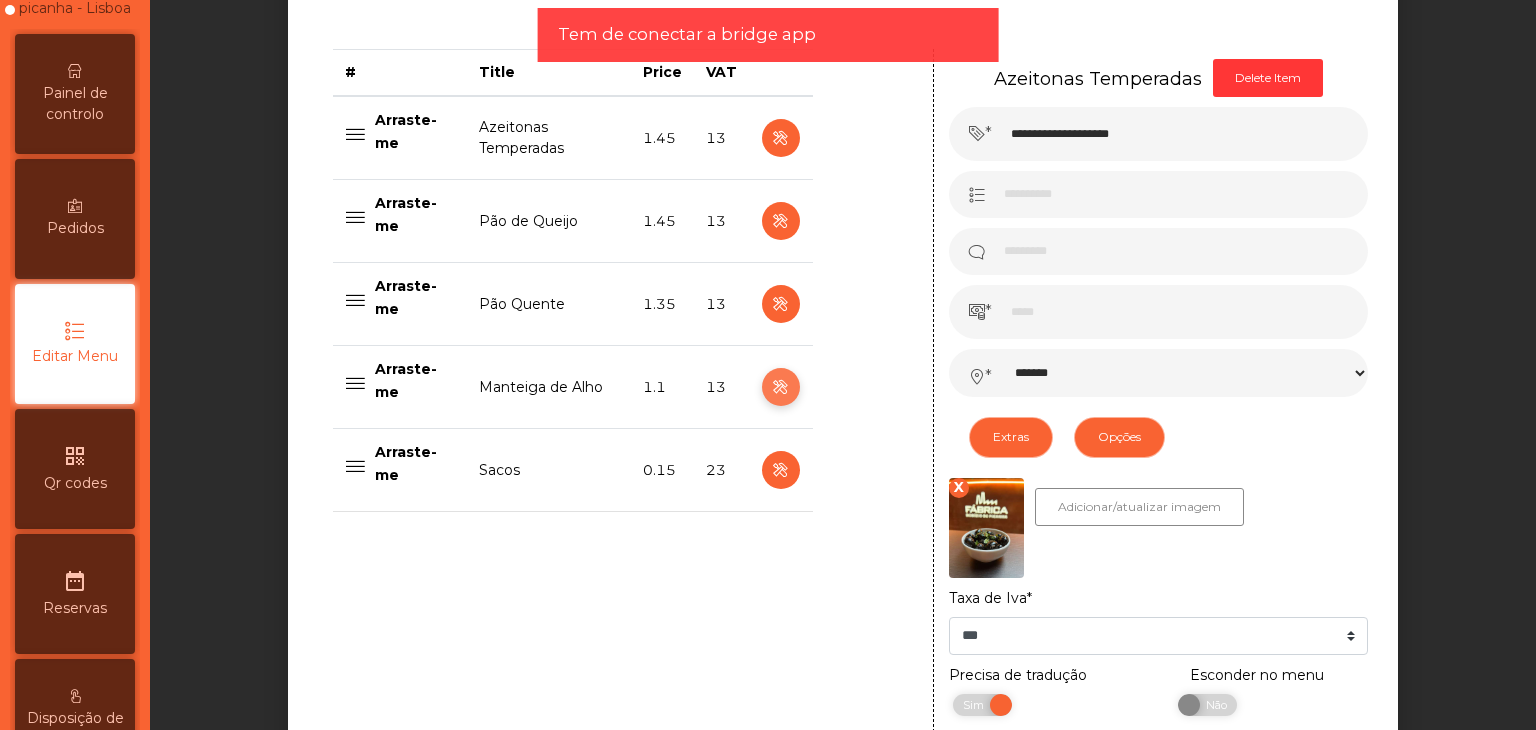 click at bounding box center (780, 387) 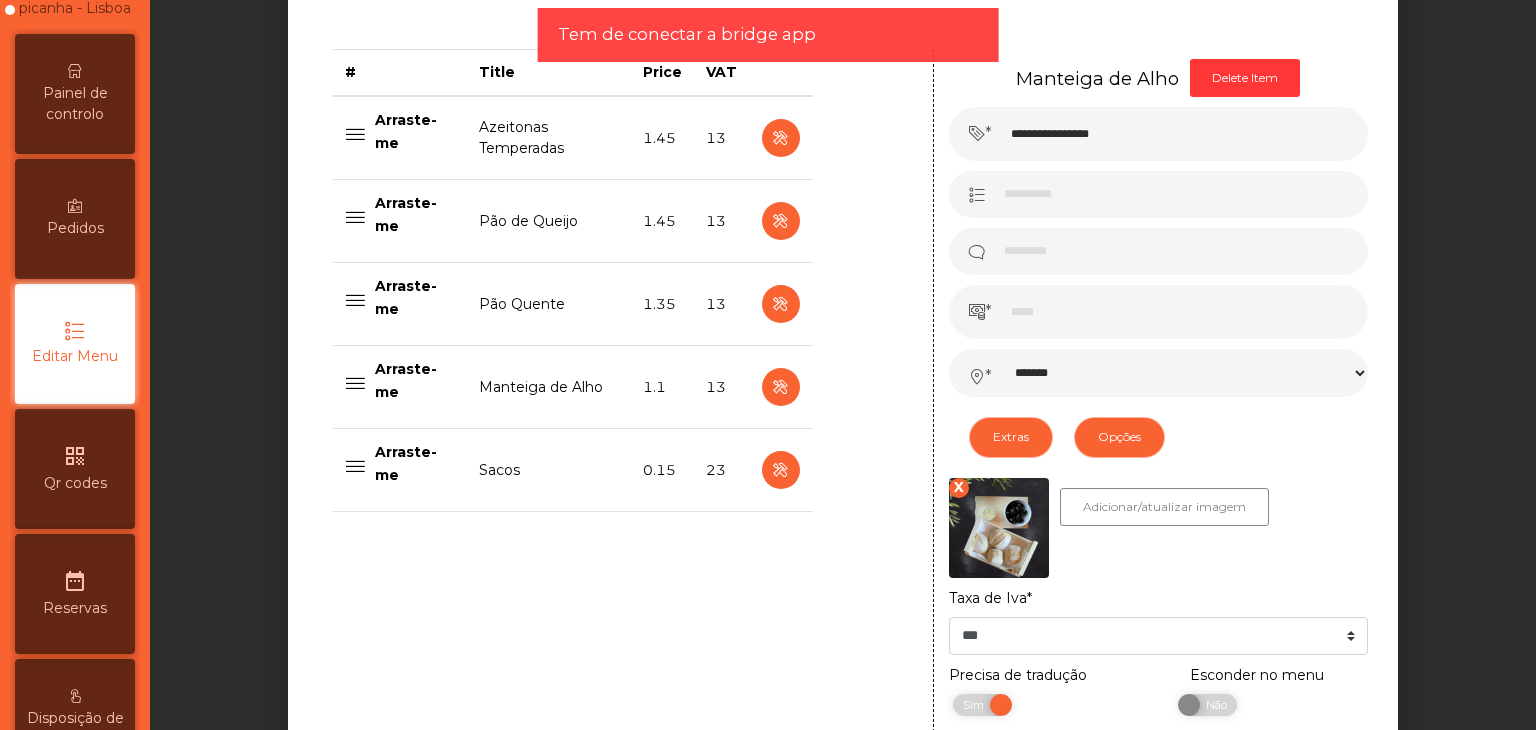 click on "X" at bounding box center (959, 488) 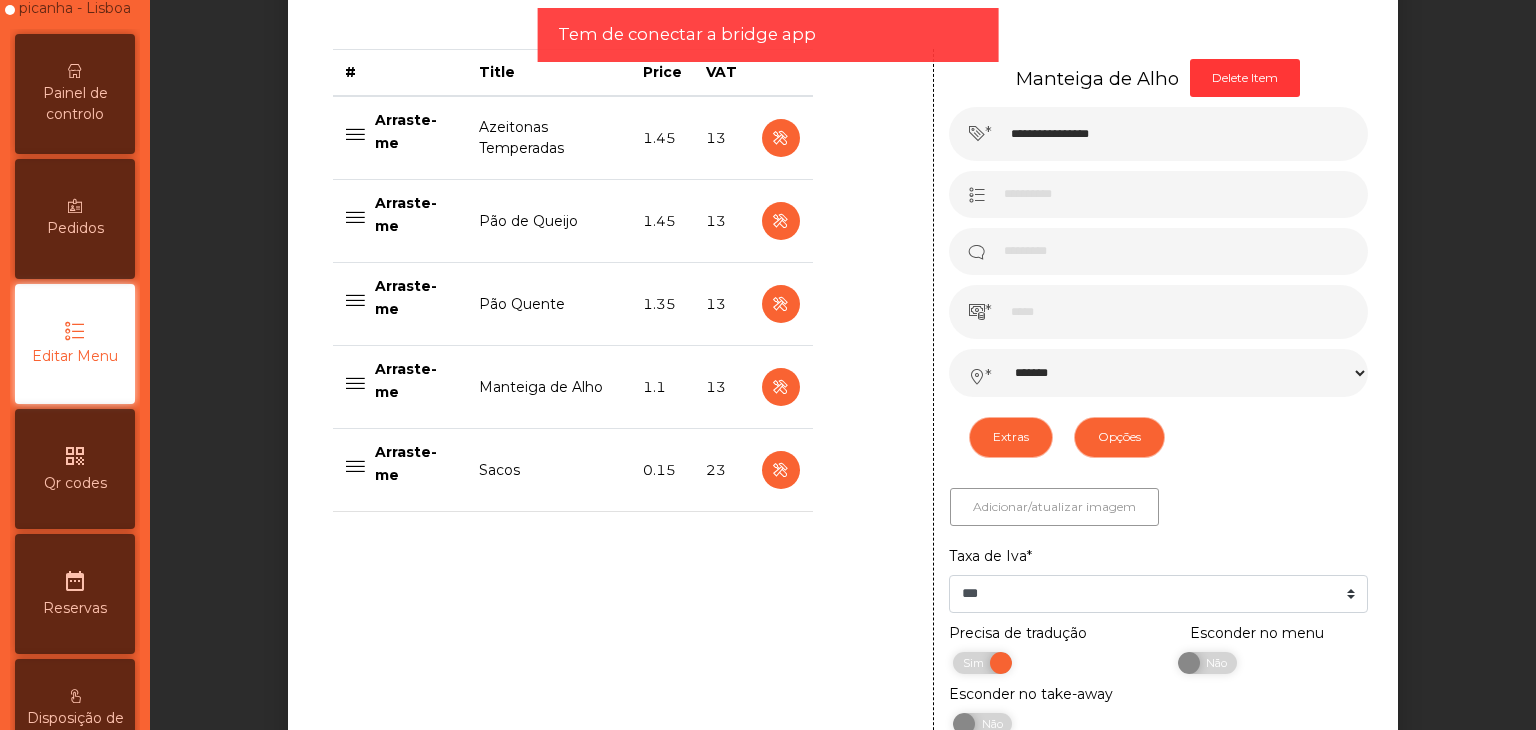 click on "Adicionar/atualizar imagem" at bounding box center (1054, 507) 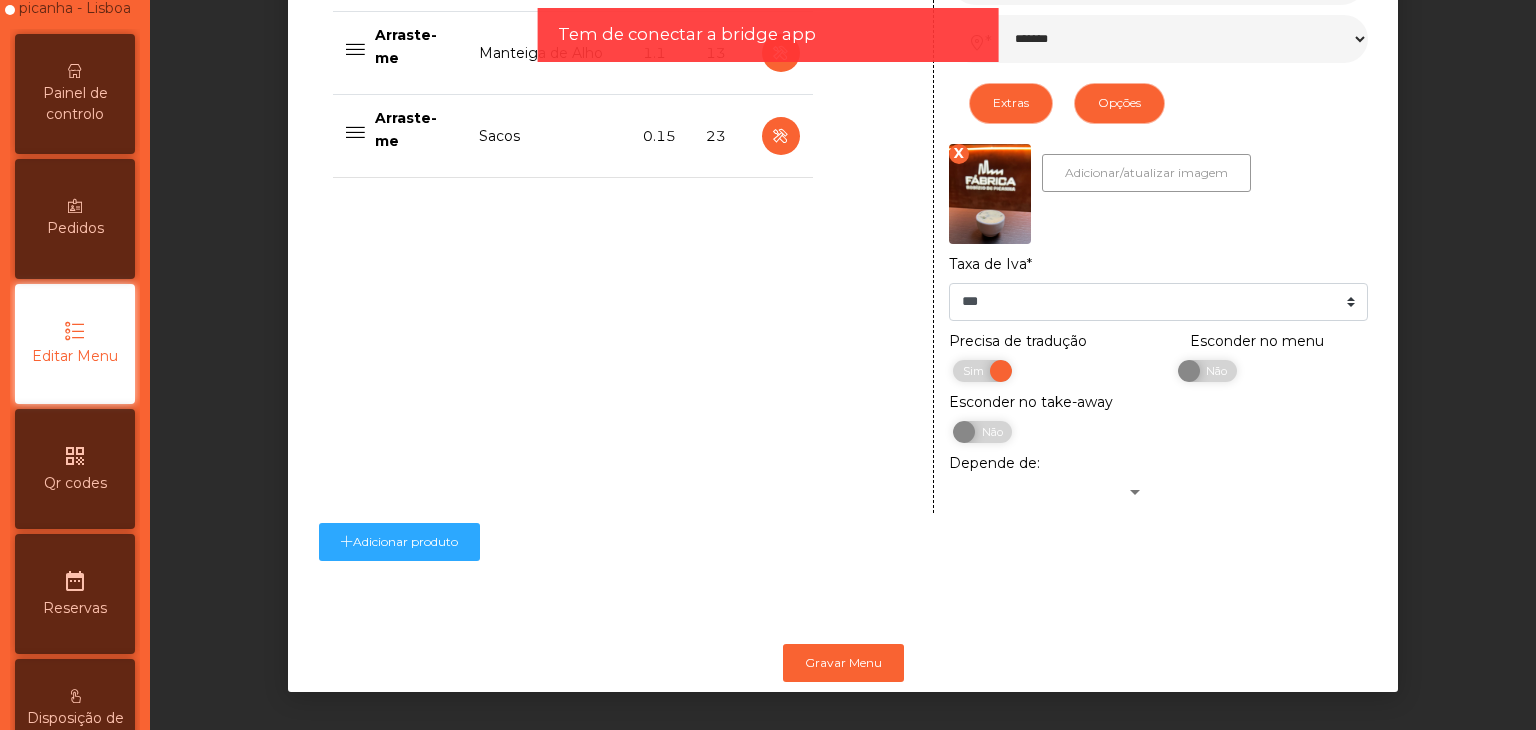 scroll, scrollTop: 1157, scrollLeft: 0, axis: vertical 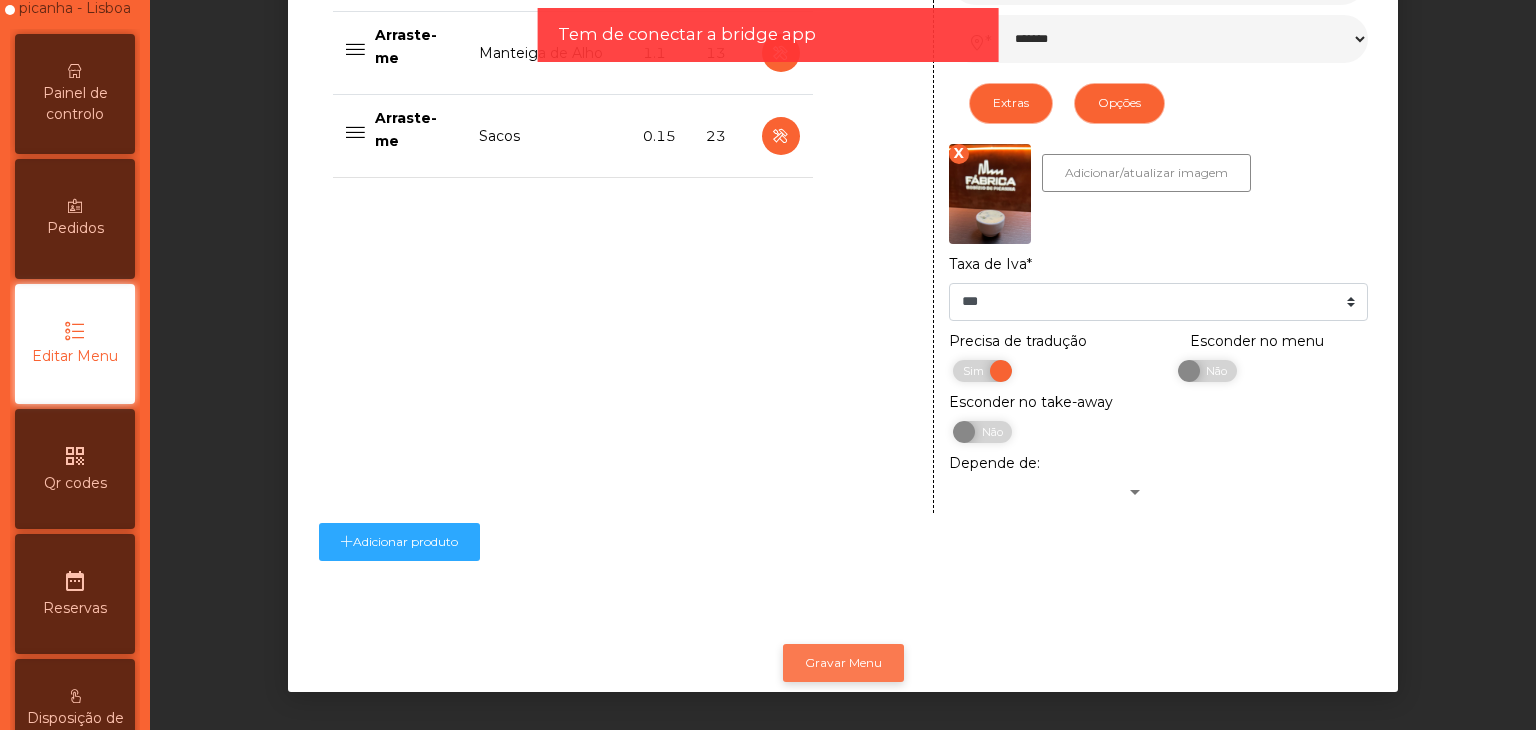 click on "Gravar Menu" at bounding box center [843, 663] 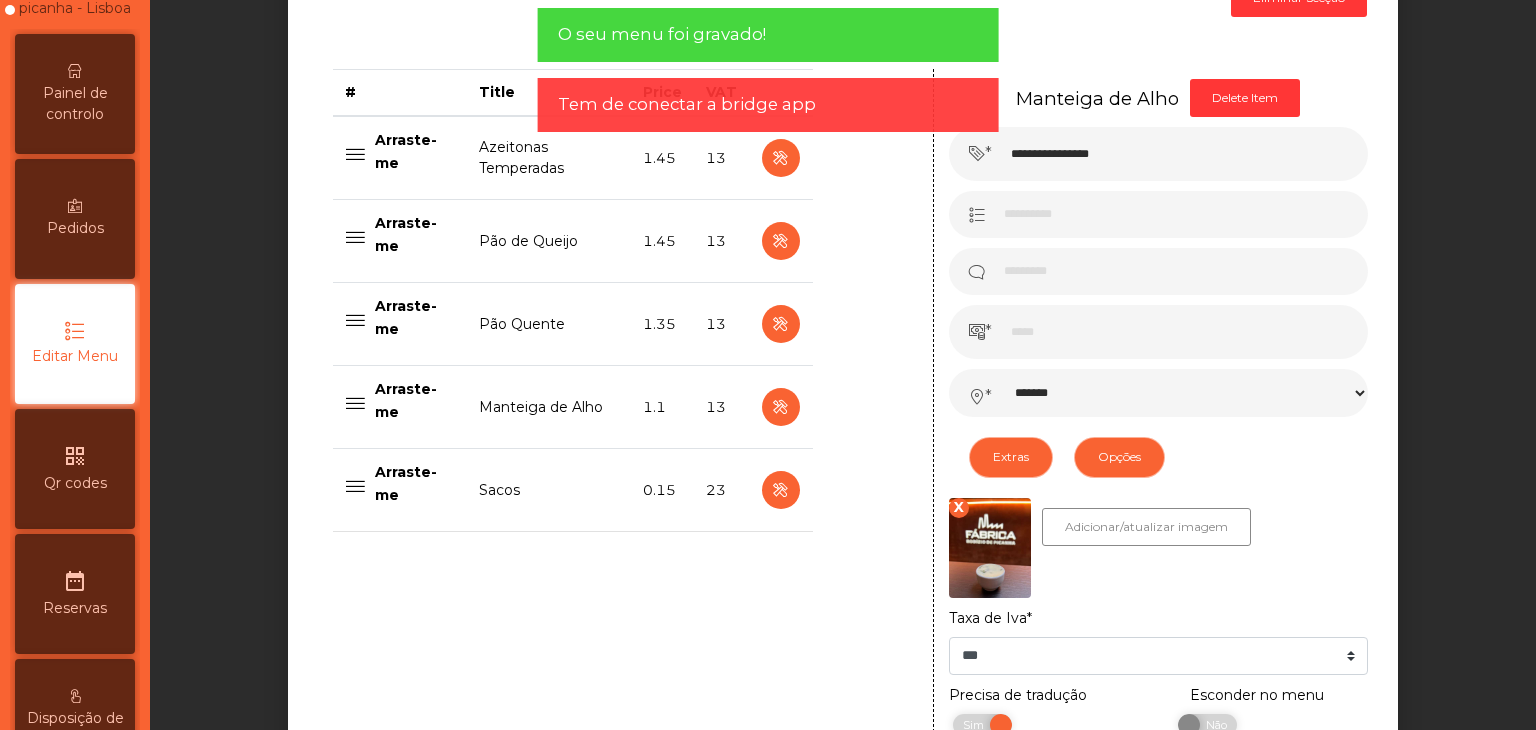 scroll, scrollTop: 757, scrollLeft: 0, axis: vertical 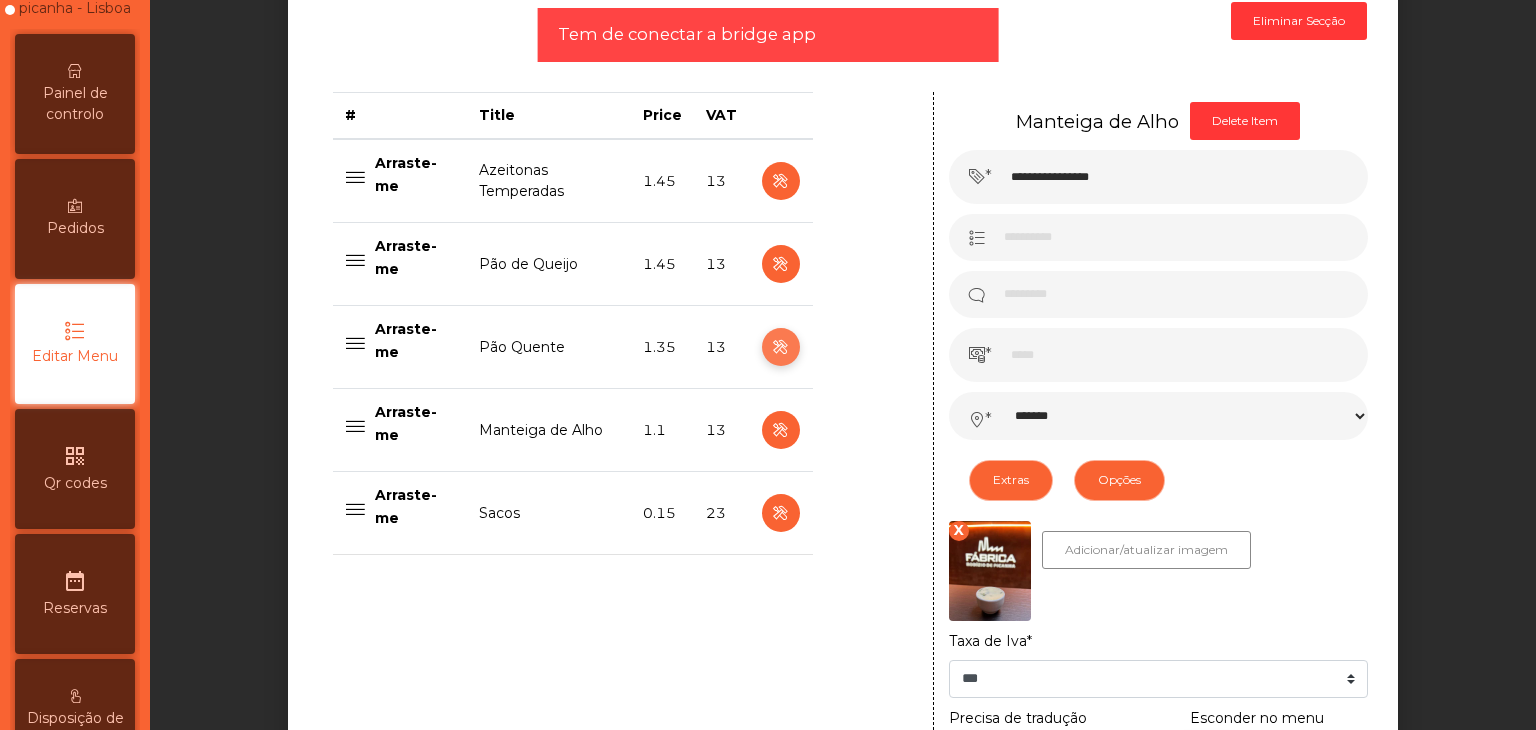 click at bounding box center [780, 347] 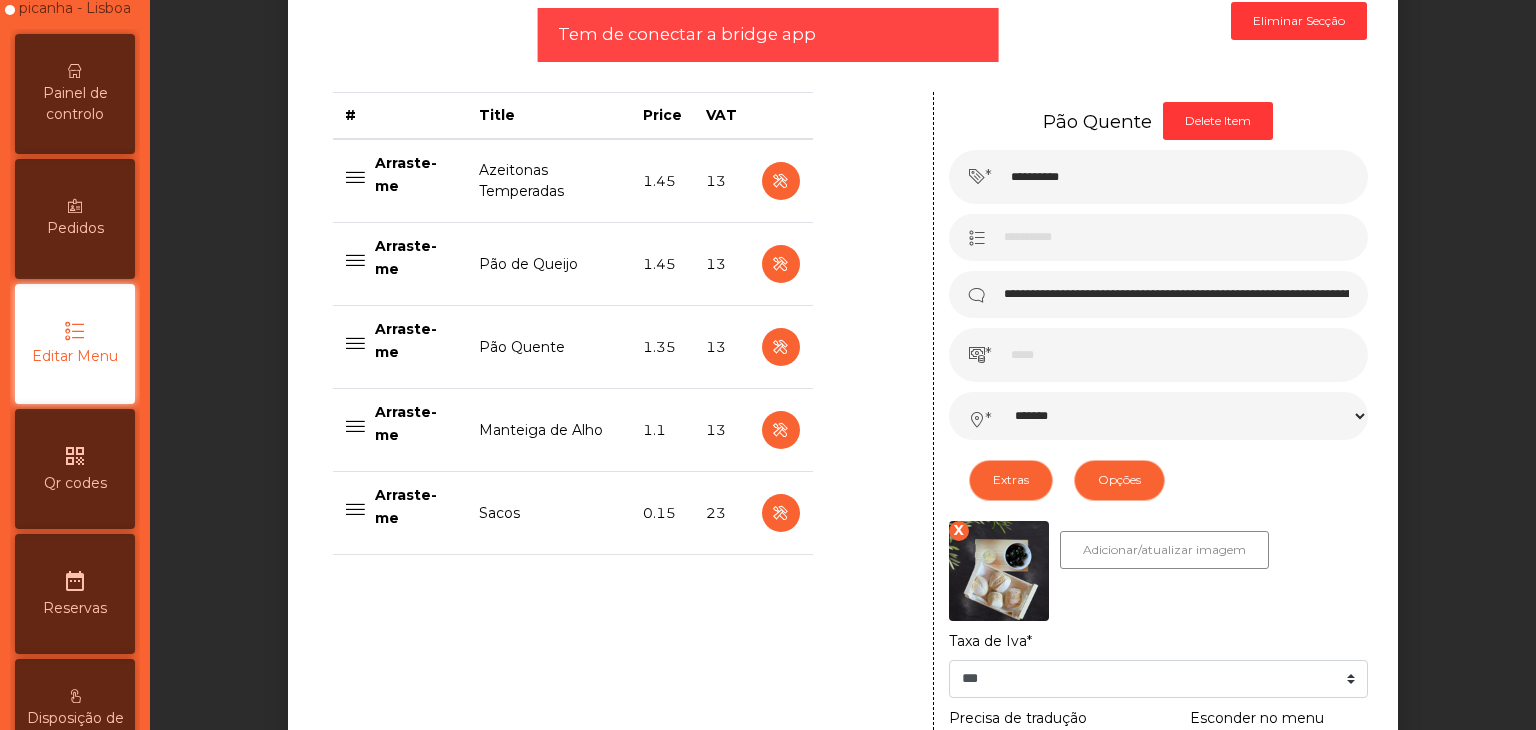 click at bounding box center (999, 571) 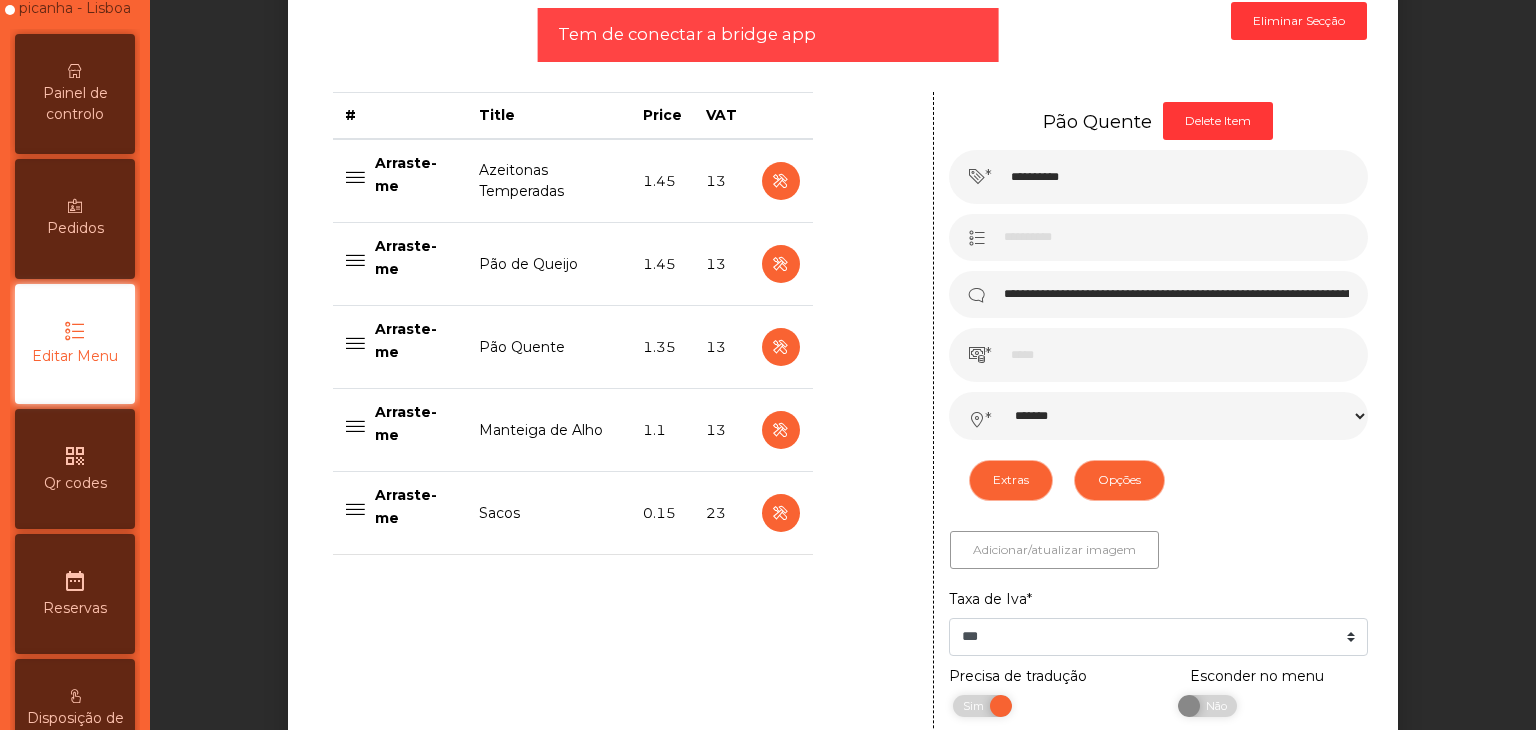 click on "Adicionar/atualizar imagem" at bounding box center (1054, 550) 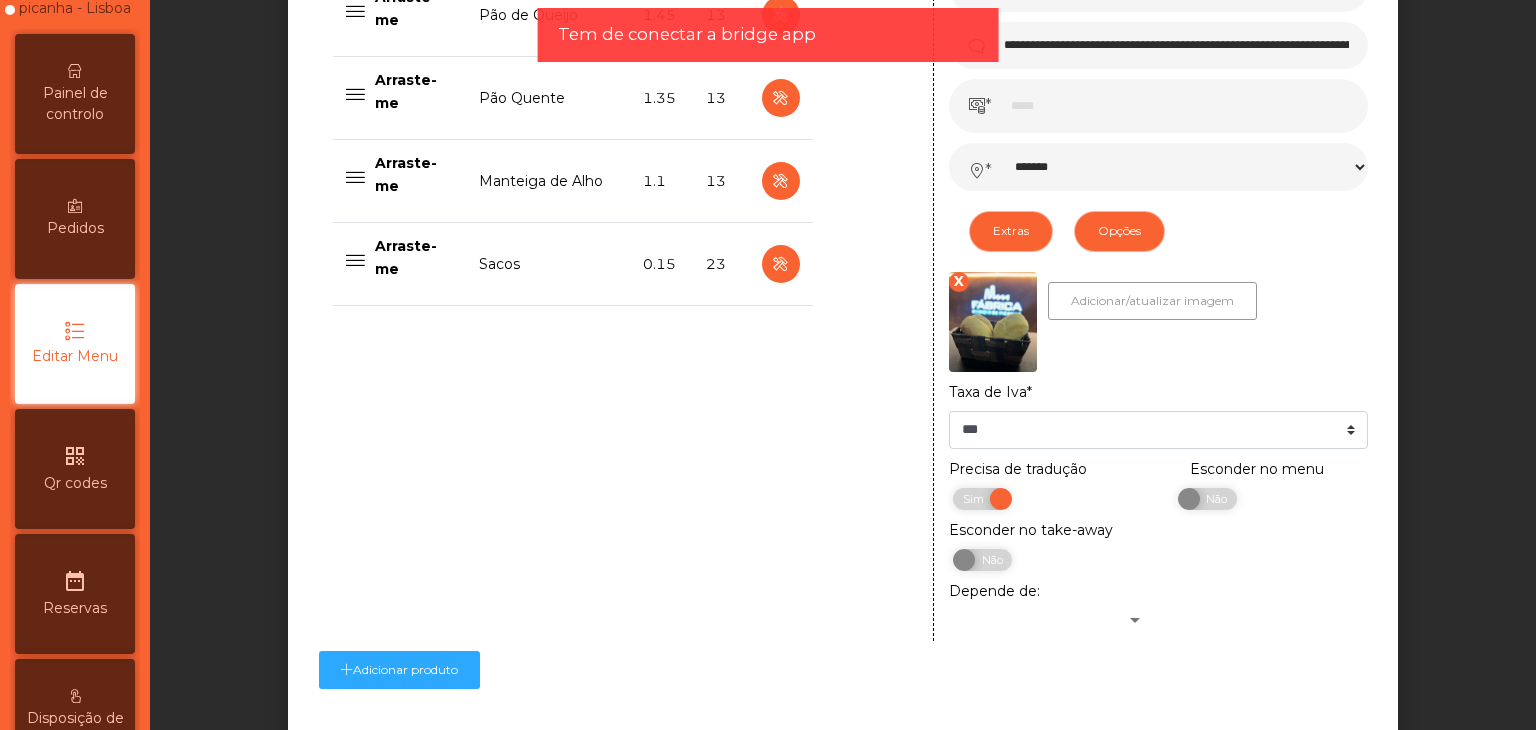scroll, scrollTop: 1157, scrollLeft: 0, axis: vertical 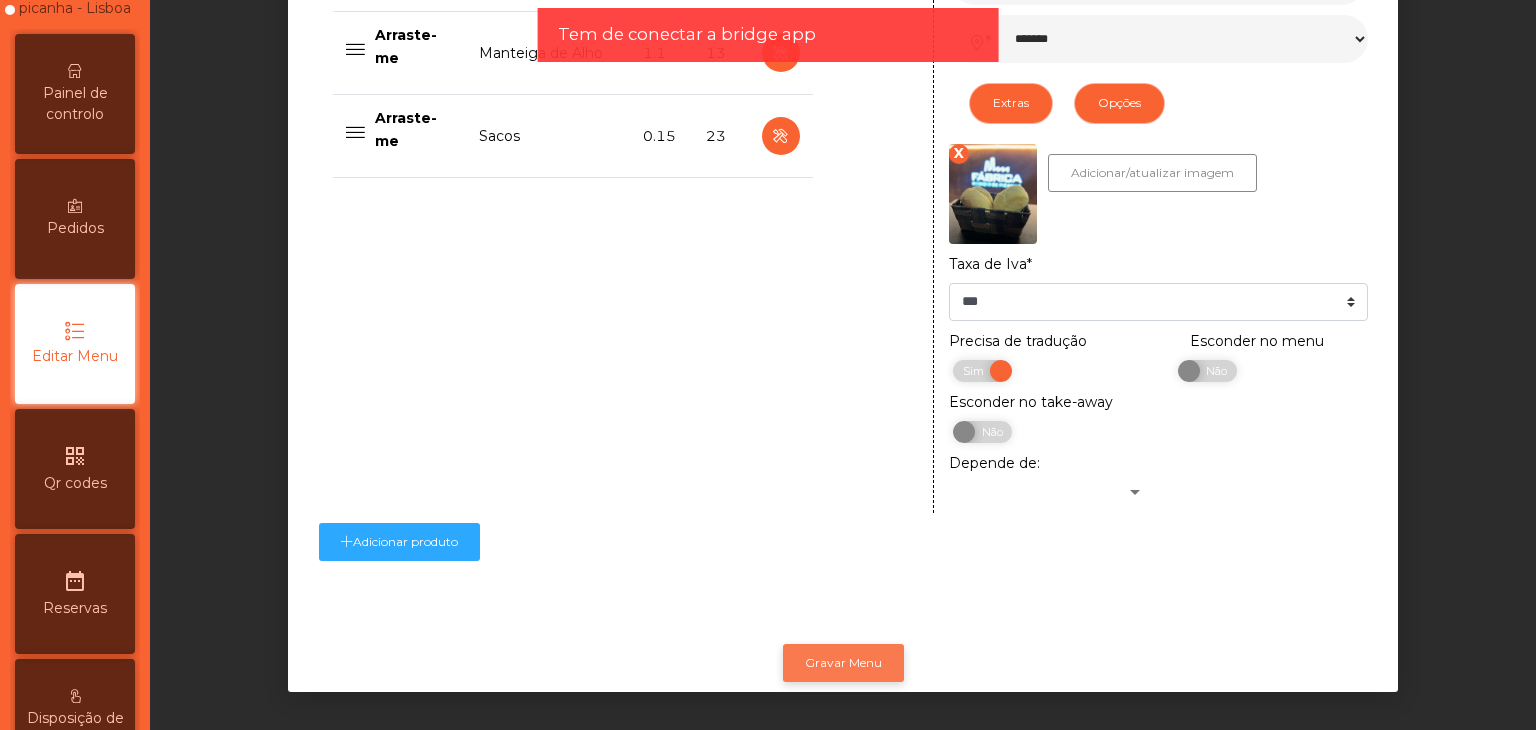 click on "Gravar Menu" at bounding box center (843, 663) 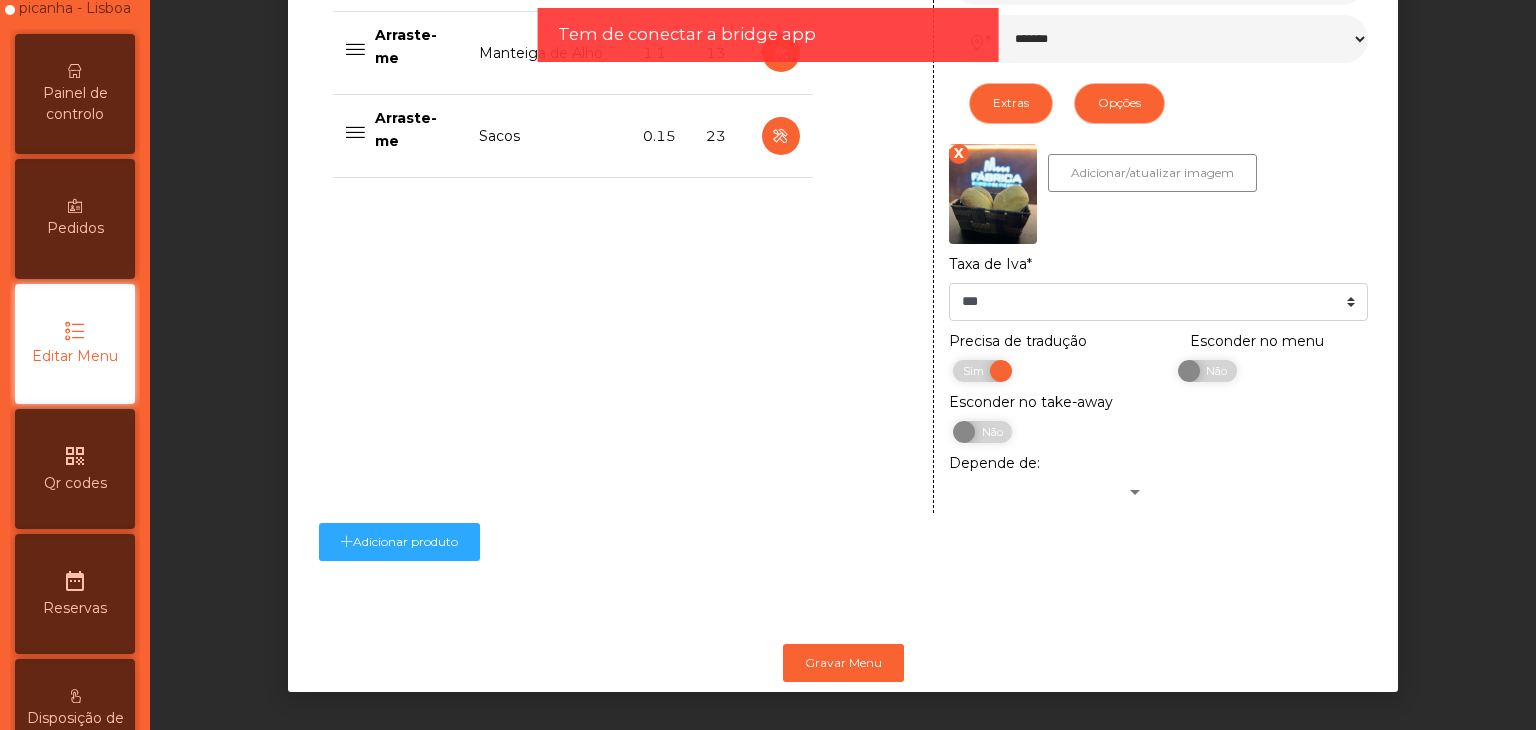 click on "# Title Price VAT  Arraste-me  Azeitonas Temperadas 1.45 13  Arraste-me  Pão de Queijo 1.45 13  Arraste-me  Pão Quente 1.35 13  Arraste-me  Manteiga de Alho 1.1 13  Arraste-me  Sacos 0.15 23" at bounding box center [573, 113] 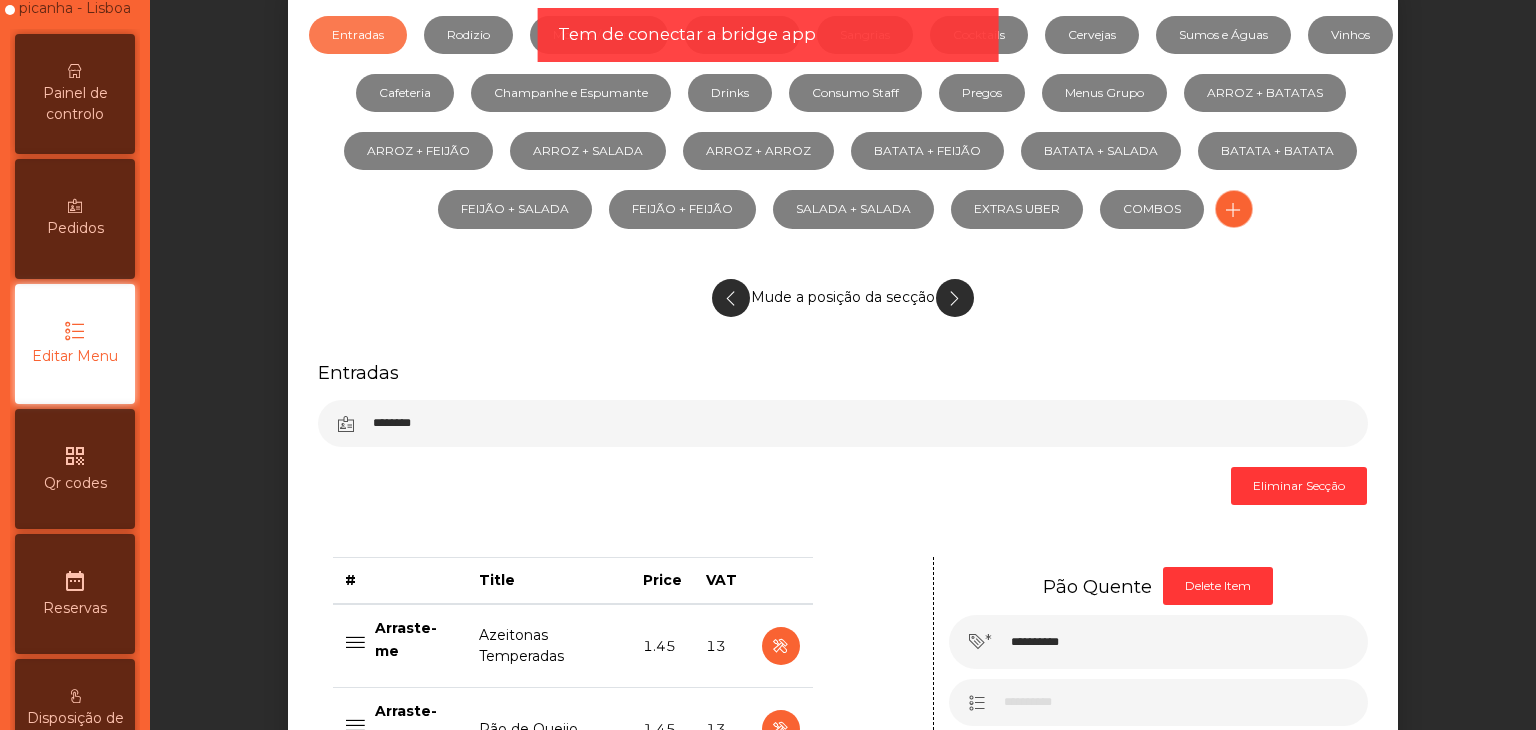 scroll, scrollTop: 257, scrollLeft: 0, axis: vertical 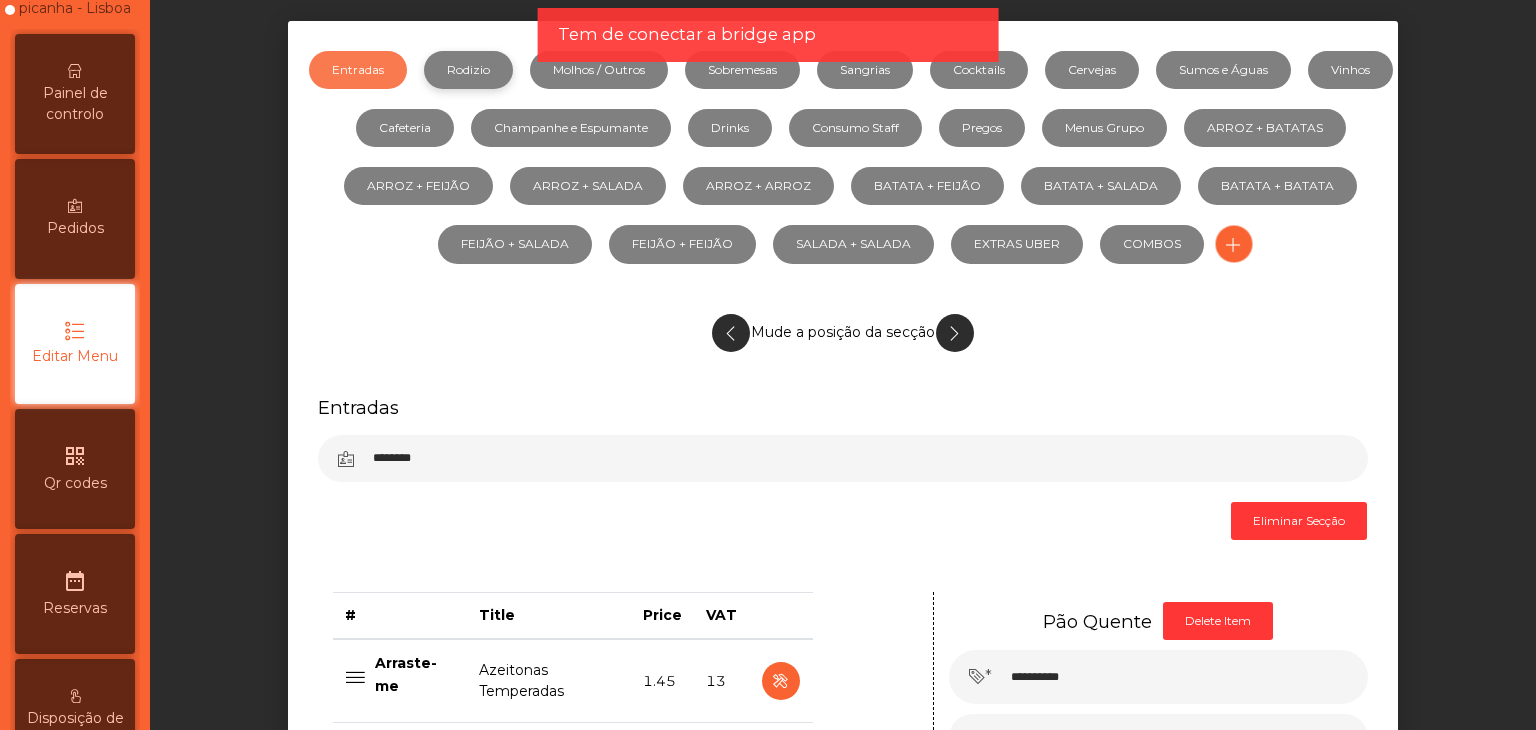 click on "Rodizio" at bounding box center (468, 70) 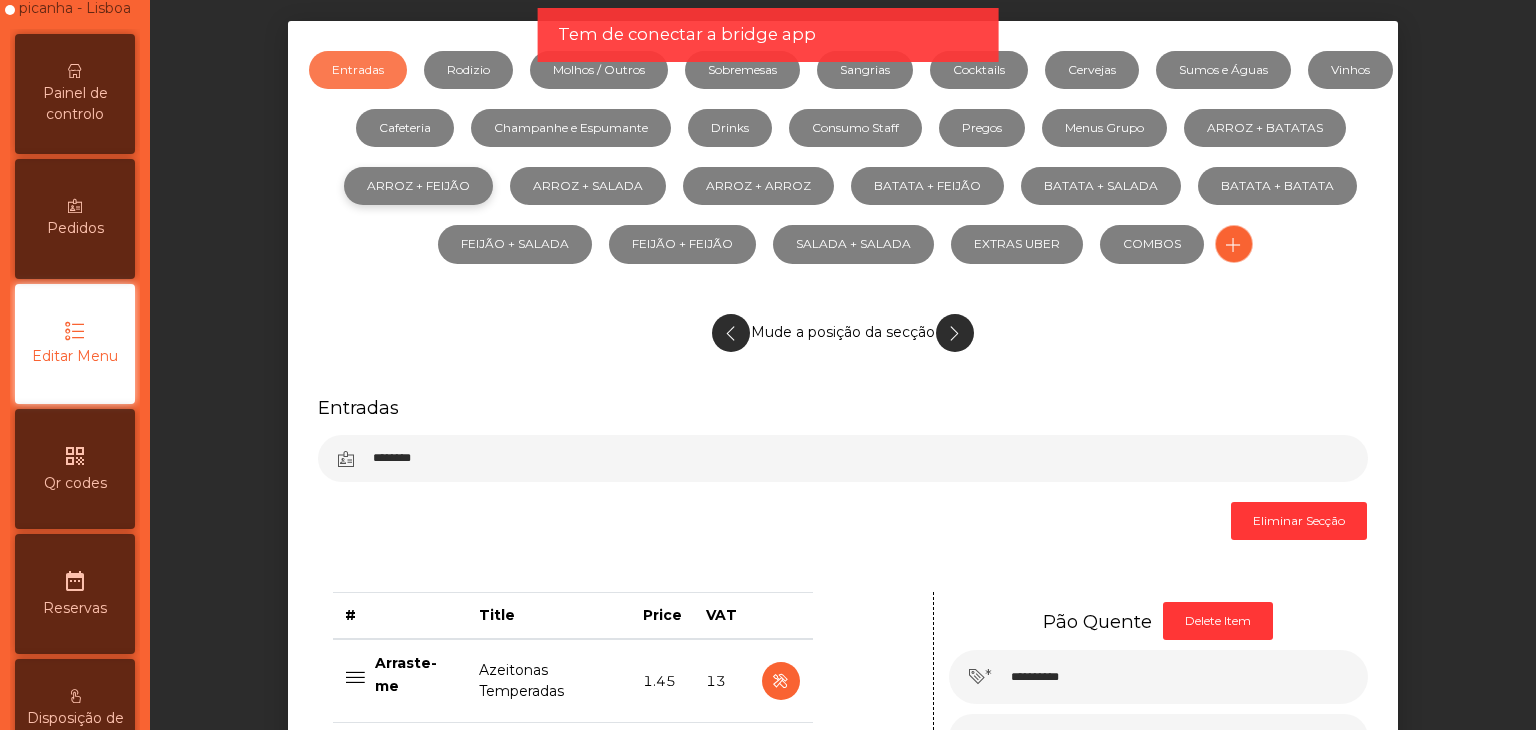 select on "**" 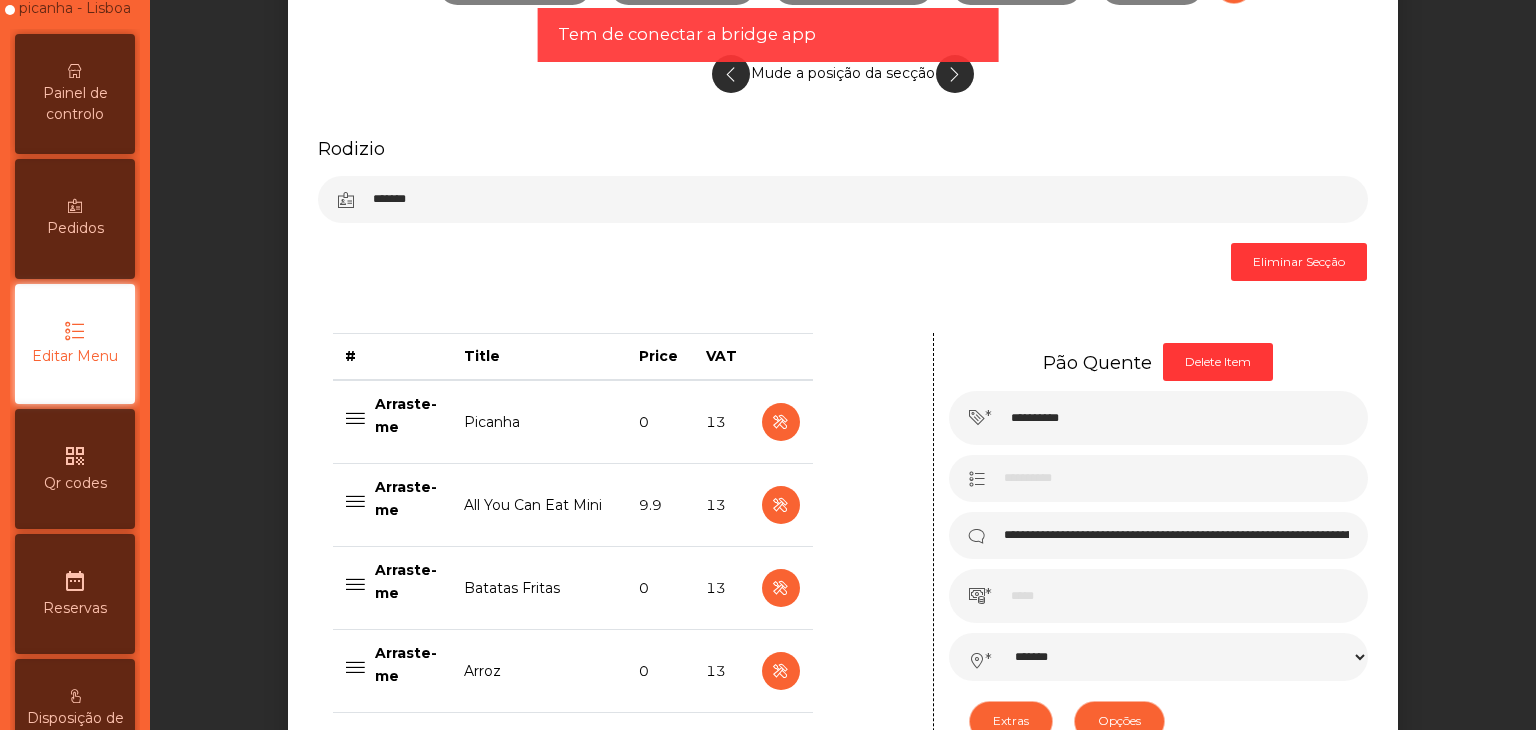 scroll, scrollTop: 258, scrollLeft: 0, axis: vertical 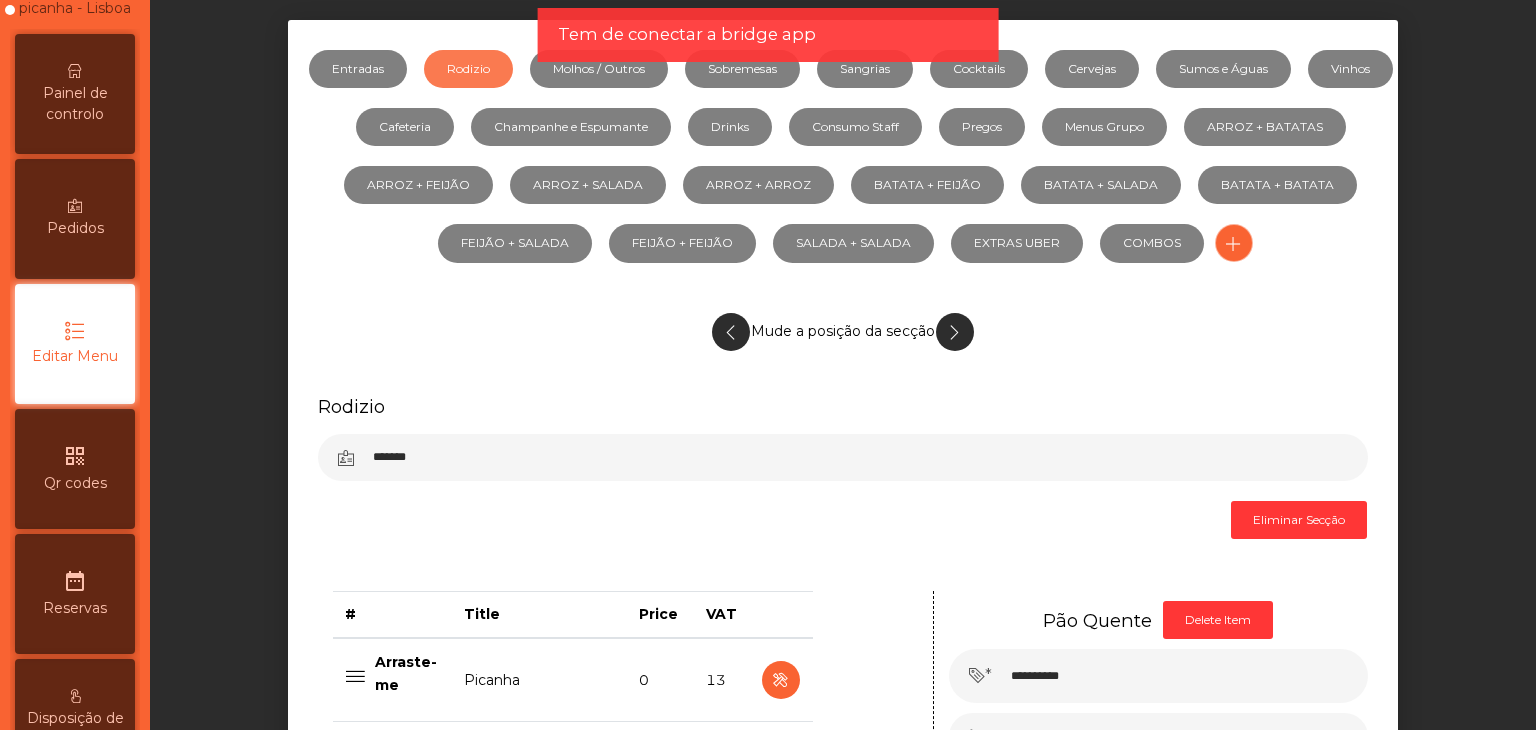 click on "Tem de conectar a bridge app" 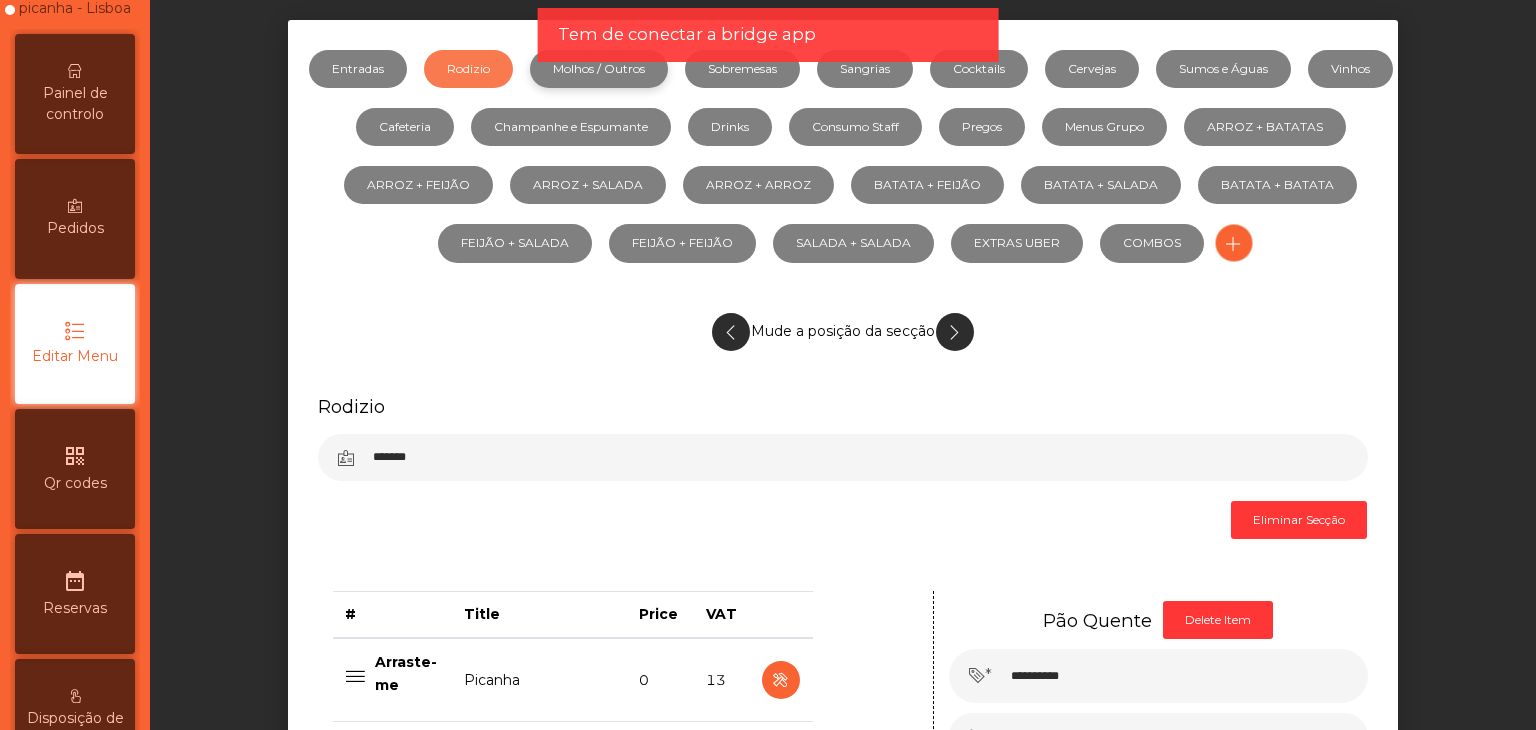 click on "Molhos / Outros" at bounding box center (599, 69) 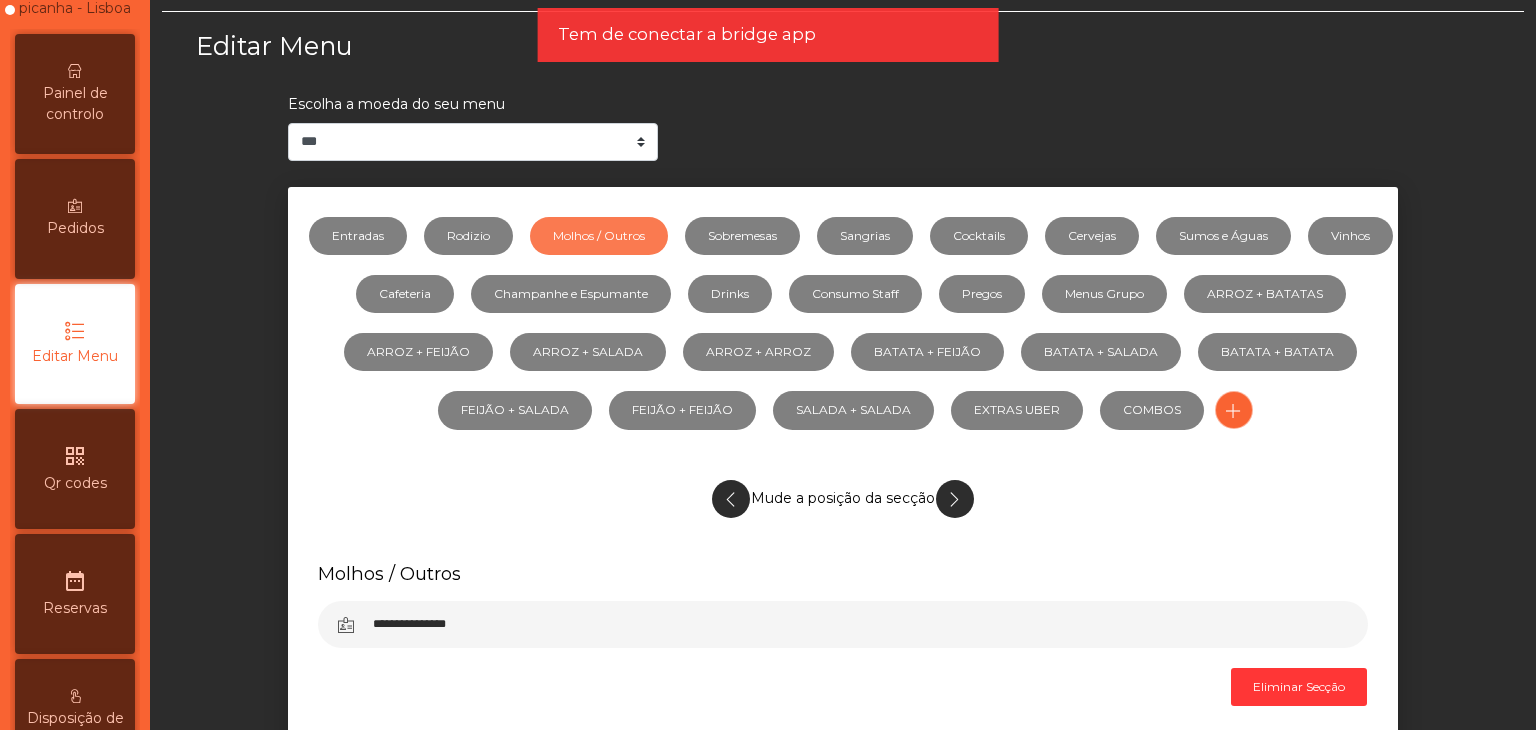 scroll, scrollTop: 0, scrollLeft: 0, axis: both 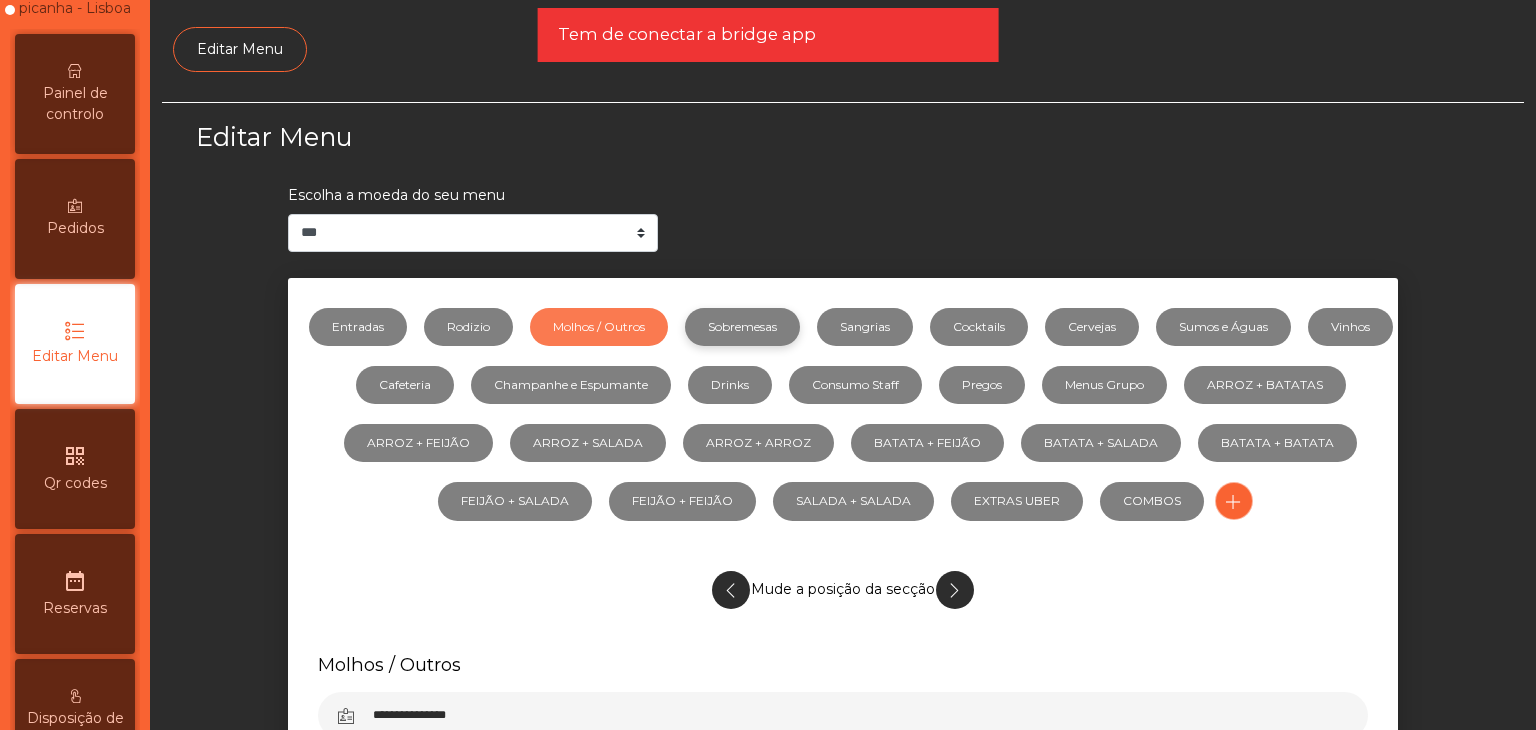 click on "Sobremesas" at bounding box center [742, 327] 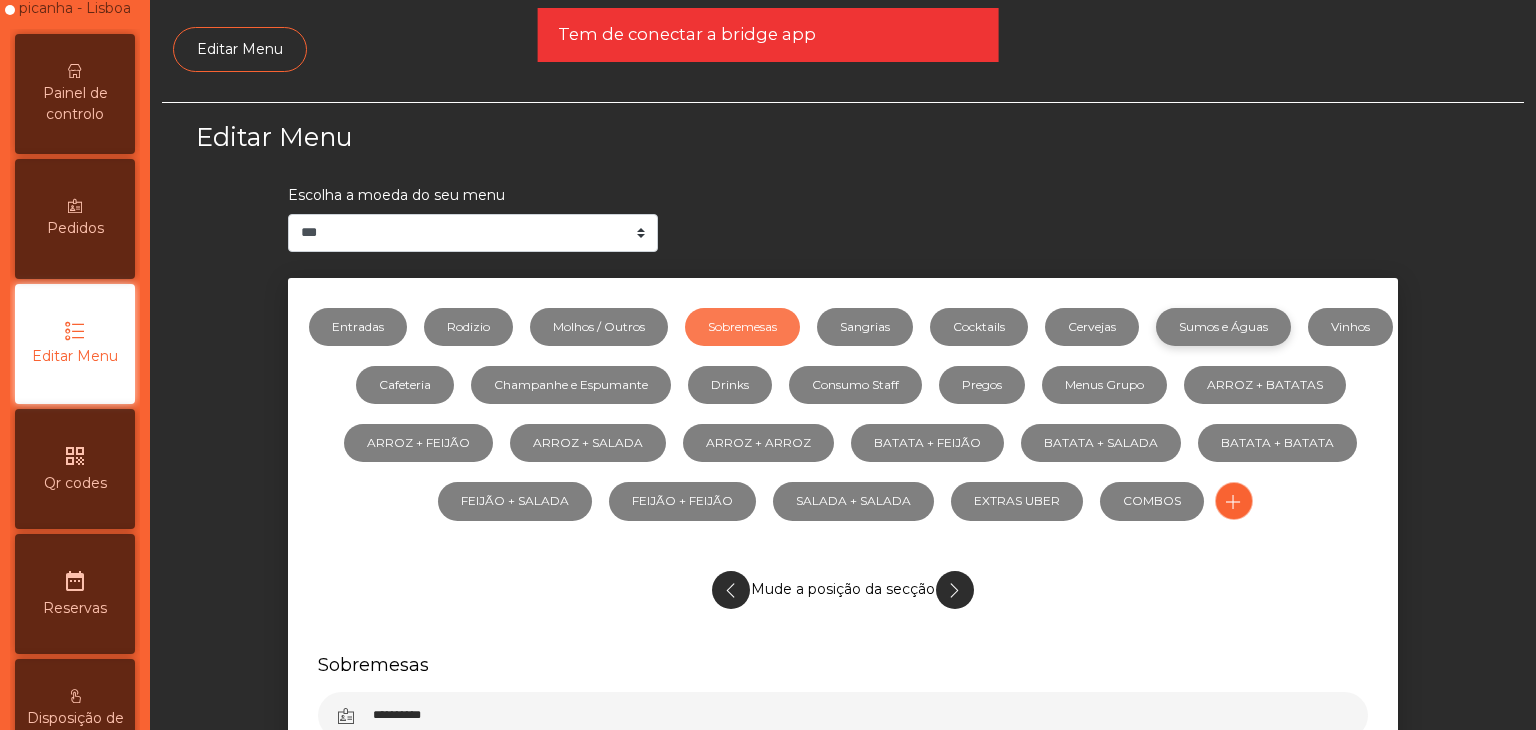 click on "Sumos e Águas" at bounding box center (1223, 327) 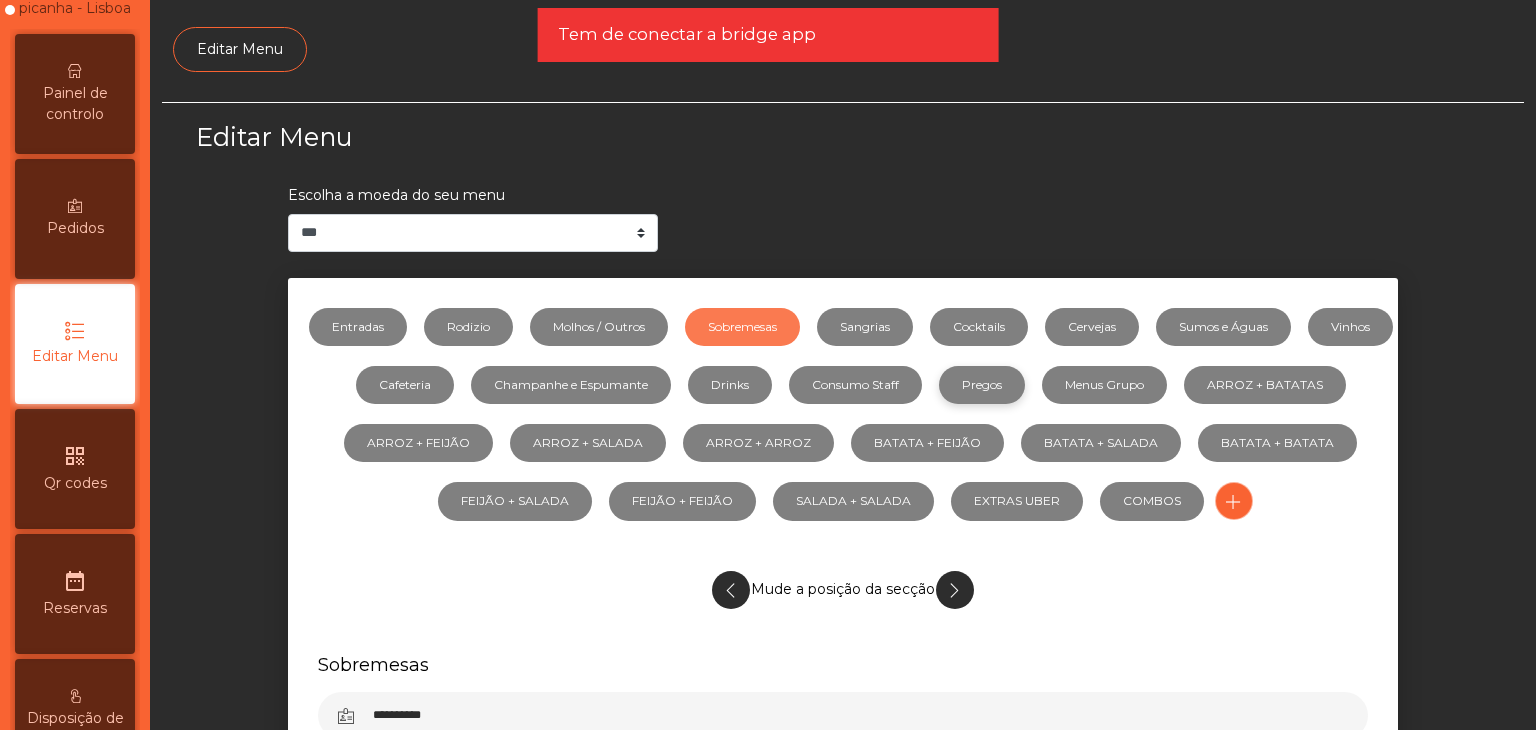 select on "**" 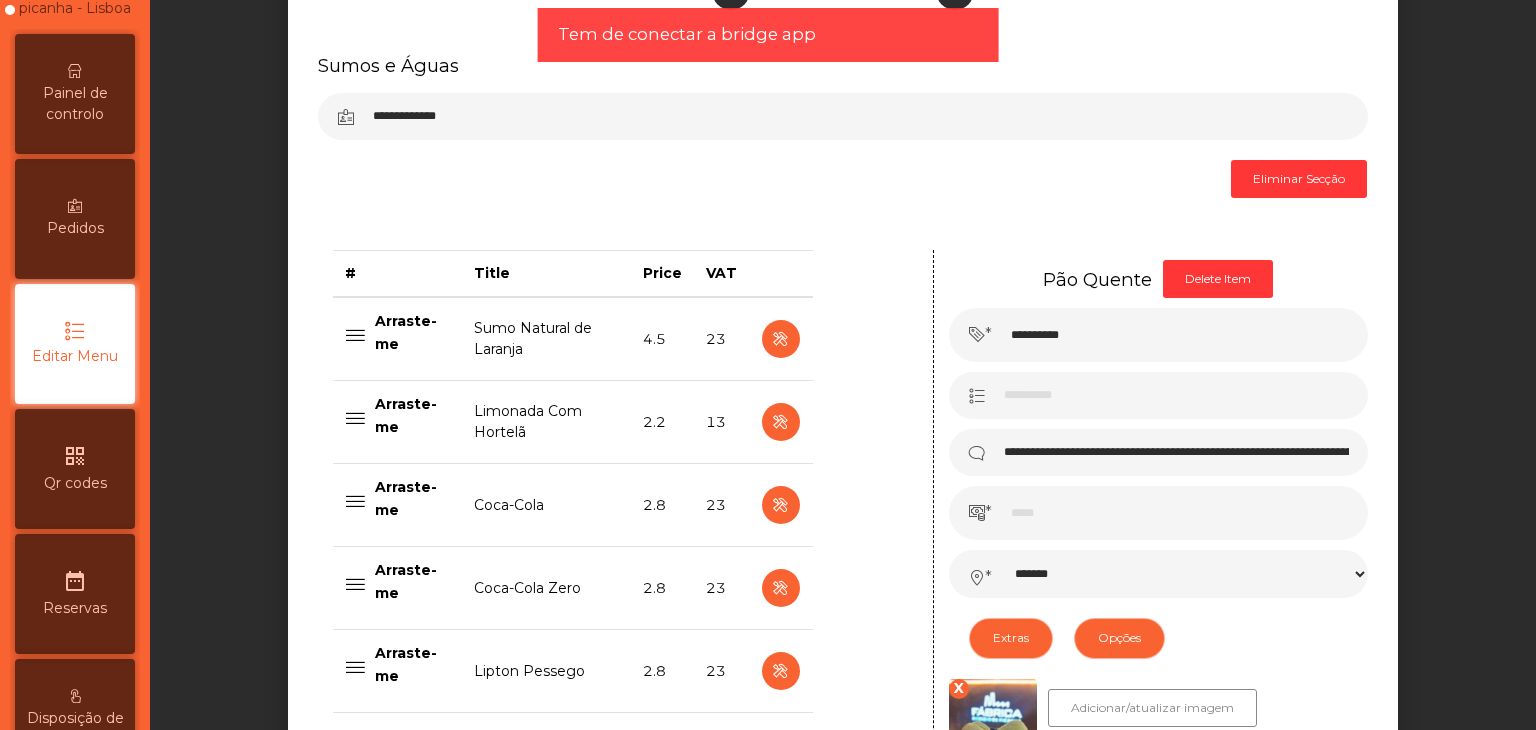 scroll, scrollTop: 600, scrollLeft: 0, axis: vertical 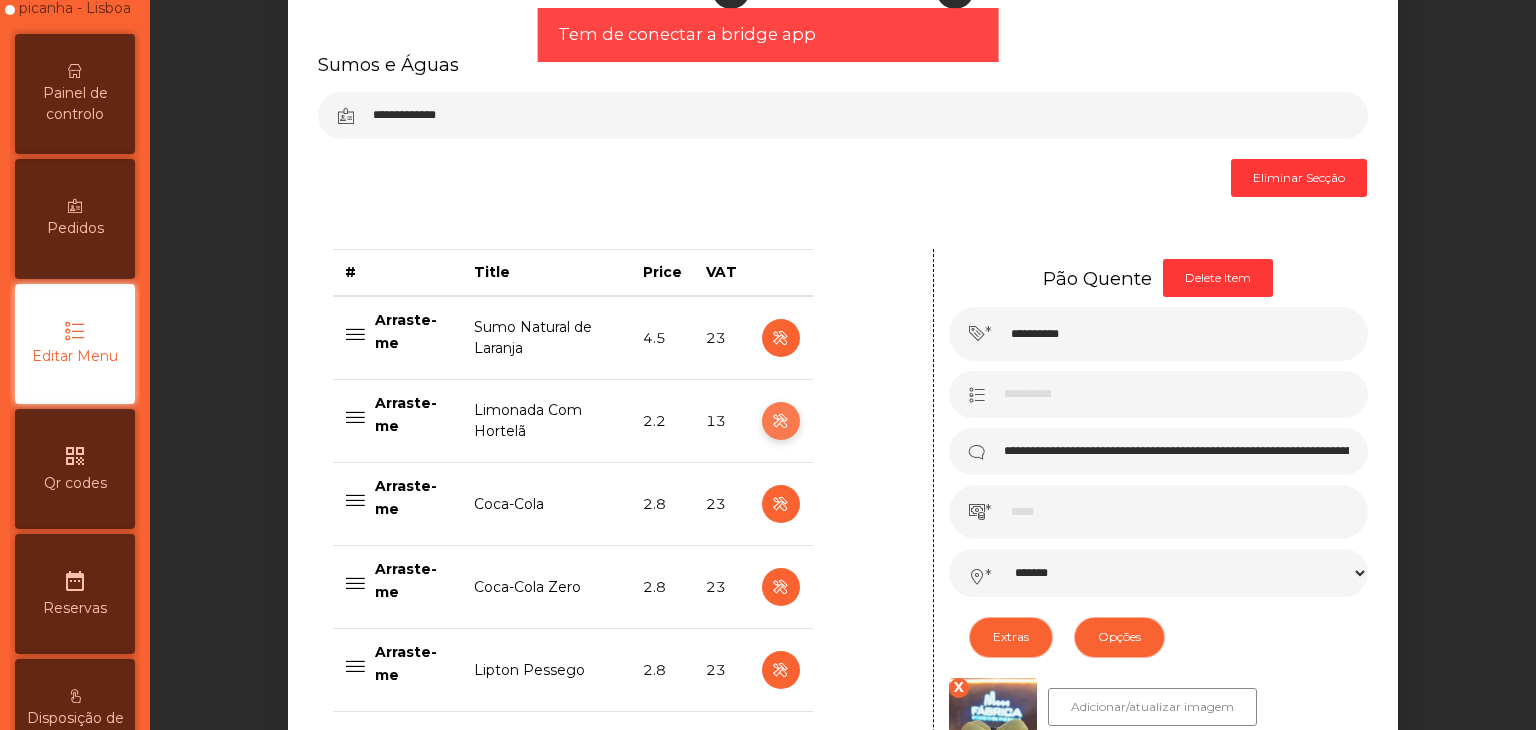 click at bounding box center [780, 421] 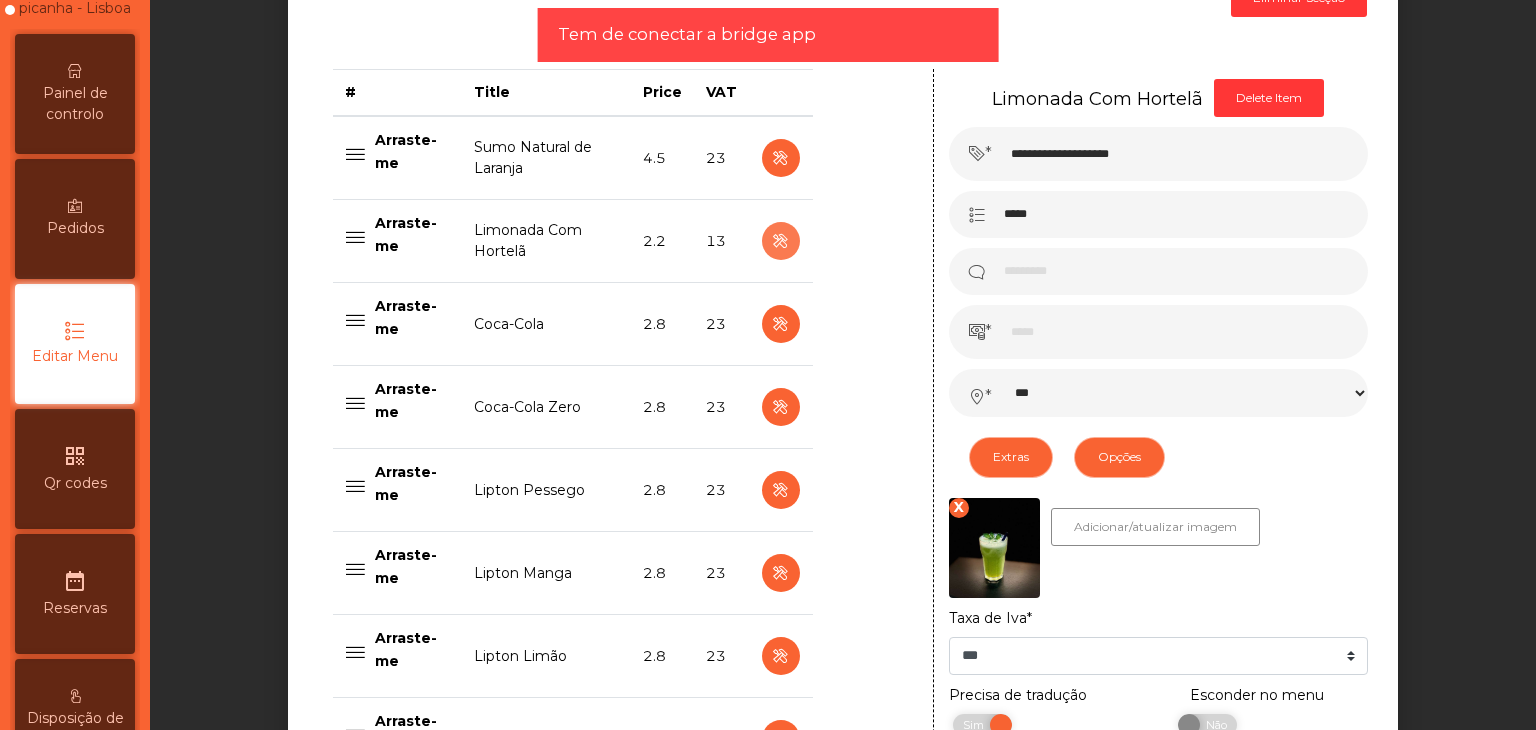 scroll, scrollTop: 900, scrollLeft: 0, axis: vertical 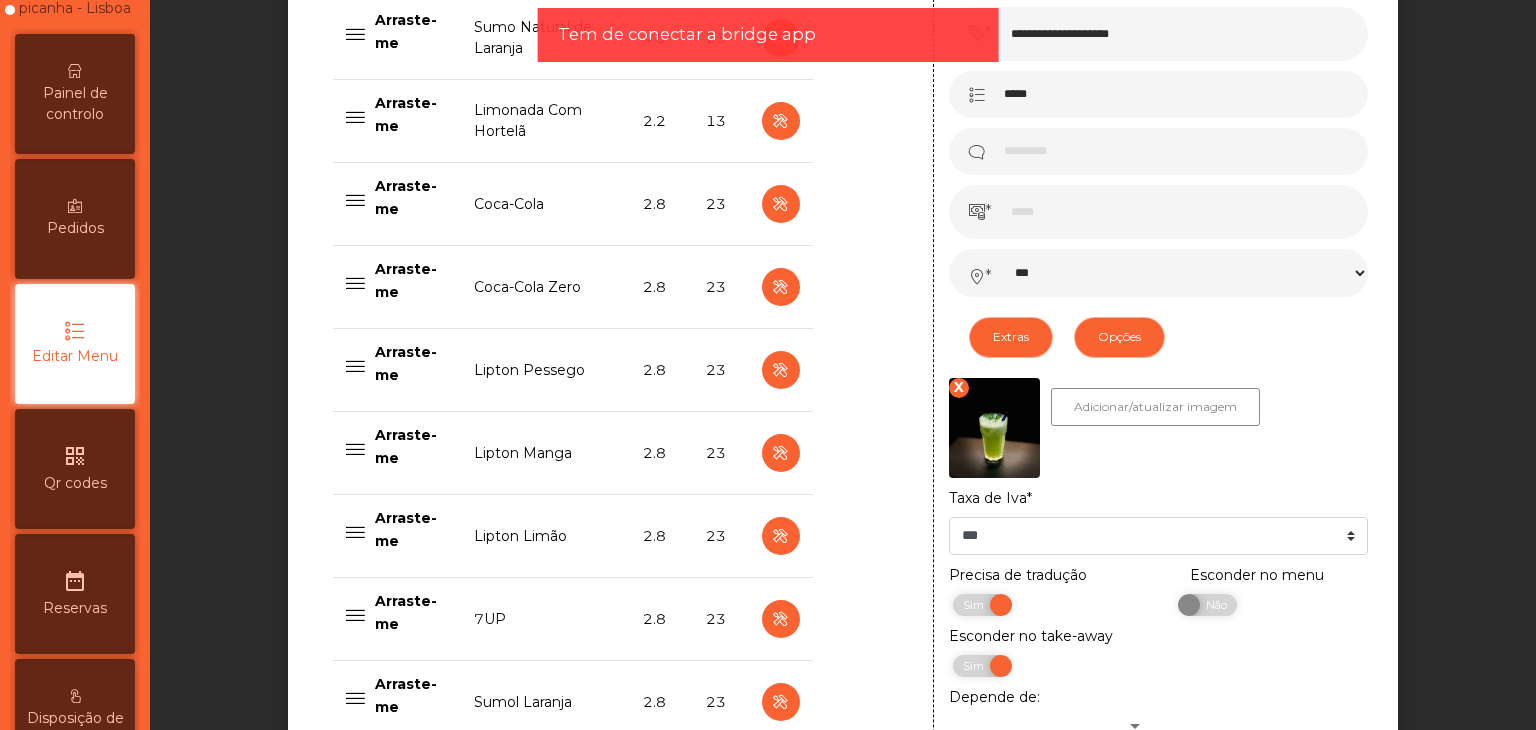 click on "X" at bounding box center (959, 388) 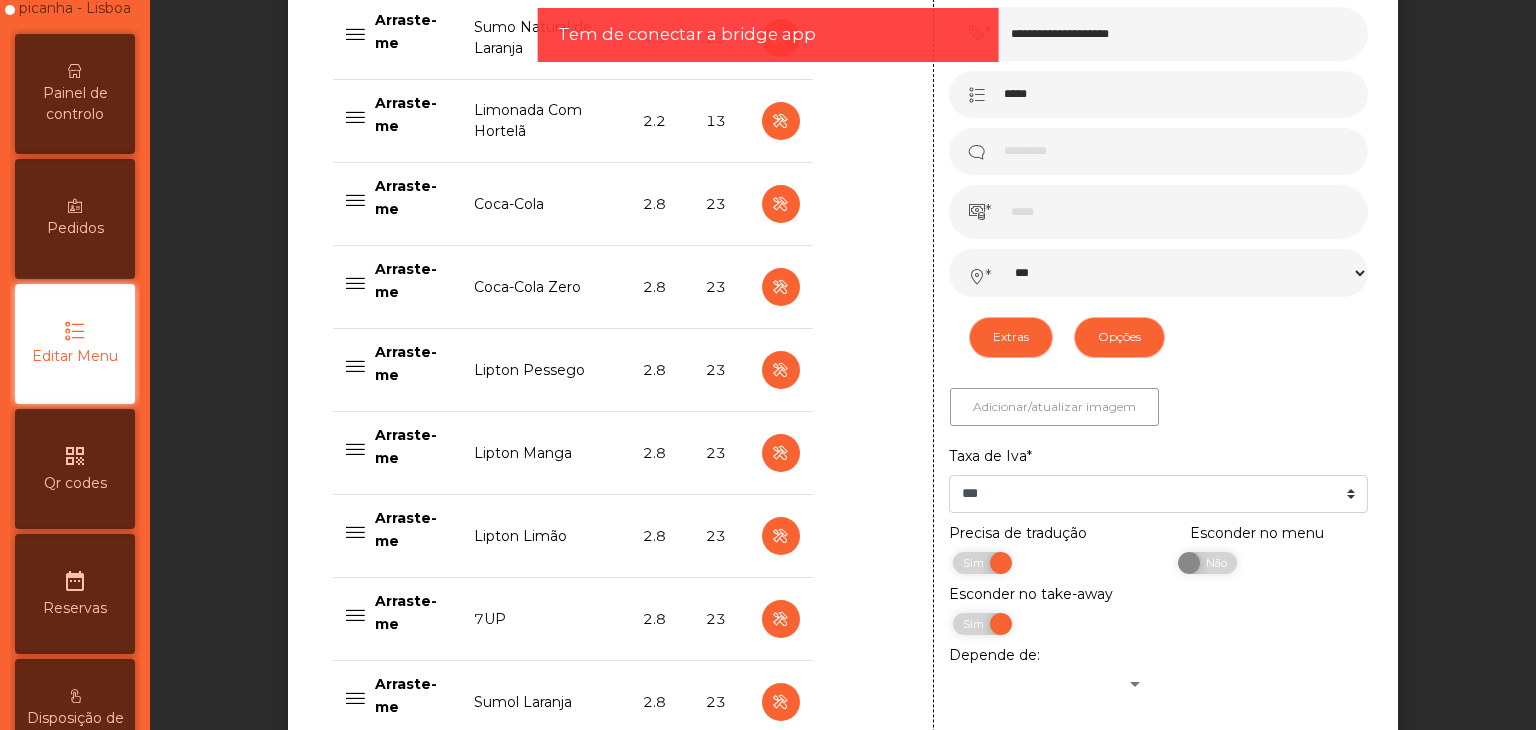 click on "Adicionar/atualizar imagem" at bounding box center (1054, 407) 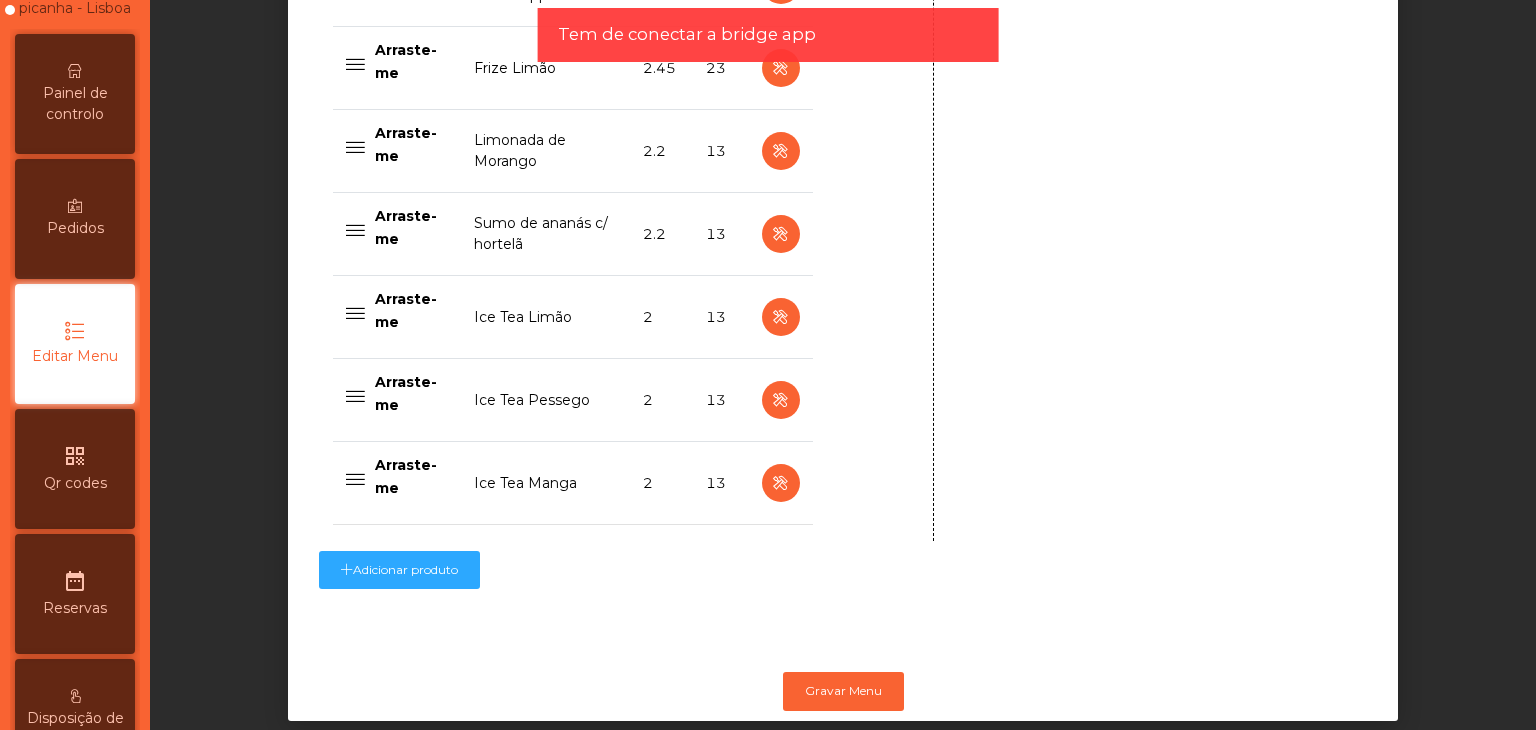 scroll, scrollTop: 2072, scrollLeft: 0, axis: vertical 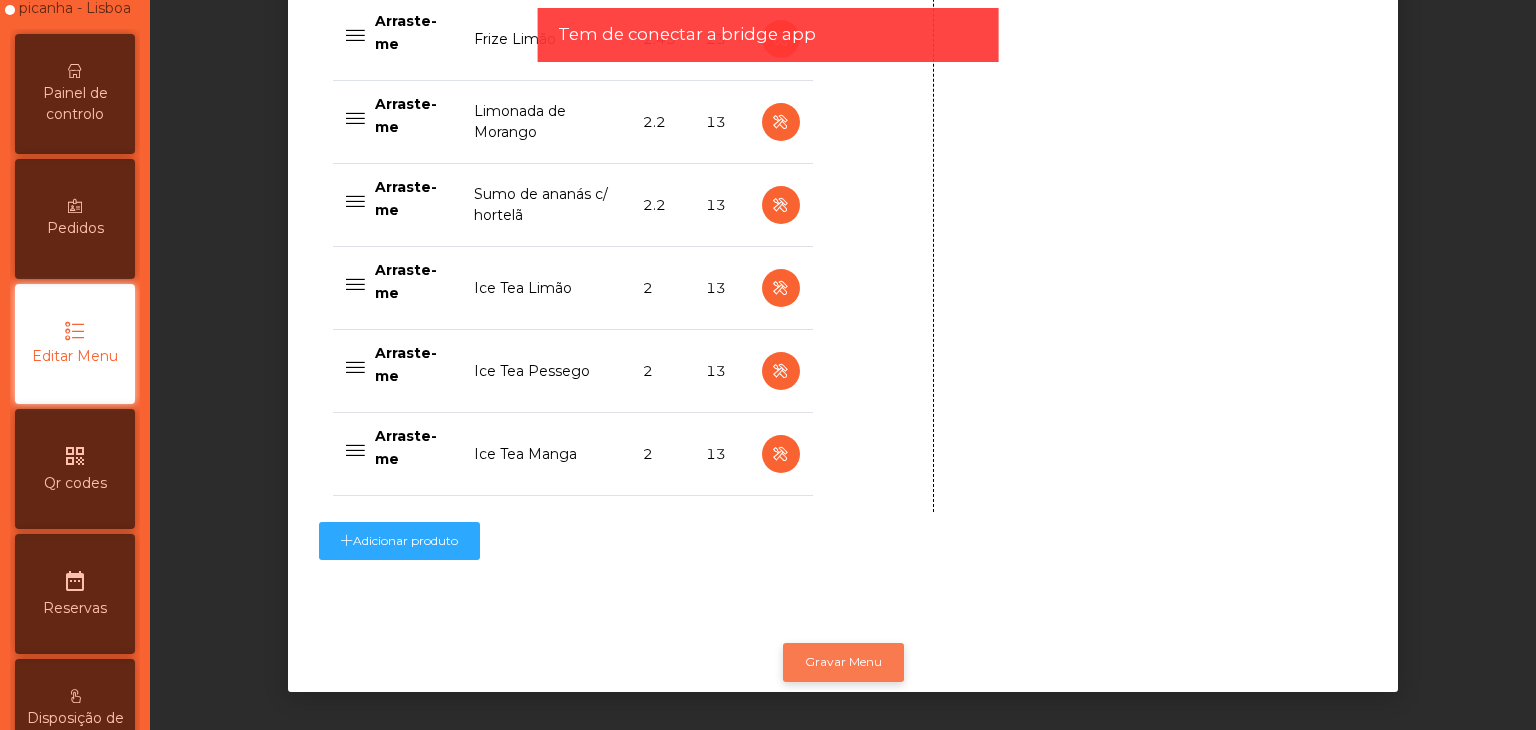 click on "Gravar Menu" at bounding box center [843, 662] 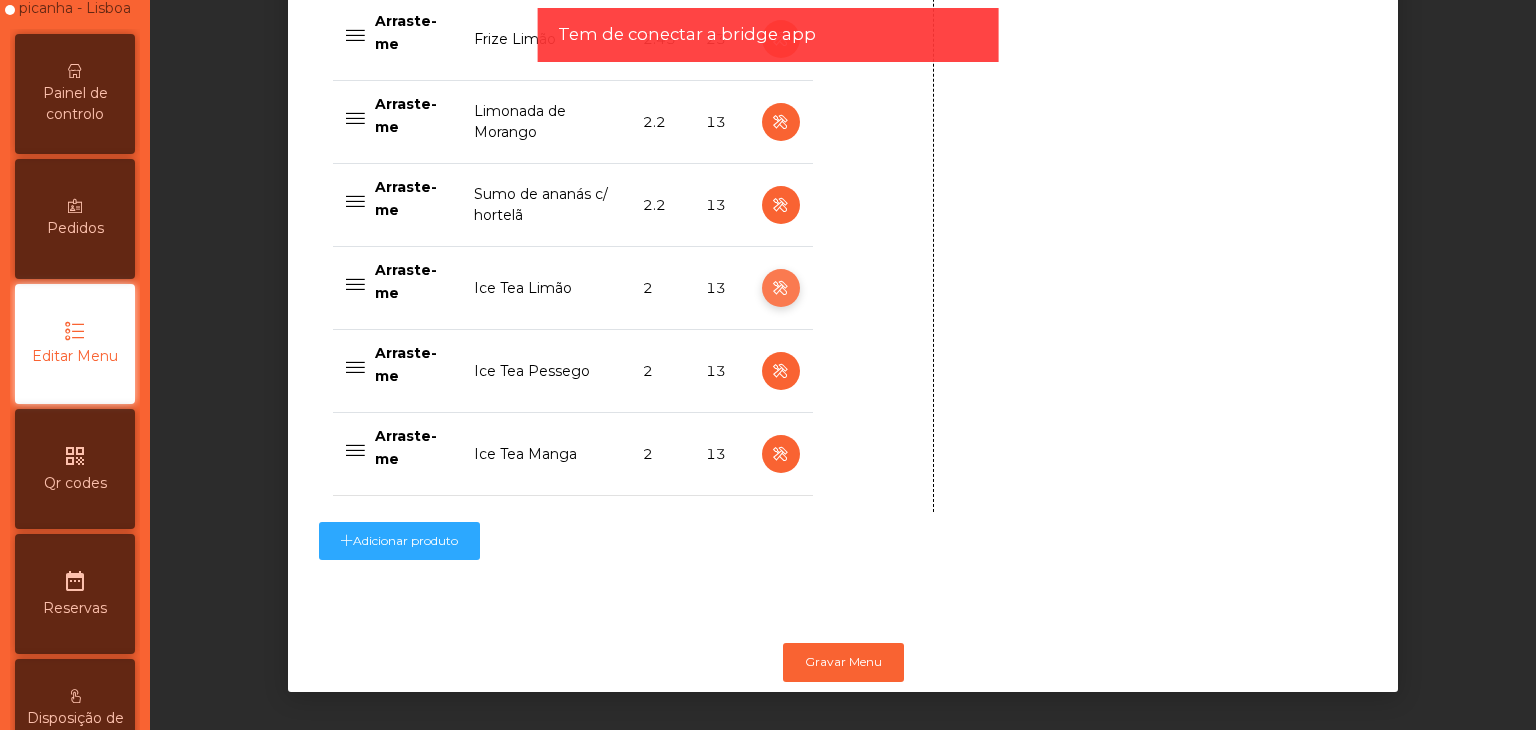 click at bounding box center [780, 288] 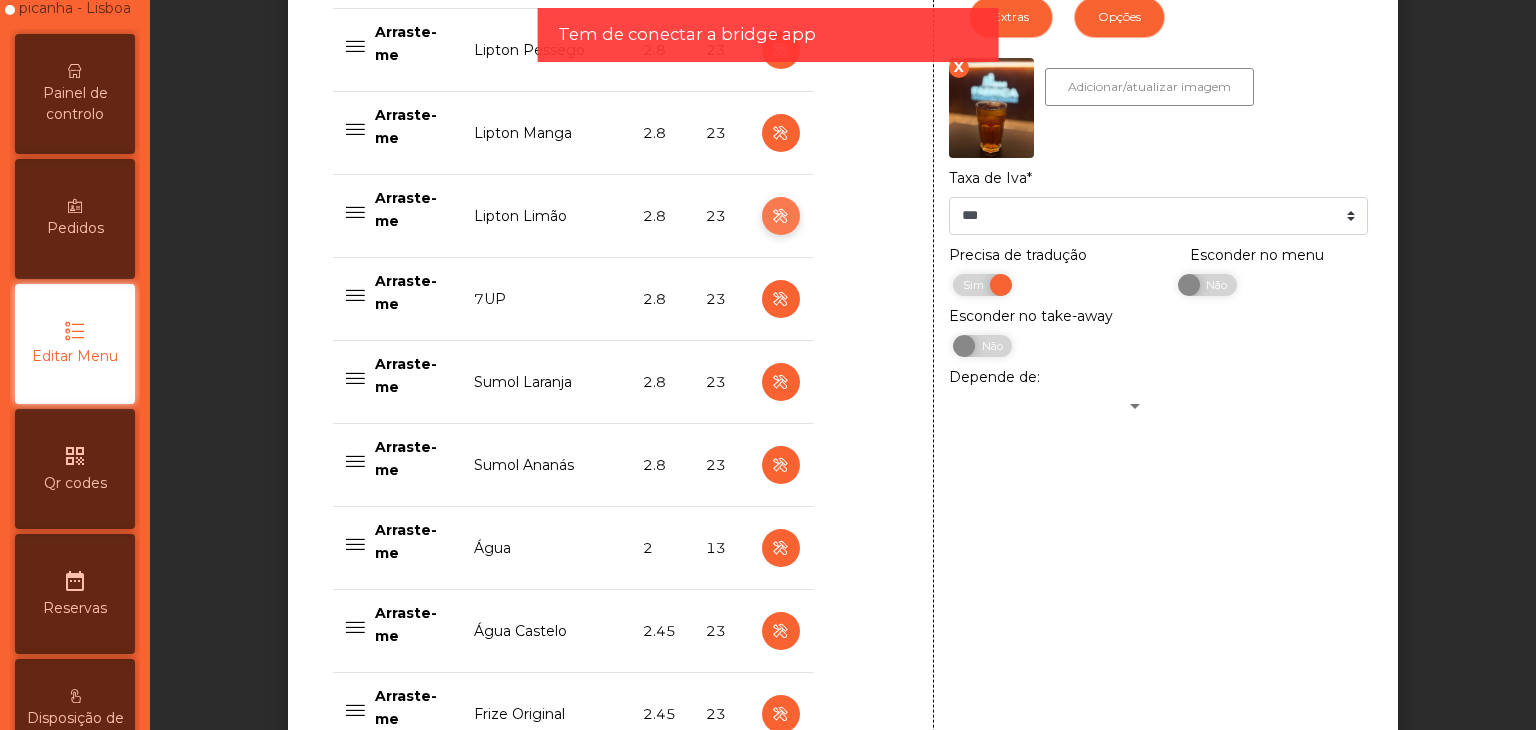 scroll, scrollTop: 1172, scrollLeft: 0, axis: vertical 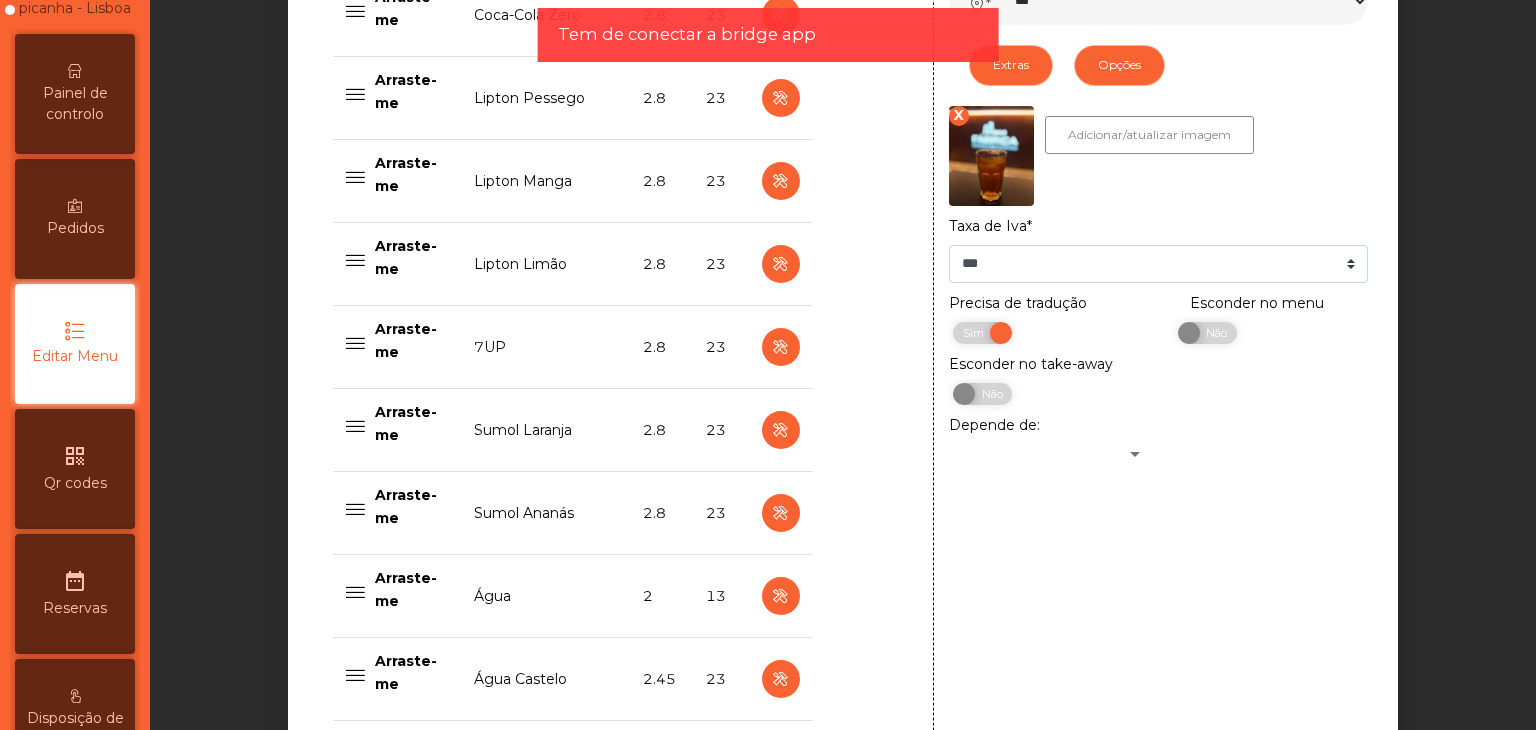 click on "X" at bounding box center [959, 116] 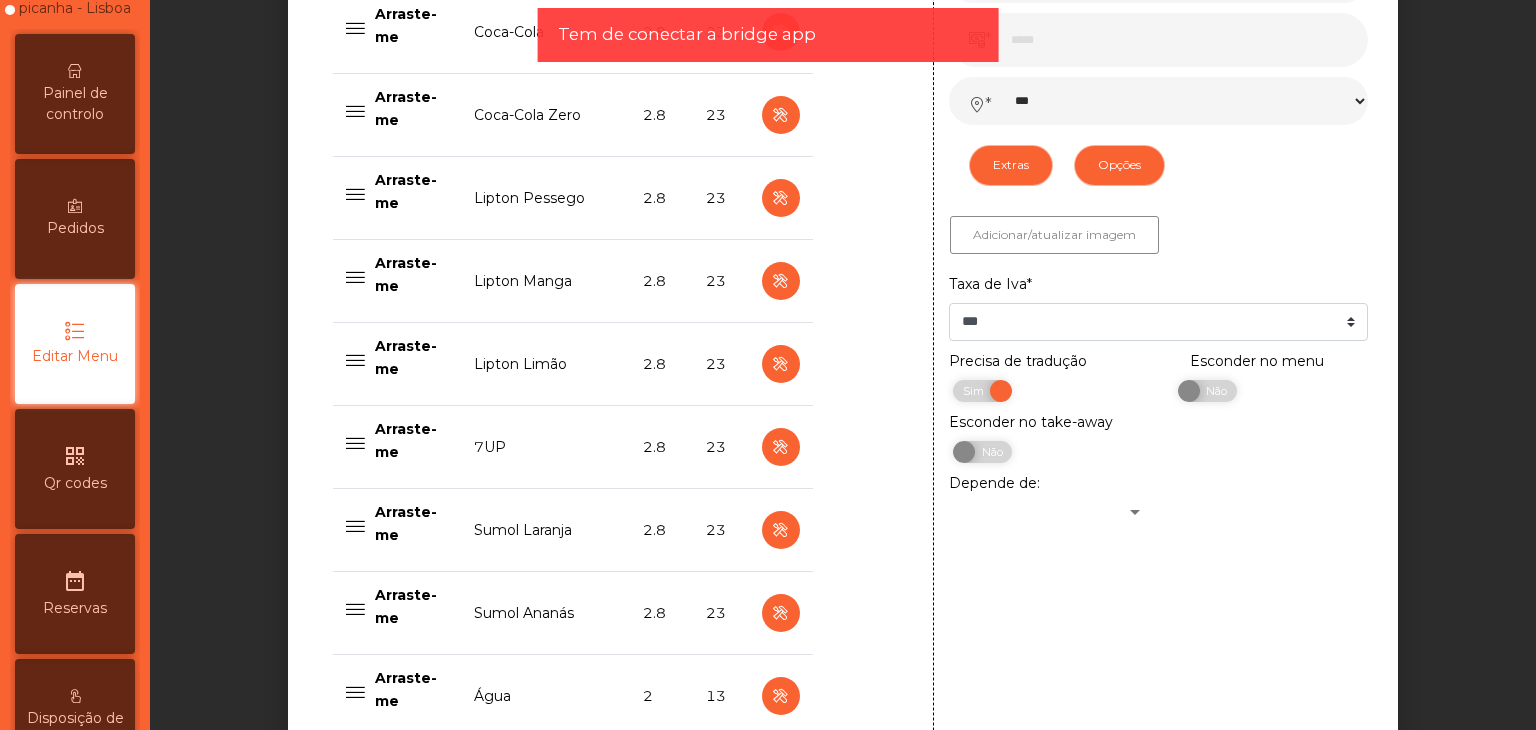 scroll, scrollTop: 672, scrollLeft: 0, axis: vertical 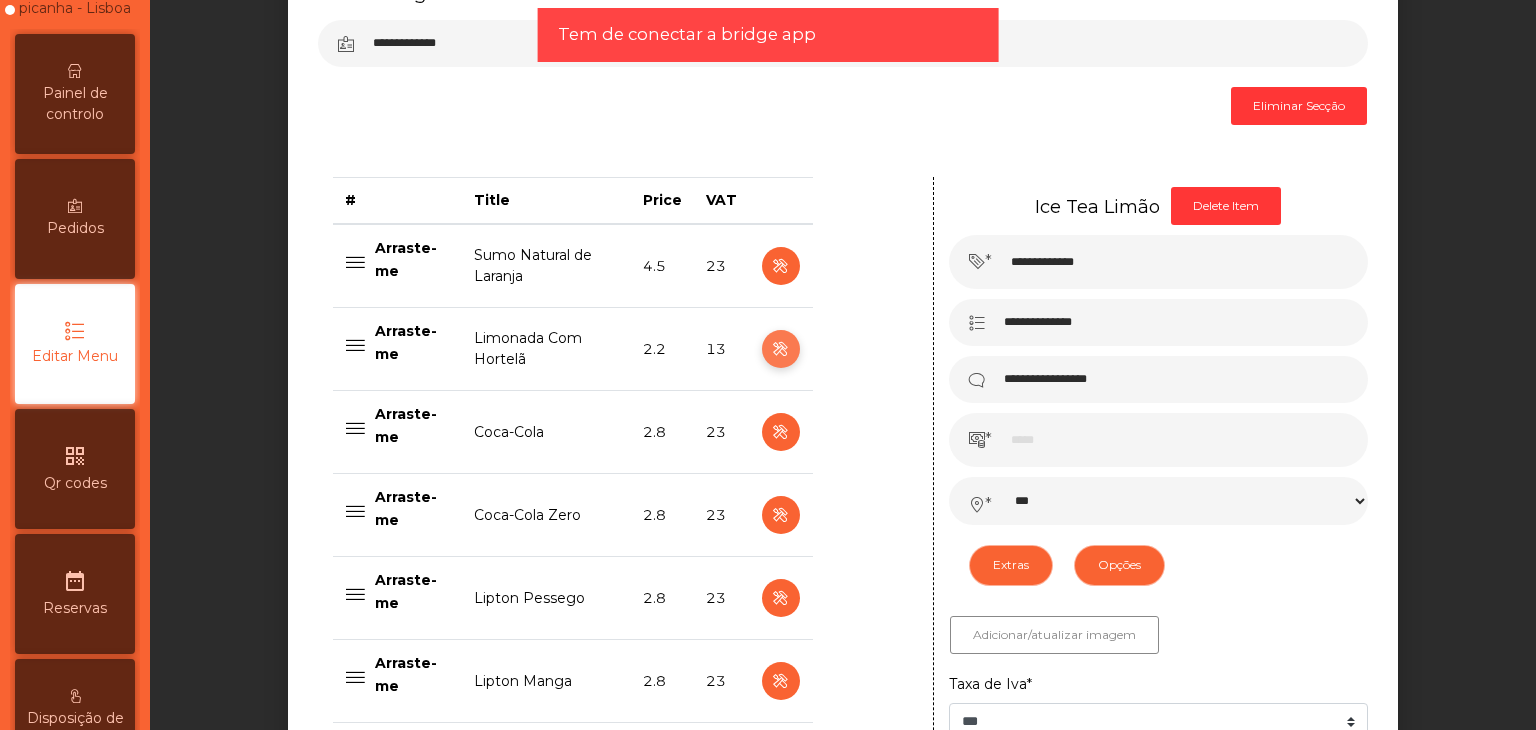 click at bounding box center (780, 349) 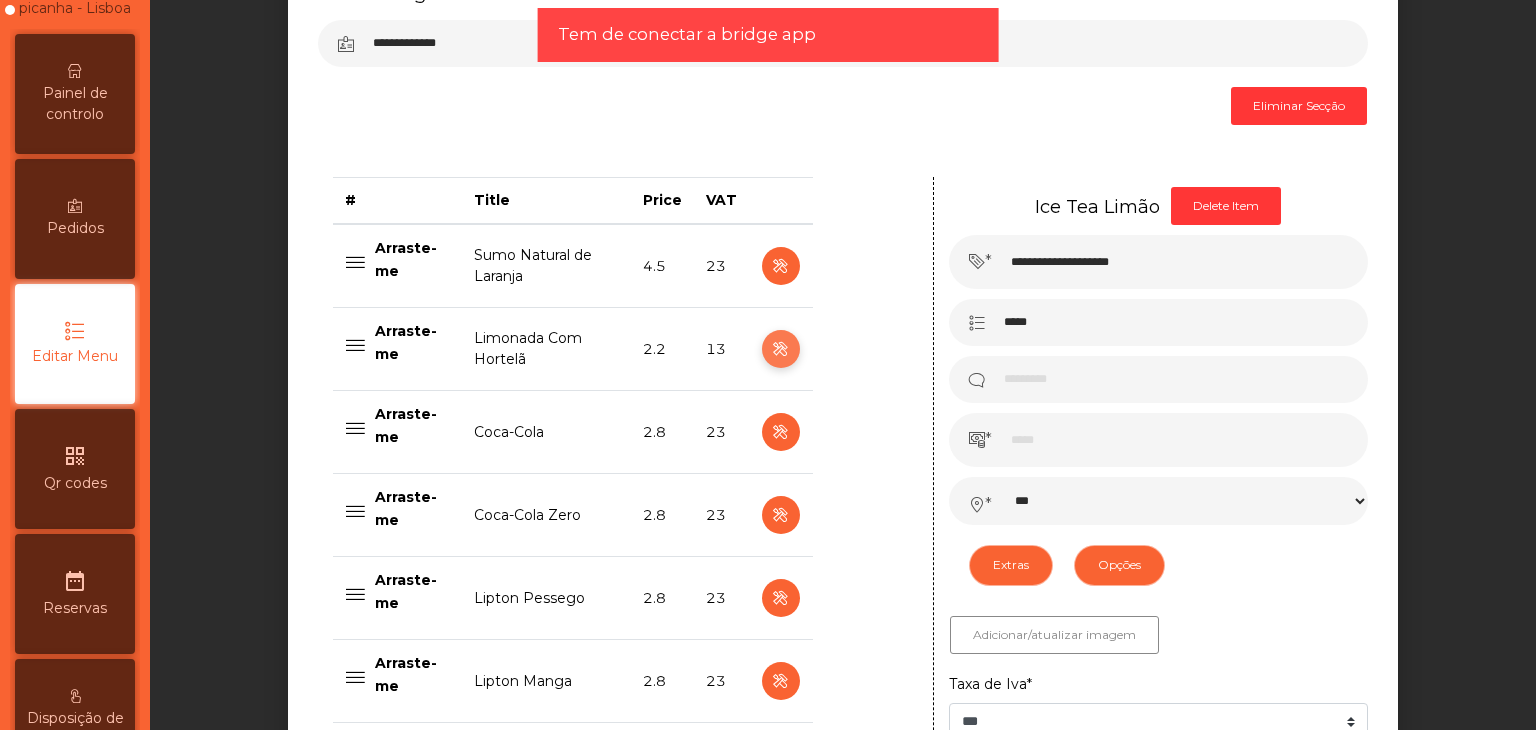 select on "***" 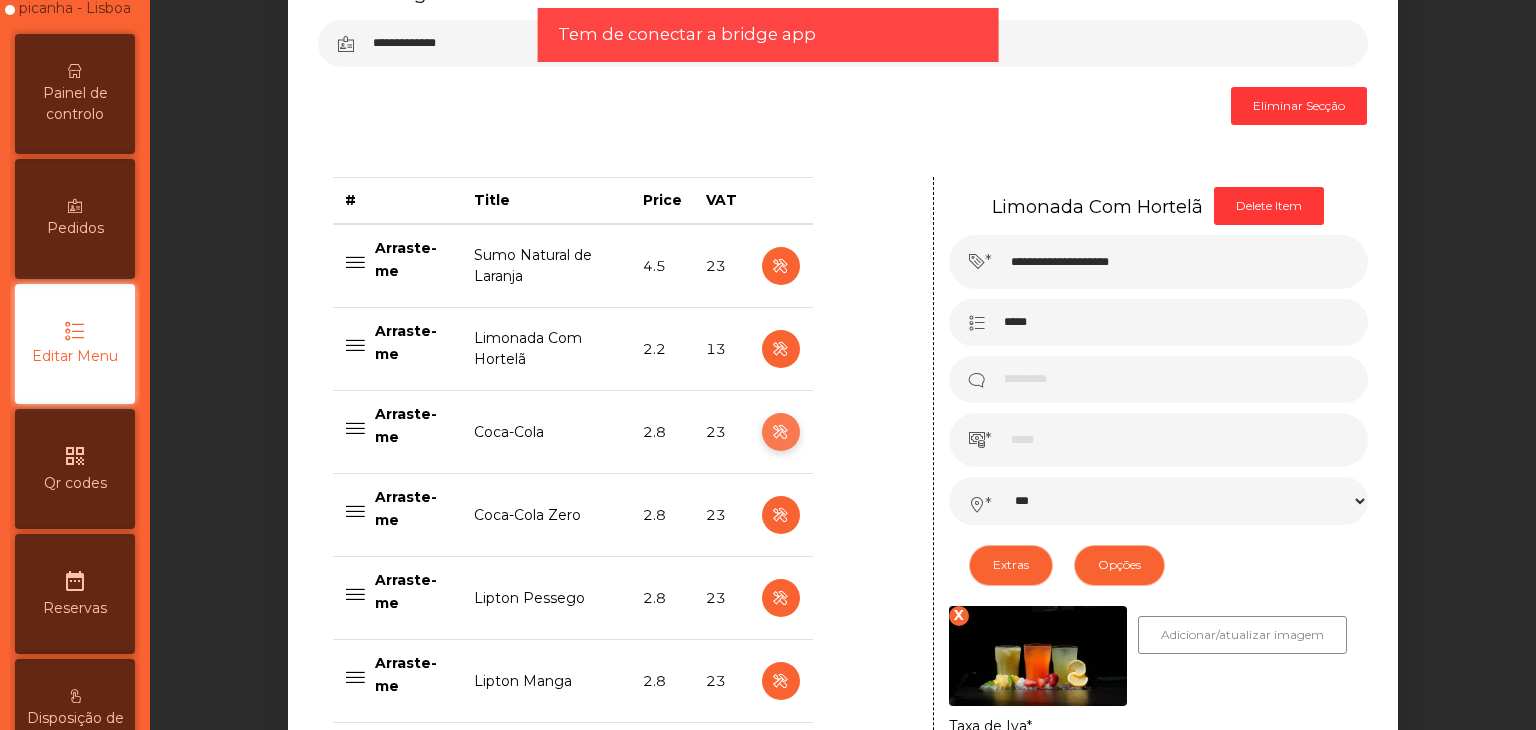 click at bounding box center (780, 432) 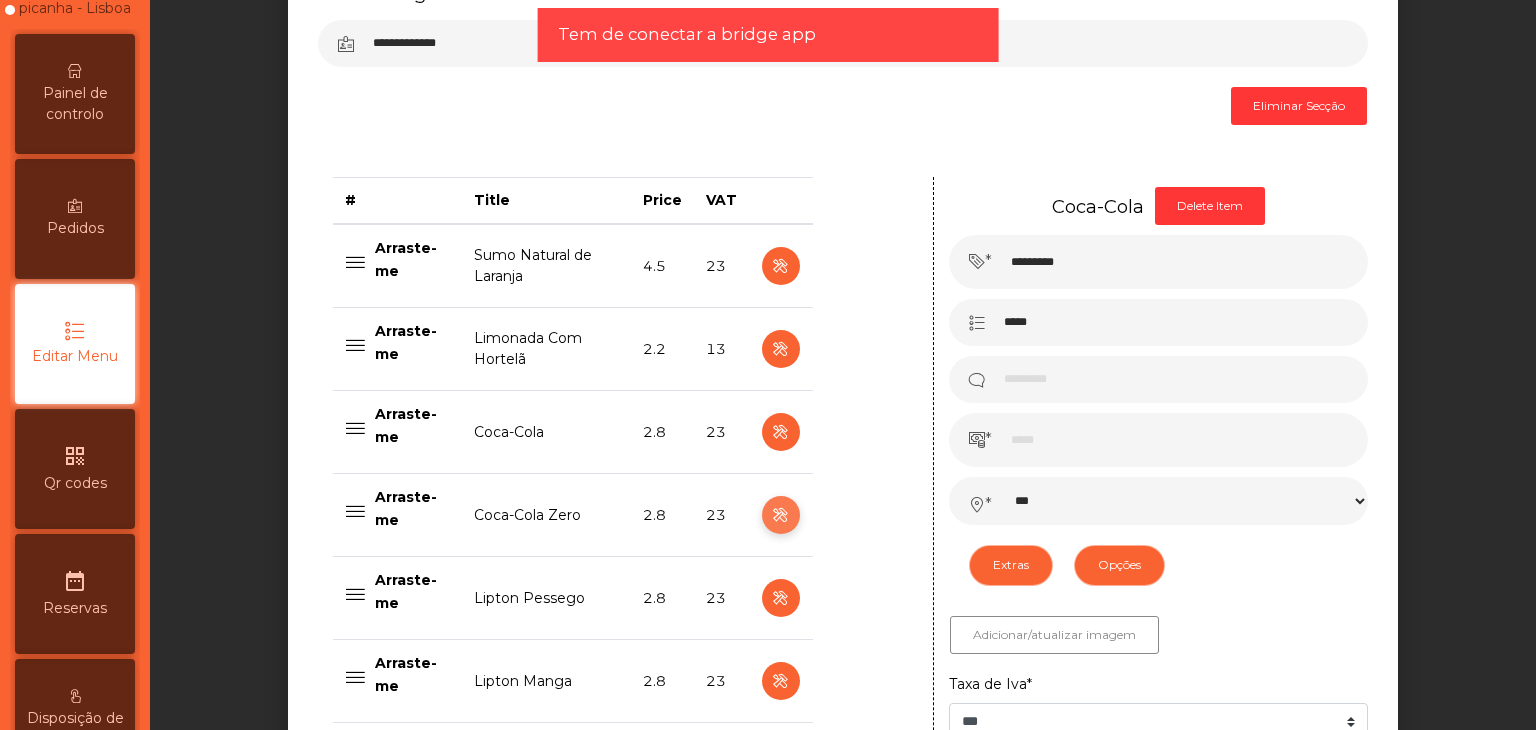 click at bounding box center [780, 515] 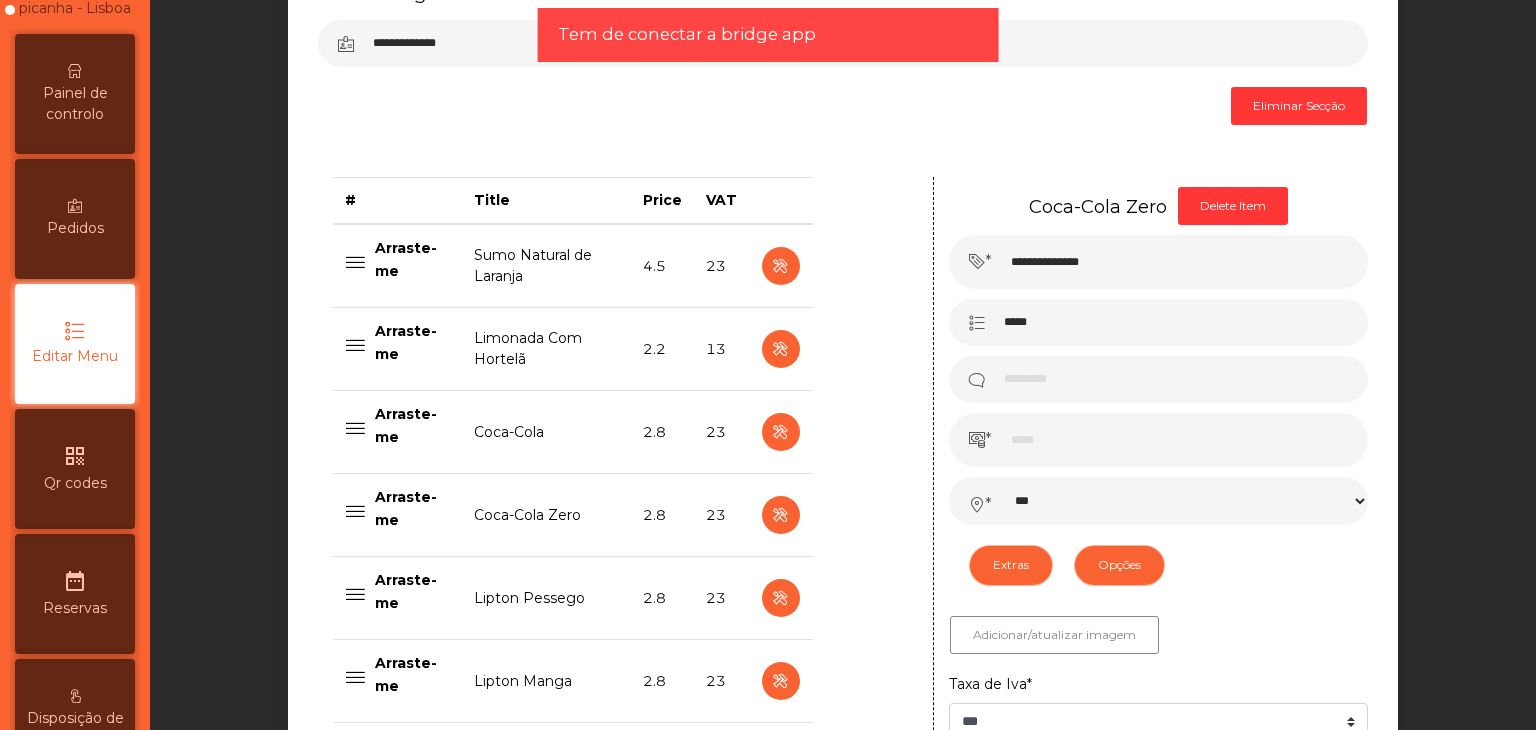 click at bounding box center [781, 598] 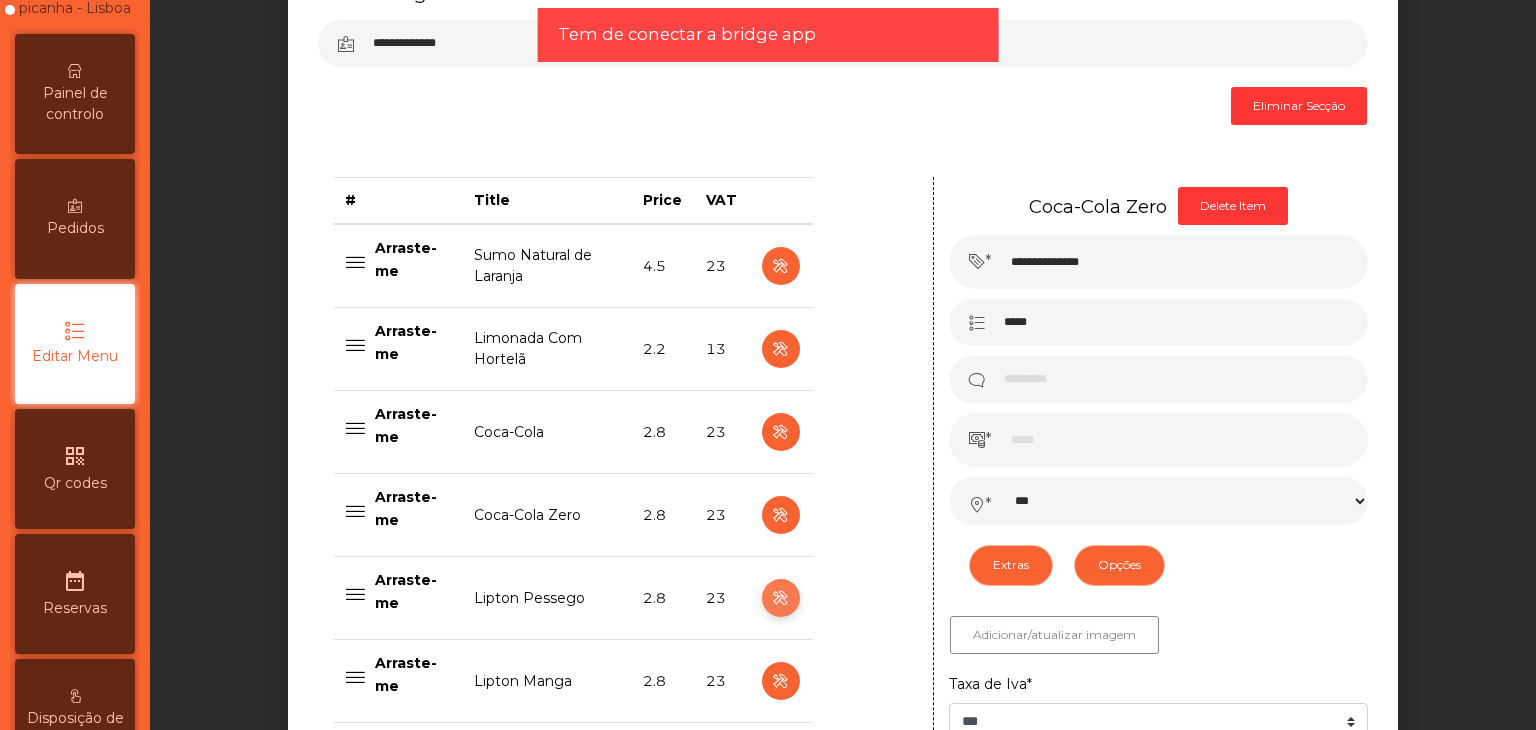 click at bounding box center [780, 598] 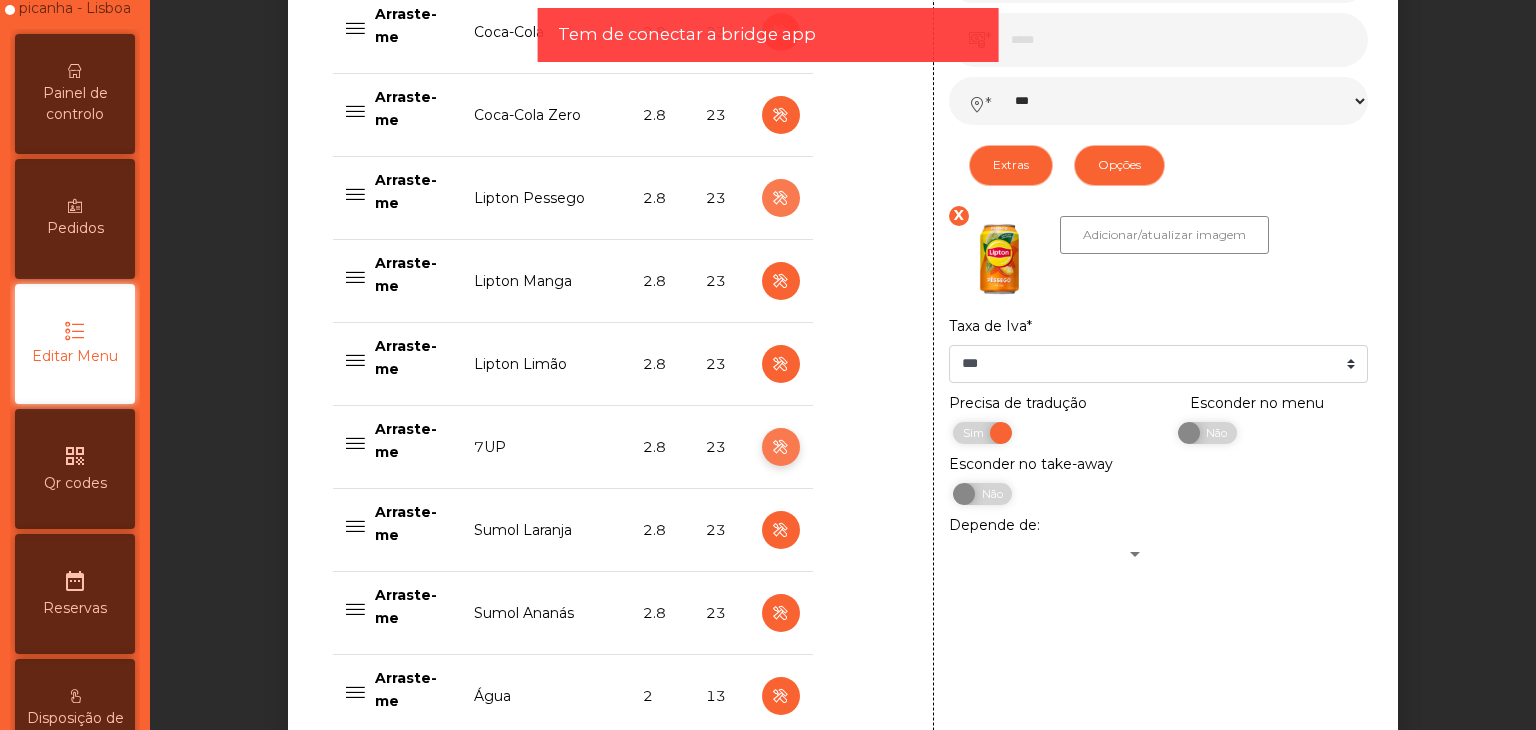 scroll, scrollTop: 1272, scrollLeft: 0, axis: vertical 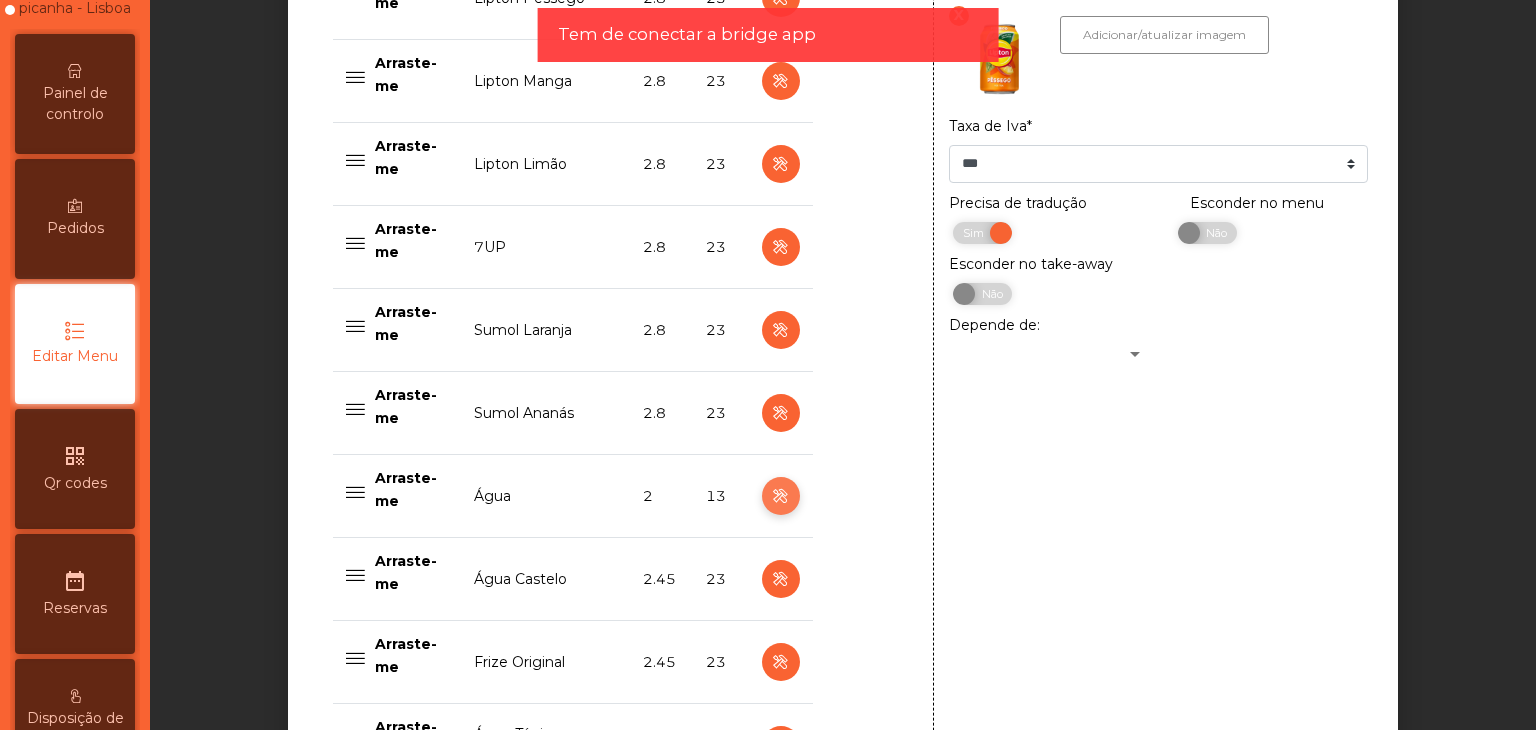 click at bounding box center [780, 496] 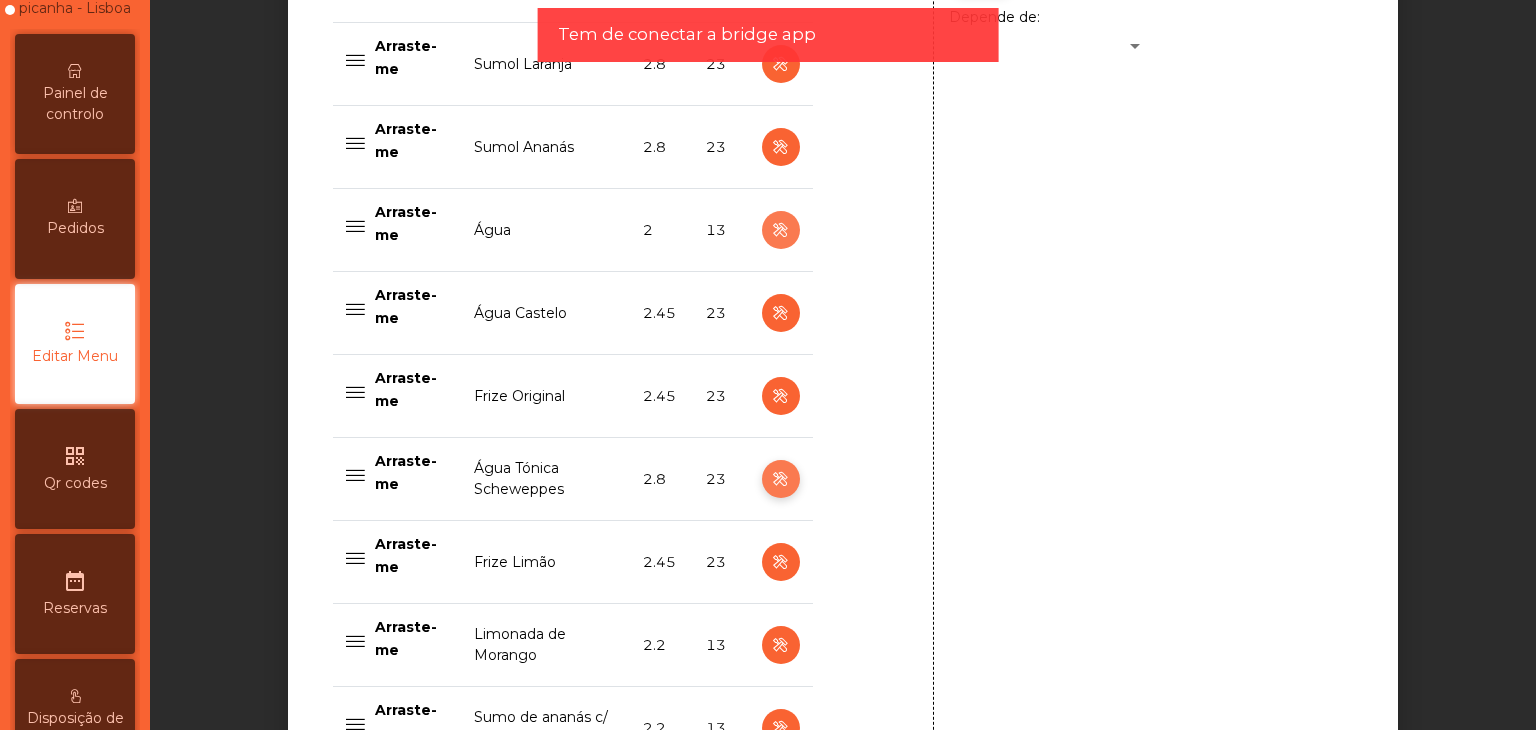 scroll, scrollTop: 1572, scrollLeft: 0, axis: vertical 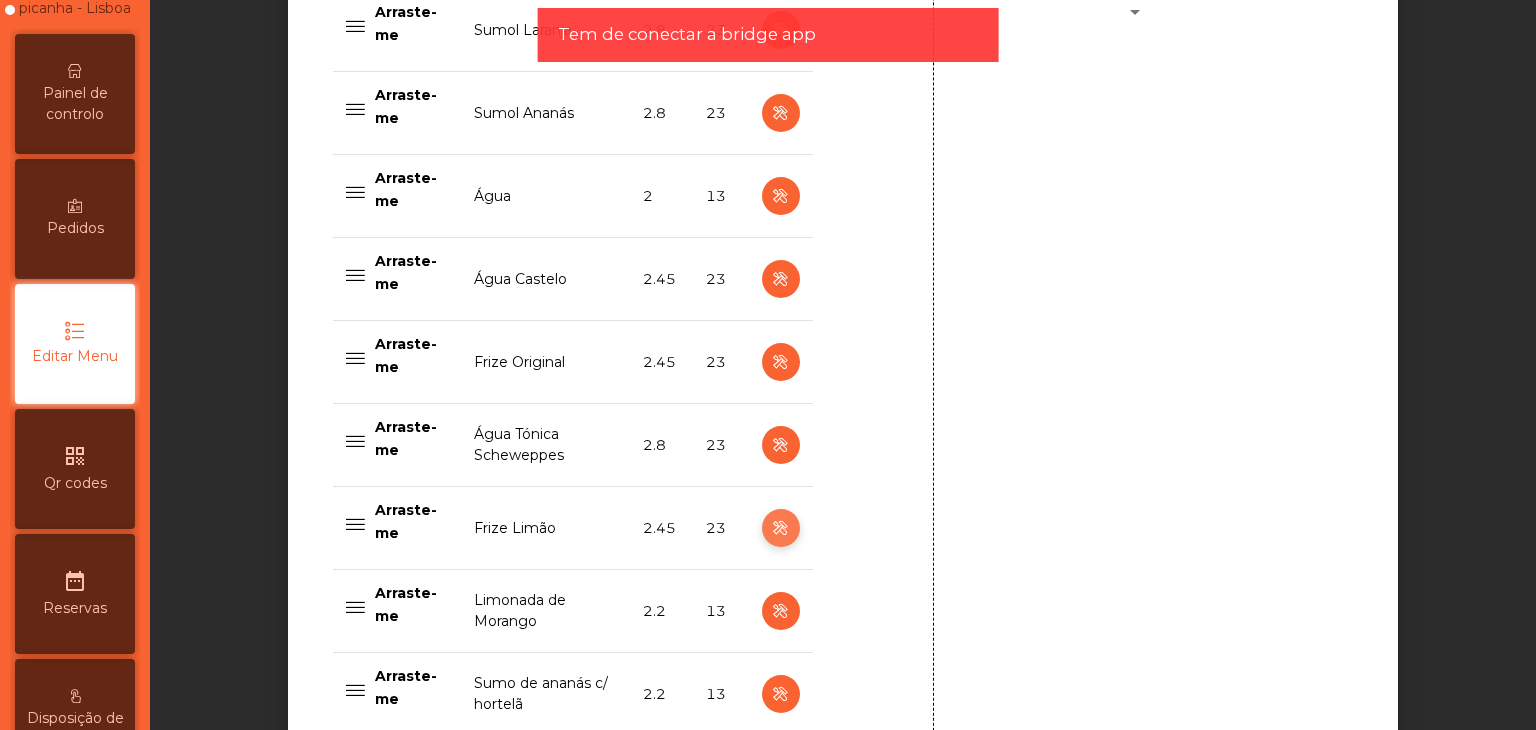 click at bounding box center (780, 528) 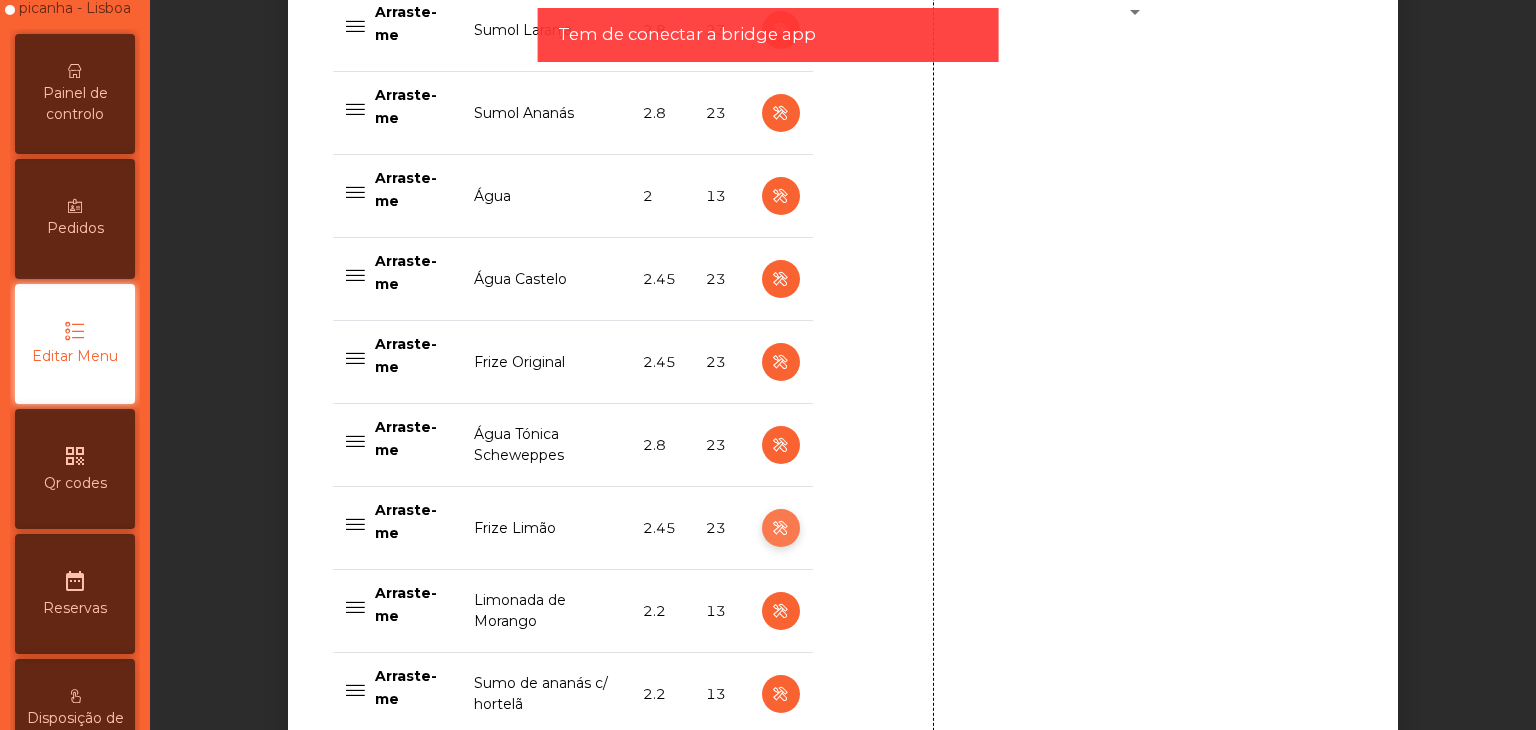 type on "**********" 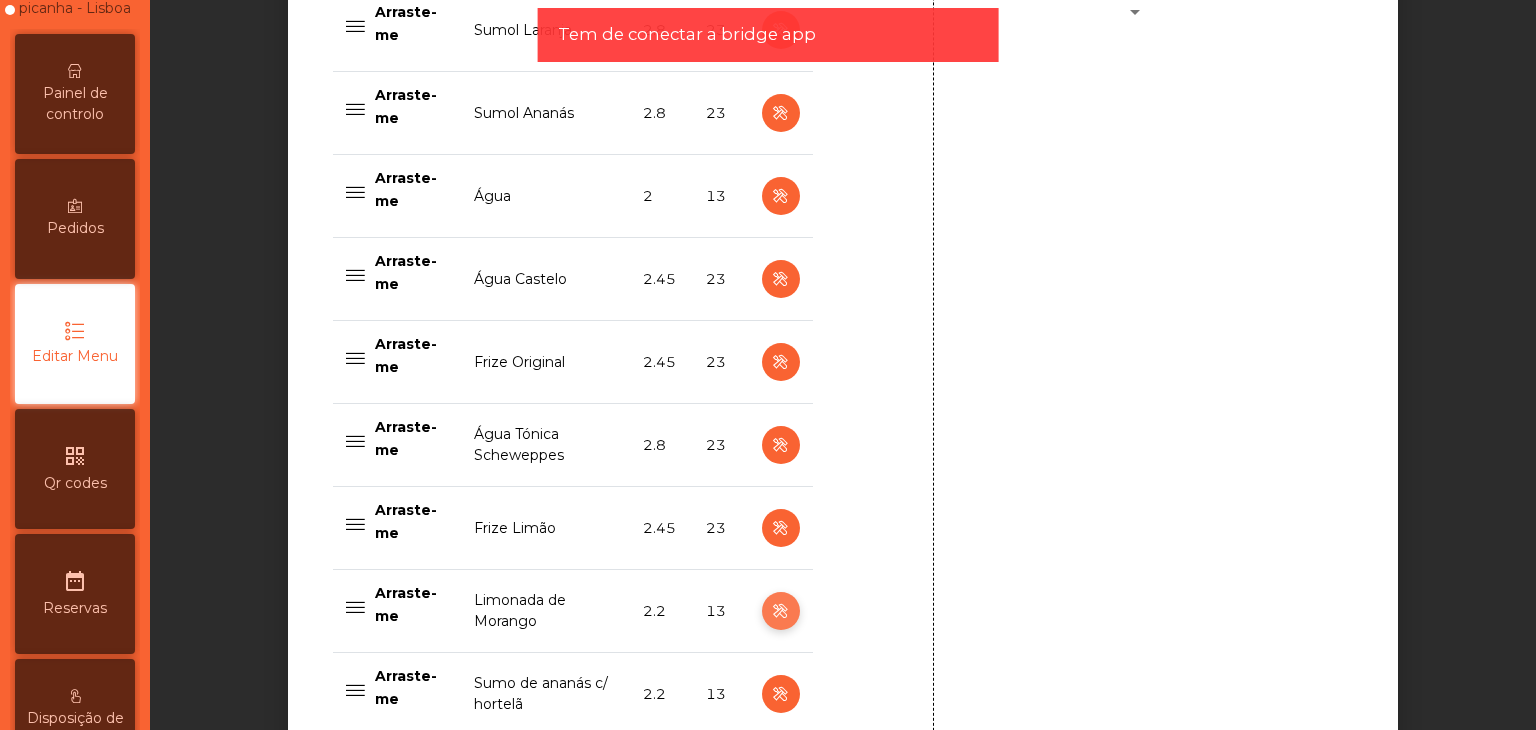 click at bounding box center [781, 611] 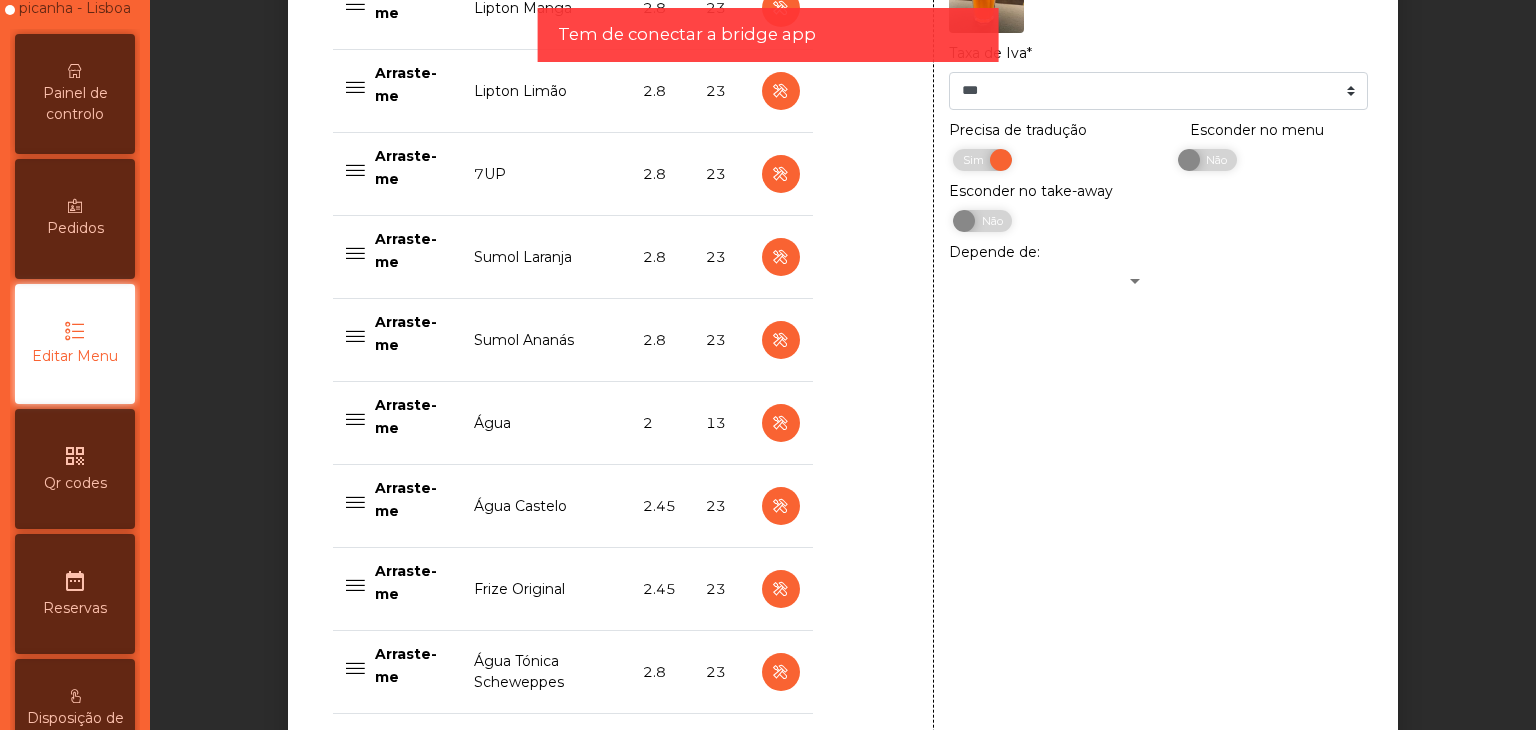 scroll, scrollTop: 1072, scrollLeft: 0, axis: vertical 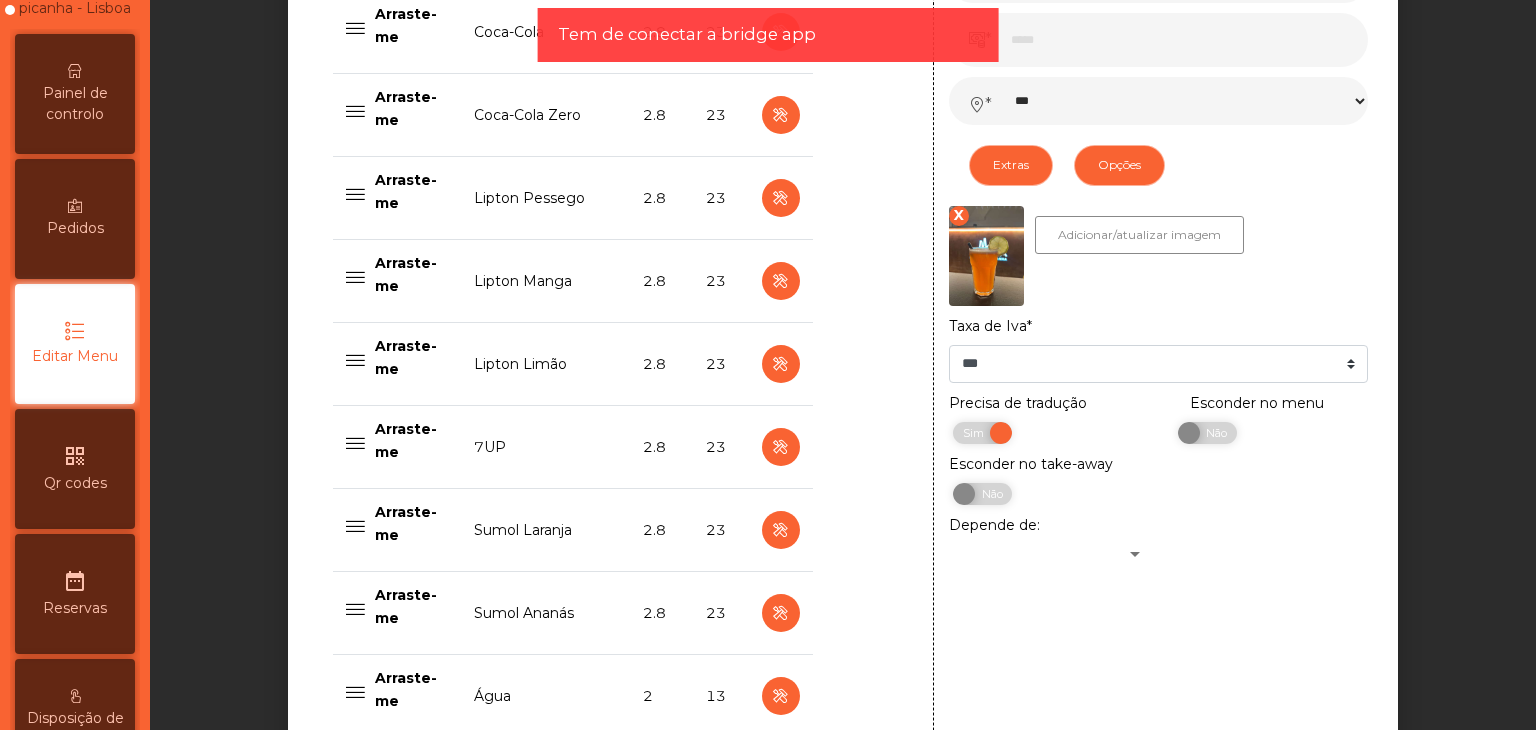 click on "X" at bounding box center (959, 216) 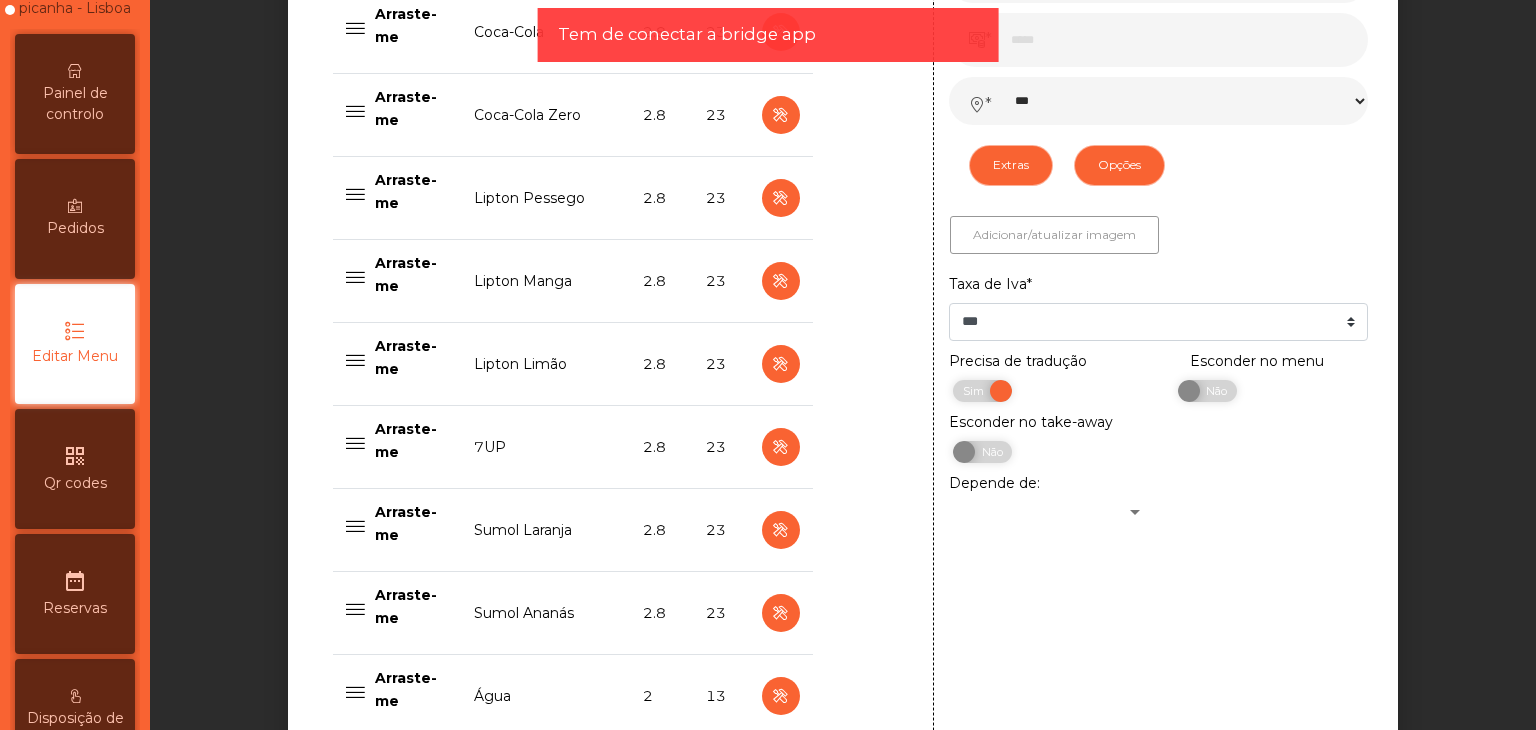 click on "Adicionar/atualizar imagem" at bounding box center [1054, 235] 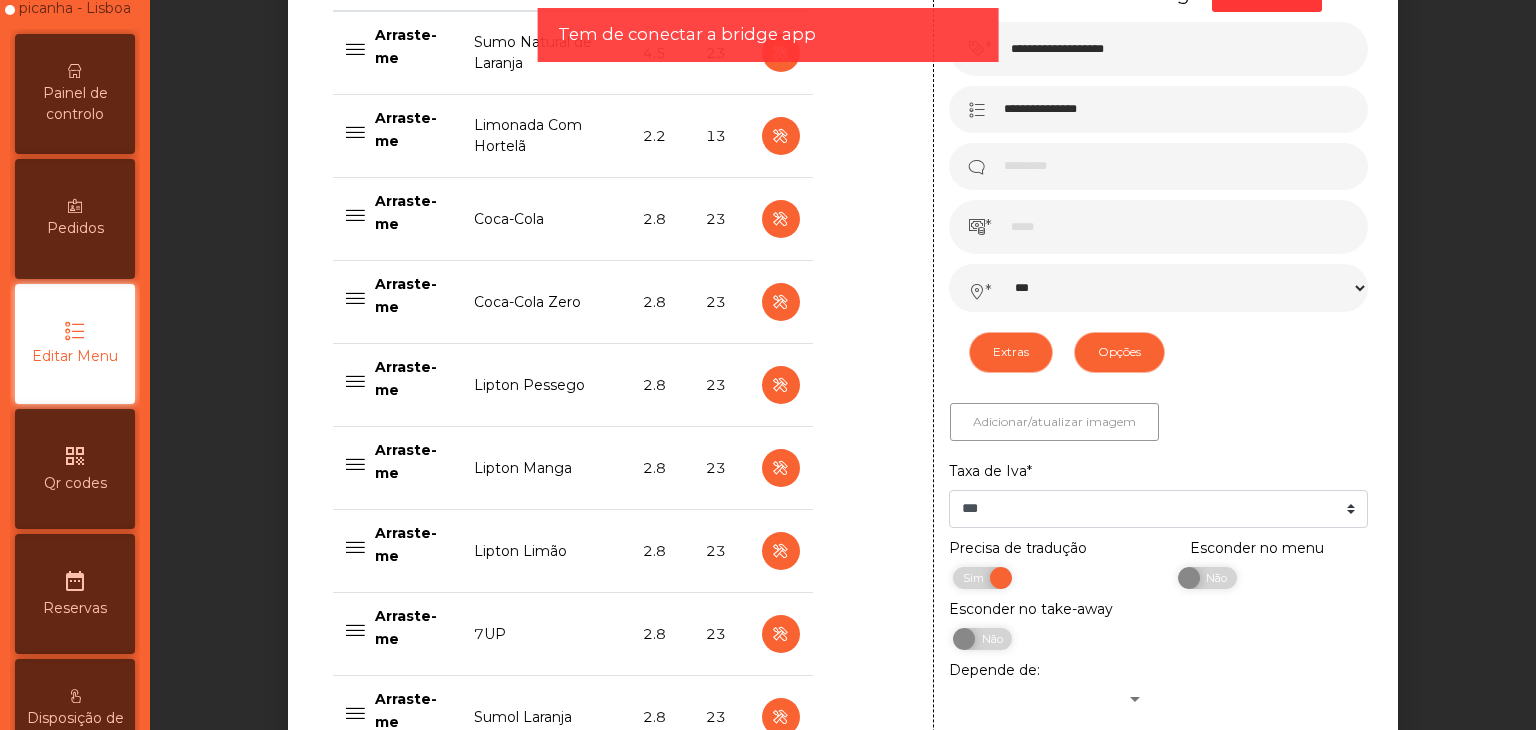 scroll, scrollTop: 872, scrollLeft: 0, axis: vertical 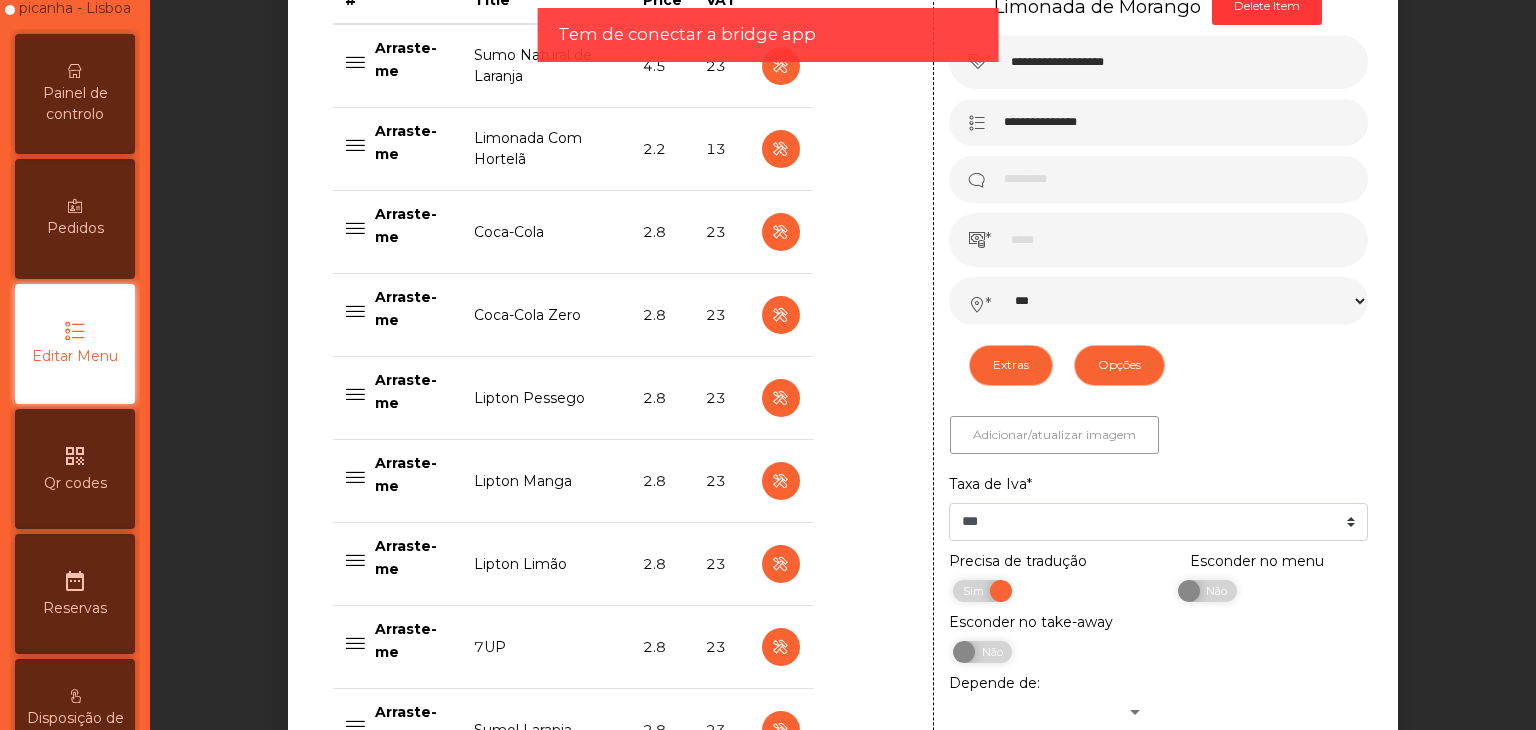 click on "Adicionar/atualizar imagem" at bounding box center (1054, 435) 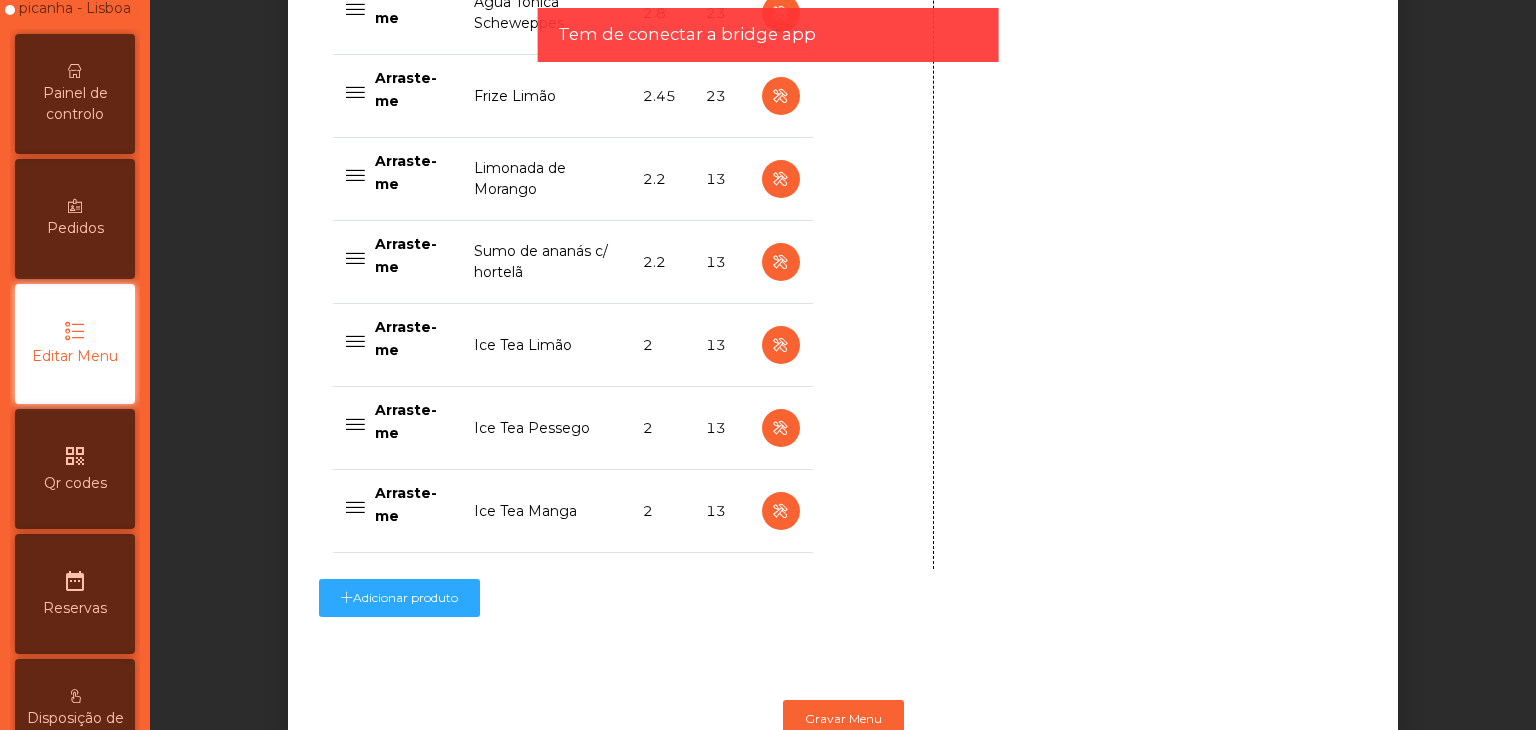 scroll, scrollTop: 2072, scrollLeft: 0, axis: vertical 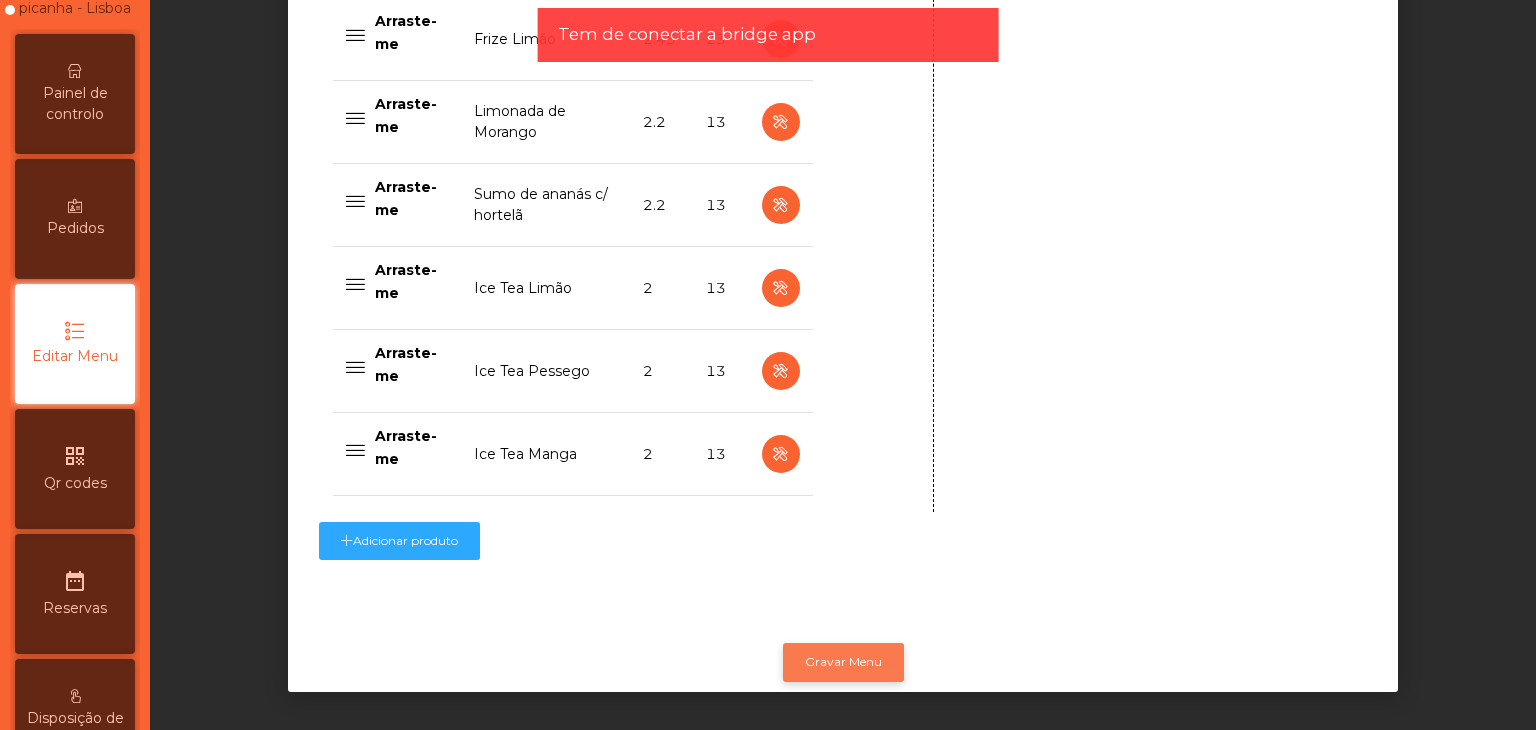 click on "Gravar Menu" at bounding box center (843, 662) 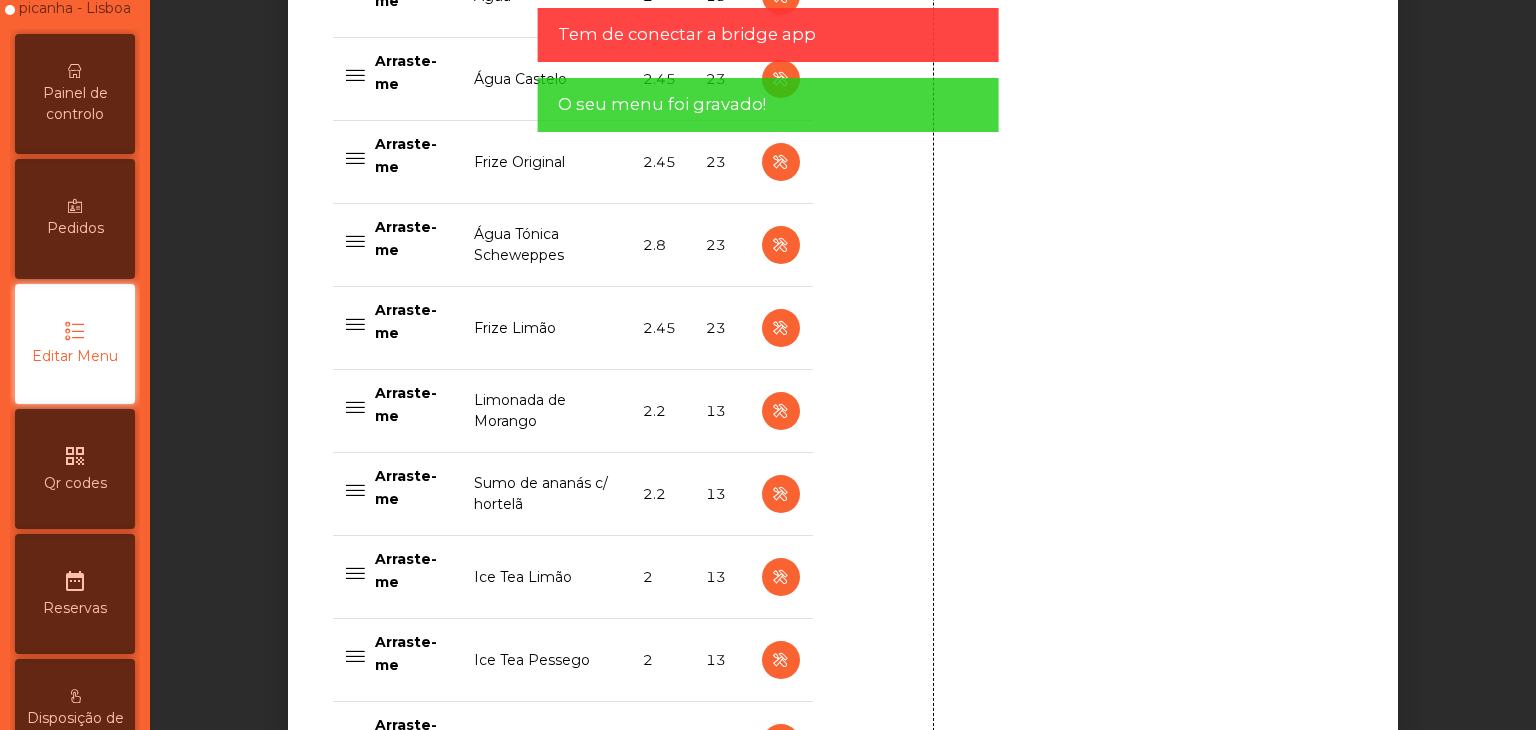 scroll, scrollTop: 1672, scrollLeft: 0, axis: vertical 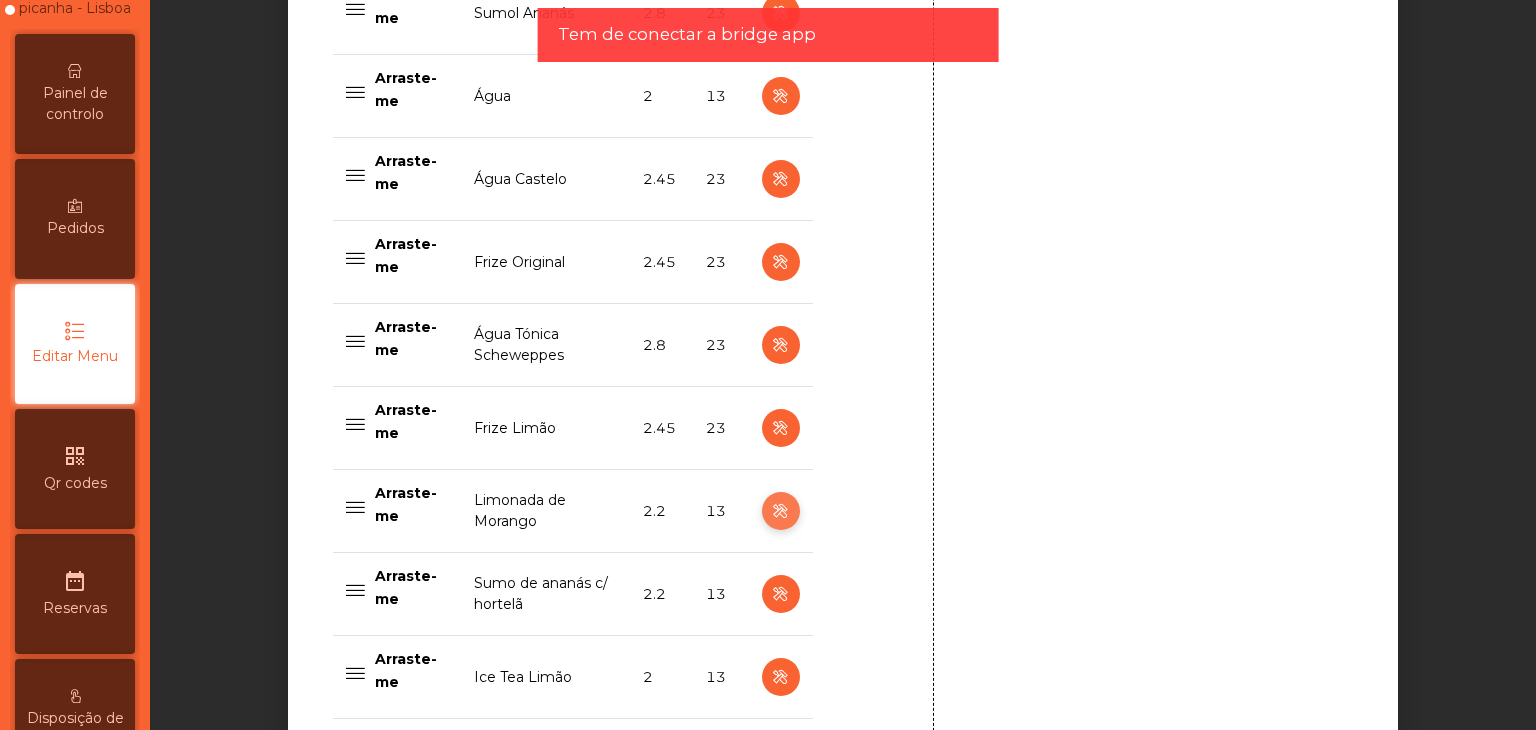 click at bounding box center [780, 511] 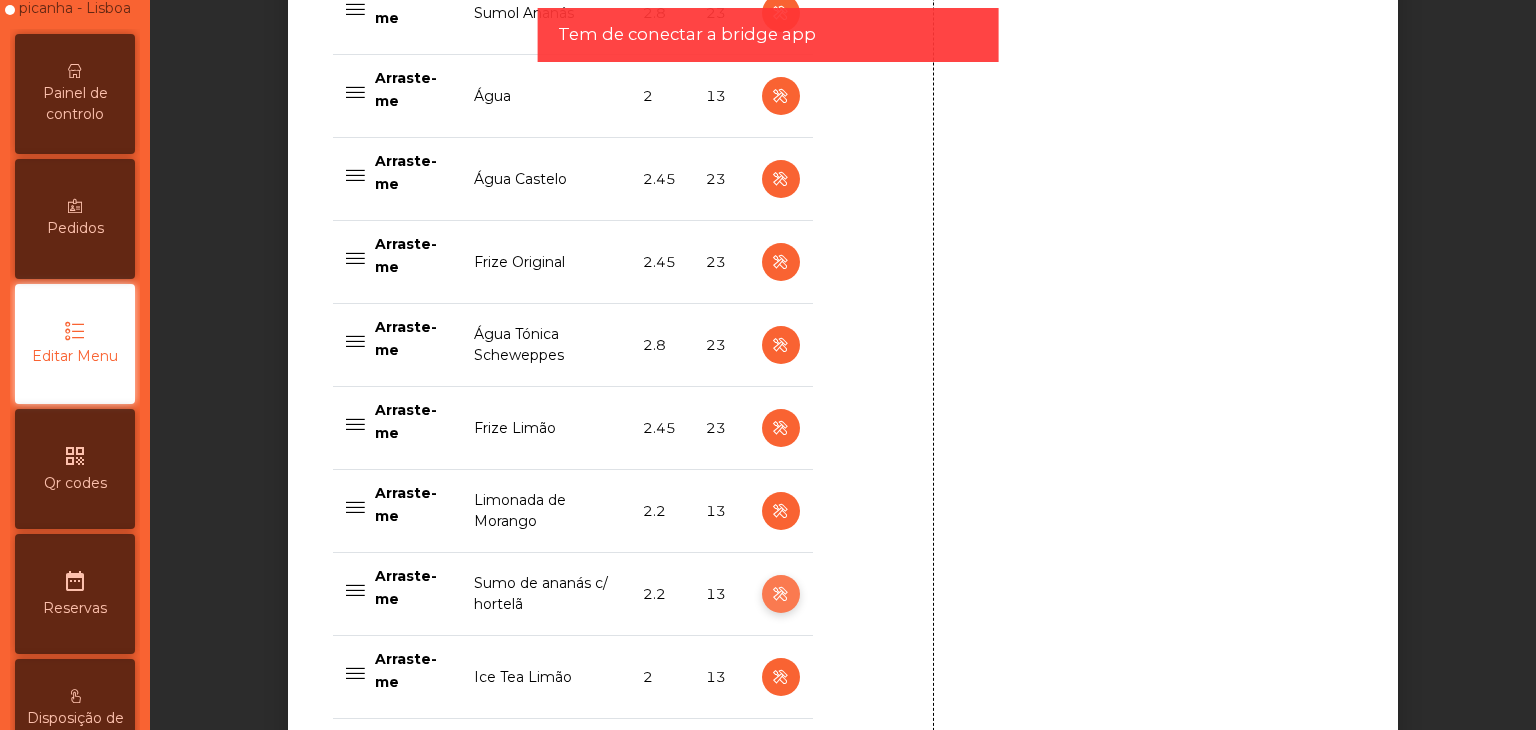 click at bounding box center (780, 594) 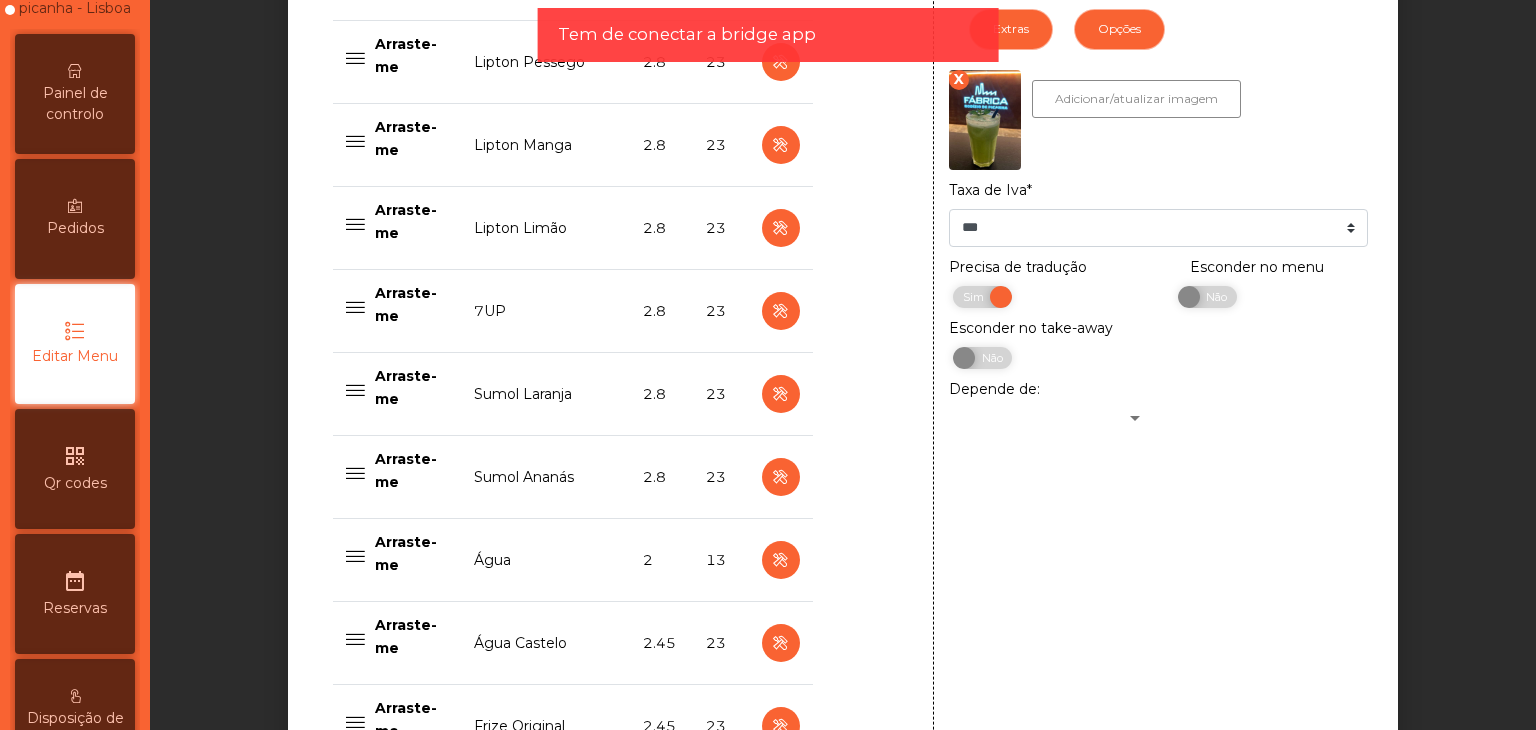 scroll, scrollTop: 1172, scrollLeft: 0, axis: vertical 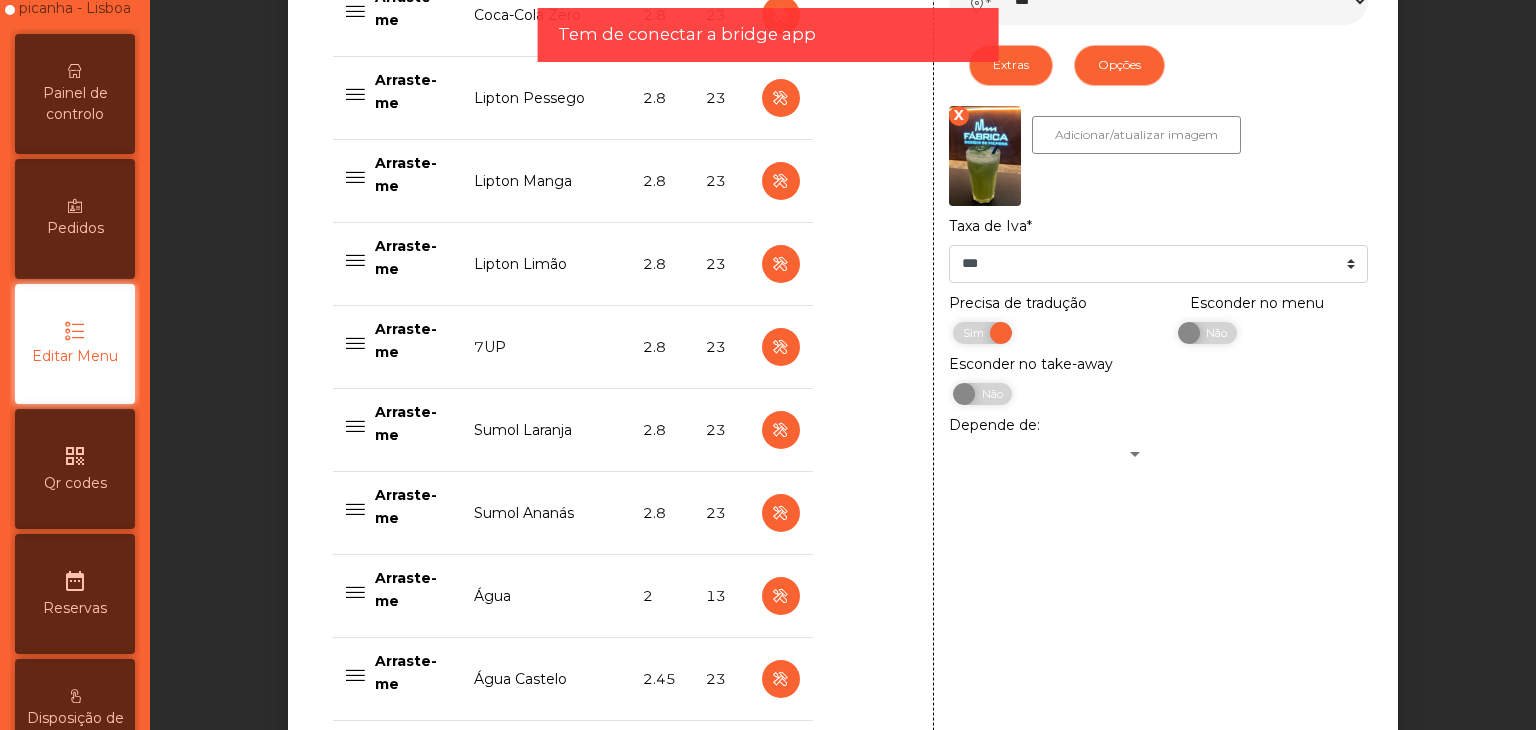 click on "X" at bounding box center (959, 116) 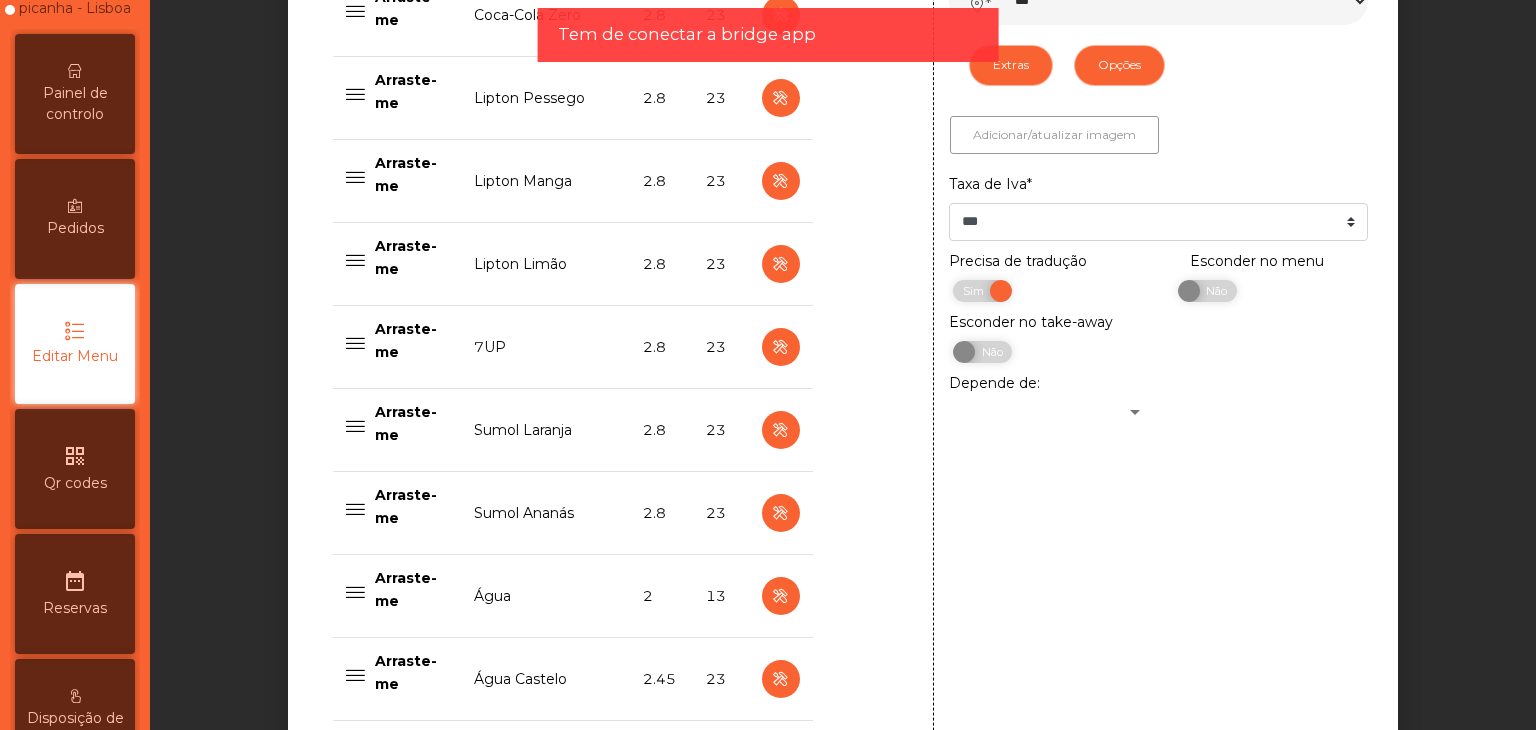 click on "Adicionar/atualizar imagem" at bounding box center (1054, 135) 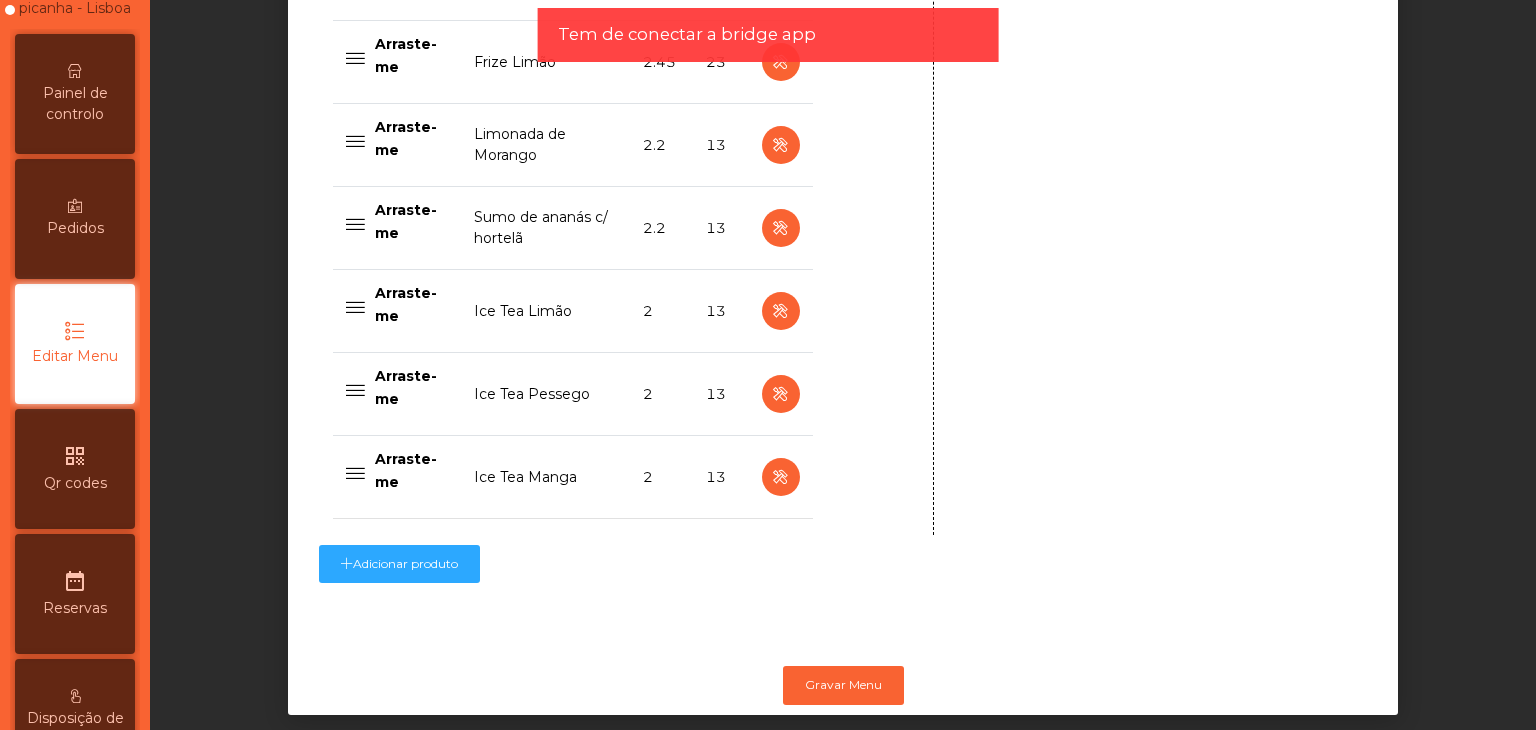 scroll, scrollTop: 2072, scrollLeft: 0, axis: vertical 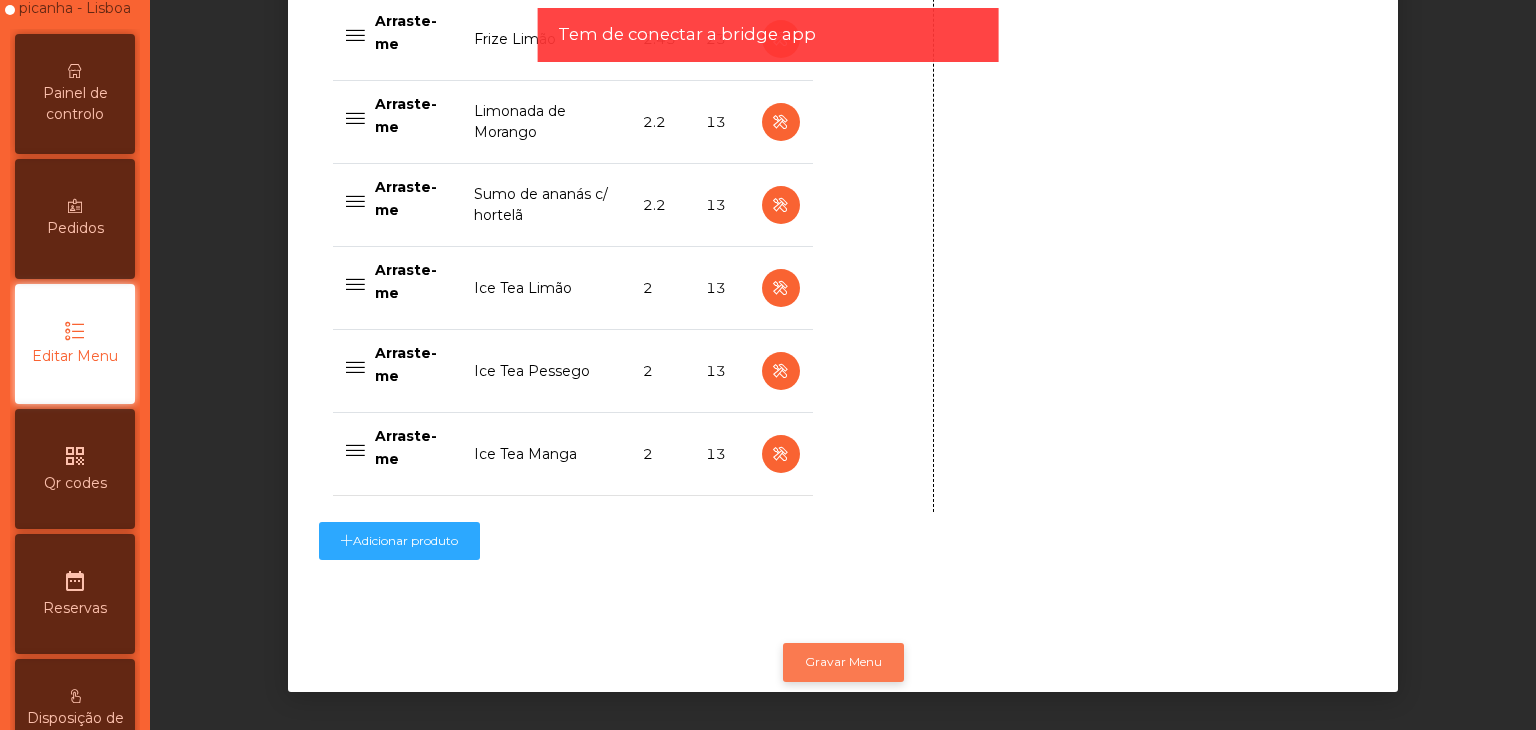 click on "Gravar Menu" at bounding box center [843, 662] 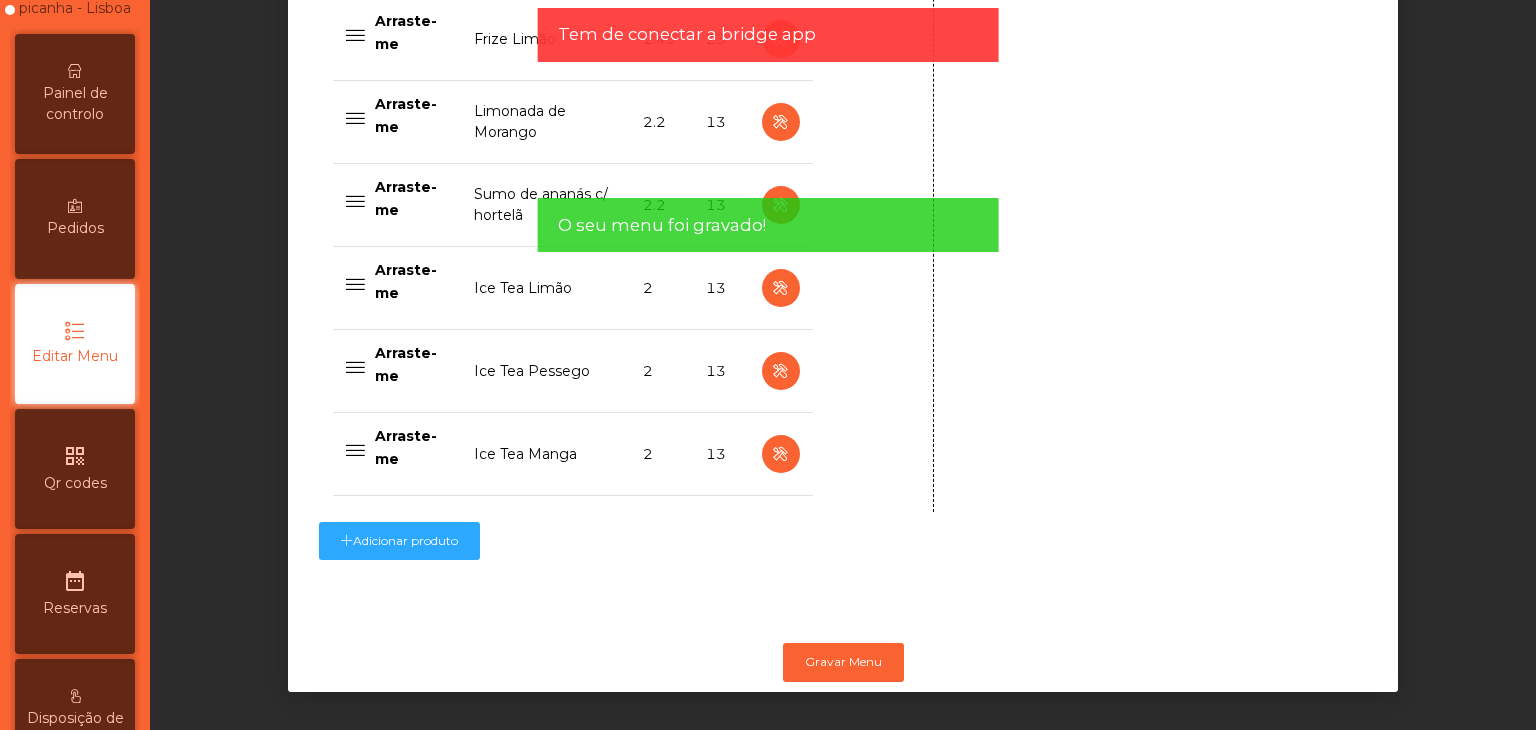 click on "**********" at bounding box center (768, 365) 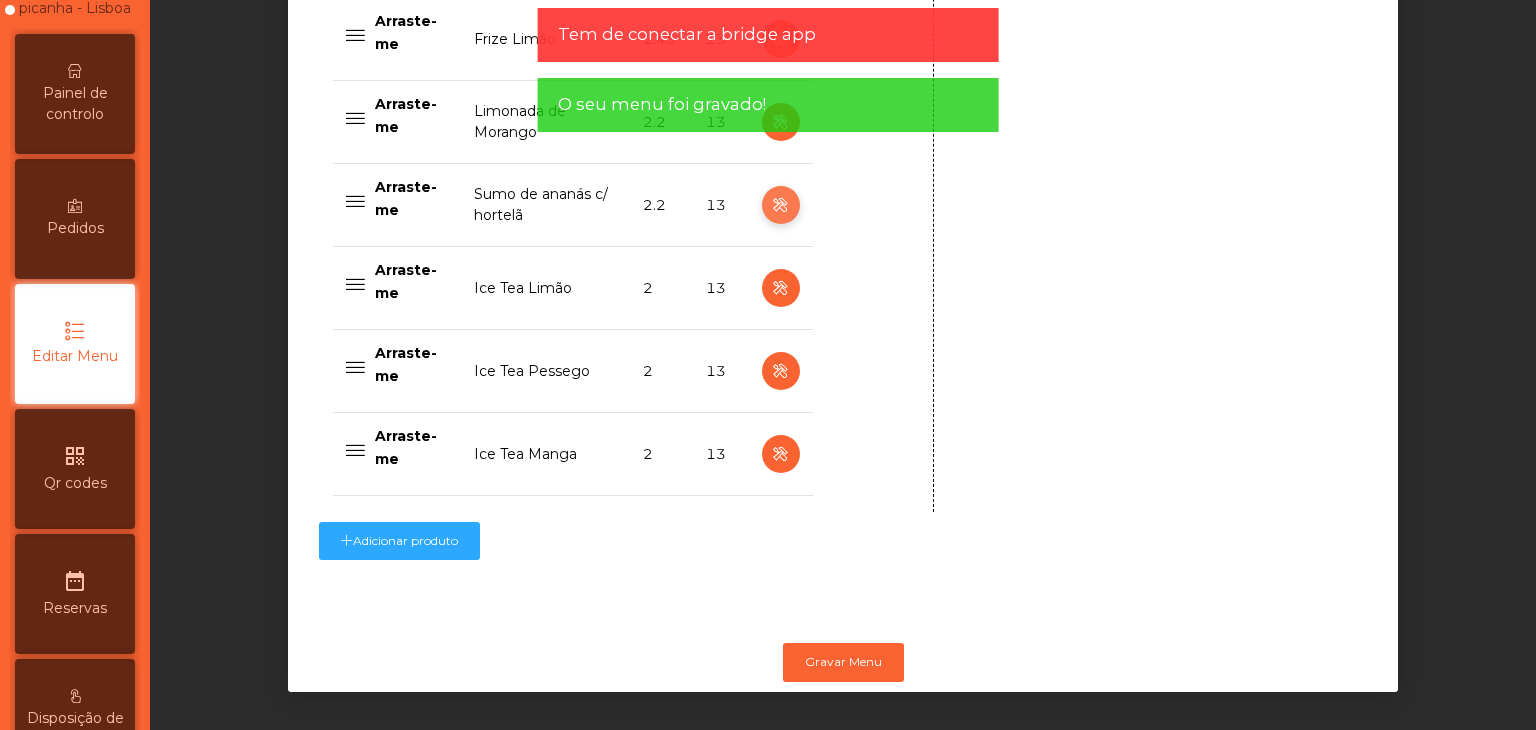 click at bounding box center (780, 205) 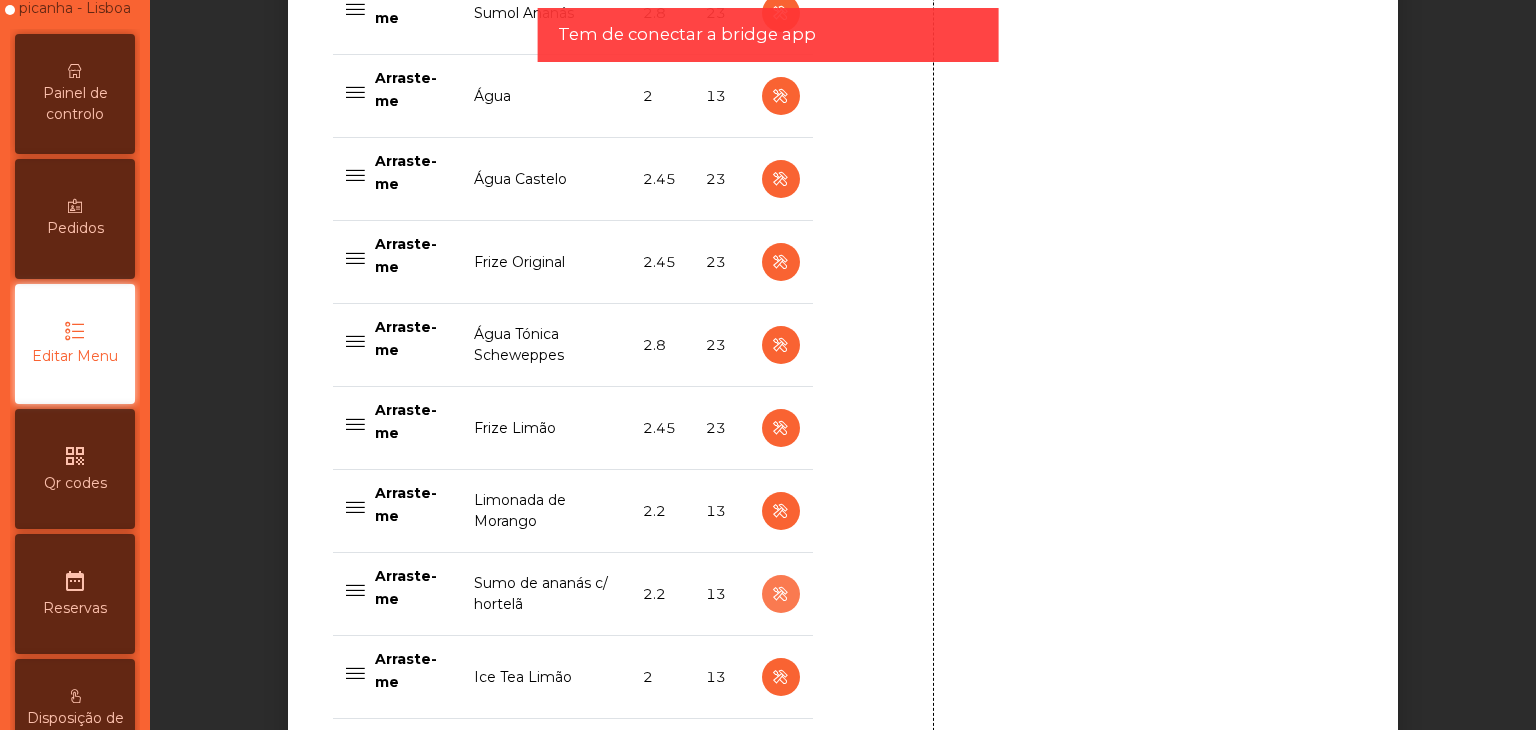 scroll, scrollTop: 1772, scrollLeft: 0, axis: vertical 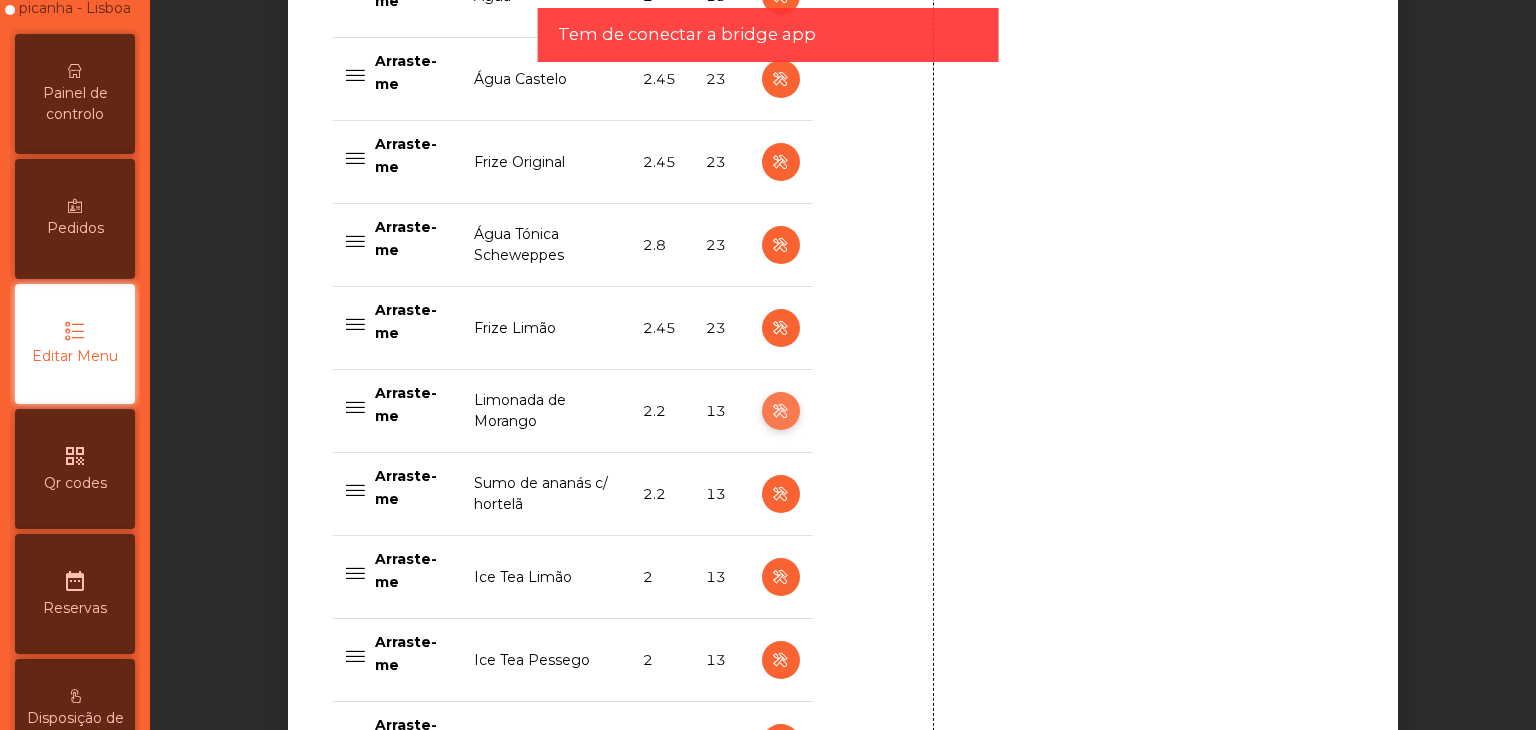 click at bounding box center [780, 411] 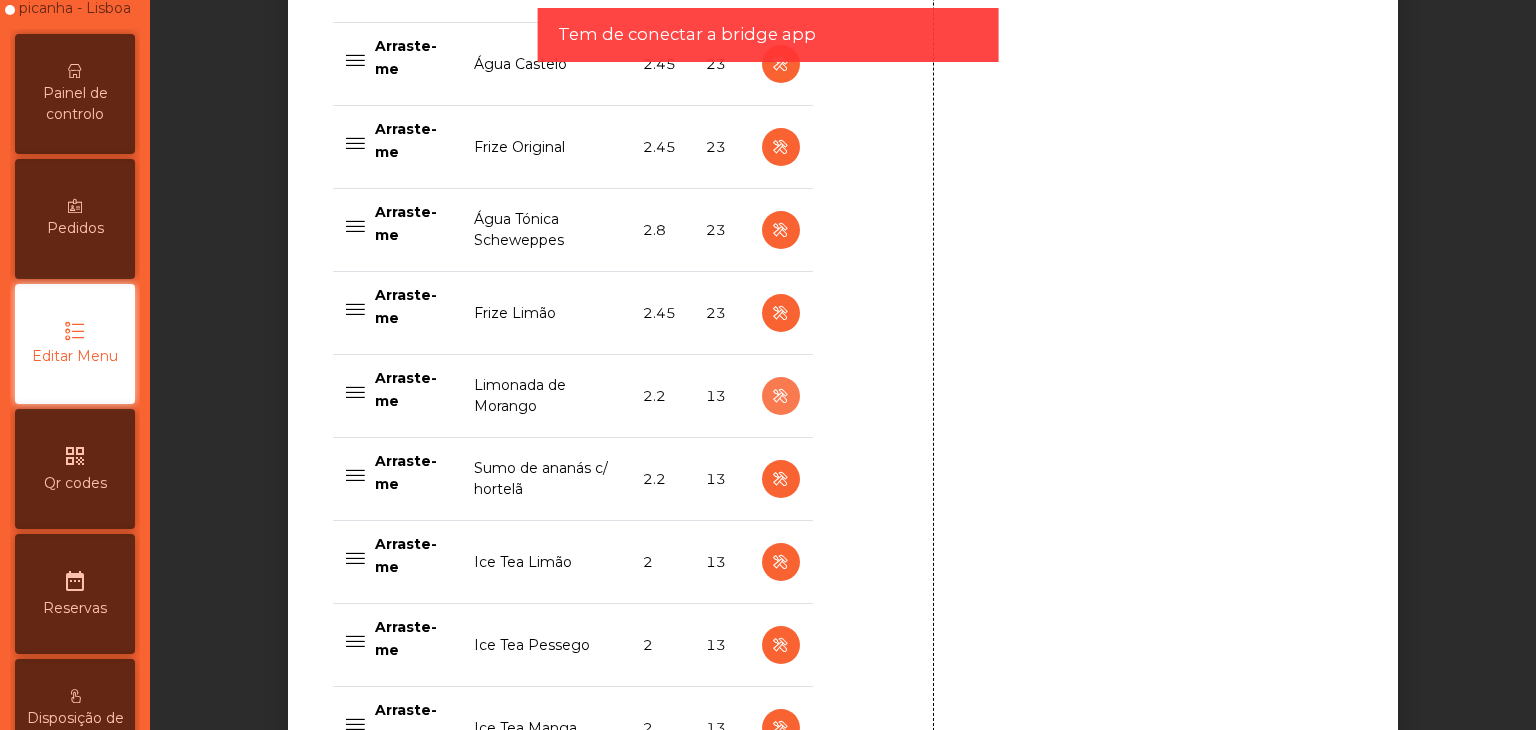 scroll, scrollTop: 1872, scrollLeft: 0, axis: vertical 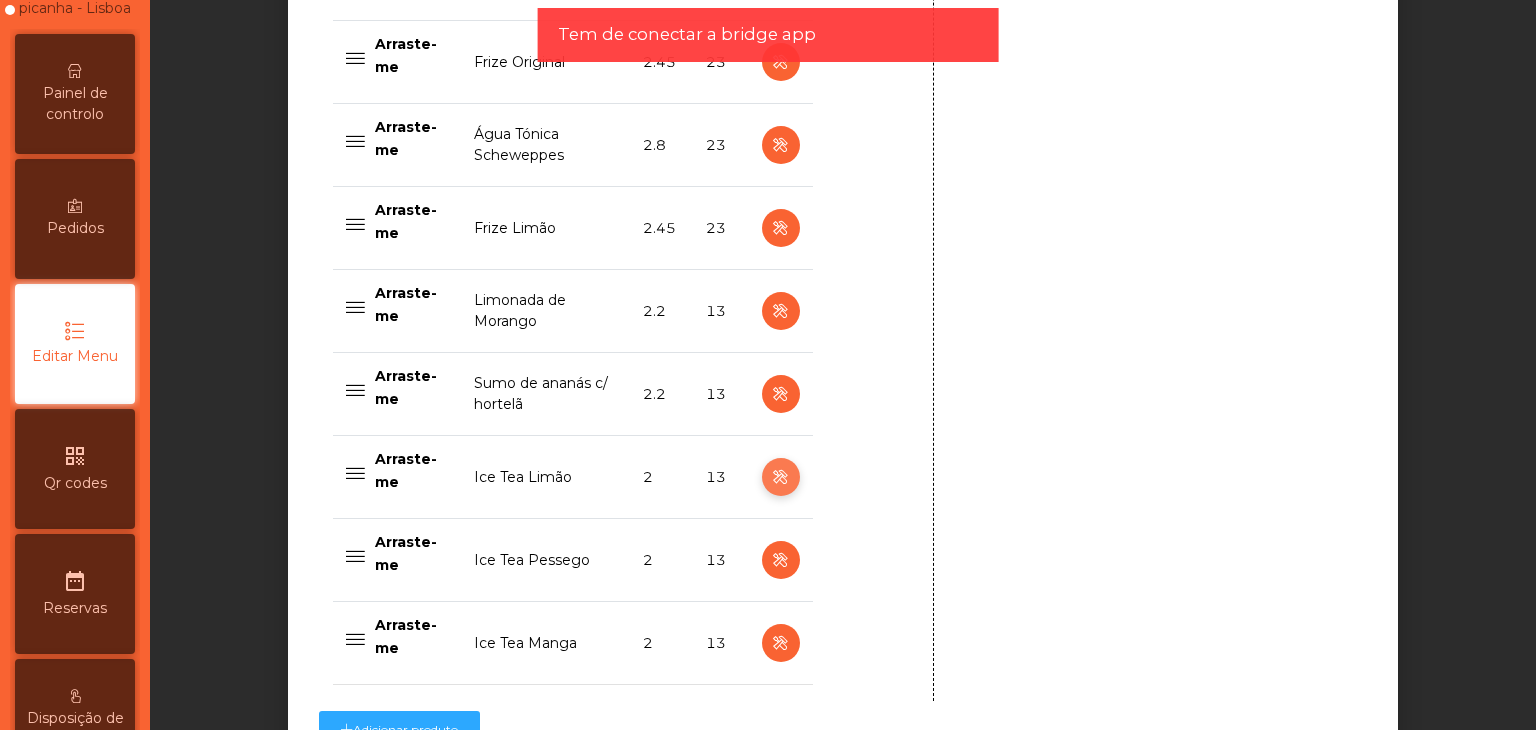 click at bounding box center [780, 477] 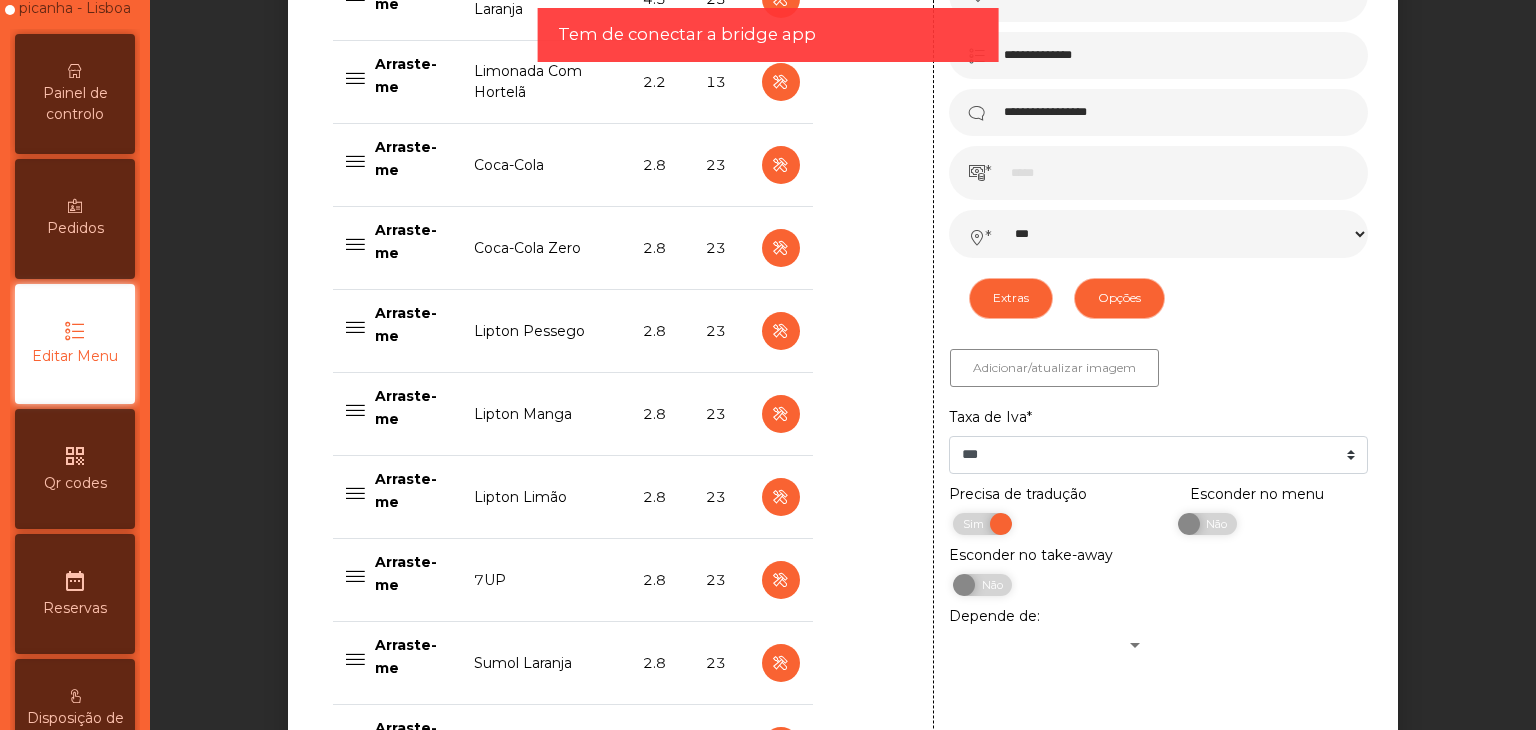 scroll, scrollTop: 972, scrollLeft: 0, axis: vertical 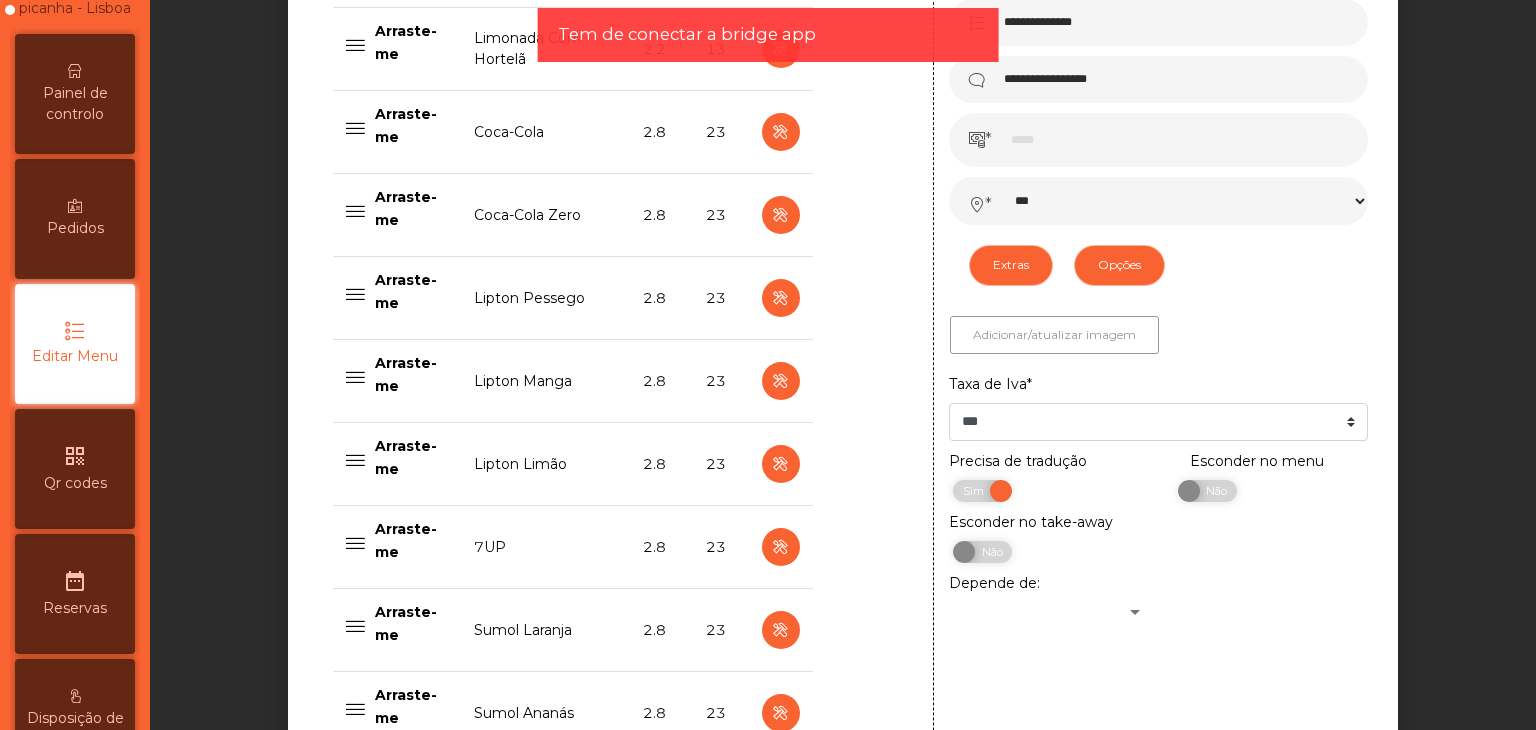 click on "Adicionar/atualizar imagem" at bounding box center (1054, 335) 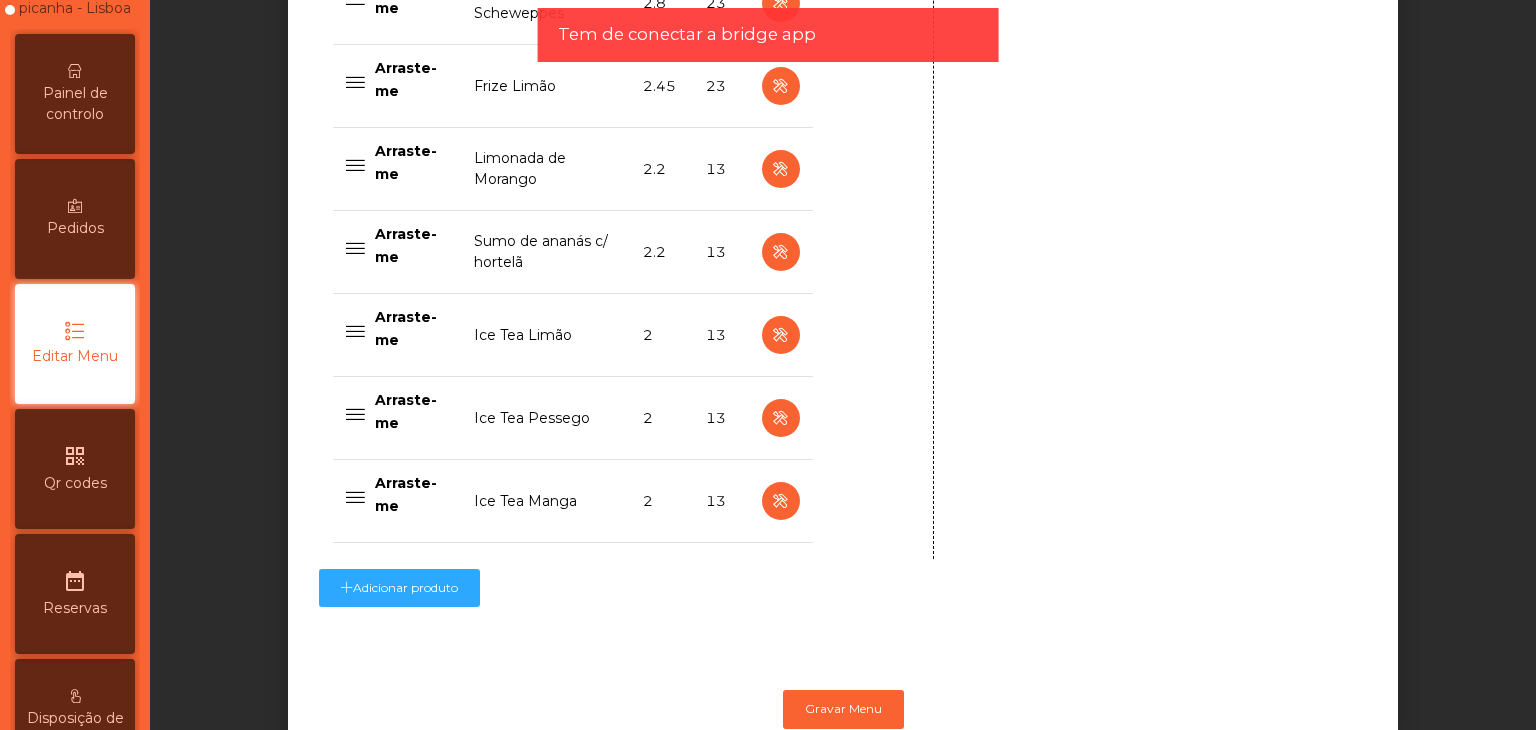 scroll, scrollTop: 2072, scrollLeft: 0, axis: vertical 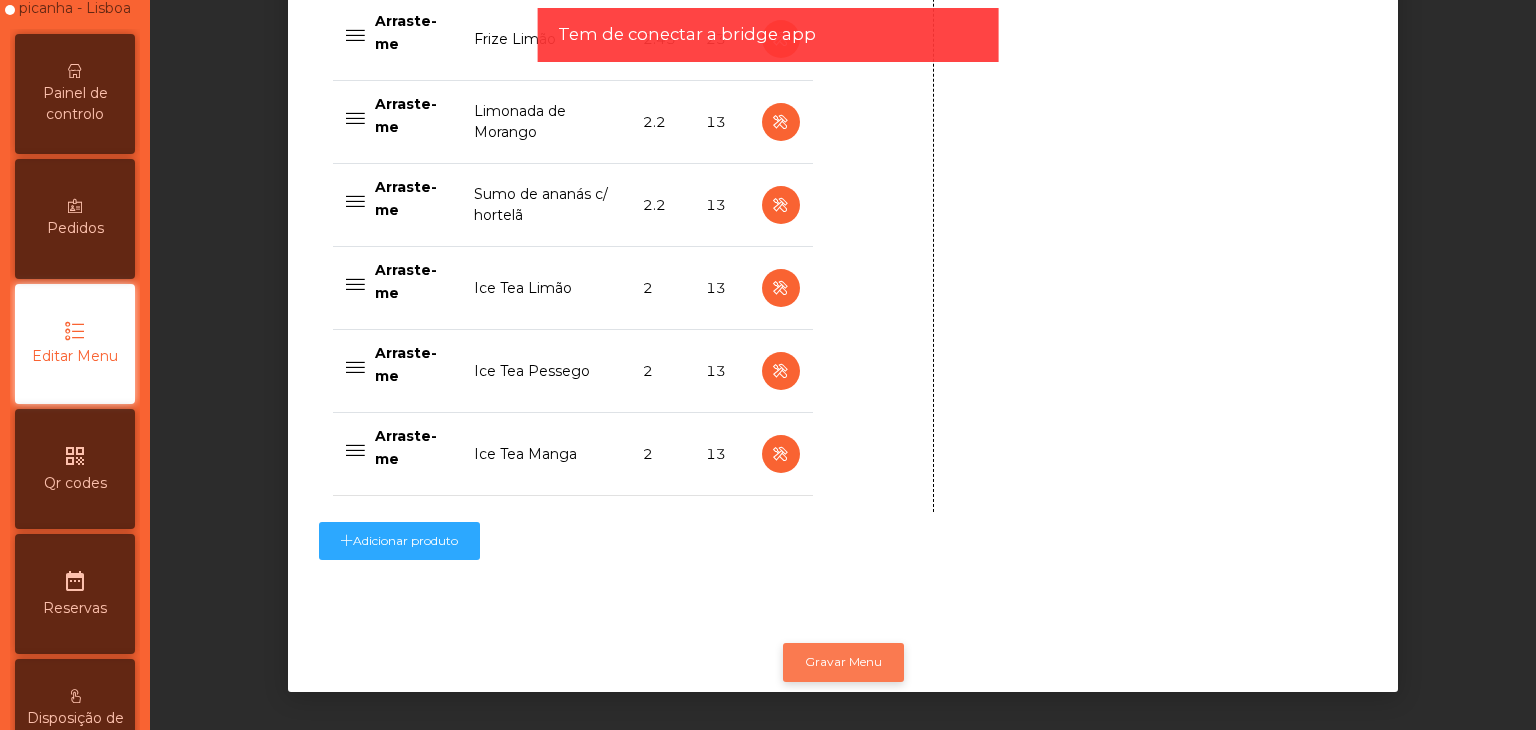 click on "Gravar Menu" at bounding box center [843, 662] 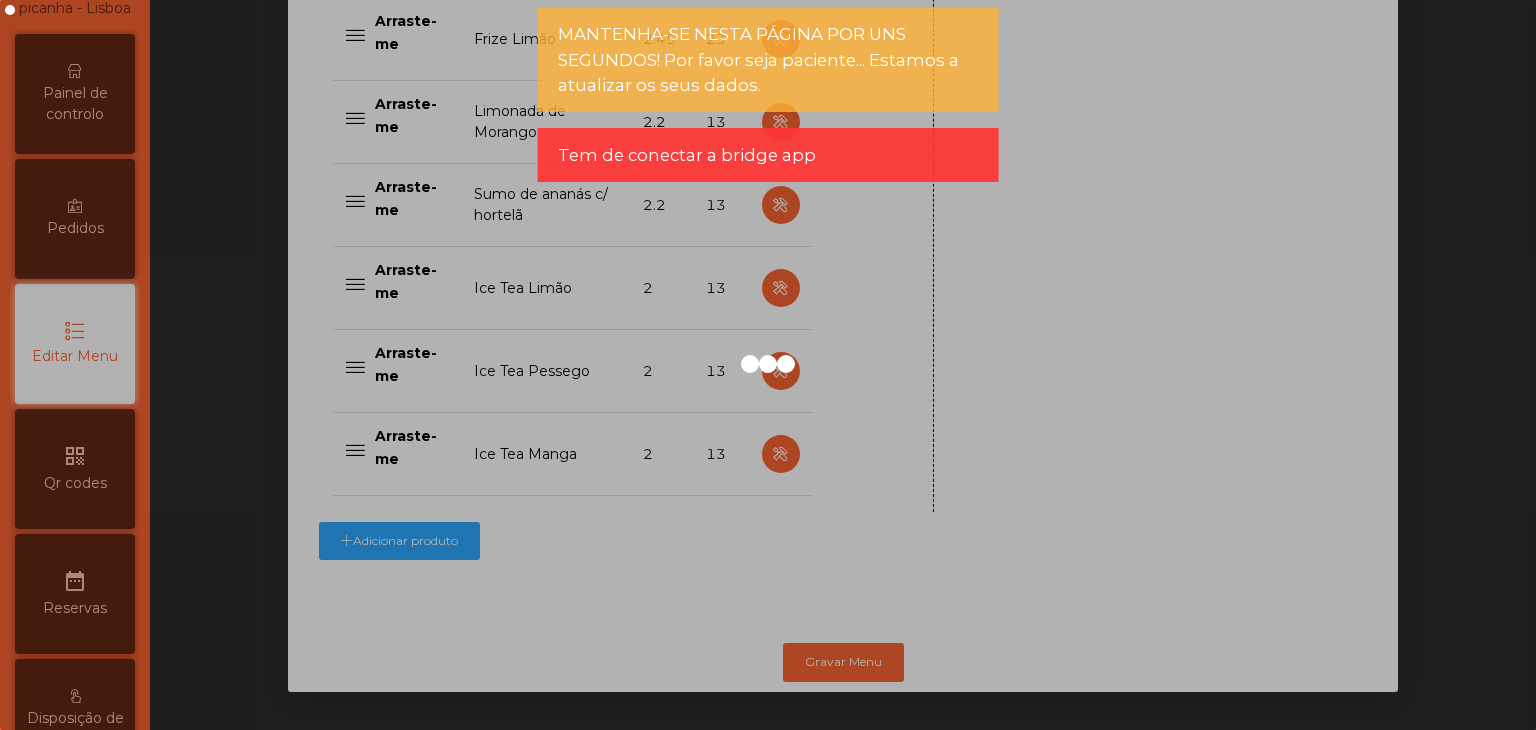 click at bounding box center (768, 365) 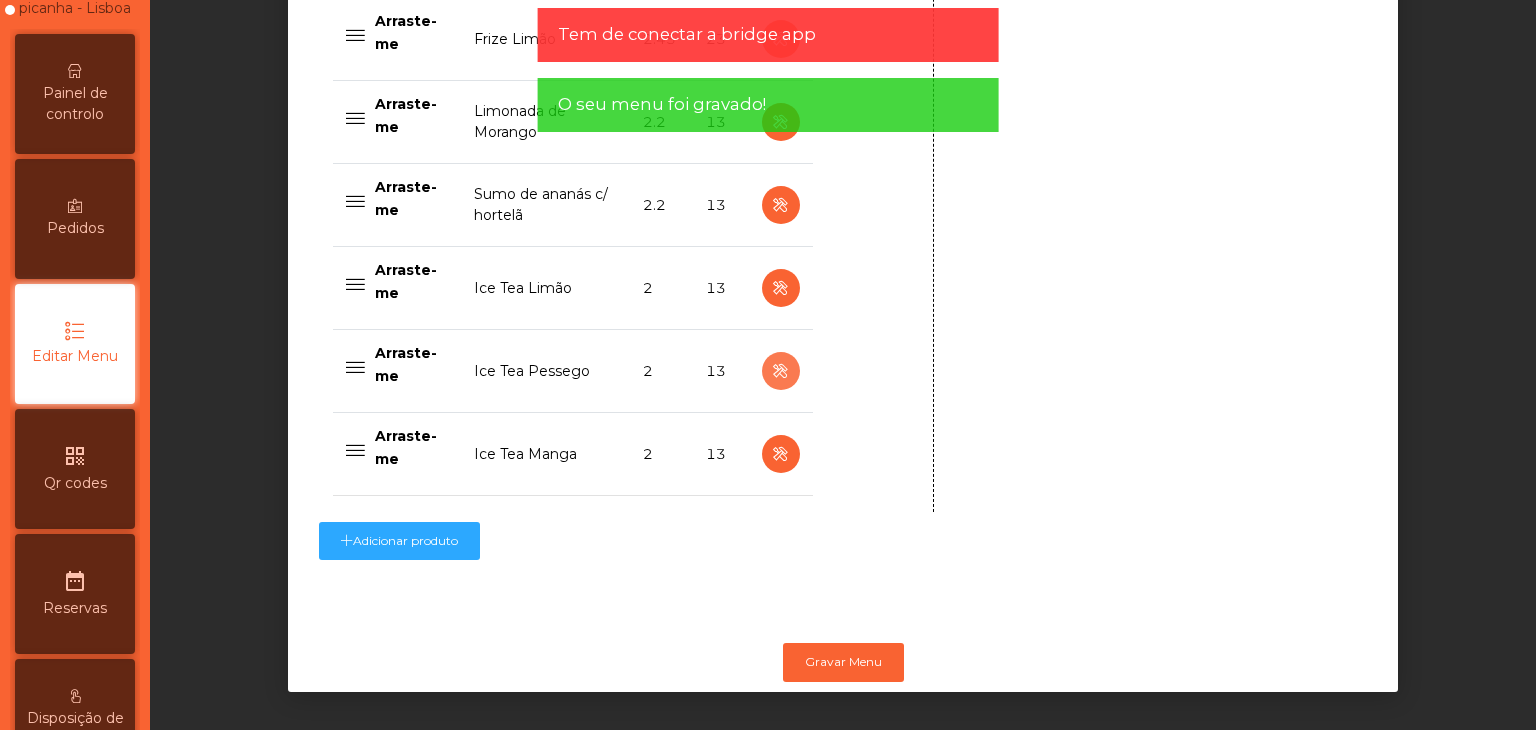 click at bounding box center [780, 371] 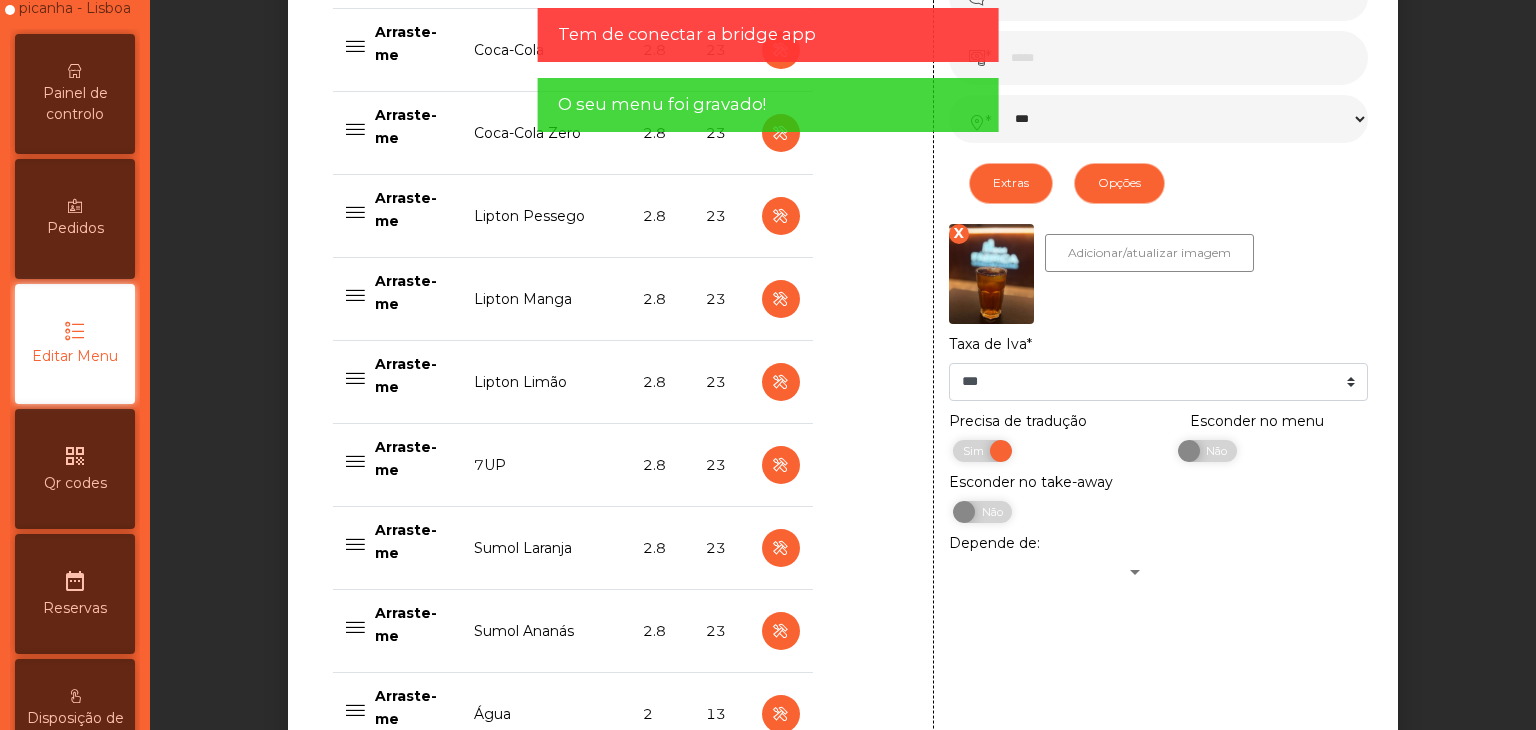 scroll, scrollTop: 972, scrollLeft: 0, axis: vertical 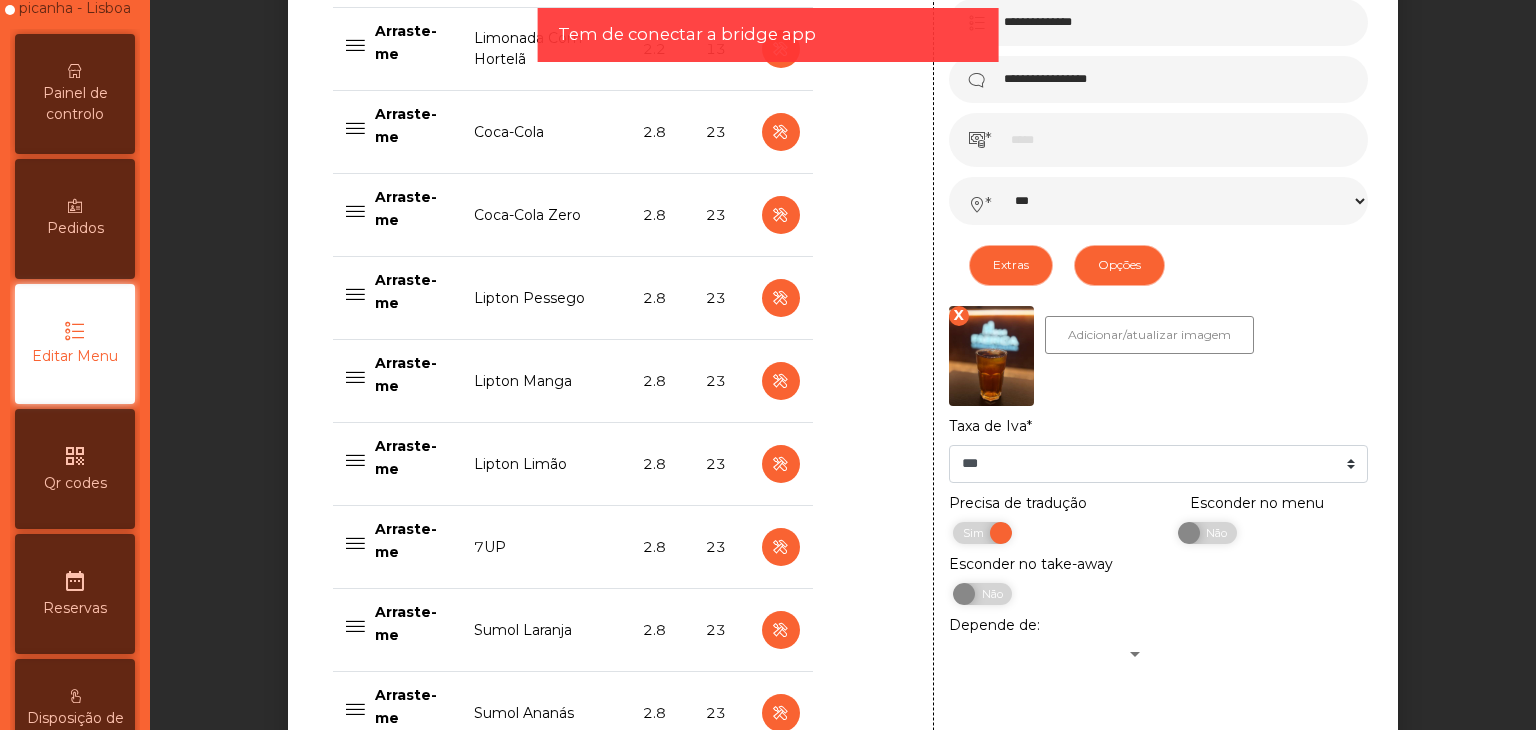 click on "X" at bounding box center [959, 316] 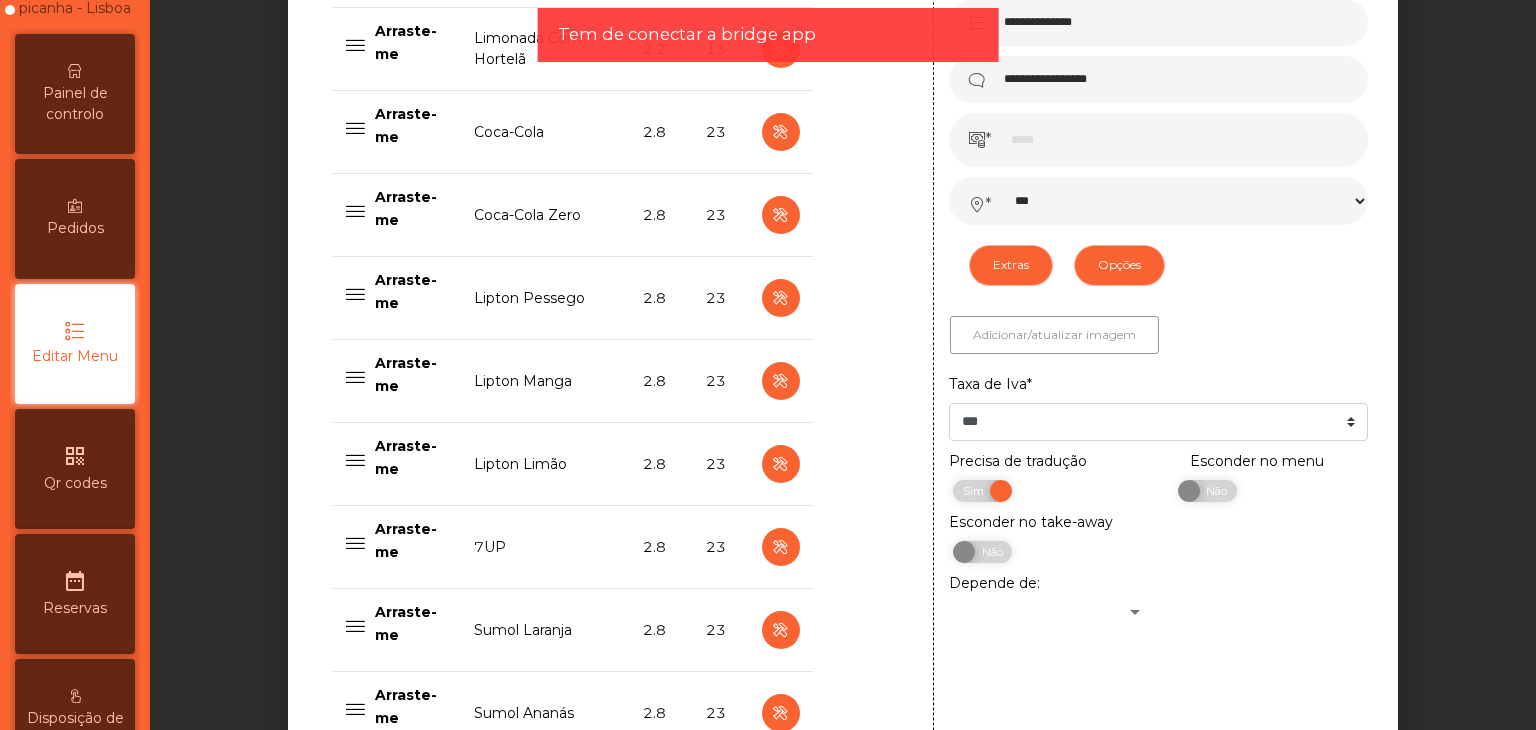 click on "Adicionar/atualizar imagem" at bounding box center [1054, 335] 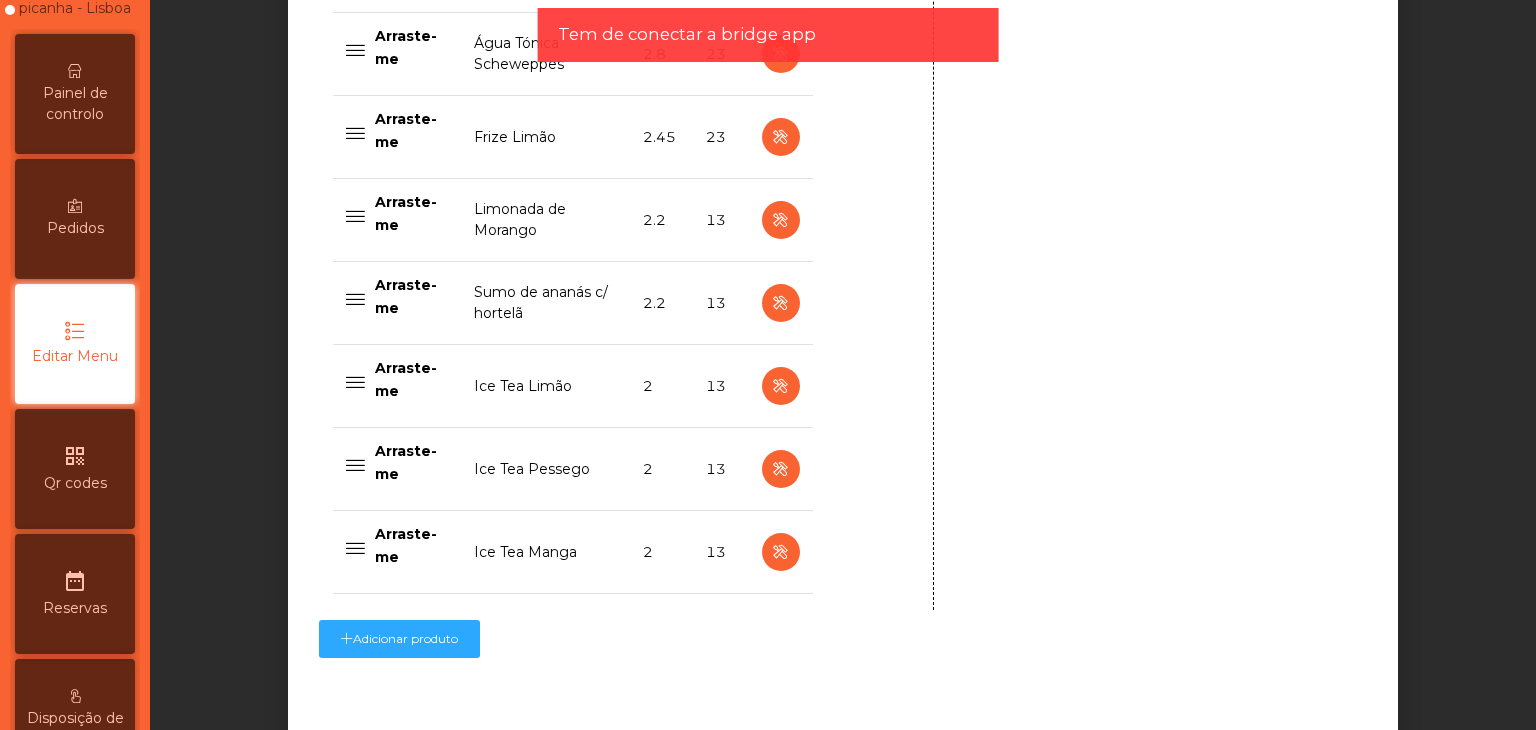scroll, scrollTop: 2072, scrollLeft: 0, axis: vertical 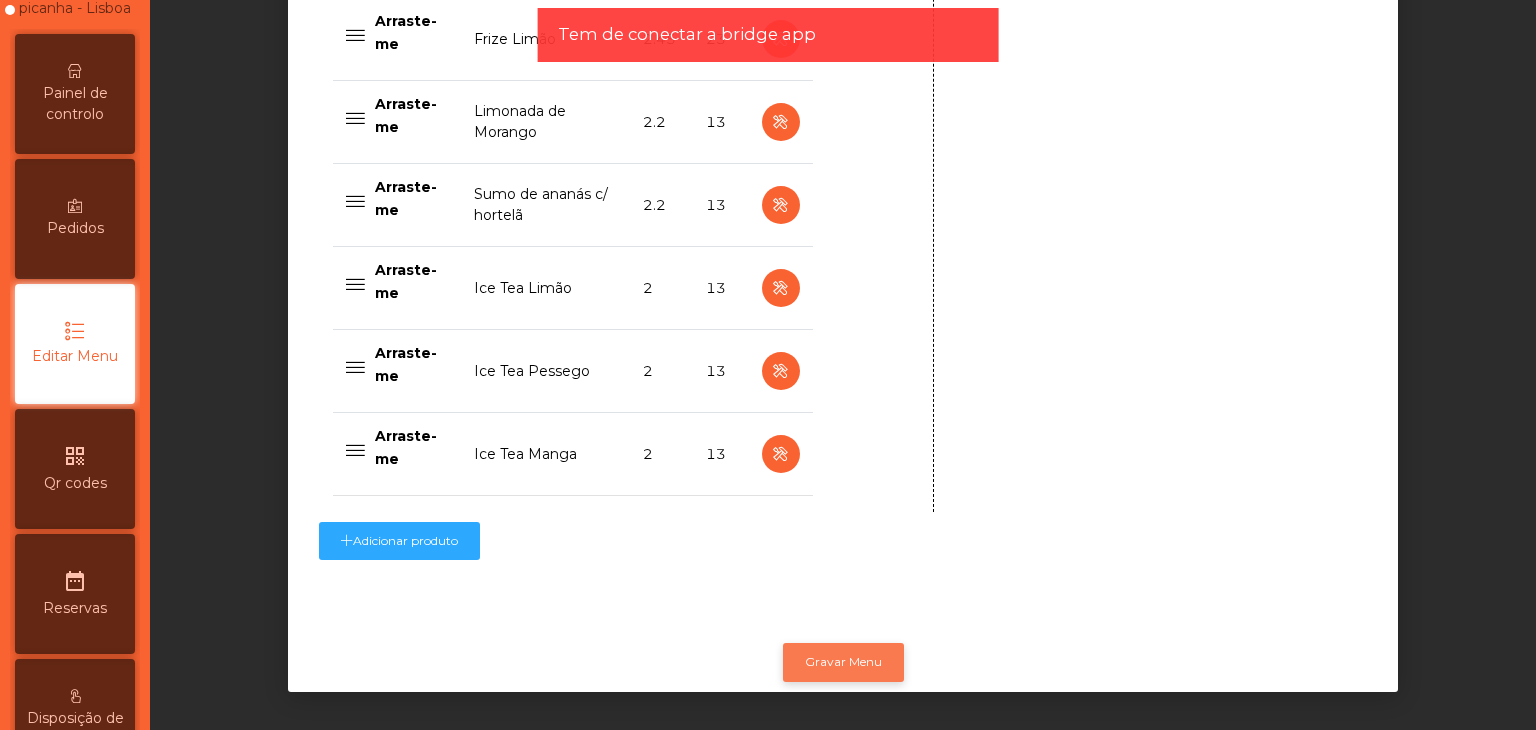 click on "Gravar Menu" at bounding box center (843, 662) 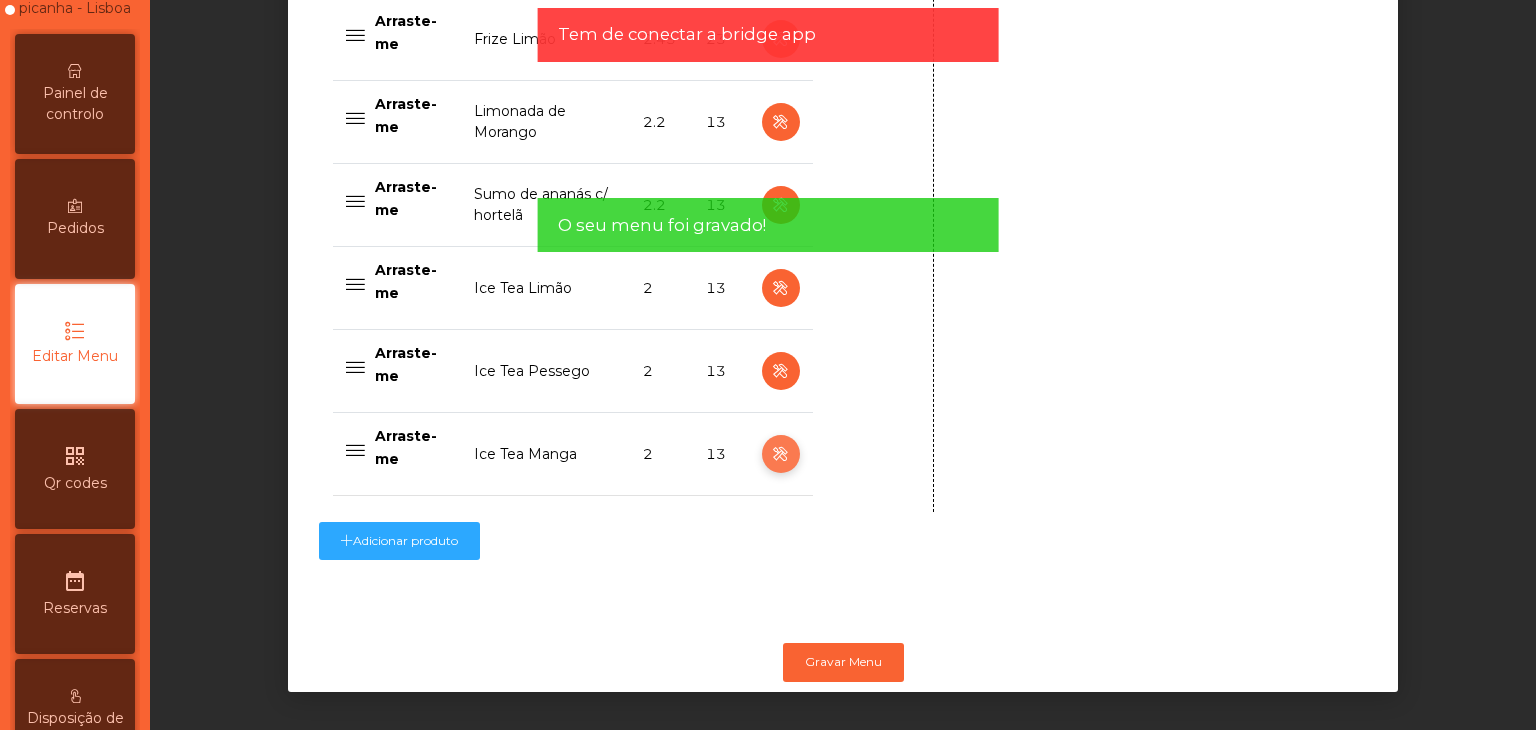 click at bounding box center [780, 454] 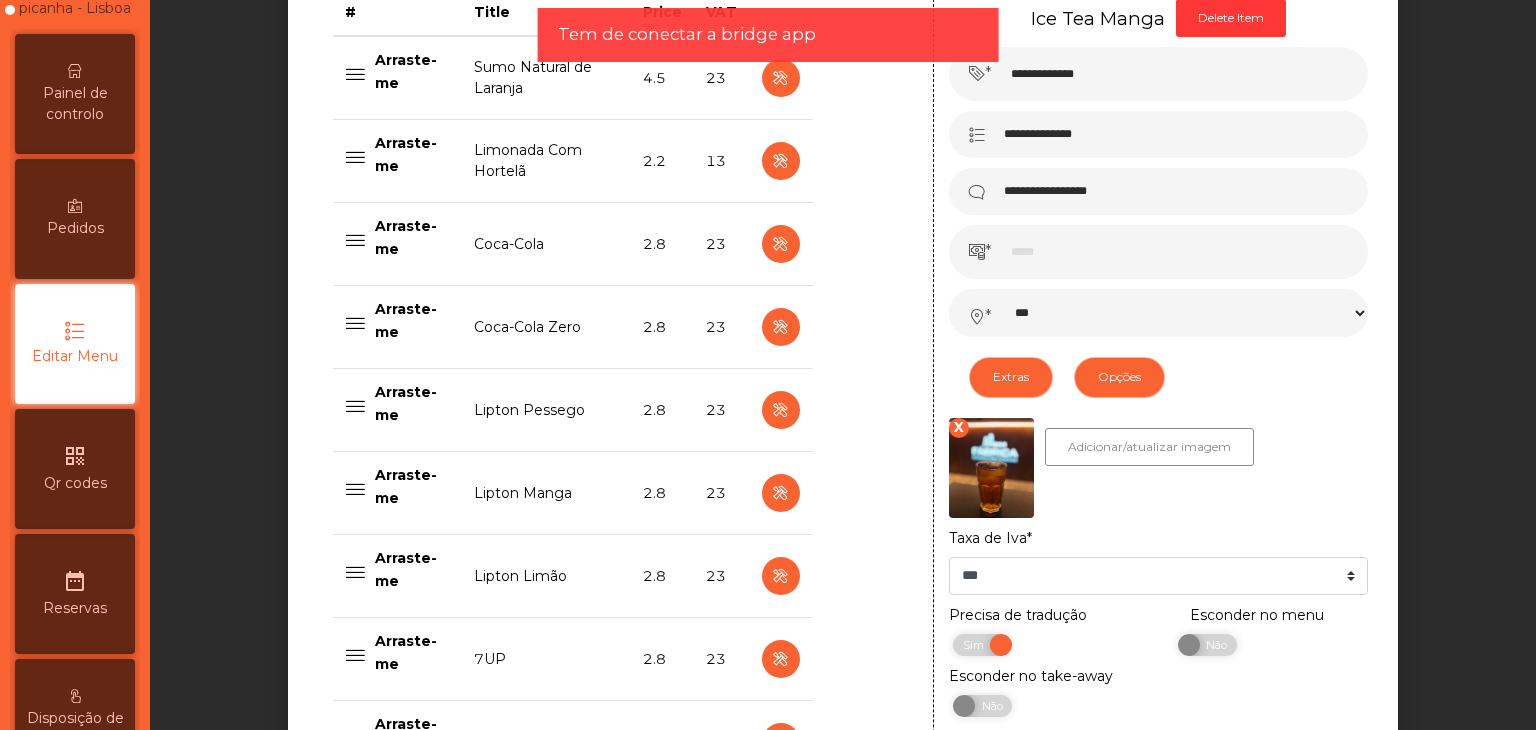 scroll, scrollTop: 772, scrollLeft: 0, axis: vertical 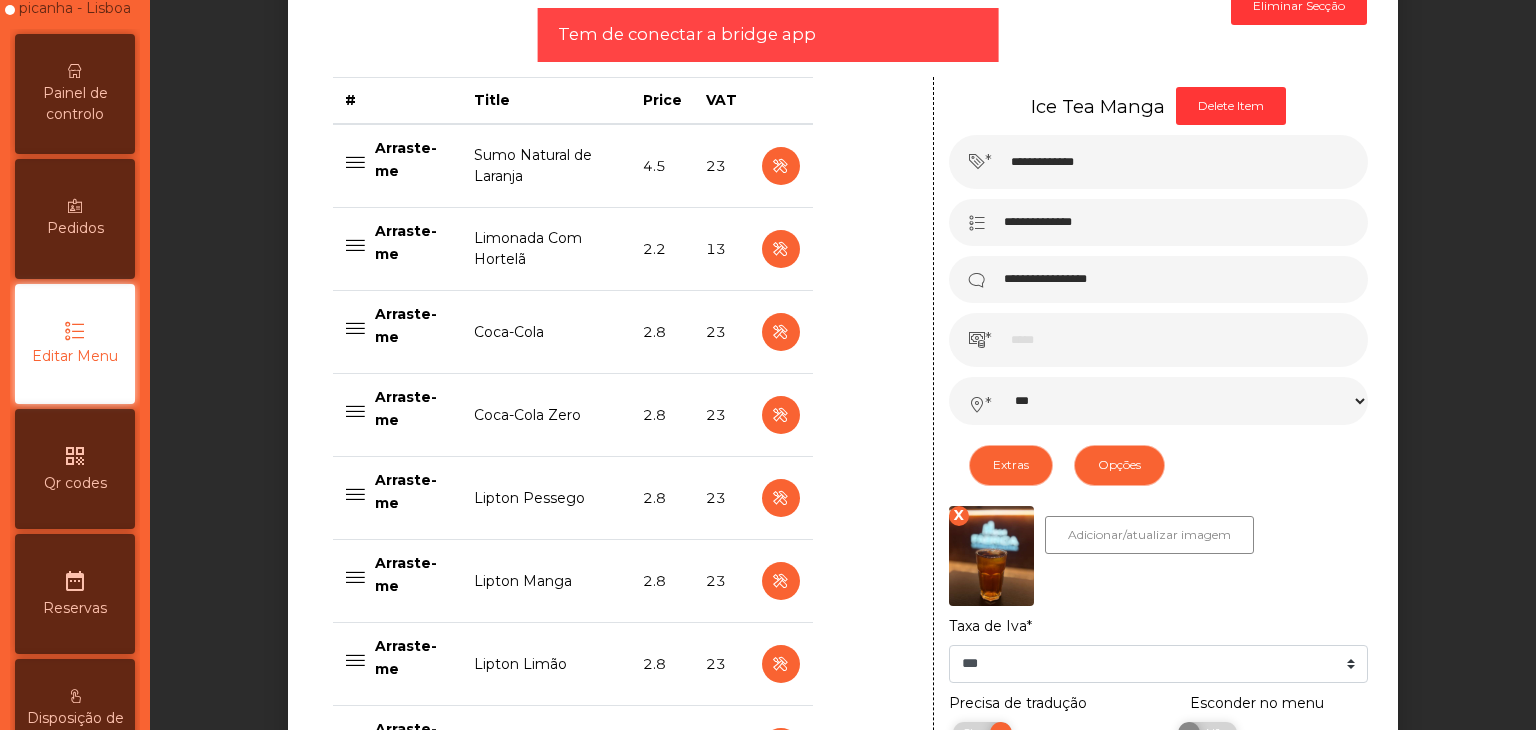 click on "**********" at bounding box center (1158, 939) 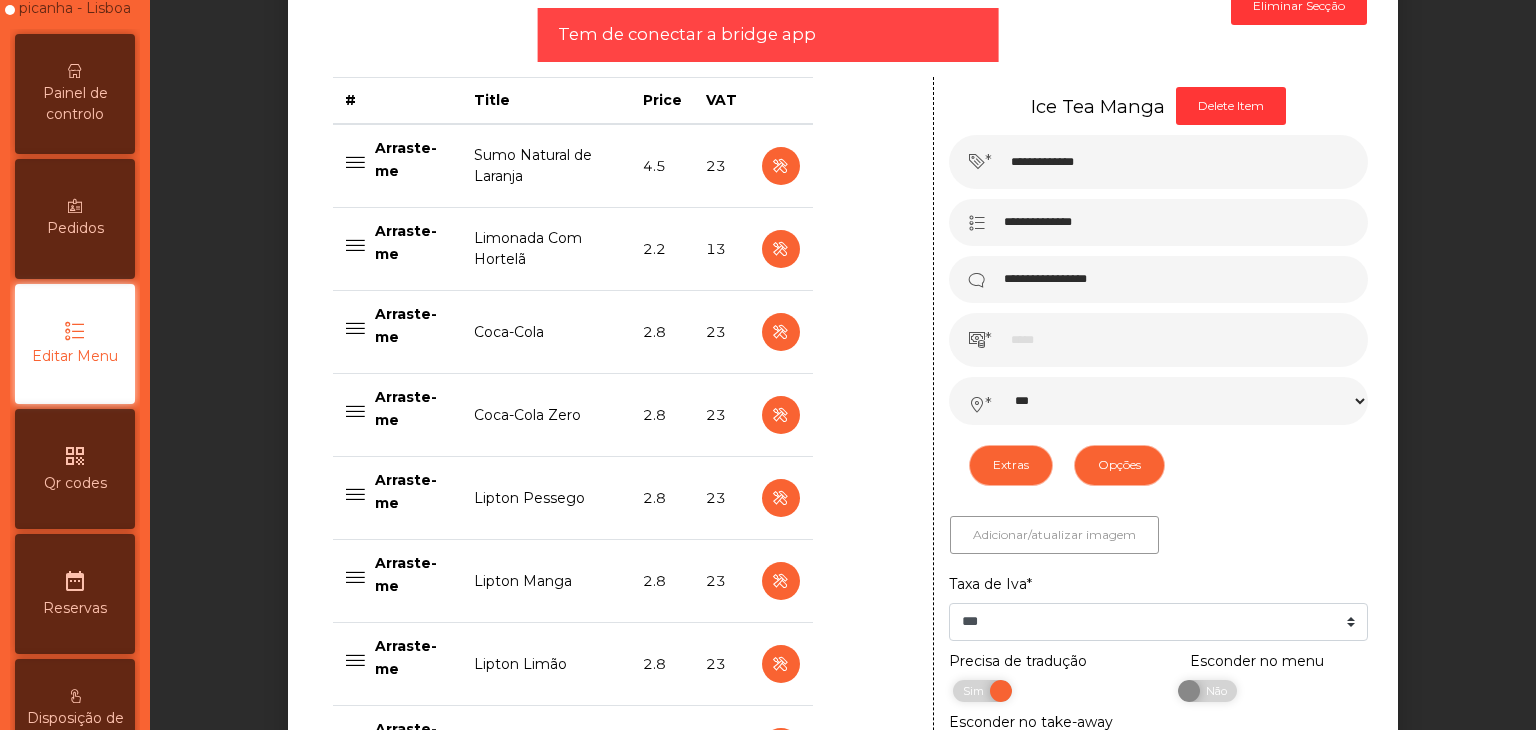 click on "Adicionar/atualizar imagem" at bounding box center (1054, 535) 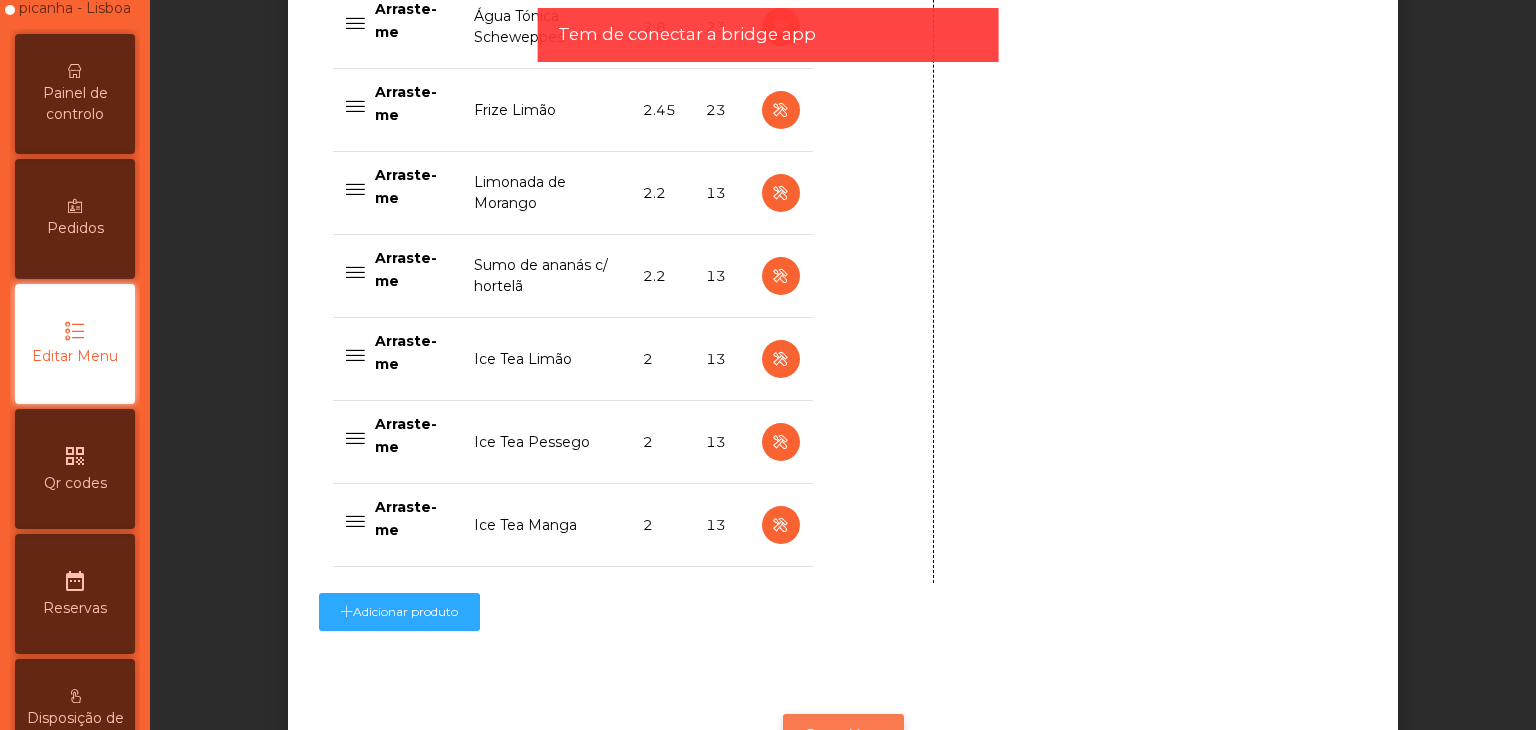 scroll, scrollTop: 2072, scrollLeft: 0, axis: vertical 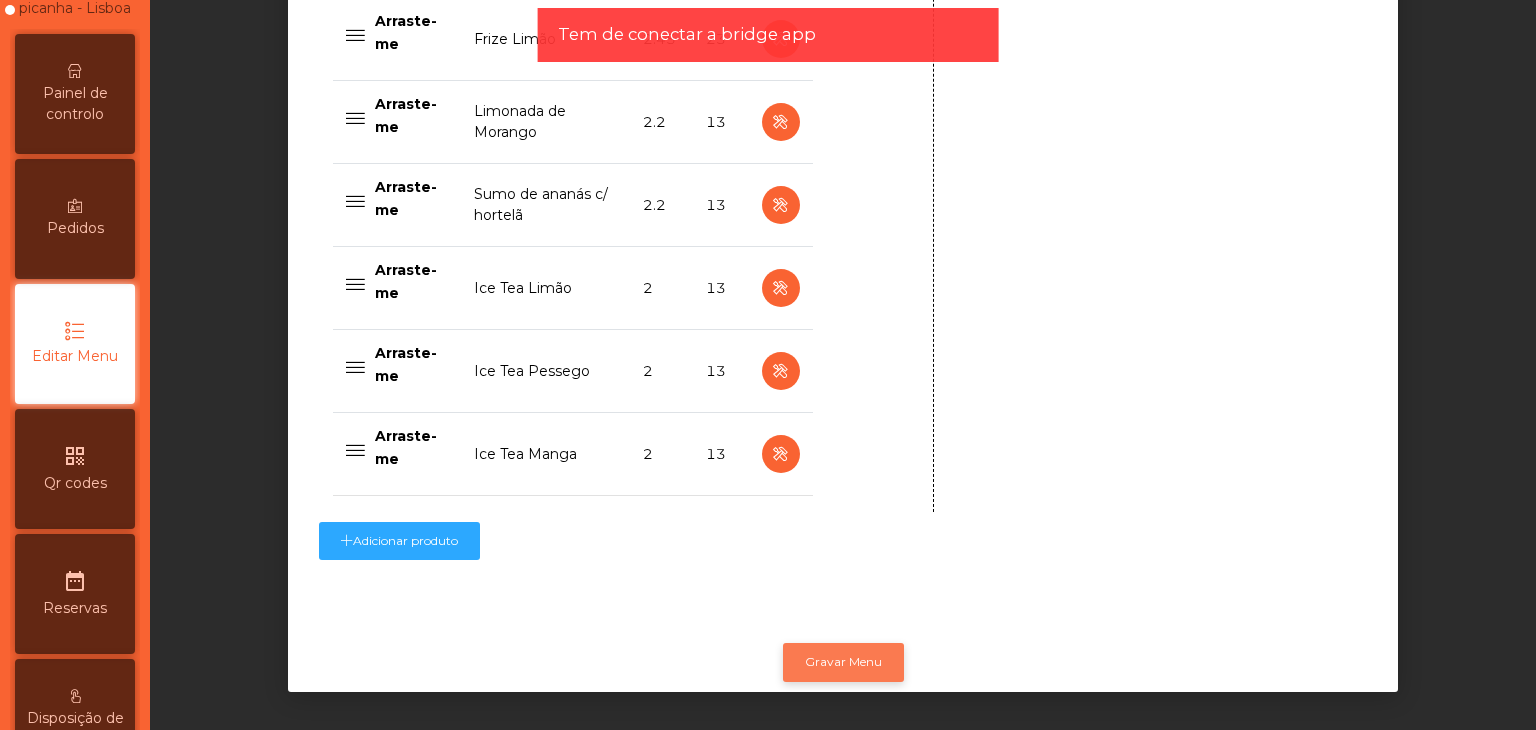 click on "Gravar Menu" at bounding box center [843, 662] 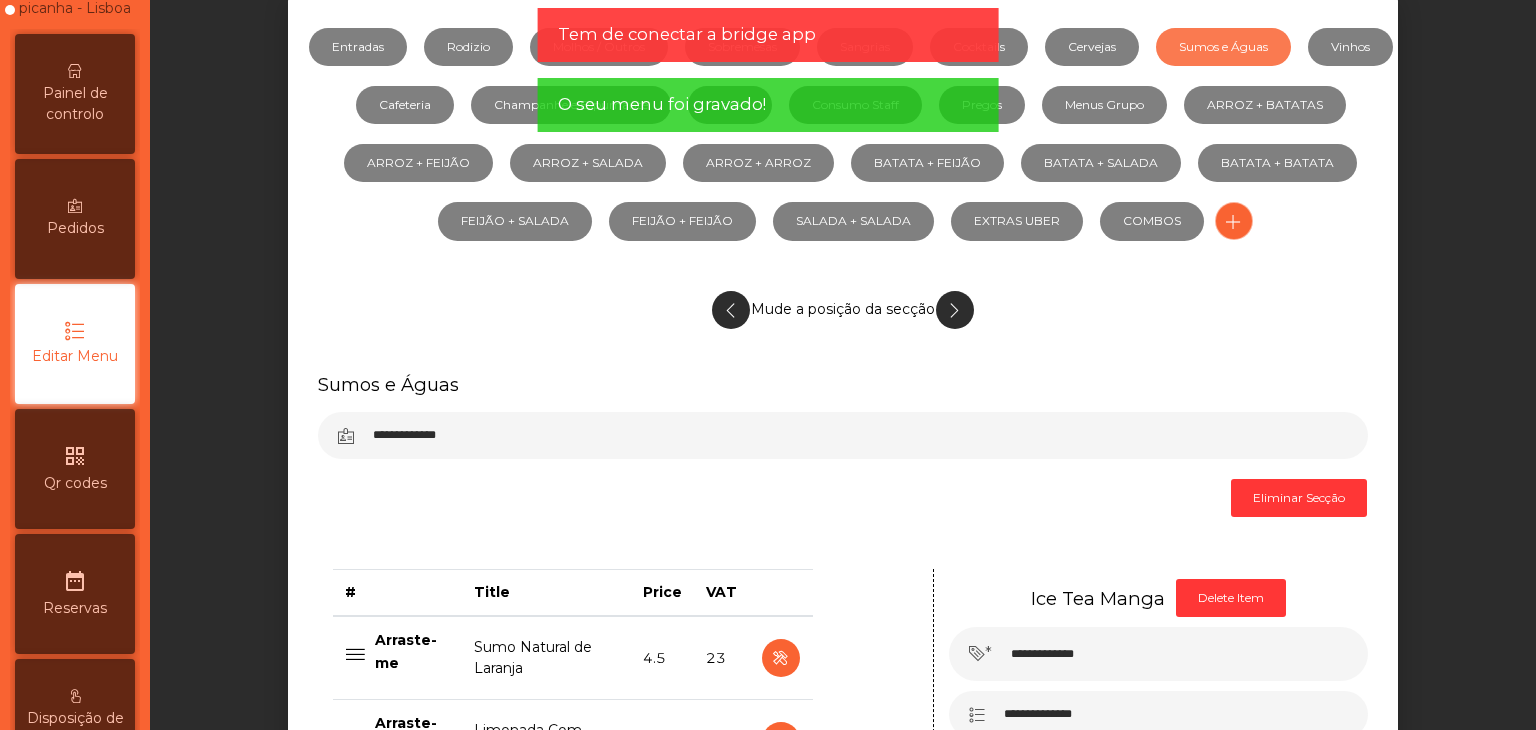 scroll, scrollTop: 172, scrollLeft: 0, axis: vertical 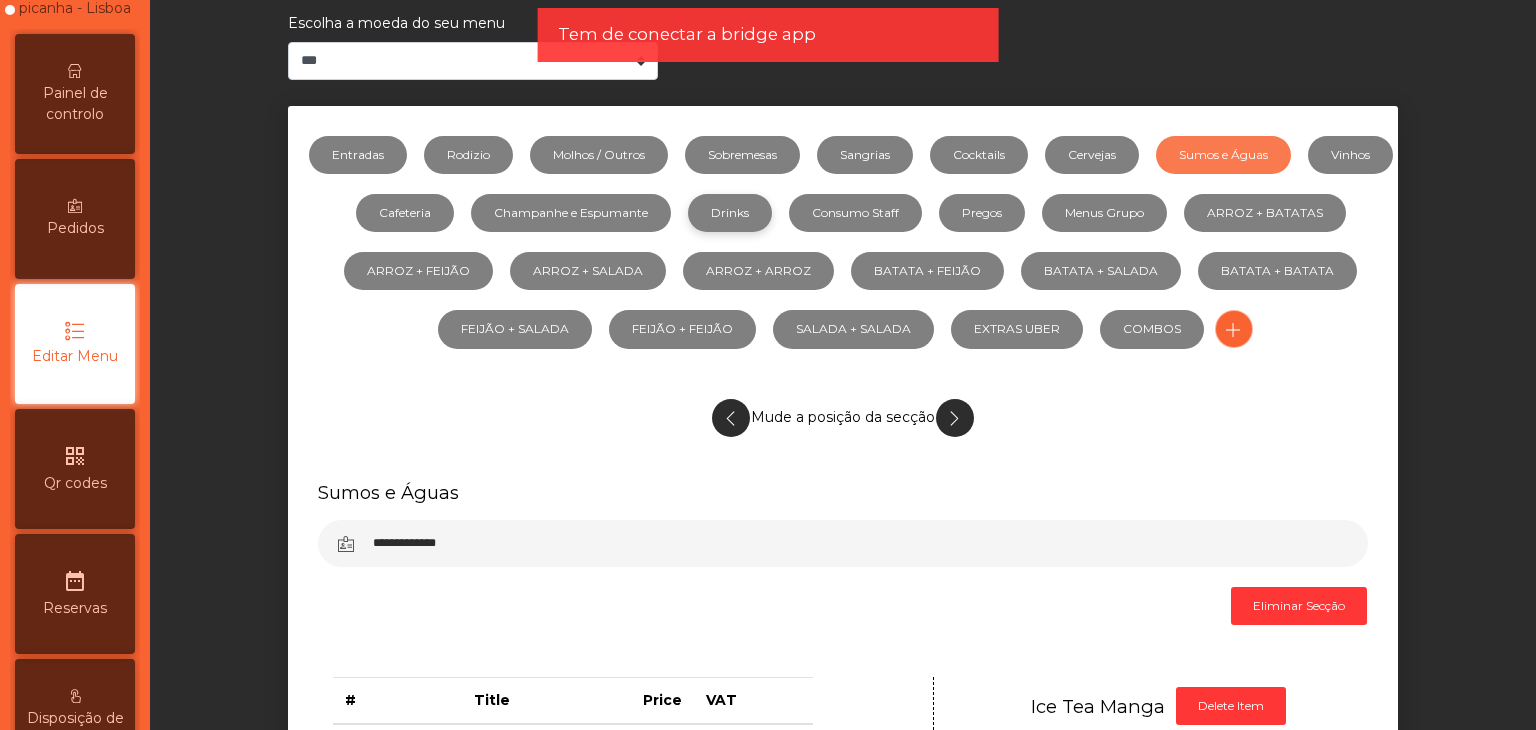 click on "Drinks" at bounding box center (730, 213) 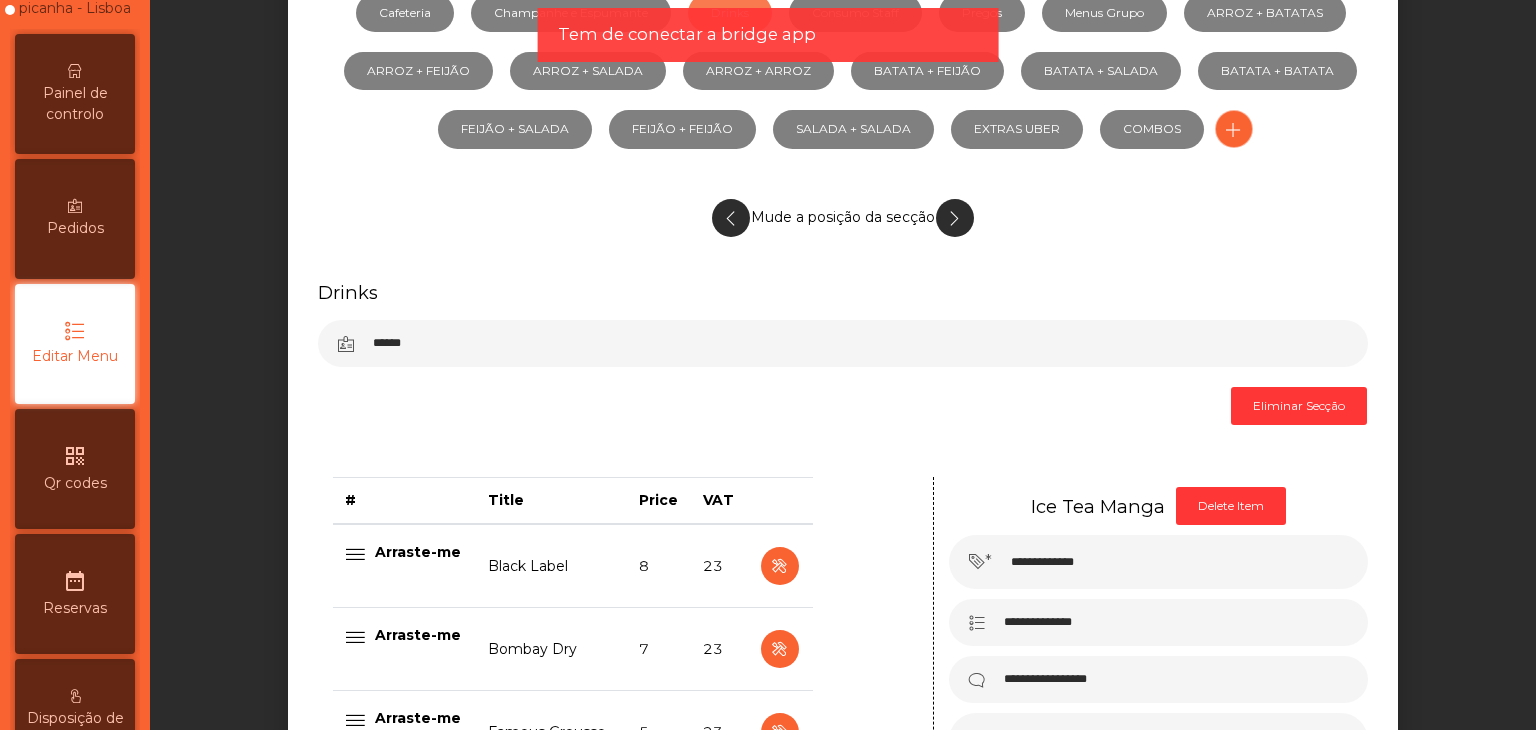 scroll, scrollTop: 272, scrollLeft: 0, axis: vertical 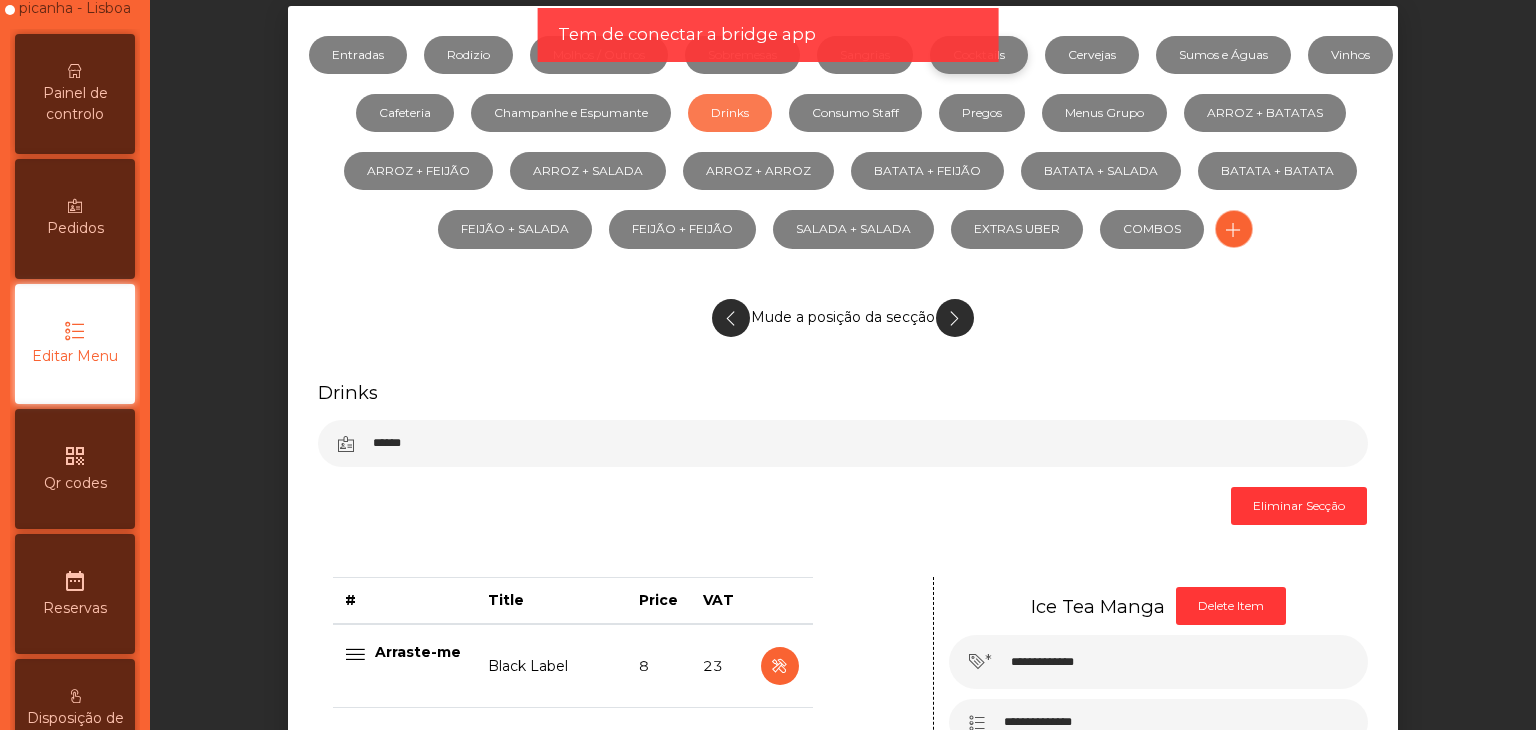 click on "Cocktails" at bounding box center [979, 55] 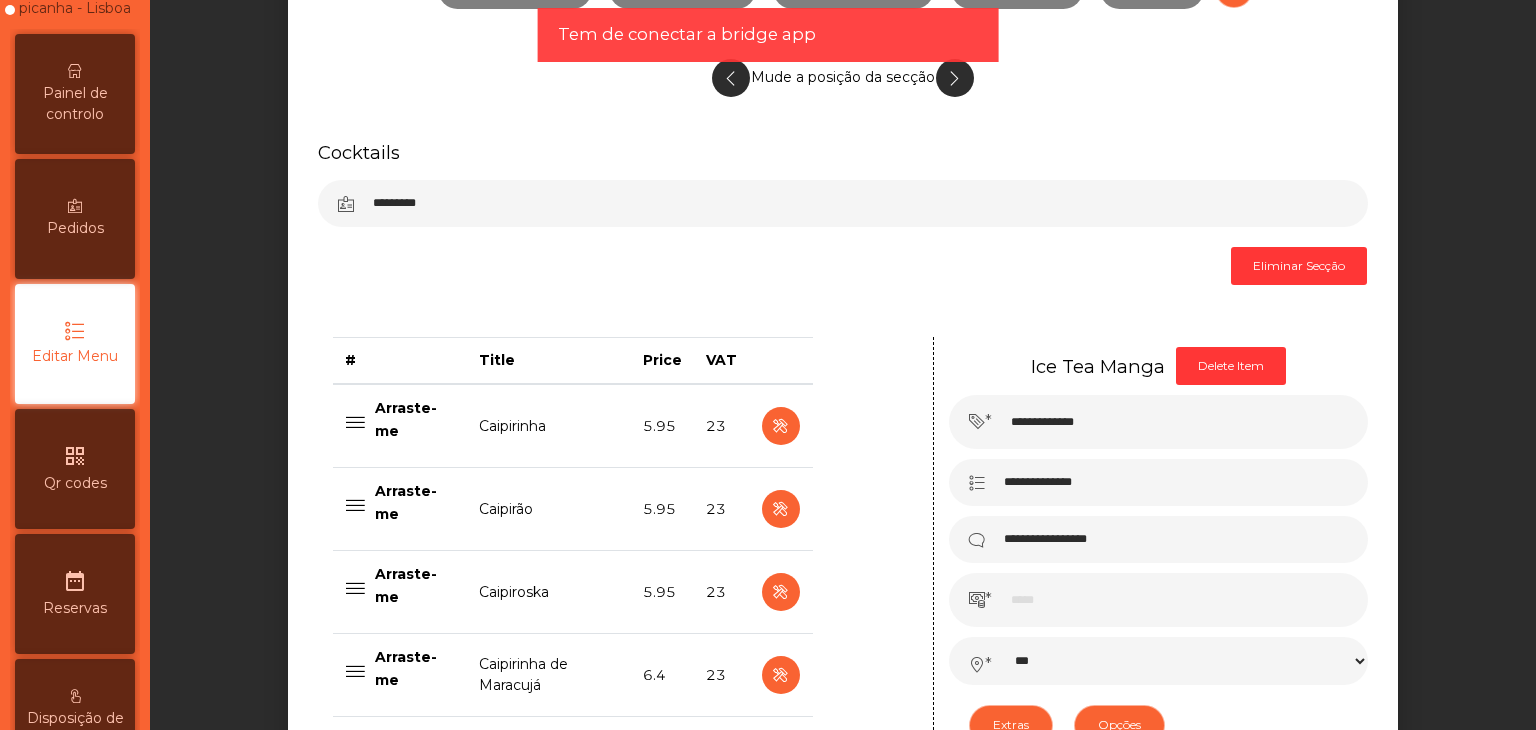 scroll, scrollTop: 772, scrollLeft: 0, axis: vertical 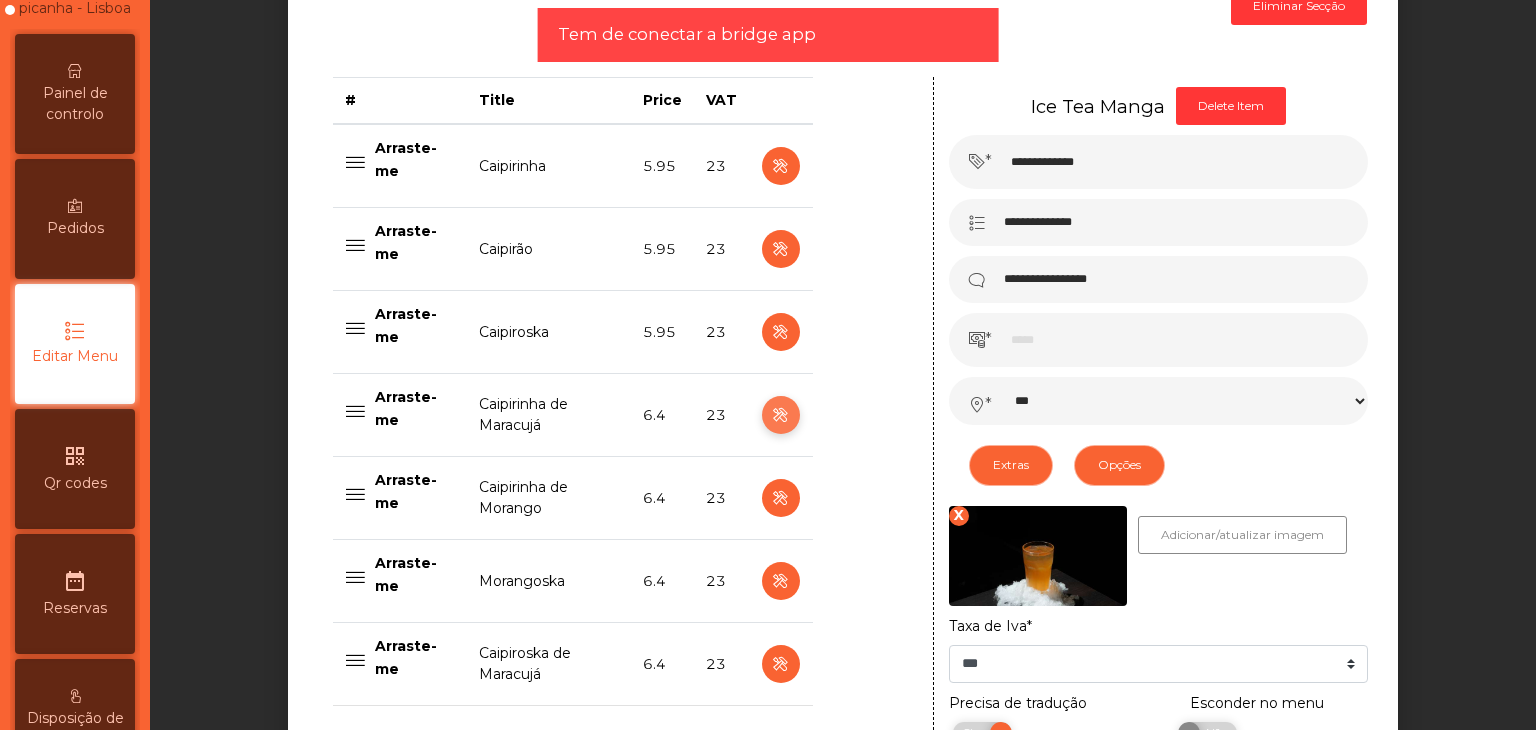click at bounding box center [780, 415] 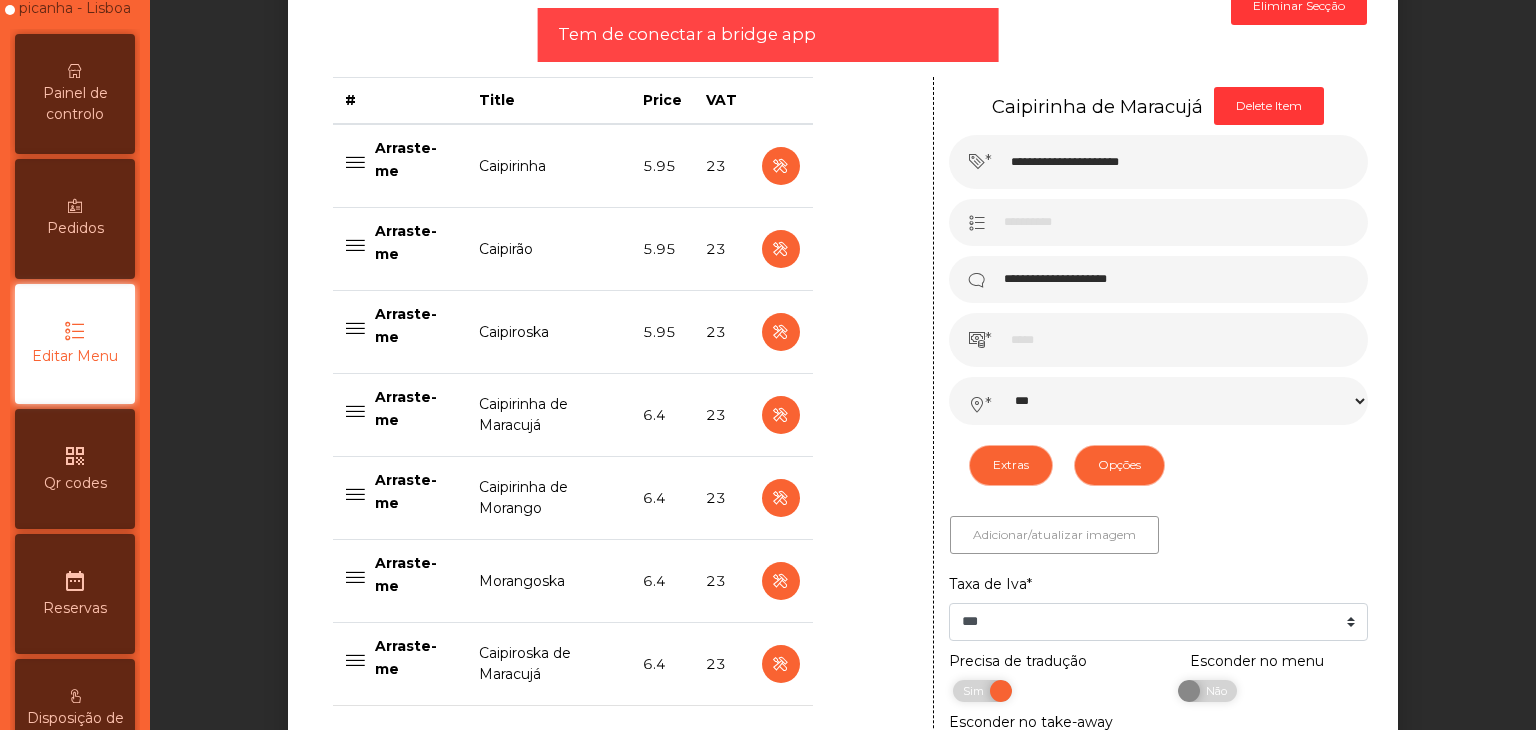 click on "Adicionar/atualizar imagem" at bounding box center [1054, 535] 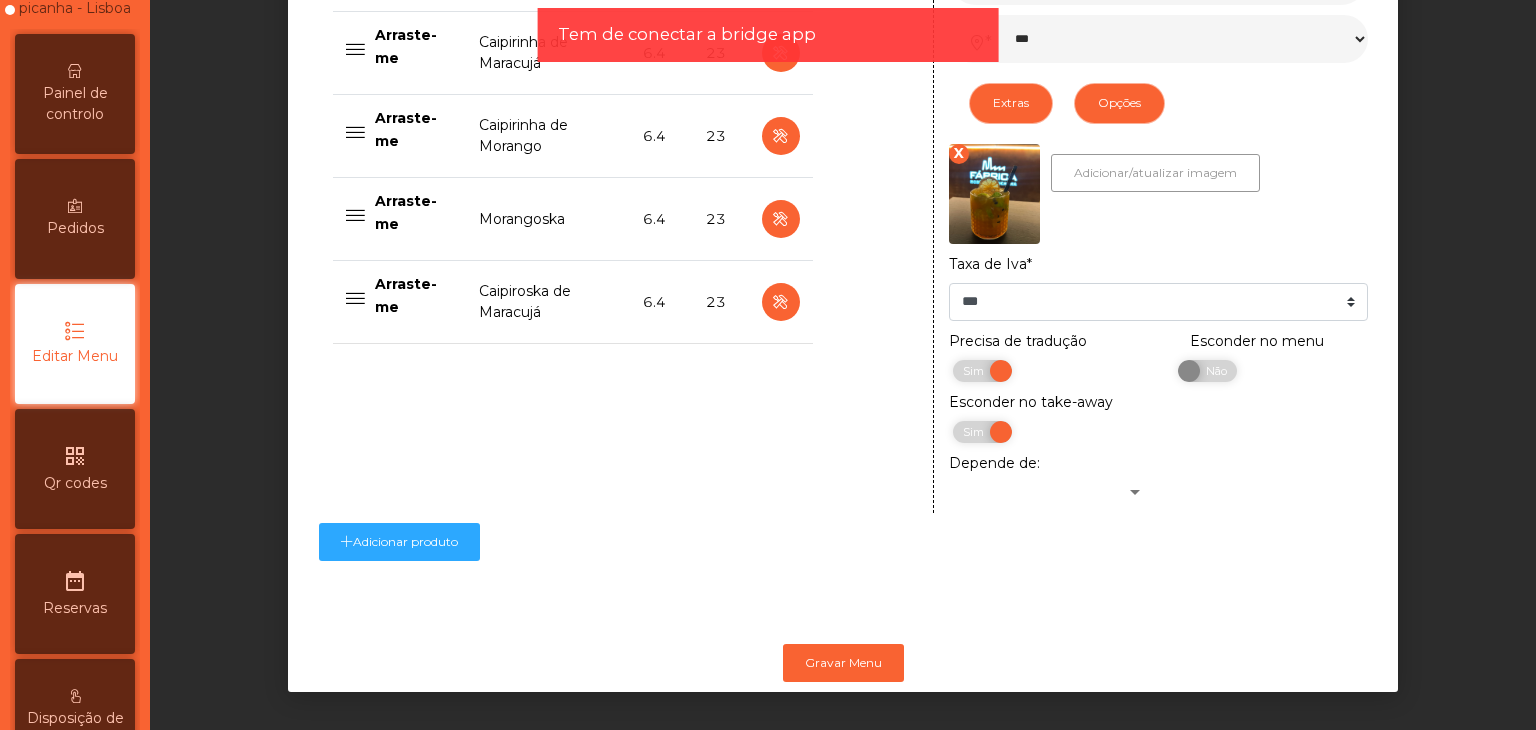 scroll, scrollTop: 1157, scrollLeft: 0, axis: vertical 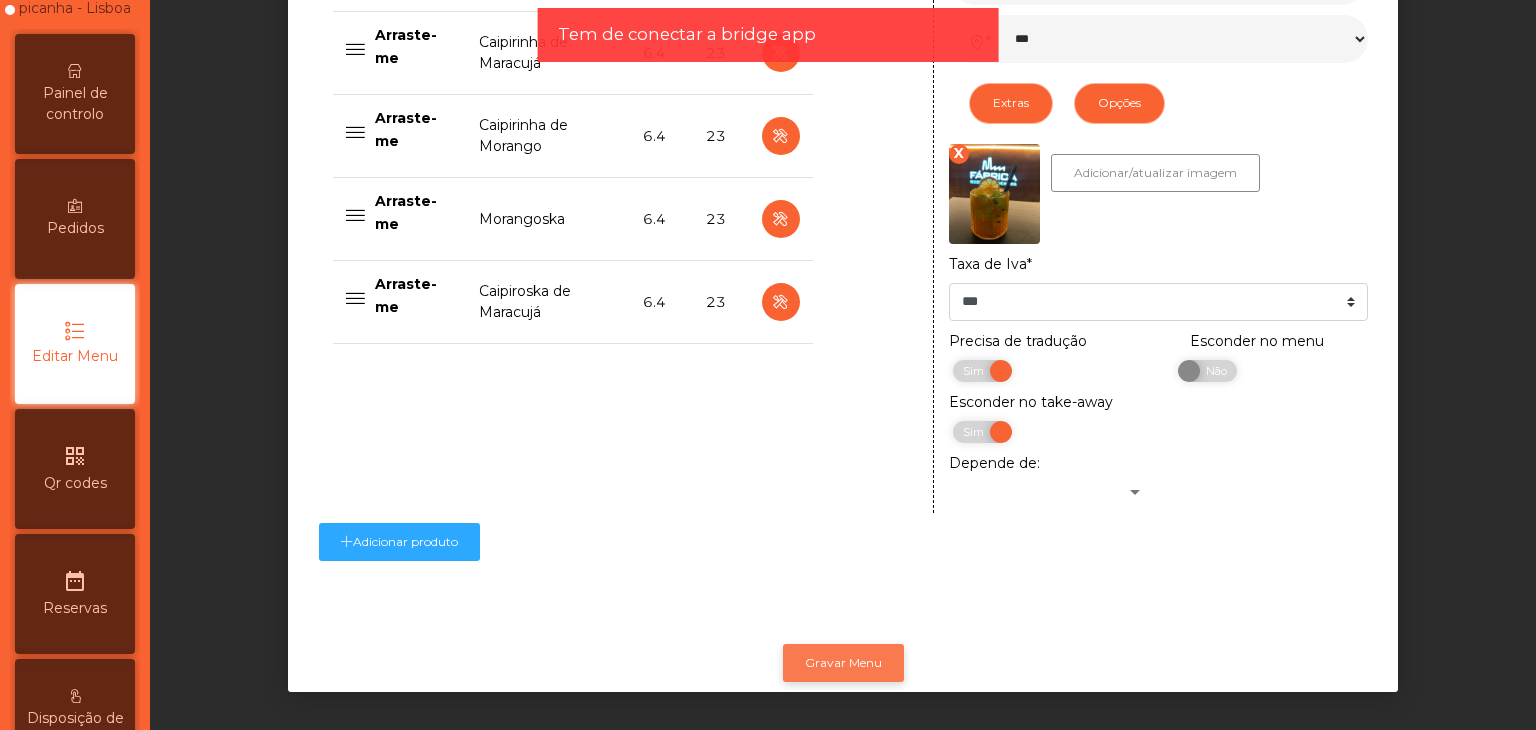 click on "Gravar Menu" at bounding box center [843, 663] 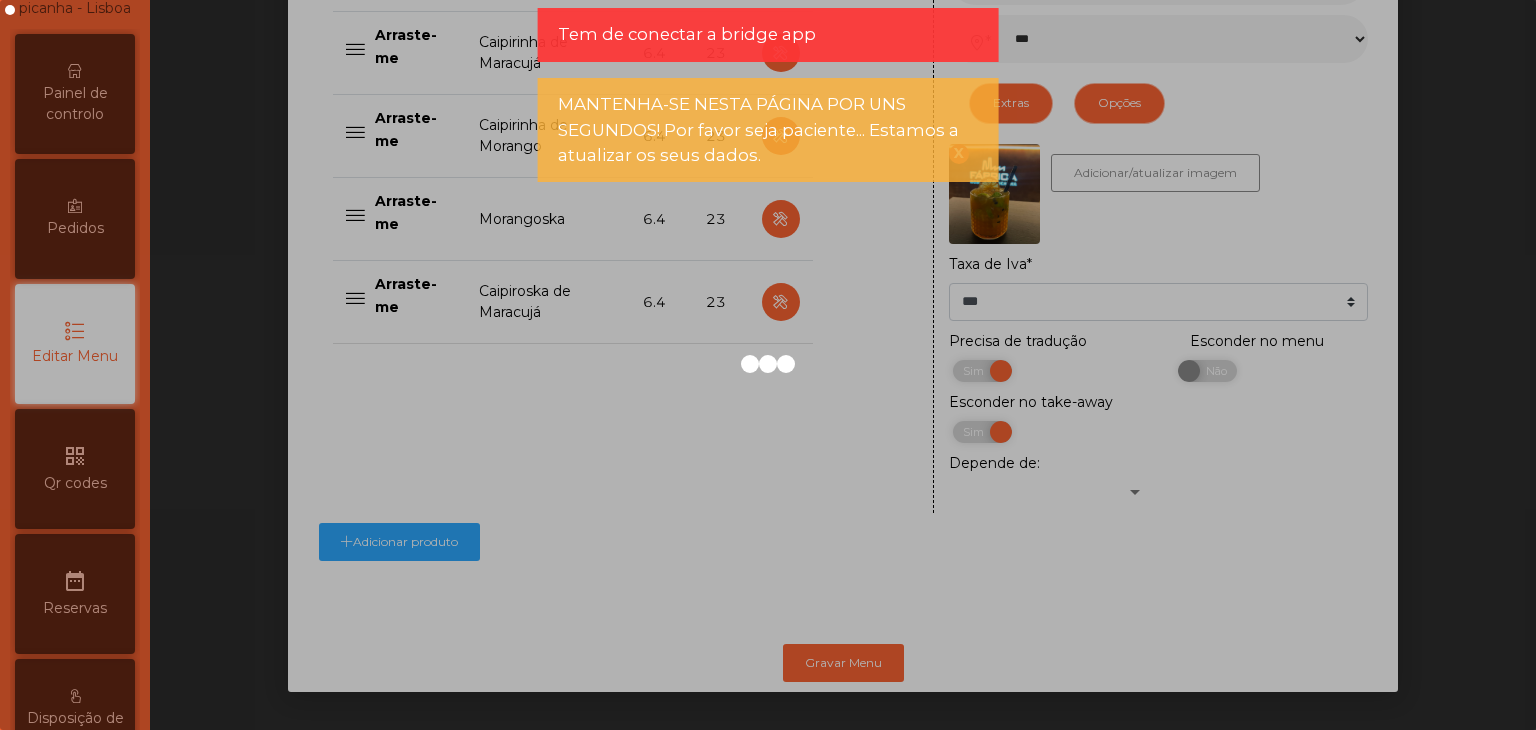 click on "MANTENHA-SE NESTA PÁGINA POR UNS SEGUNDOS! Por favor seja paciente... Estamos a atualizar os seus dados." 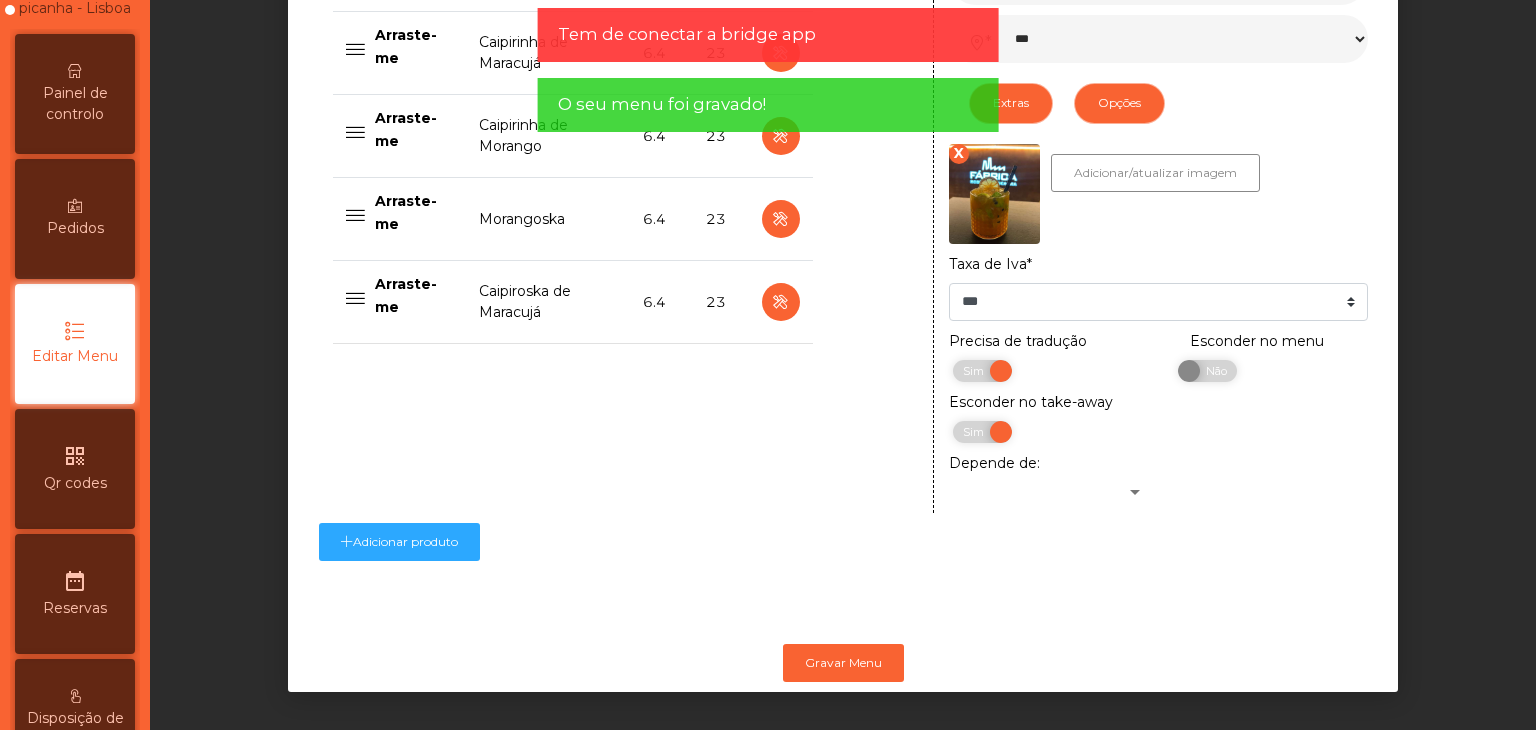 click on "O seu menu foi gravado!" 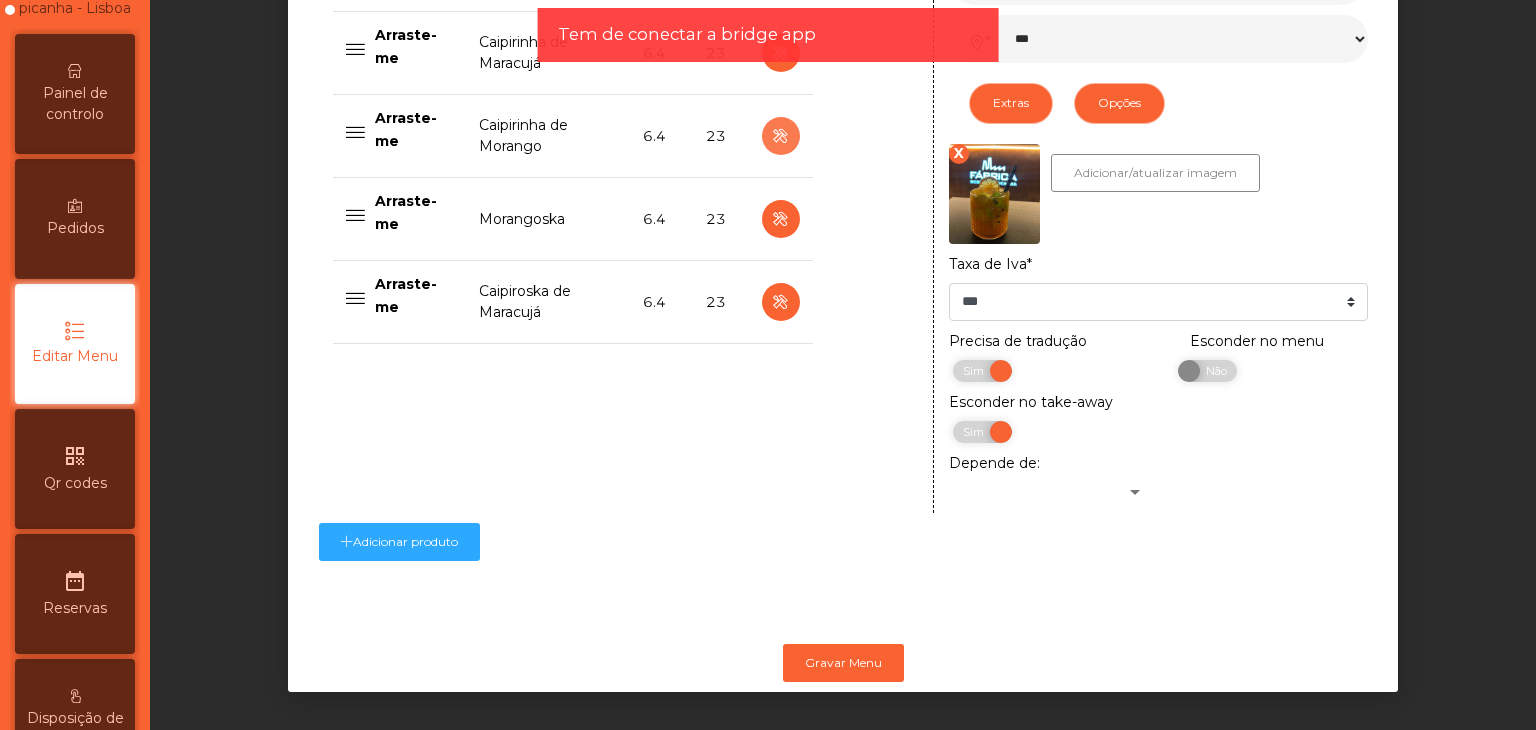 click at bounding box center [780, 136] 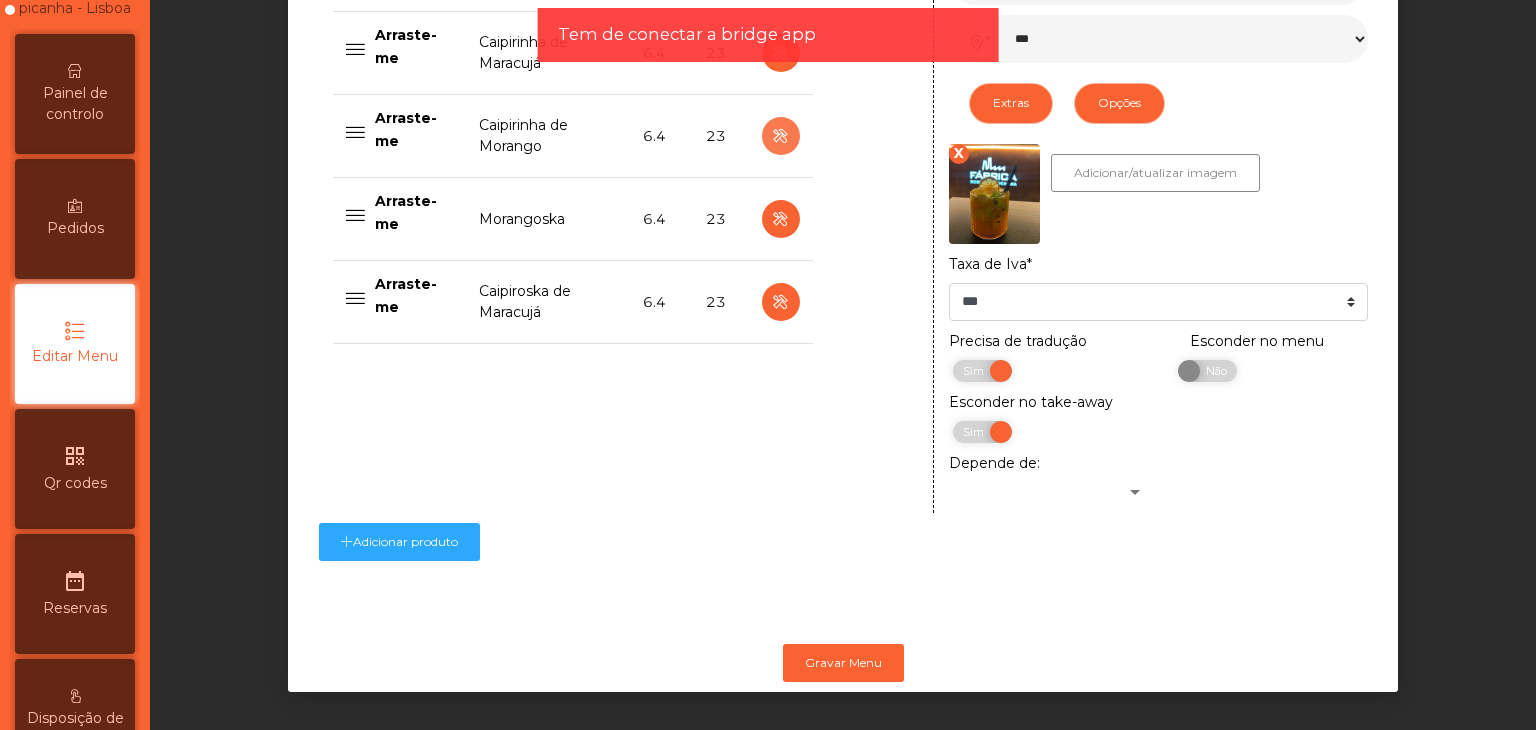 scroll, scrollTop: 1115, scrollLeft: 0, axis: vertical 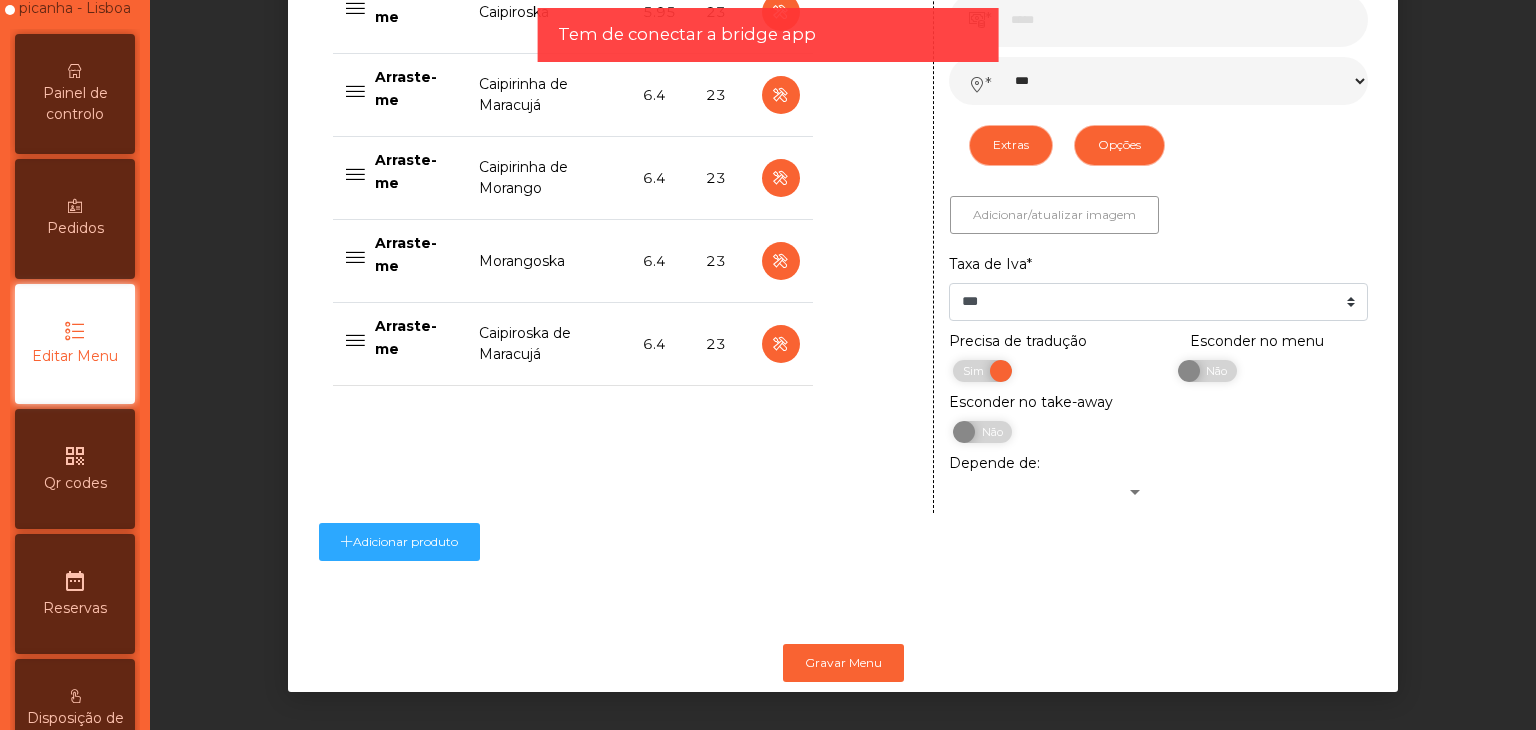 click on "Adicionar/atualizar imagem" at bounding box center [1054, 215] 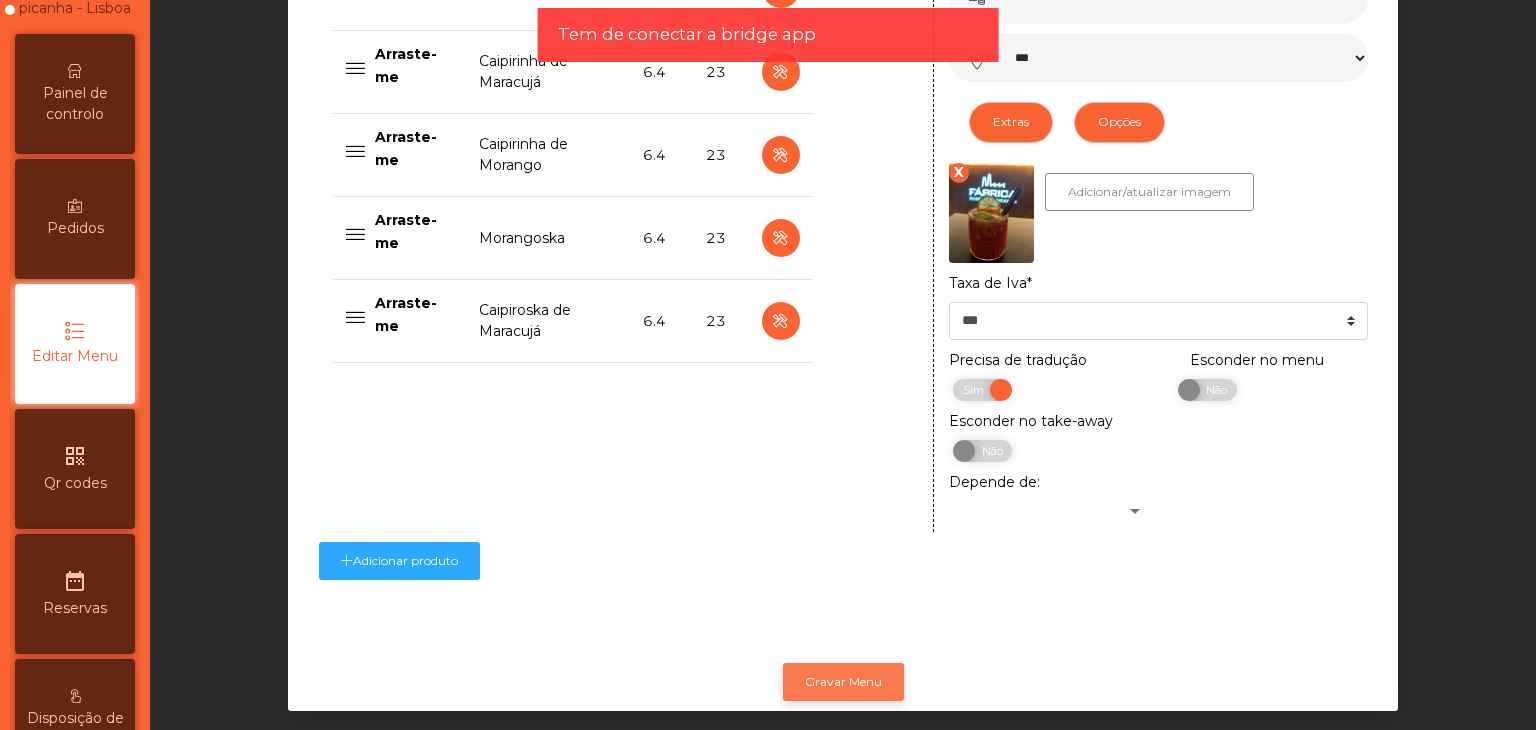 click on "Gravar Menu" at bounding box center (843, 682) 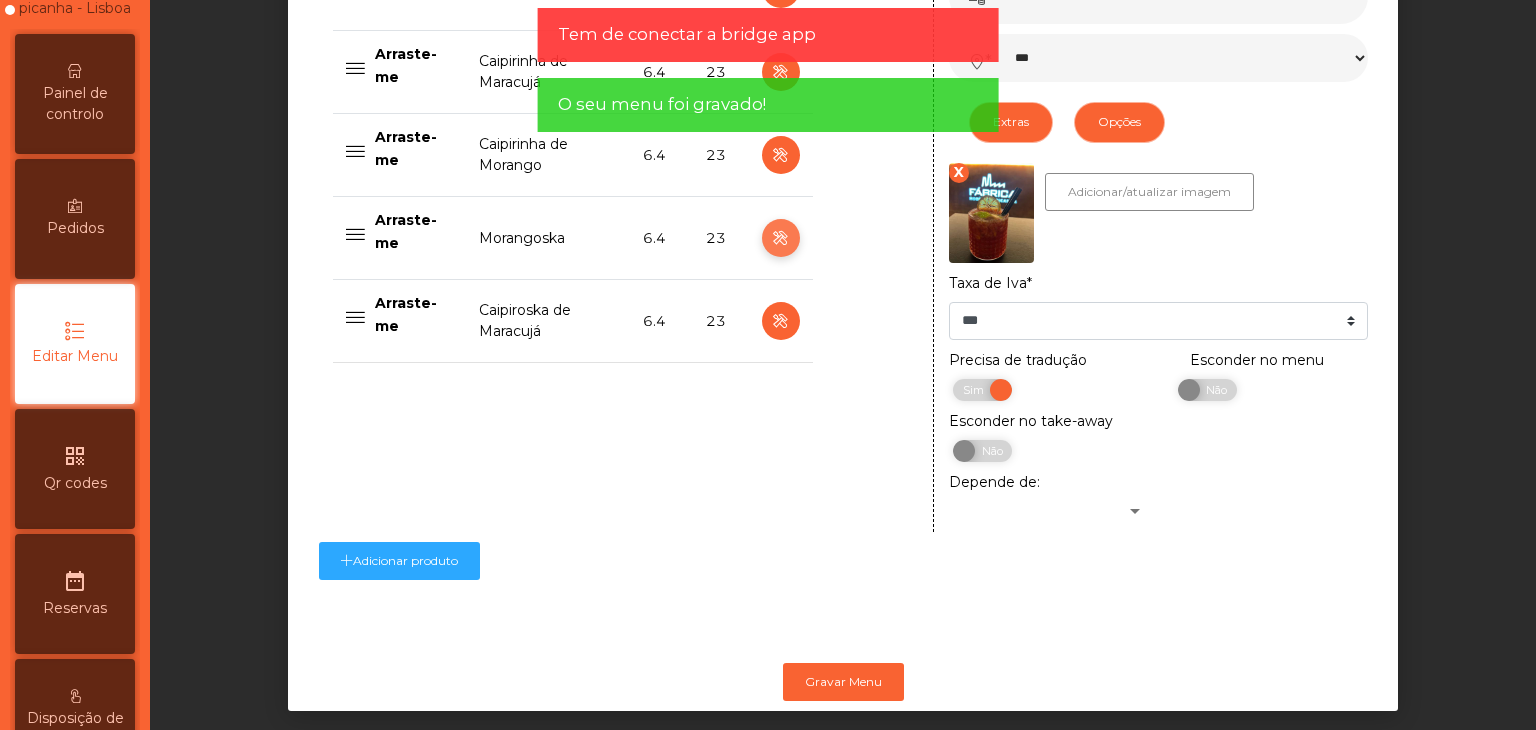 click at bounding box center [781, 238] 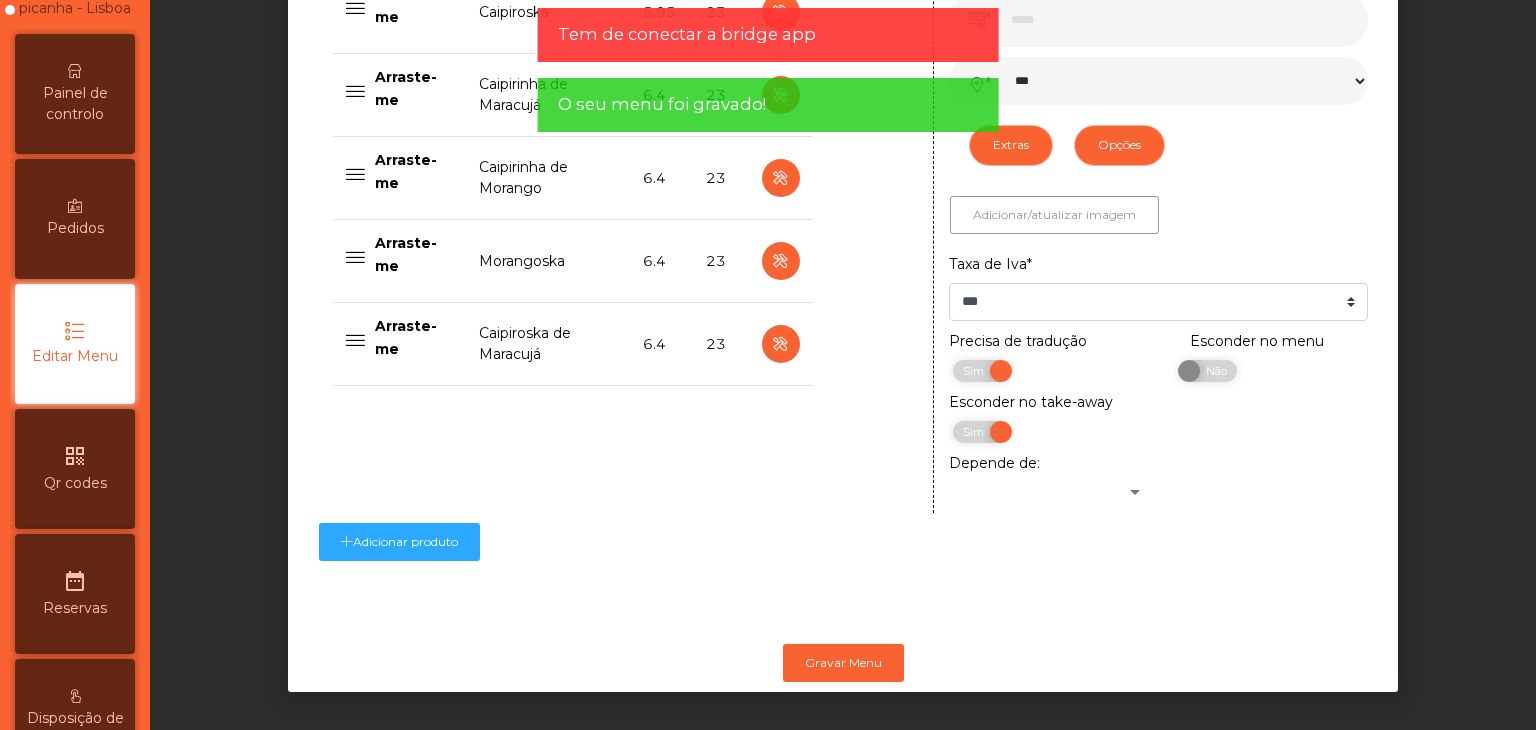 click on "Adicionar/atualizar imagem" at bounding box center (1054, 215) 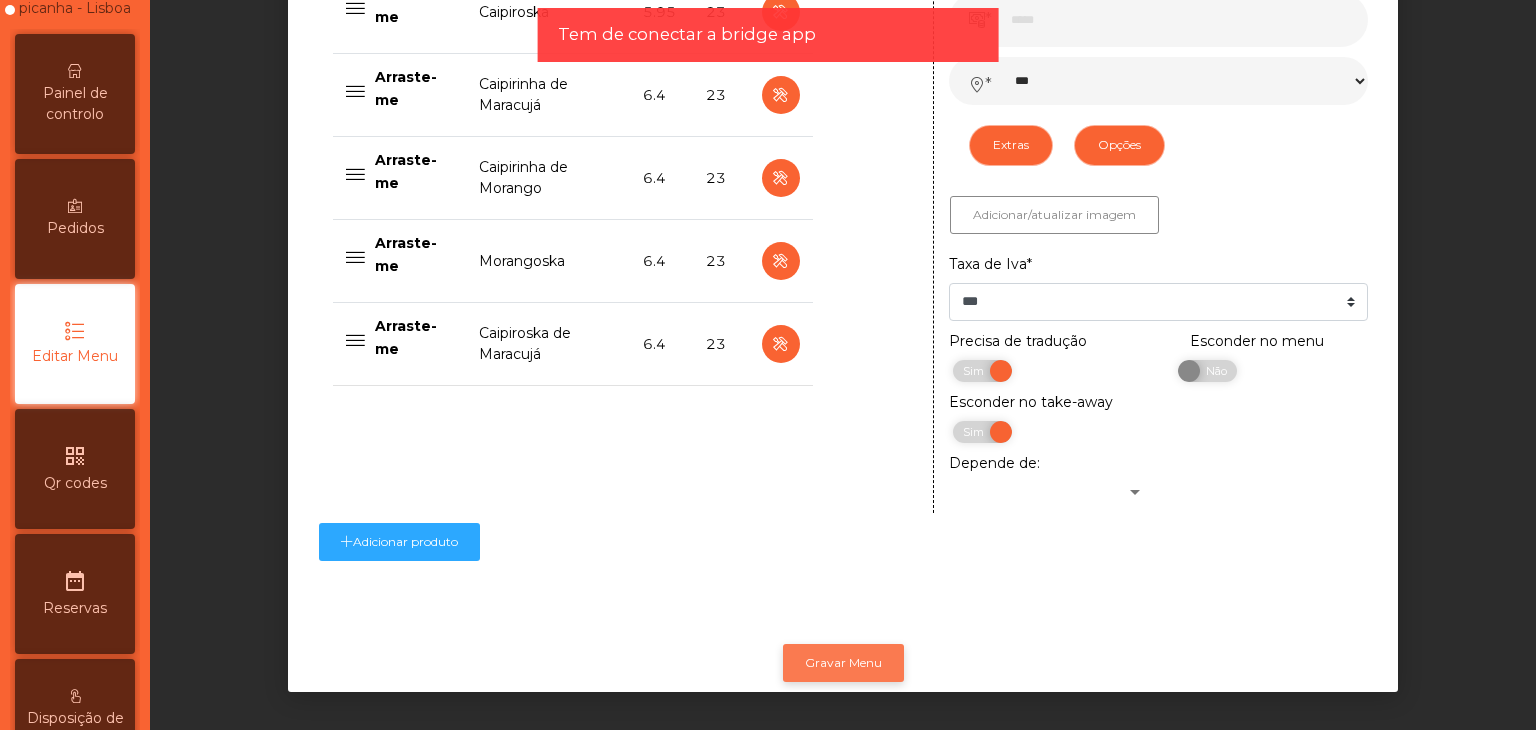 click on "Gravar Menu" at bounding box center [843, 663] 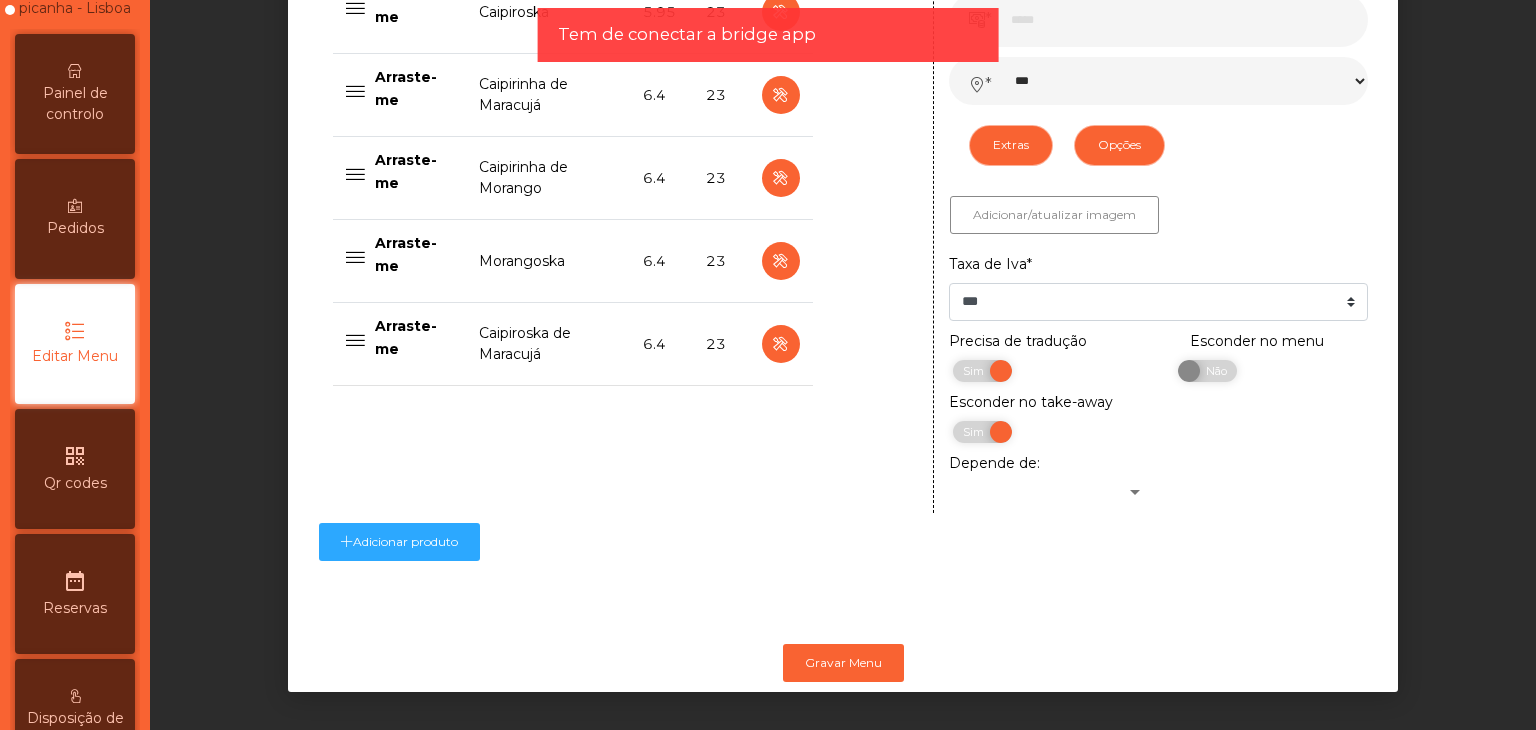 click at bounding box center (781, 178) 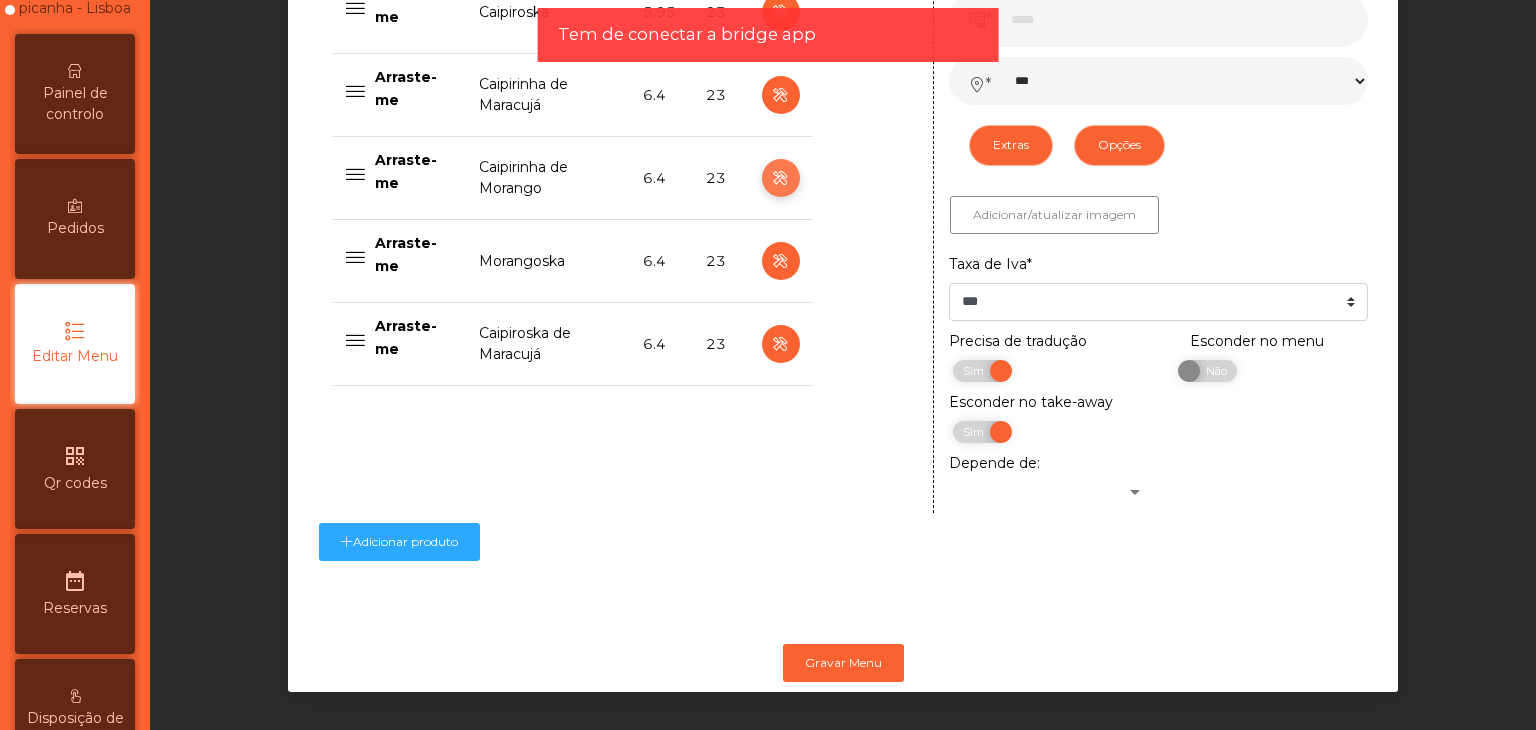 click at bounding box center (780, 178) 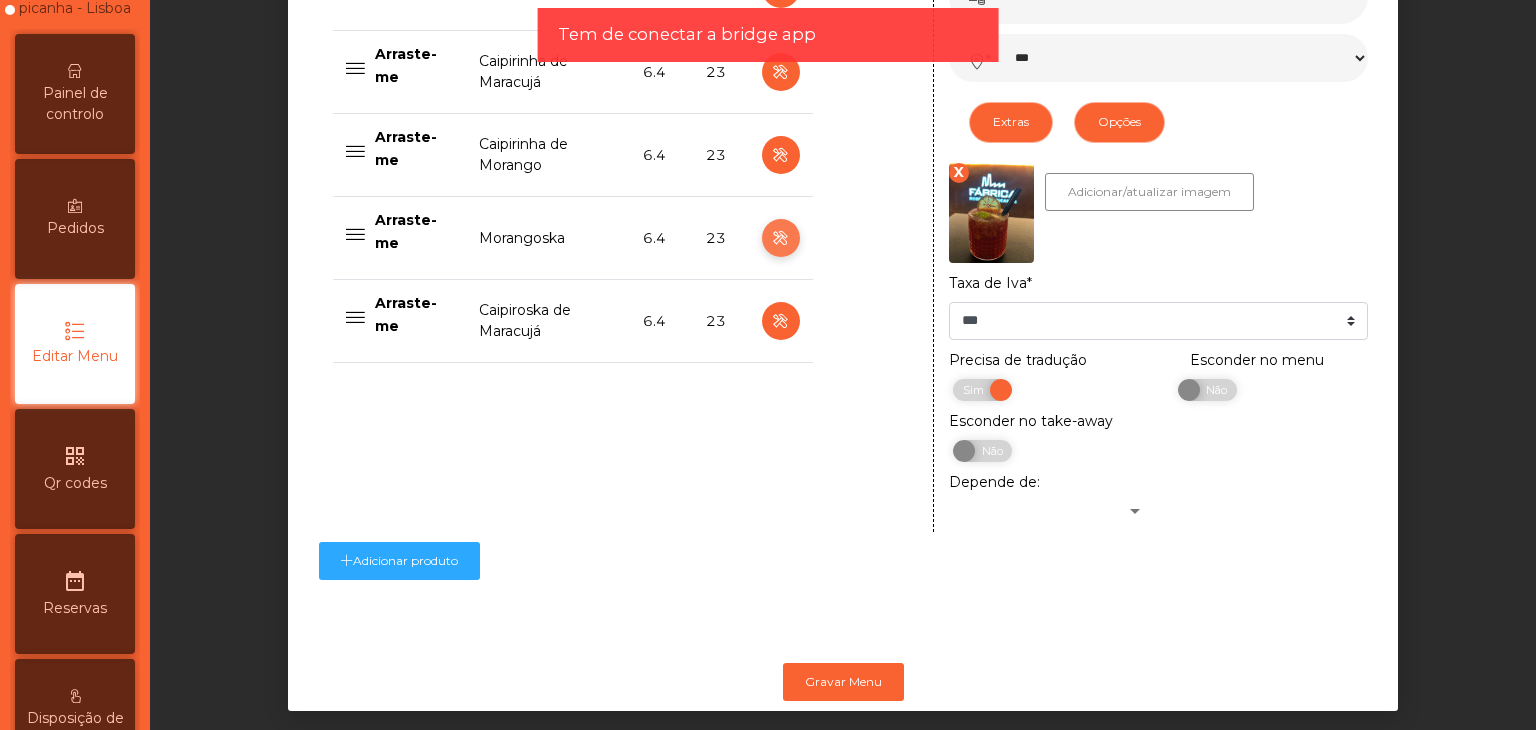 click at bounding box center [780, 238] 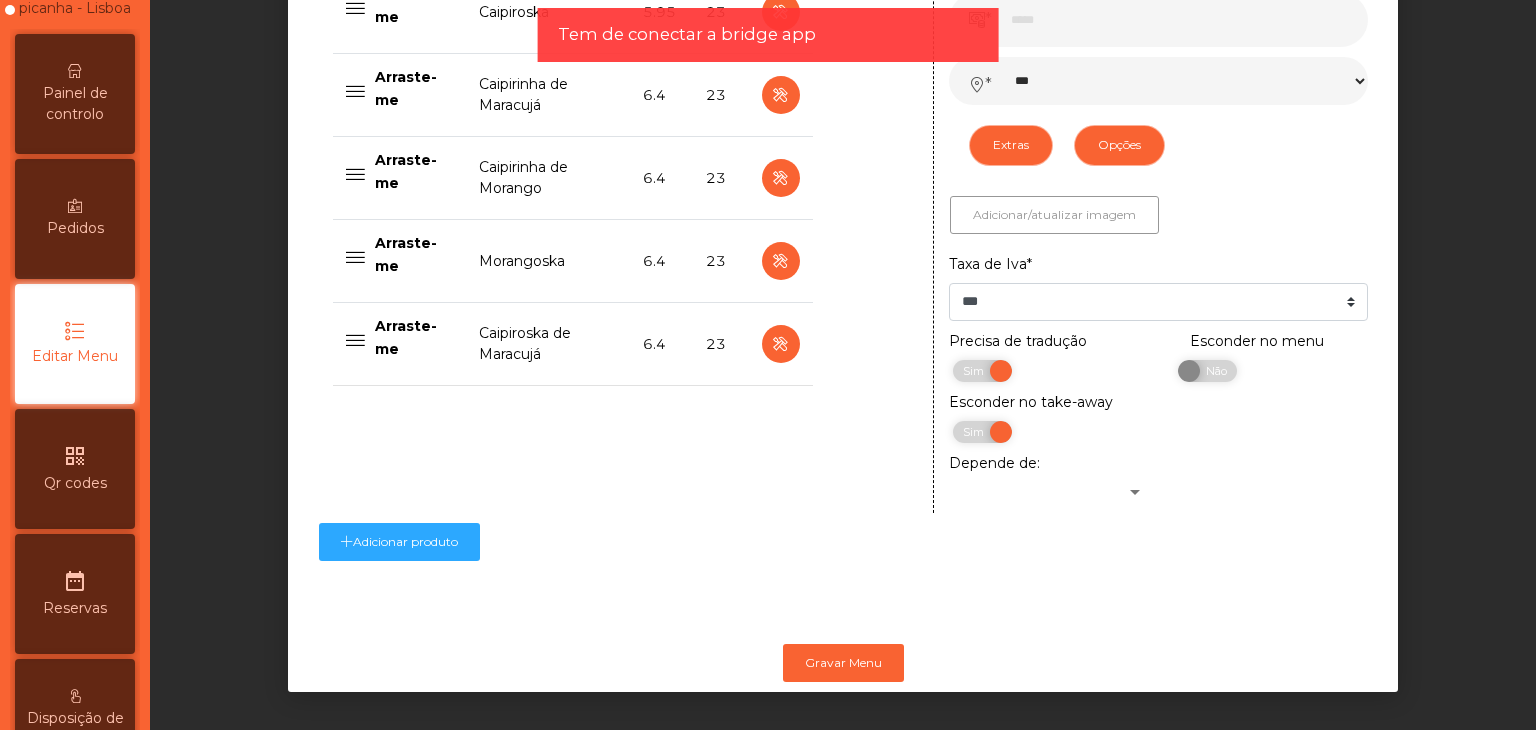 click on "Adicionar/atualizar imagem" at bounding box center (1054, 215) 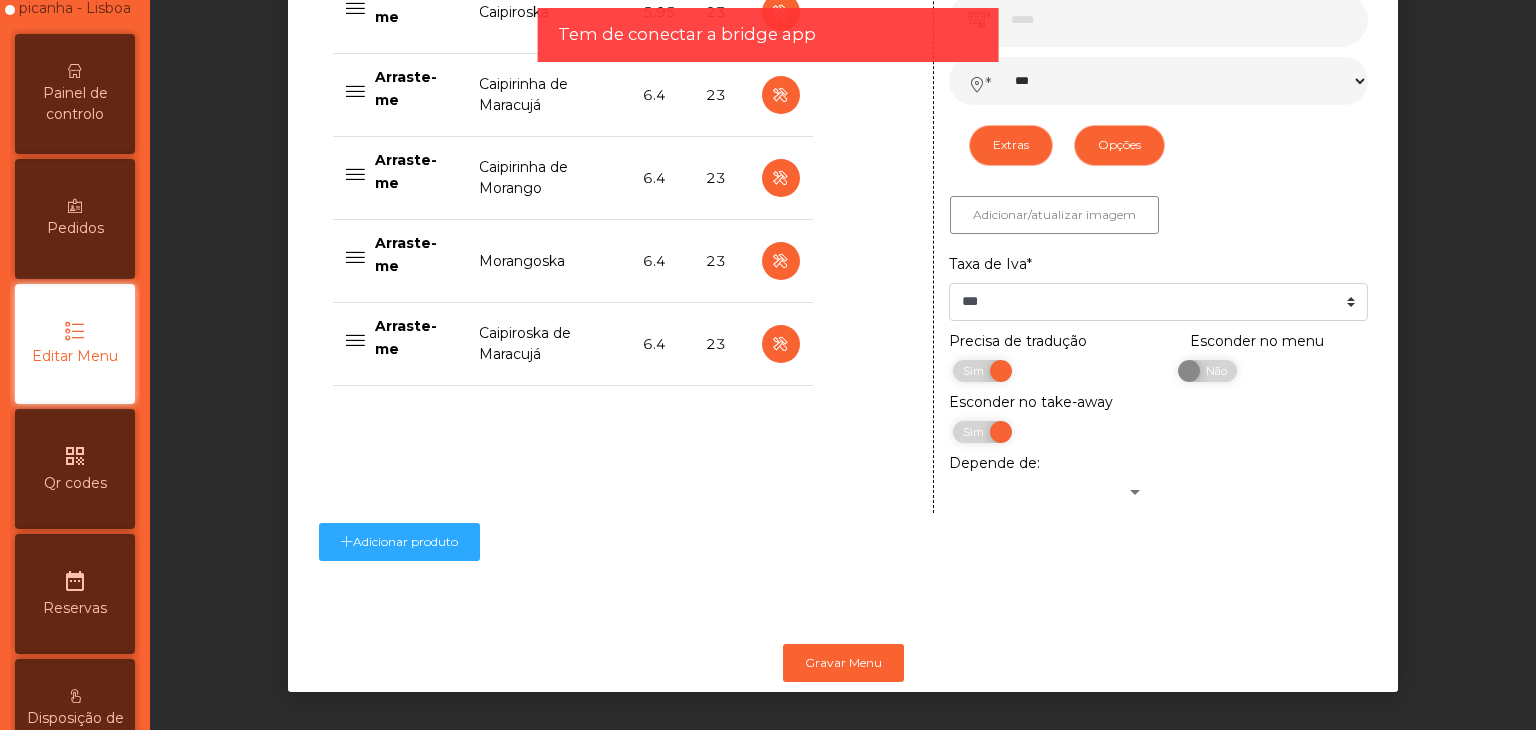 click at bounding box center (781, 344) 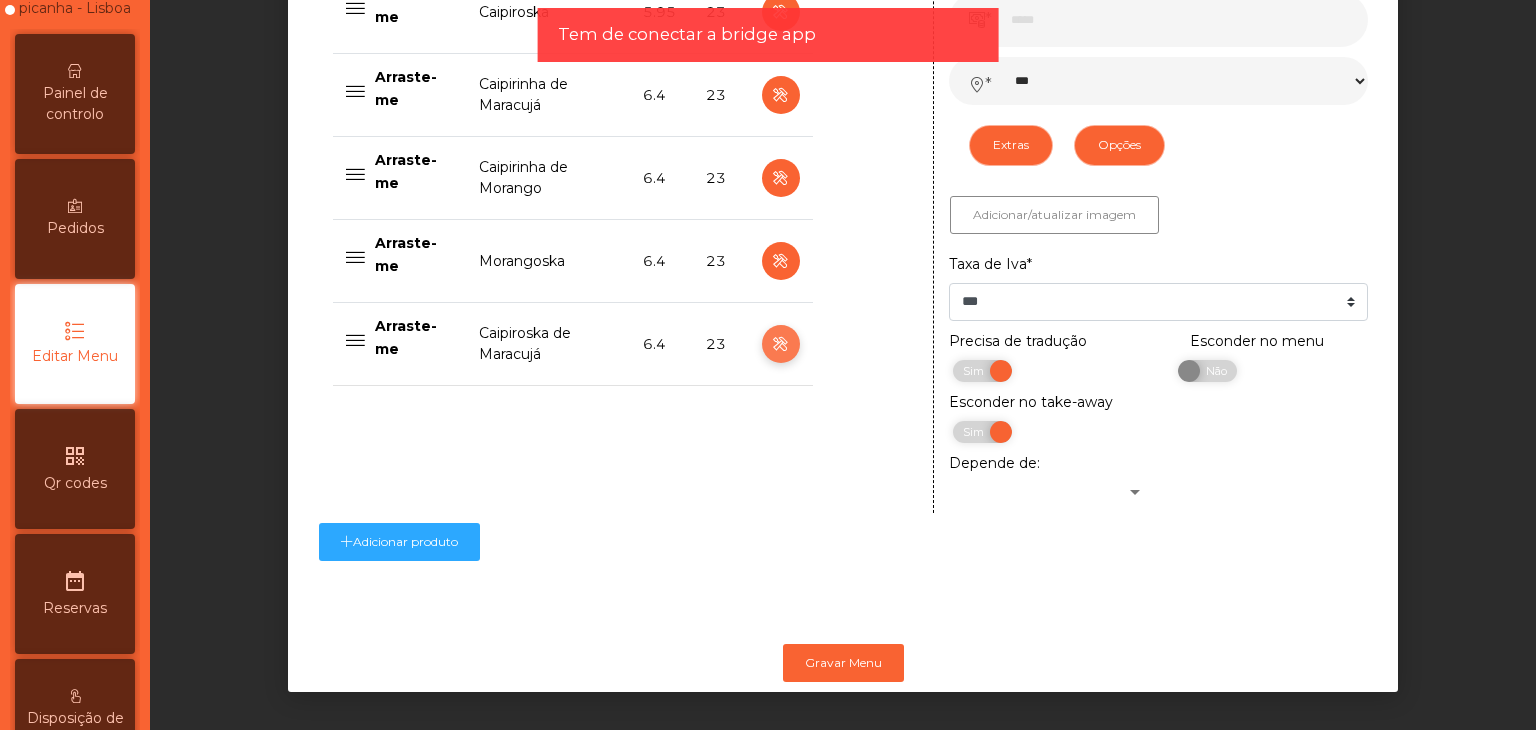 click at bounding box center [780, 344] 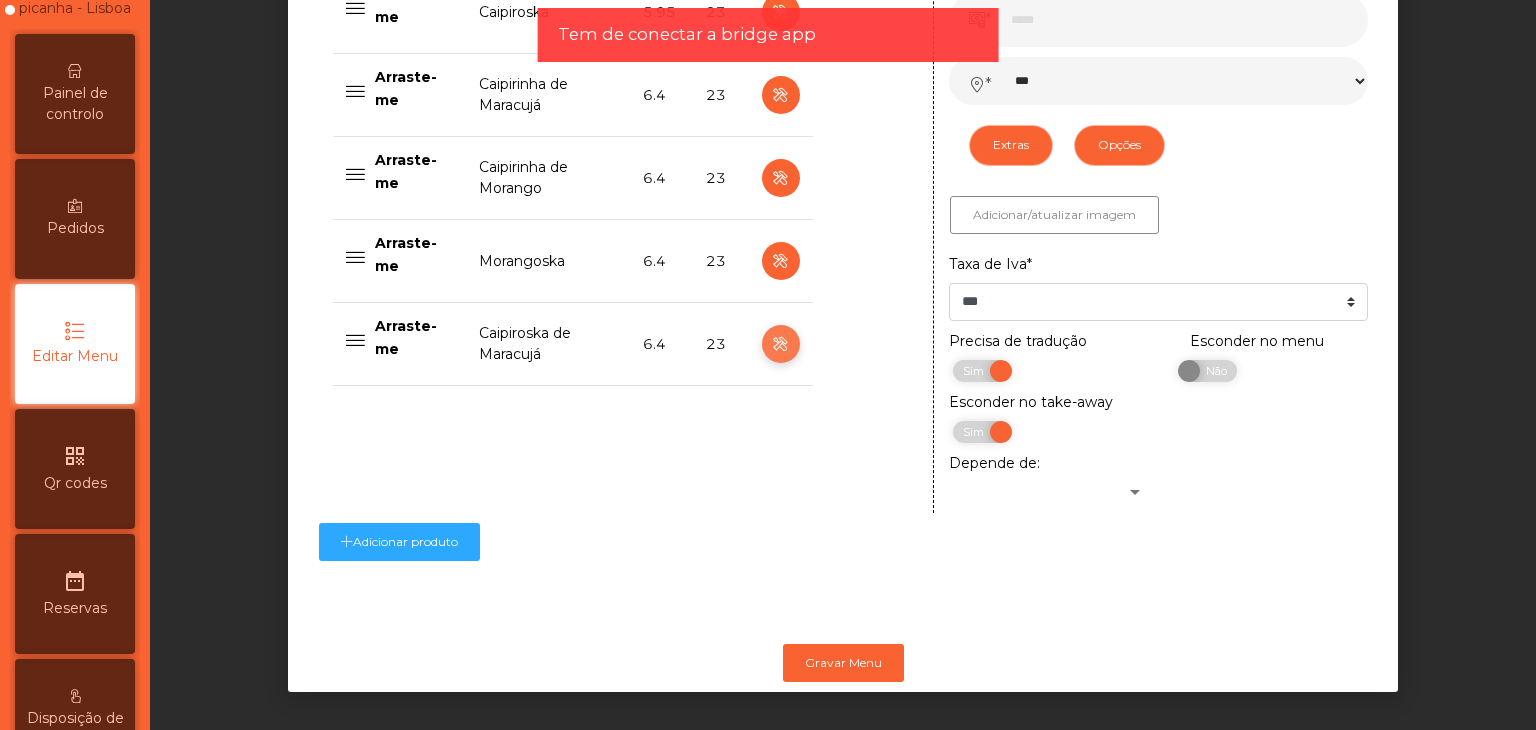 select on "***" 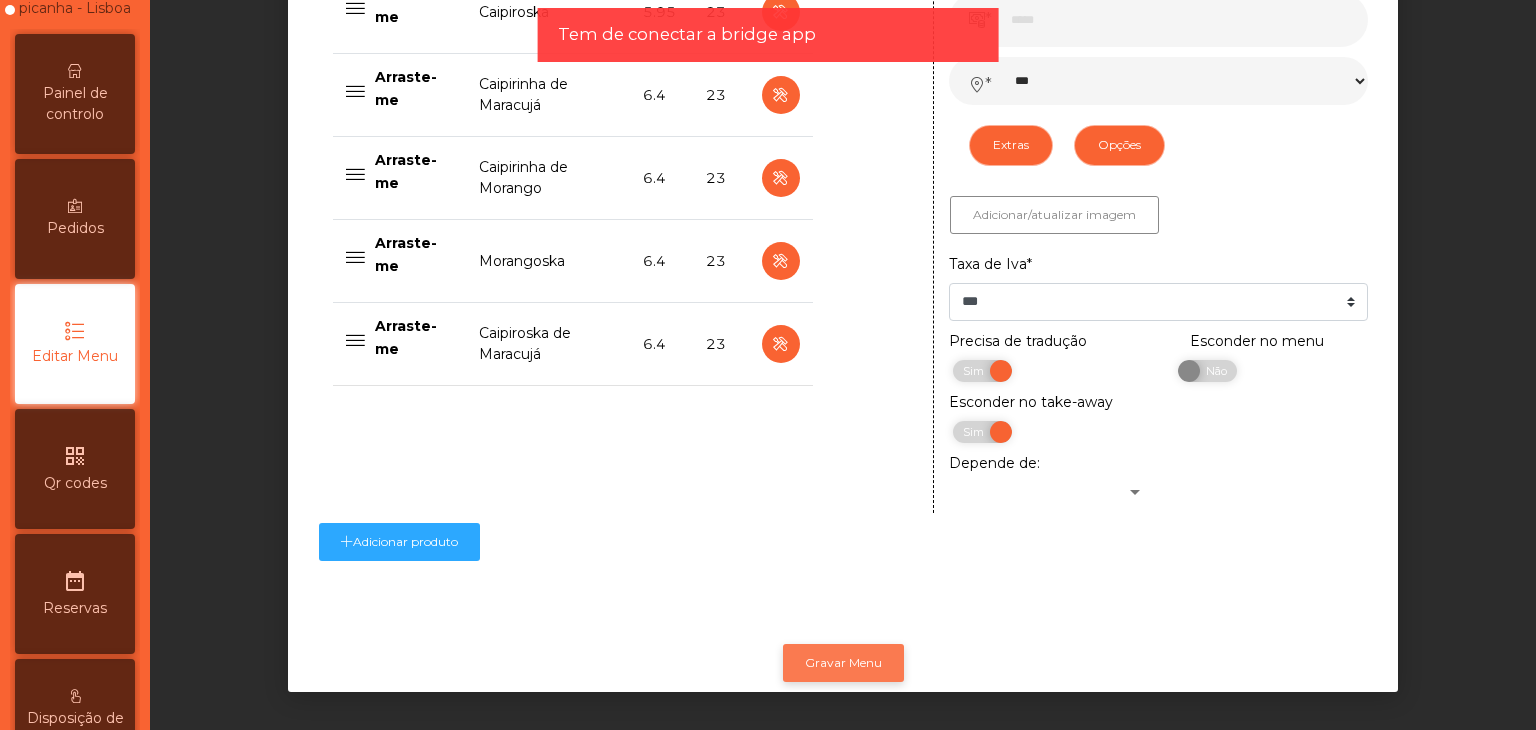 click on "Gravar Menu" at bounding box center [843, 663] 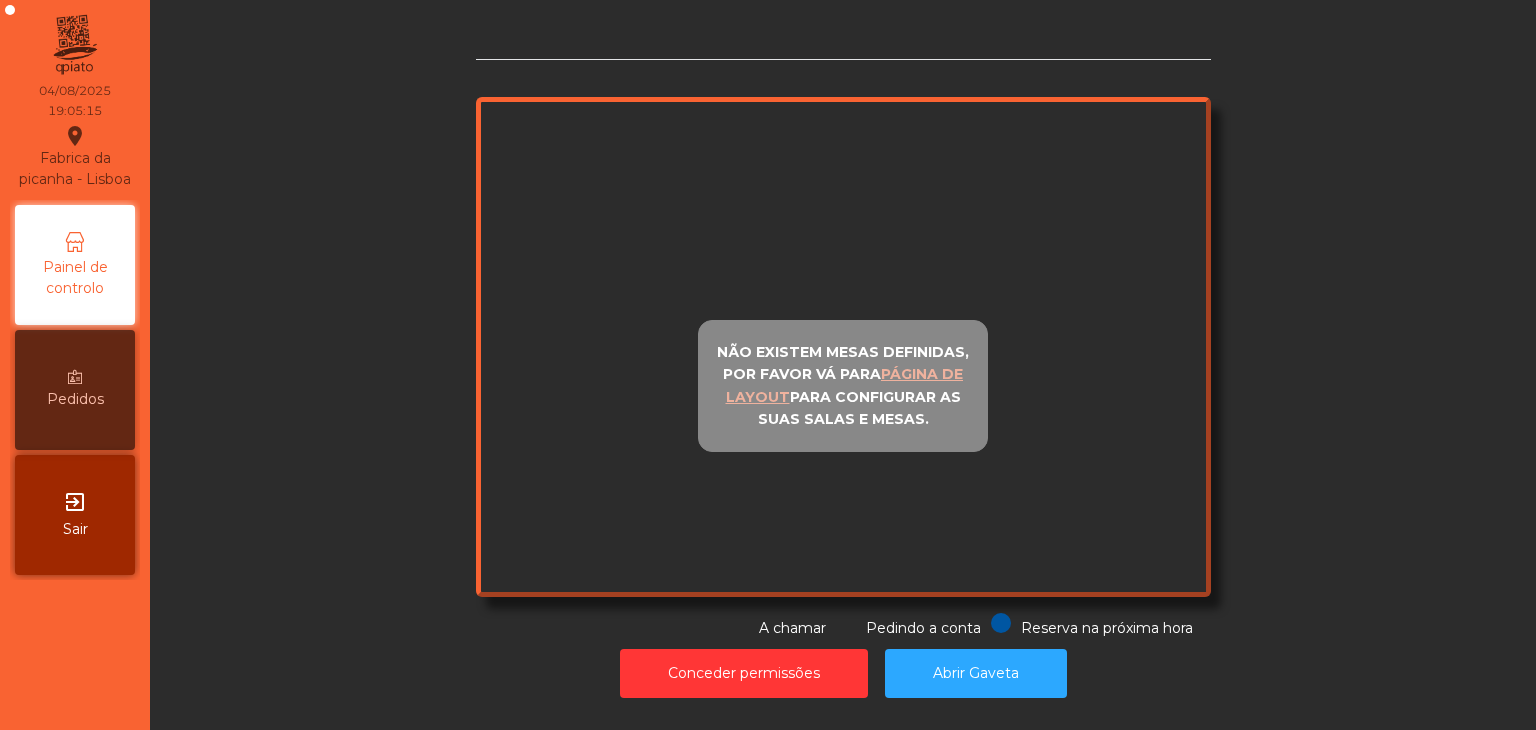 scroll, scrollTop: 0, scrollLeft: 0, axis: both 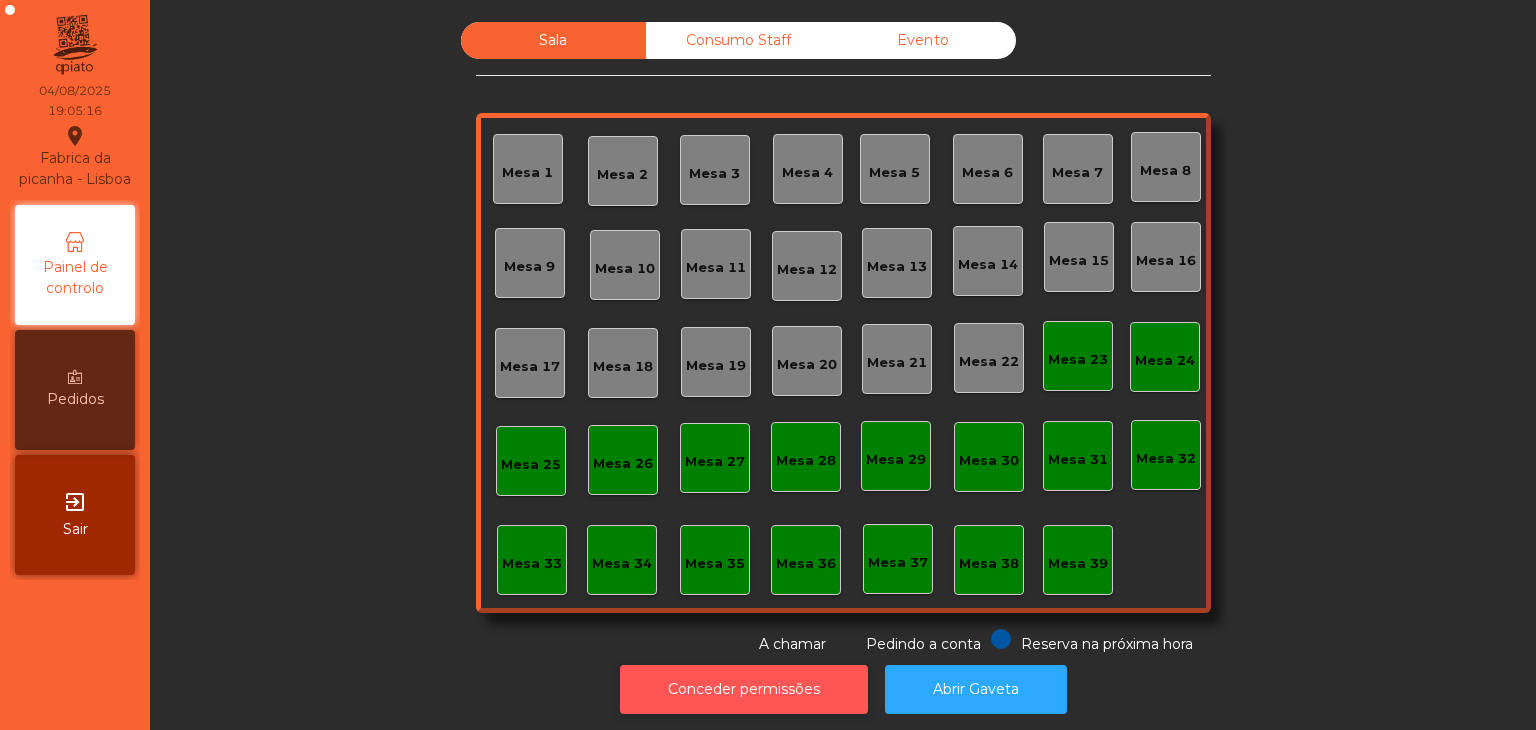 click on "Conceder permissões" 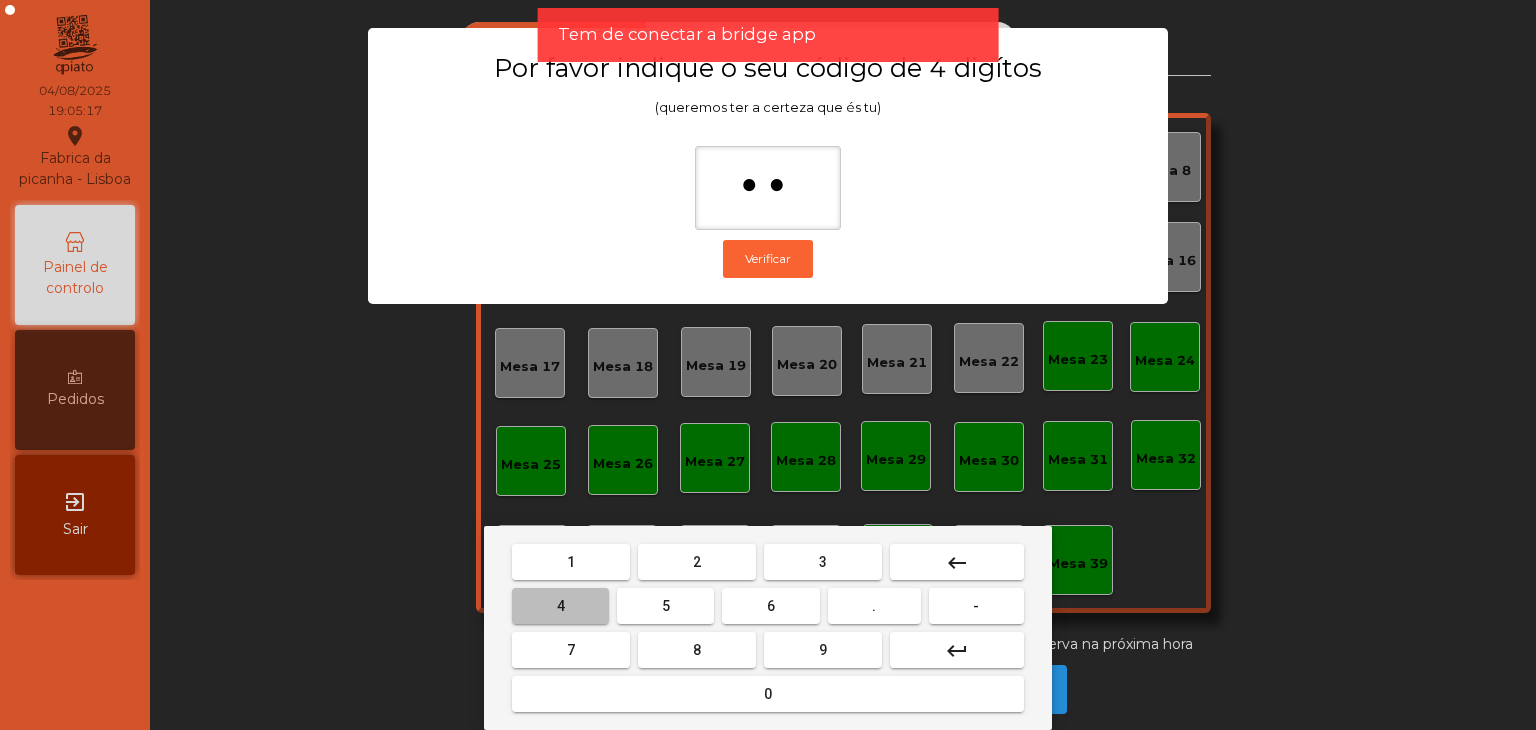 type on "***" 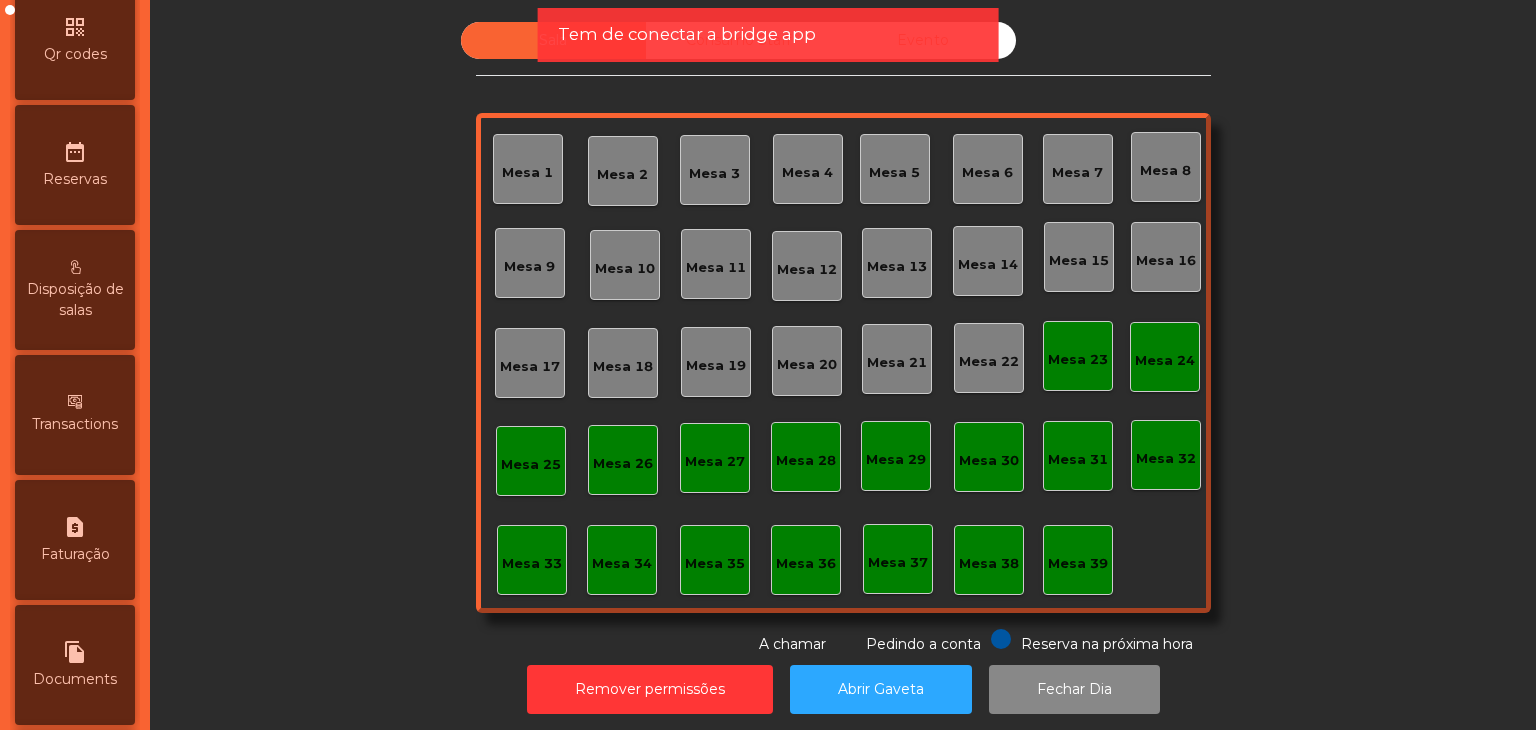 click on "date_range  Reservas" at bounding box center [75, 165] 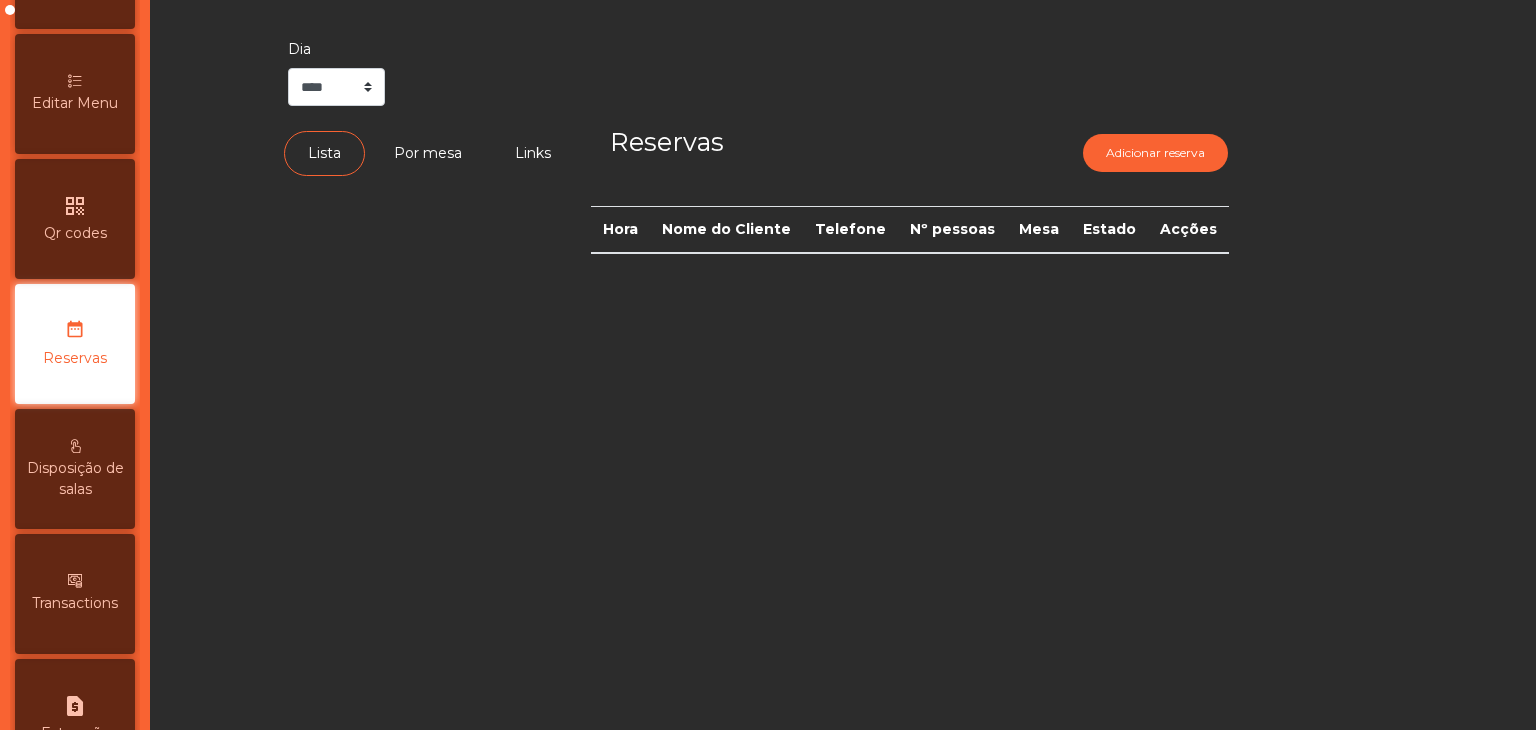 click on "Editar Menu" at bounding box center (75, 94) 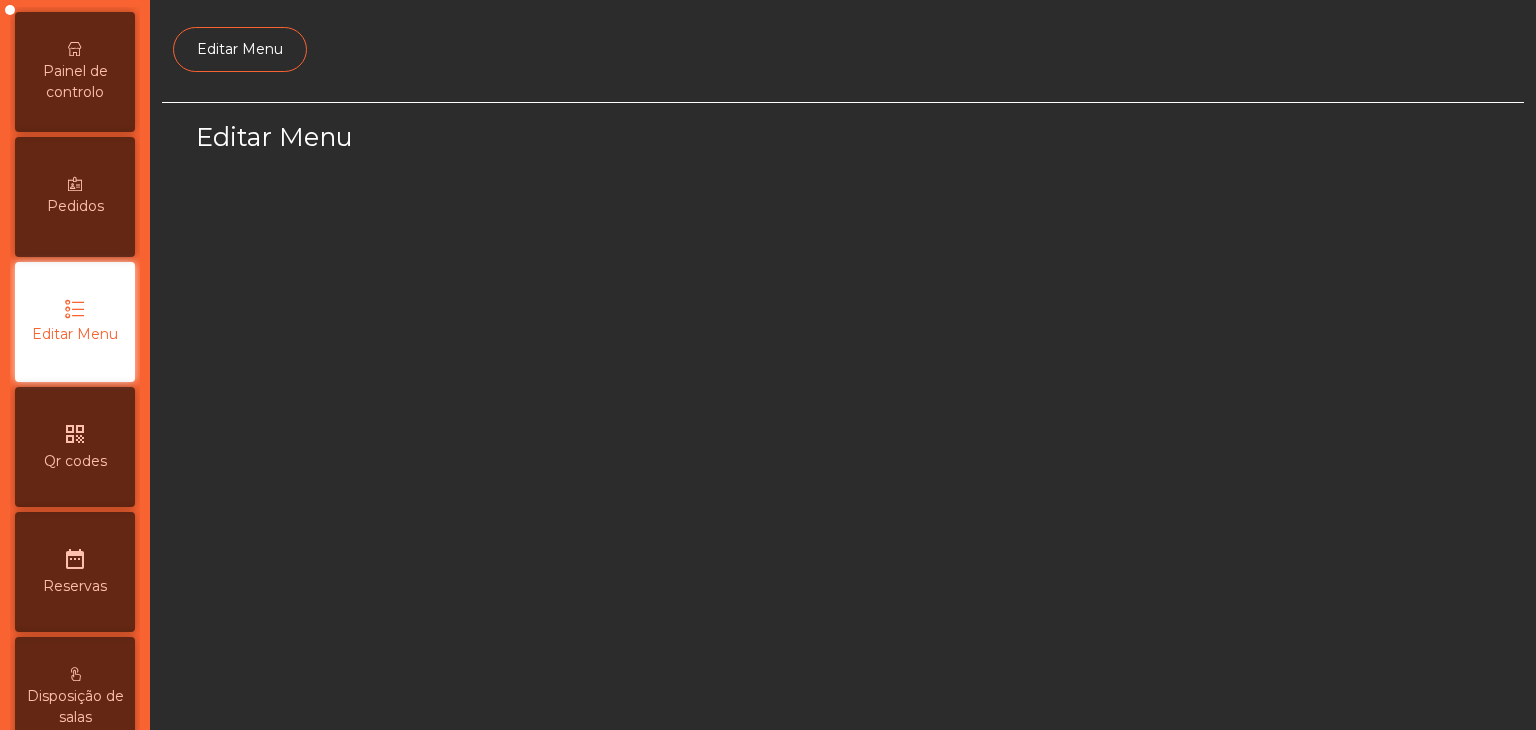 scroll, scrollTop: 171, scrollLeft: 0, axis: vertical 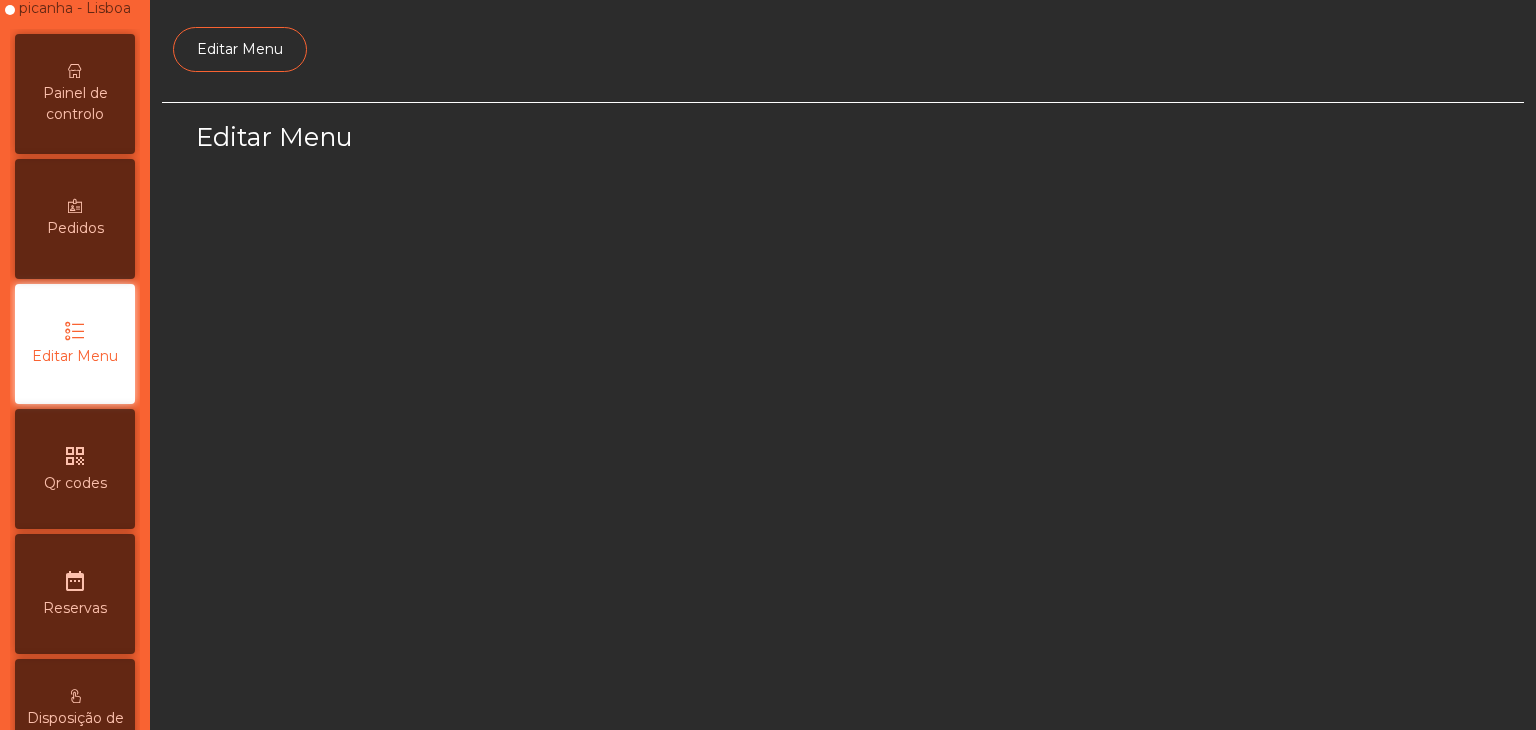 select on "*" 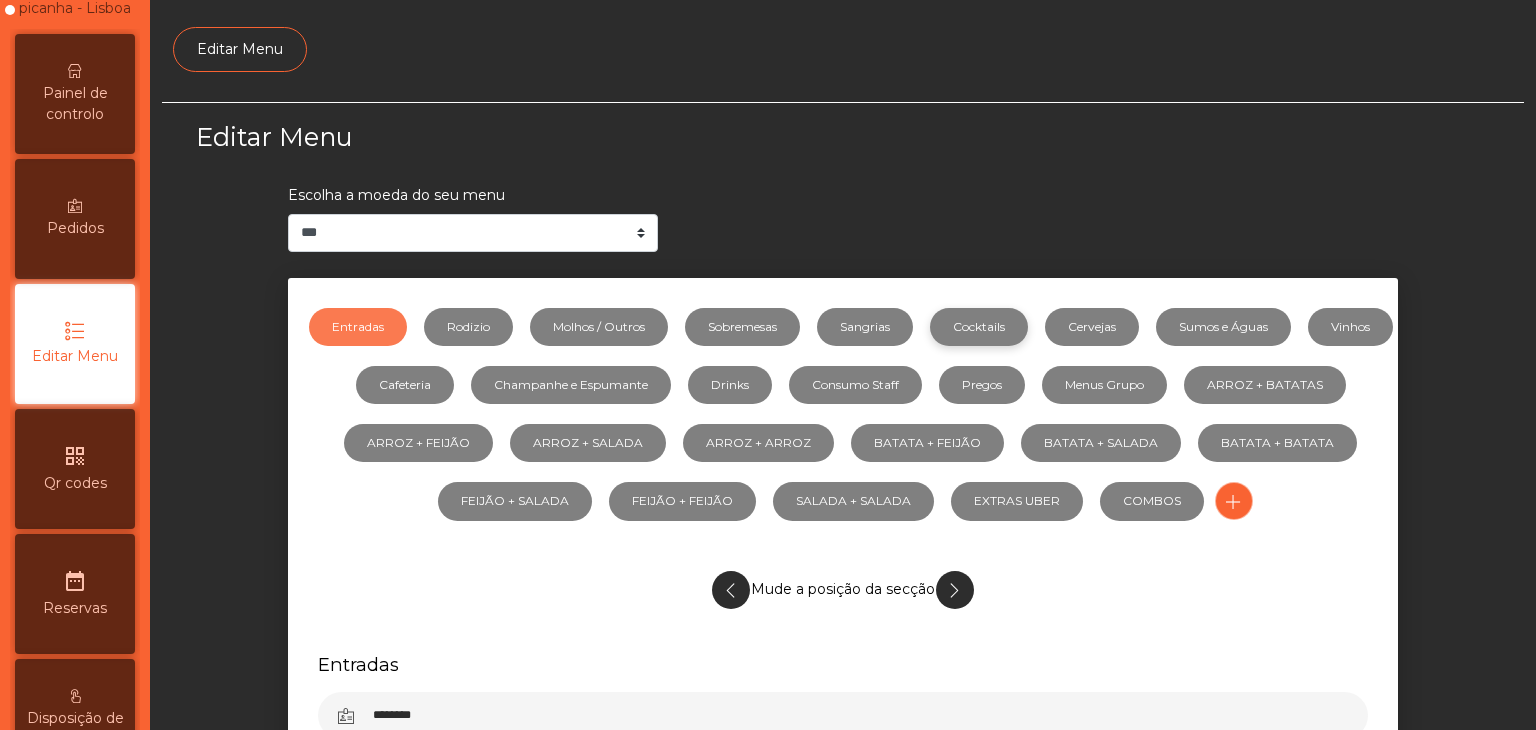 click on "Cocktails" at bounding box center (979, 327) 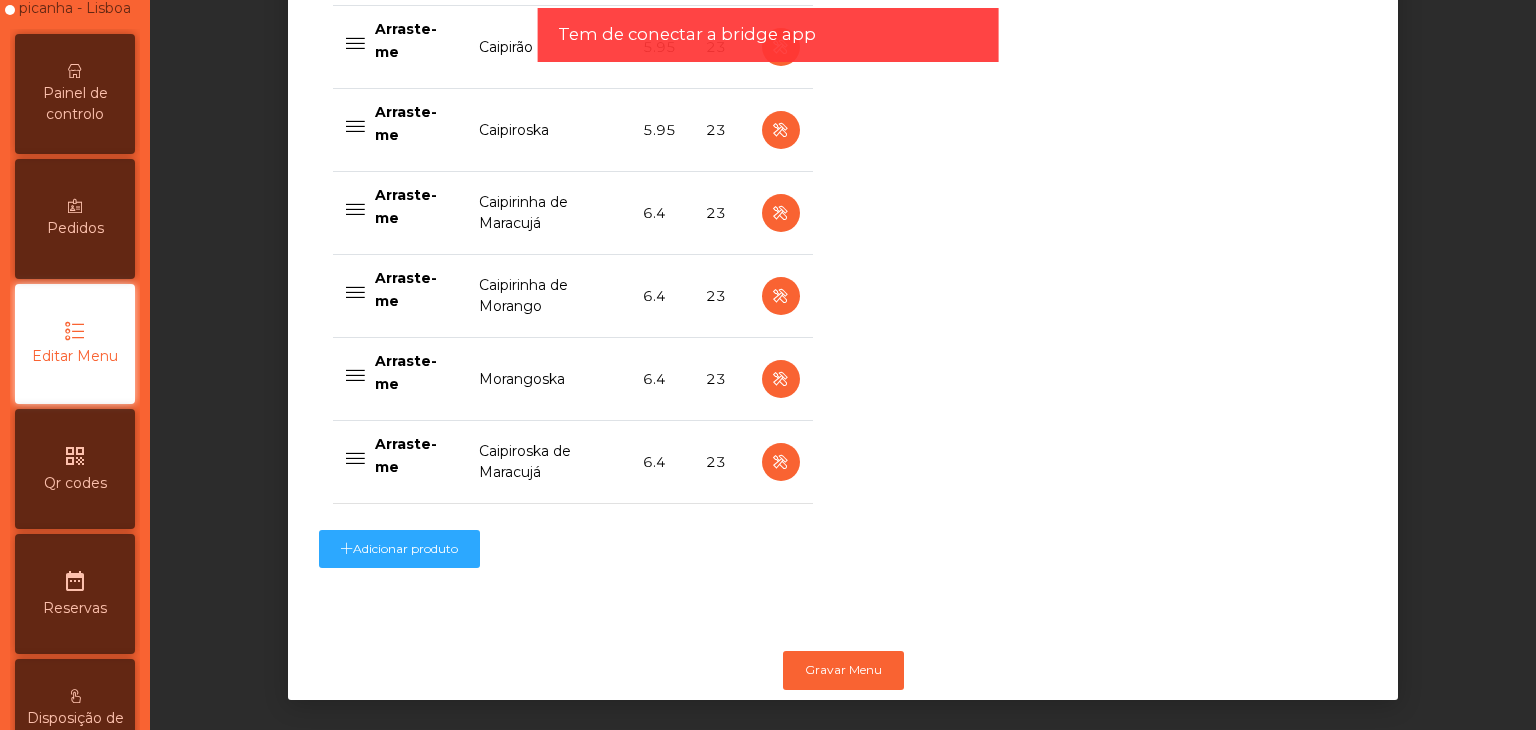 scroll, scrollTop: 896, scrollLeft: 0, axis: vertical 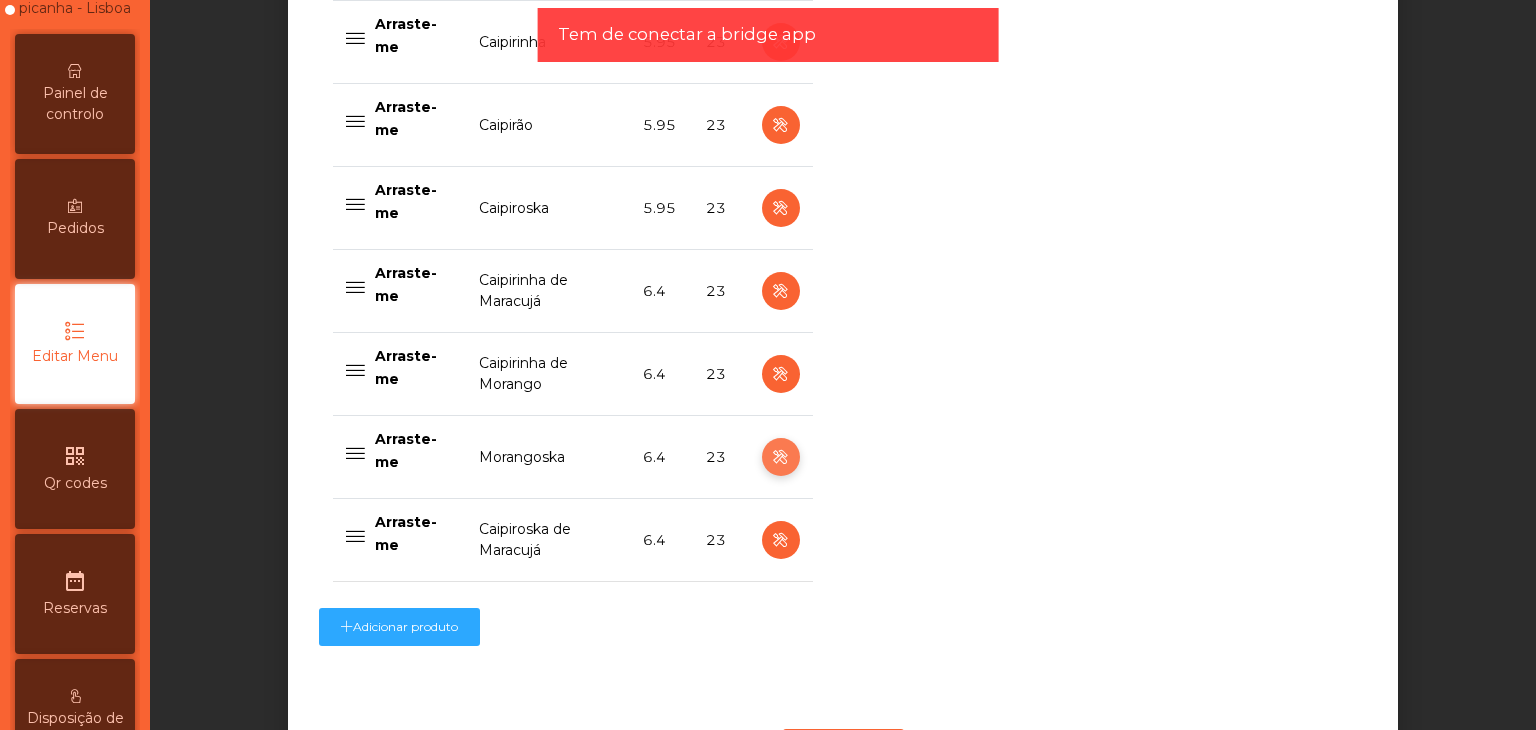 click at bounding box center (781, 457) 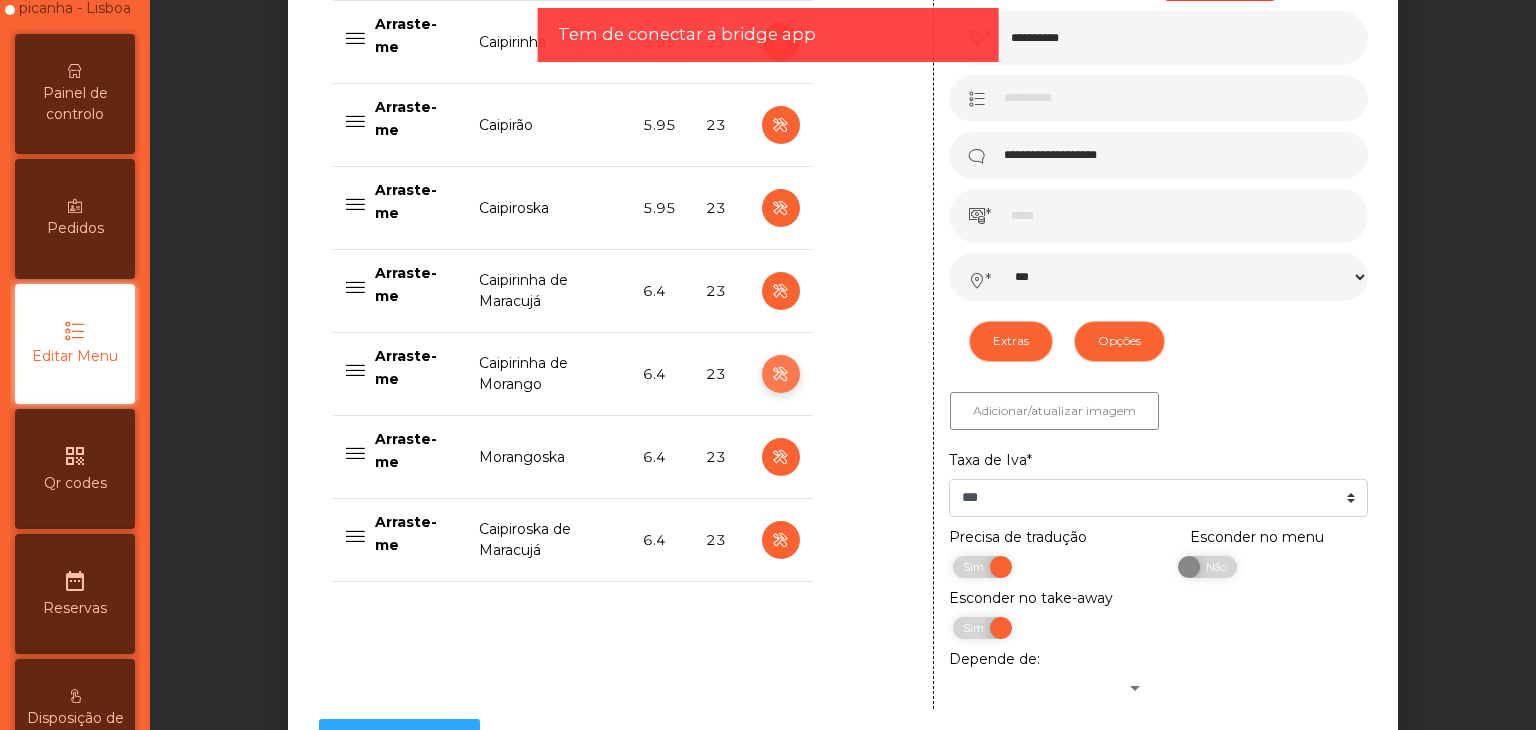 click at bounding box center (780, 374) 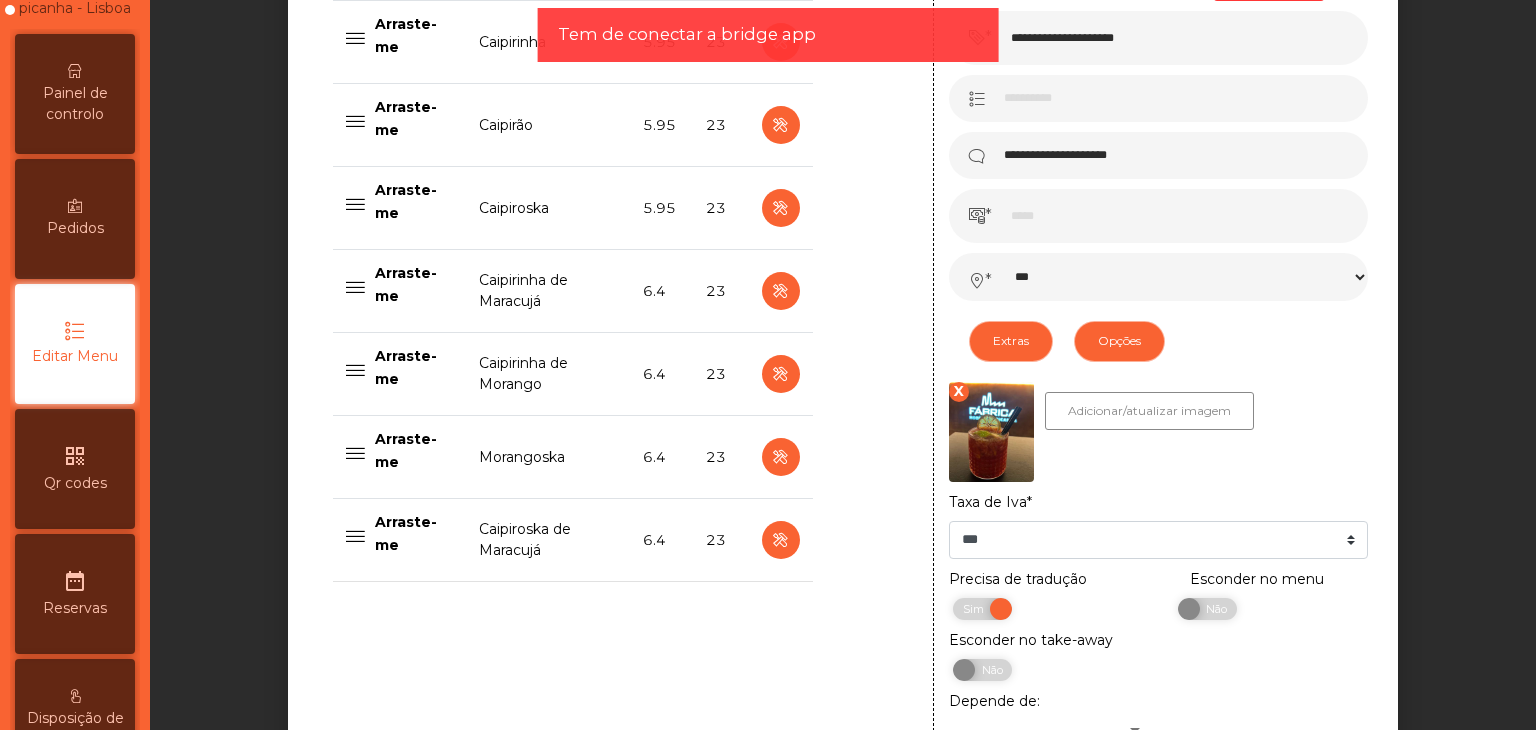 click at bounding box center (781, 457) 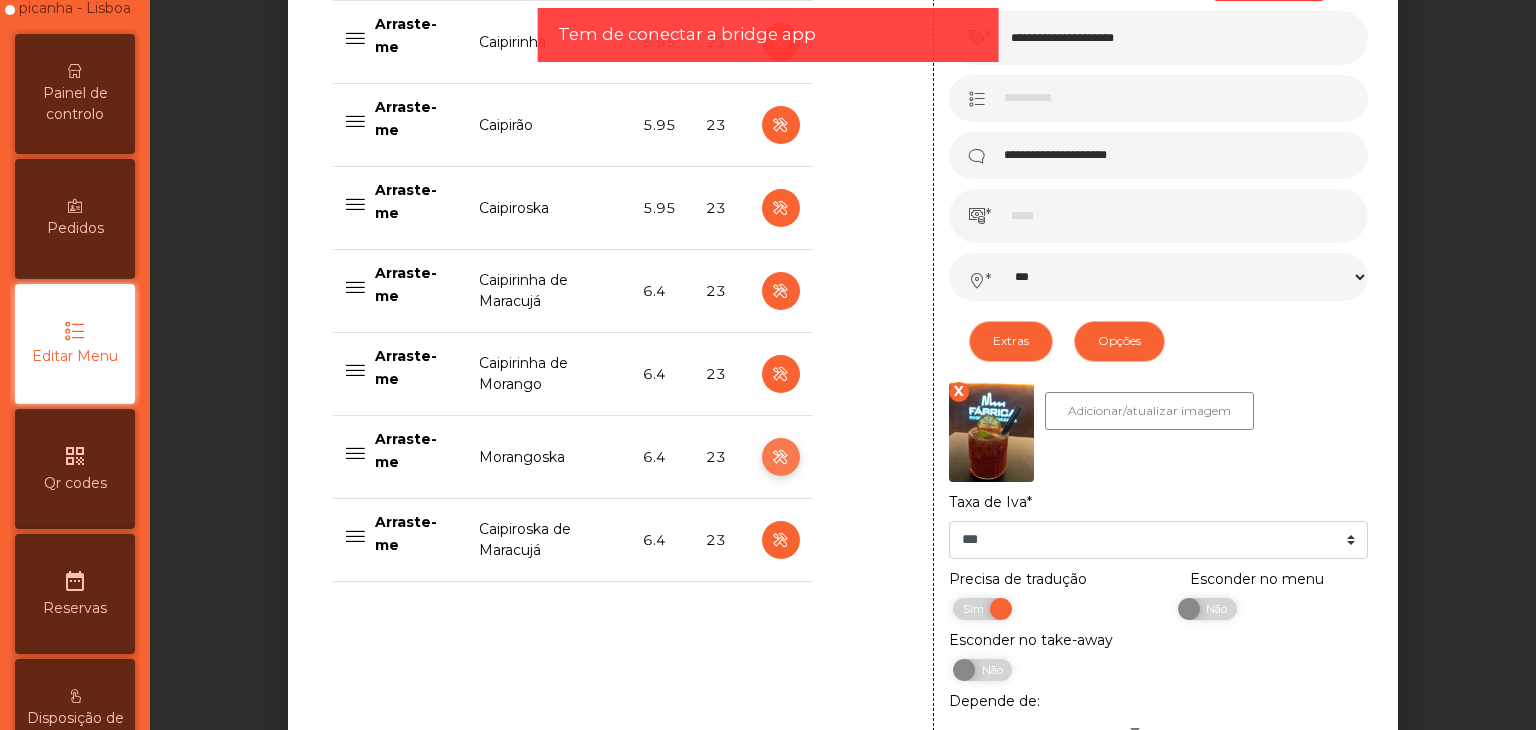 click at bounding box center (780, 457) 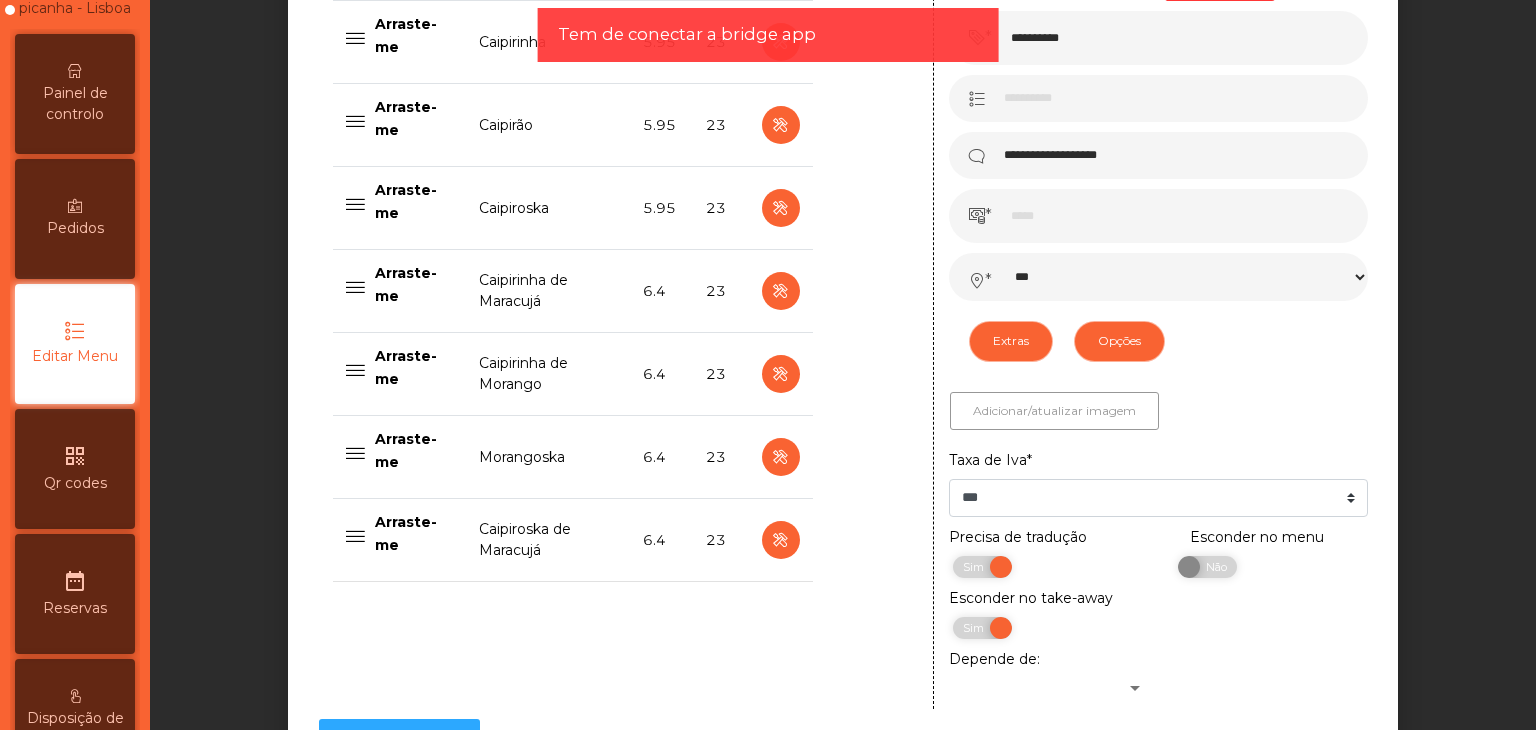 click on "Adicionar/atualizar imagem" at bounding box center [1054, 411] 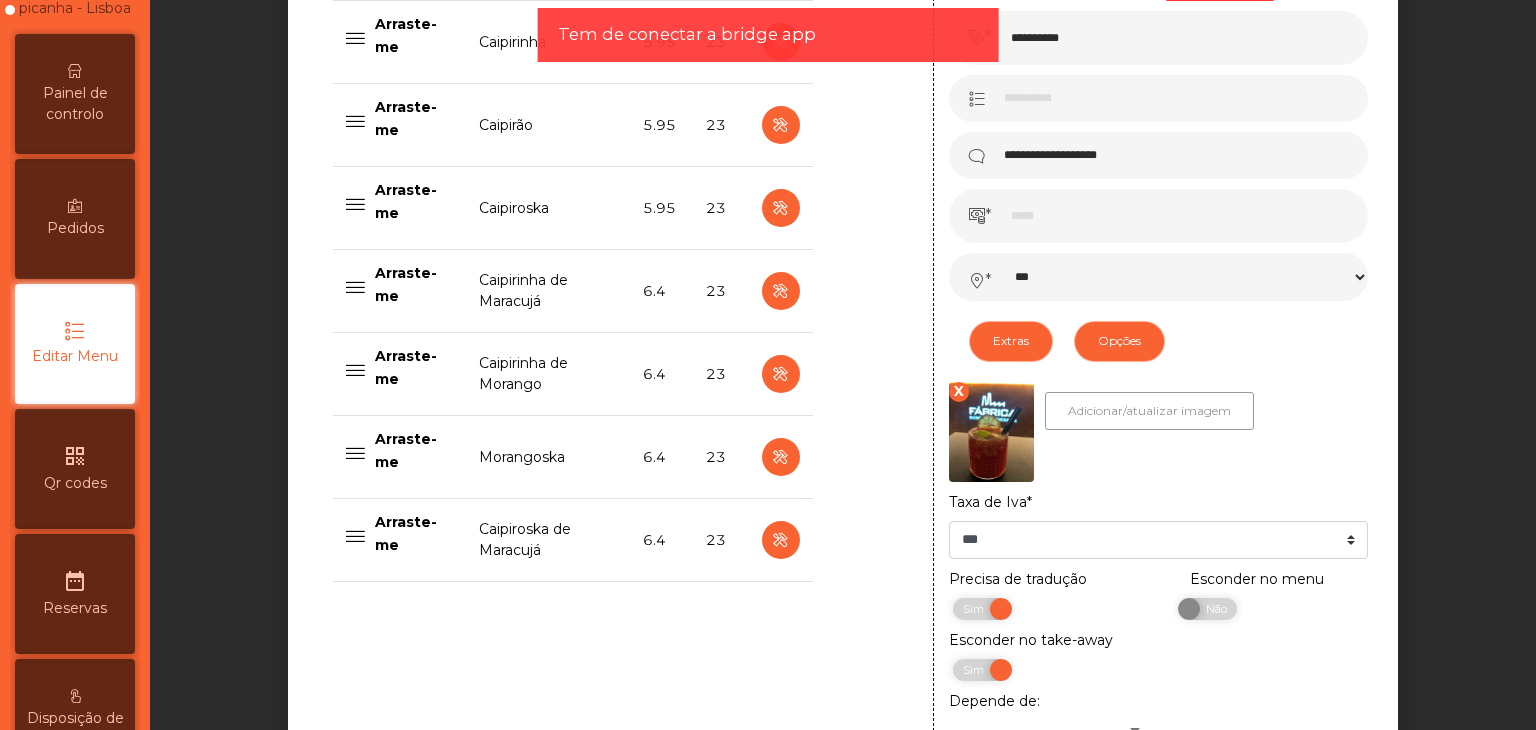 scroll, scrollTop: 1157, scrollLeft: 0, axis: vertical 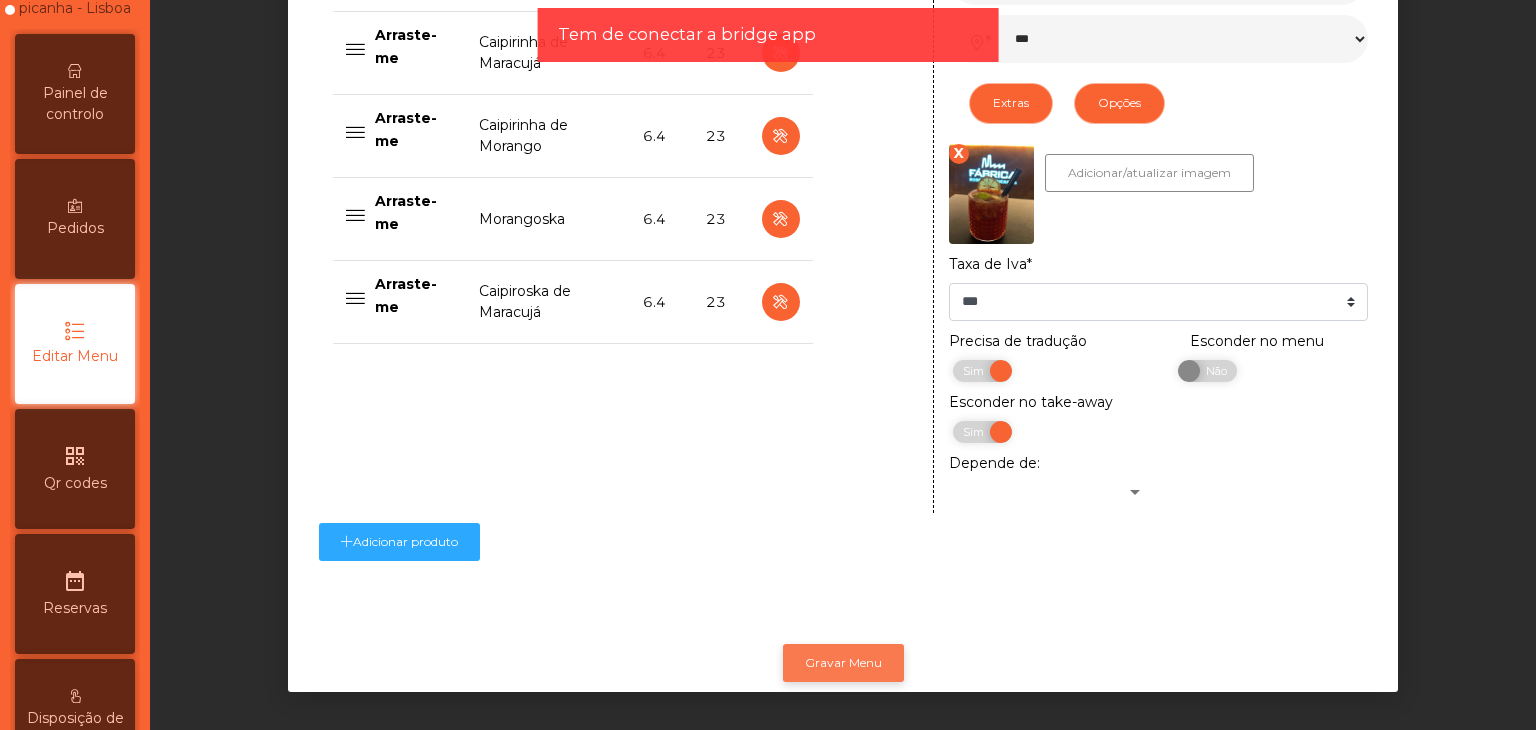 click on "Gravar Menu" at bounding box center (843, 663) 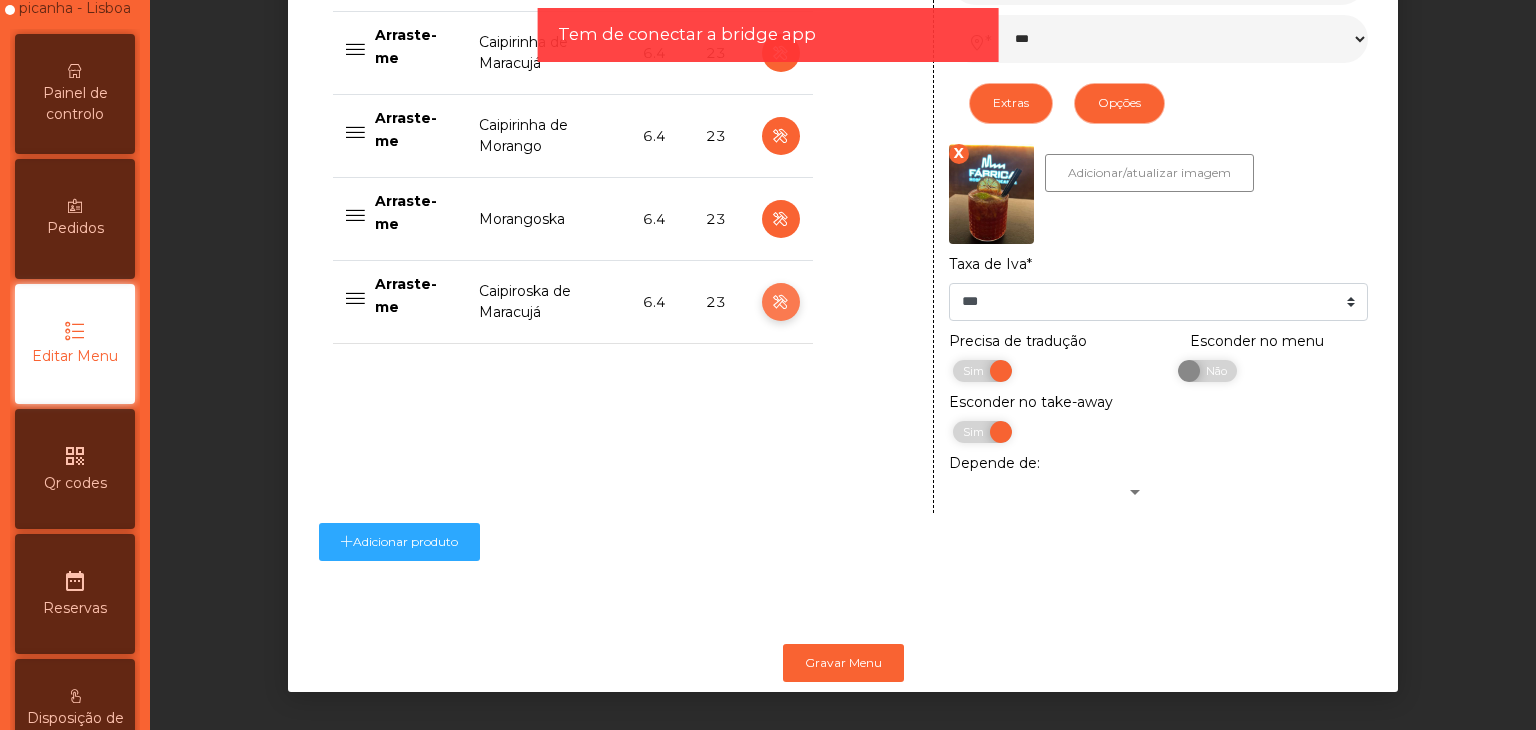 click at bounding box center [781, 302] 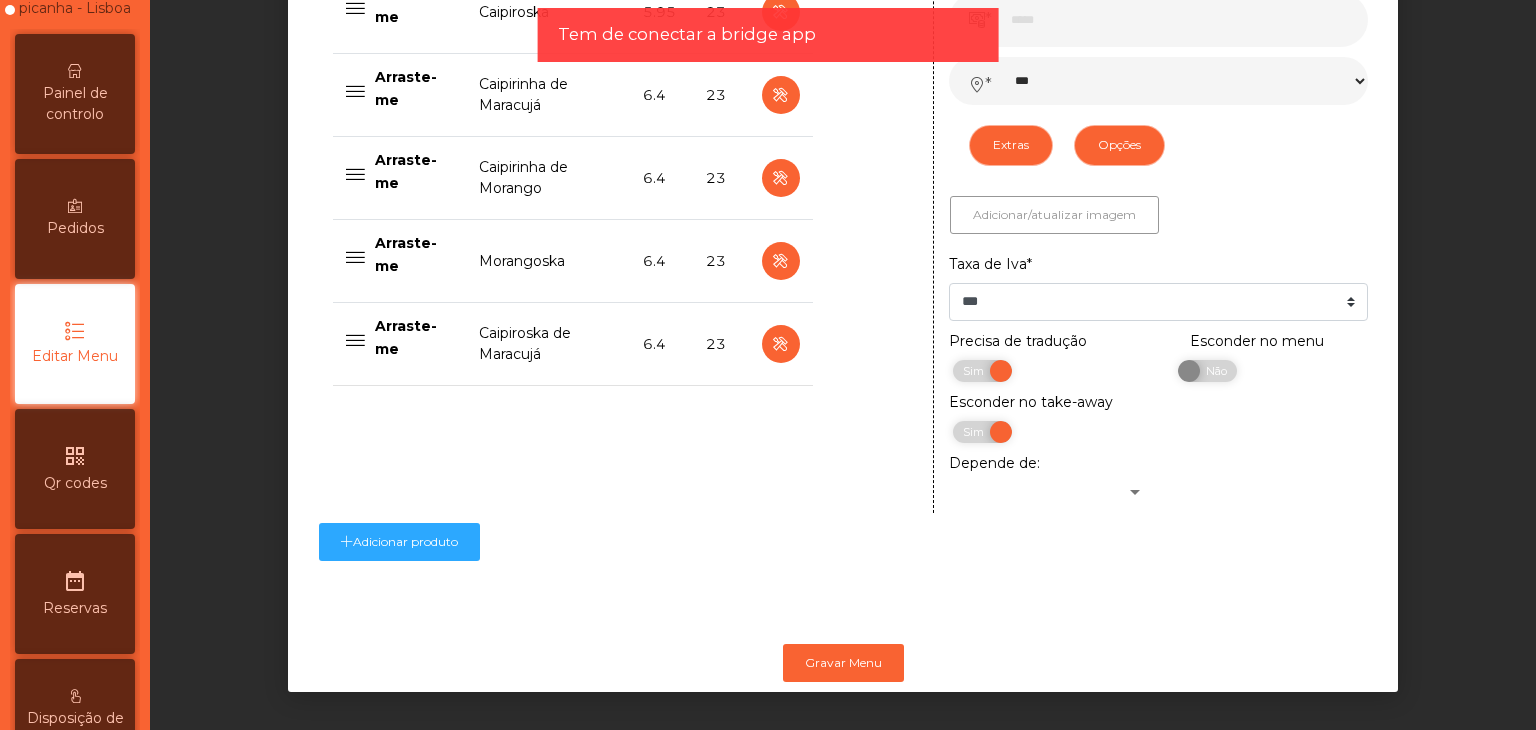 click on "Adicionar/atualizar imagem" at bounding box center (1054, 215) 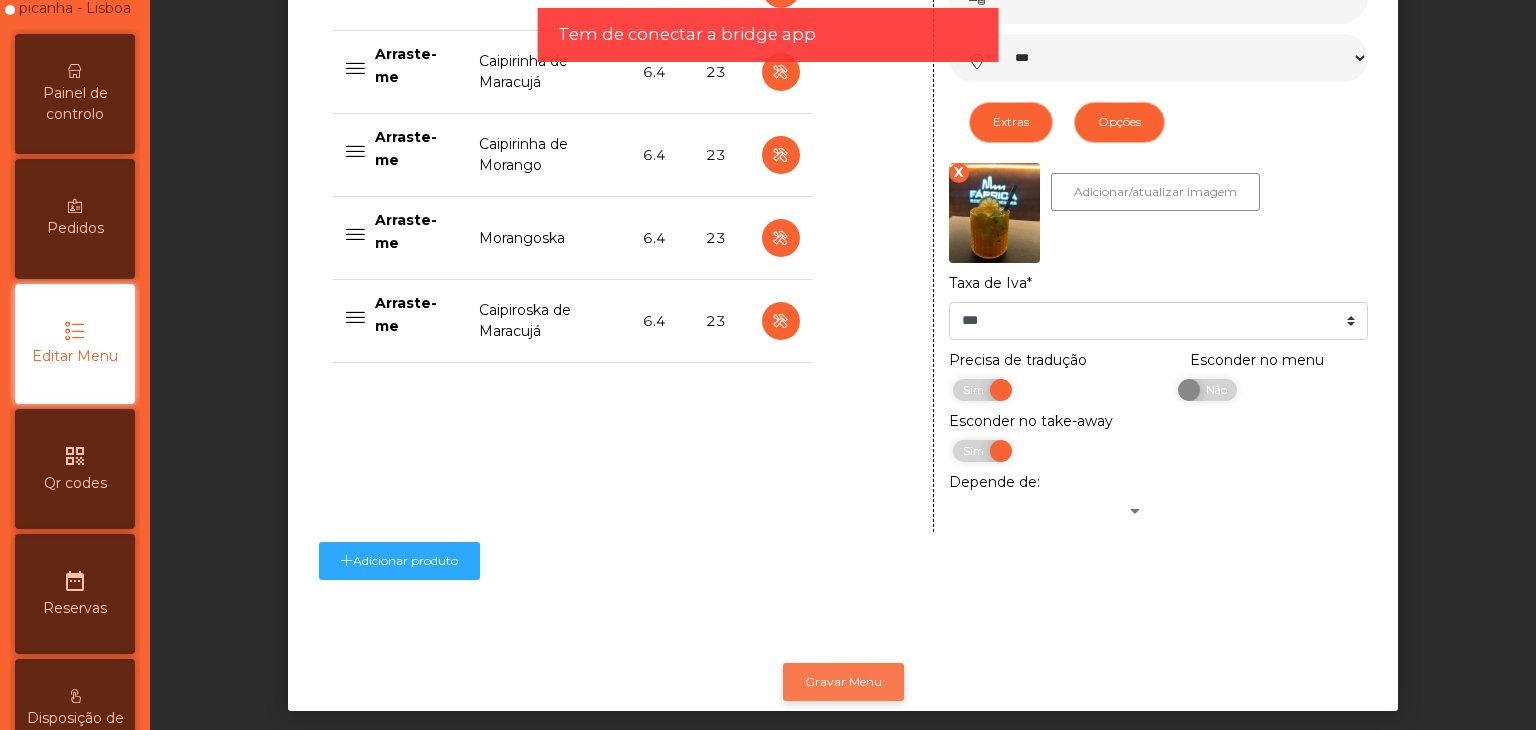 click on "Gravar Menu" at bounding box center (843, 682) 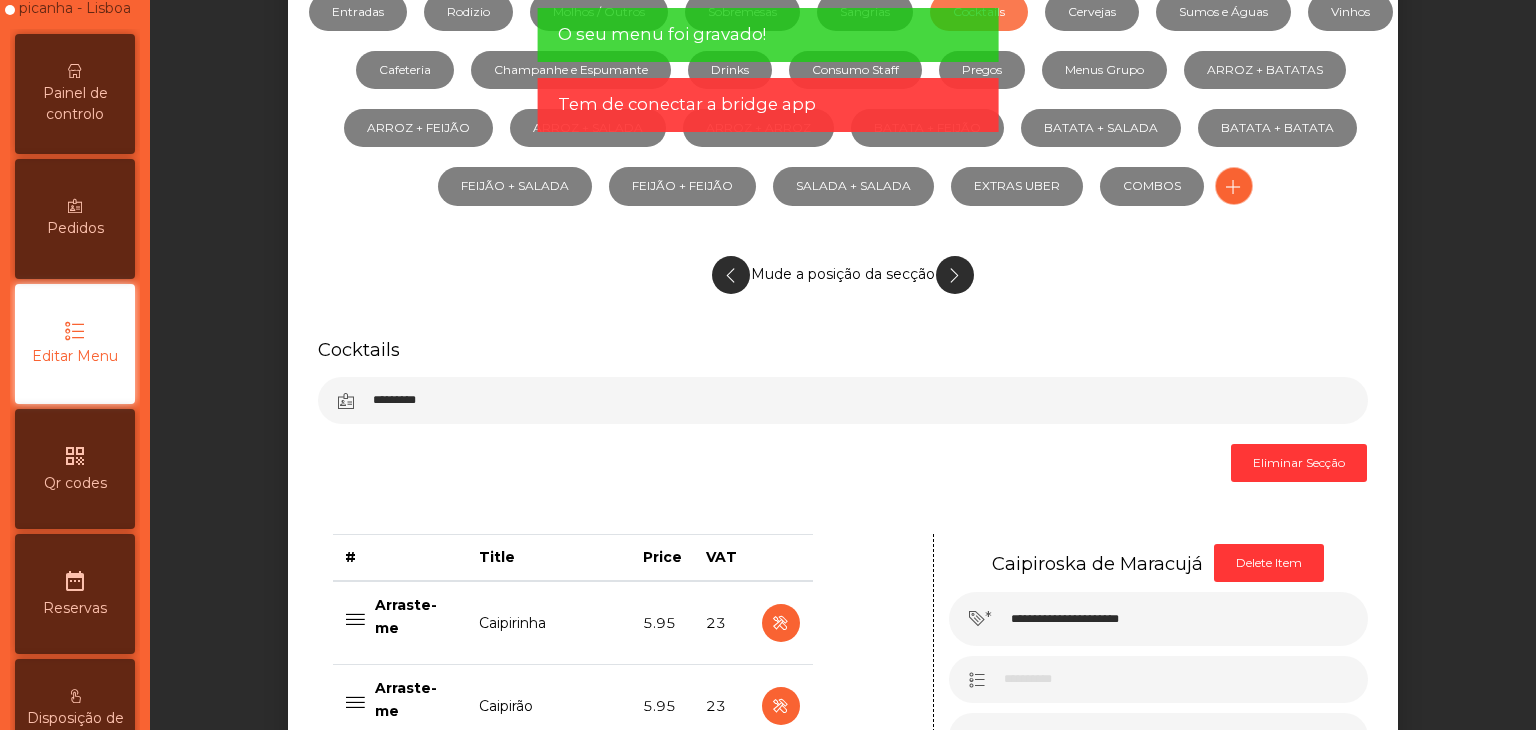 scroll, scrollTop: 215, scrollLeft: 0, axis: vertical 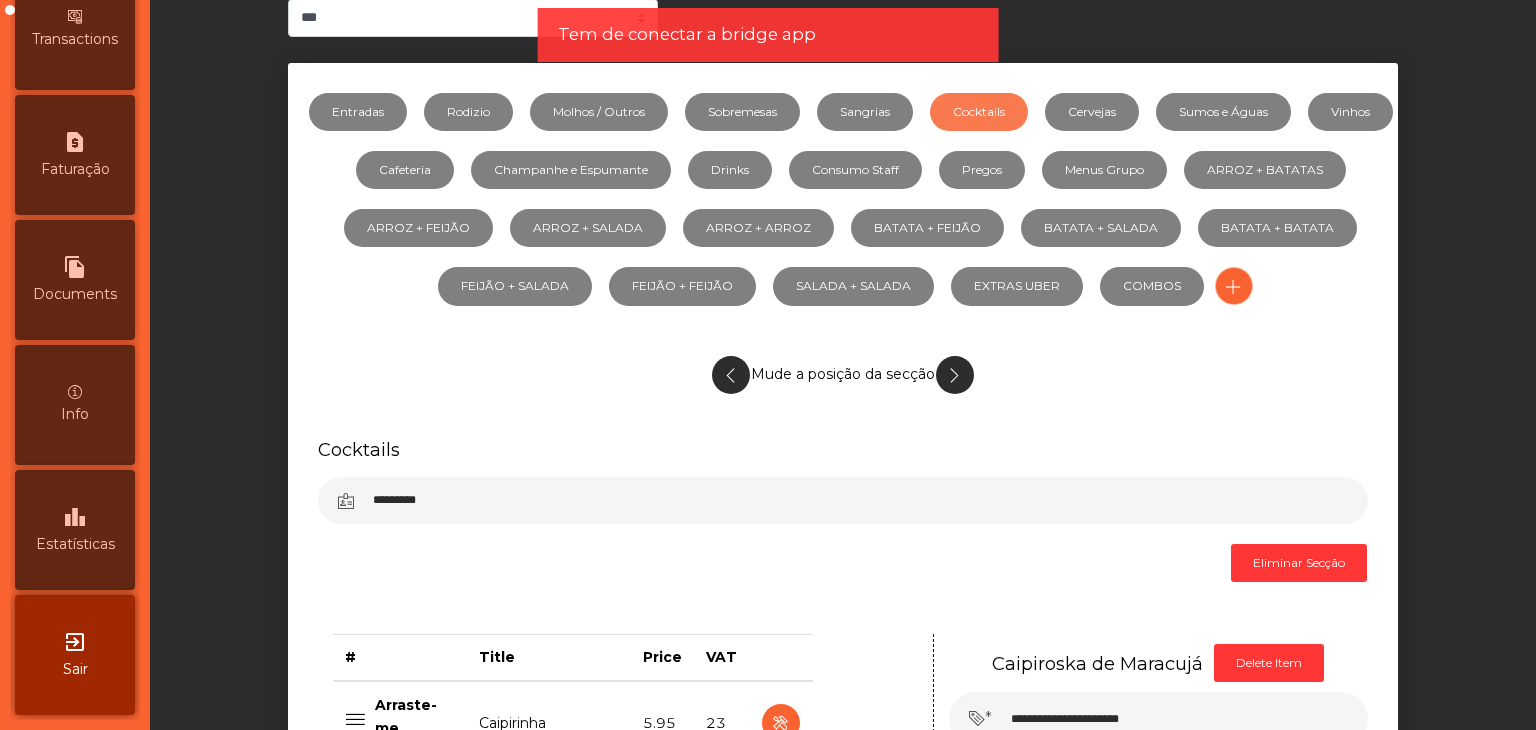 click on "exit_to_app  Sair" at bounding box center [75, 655] 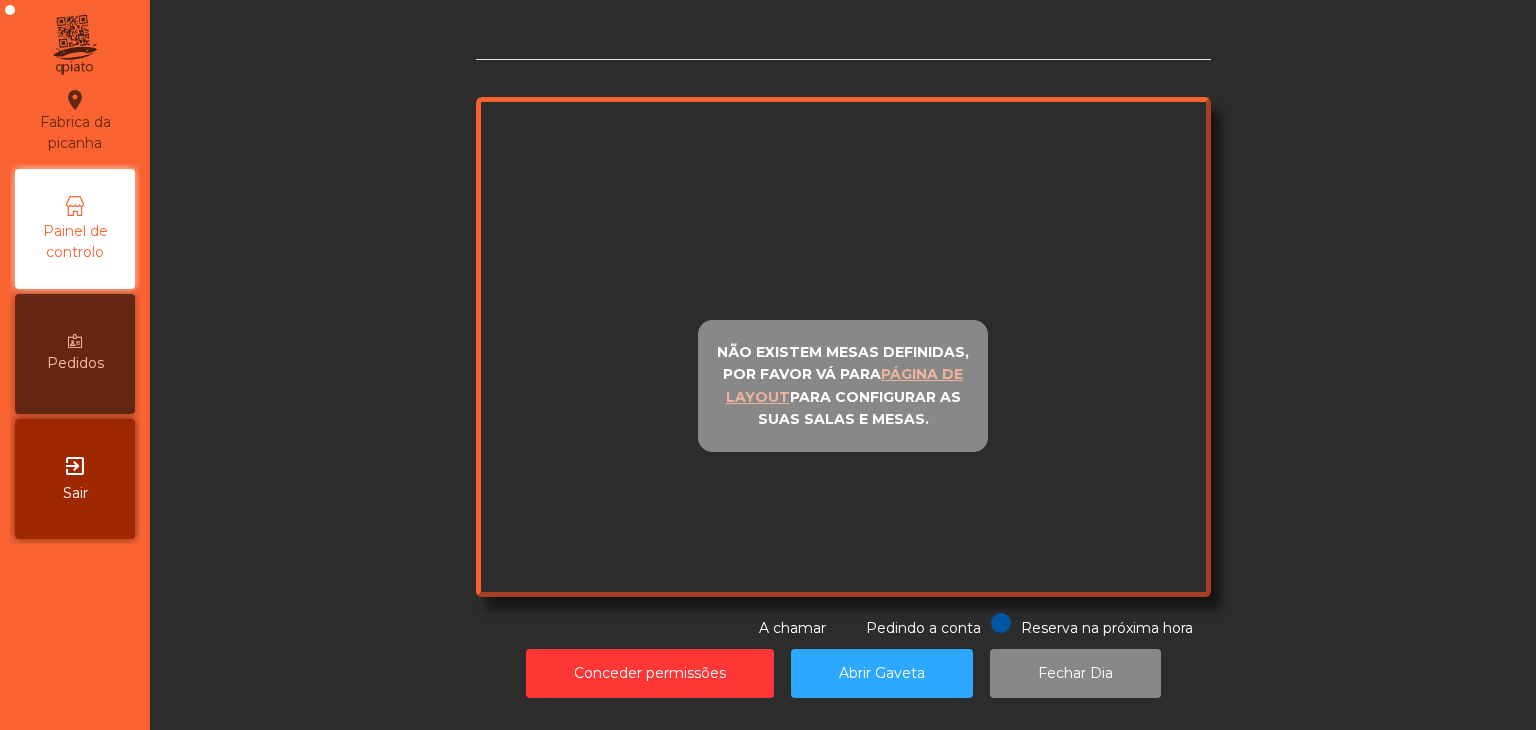 scroll, scrollTop: 0, scrollLeft: 0, axis: both 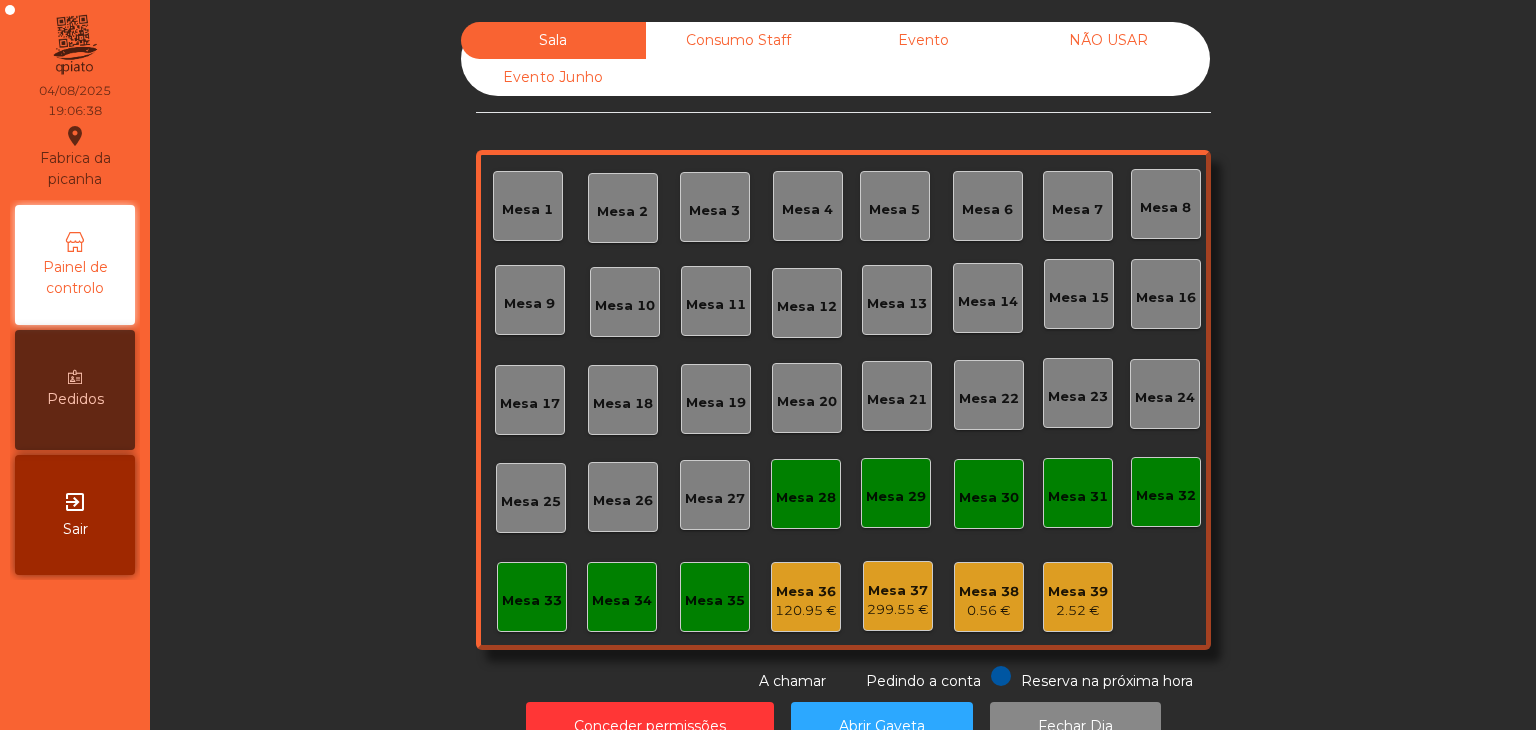 click on "Reserva na próxima hora Pedindo a conta A chamar" 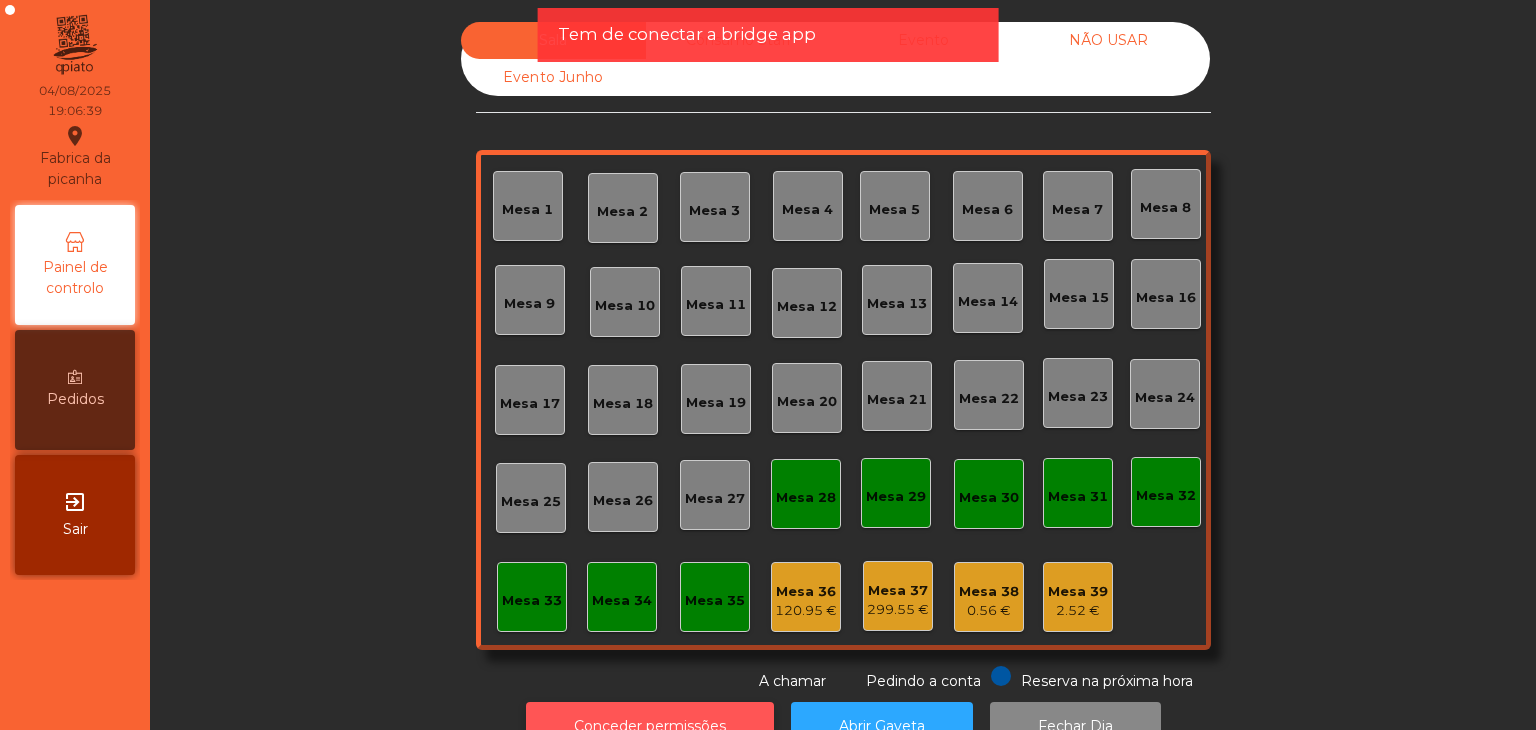 click on "Conceder permissões" 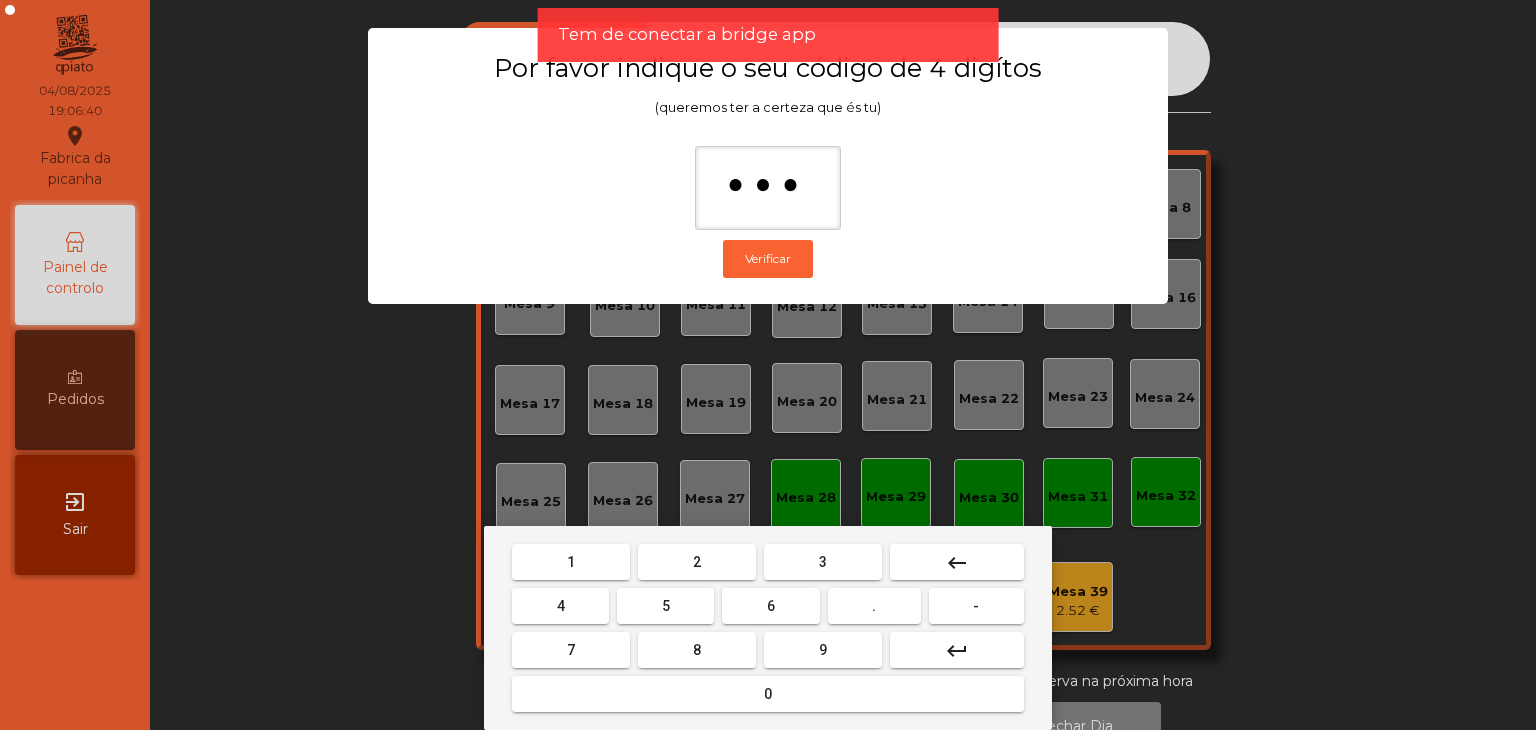 type on "****" 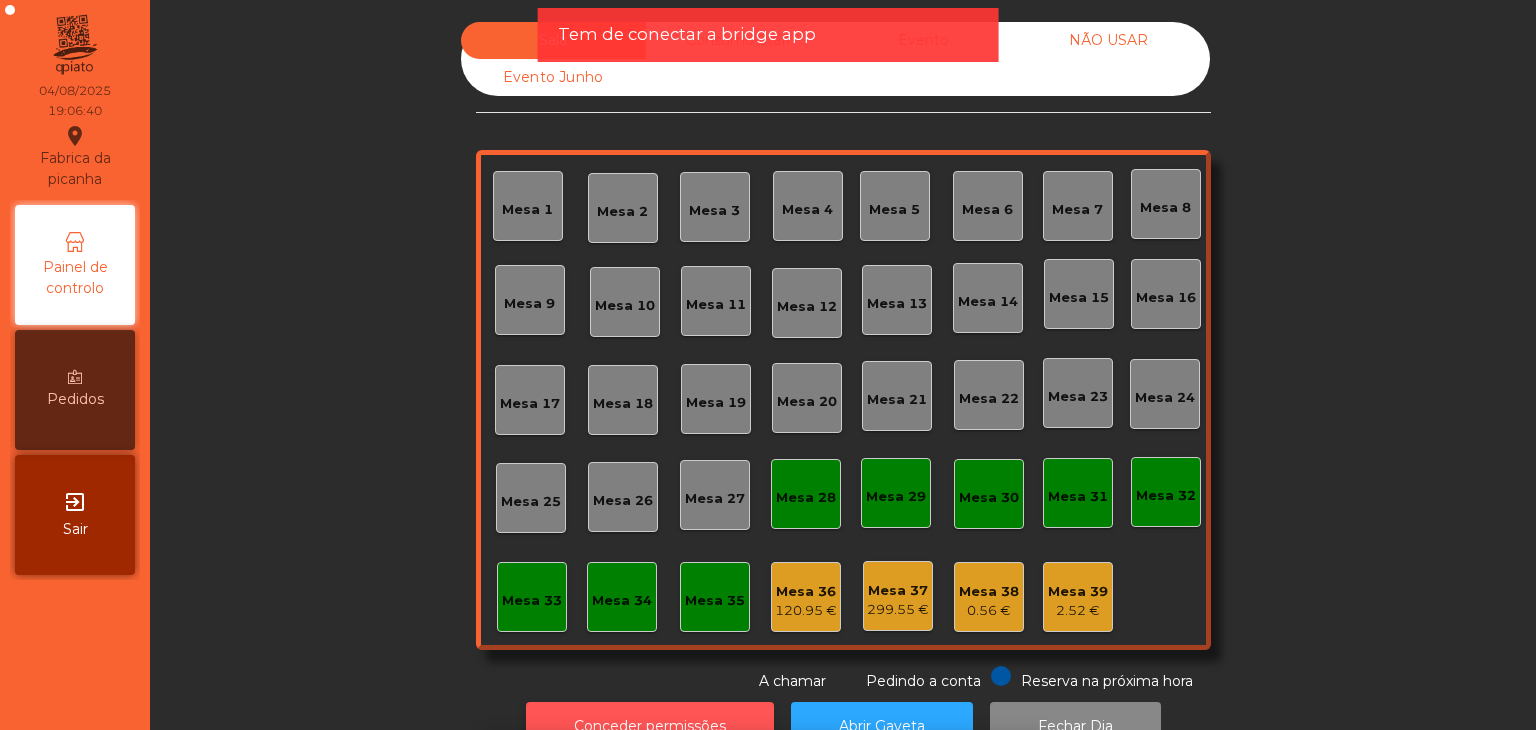 scroll, scrollTop: 36, scrollLeft: 0, axis: vertical 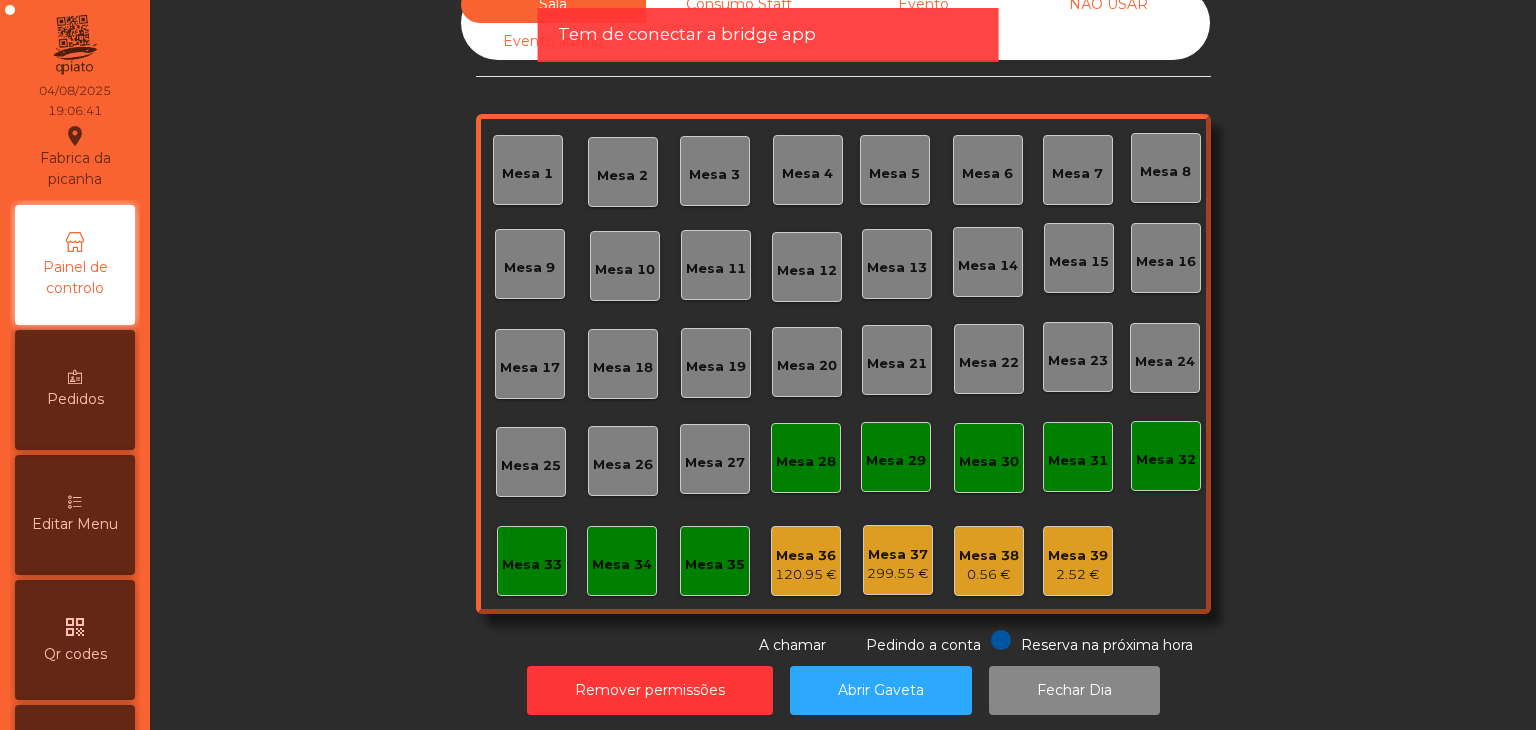 click on "Editar Menu" at bounding box center (75, 515) 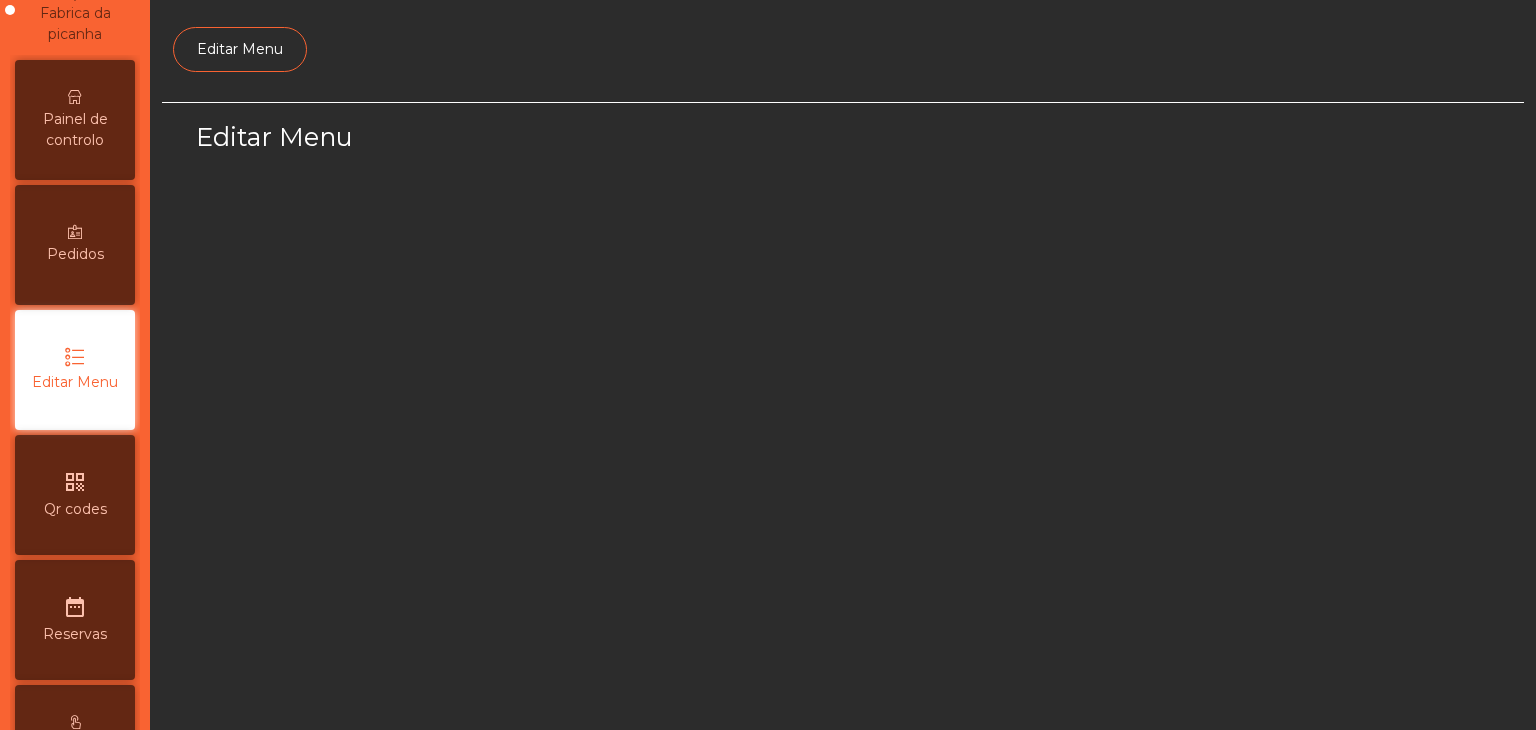 scroll, scrollTop: 150, scrollLeft: 0, axis: vertical 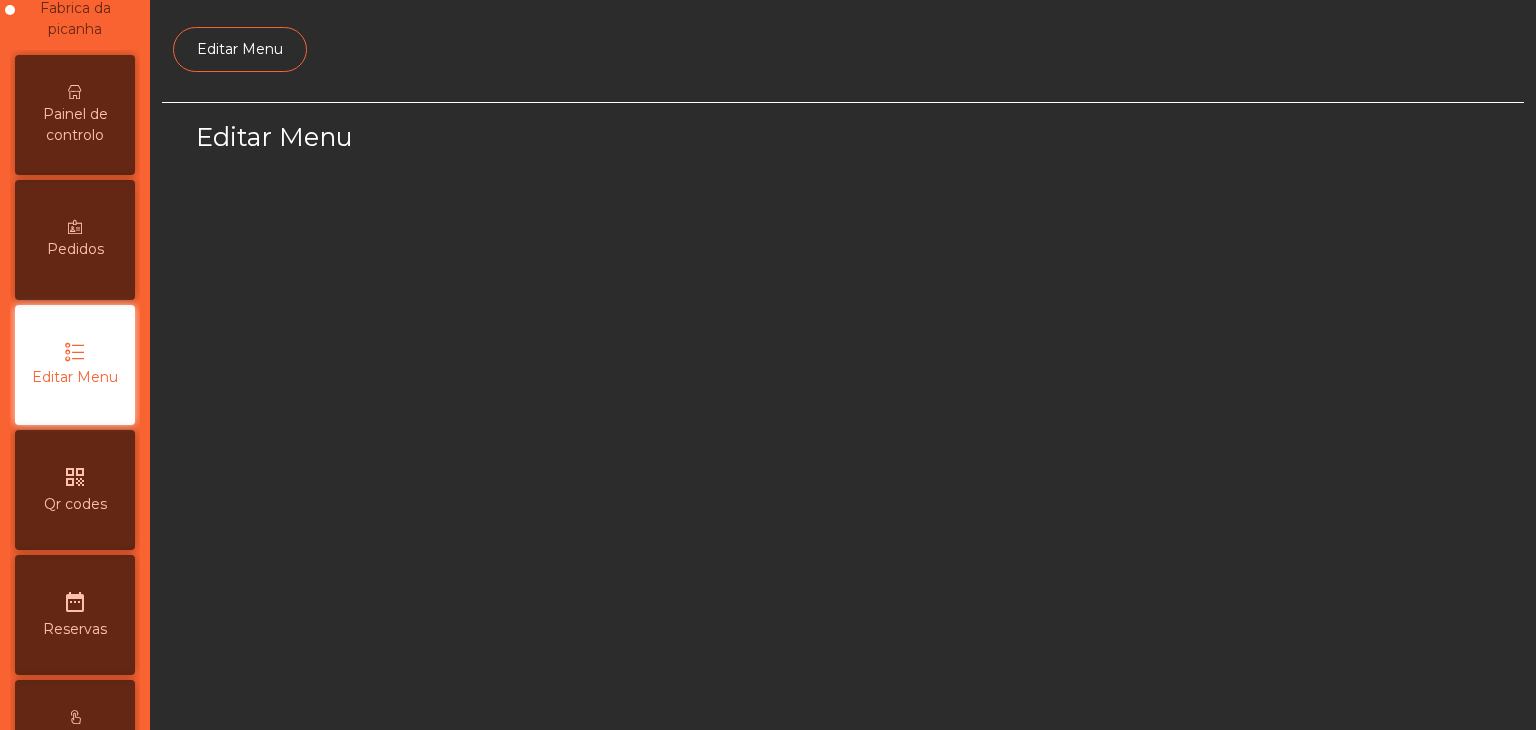 select on "*" 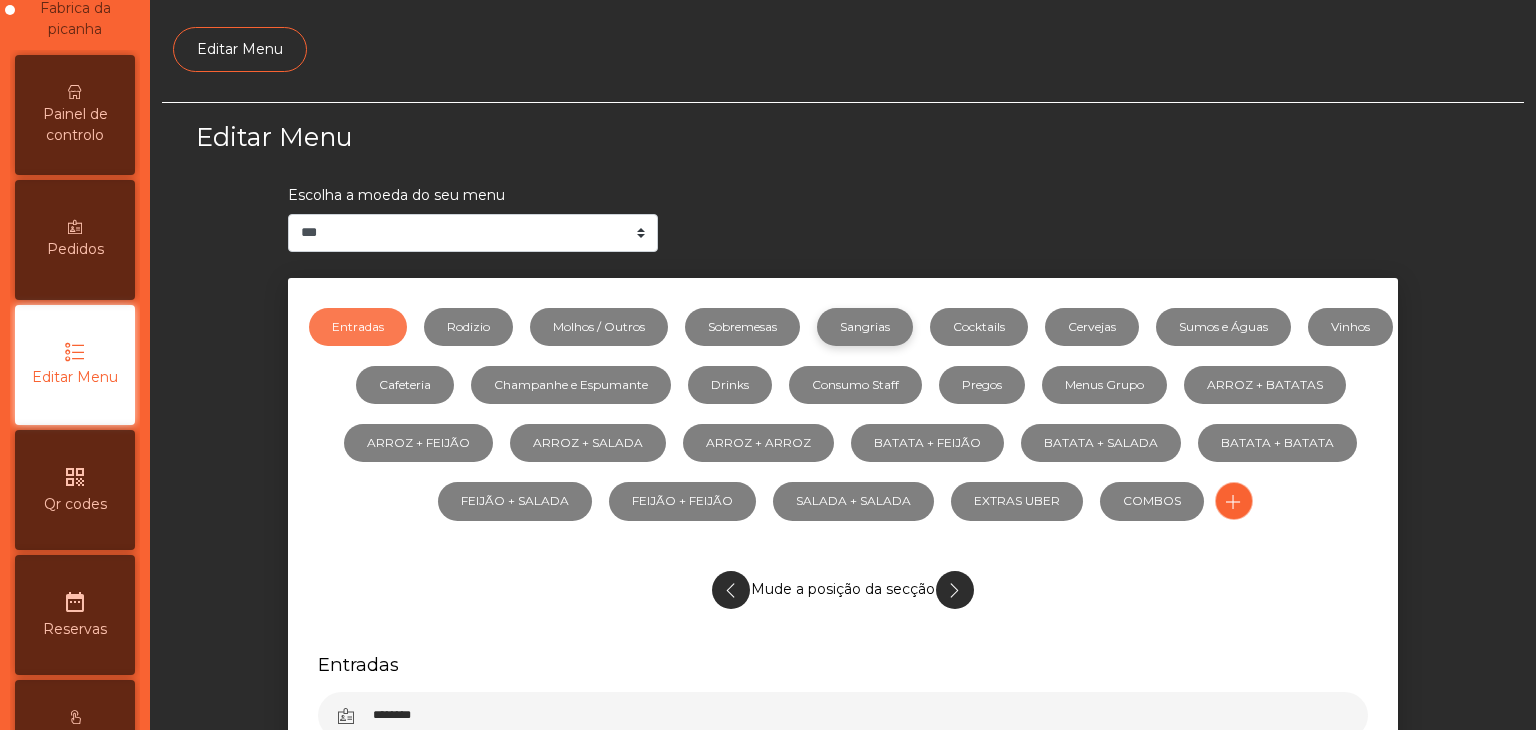 click on "Sangrias" at bounding box center (865, 327) 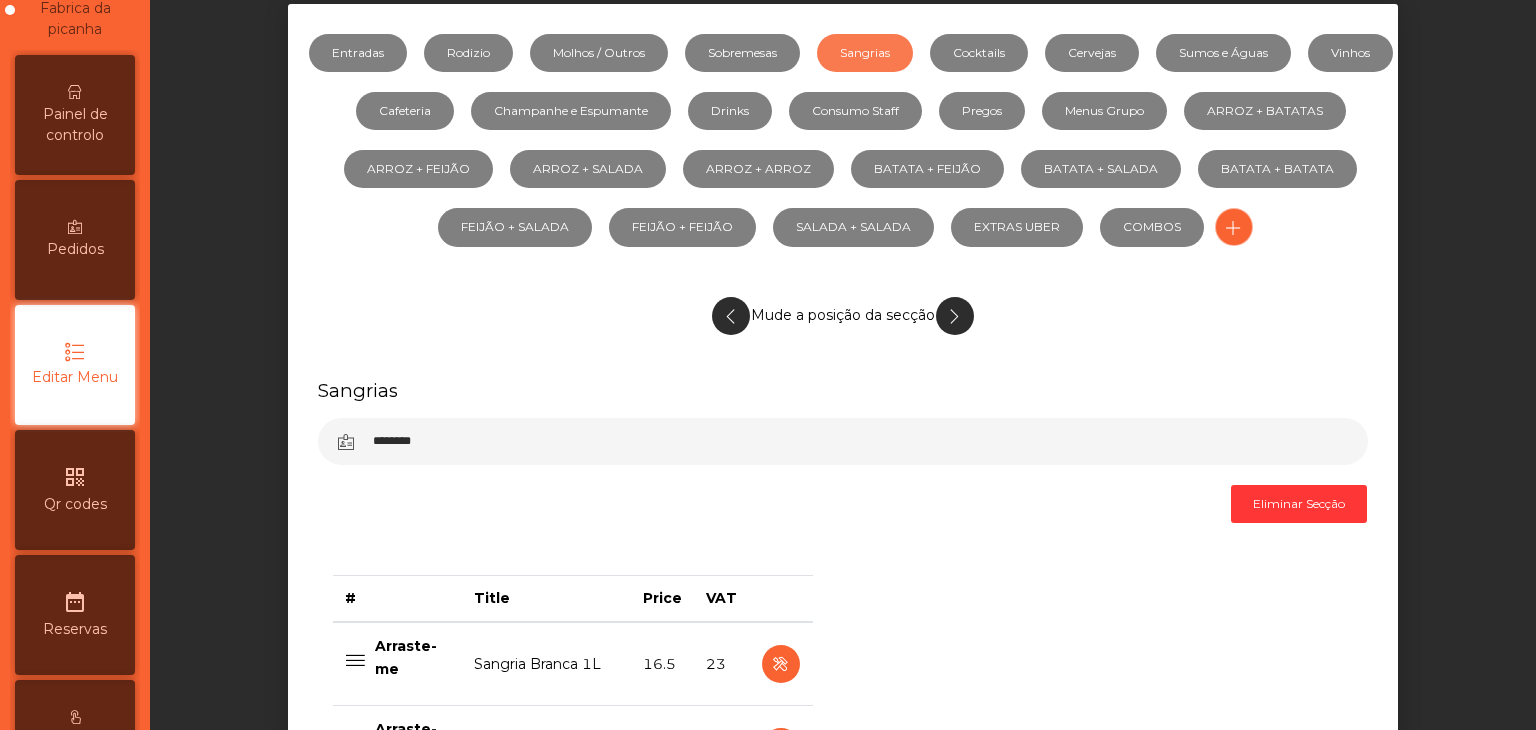 scroll, scrollTop: 0, scrollLeft: 0, axis: both 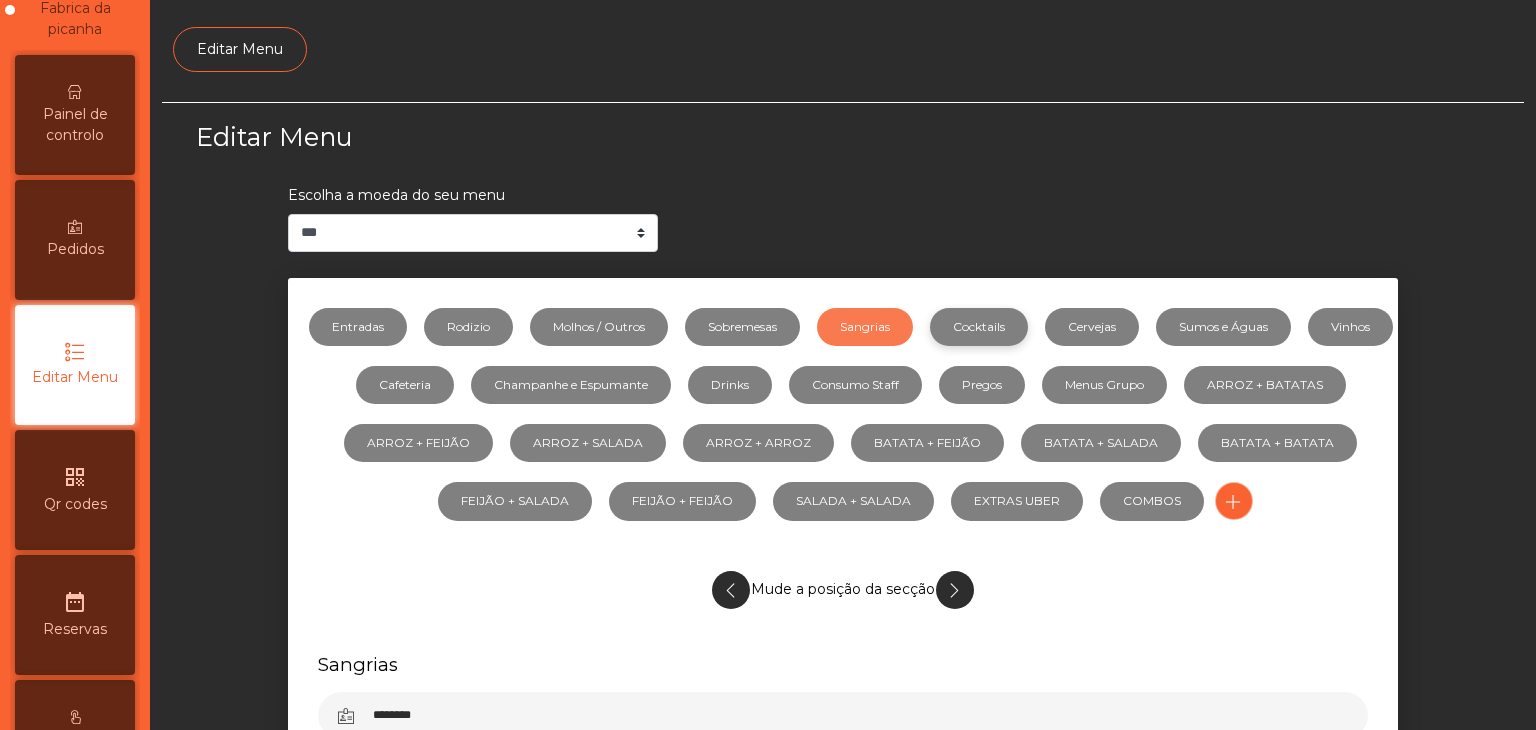 click on "Cocktails" at bounding box center [979, 327] 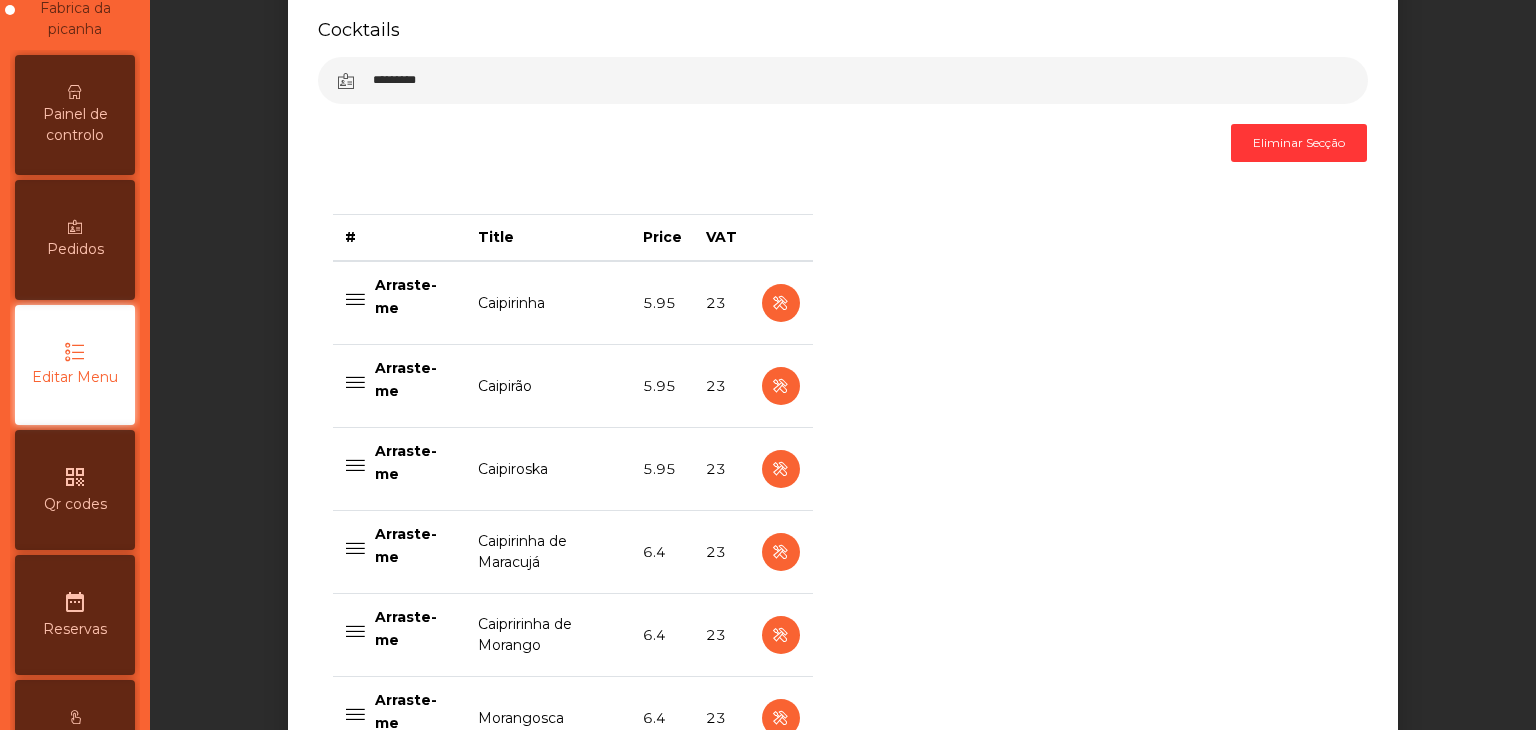 scroll, scrollTop: 700, scrollLeft: 0, axis: vertical 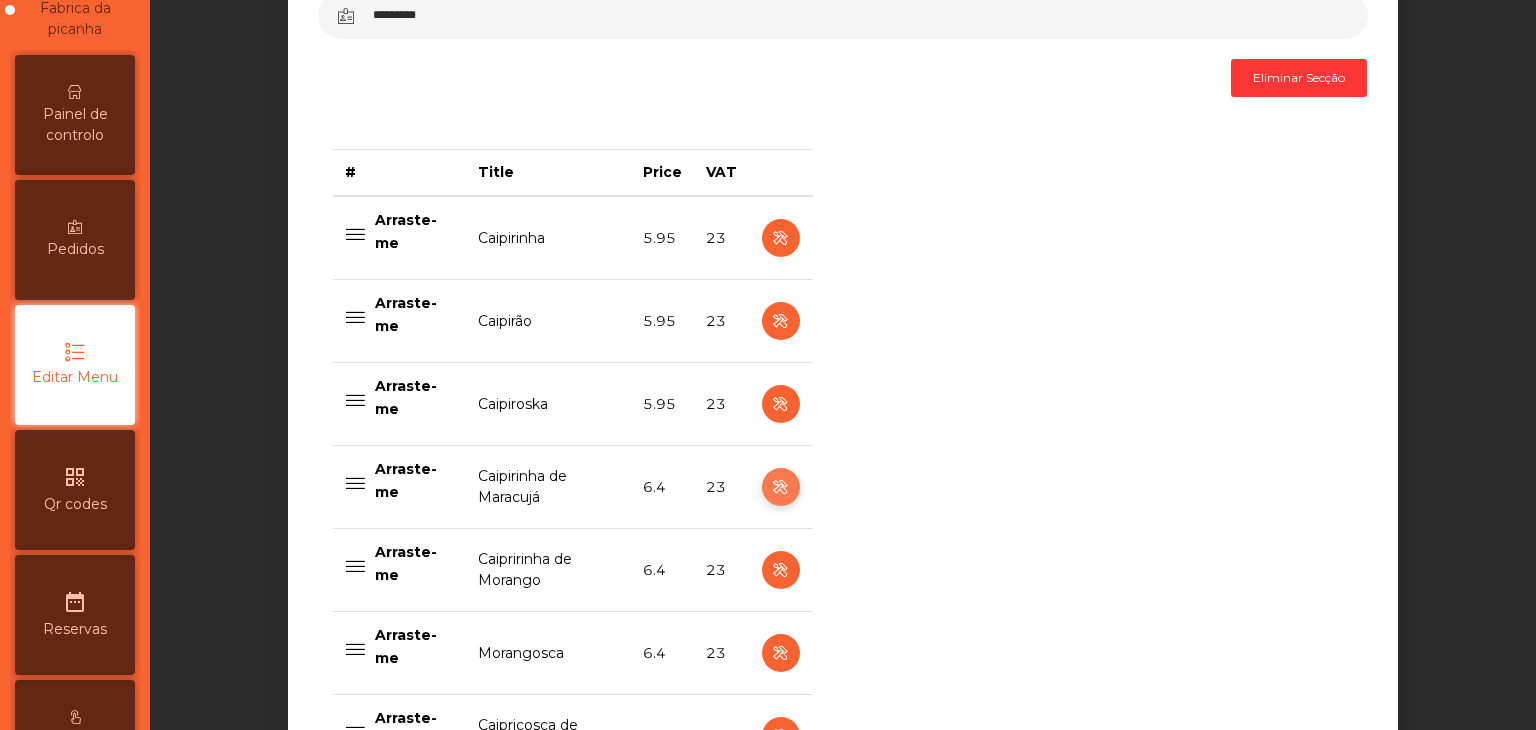 click at bounding box center [780, 487] 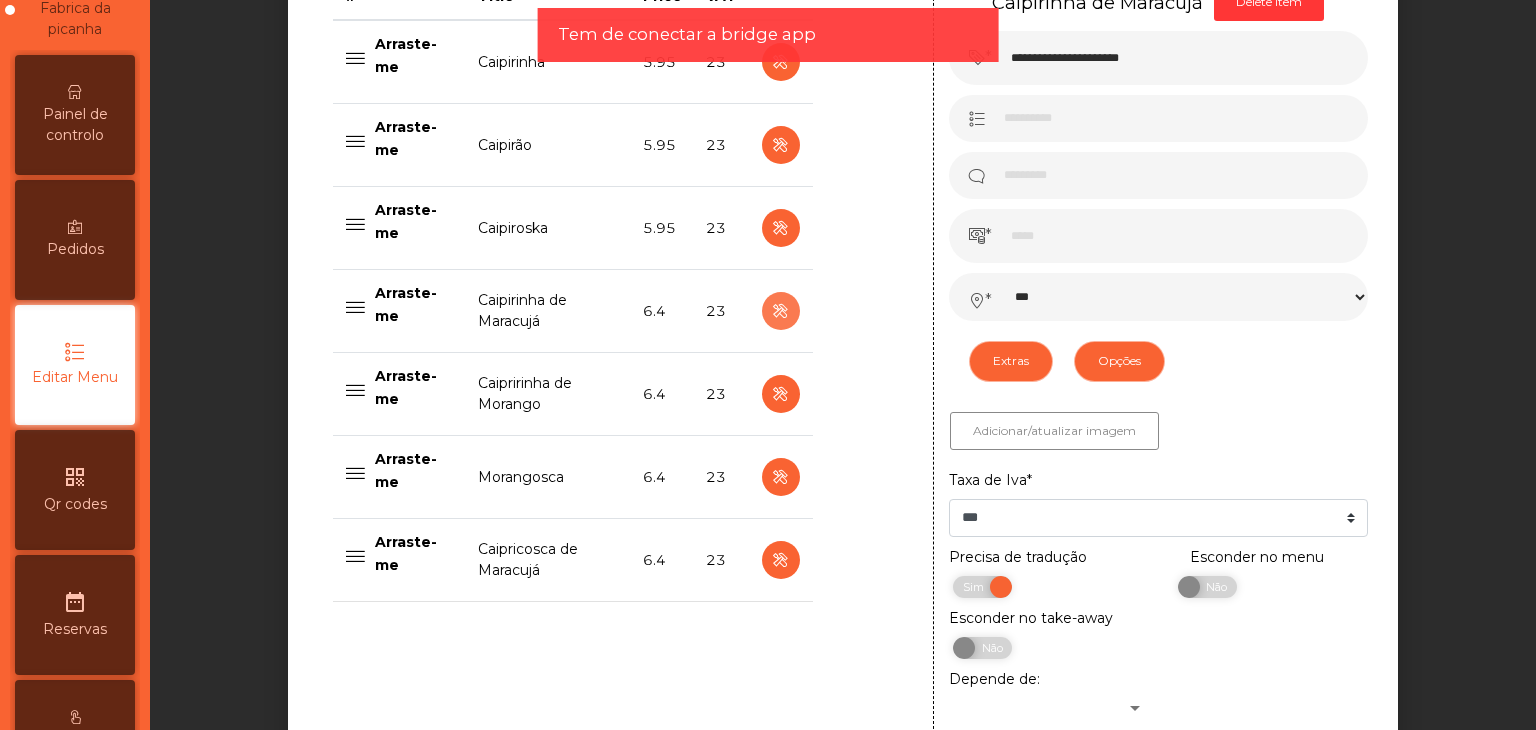 scroll, scrollTop: 1000, scrollLeft: 0, axis: vertical 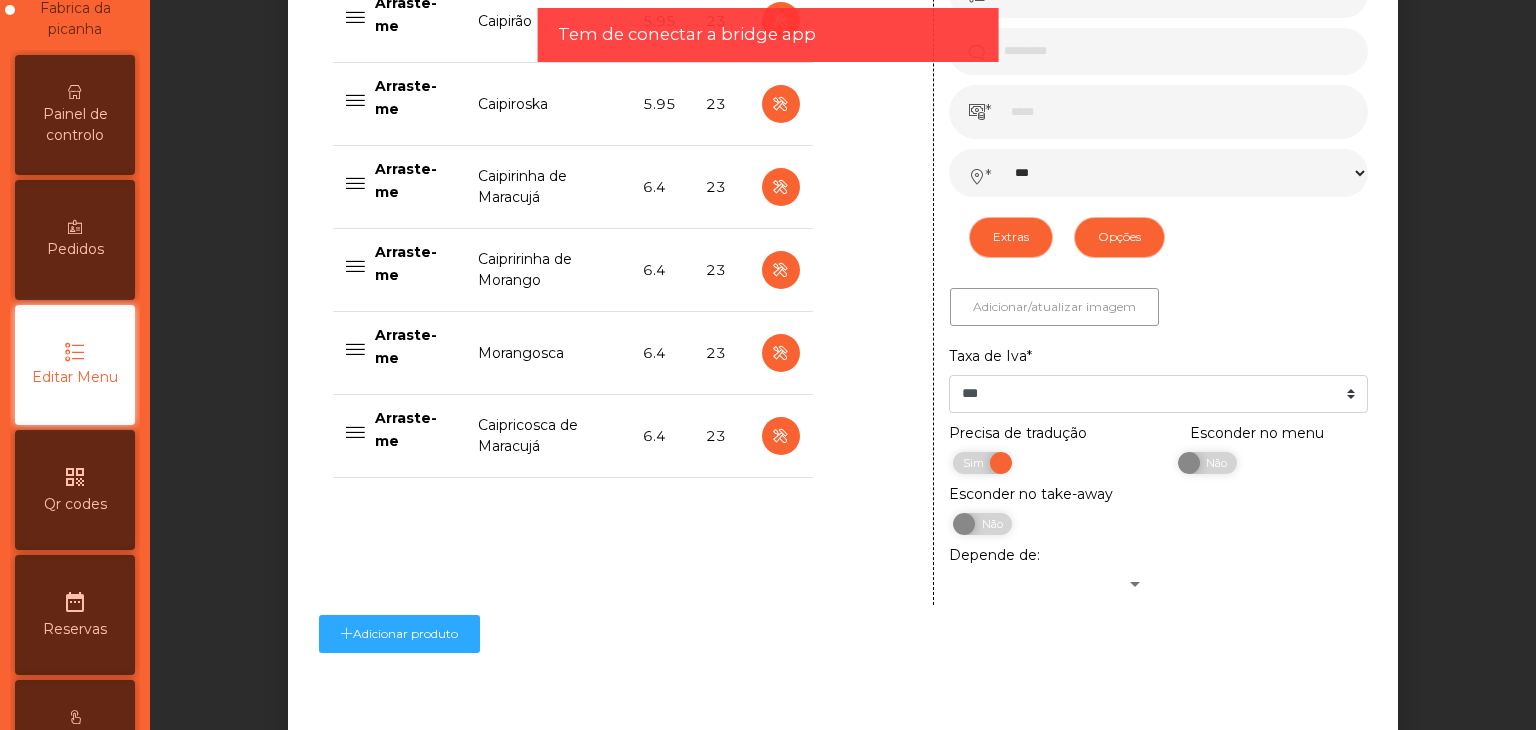 click on "Adicionar/atualizar imagem" at bounding box center (1054, 307) 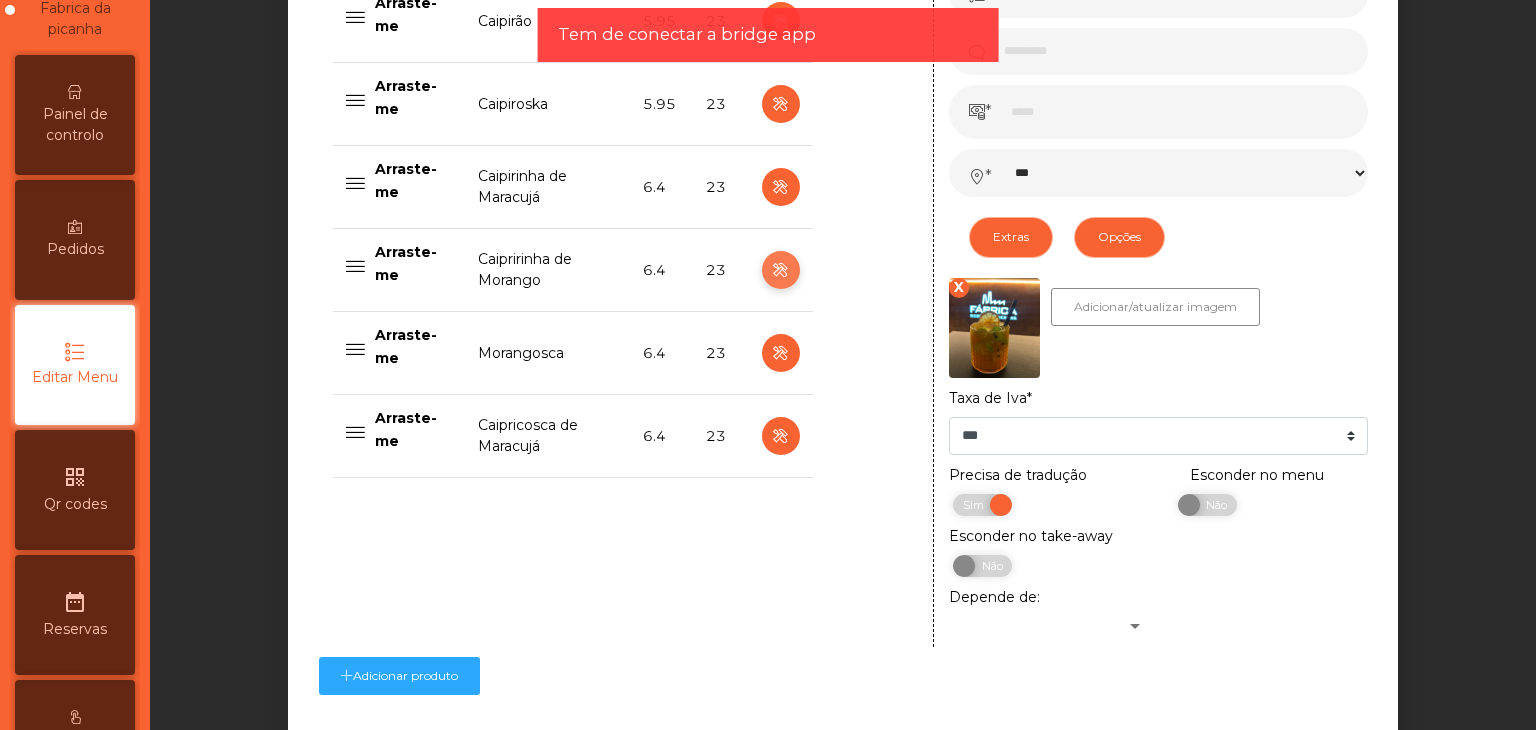 click at bounding box center [780, 270] 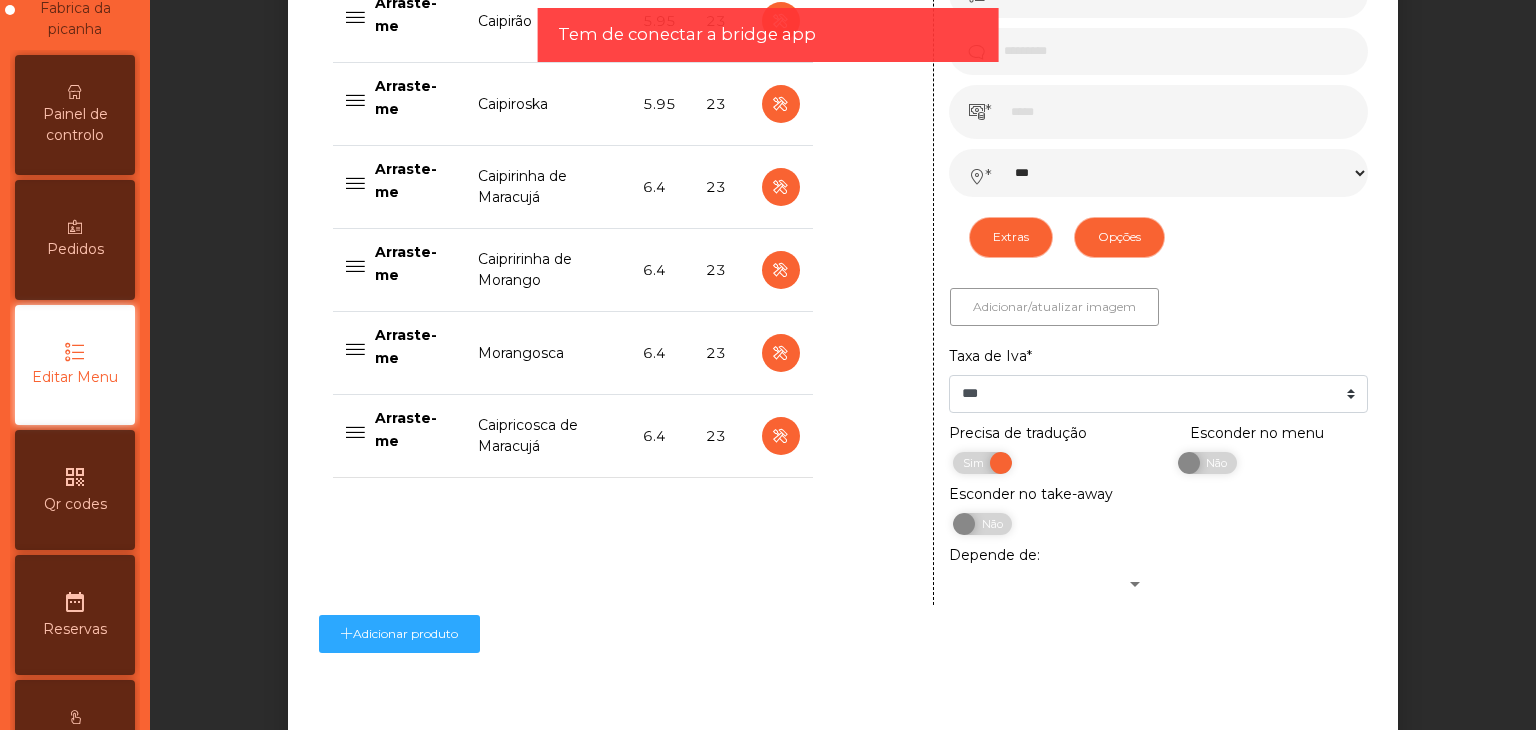 click on "Adicionar/atualizar imagem" at bounding box center (1054, 307) 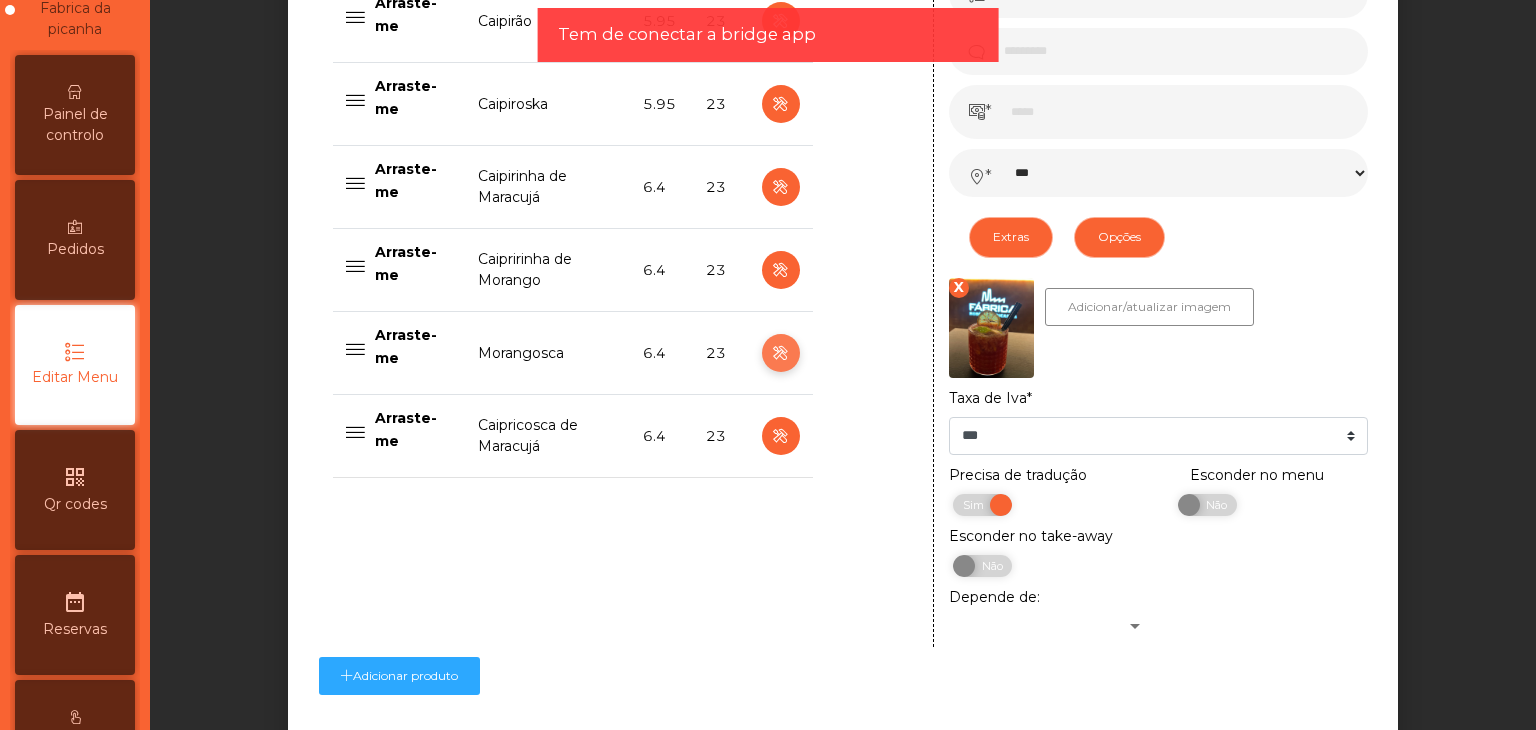 click at bounding box center (780, 353) 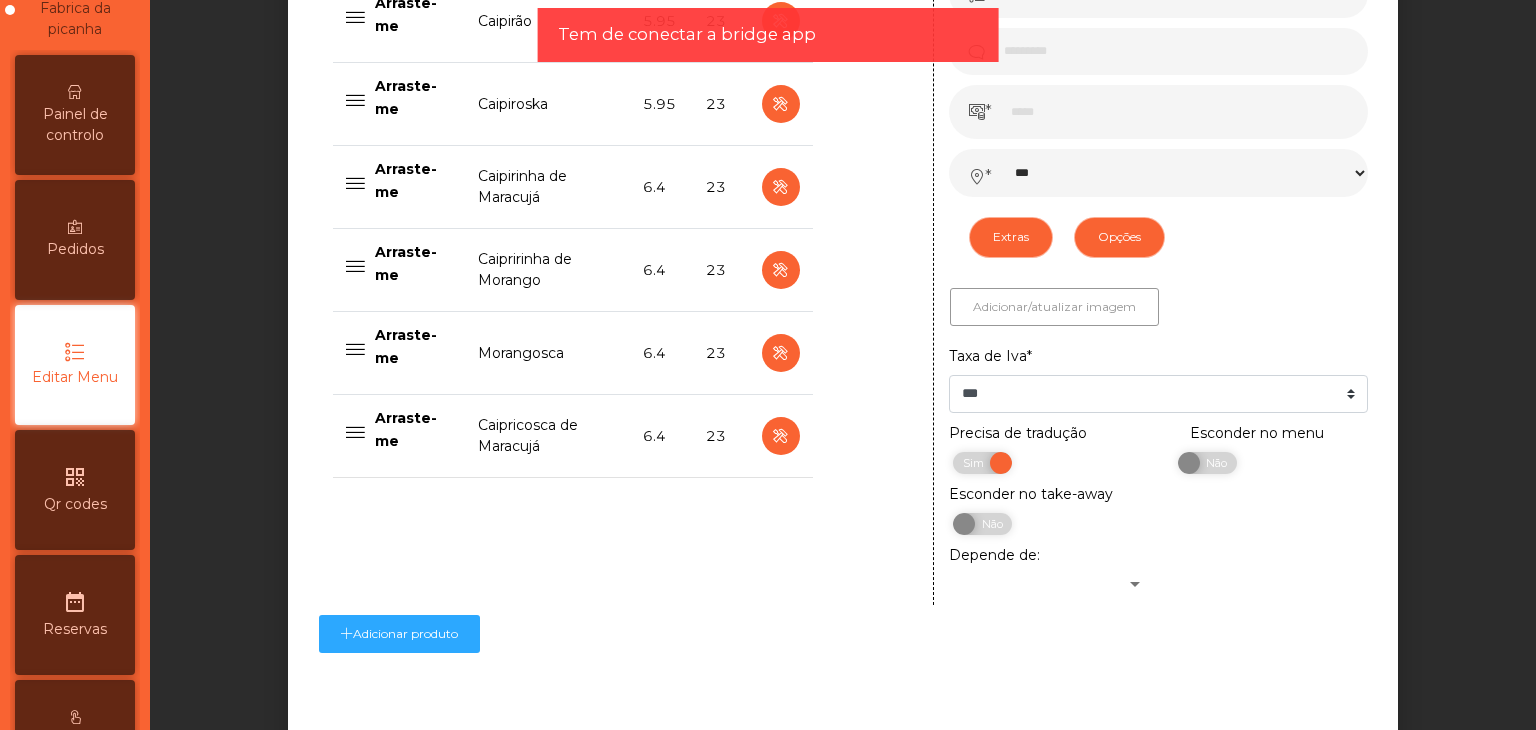 click on "Adicionar/atualizar imagem" at bounding box center (1054, 307) 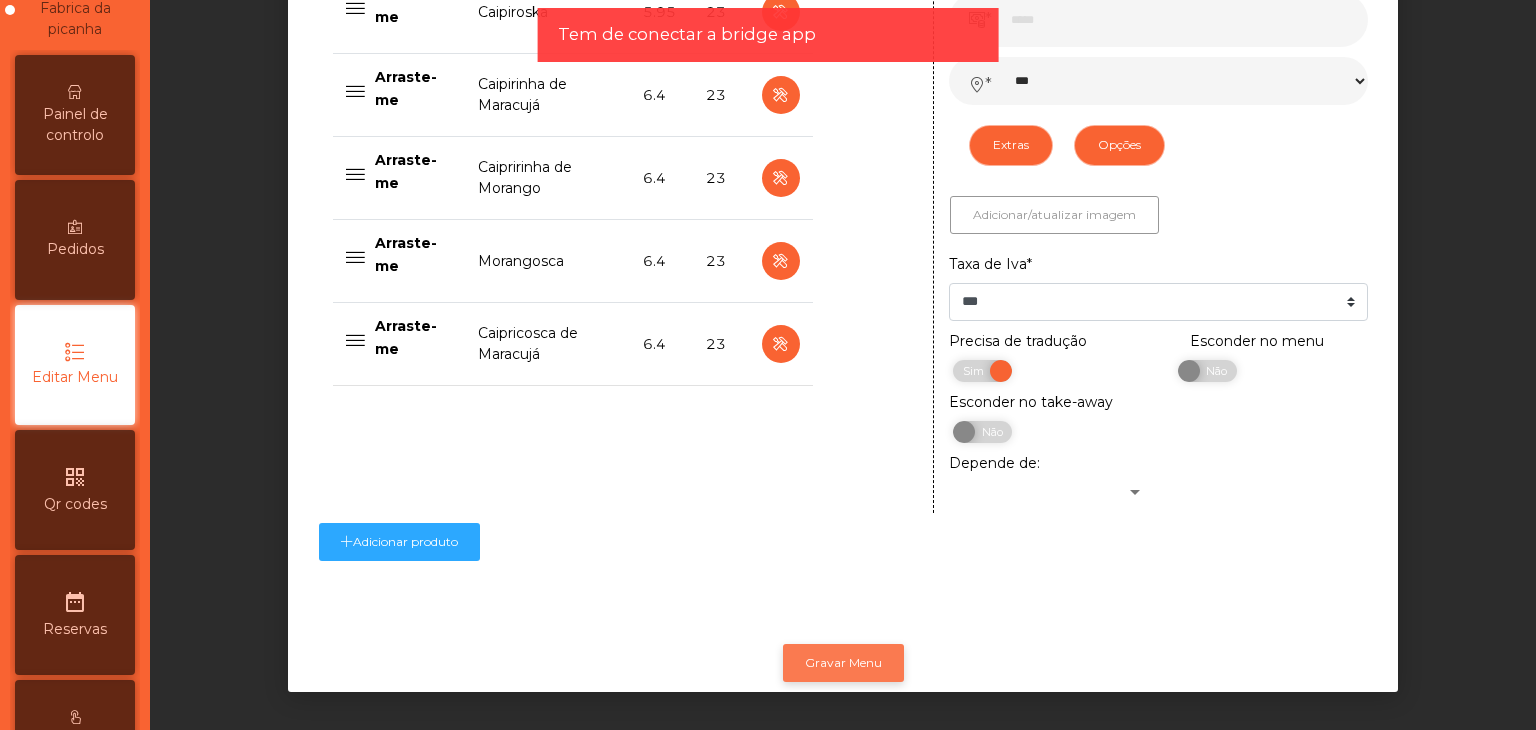 scroll, scrollTop: 1115, scrollLeft: 0, axis: vertical 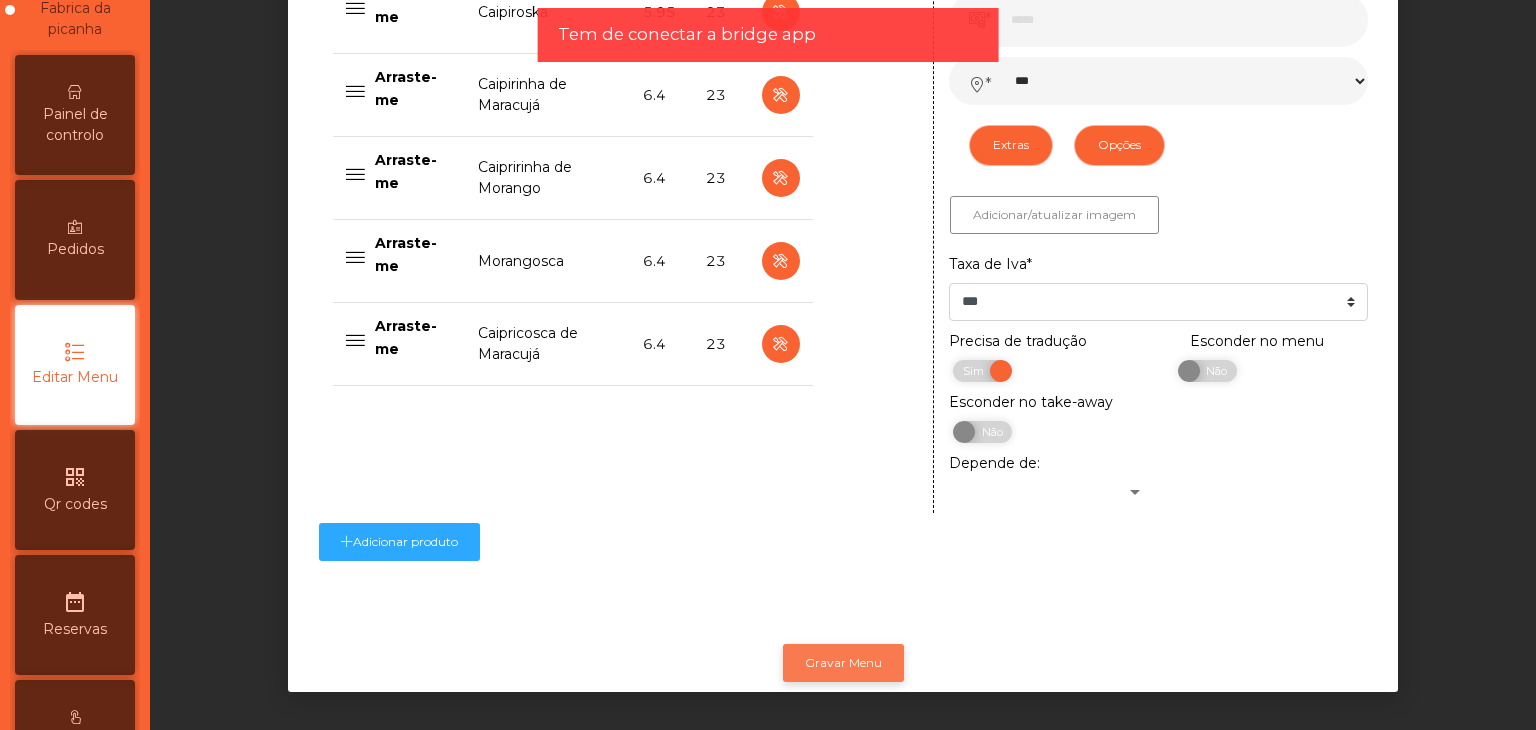 click on "Gravar Menu" at bounding box center [843, 663] 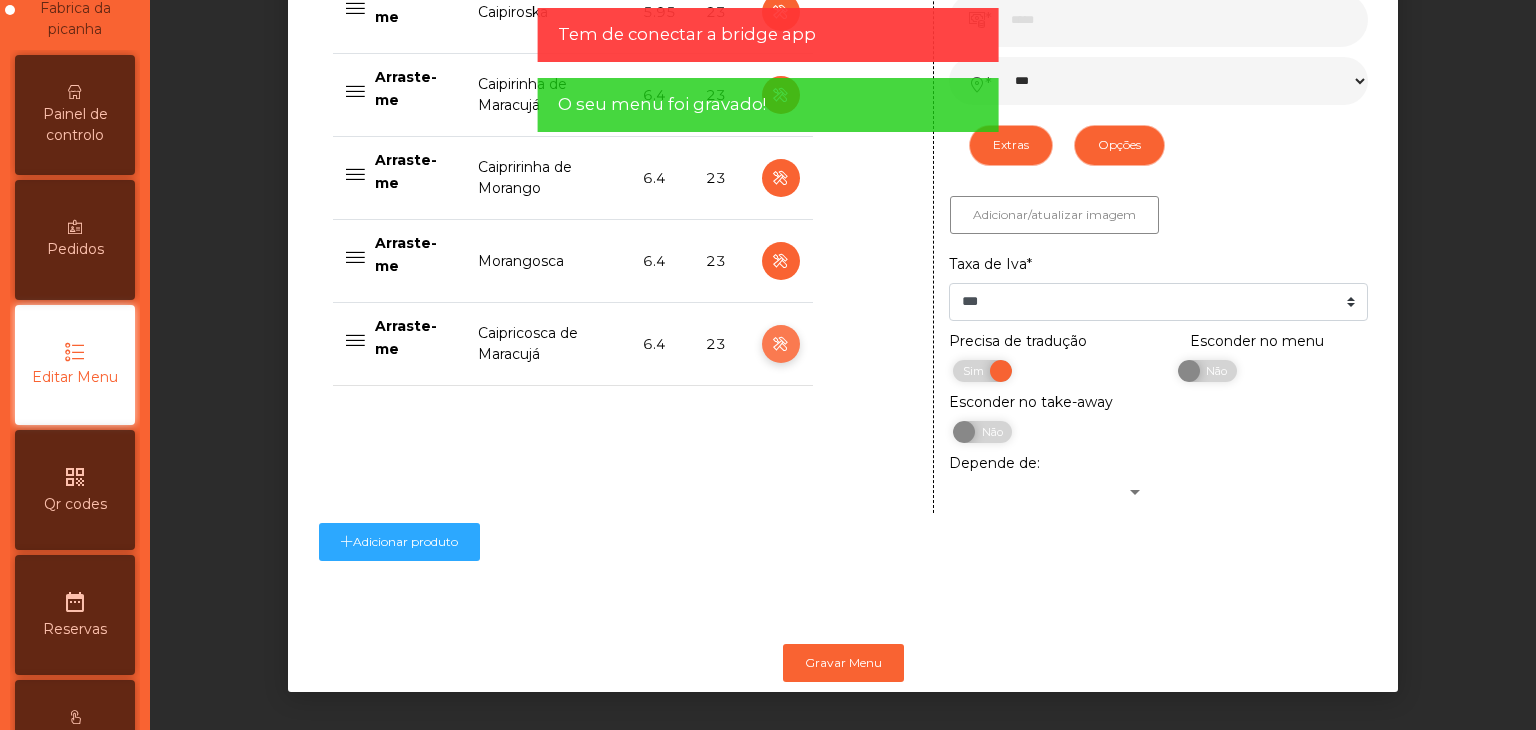 click at bounding box center [780, 344] 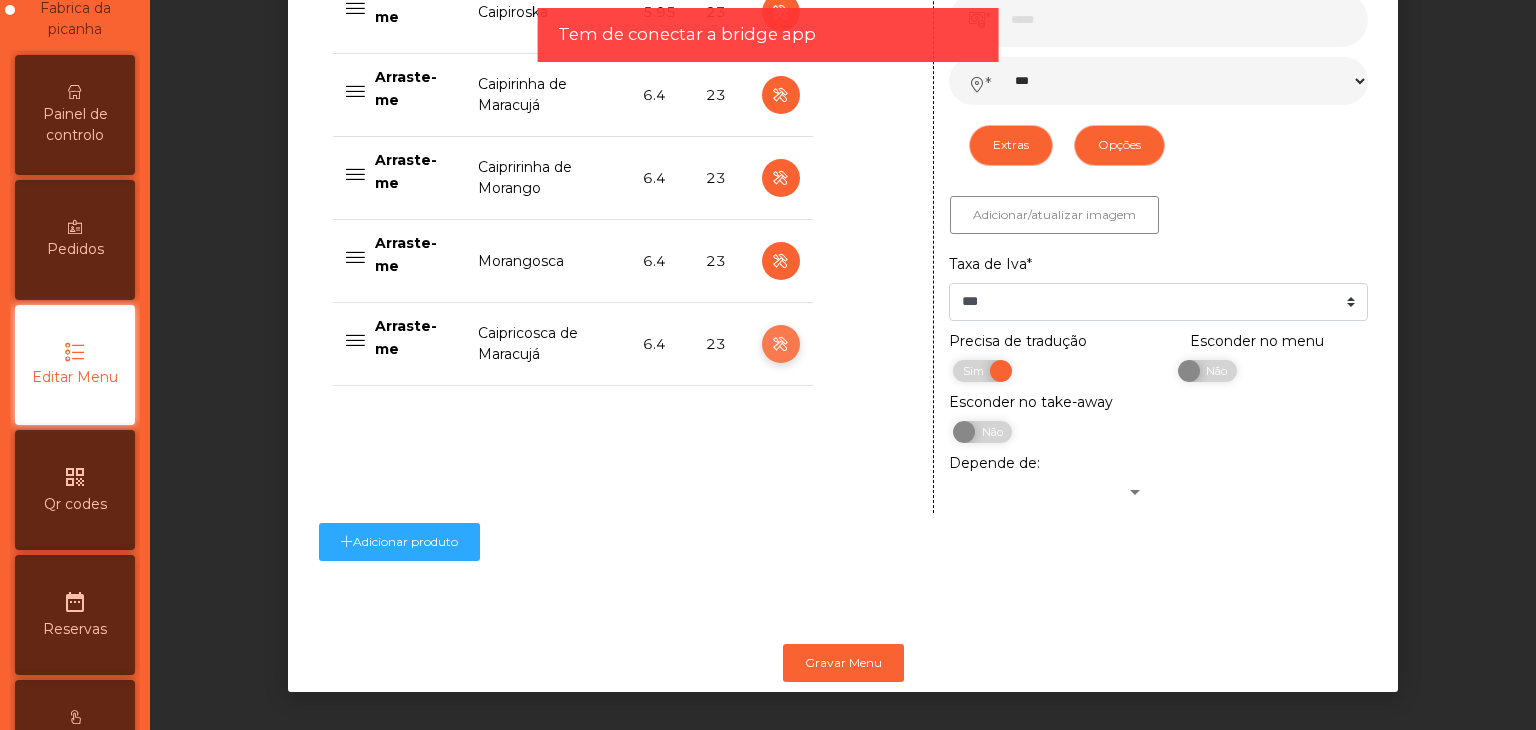 click at bounding box center [780, 344] 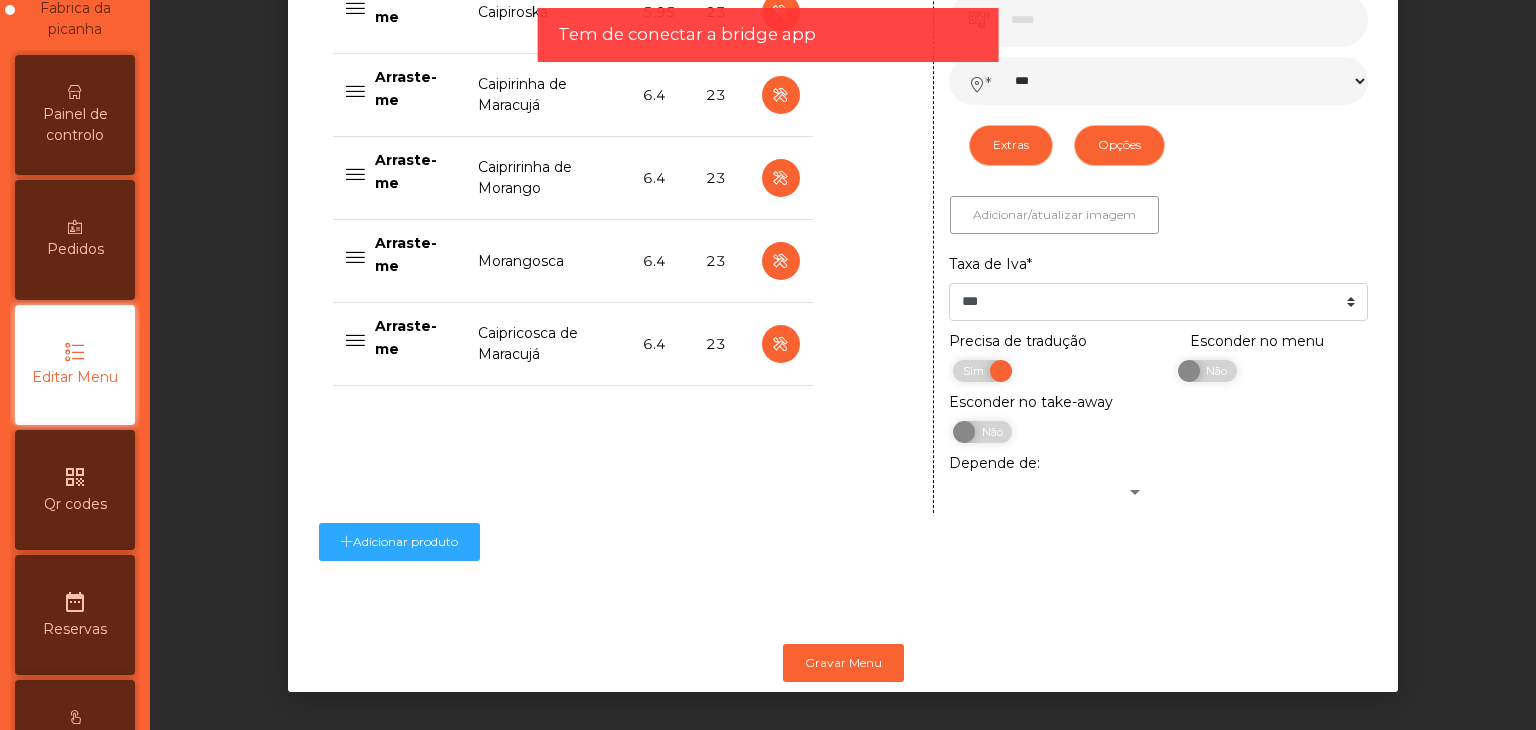 click on "Adicionar/atualizar imagem" at bounding box center (1054, 215) 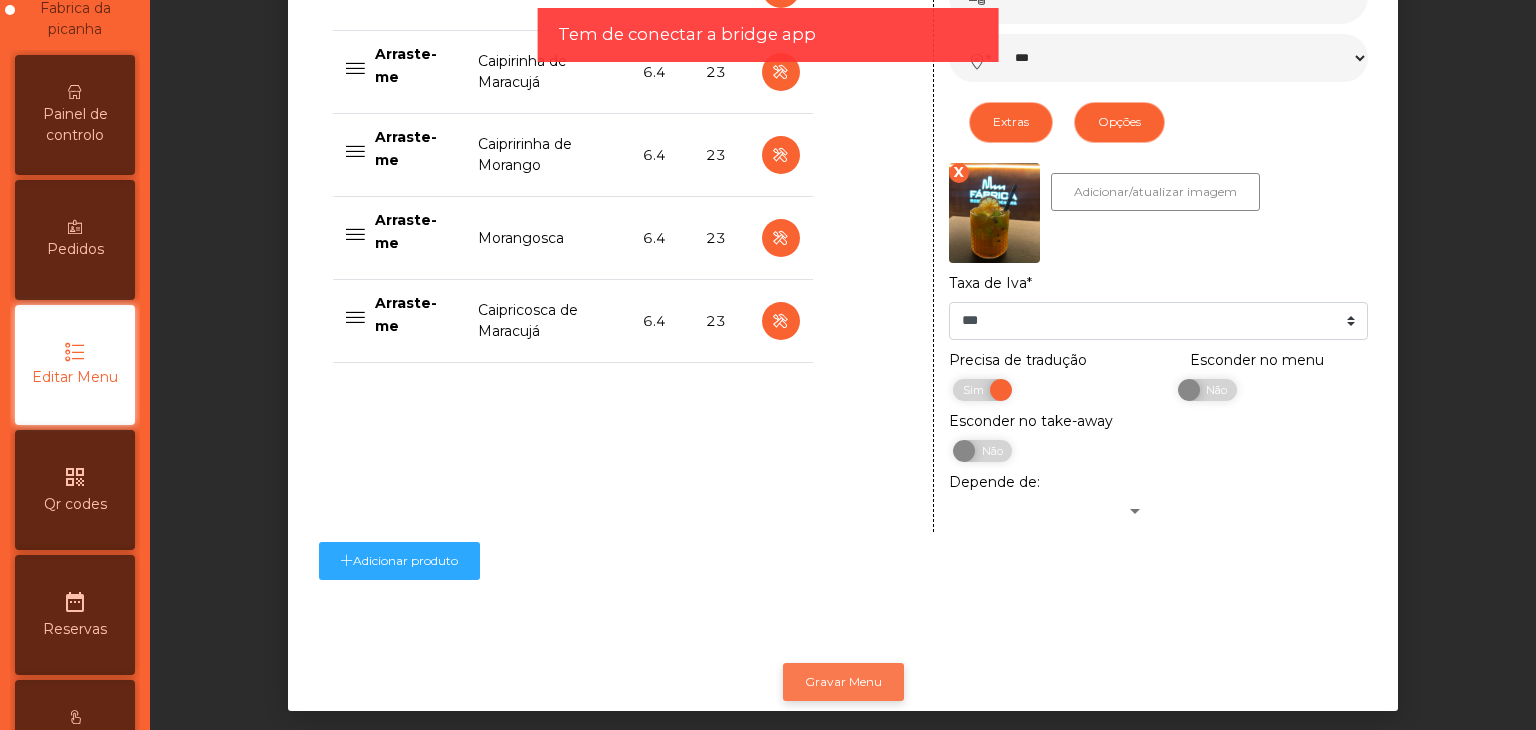 click on "Gravar Menu" at bounding box center (843, 682) 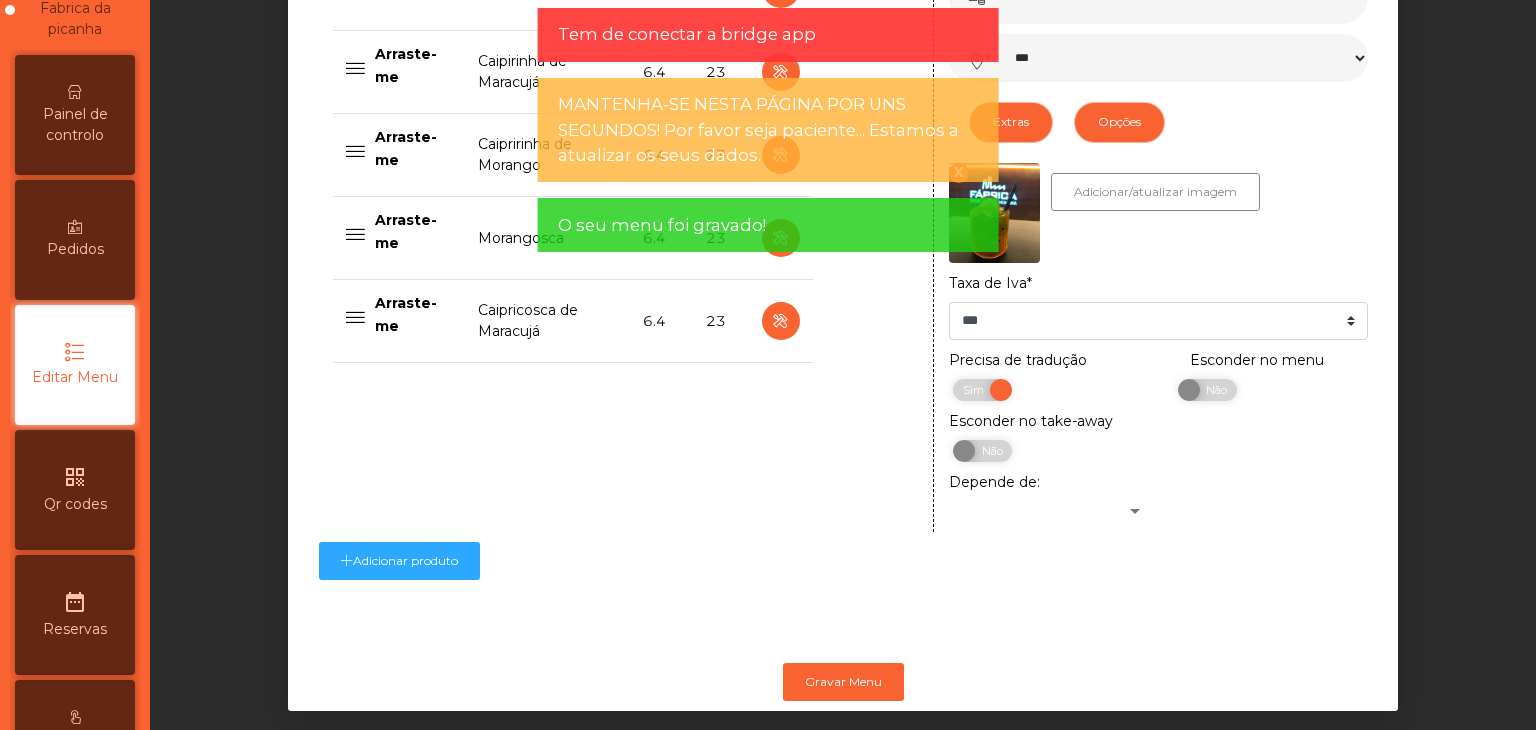 click on "MANTENHA-SE NESTA PÁGINA POR UNS SEGUNDOS! Por favor seja paciente... Estamos a atualizar os seus dados." 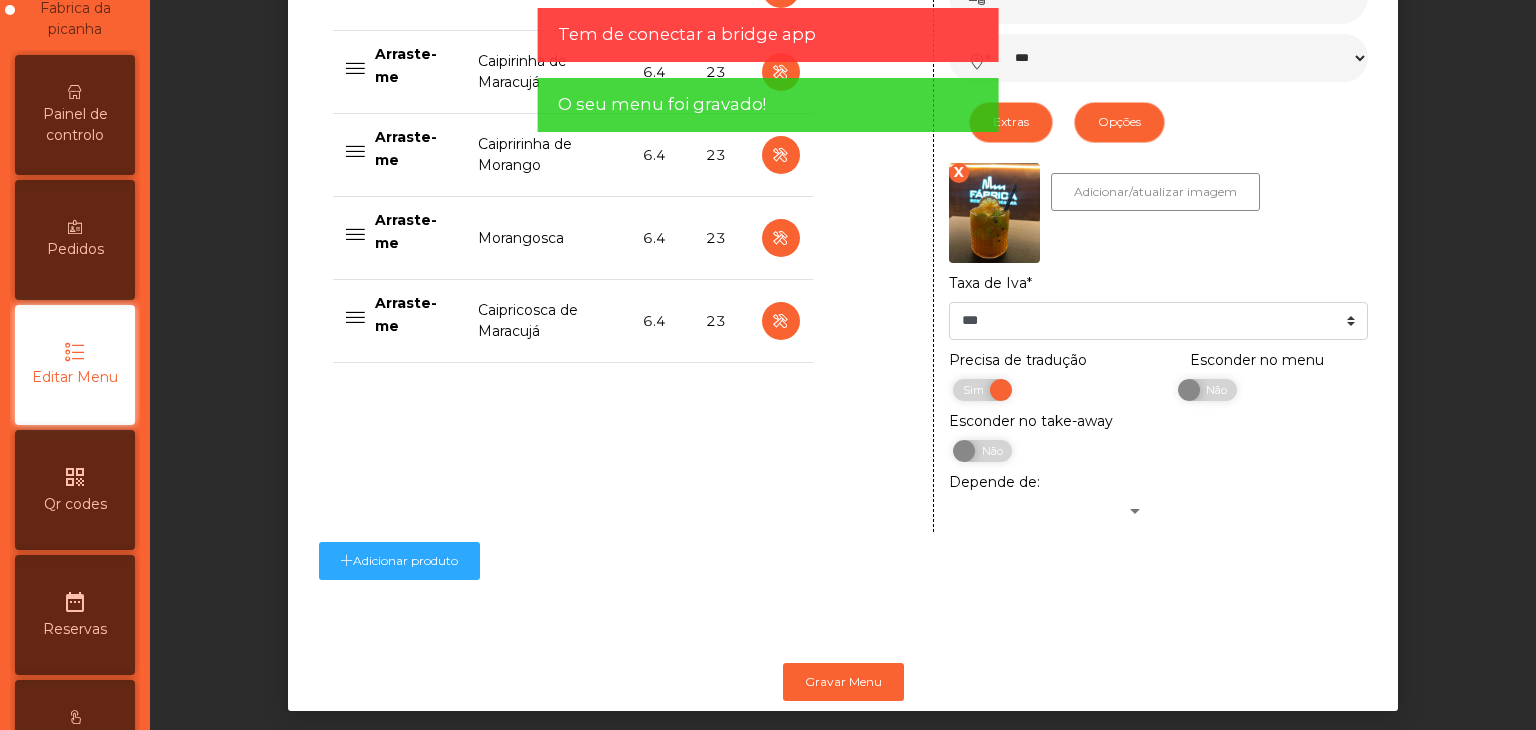 click on "Tem de conectar a bridge app O seu menu foi gravado!" 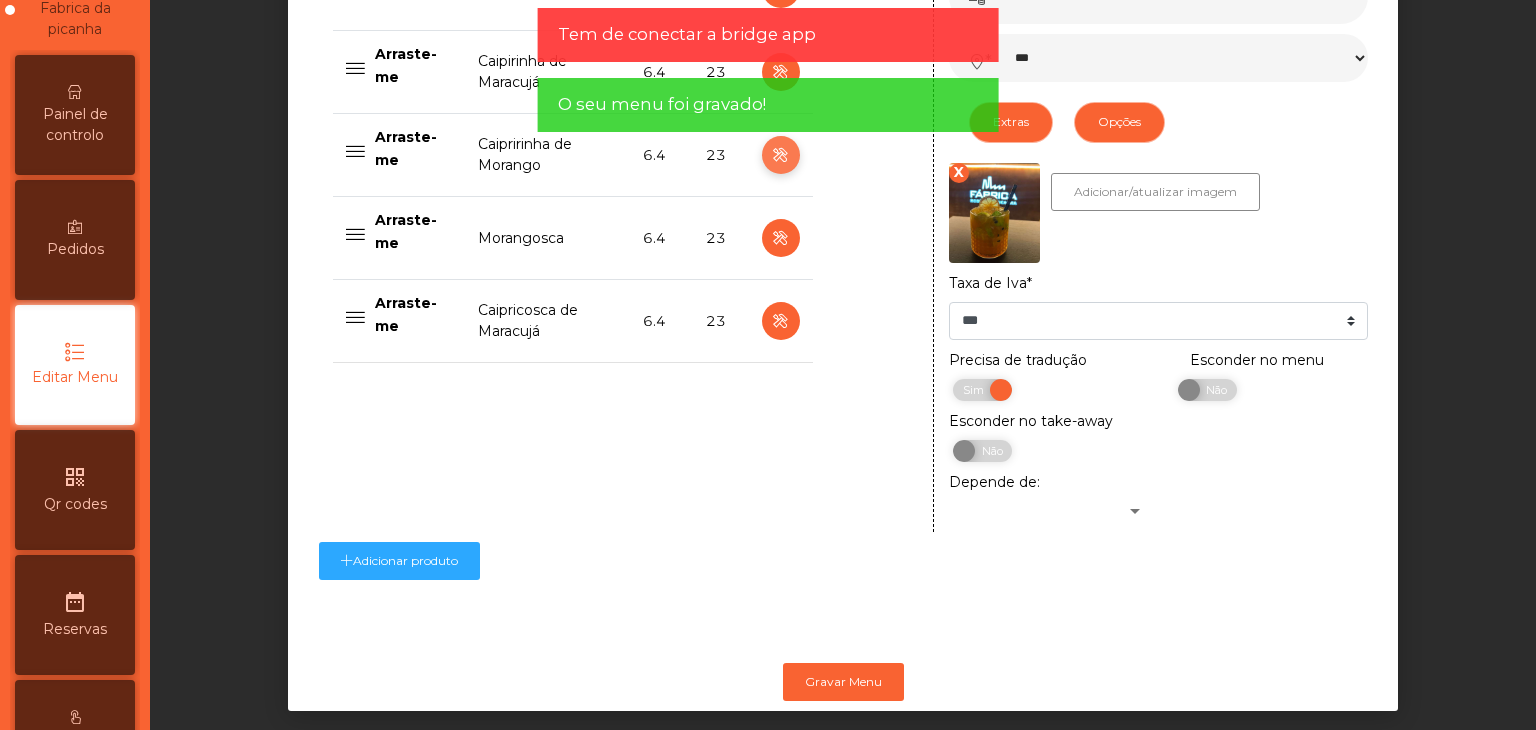 click at bounding box center (780, 155) 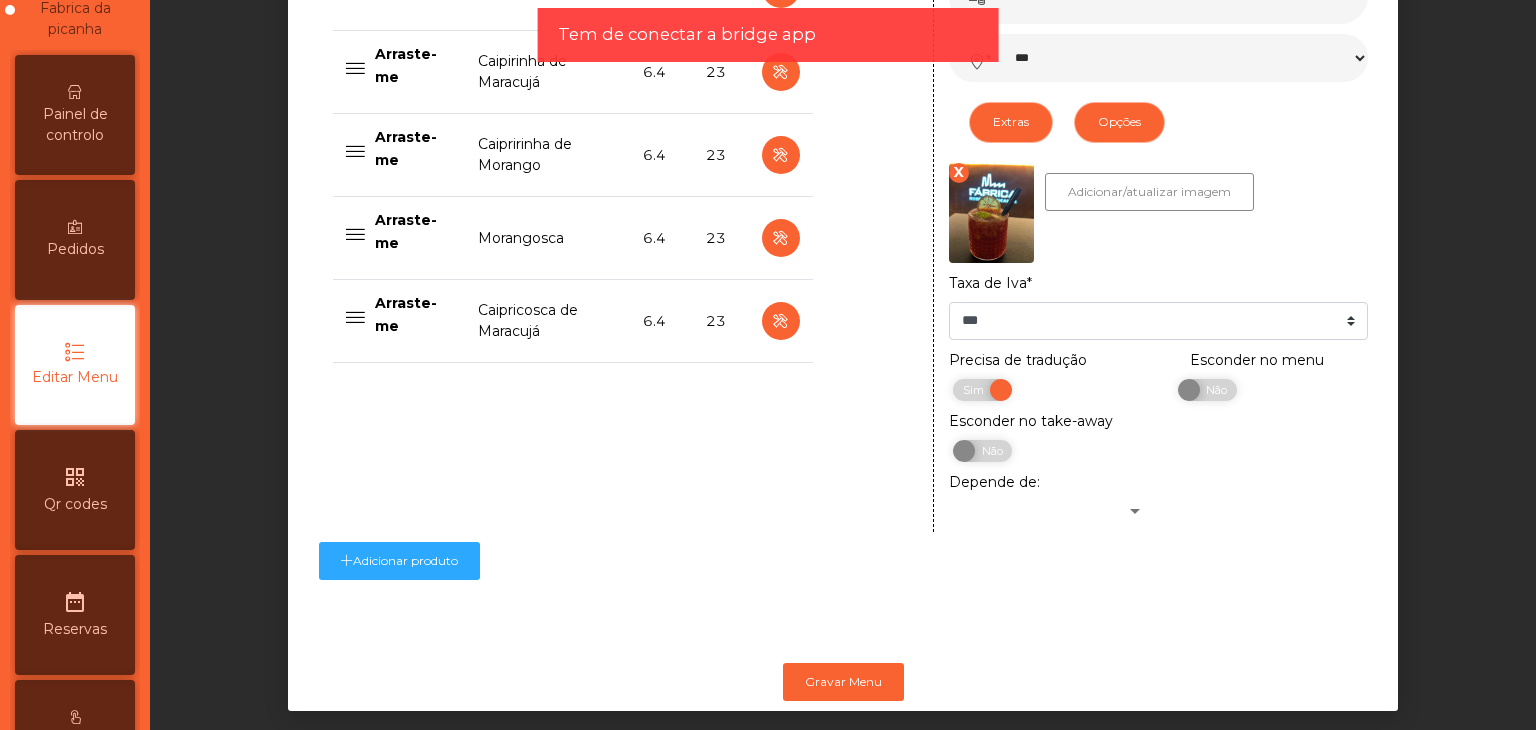 click at bounding box center (781, 155) 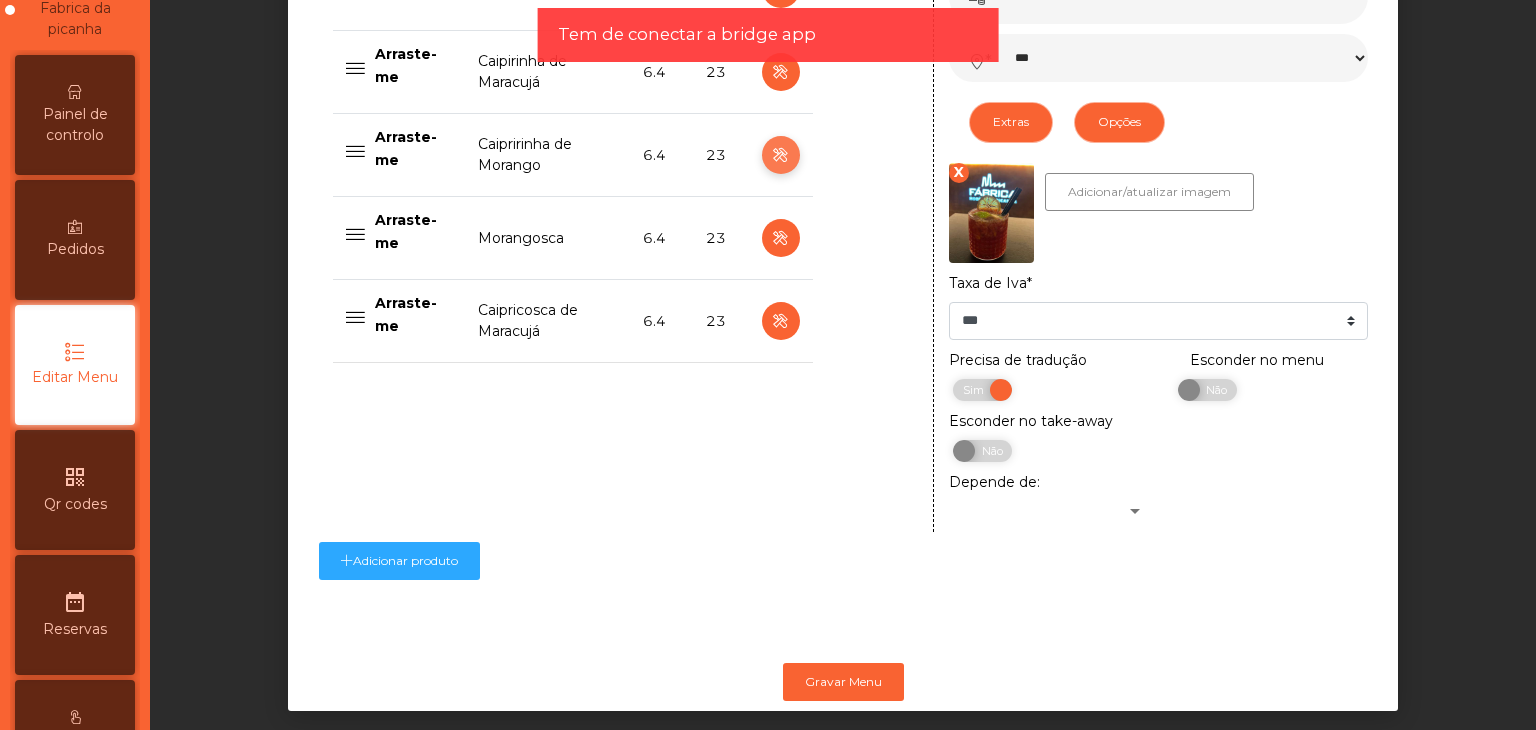 click at bounding box center (781, 155) 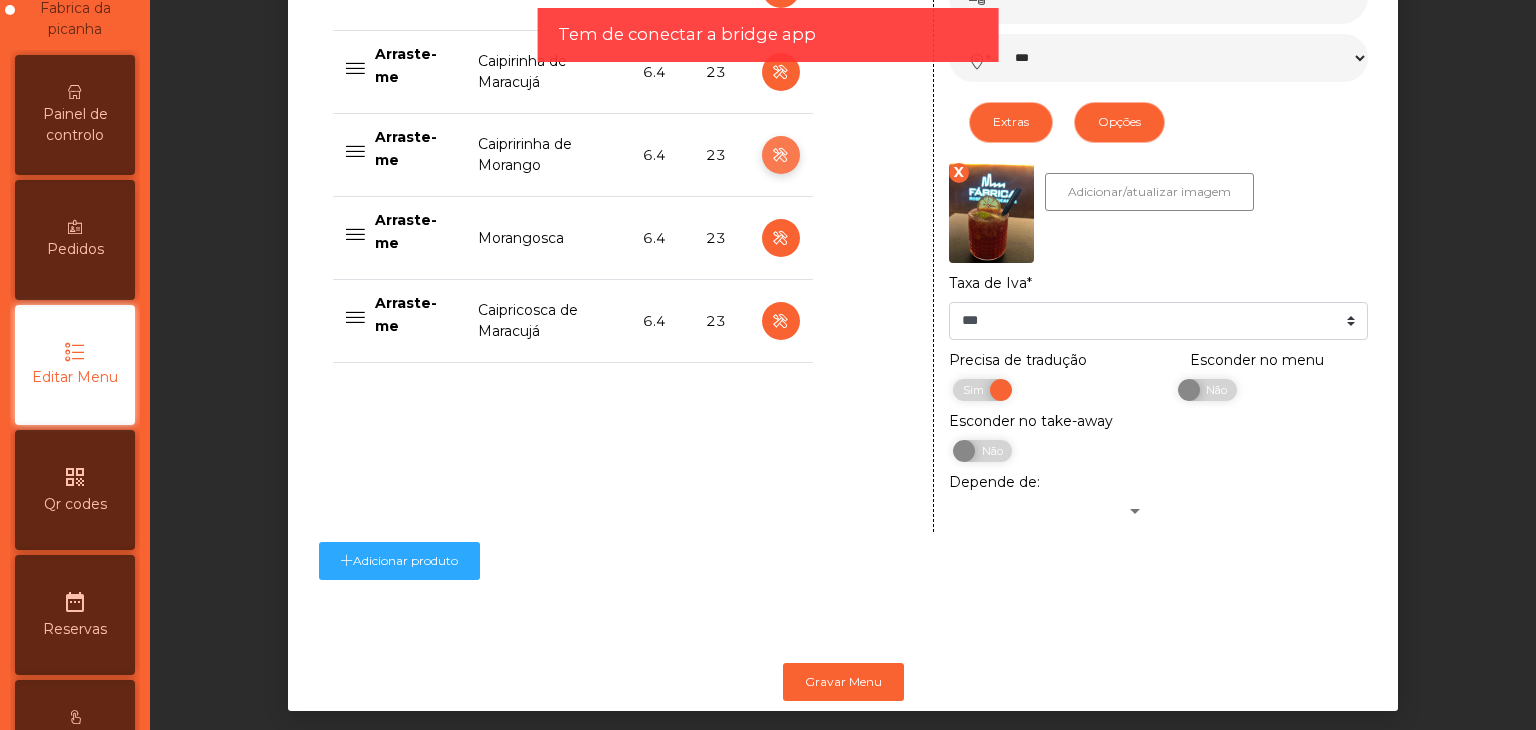 click at bounding box center (780, 155) 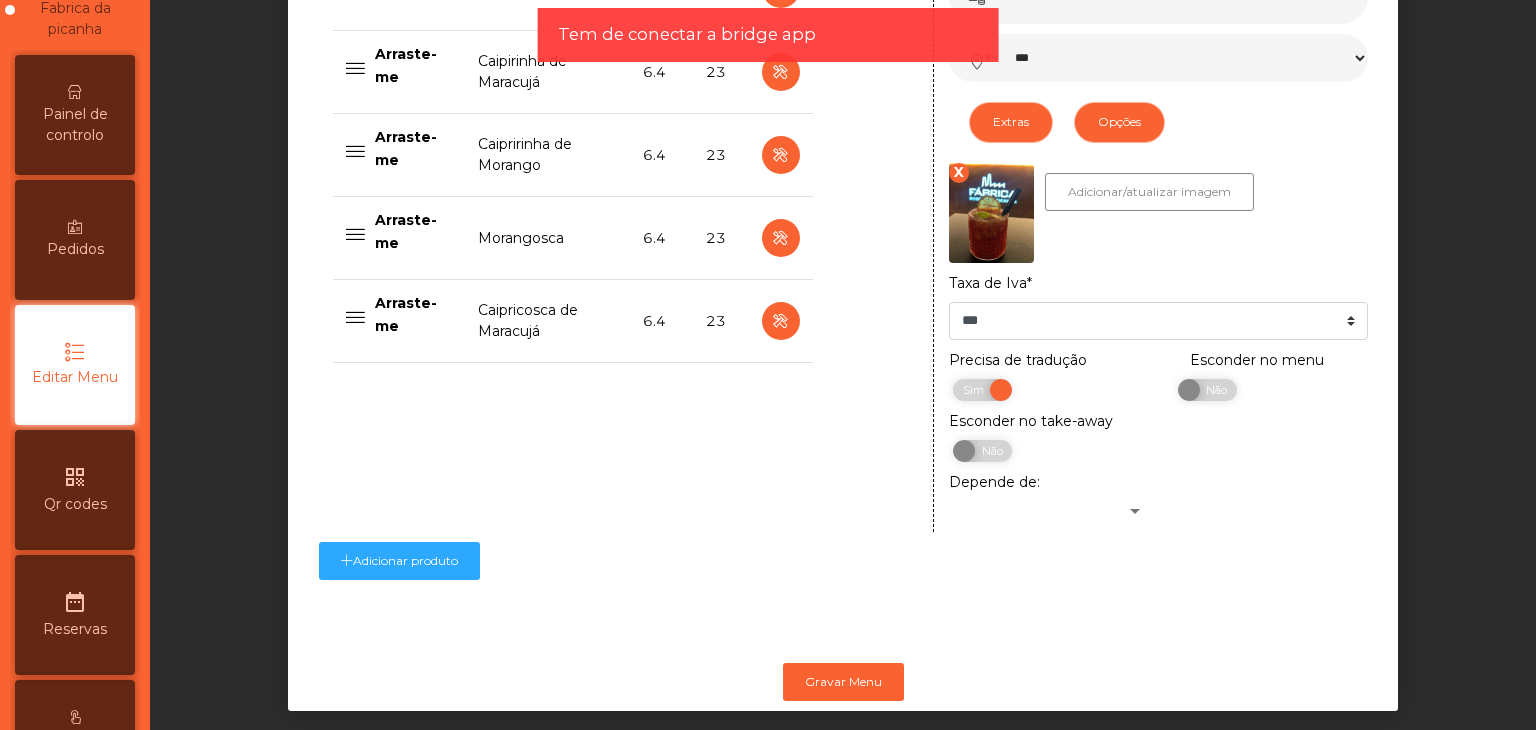 click on "Tem de conectar a bridge app" 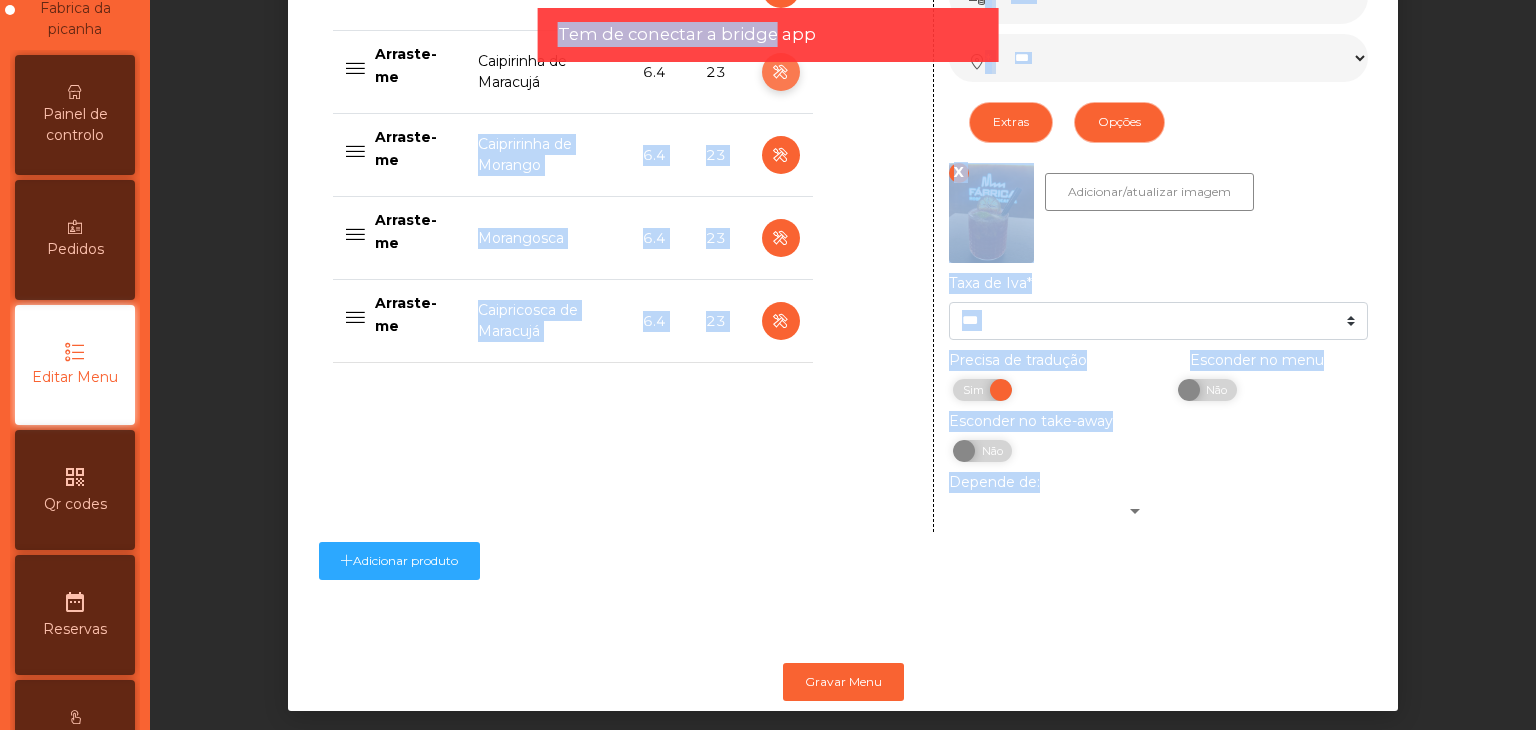 click on "**********" at bounding box center [768, 365] 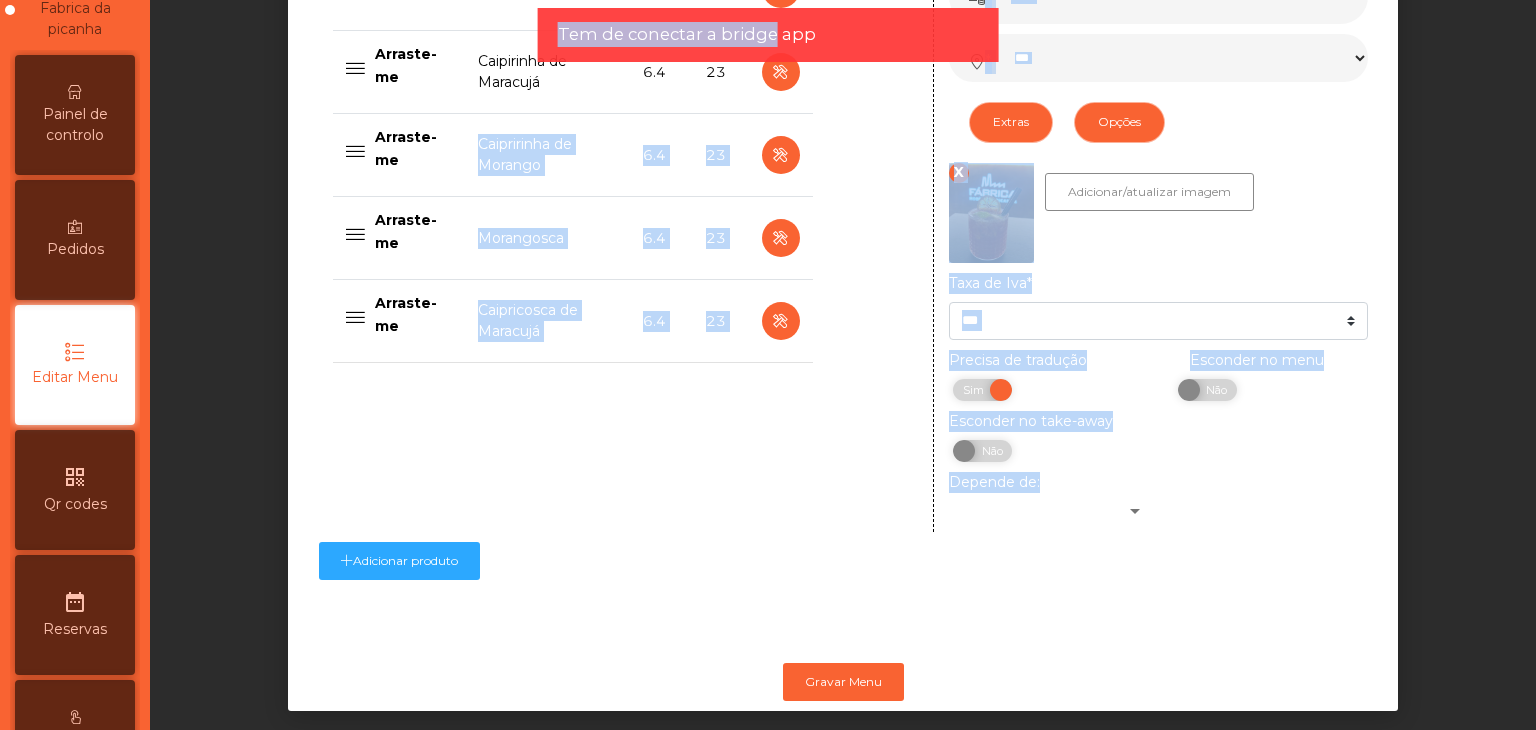 click on "# Title Price VAT  Arraste-me  Caipirinha 5.95 23  Arraste-me  Caipirão 5.95 23  Arraste-me  Caipiroska 5.95 23  Arraste-me  Caipirinha de Maracujá 6.4 23  Arraste-me  Caipririnha de Morango 6.4 23  Arraste-me  Morangosca 6.4 23  Arraste-me  Caipricosca de Maracujá 6.4 23" at bounding box center (573, 132) 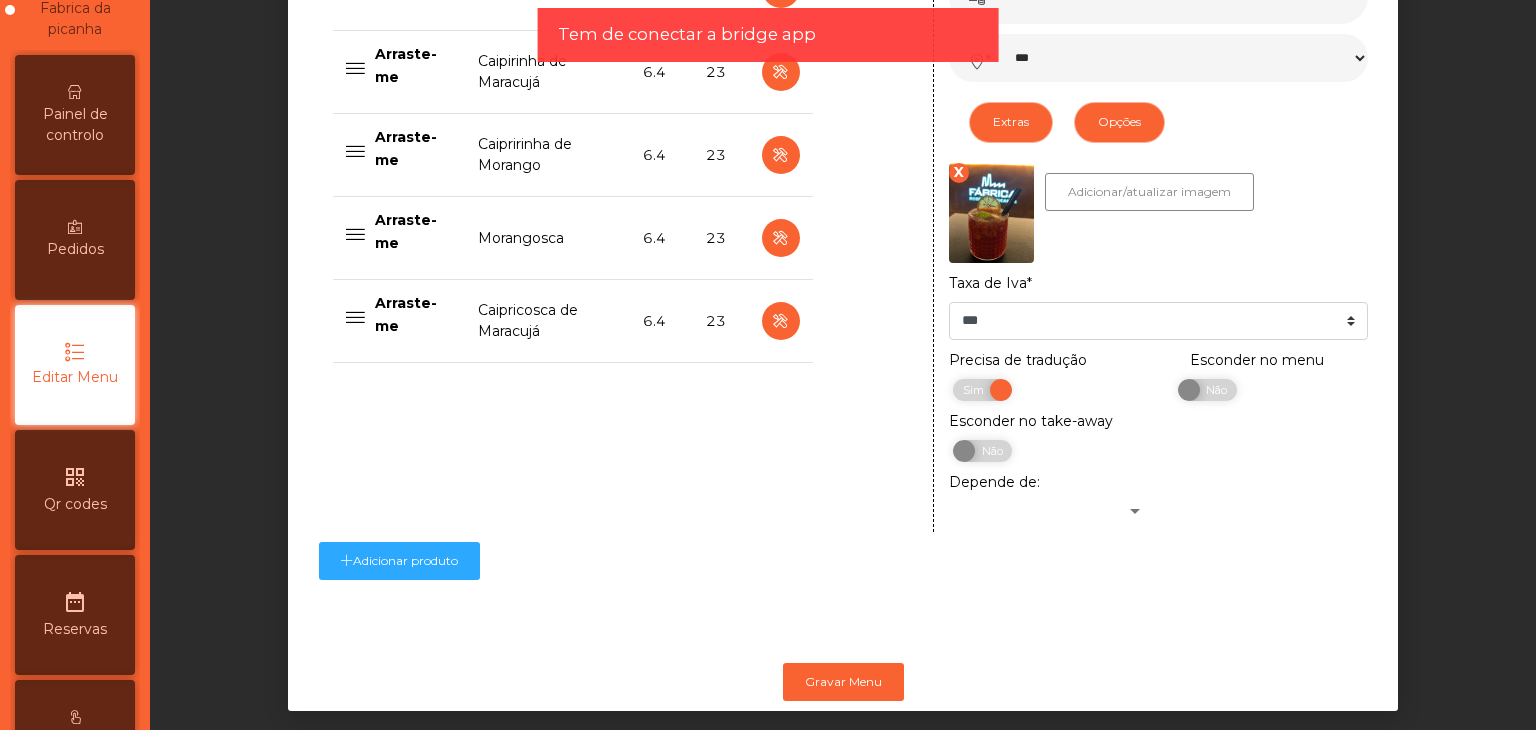 scroll, scrollTop: 1015, scrollLeft: 0, axis: vertical 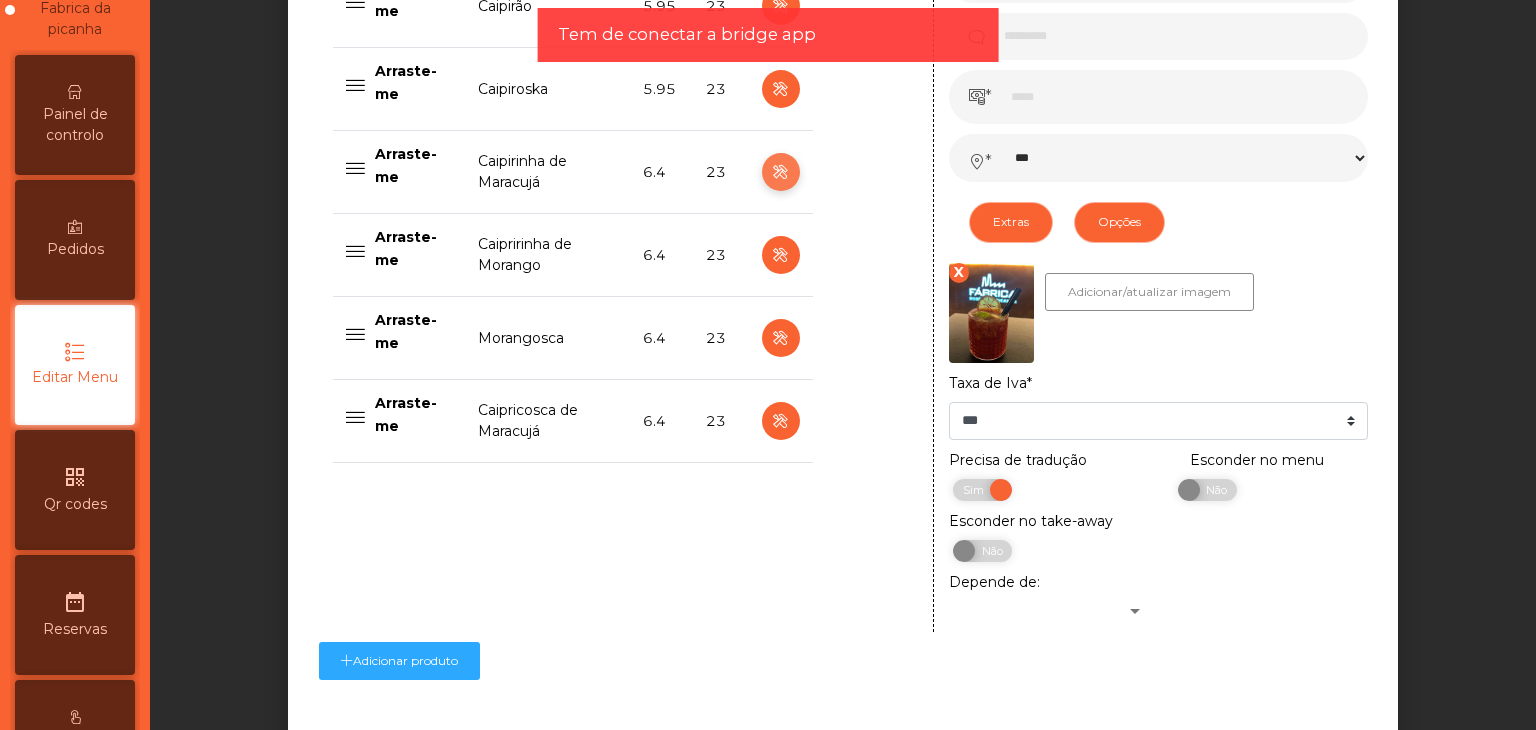 click at bounding box center [780, 172] 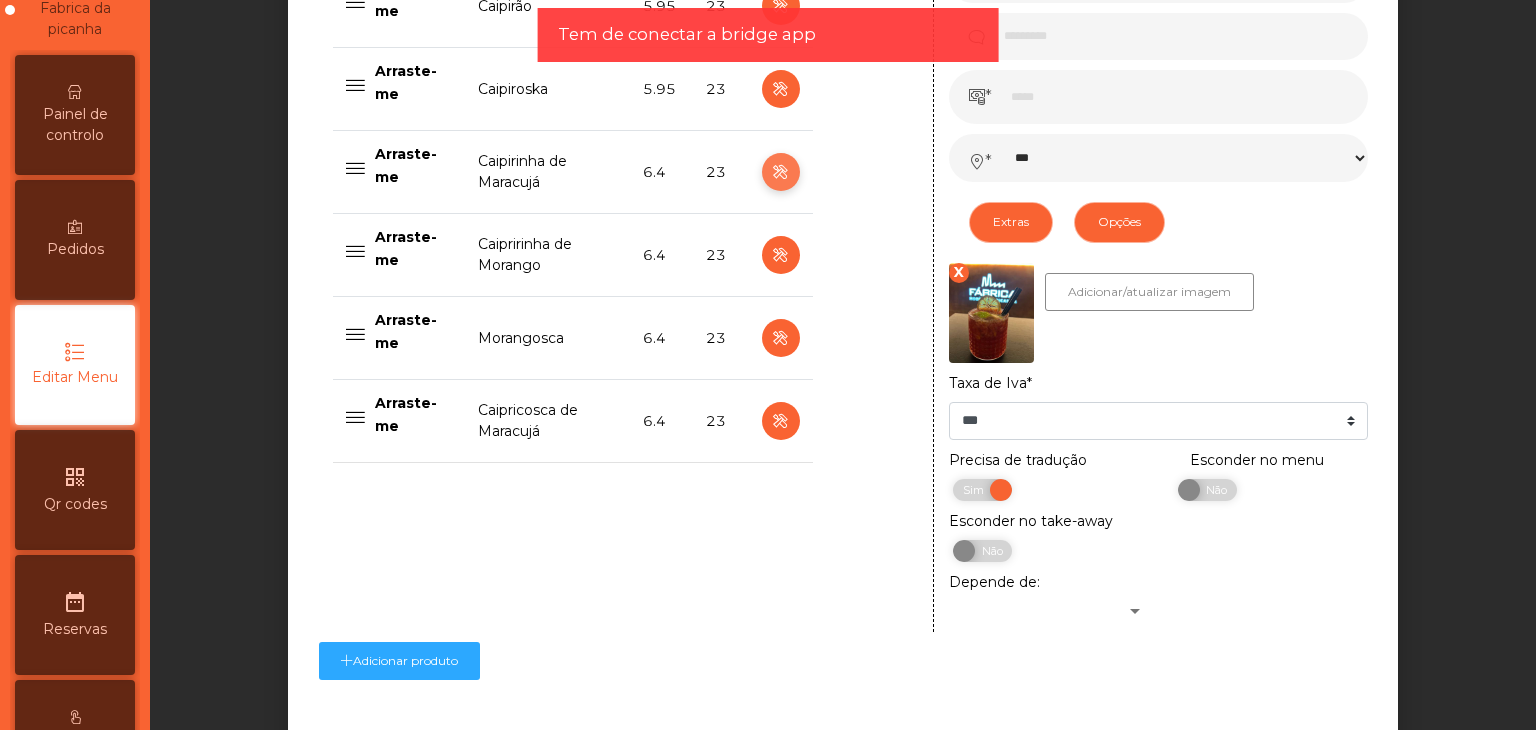 click at bounding box center [780, 172] 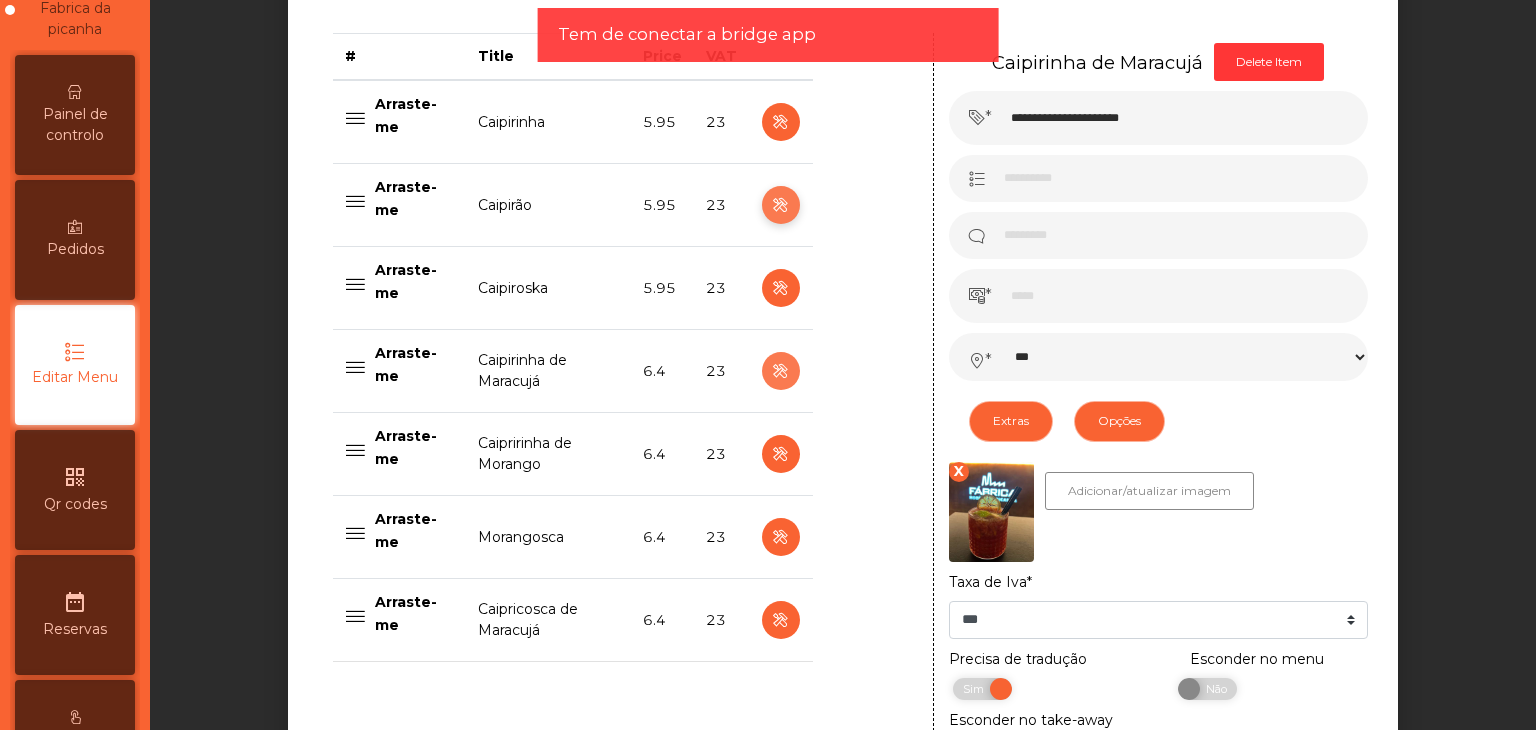 scroll, scrollTop: 815, scrollLeft: 0, axis: vertical 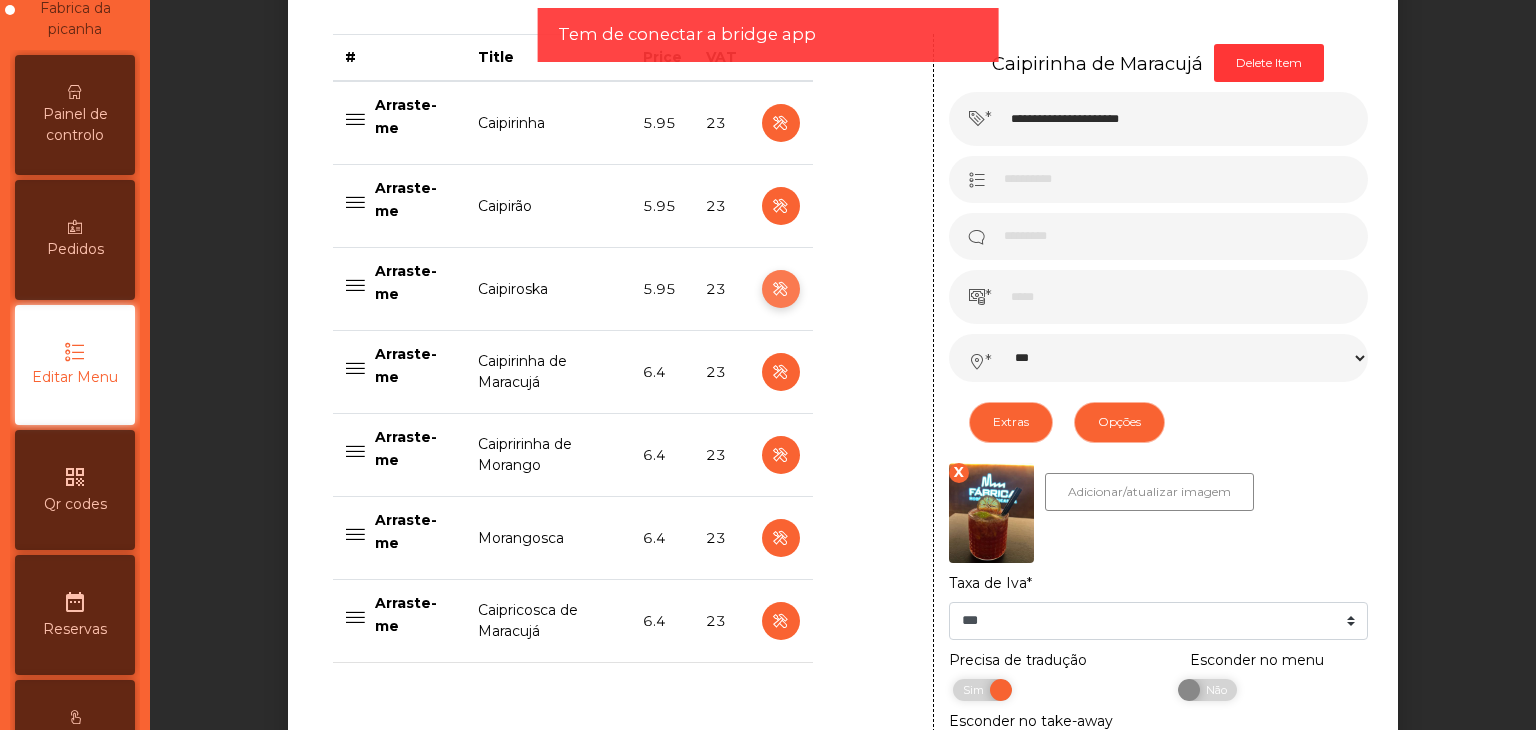 click at bounding box center (780, 289) 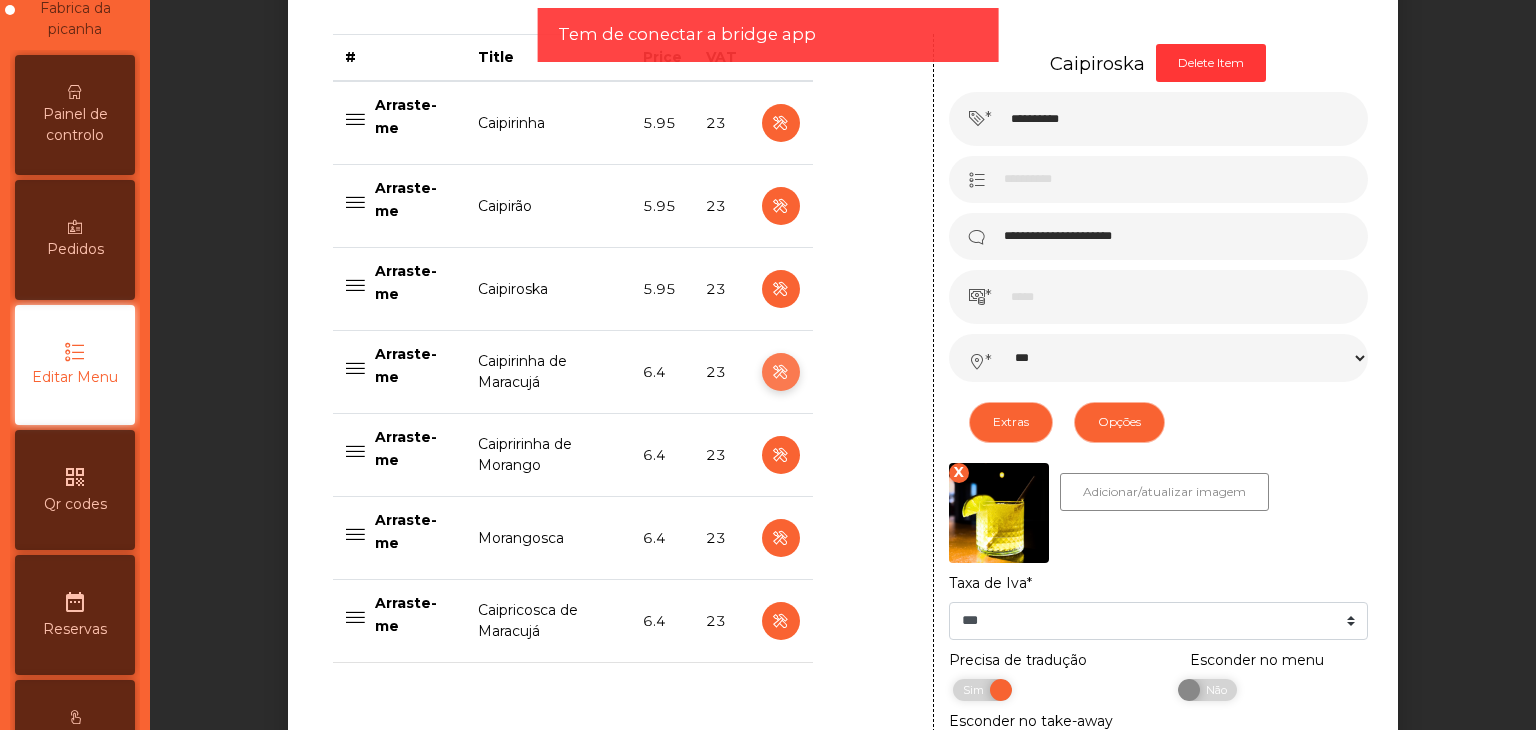 click at bounding box center (780, 372) 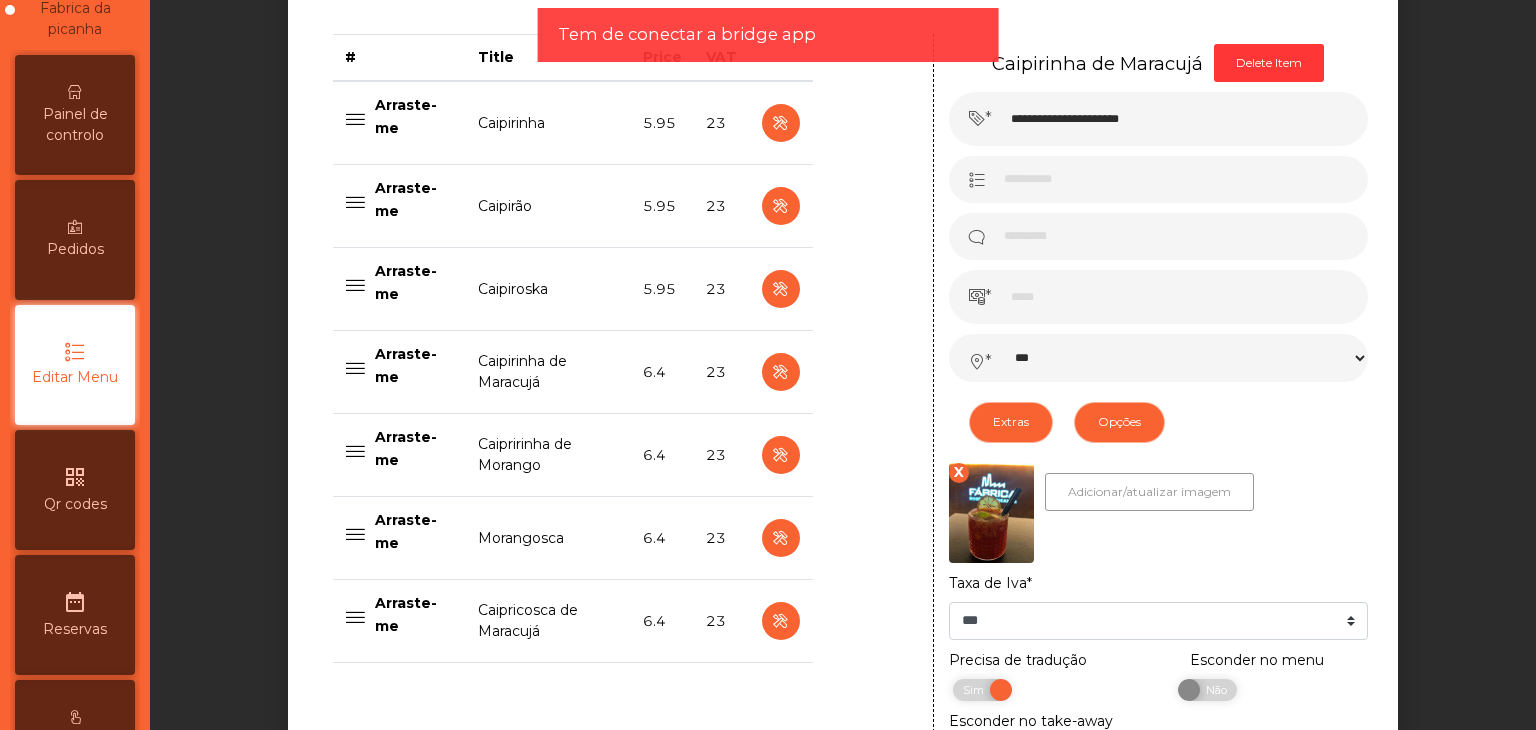 click on "Adicionar/atualizar imagem" at bounding box center (1149, 492) 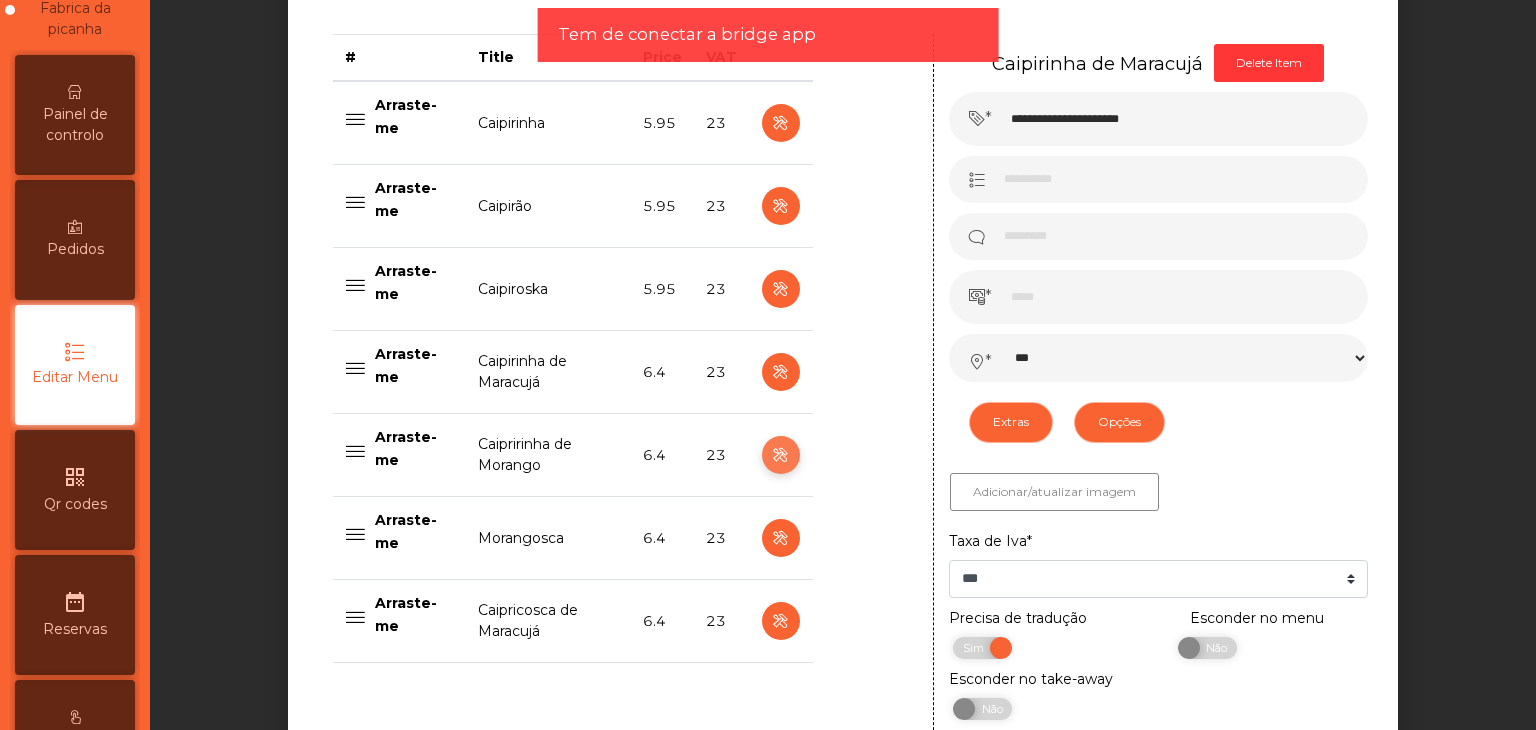 click at bounding box center [780, 455] 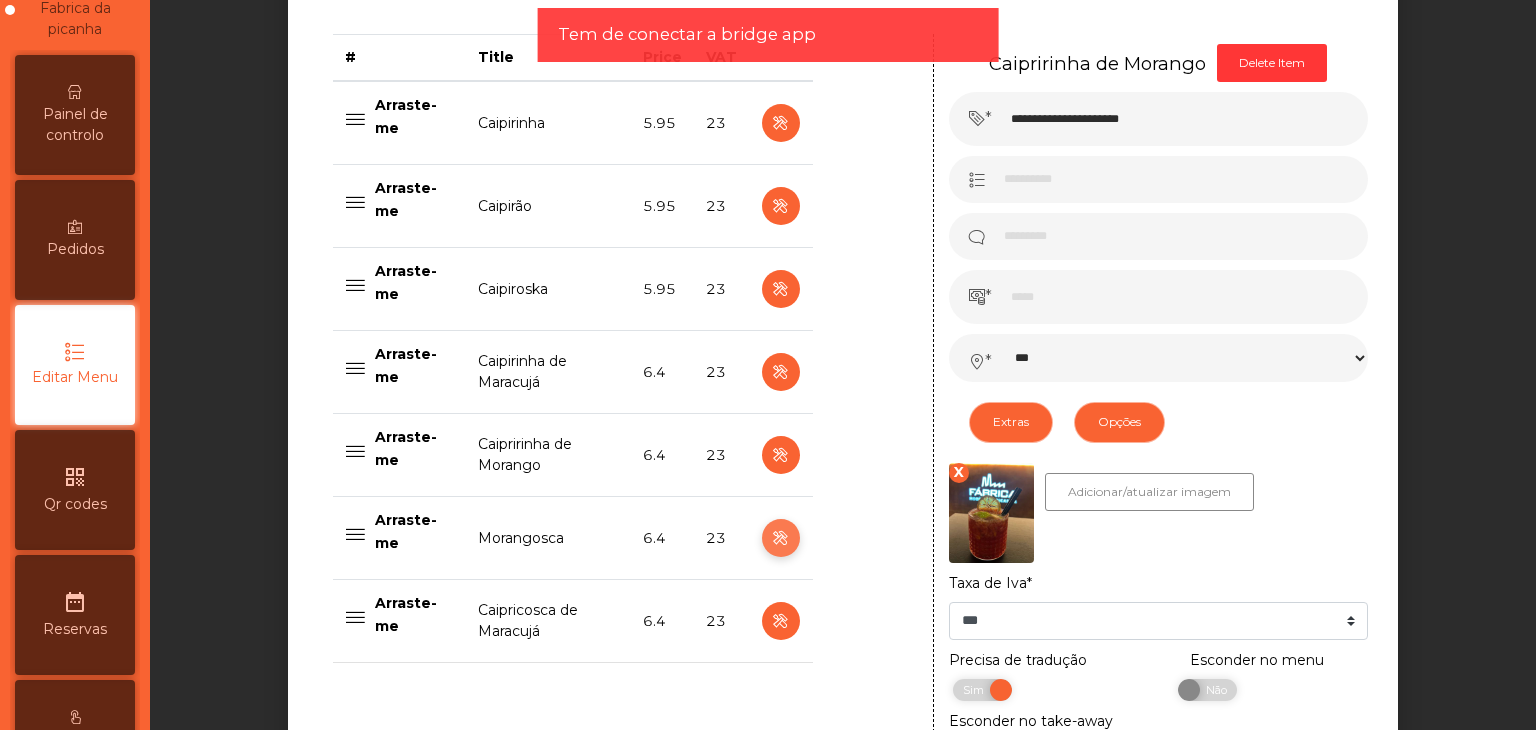 click at bounding box center [780, 538] 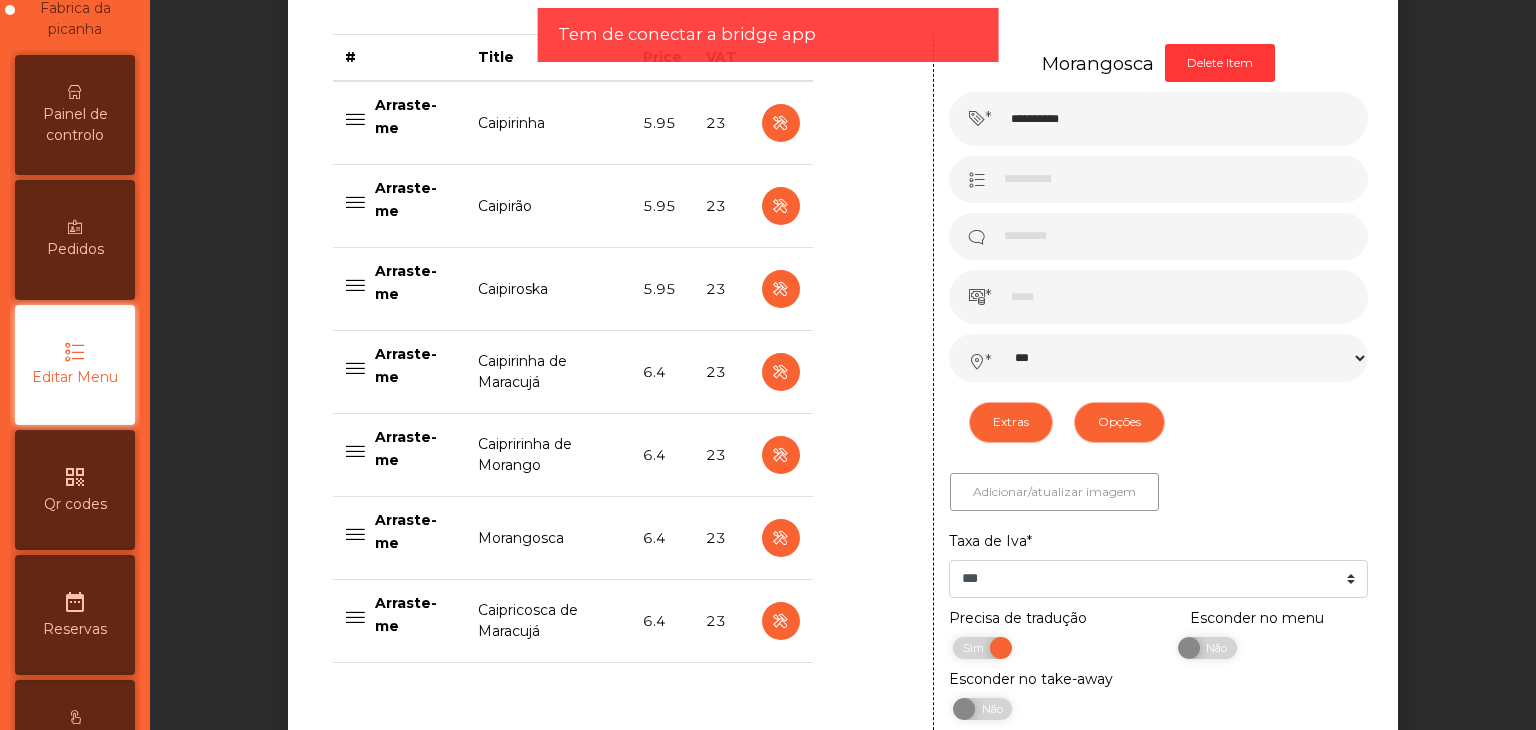 click on "Adicionar/atualizar imagem" at bounding box center [1054, 492] 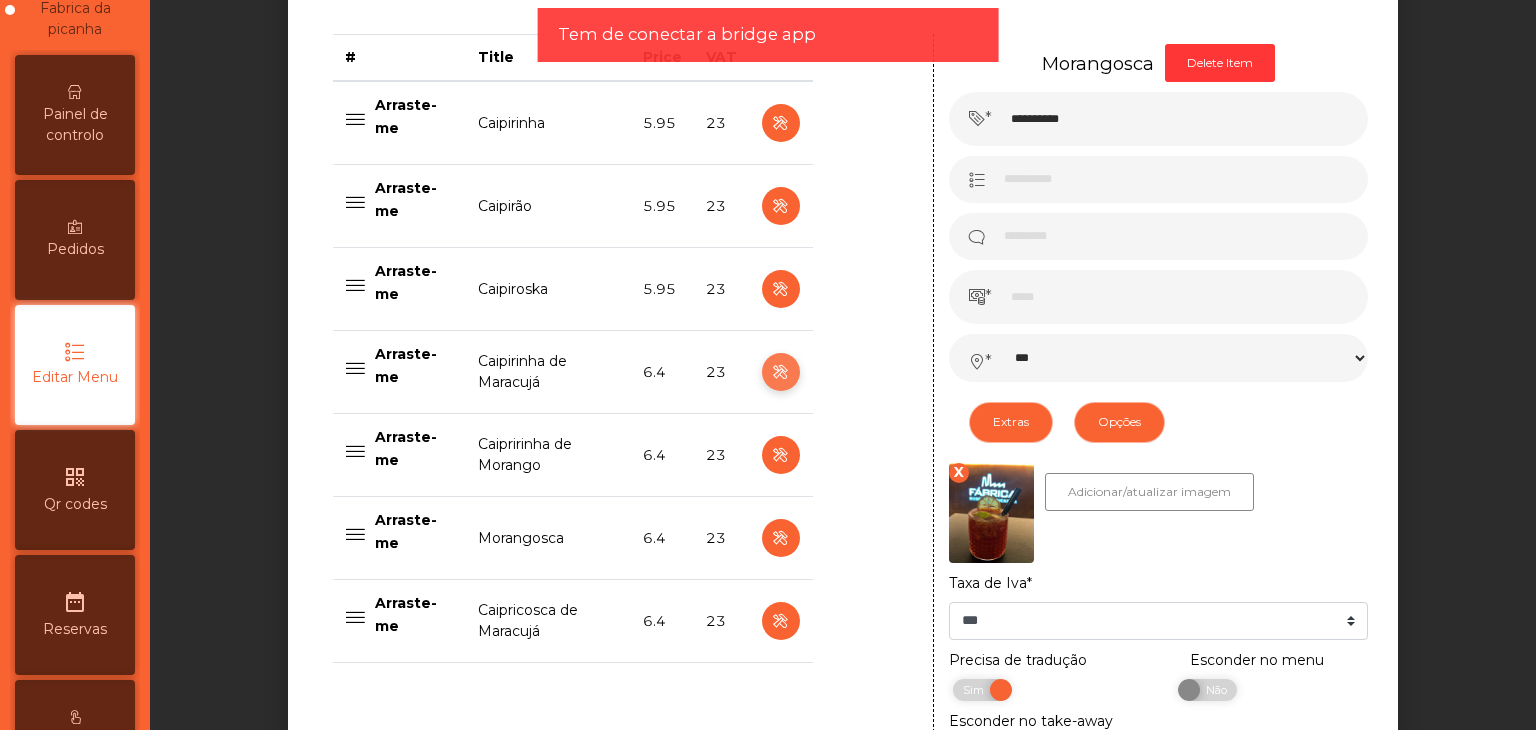 click at bounding box center (780, 372) 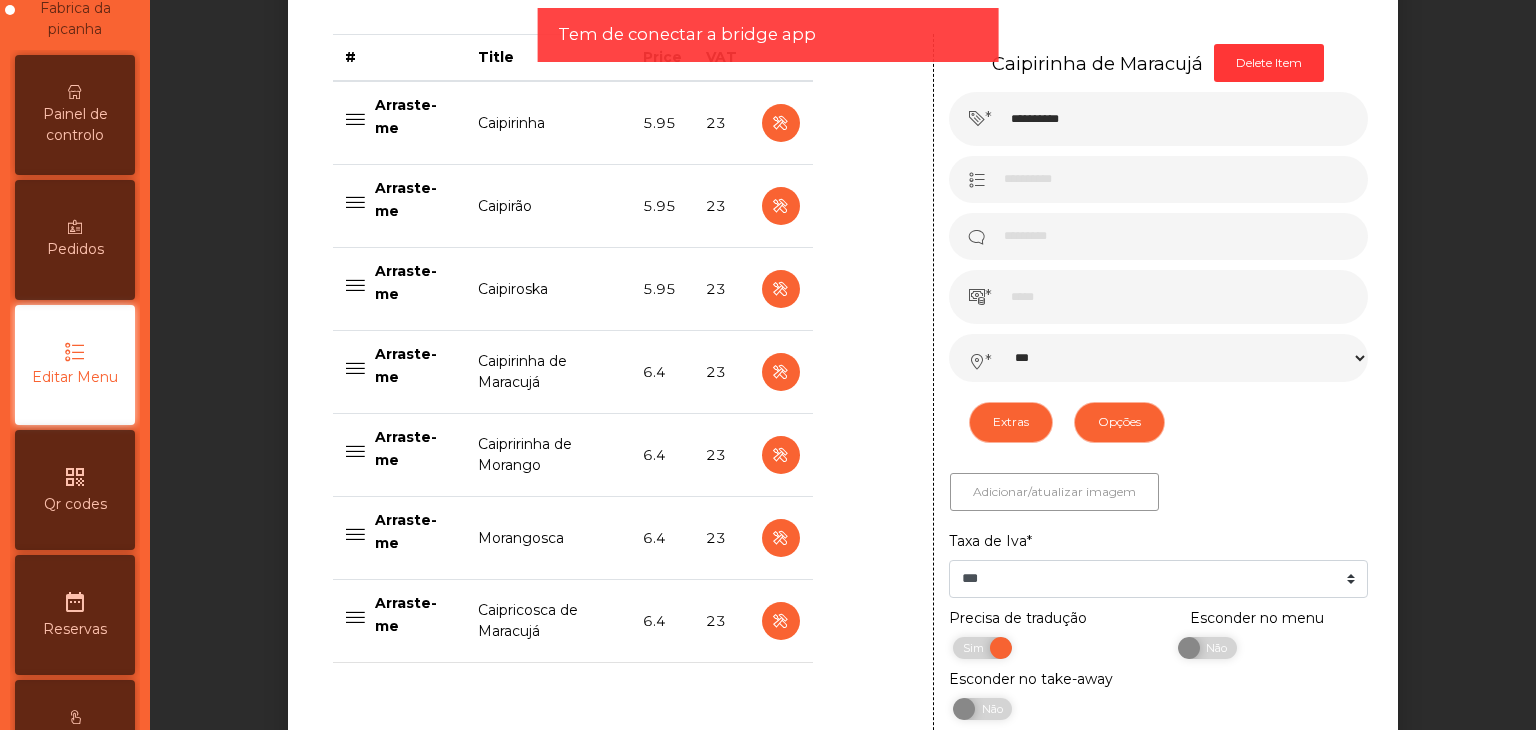click on "Adicionar/atualizar imagem" at bounding box center [1054, 492] 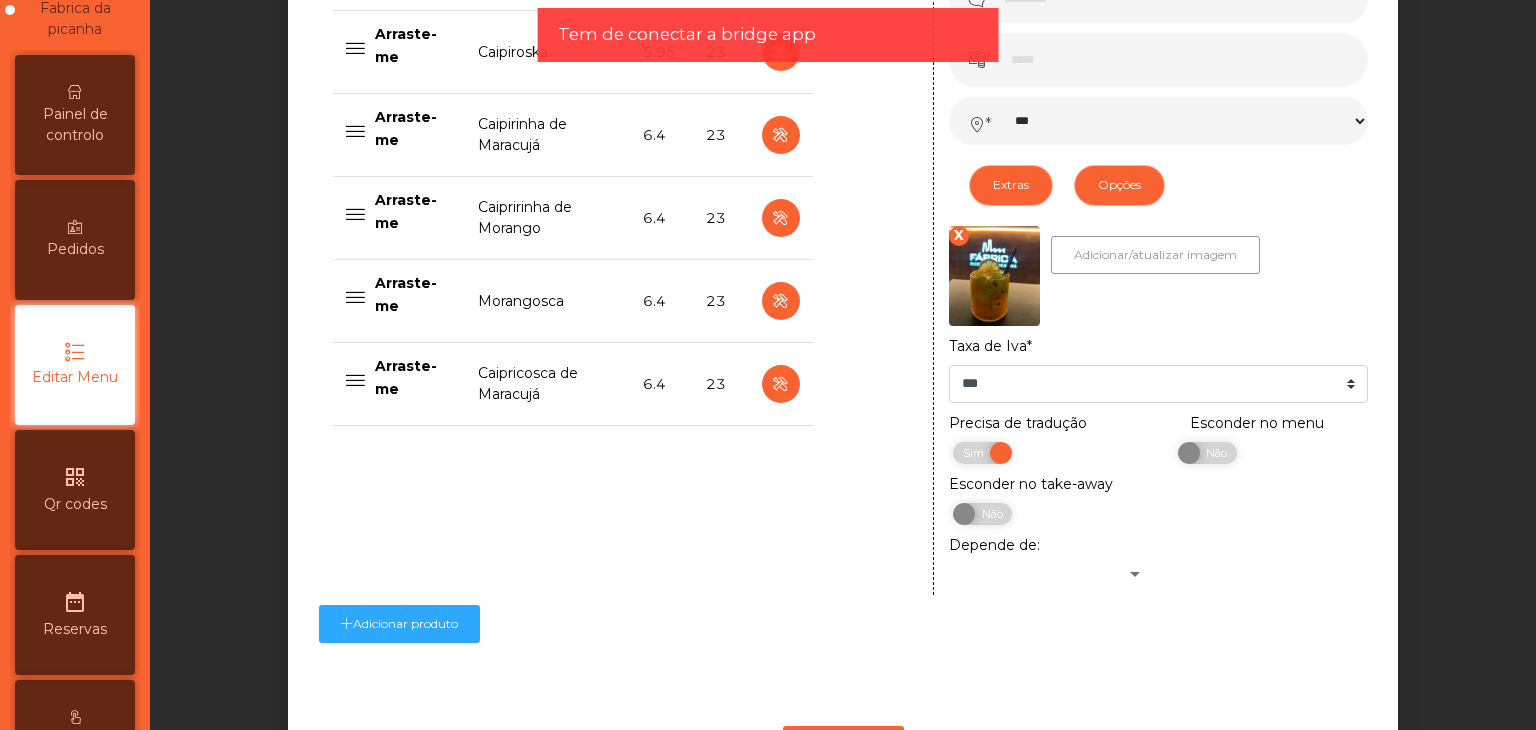 scroll, scrollTop: 1115, scrollLeft: 0, axis: vertical 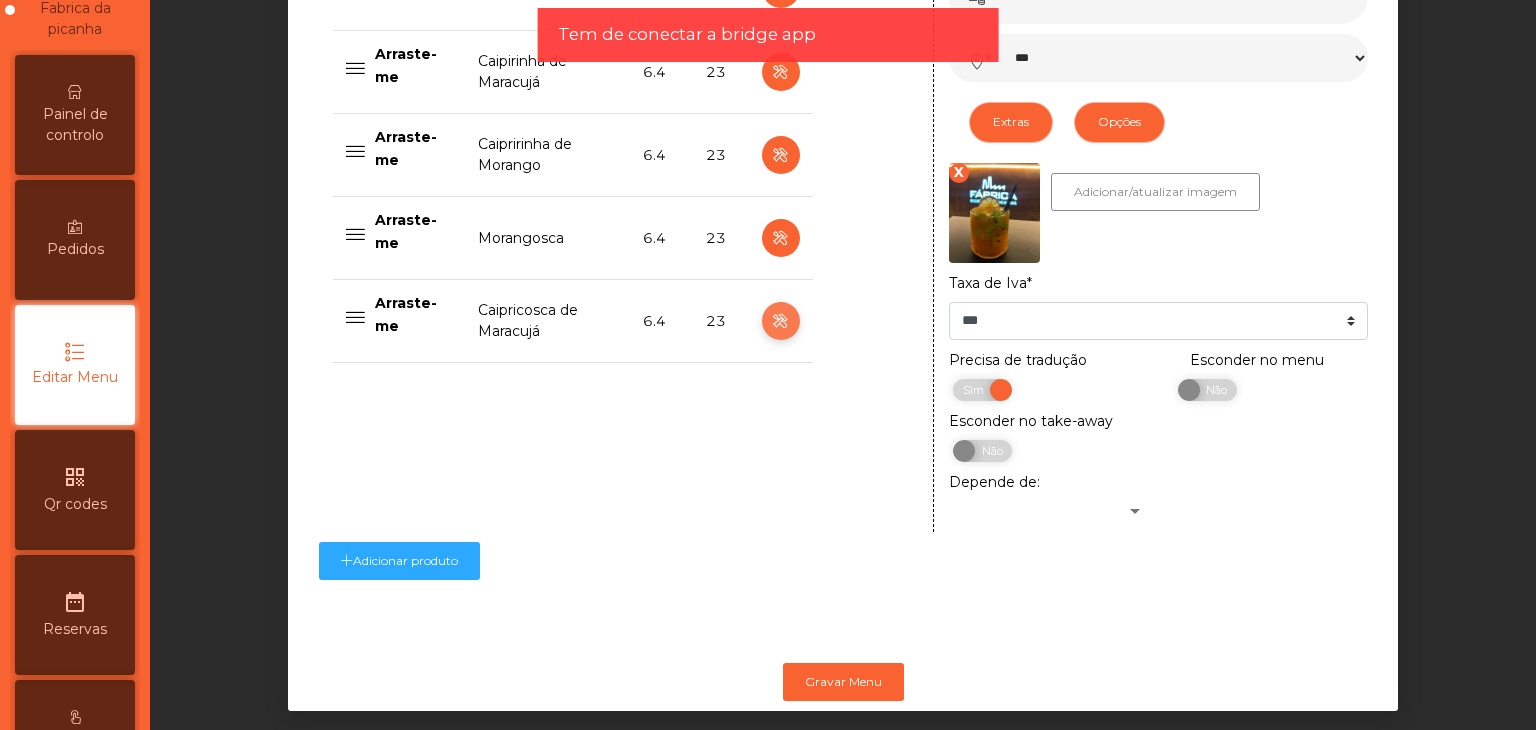 click at bounding box center [780, 321] 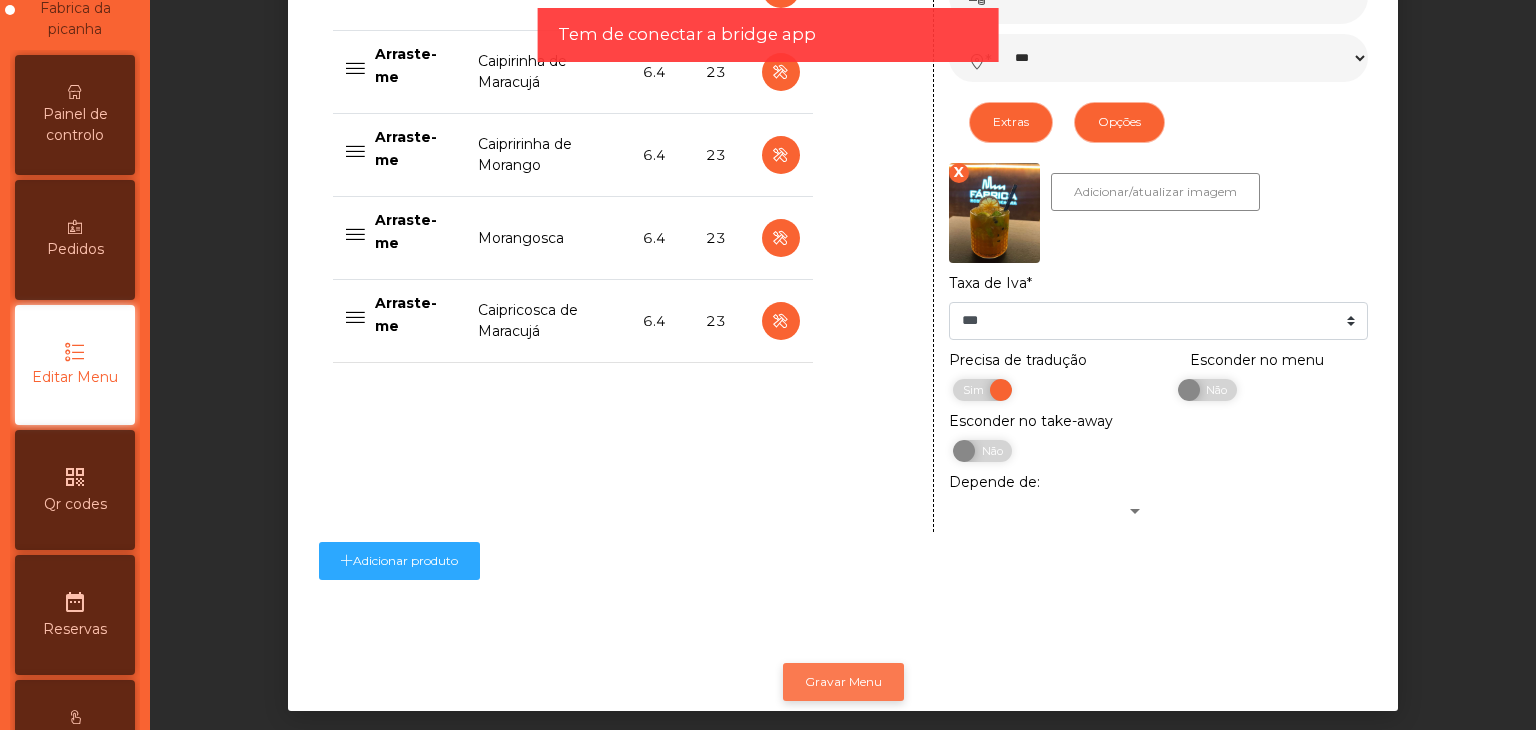 click on "Gravar Menu" at bounding box center (843, 682) 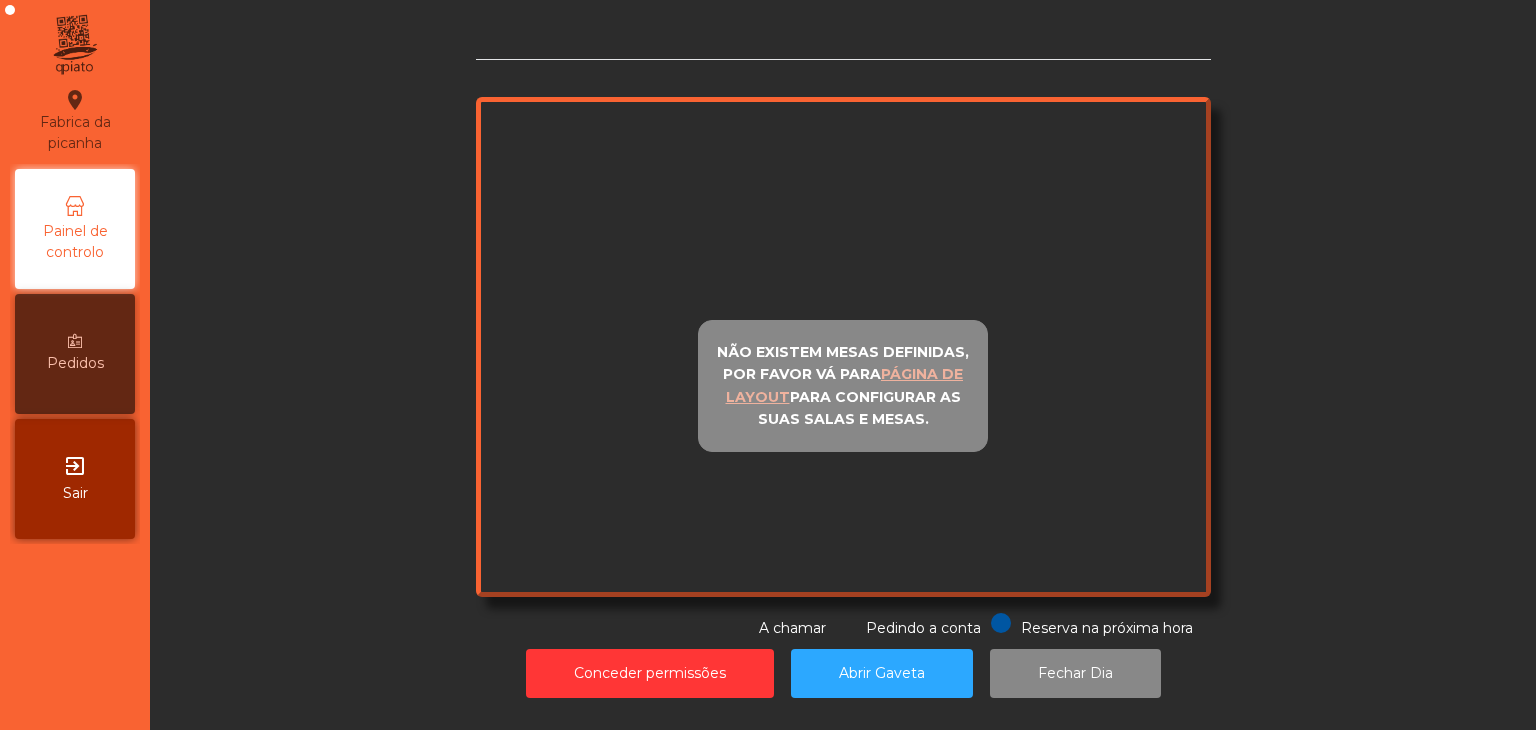 scroll, scrollTop: 0, scrollLeft: 0, axis: both 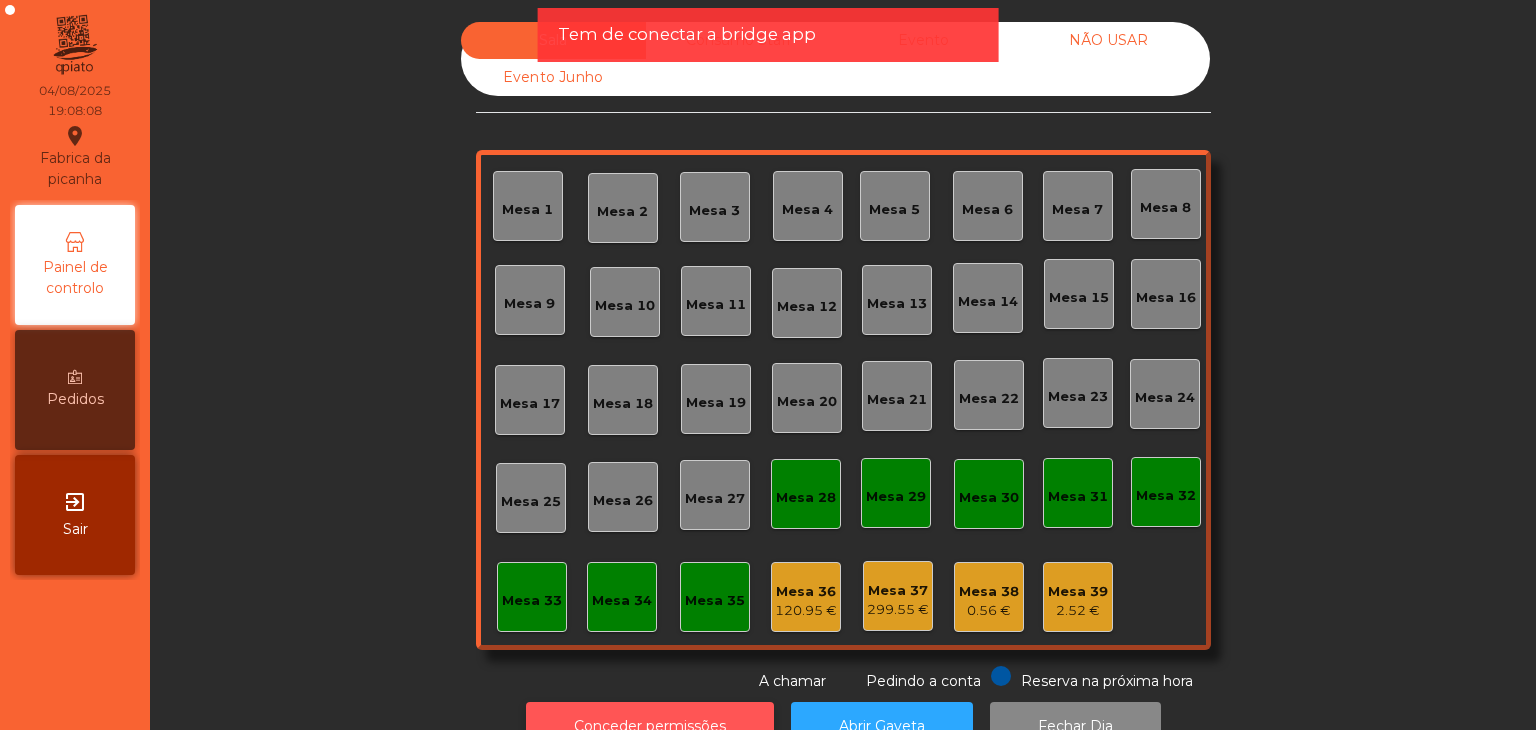 click on "Conceder permissões" 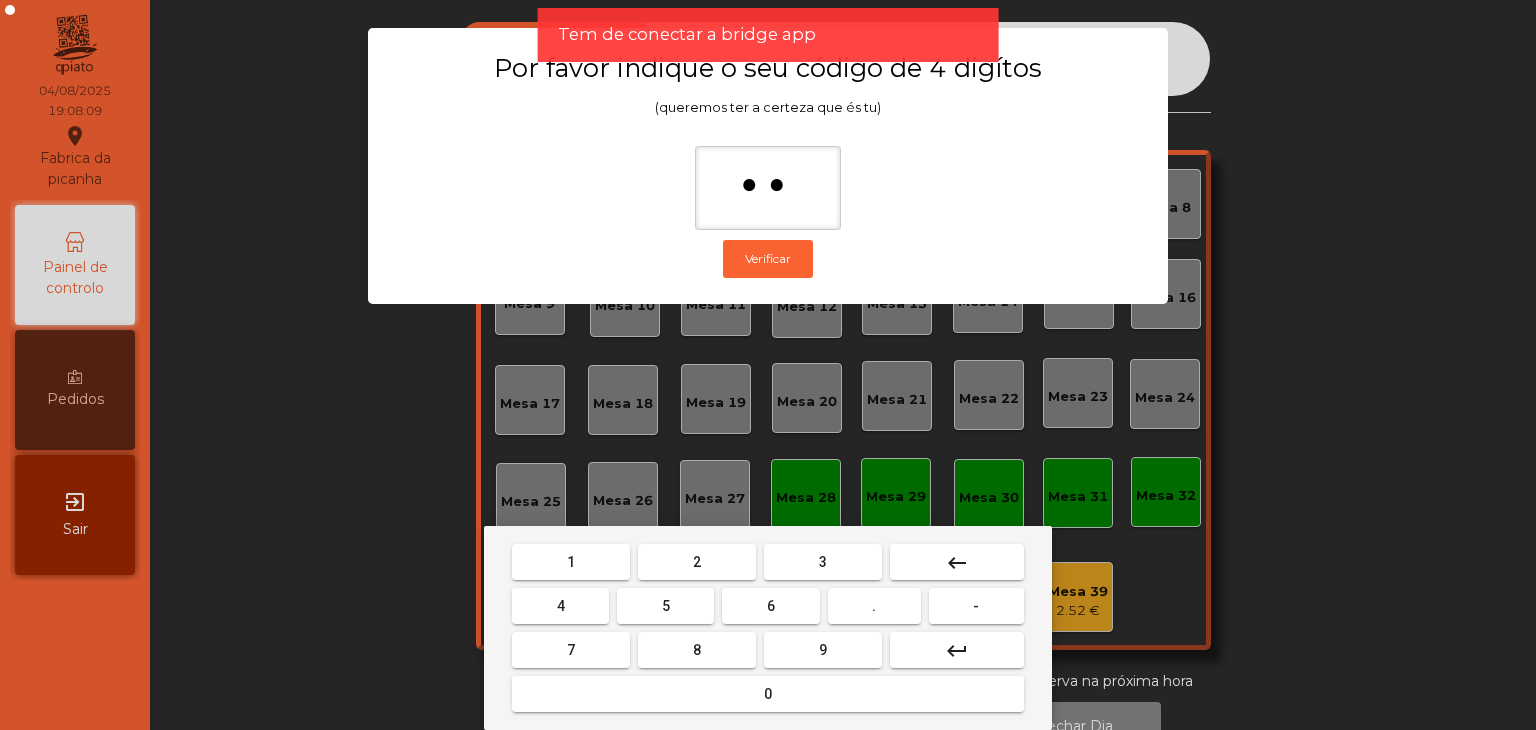 type on "***" 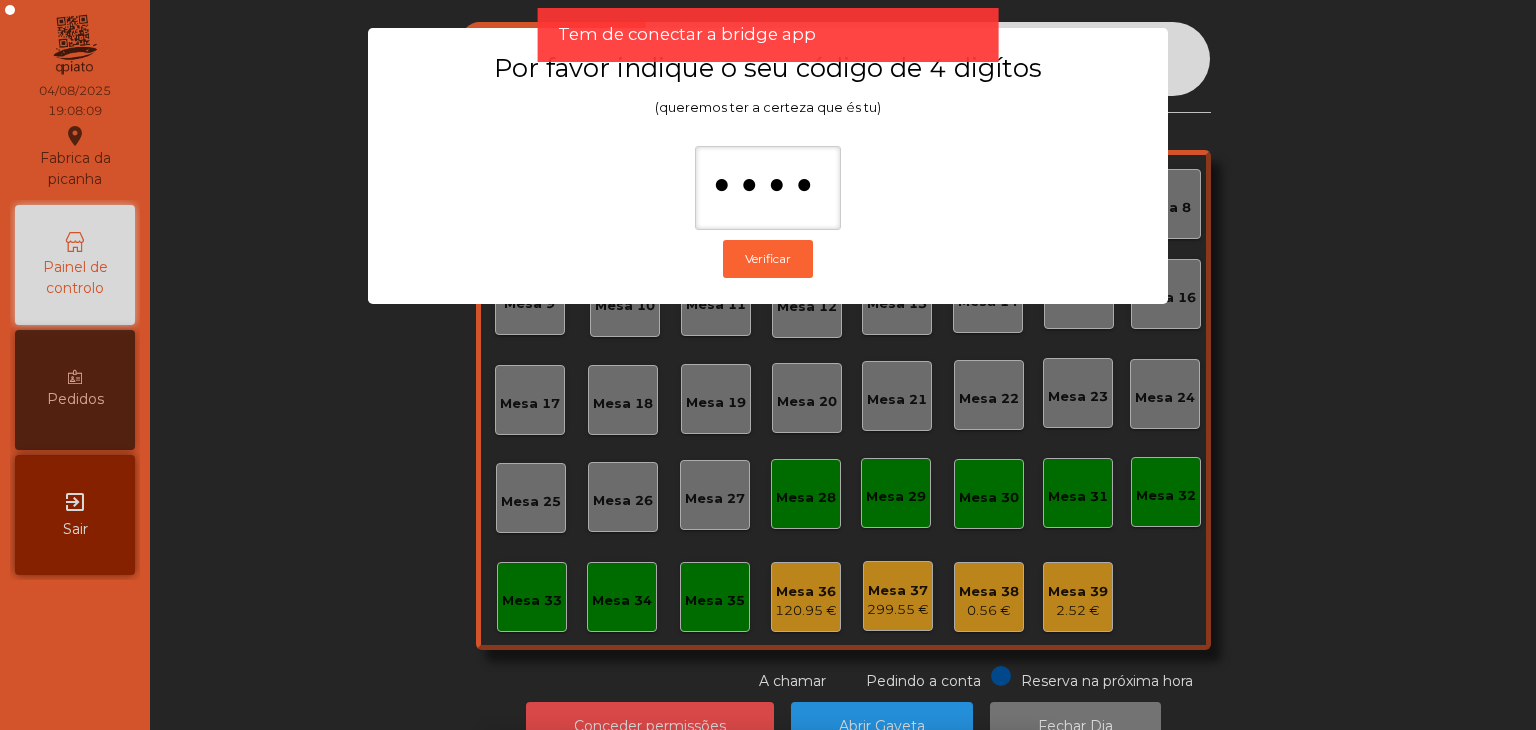 type 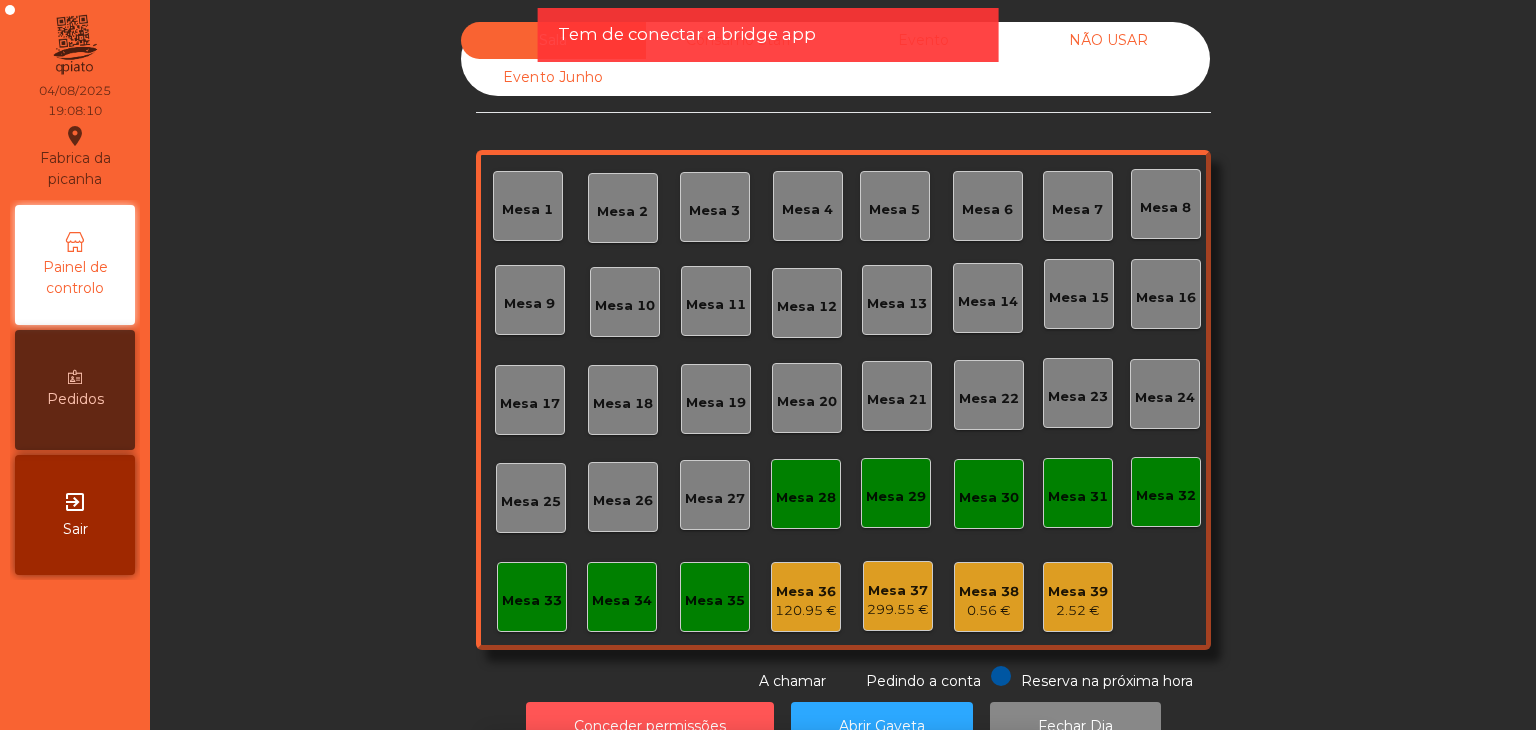 scroll, scrollTop: 36, scrollLeft: 0, axis: vertical 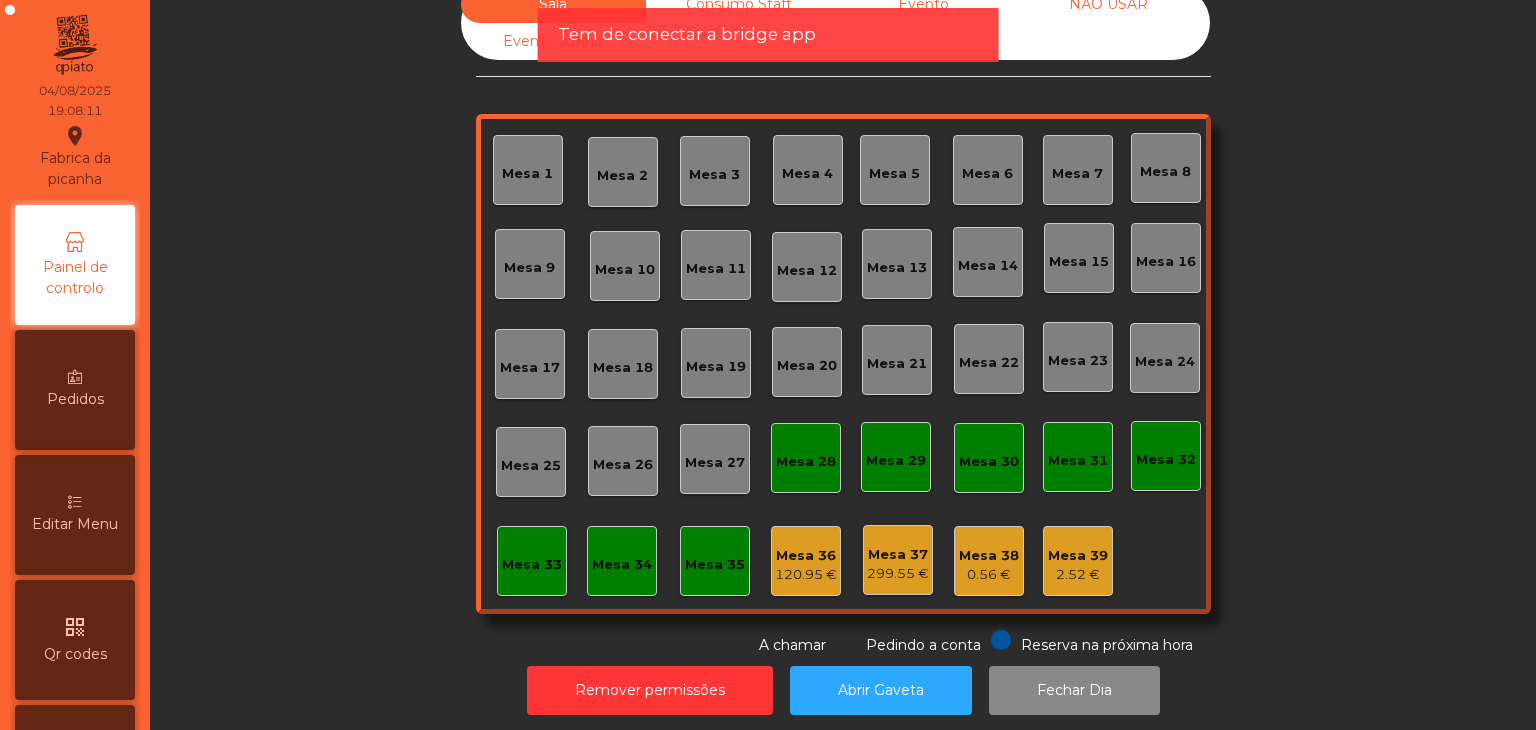 click on "Editar Menu" at bounding box center (75, 515) 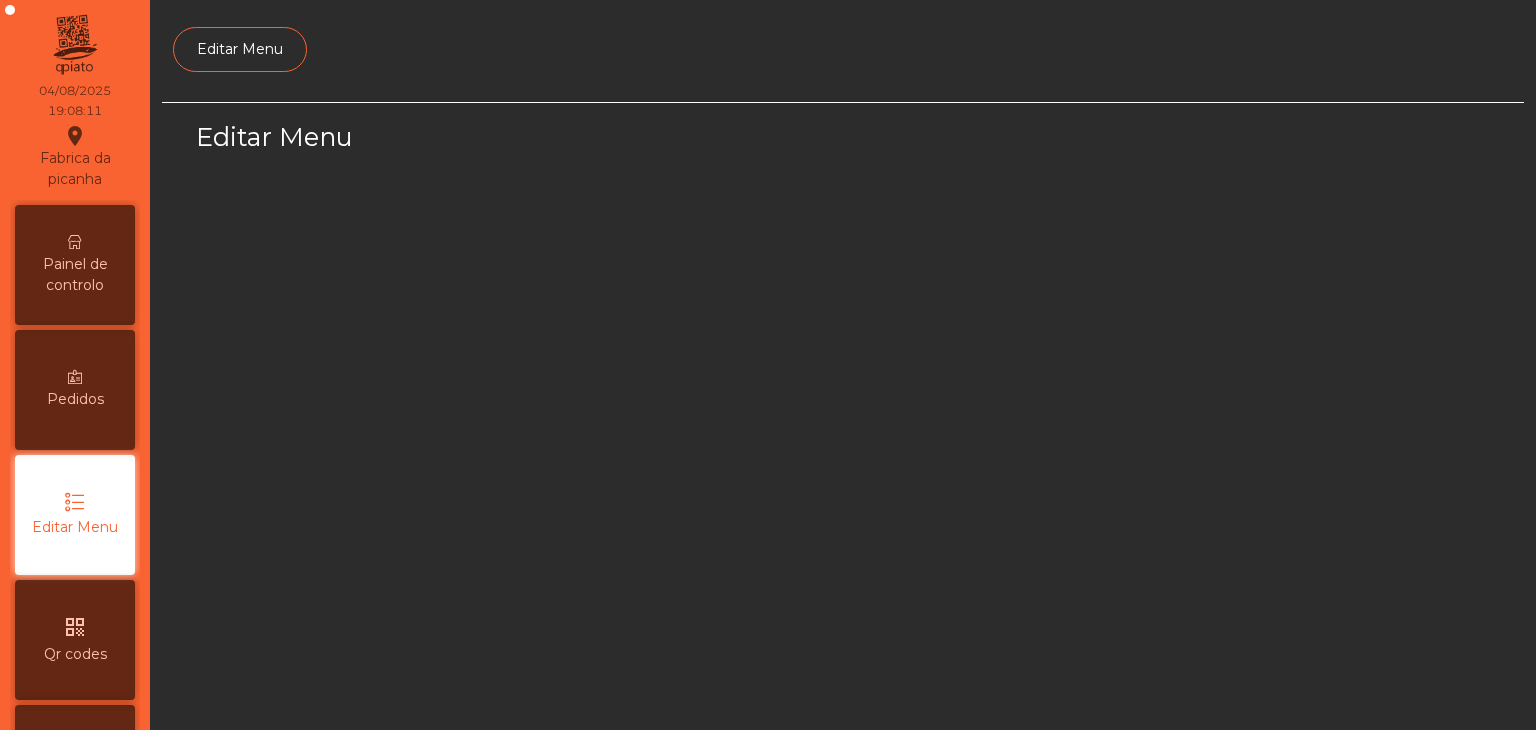 scroll, scrollTop: 0, scrollLeft: 0, axis: both 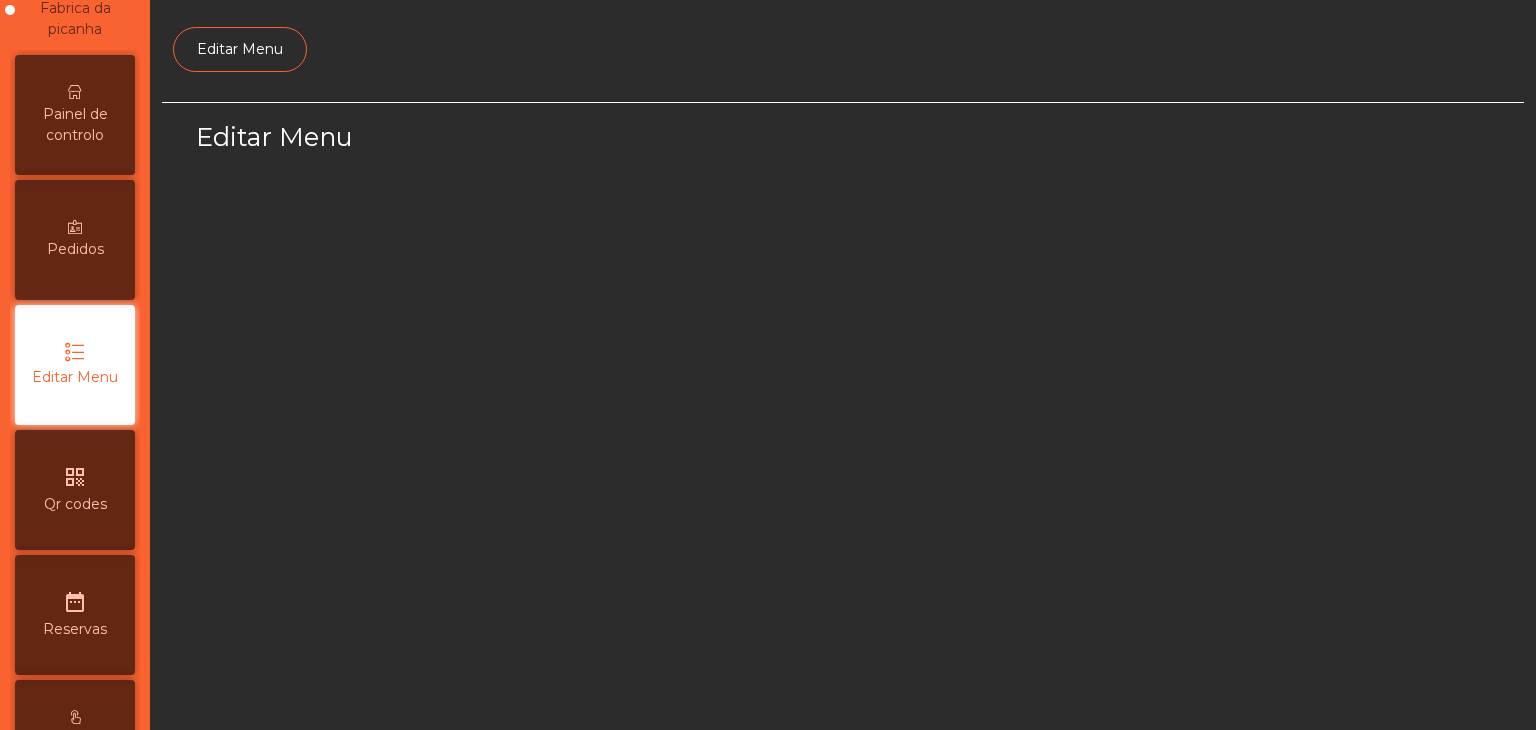 select on "*" 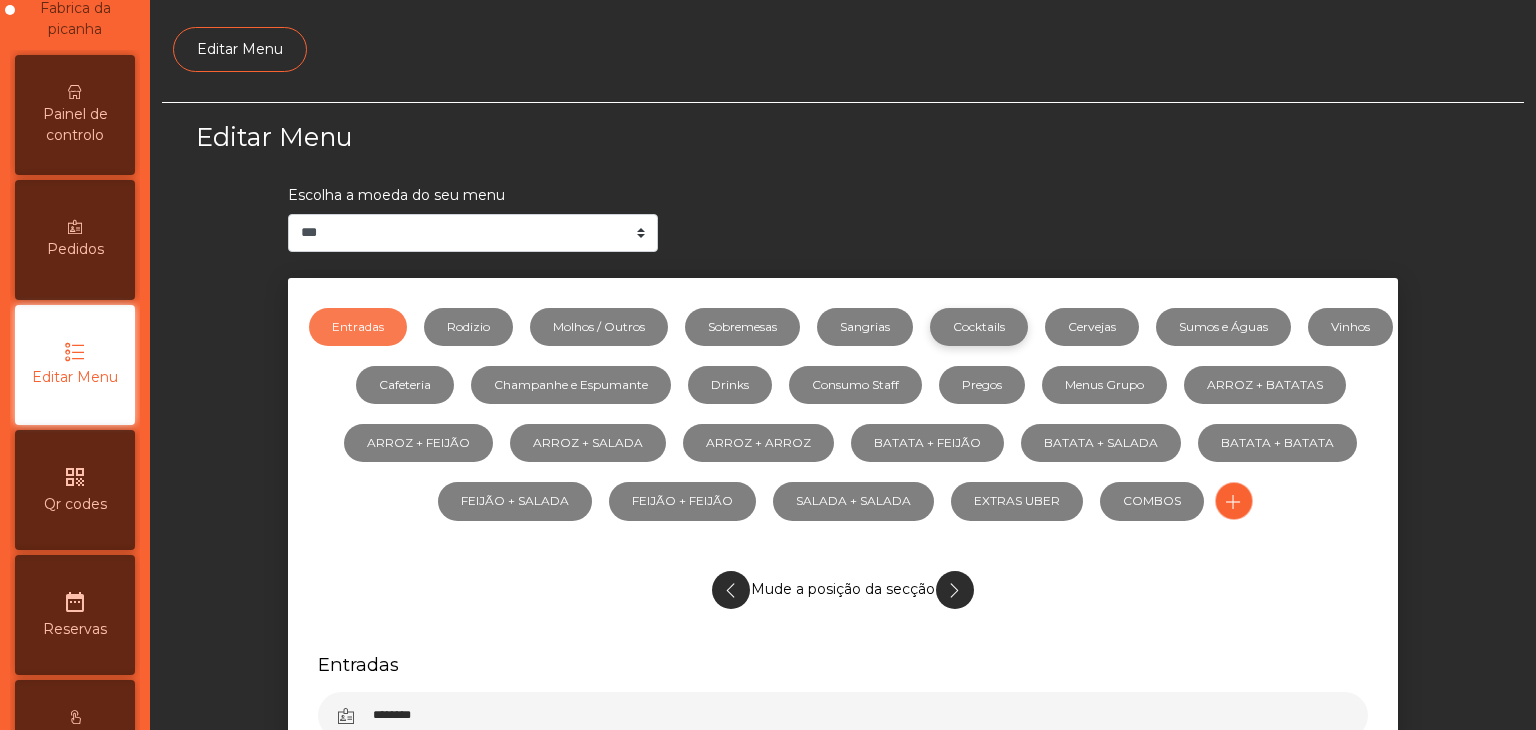 click on "Cocktails" at bounding box center (979, 327) 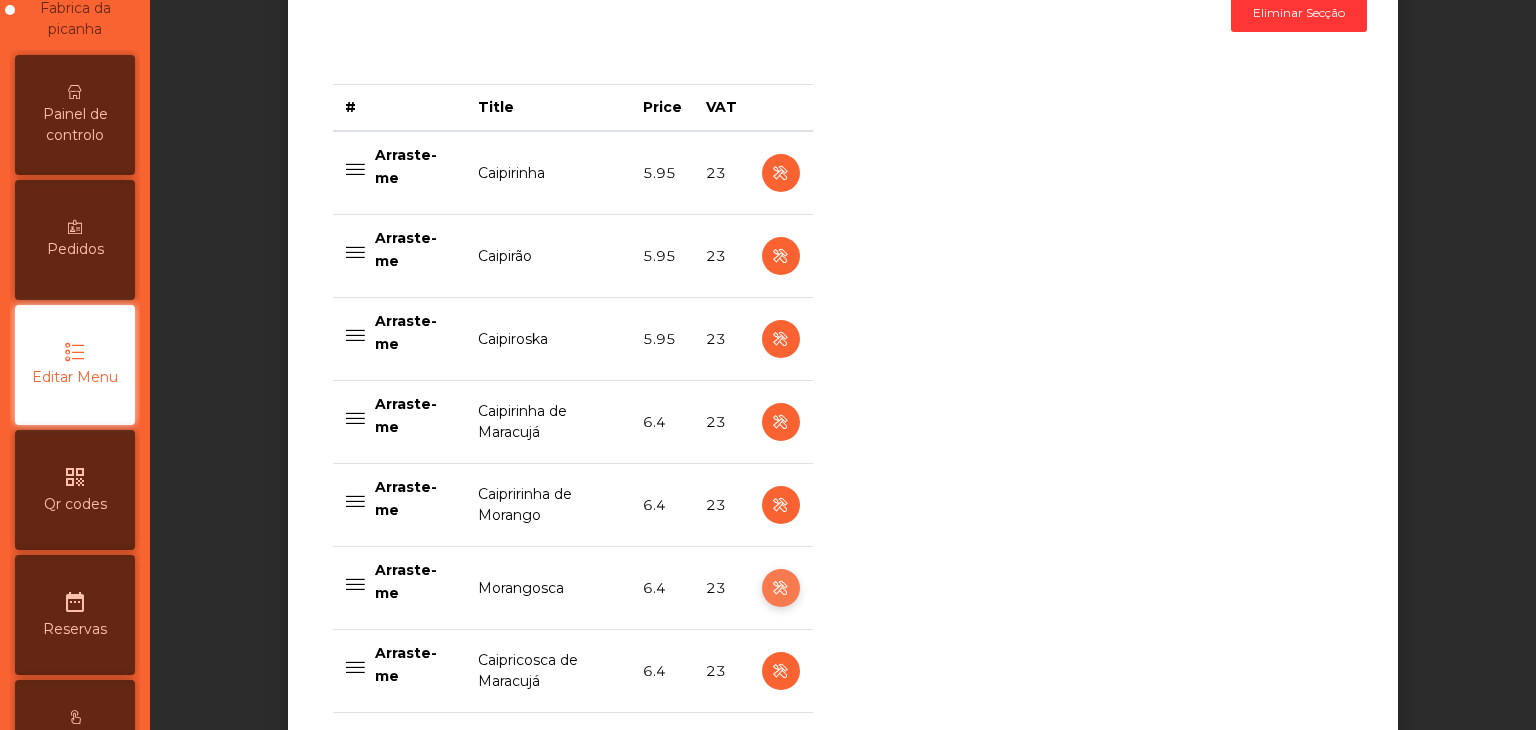 scroll, scrollTop: 800, scrollLeft: 0, axis: vertical 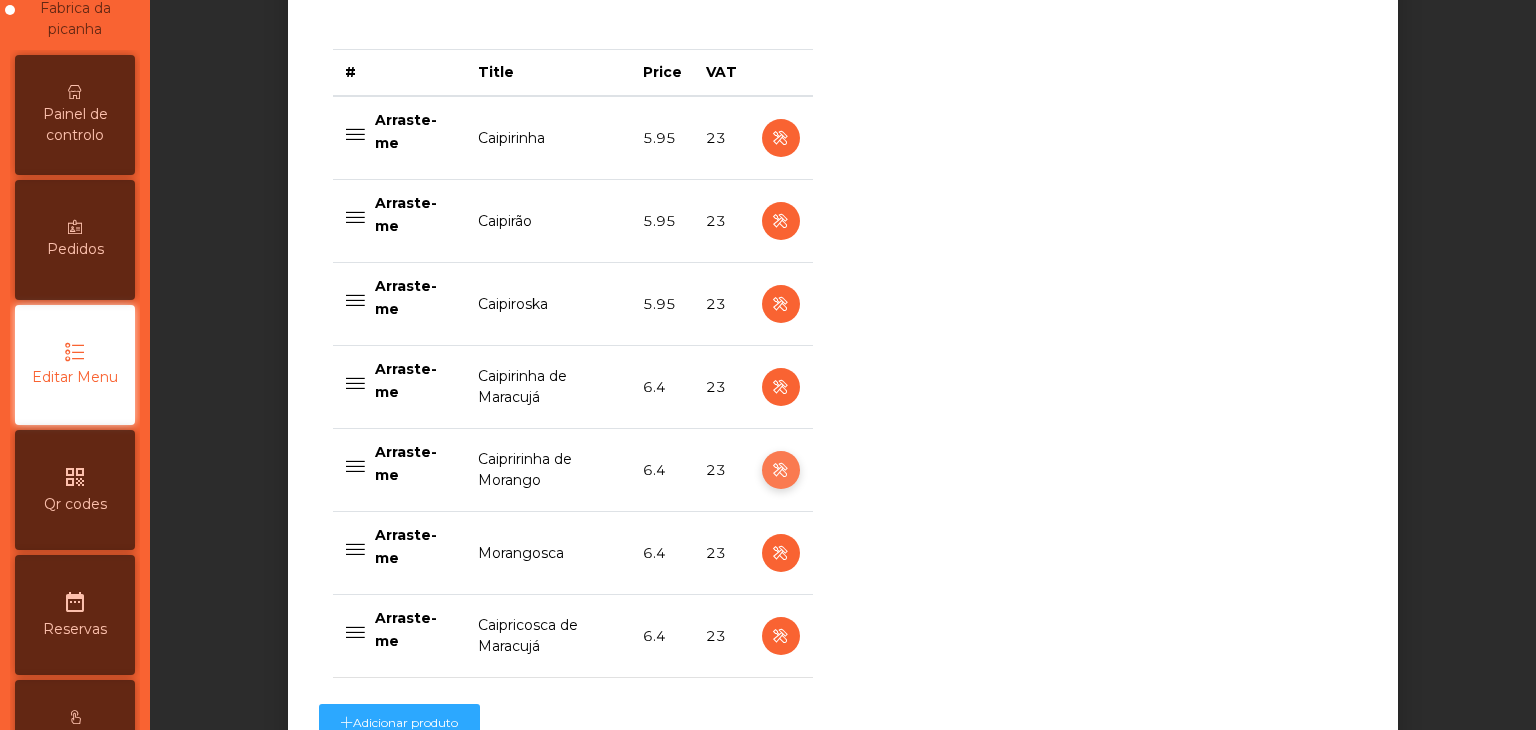 click at bounding box center (780, 470) 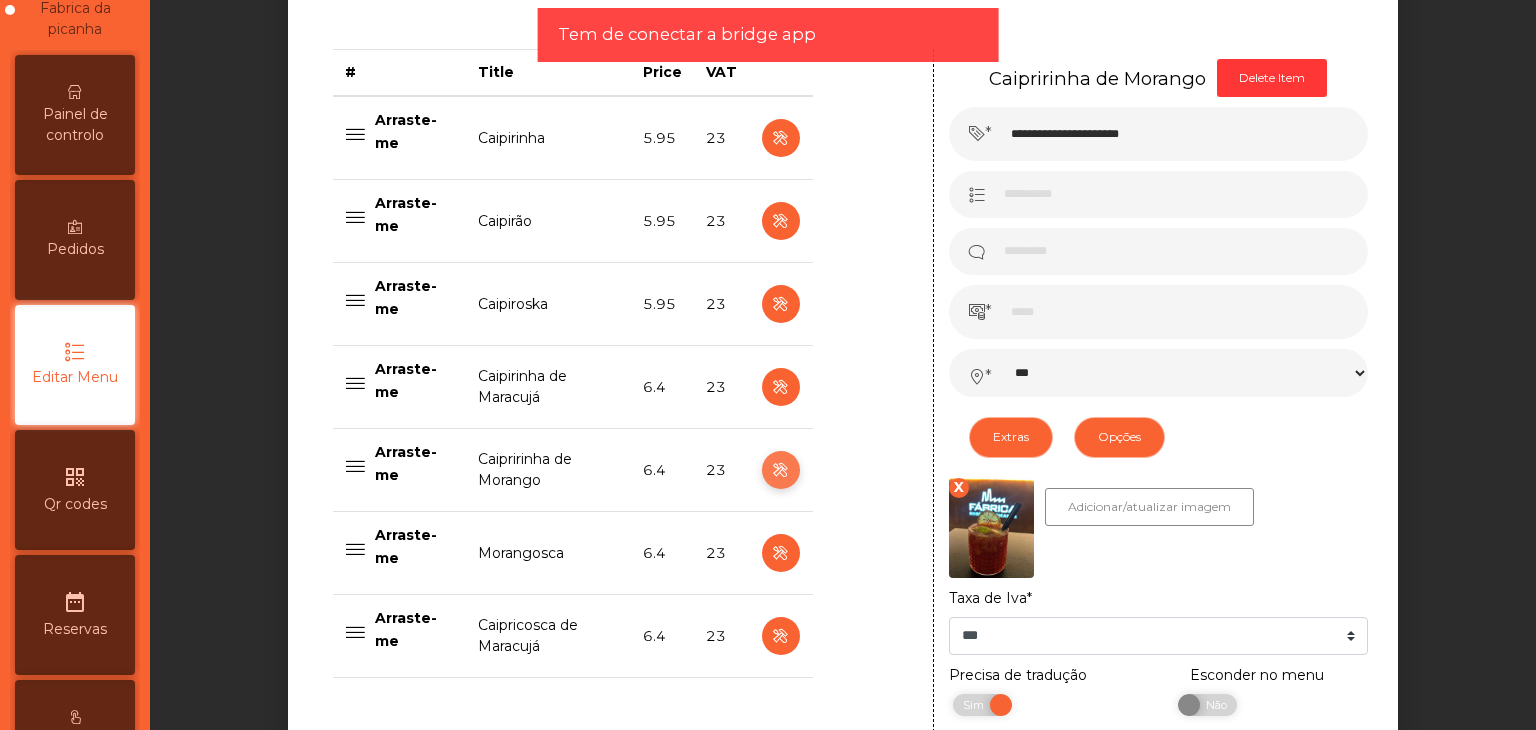click at bounding box center [780, 470] 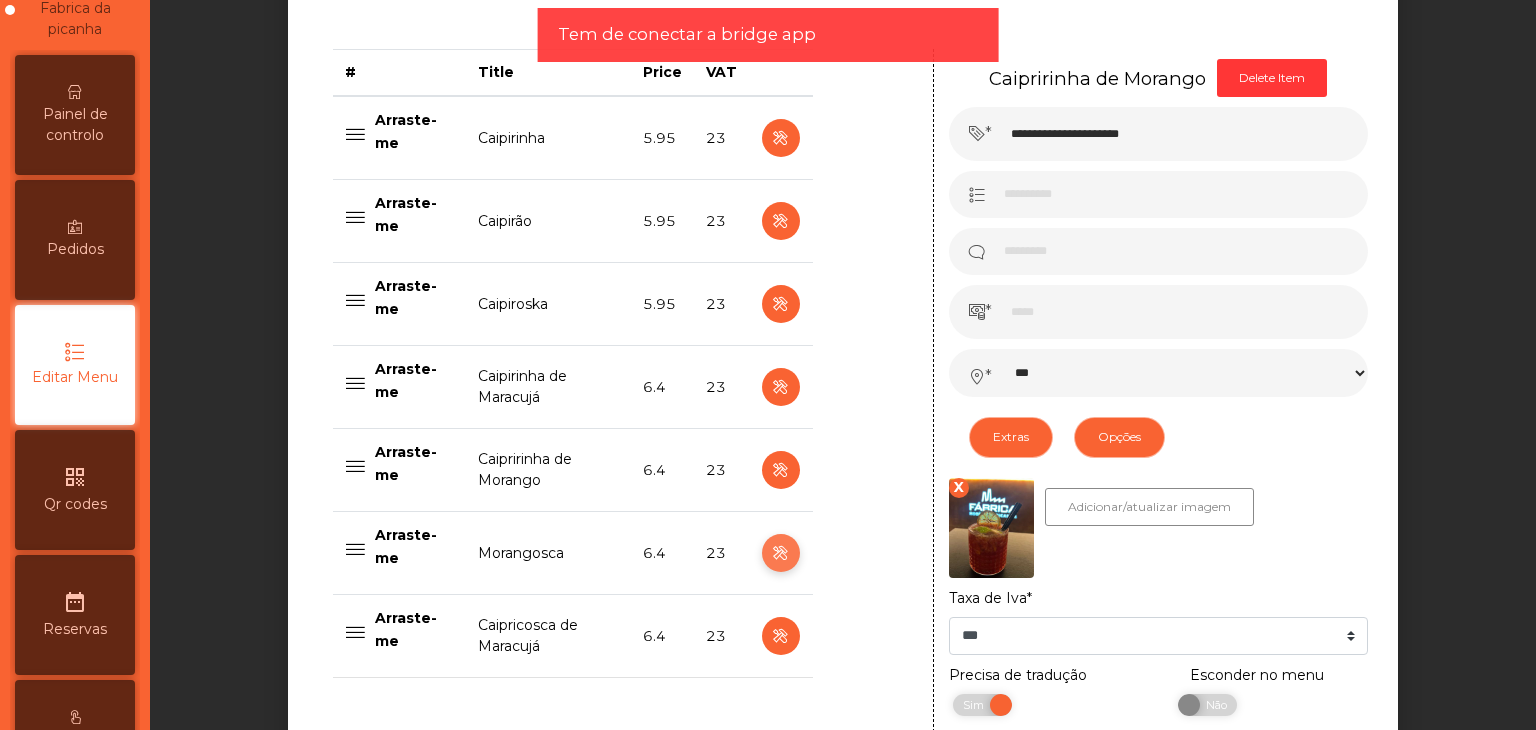 click at bounding box center (780, 553) 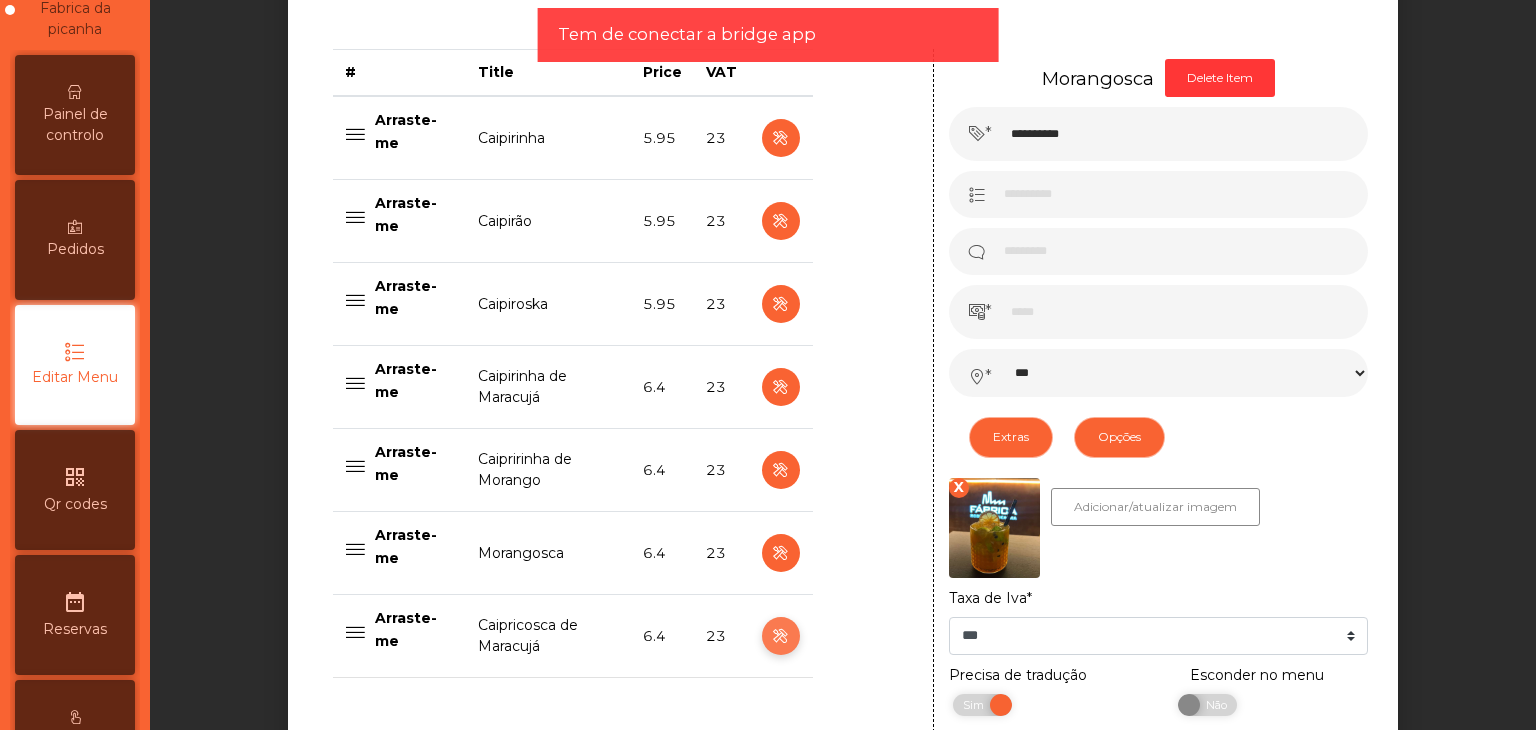 click at bounding box center [780, 636] 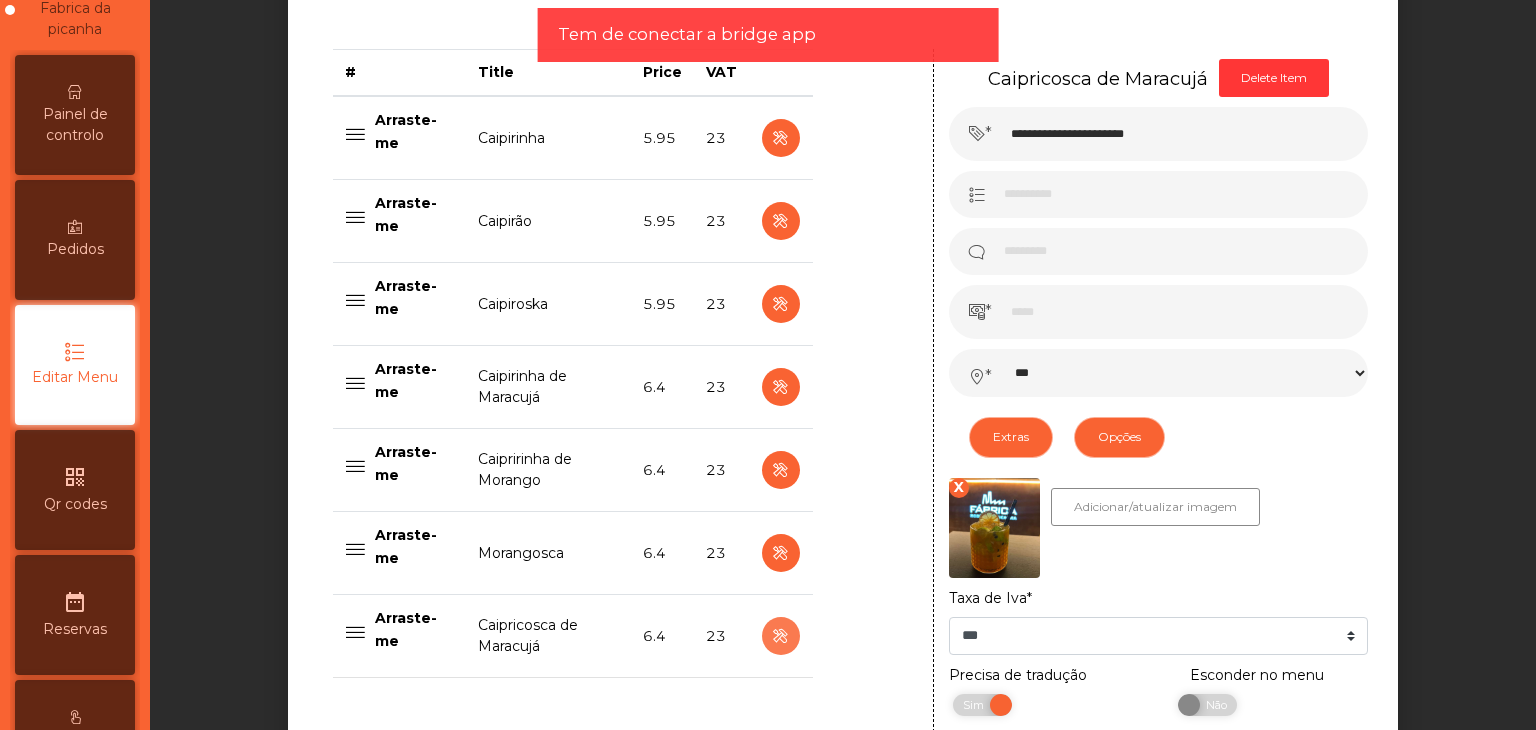 scroll, scrollTop: 1157, scrollLeft: 0, axis: vertical 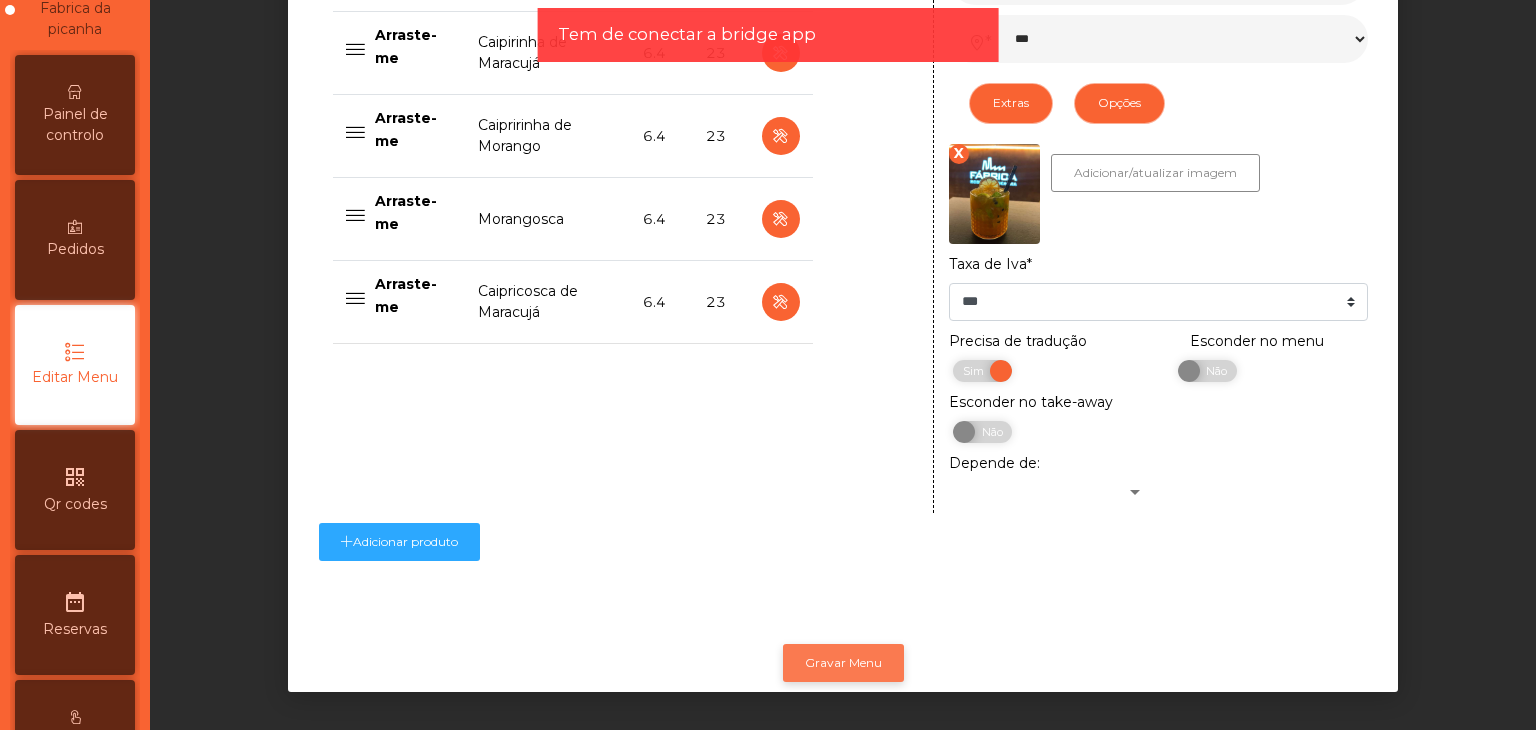 click on "Gravar Menu" at bounding box center [843, 663] 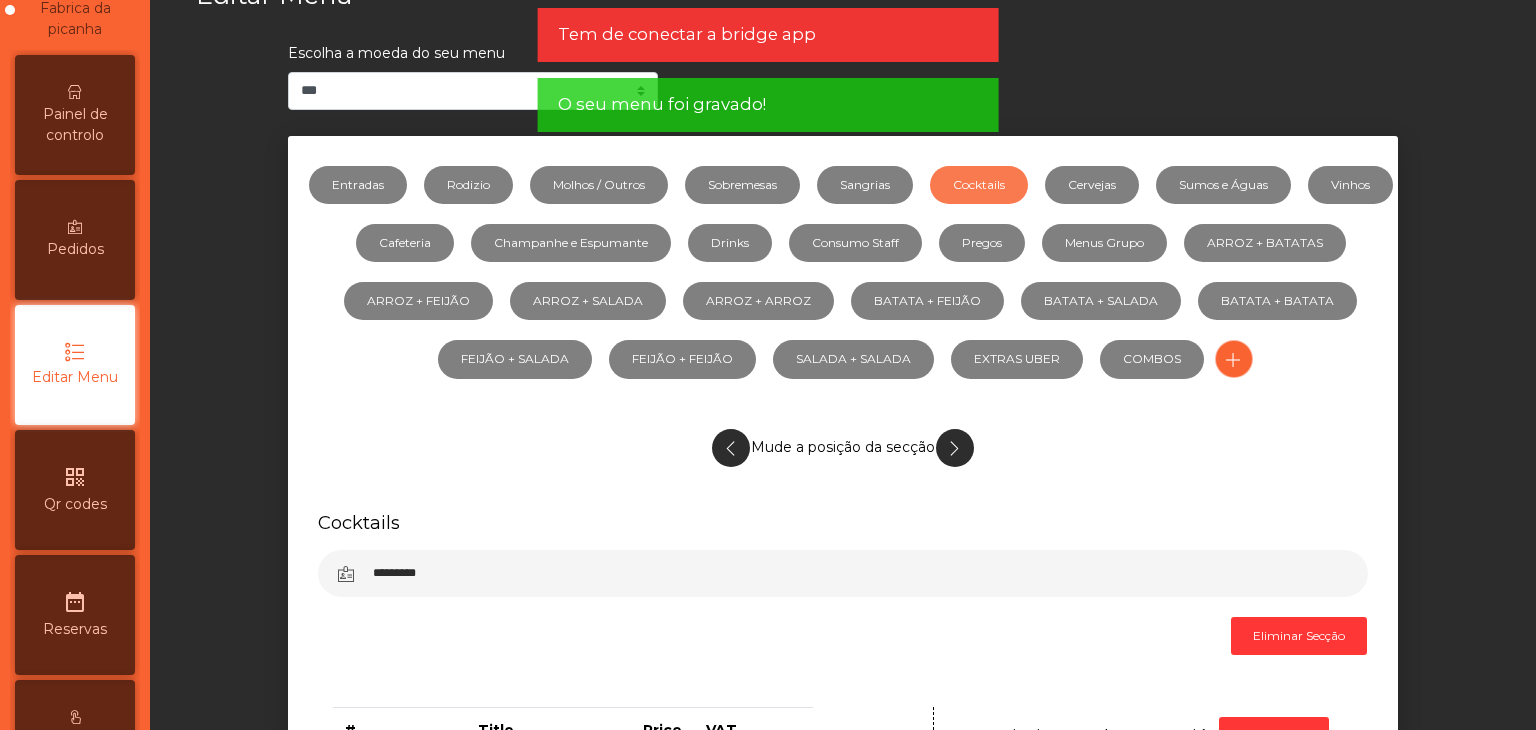 scroll, scrollTop: 57, scrollLeft: 0, axis: vertical 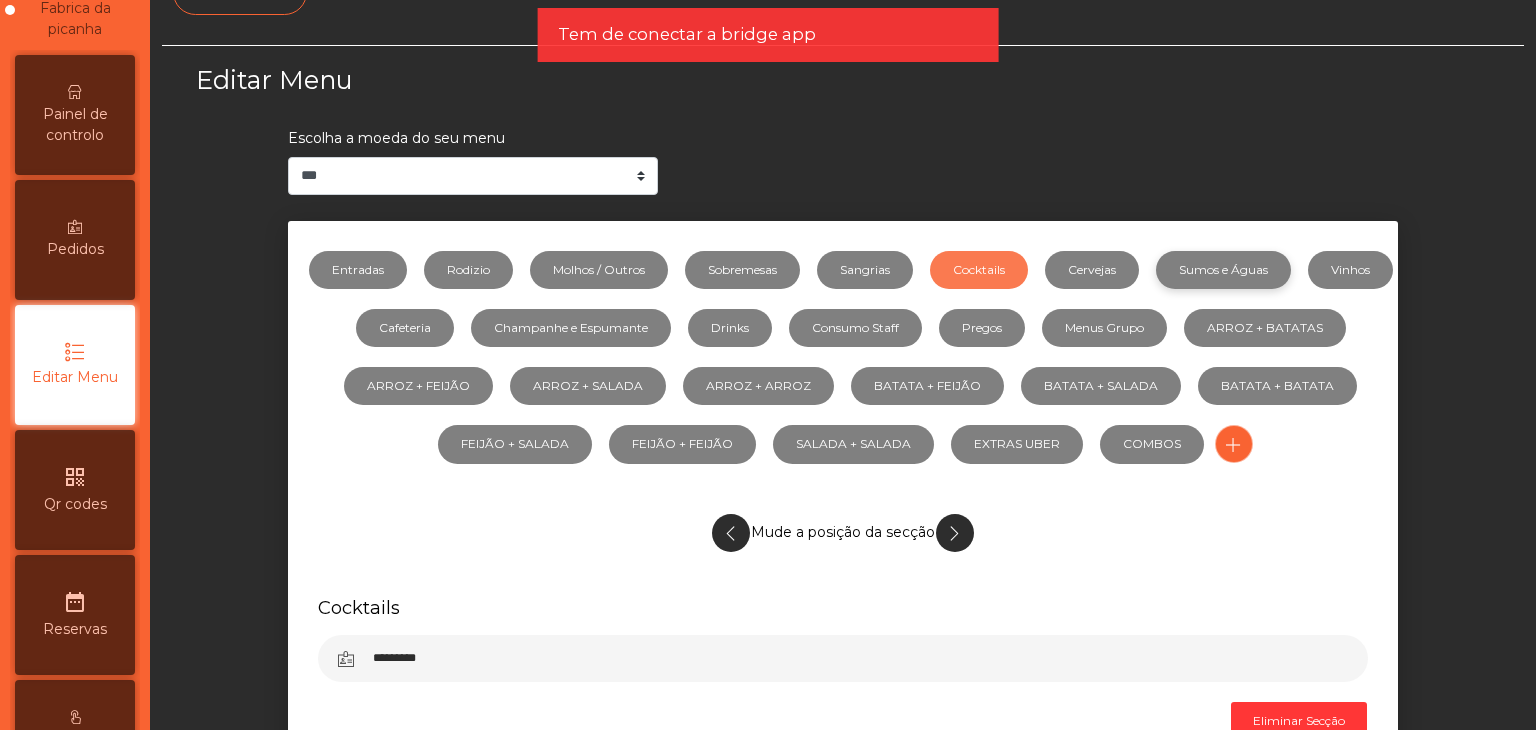 click on "Sumos e Águas" at bounding box center (1223, 270) 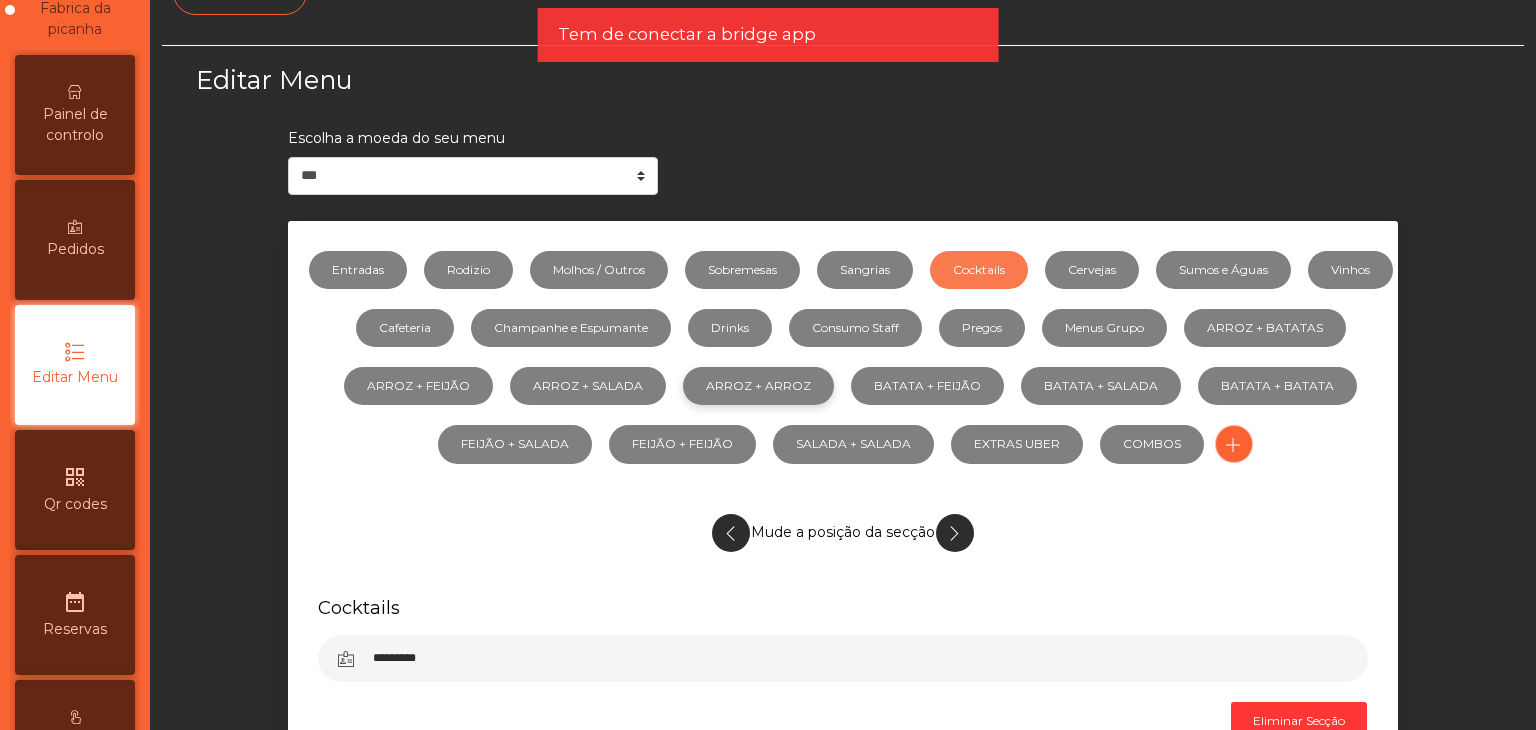 select on "***" 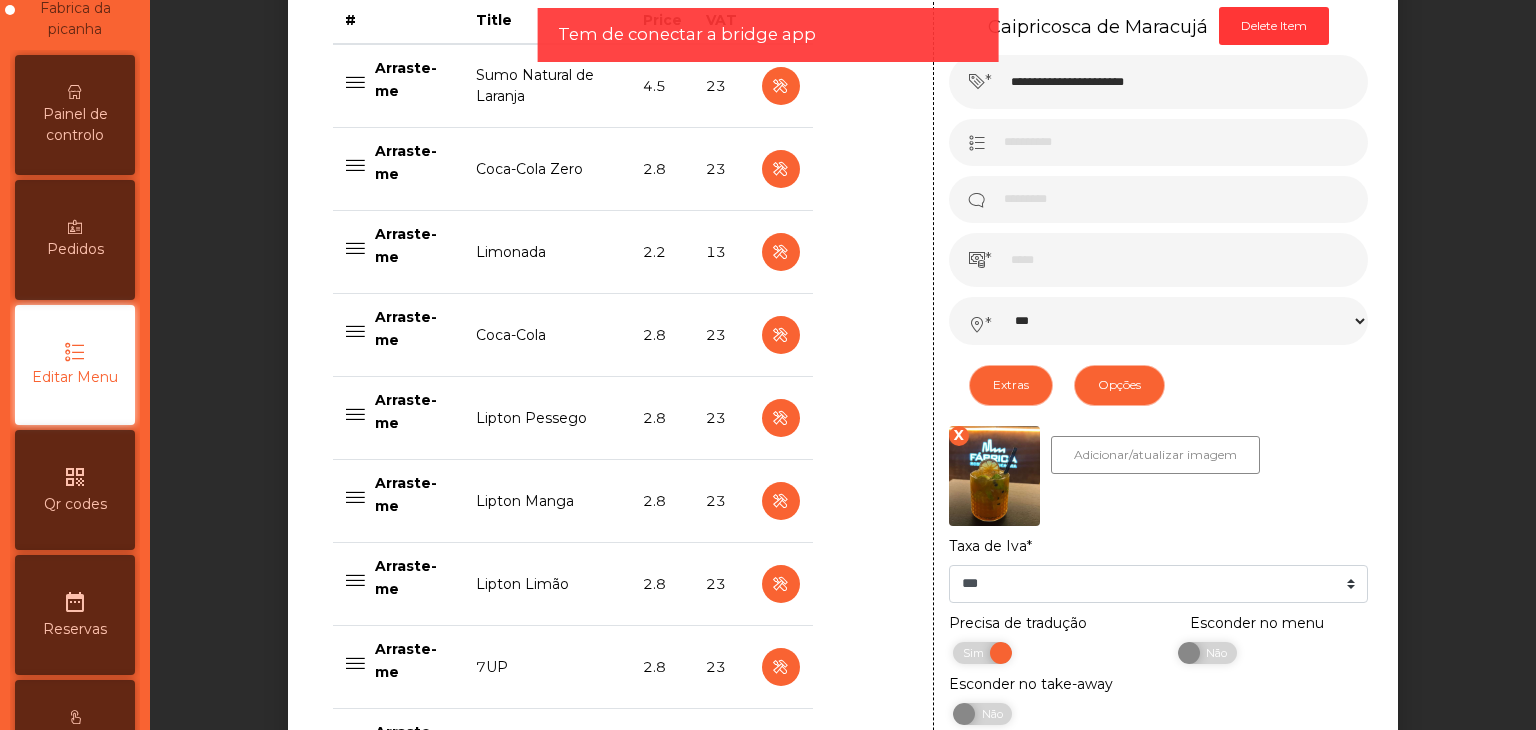 scroll, scrollTop: 857, scrollLeft: 0, axis: vertical 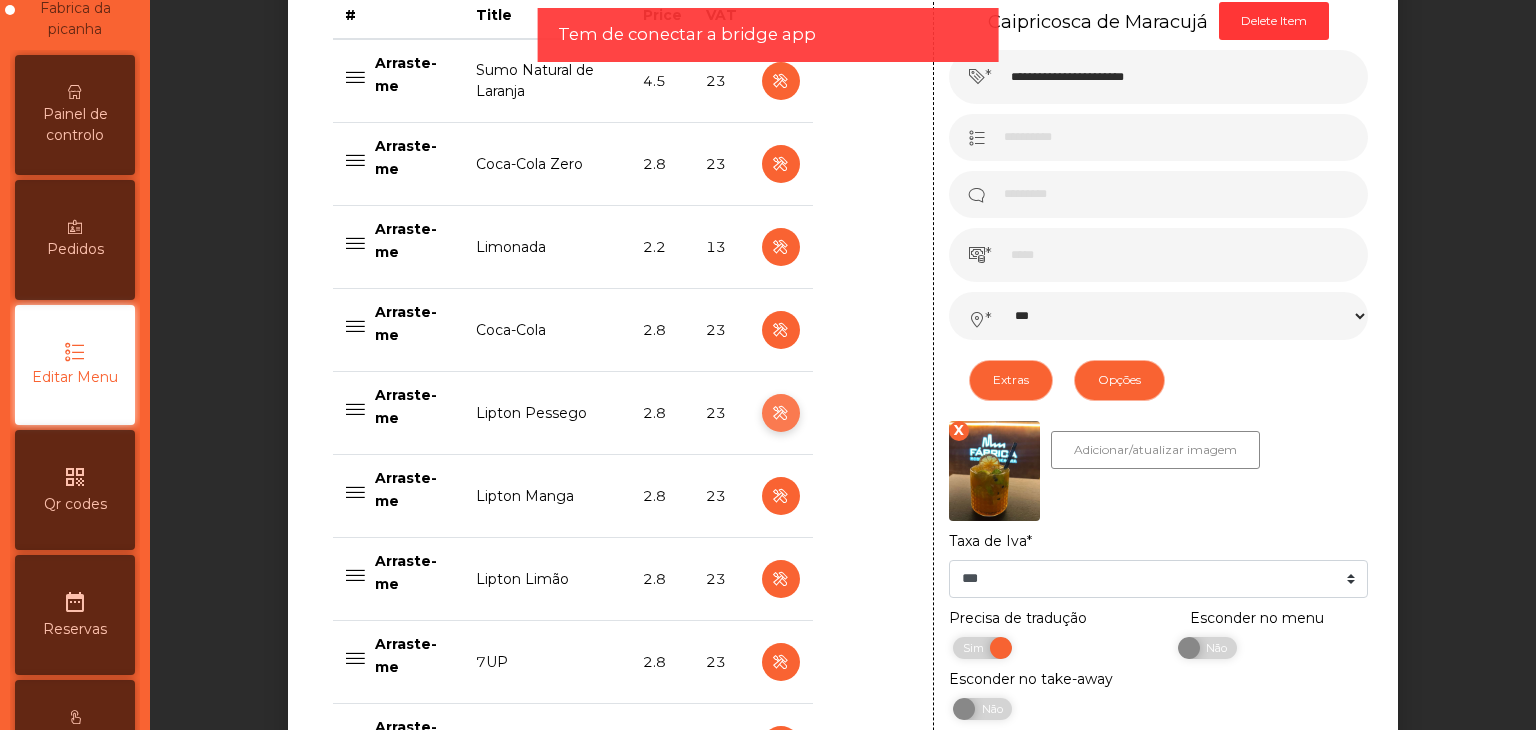 click at bounding box center [780, 413] 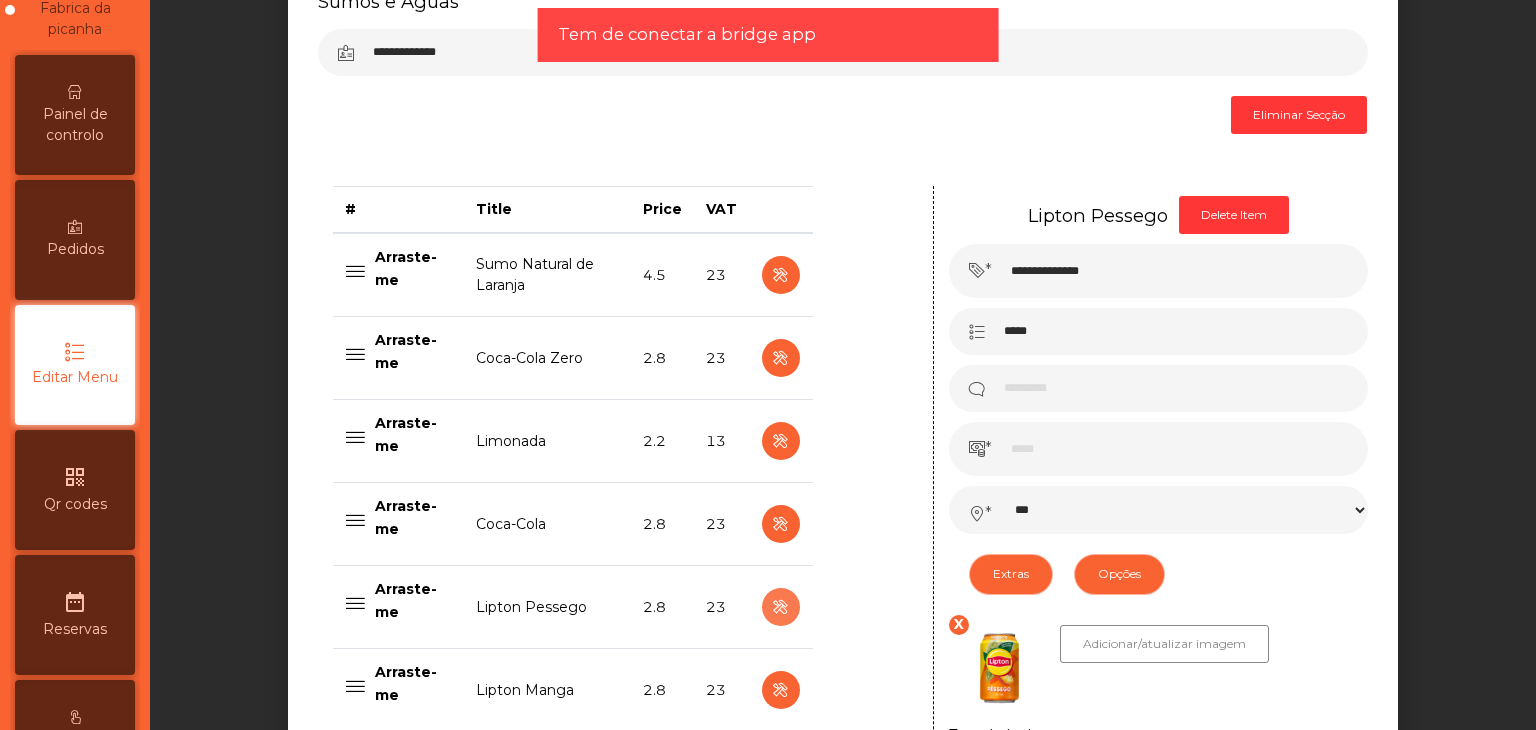 scroll, scrollTop: 657, scrollLeft: 0, axis: vertical 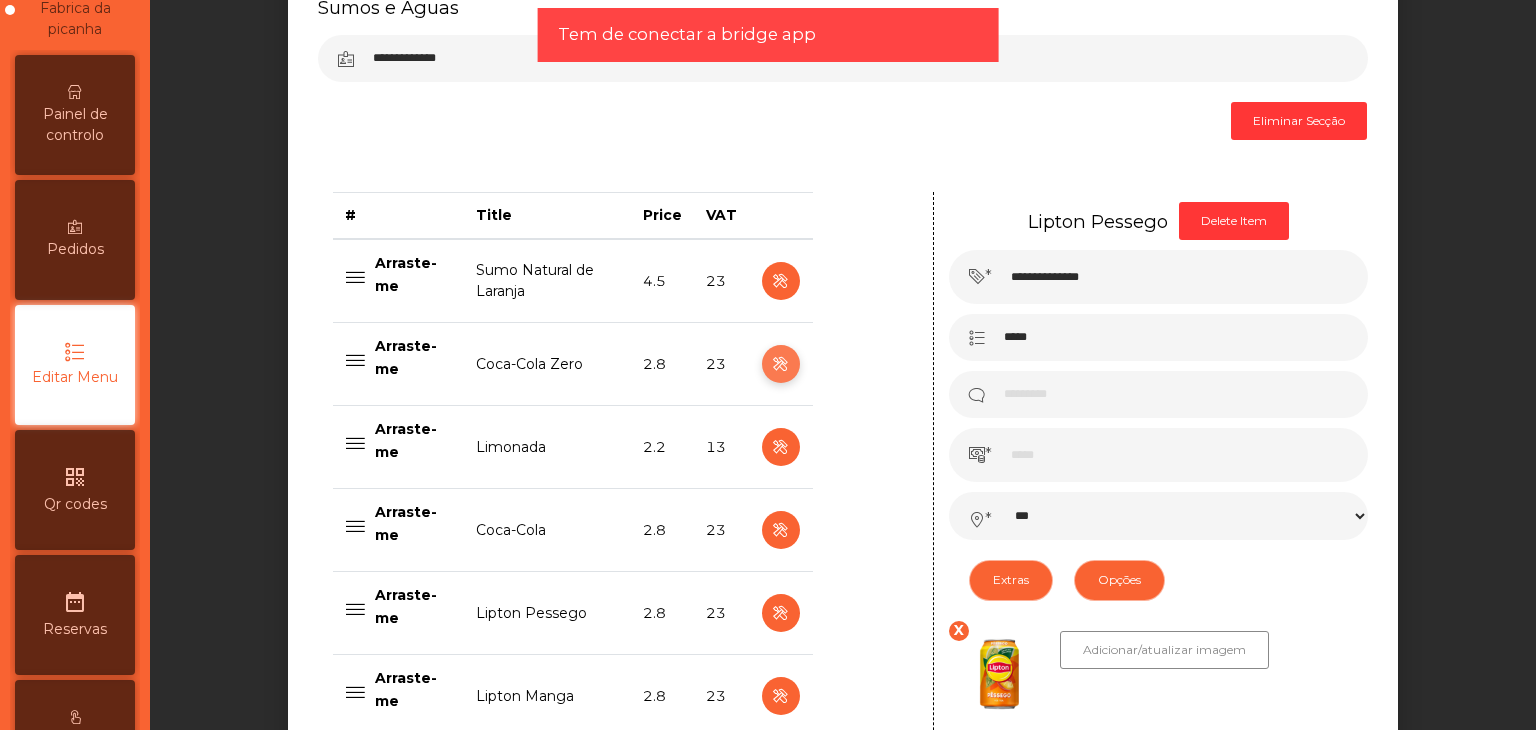 click at bounding box center (780, 364) 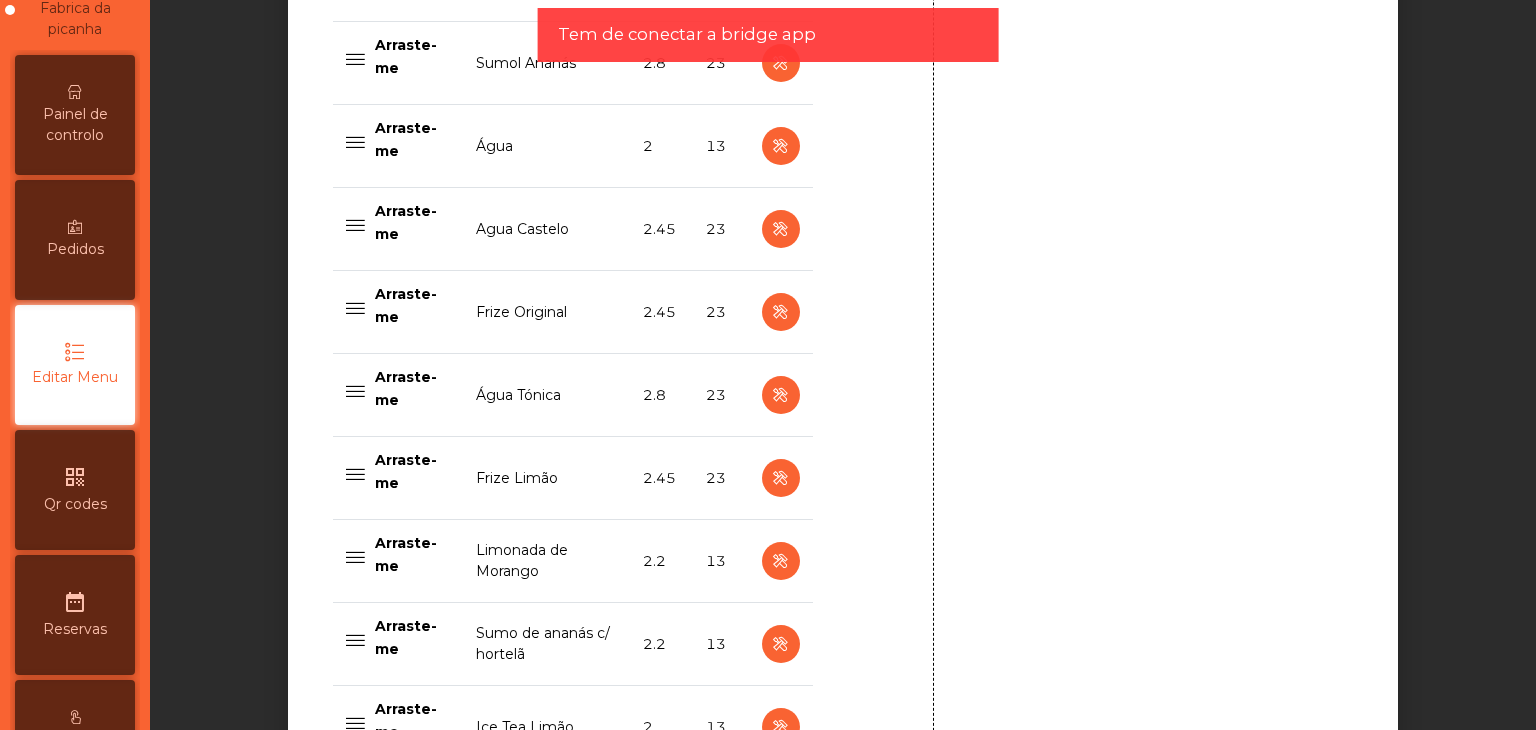 scroll, scrollTop: 1657, scrollLeft: 0, axis: vertical 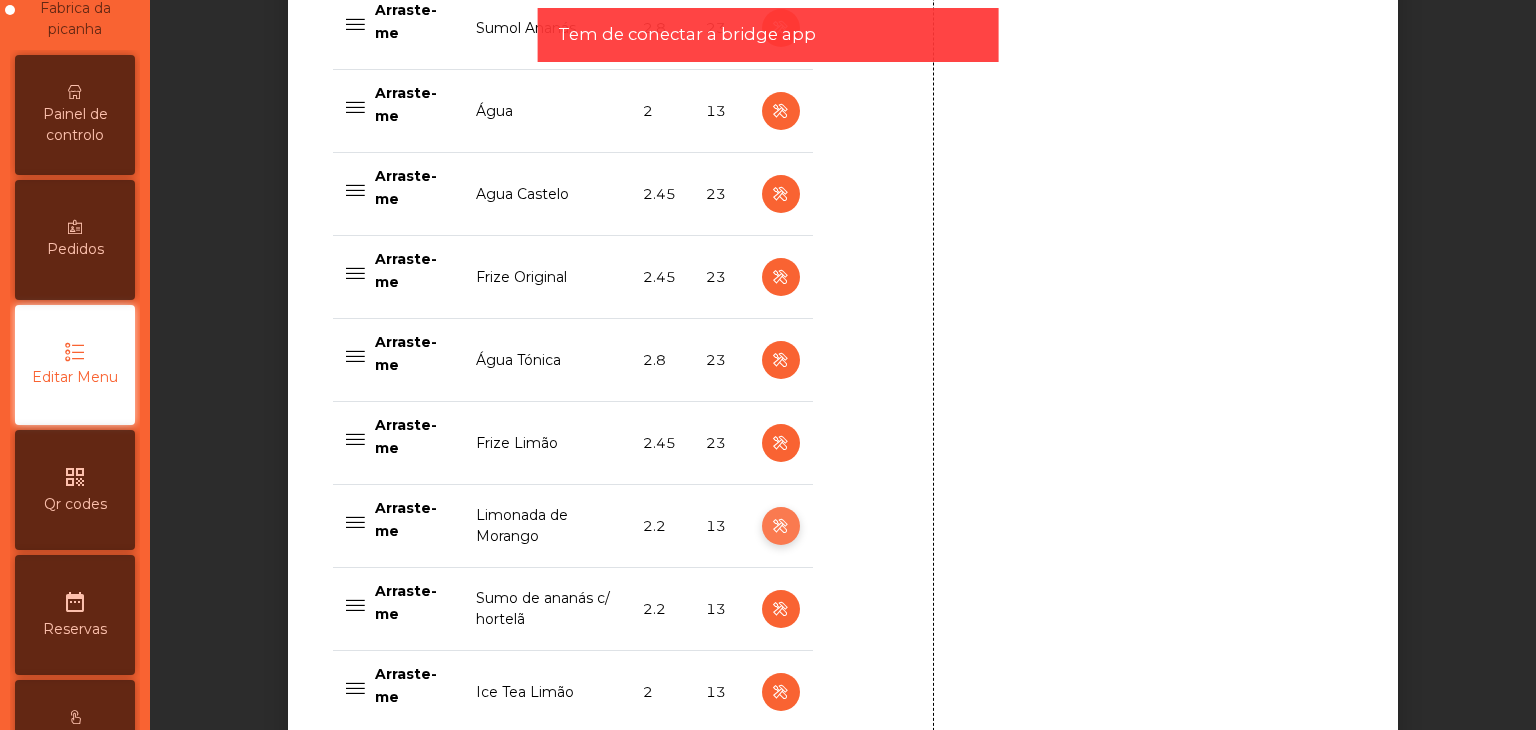 click at bounding box center [780, 526] 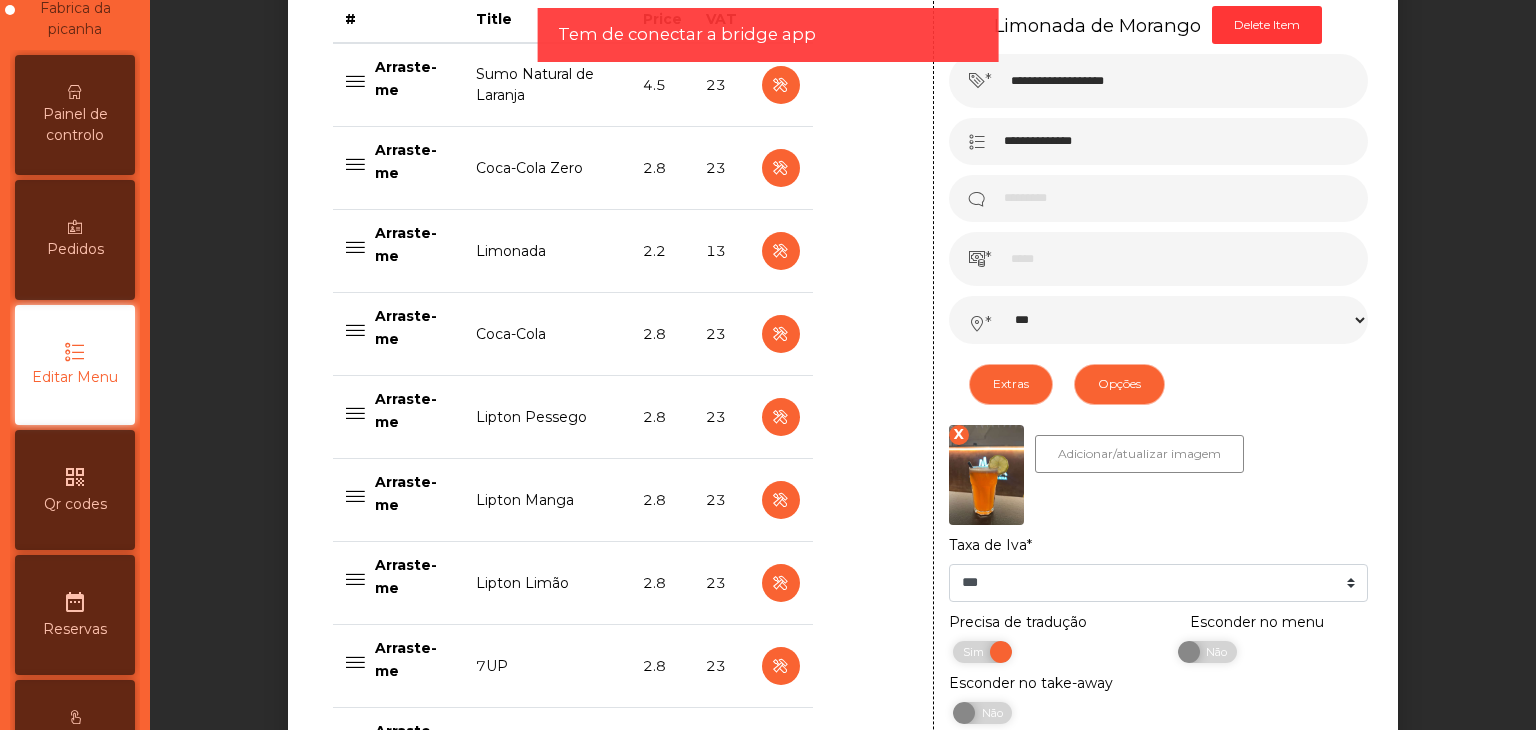 scroll, scrollTop: 957, scrollLeft: 0, axis: vertical 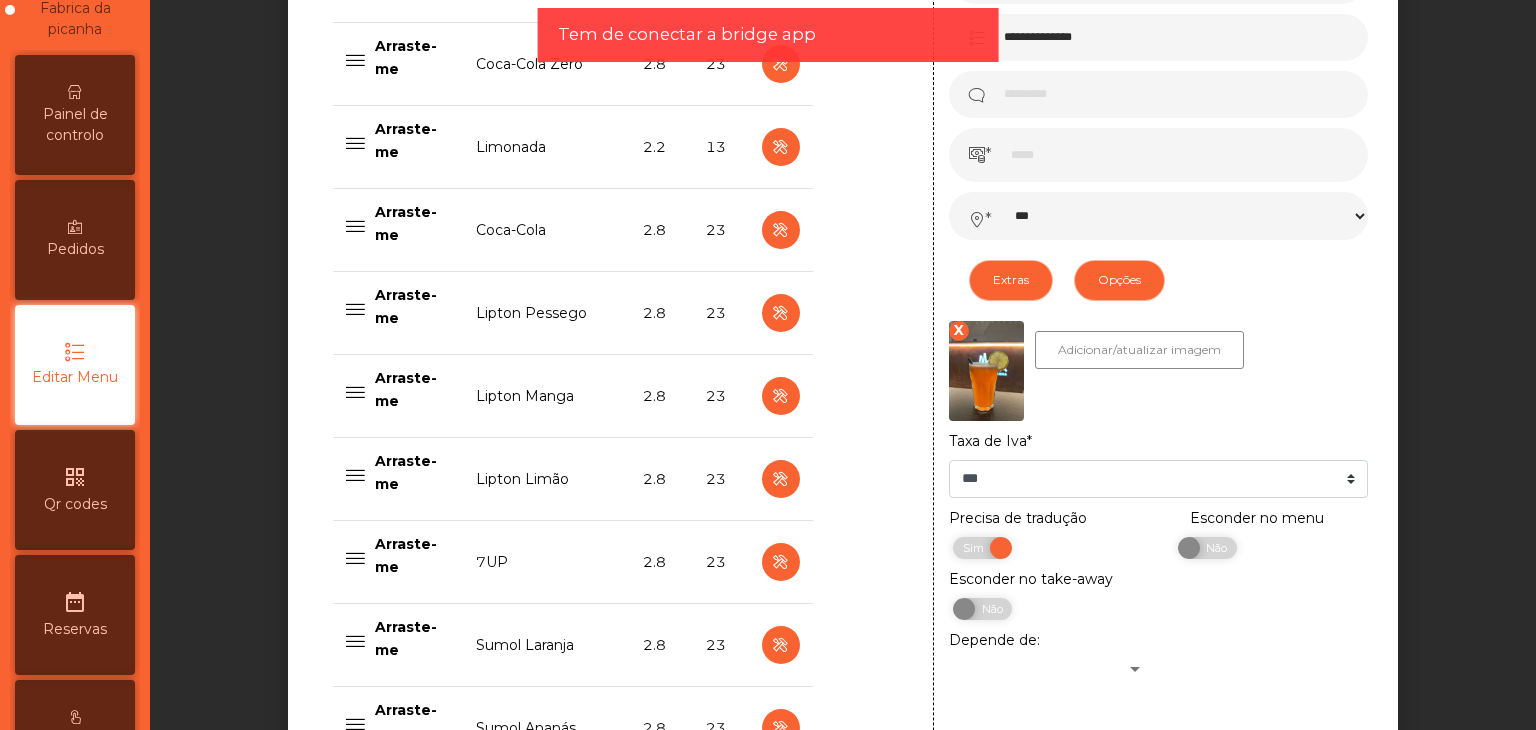 click on "X" at bounding box center (959, 331) 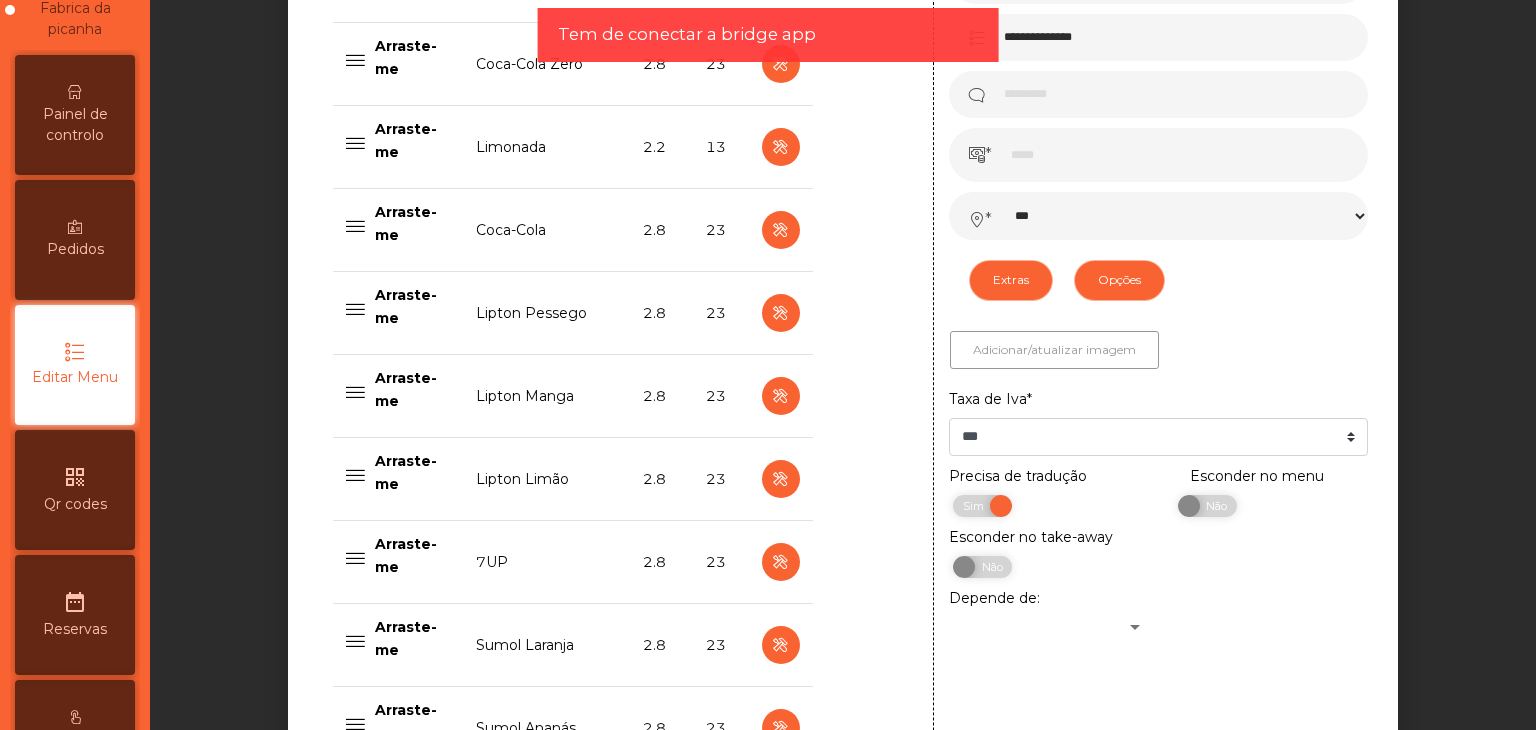 click on "Adicionar/atualizar imagem" at bounding box center (1054, 350) 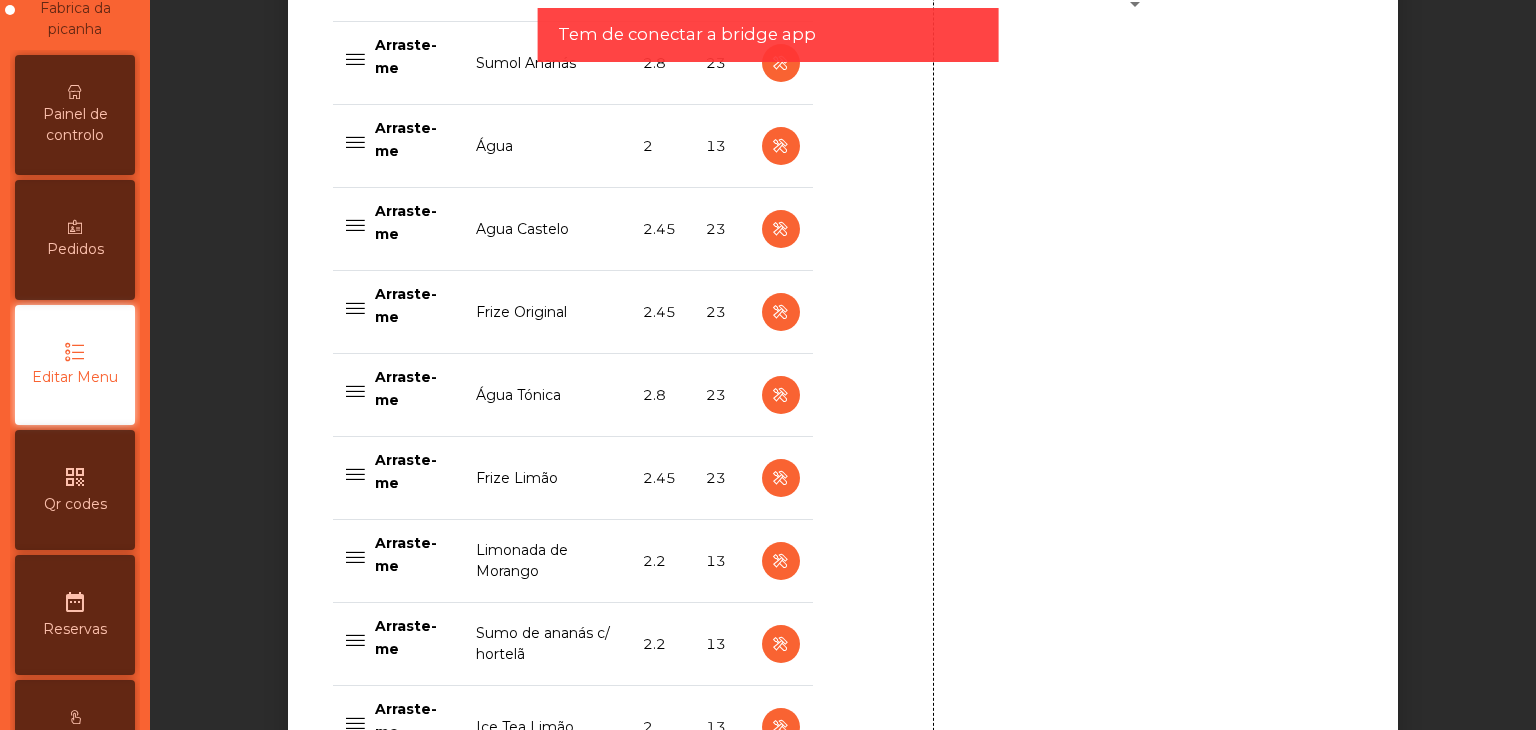 scroll, scrollTop: 1657, scrollLeft: 0, axis: vertical 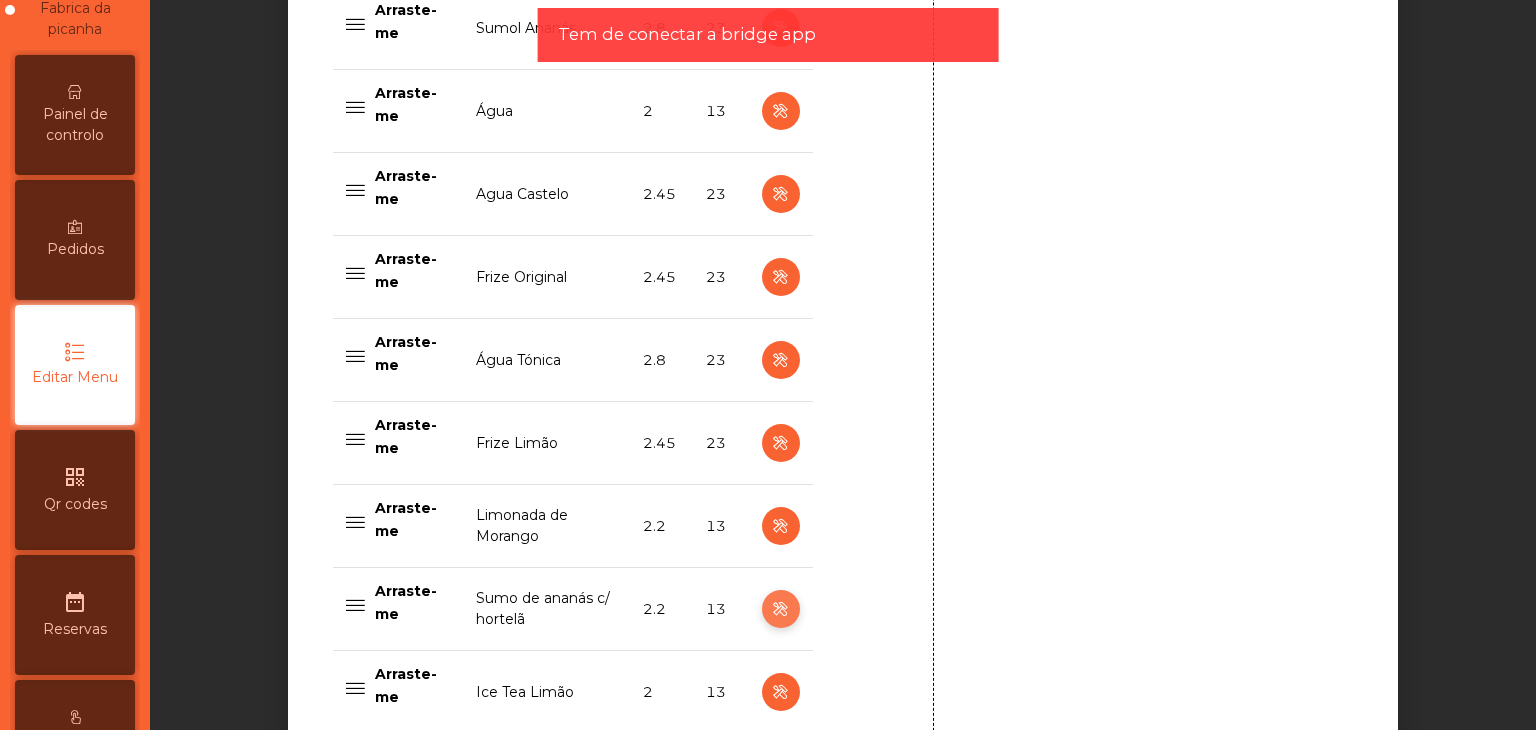 click at bounding box center (780, 609) 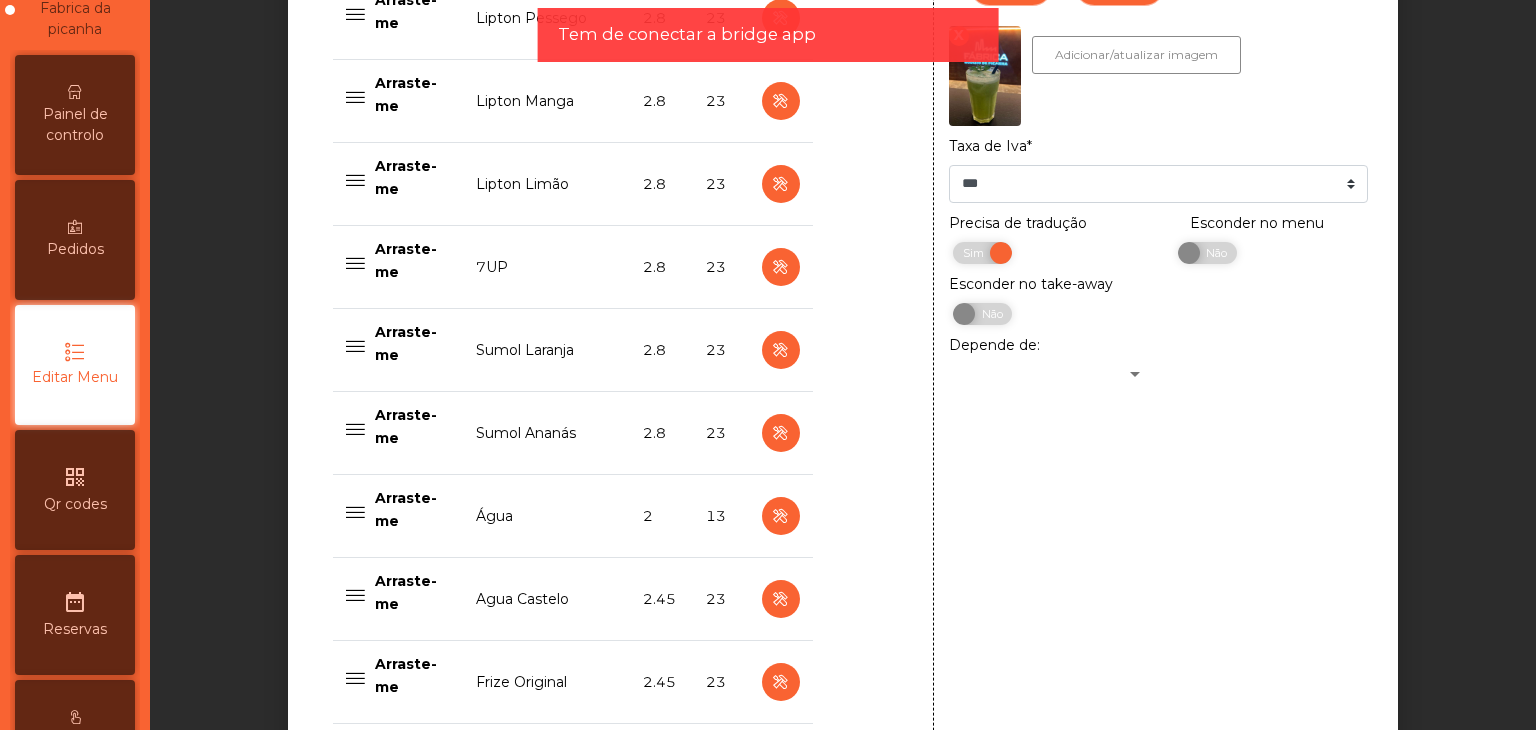 scroll, scrollTop: 1157, scrollLeft: 0, axis: vertical 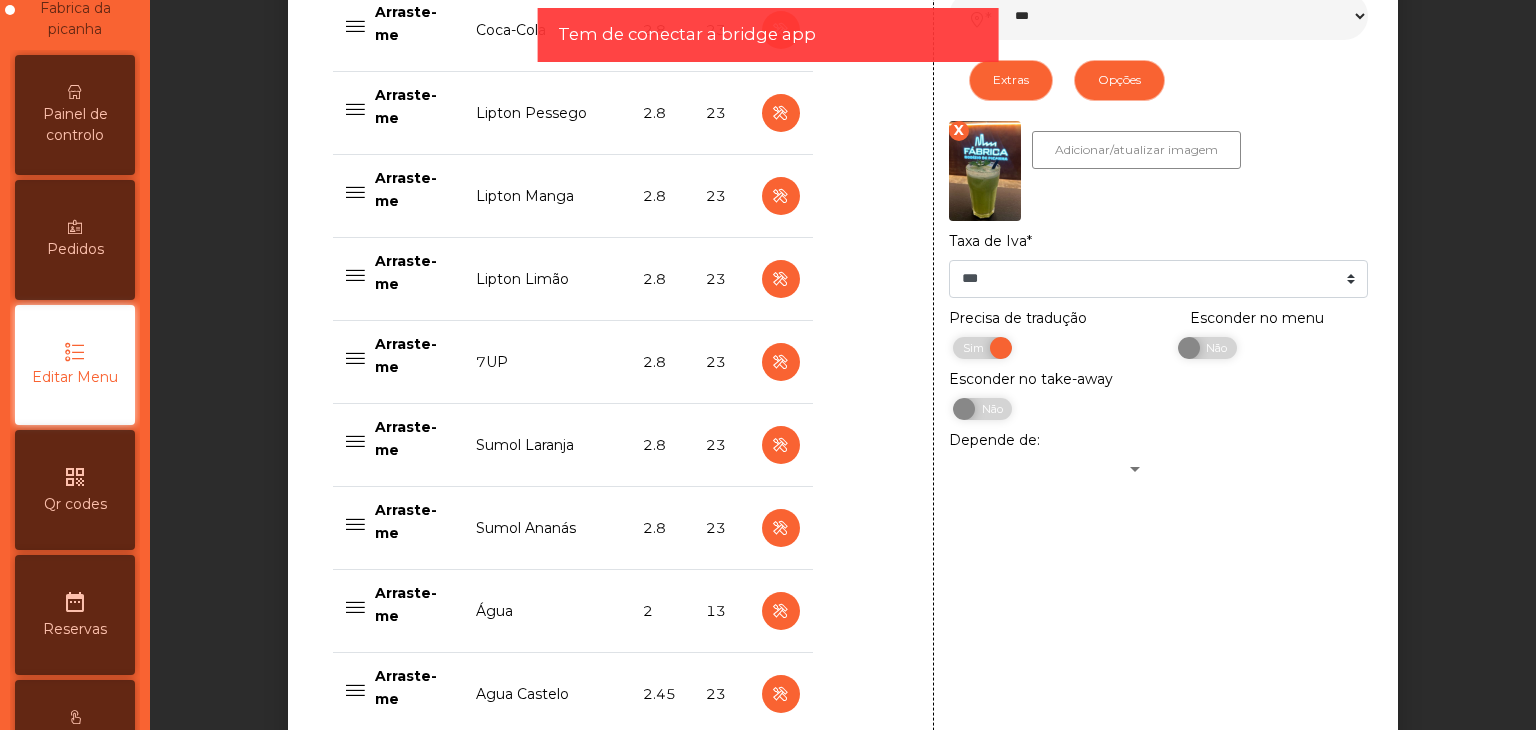 click on "X" at bounding box center (959, 131) 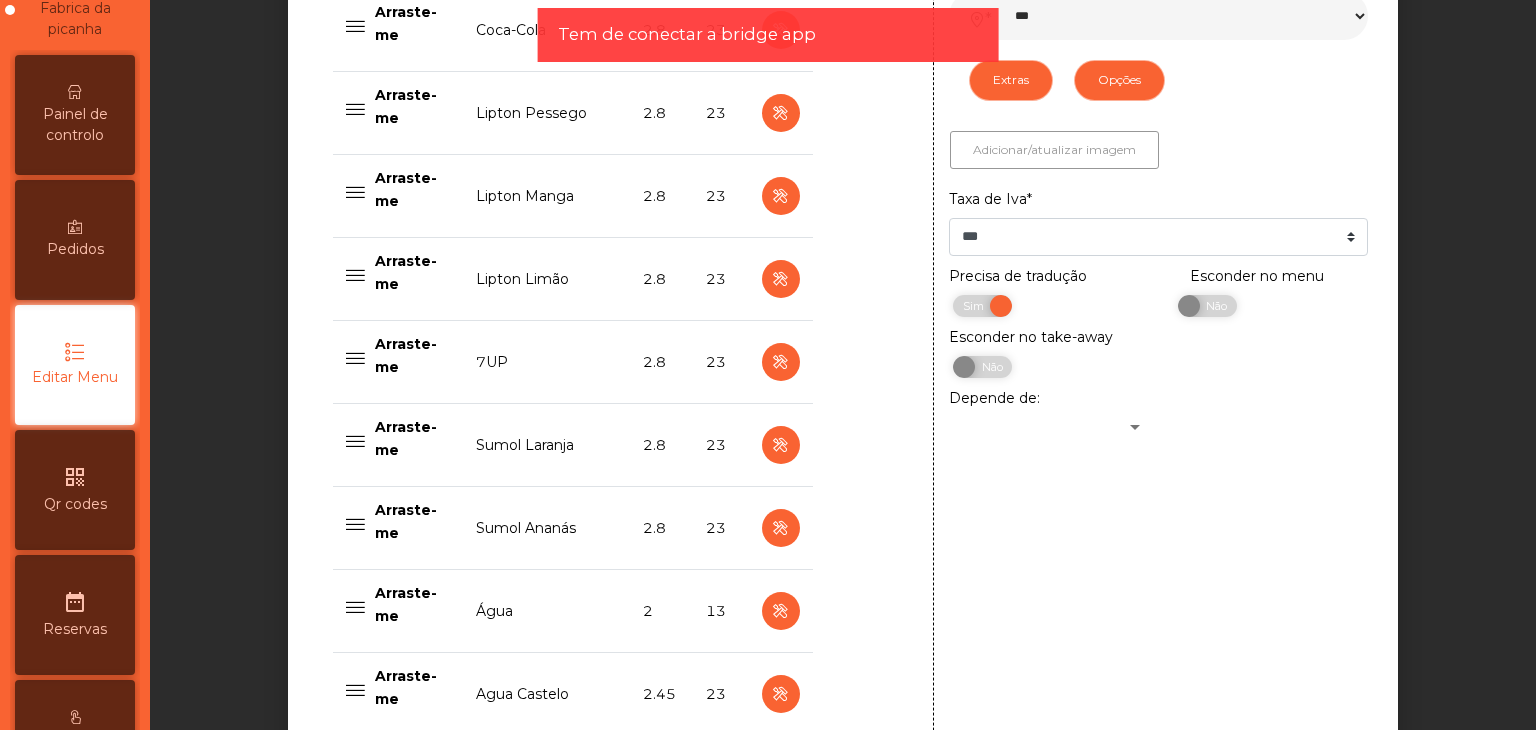 click on "Adicionar/atualizar imagem" at bounding box center (1054, 150) 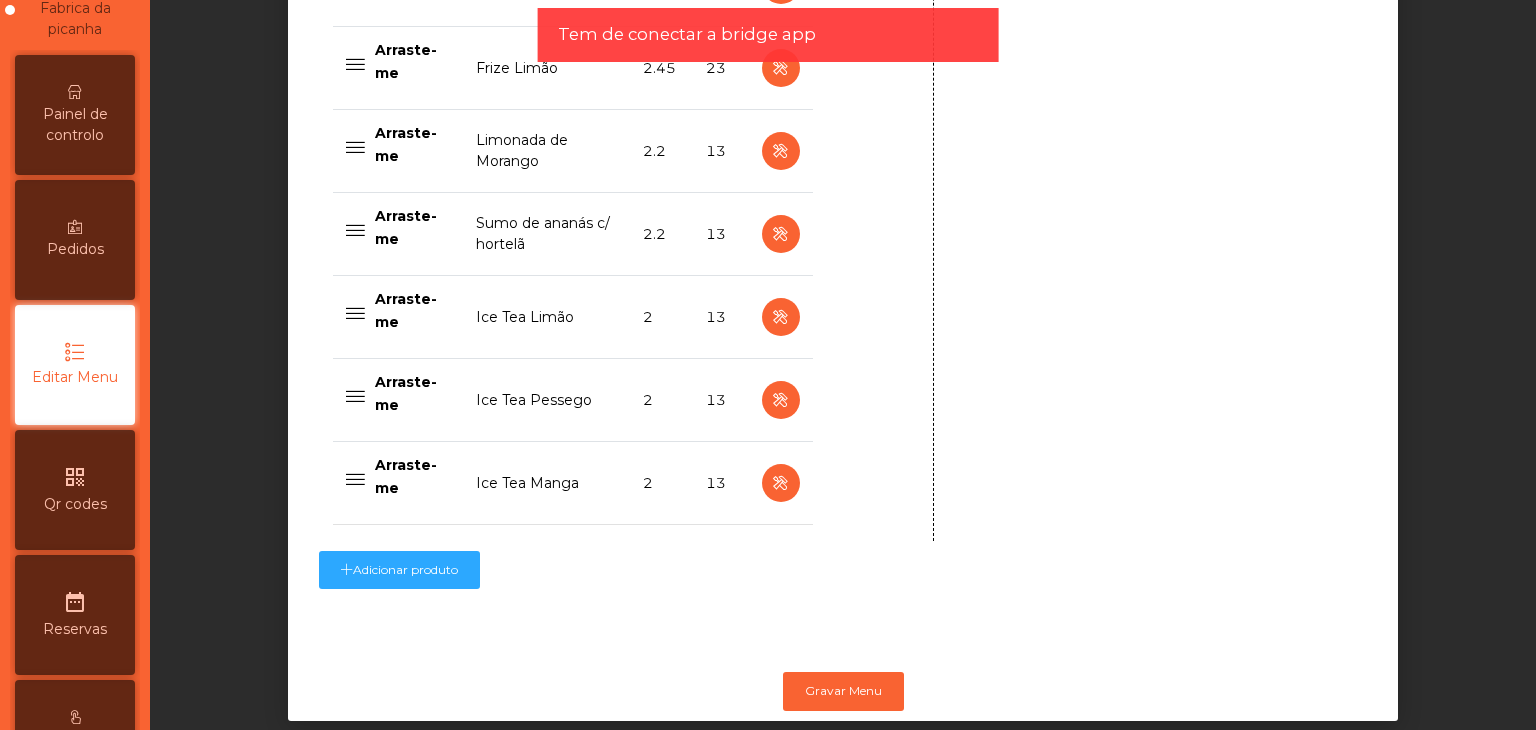 scroll, scrollTop: 2072, scrollLeft: 0, axis: vertical 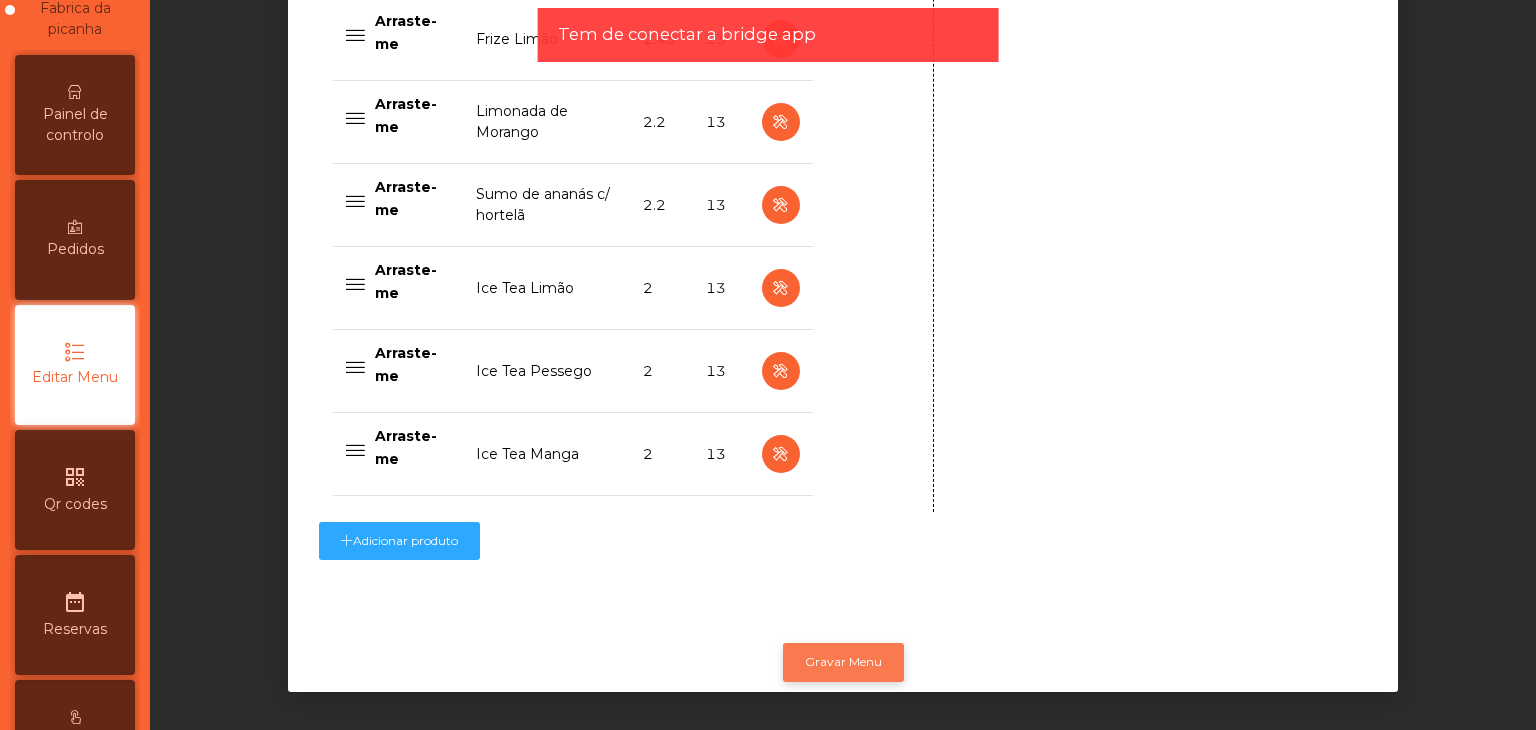 click on "Gravar Menu" at bounding box center [843, 662] 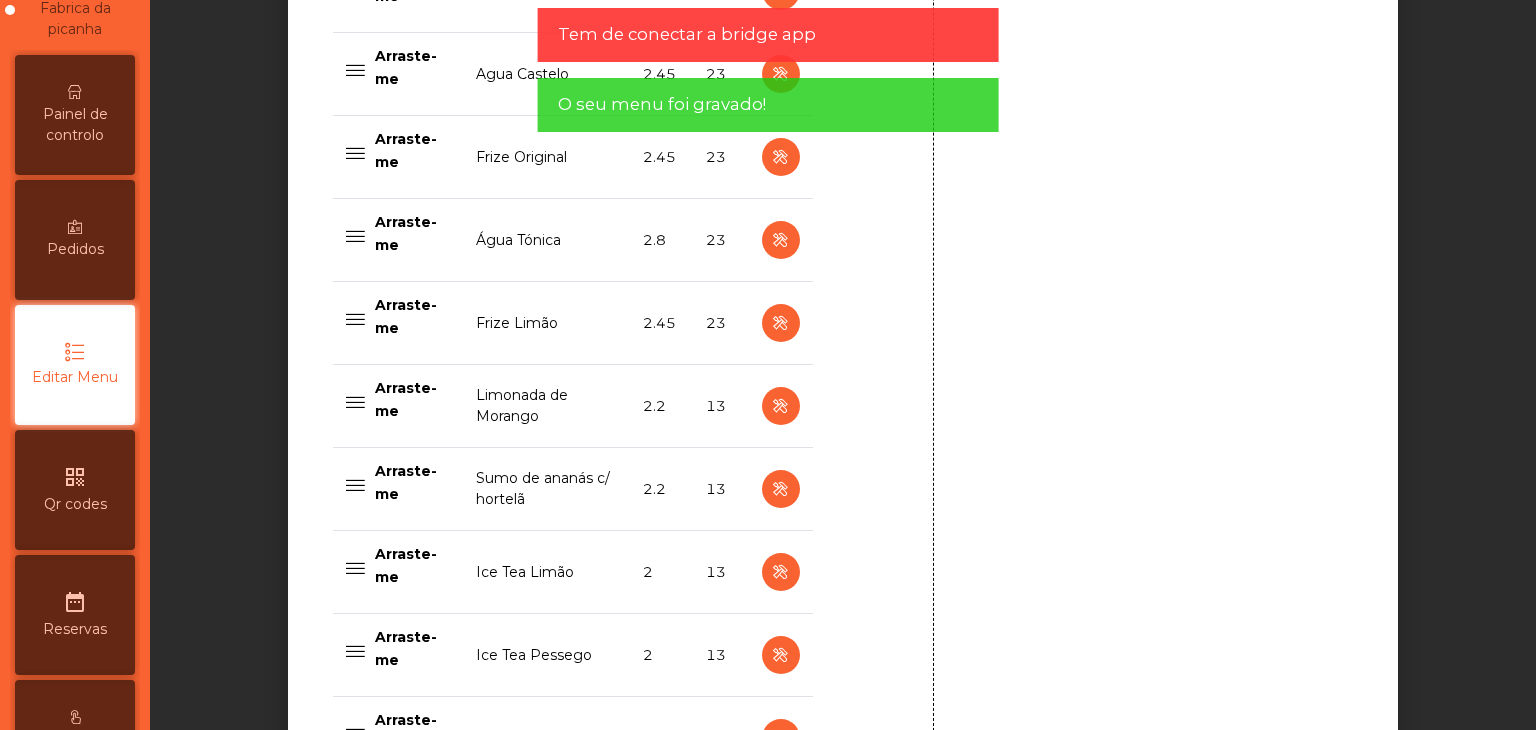 scroll, scrollTop: 1772, scrollLeft: 0, axis: vertical 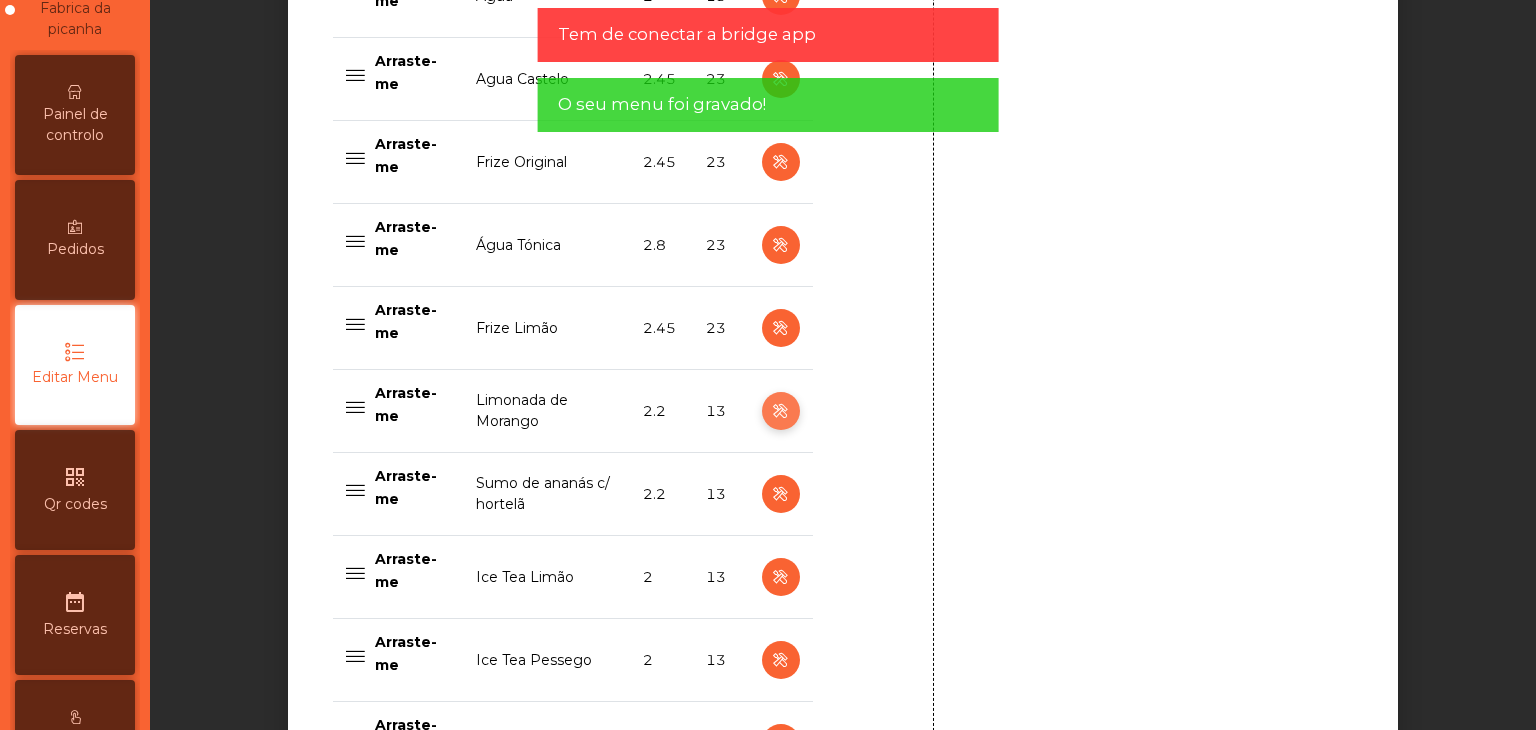 click at bounding box center (781, 411) 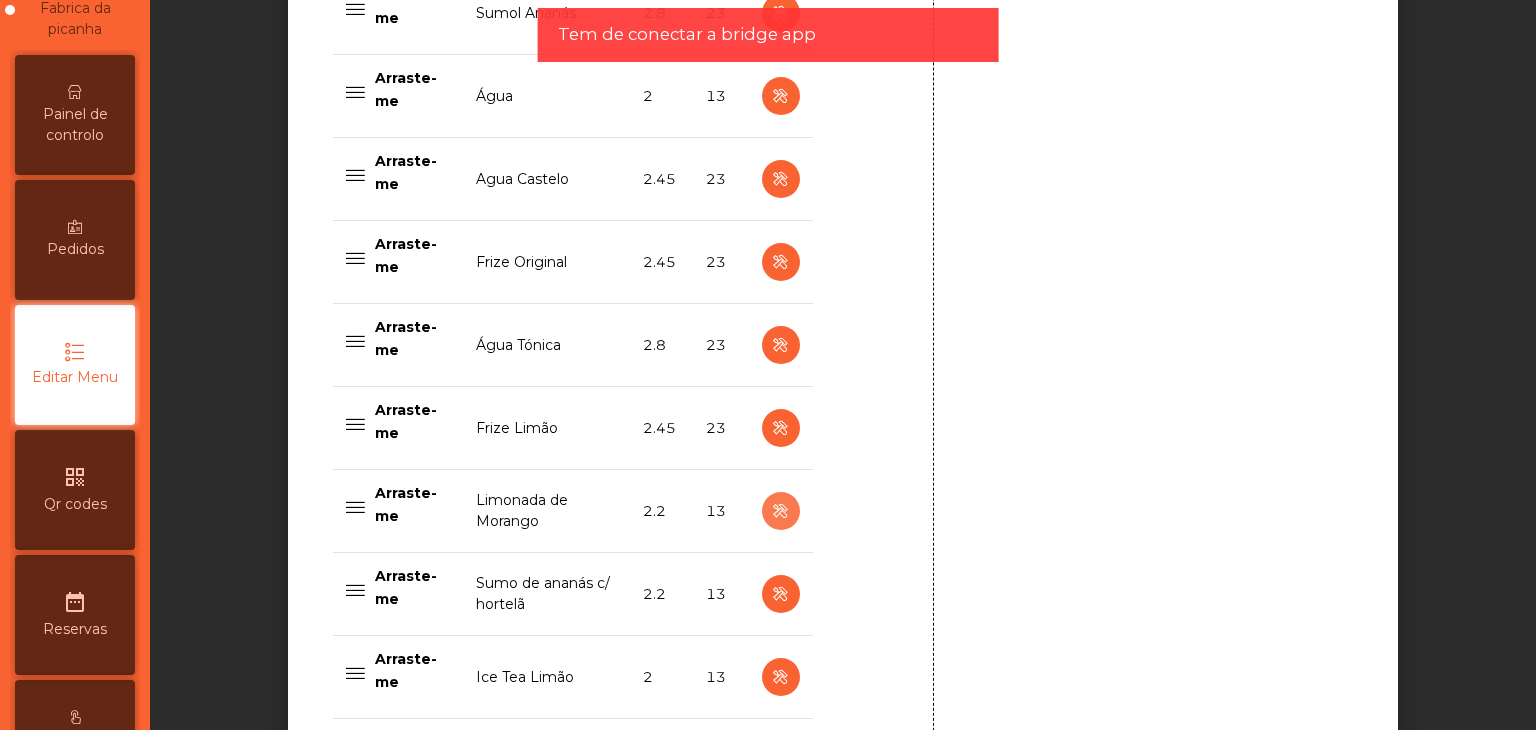 scroll, scrollTop: 1672, scrollLeft: 0, axis: vertical 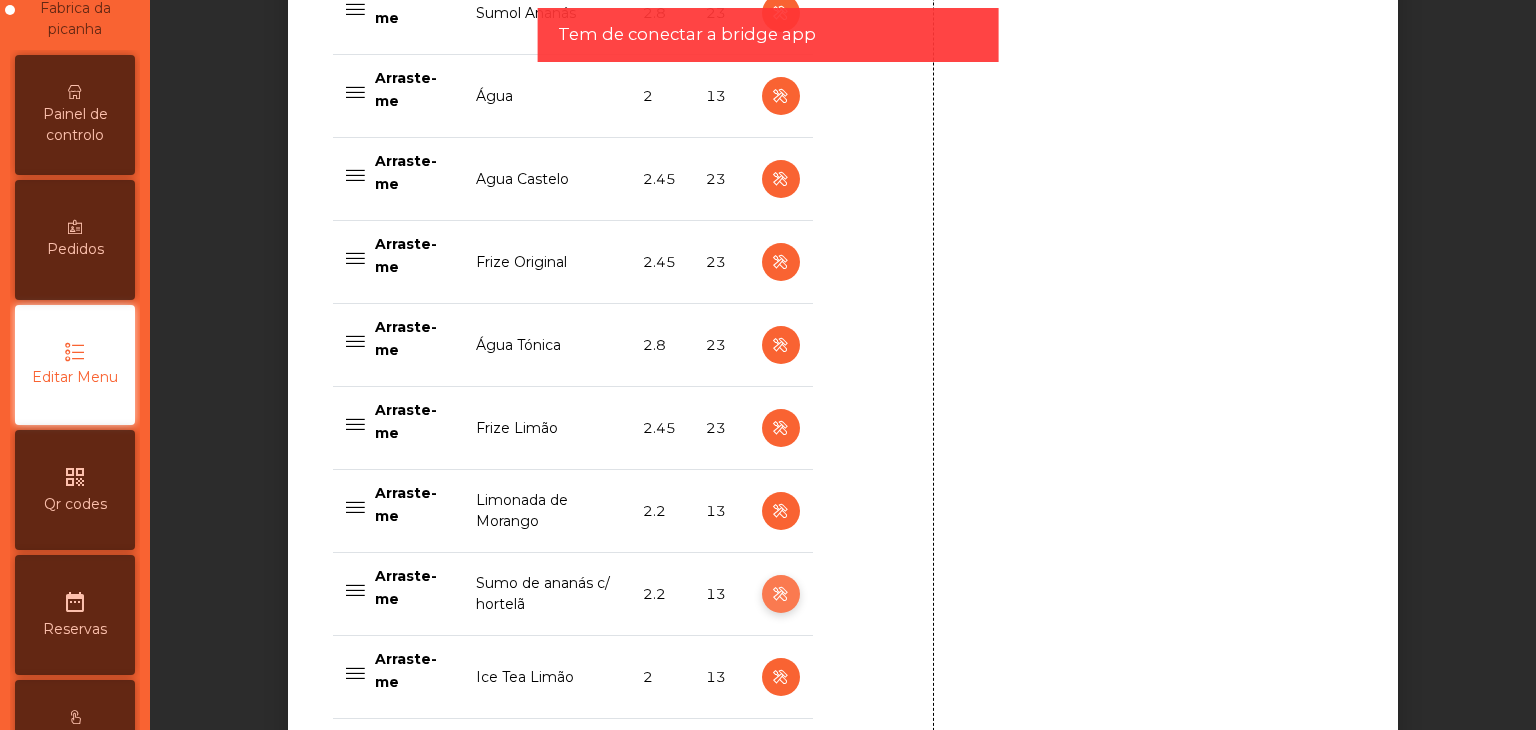 click at bounding box center (780, 594) 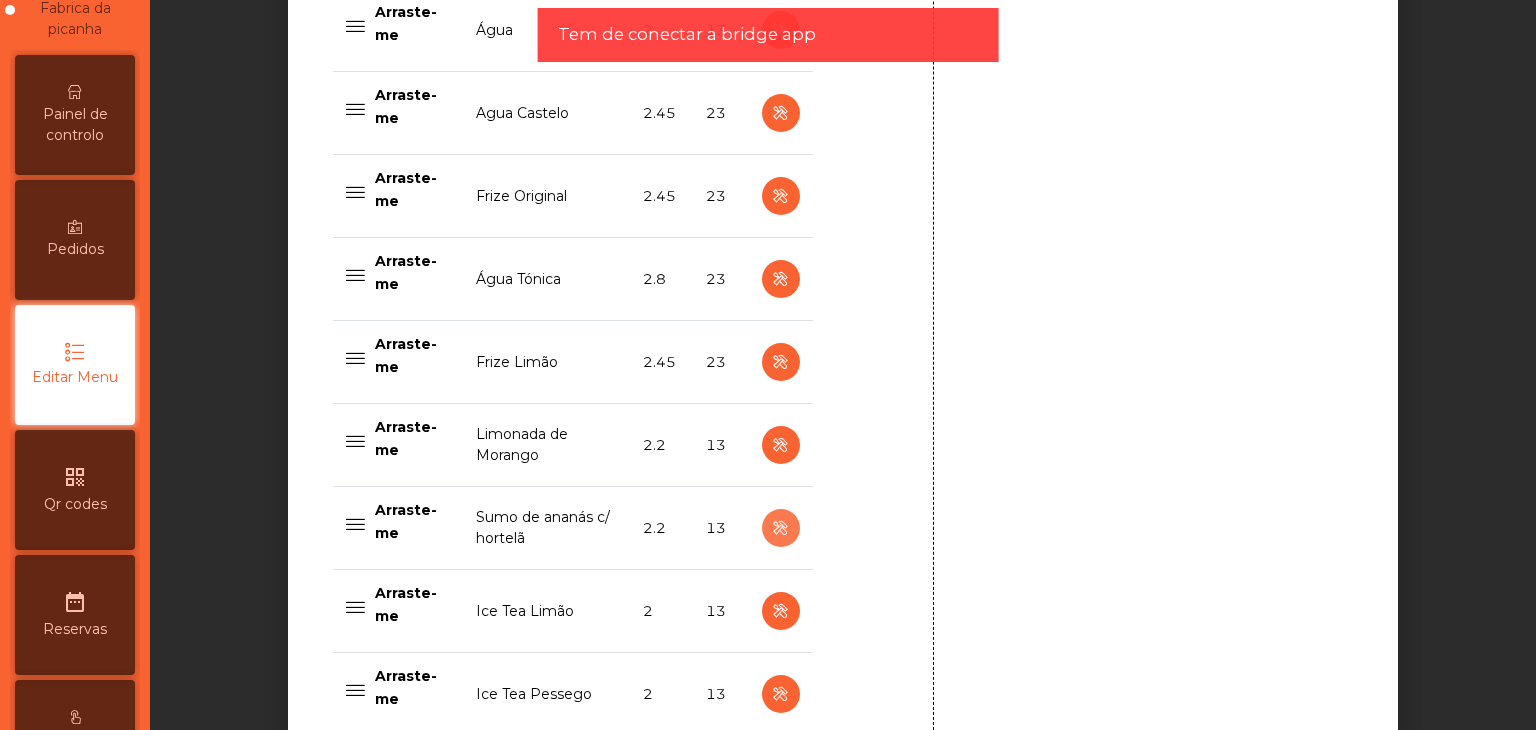 scroll, scrollTop: 1772, scrollLeft: 0, axis: vertical 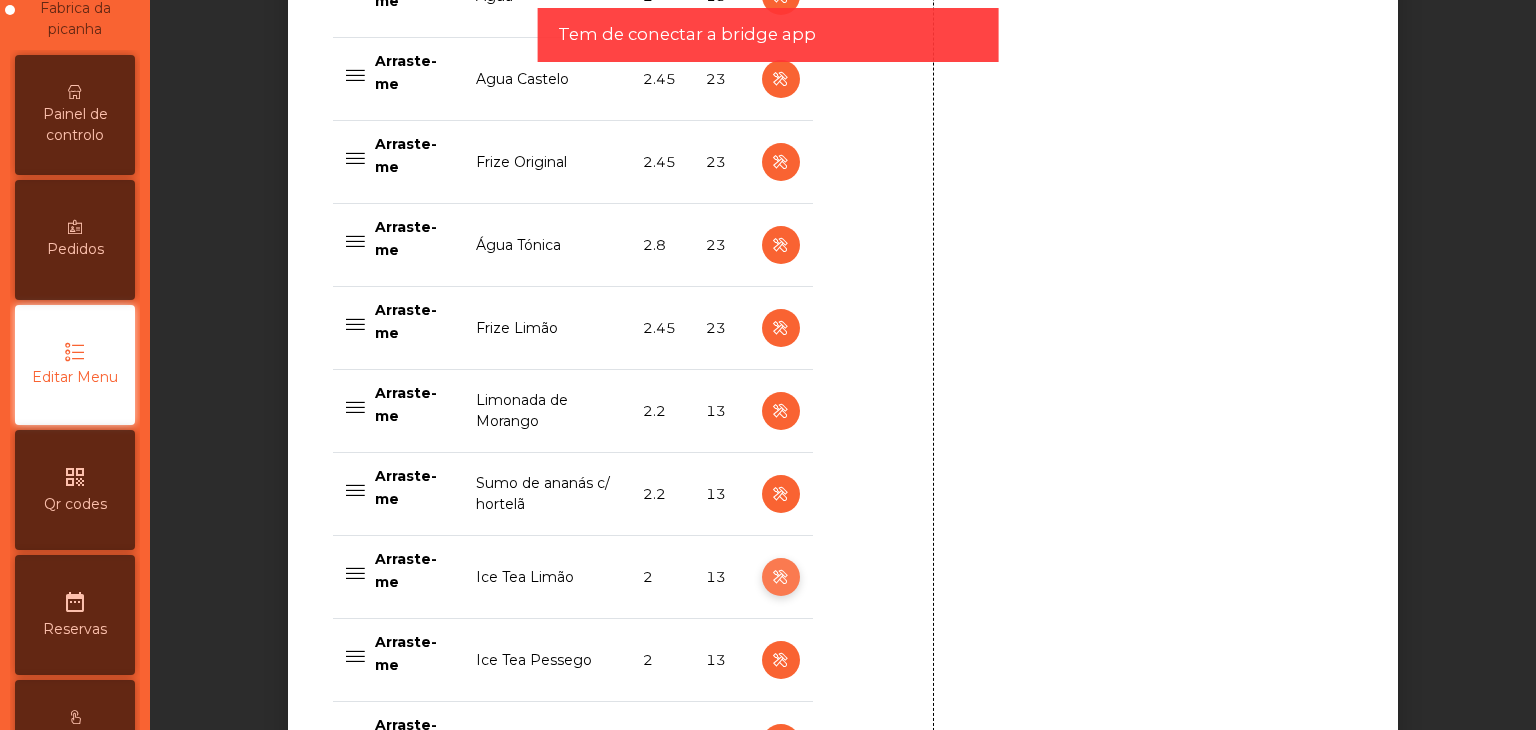 click at bounding box center [780, 577] 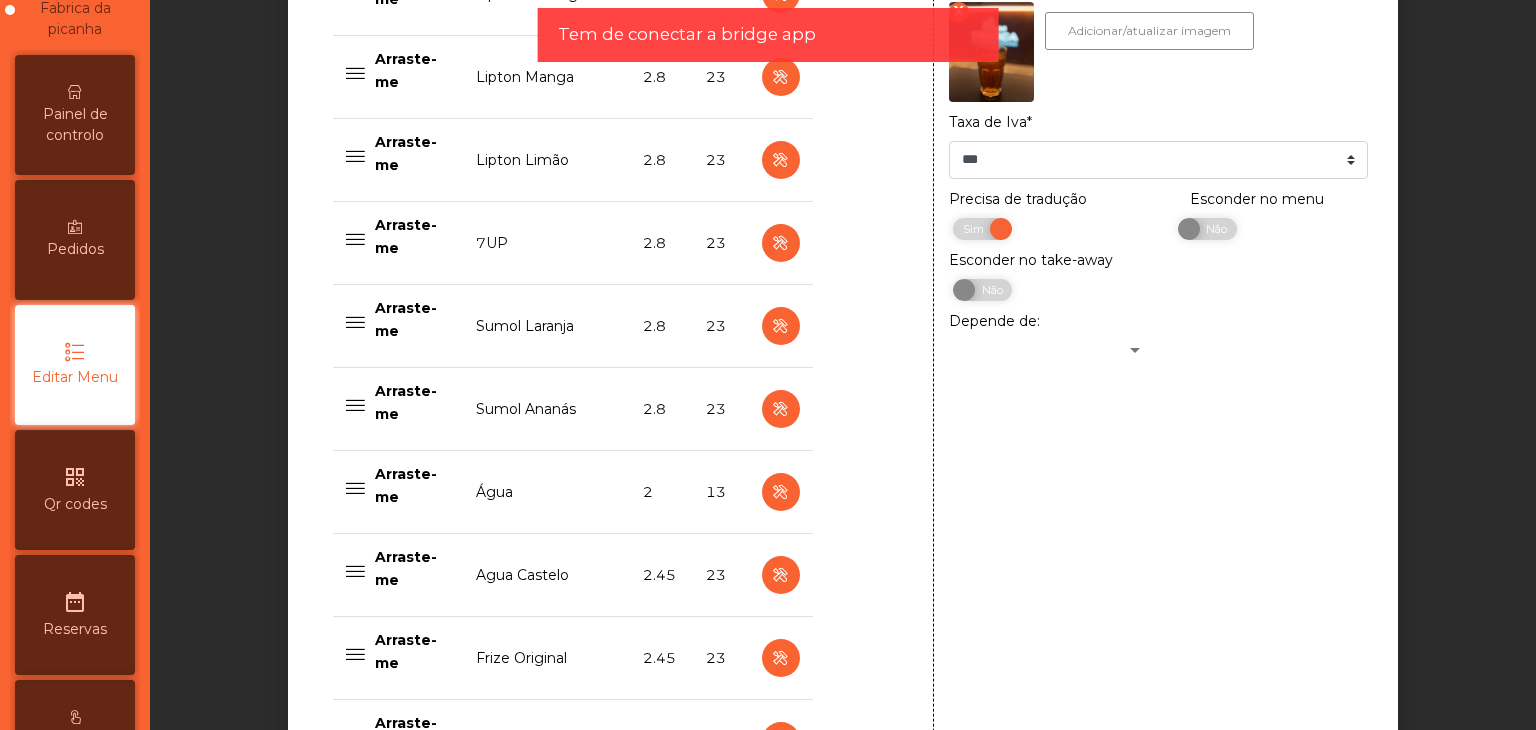 scroll, scrollTop: 872, scrollLeft: 0, axis: vertical 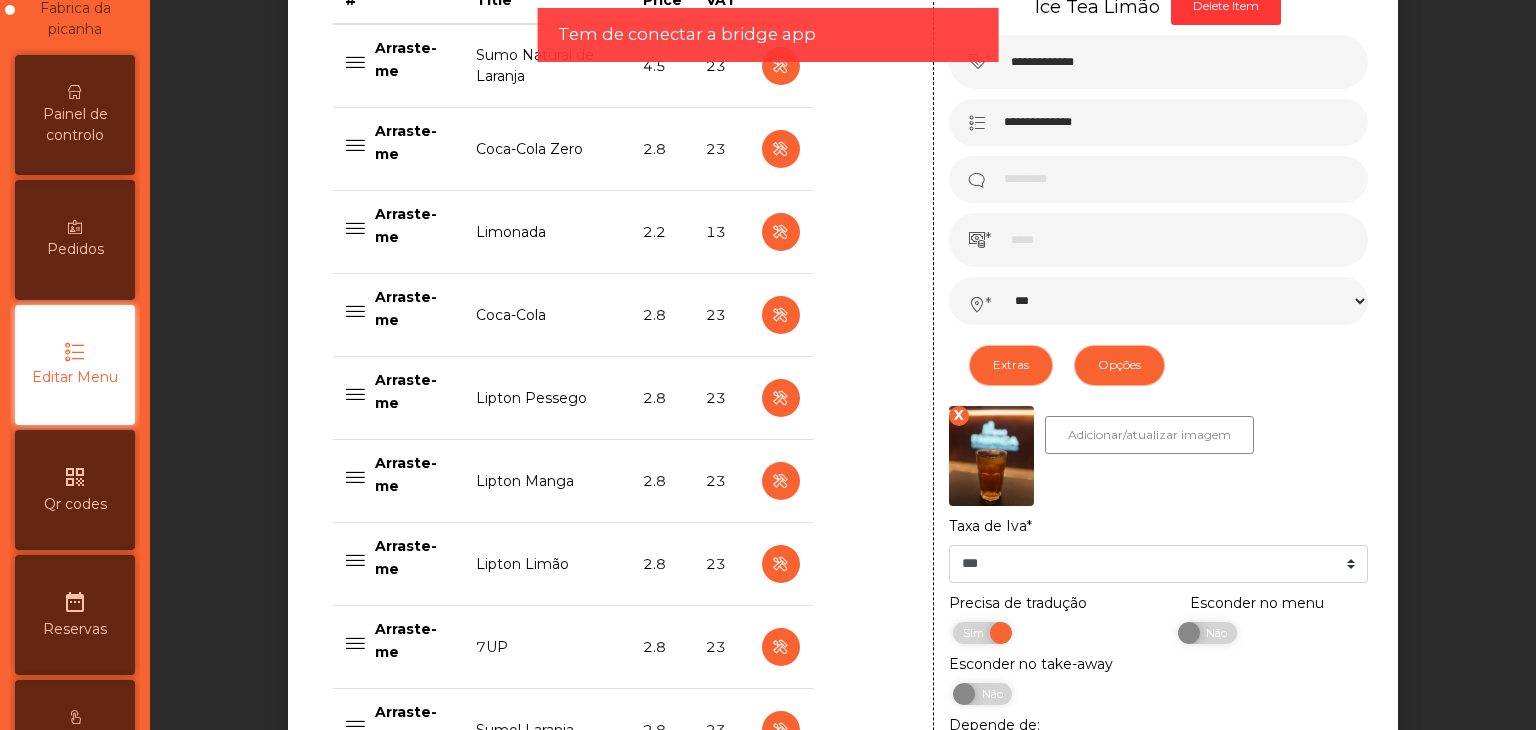 click on "X" at bounding box center (959, 416) 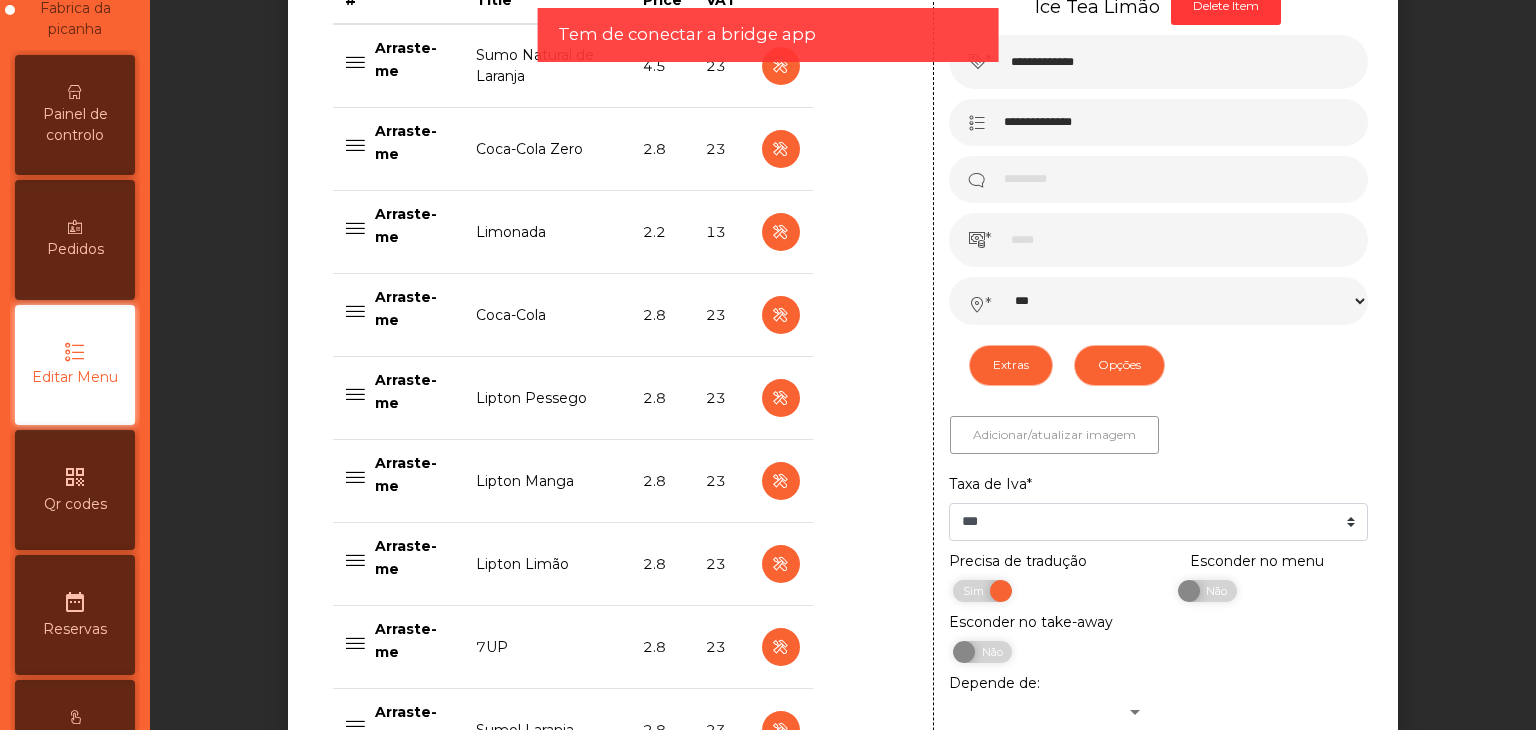 click on "Adicionar/atualizar imagem" at bounding box center (1054, 435) 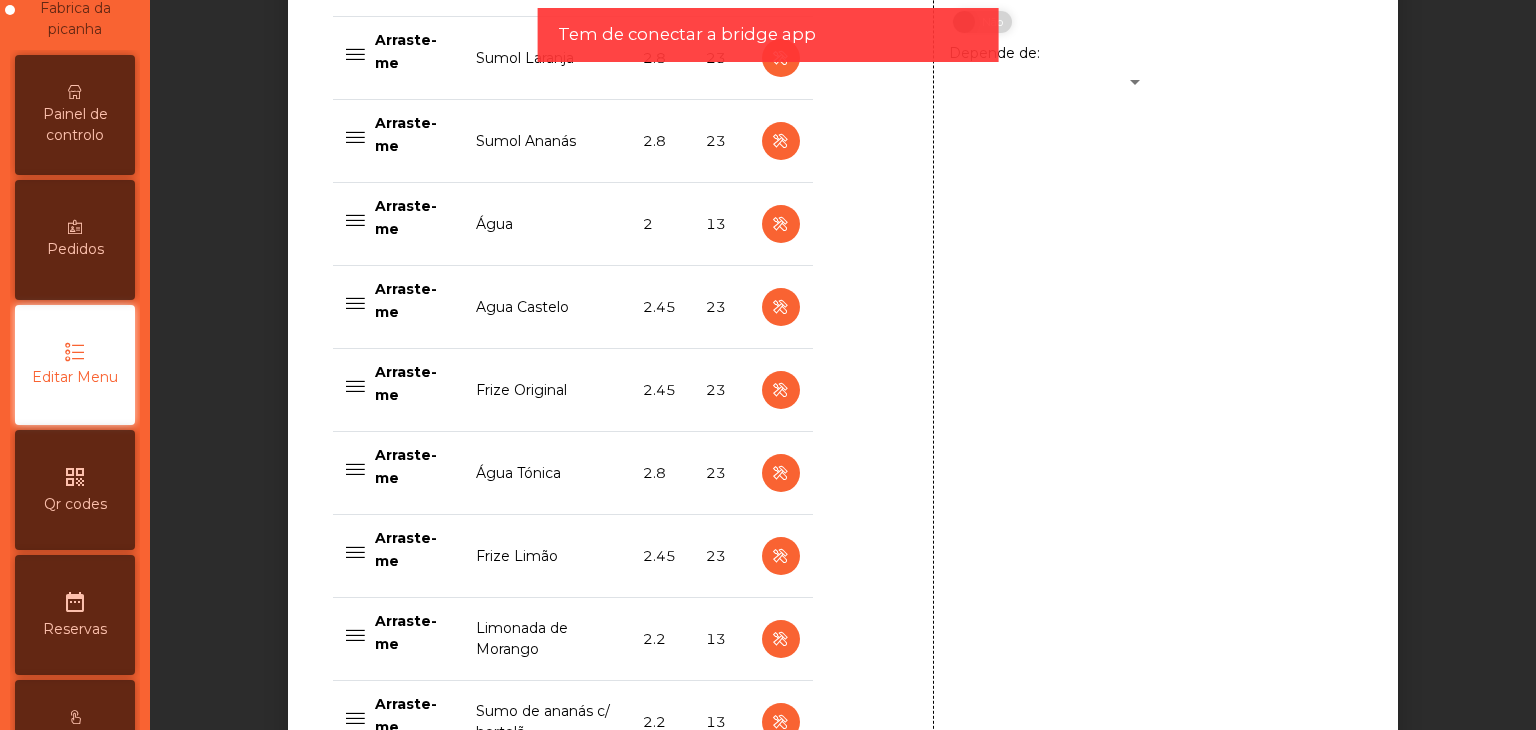 scroll, scrollTop: 1772, scrollLeft: 0, axis: vertical 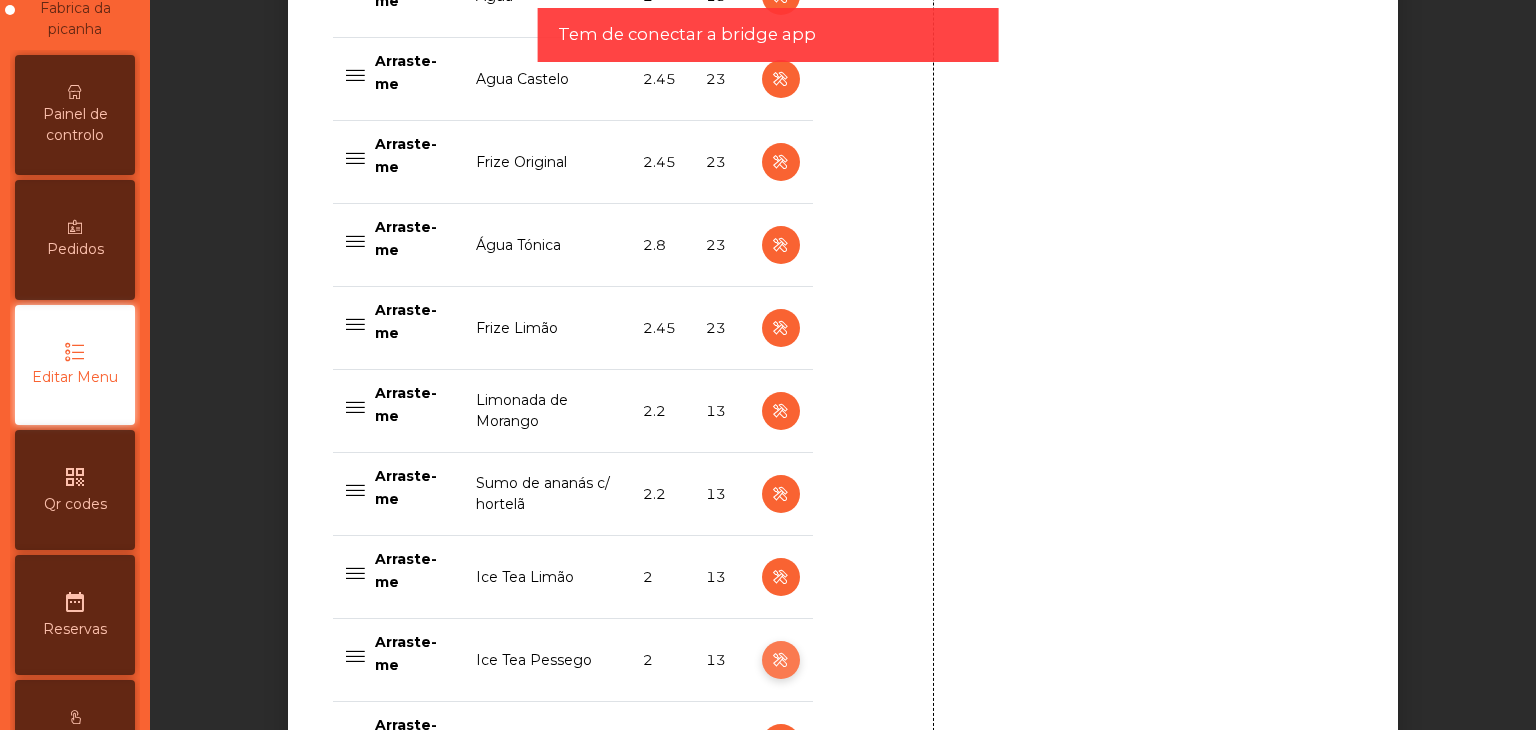click at bounding box center (780, 660) 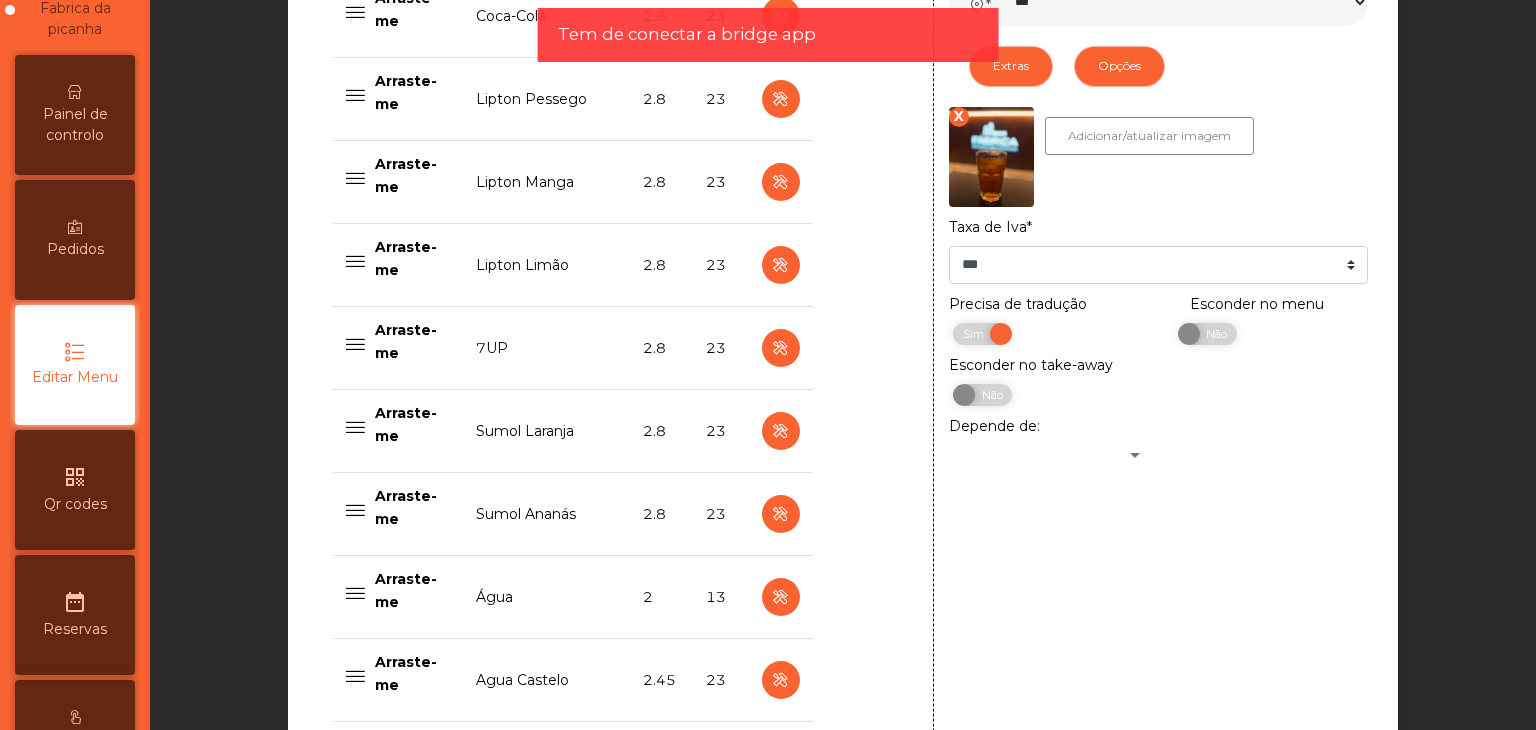 scroll, scrollTop: 972, scrollLeft: 0, axis: vertical 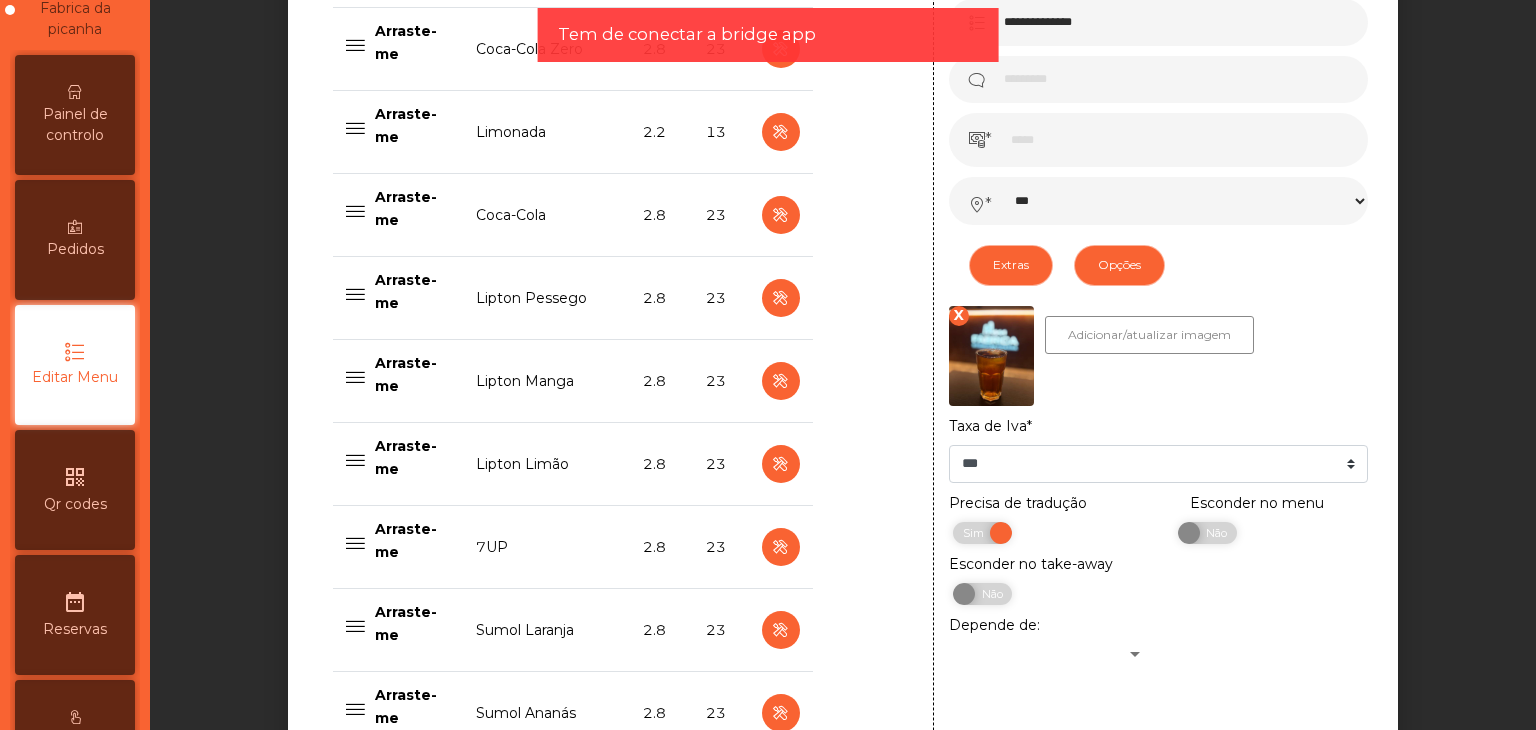 click on "X" at bounding box center (959, 316) 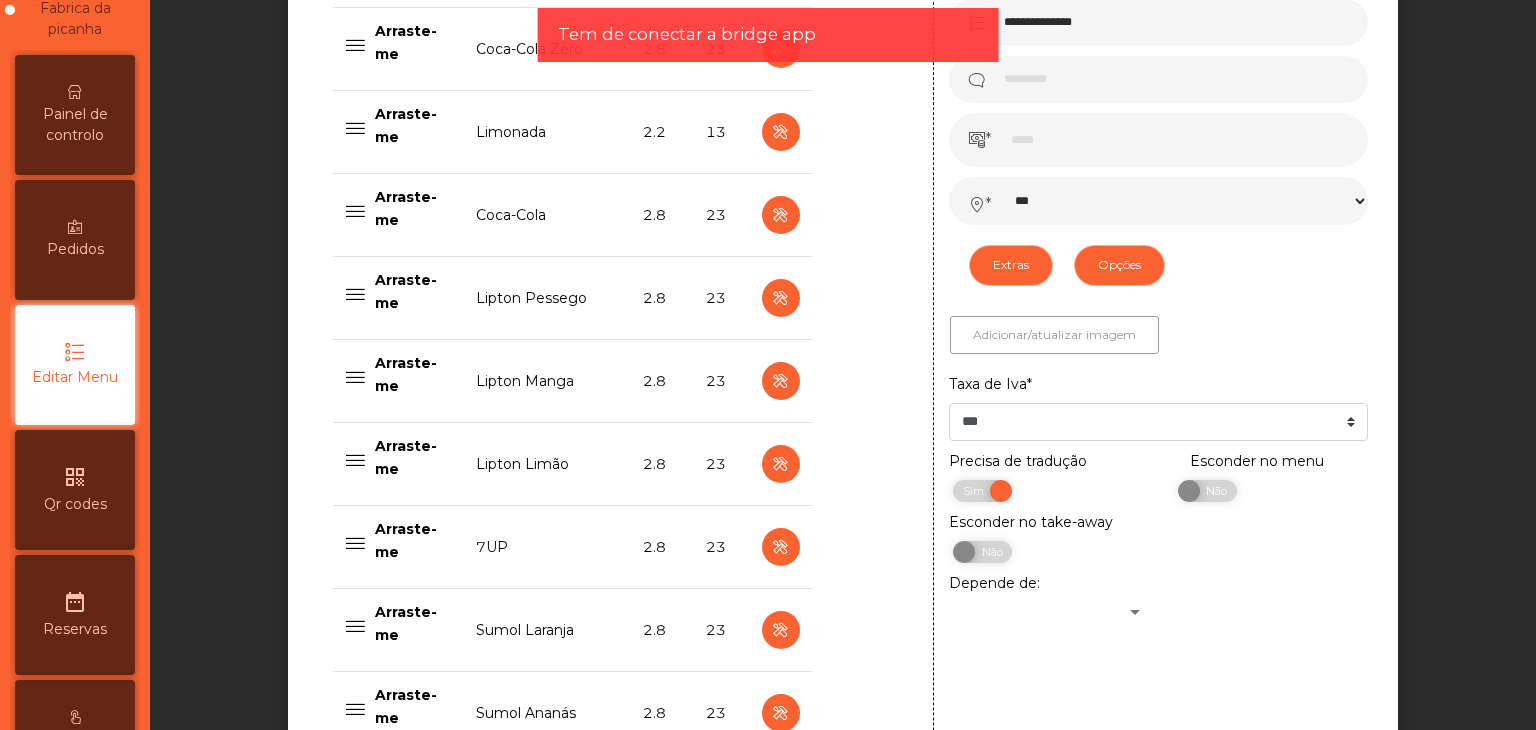 click on "Adicionar/atualizar imagem" at bounding box center [1054, 335] 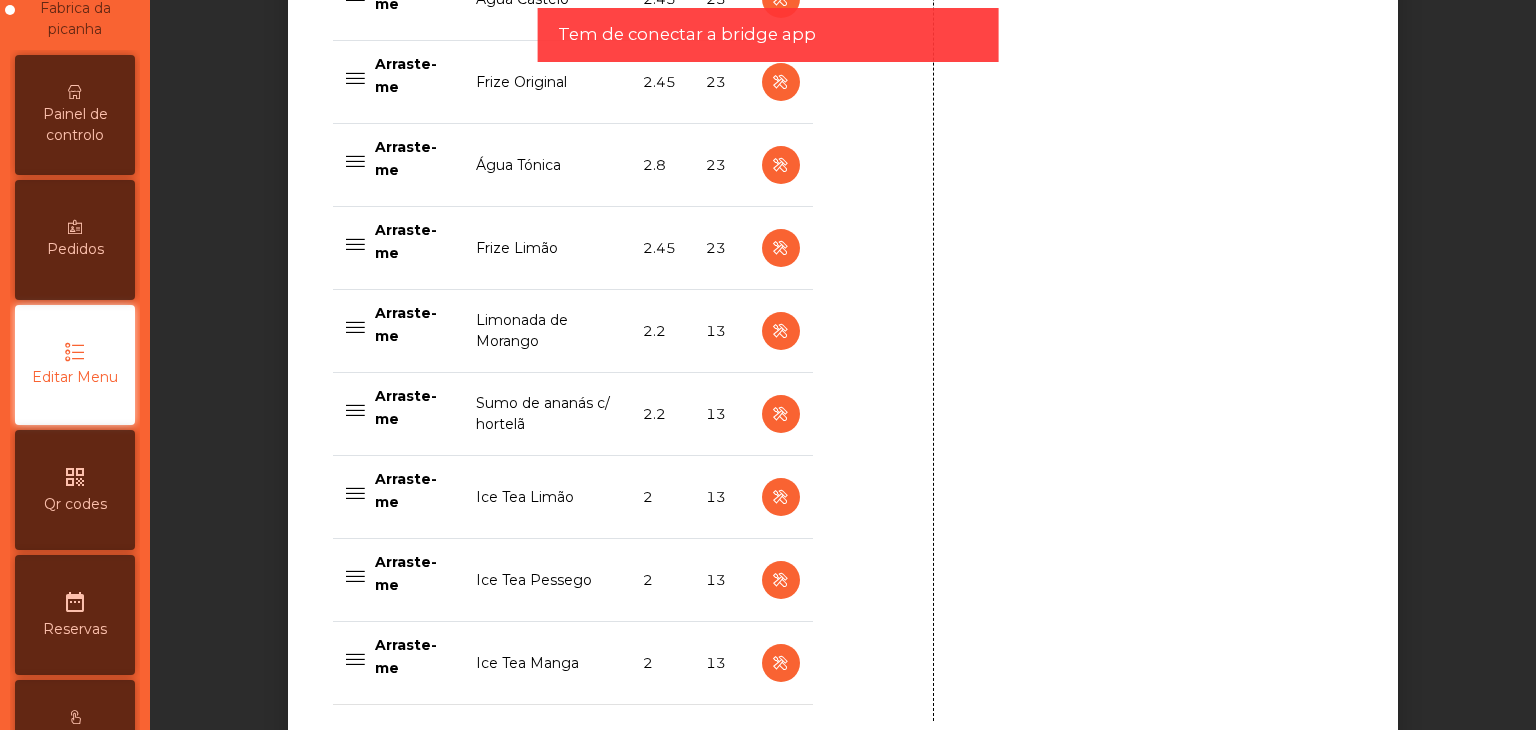 scroll, scrollTop: 1972, scrollLeft: 0, axis: vertical 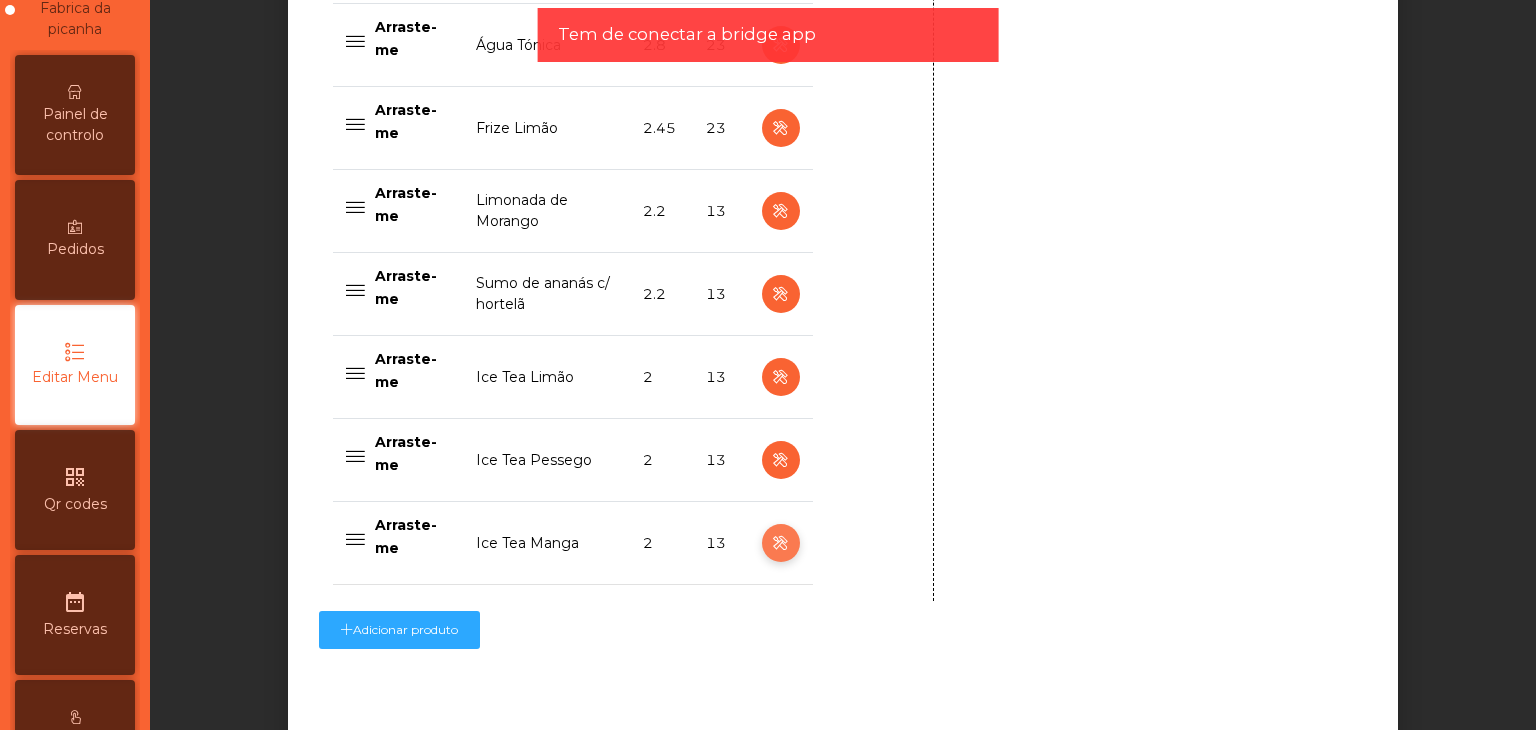 click at bounding box center (780, 543) 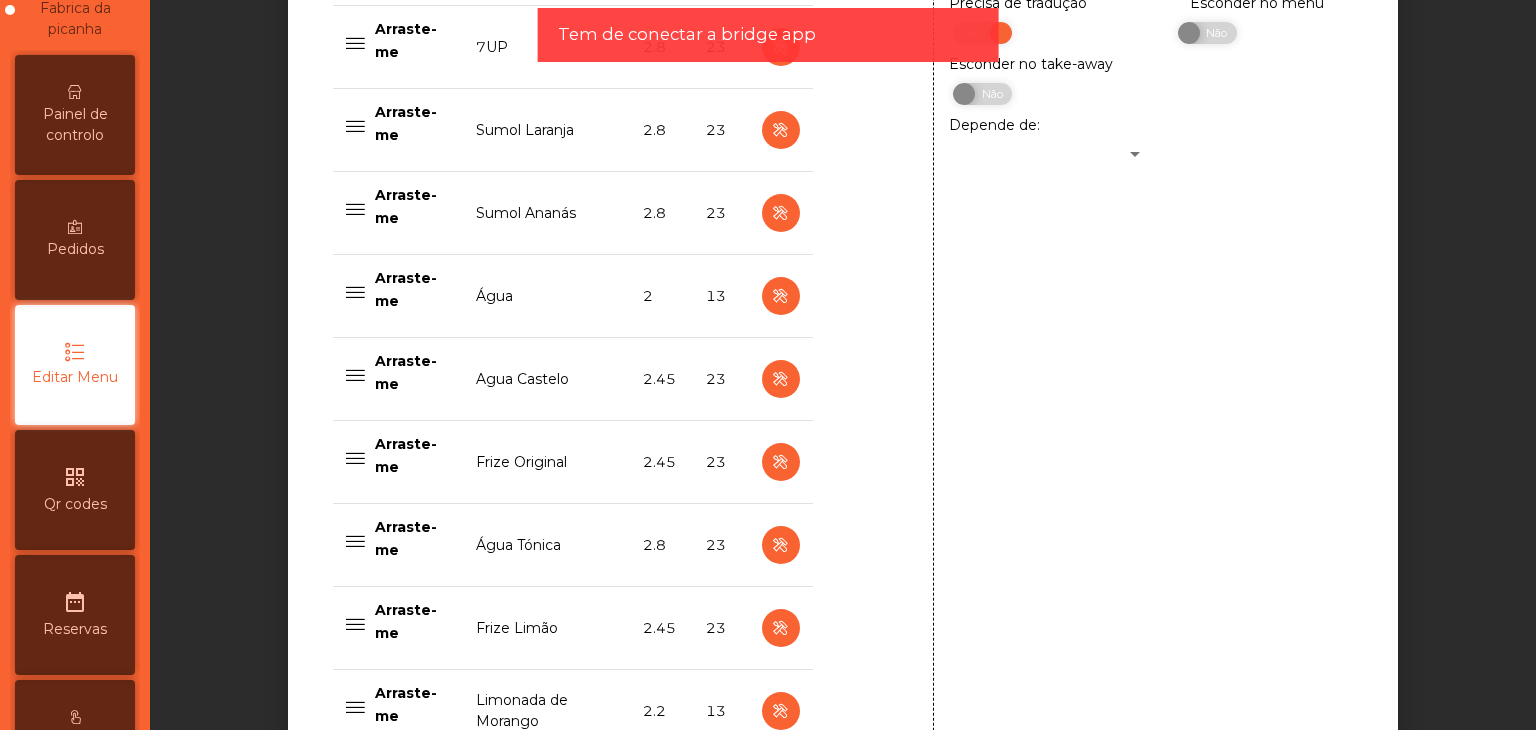 scroll, scrollTop: 1072, scrollLeft: 0, axis: vertical 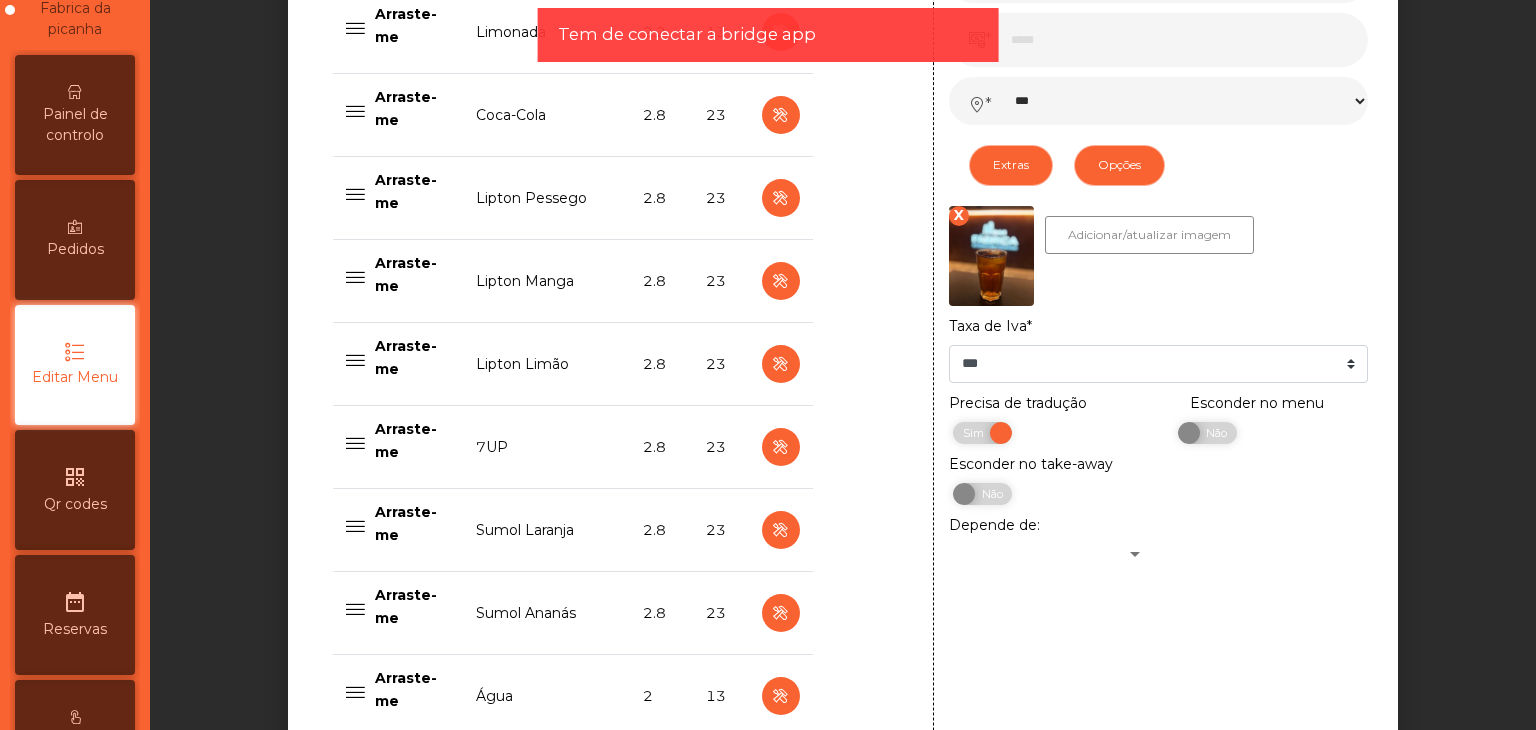 click on "X" at bounding box center (959, 216) 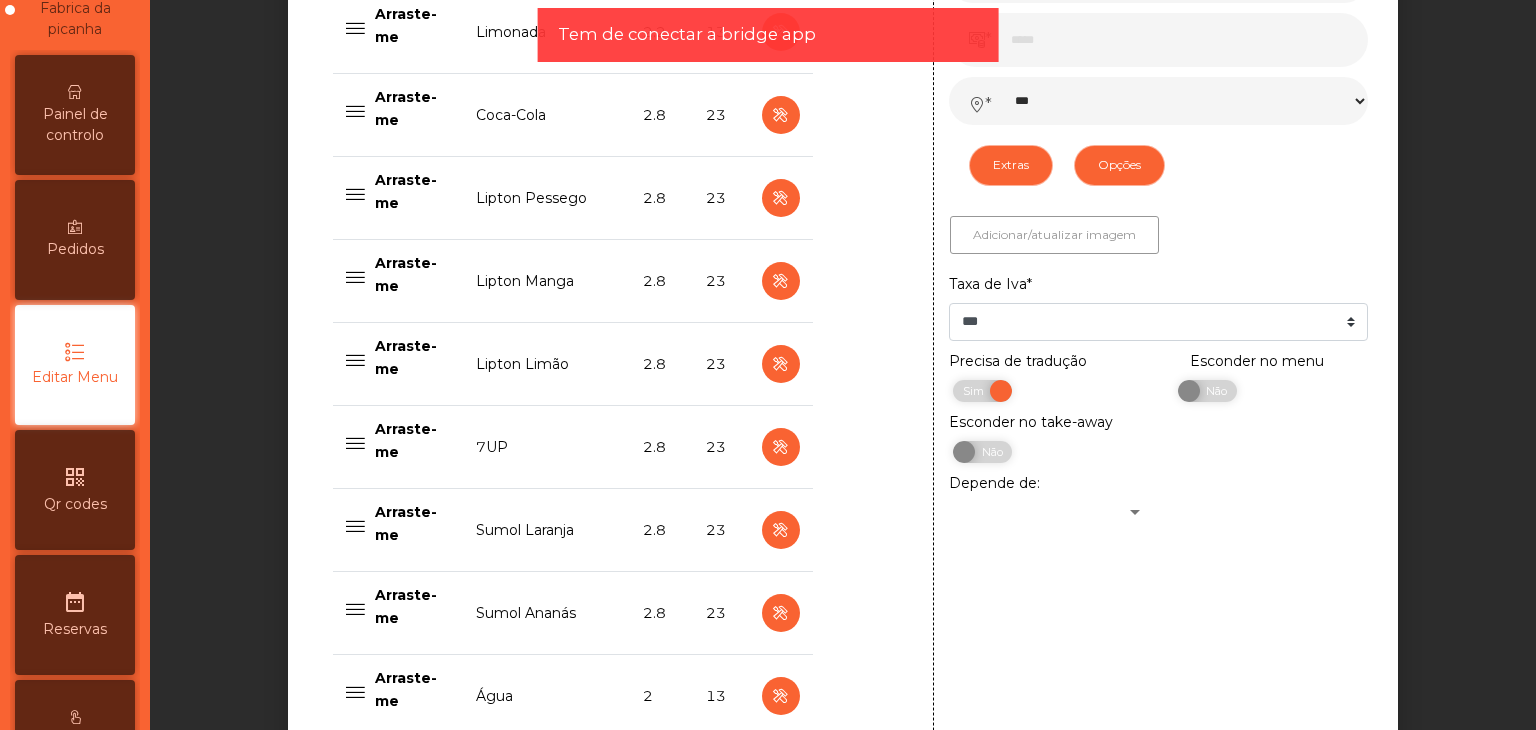 click on "Adicionar/atualizar imagem" at bounding box center [1054, 235] 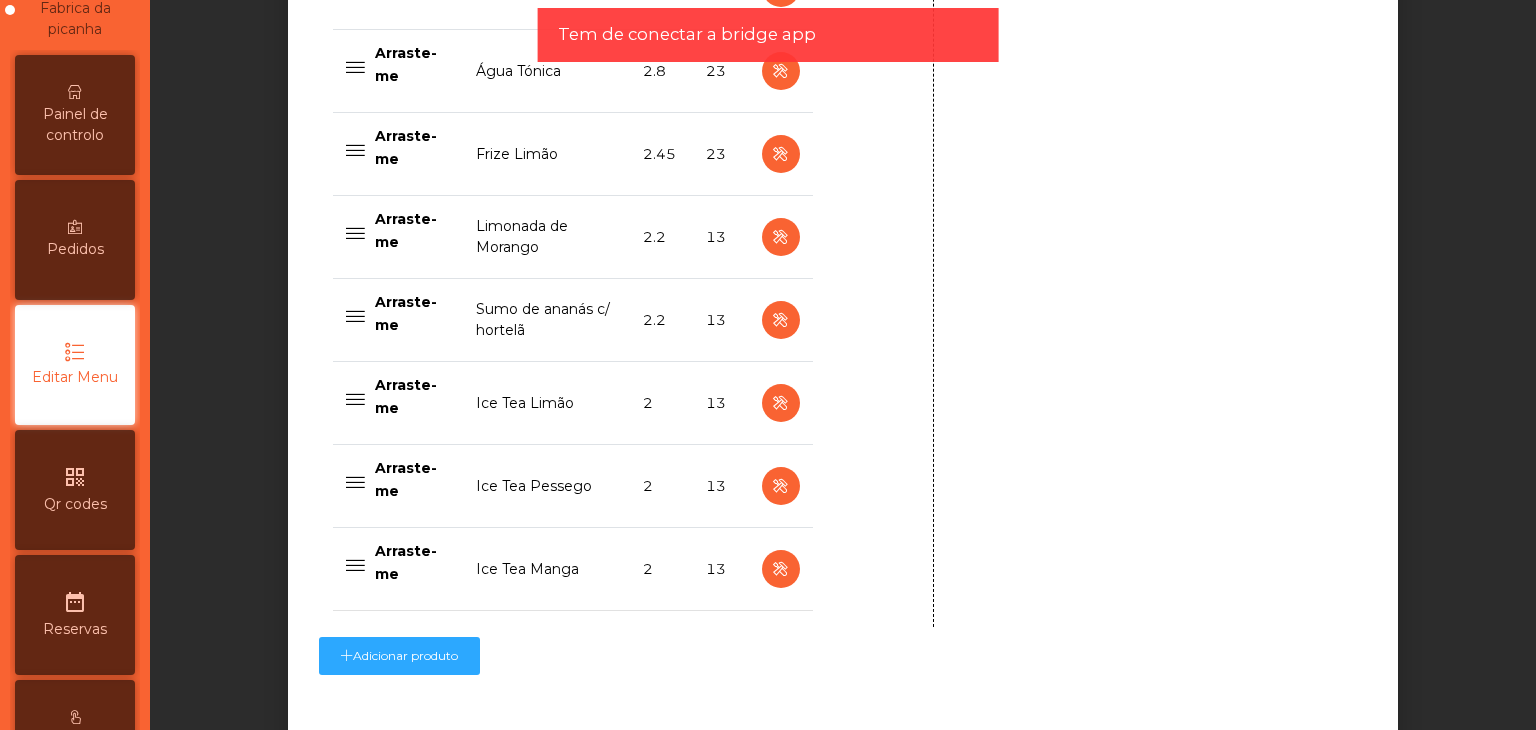 scroll, scrollTop: 2072, scrollLeft: 0, axis: vertical 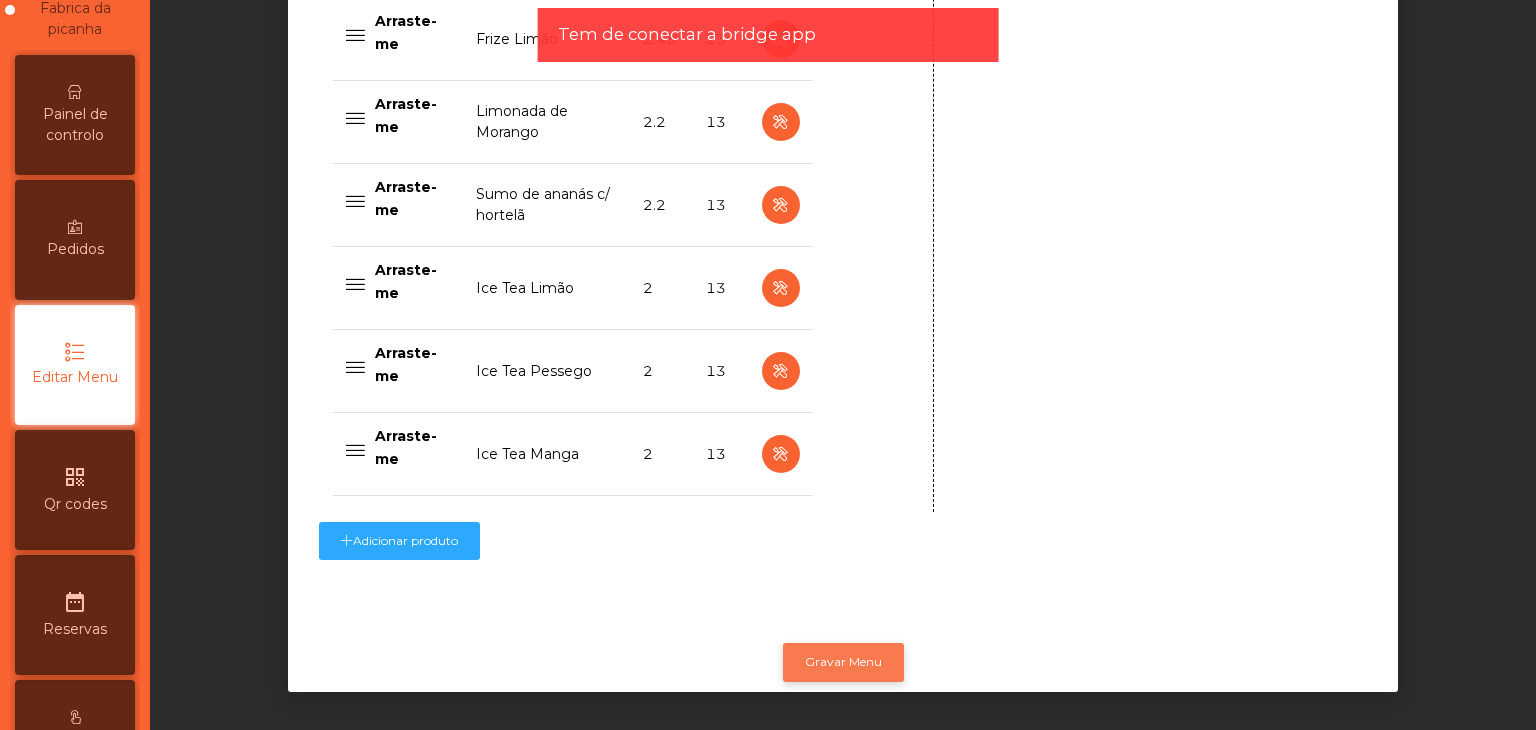 click on "Gravar Menu" at bounding box center (843, 662) 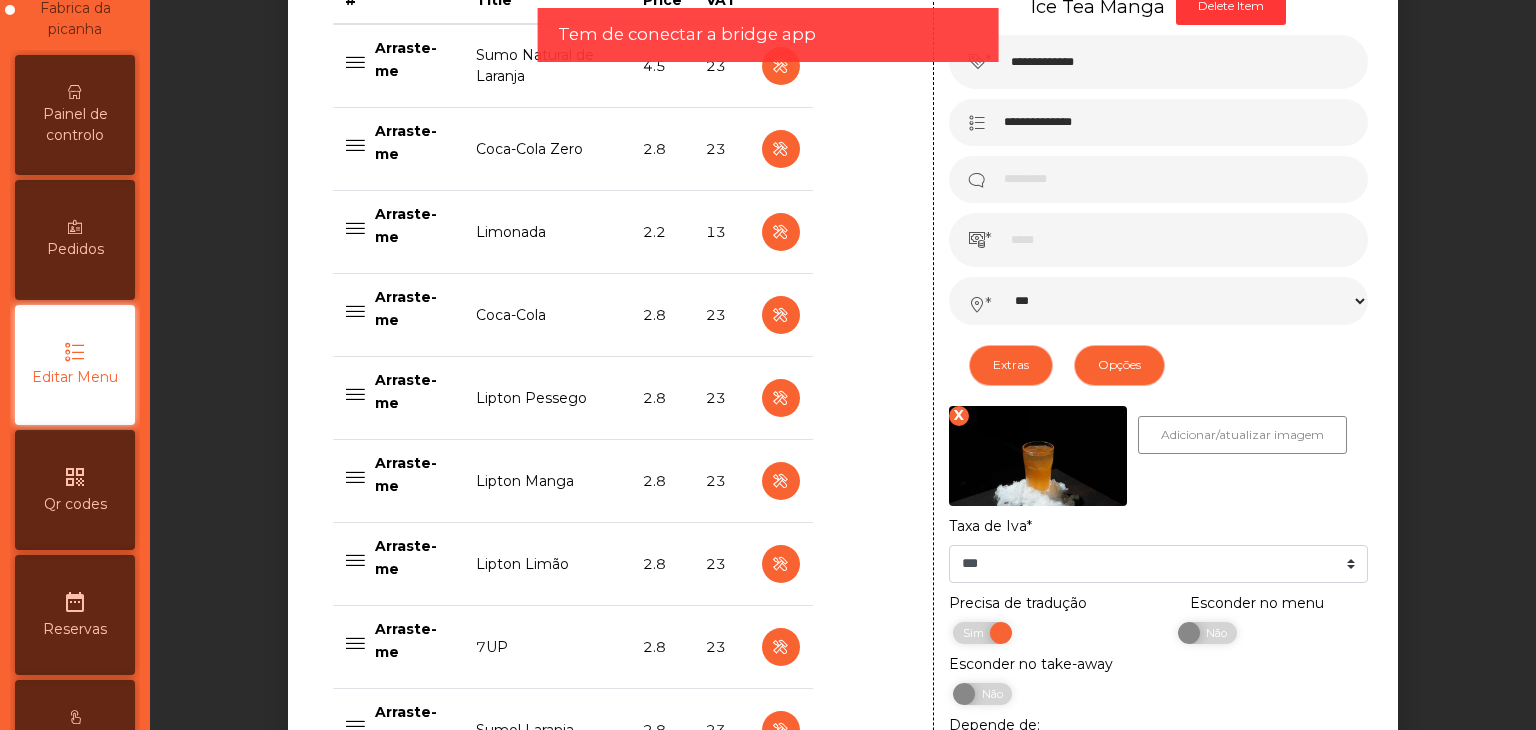 scroll, scrollTop: 672, scrollLeft: 0, axis: vertical 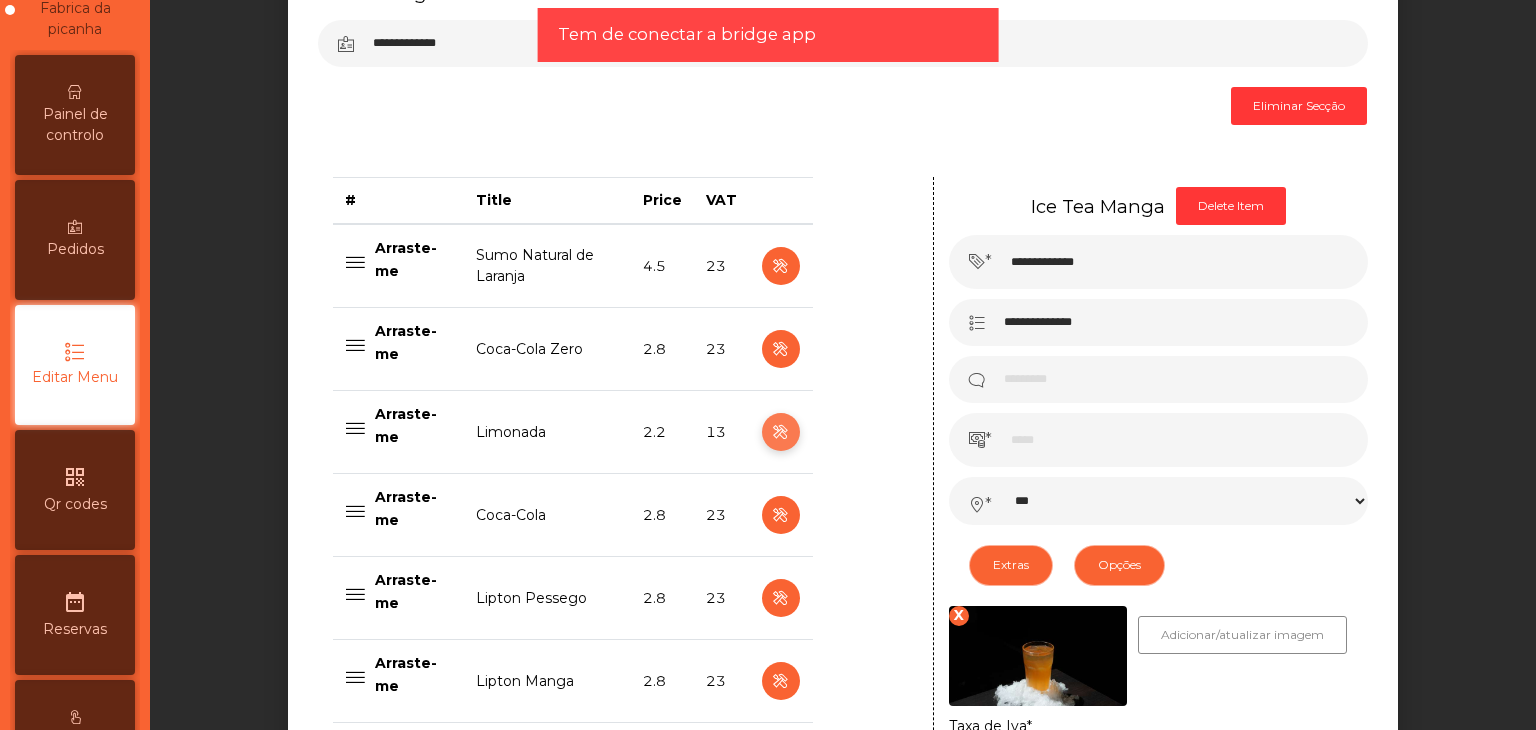 click at bounding box center (781, 432) 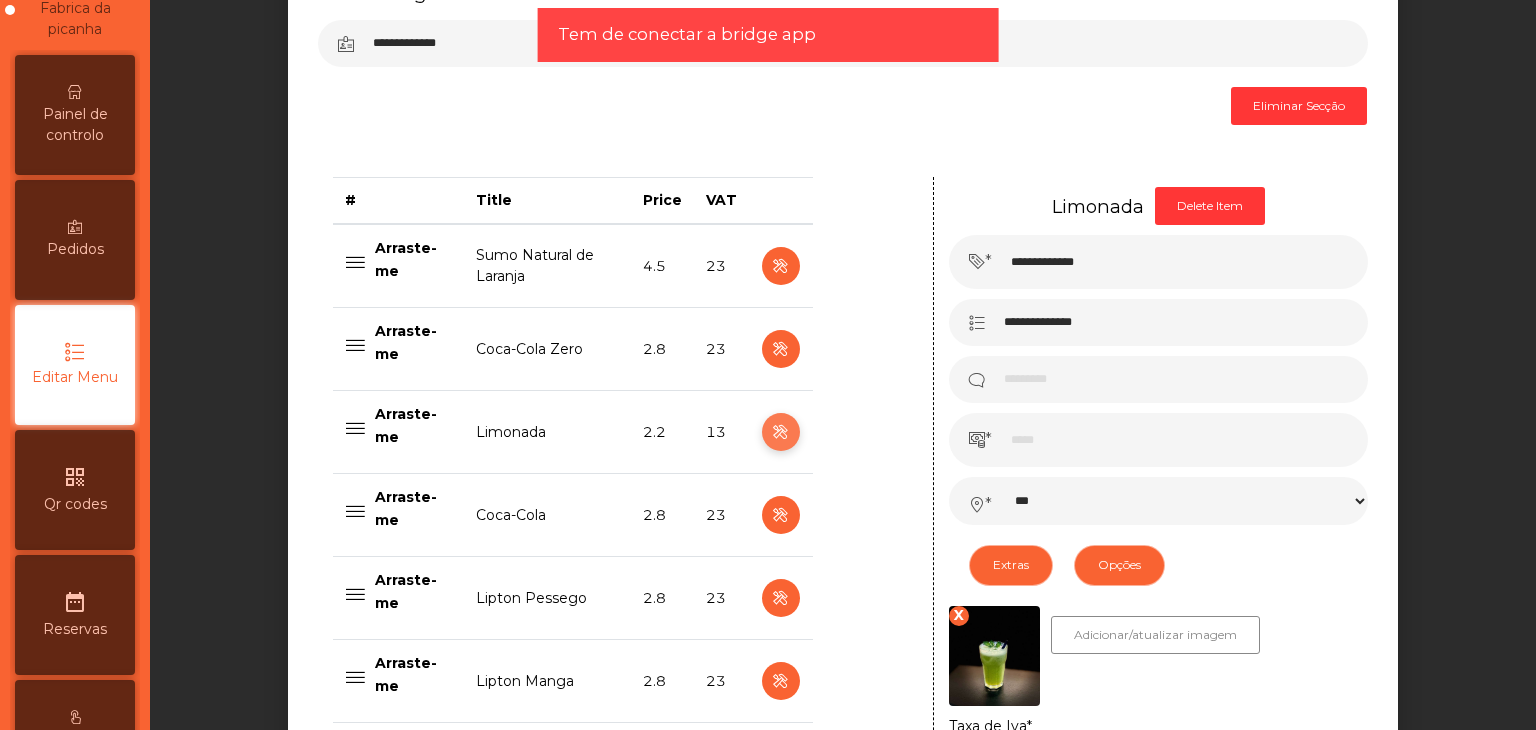 type on "********" 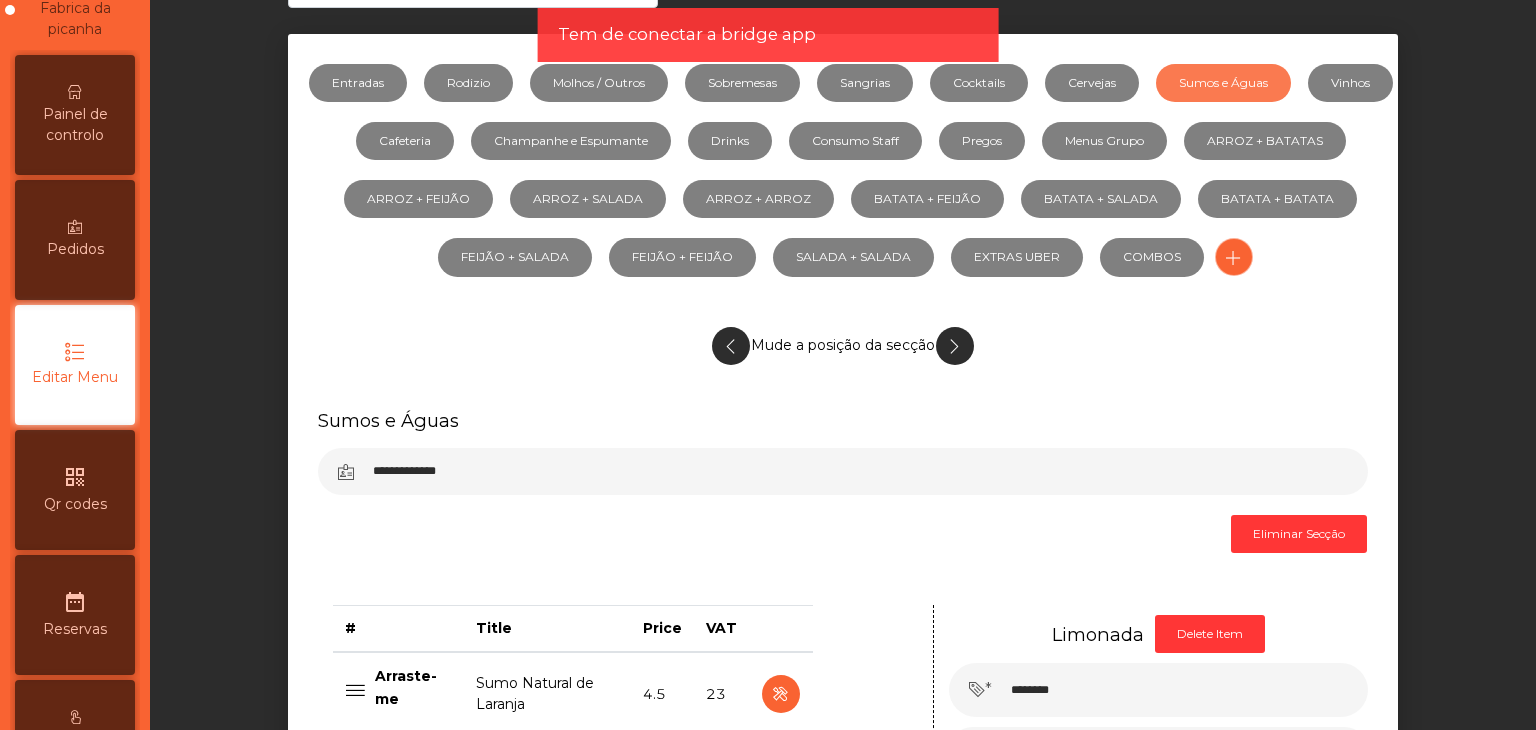 scroll, scrollTop: 72, scrollLeft: 0, axis: vertical 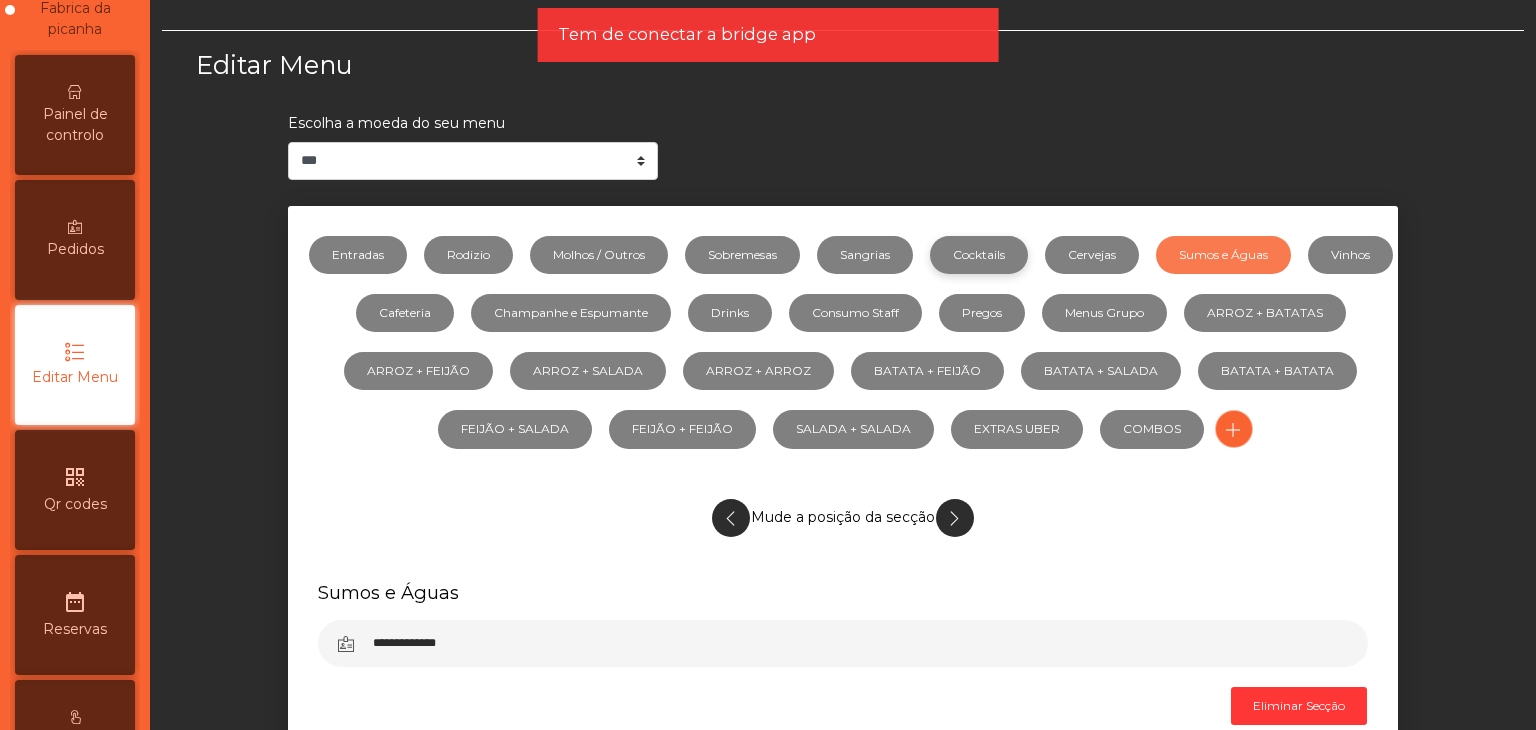 click on "Cocktails" at bounding box center [979, 255] 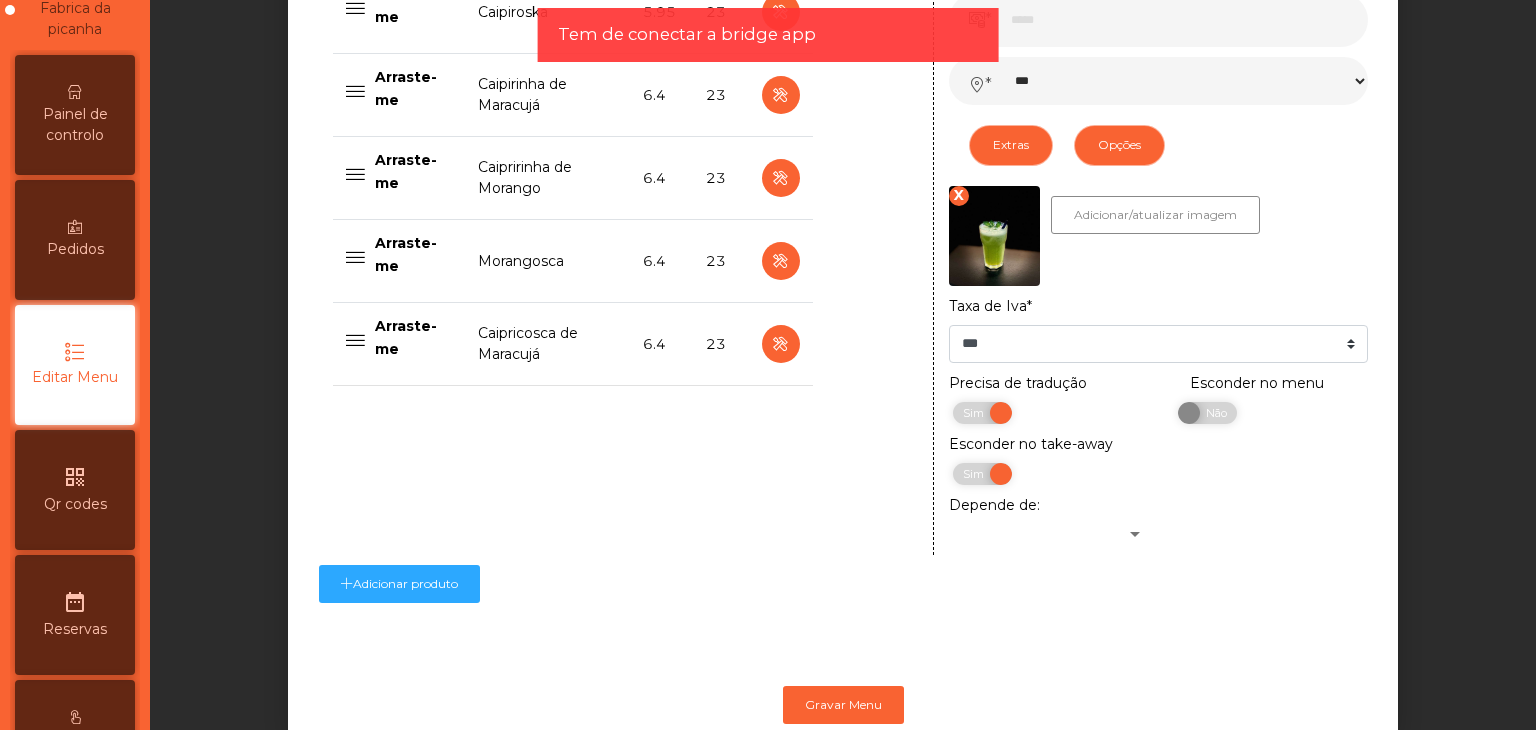 scroll, scrollTop: 1057, scrollLeft: 0, axis: vertical 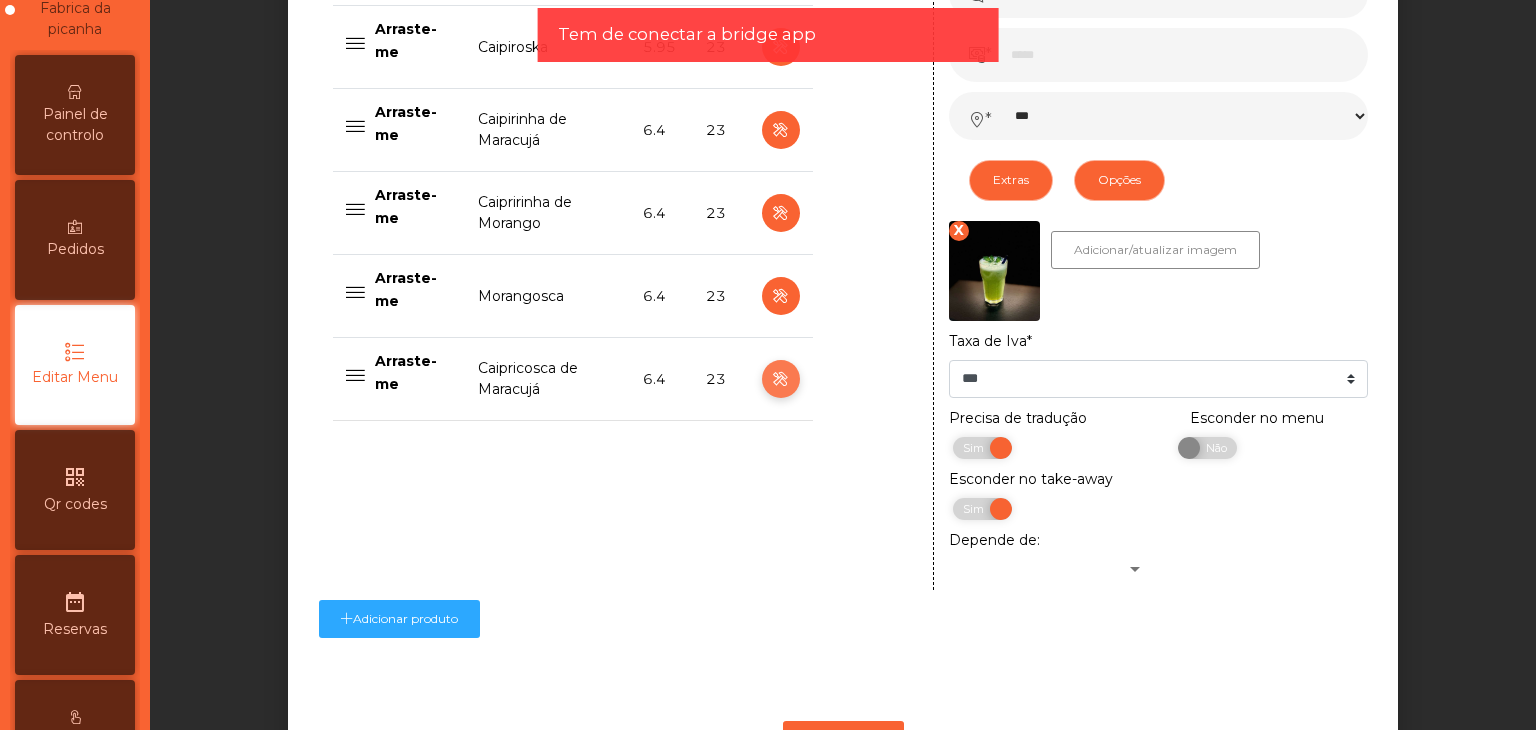 drag, startPoint x: 780, startPoint y: 389, endPoint x: 784, endPoint y: 365, distance: 24.33105 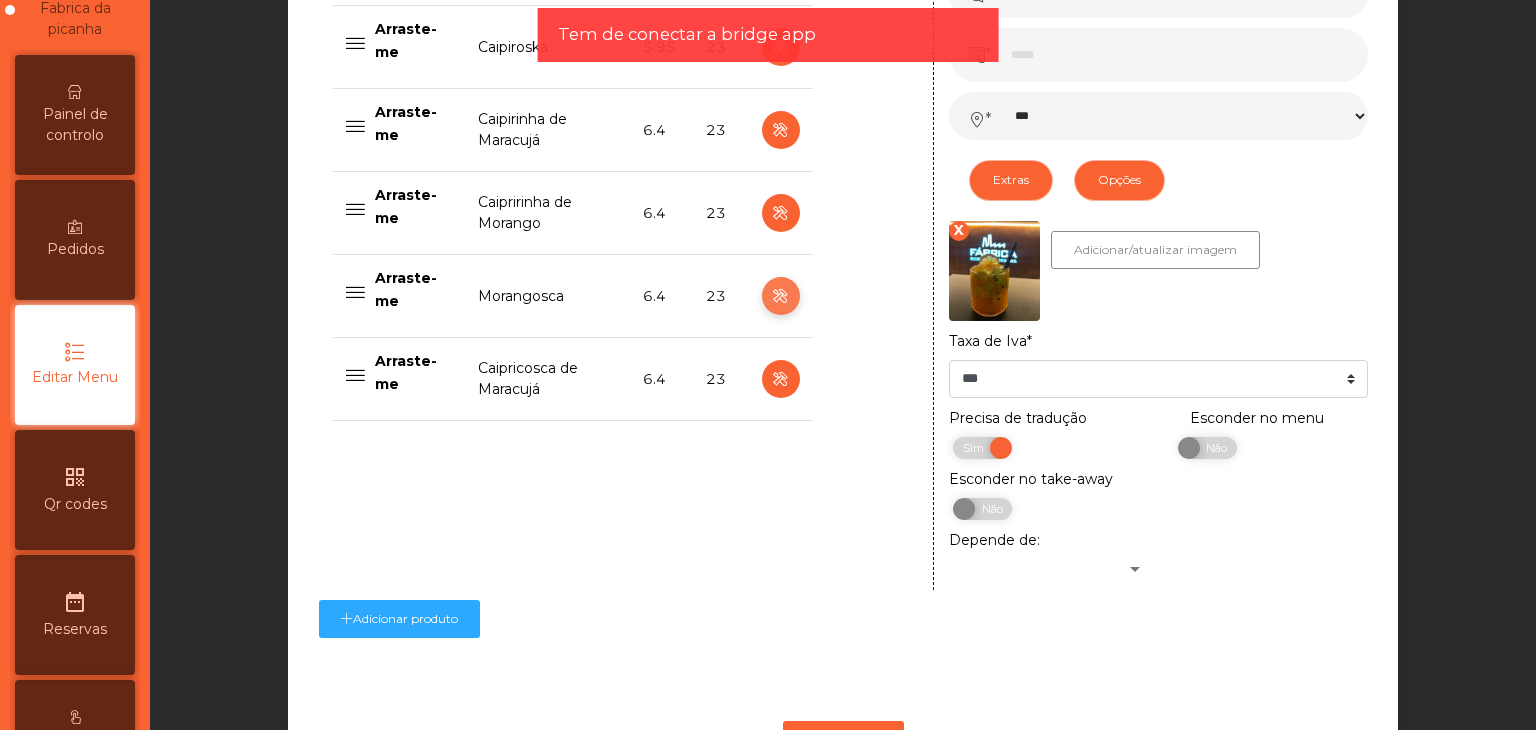 click at bounding box center [781, 296] 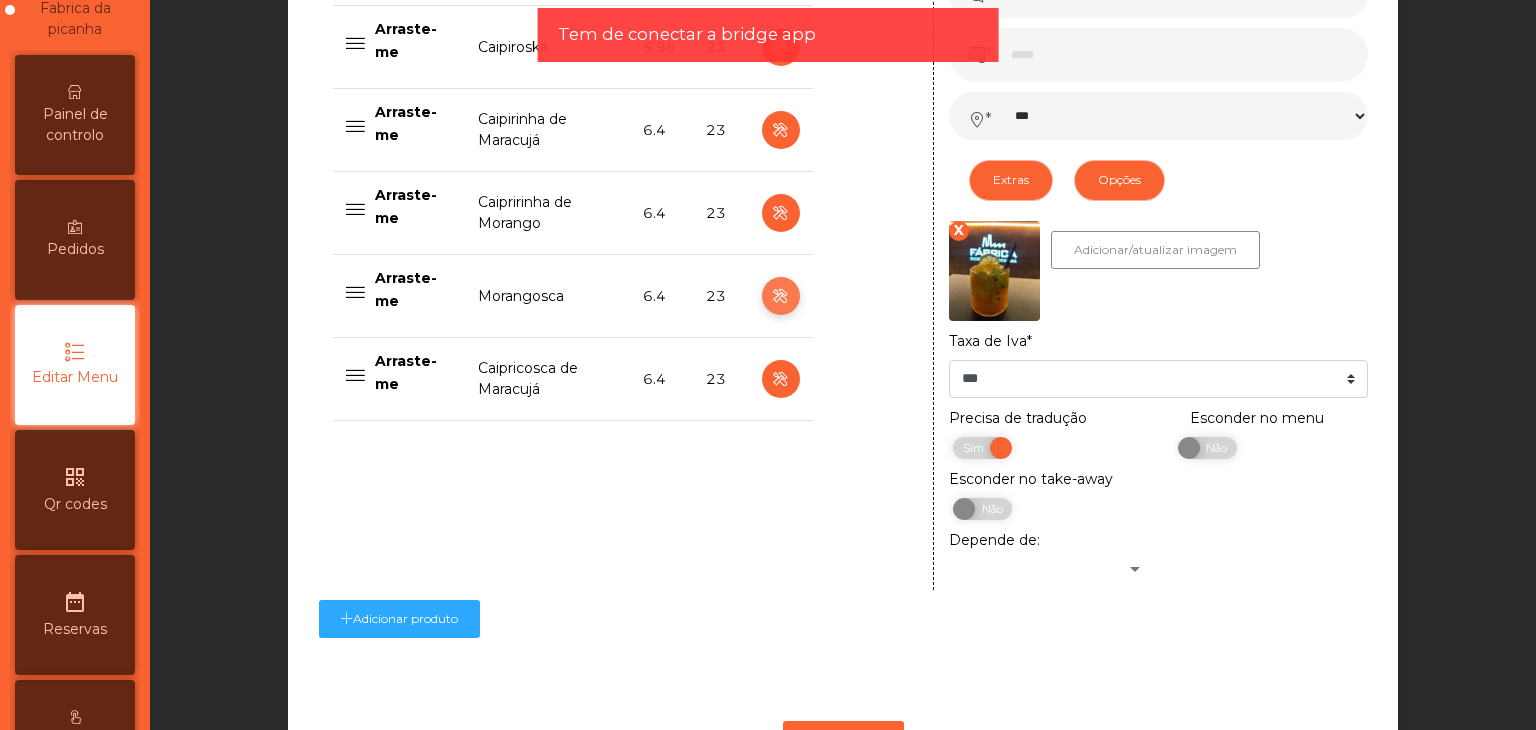 click at bounding box center (780, 296) 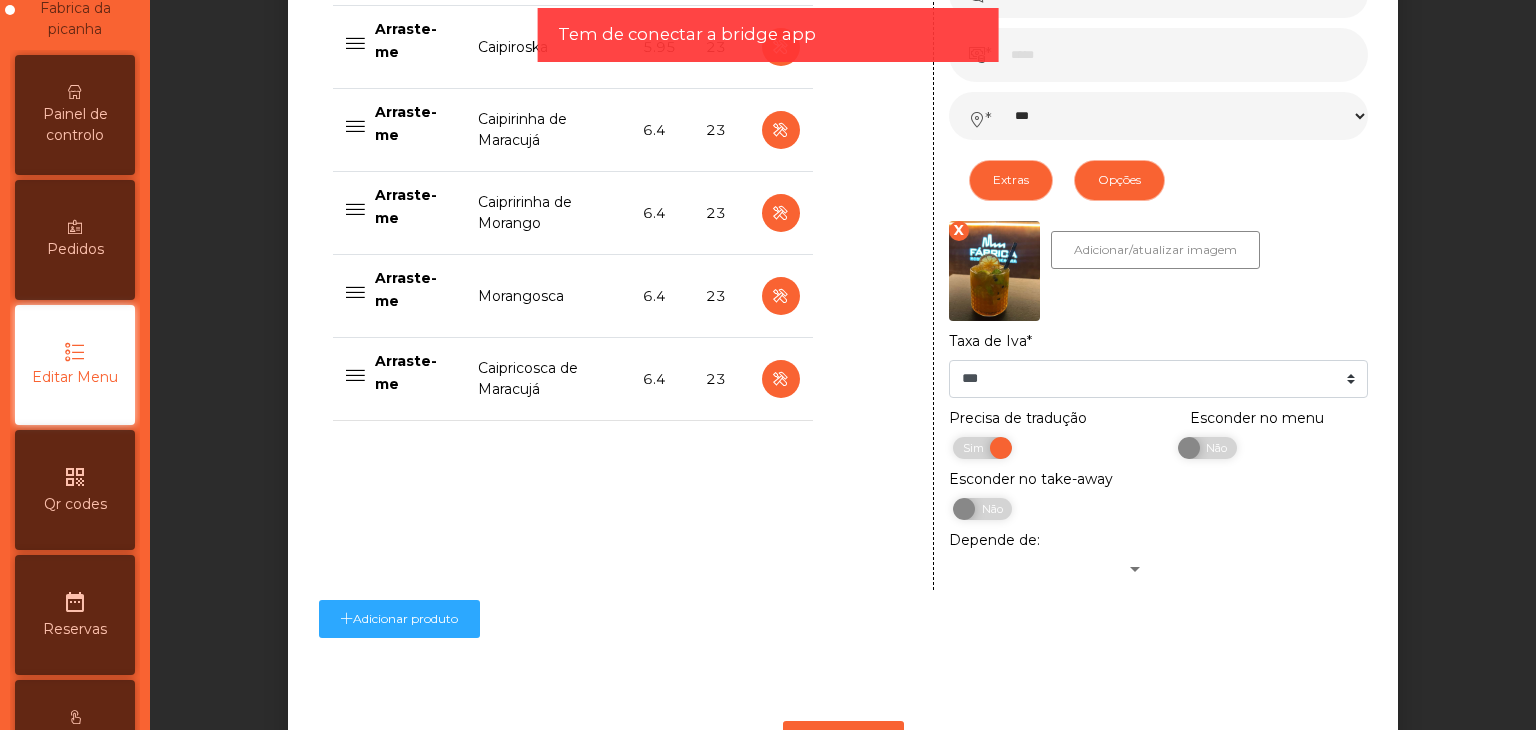click at bounding box center [781, 213] 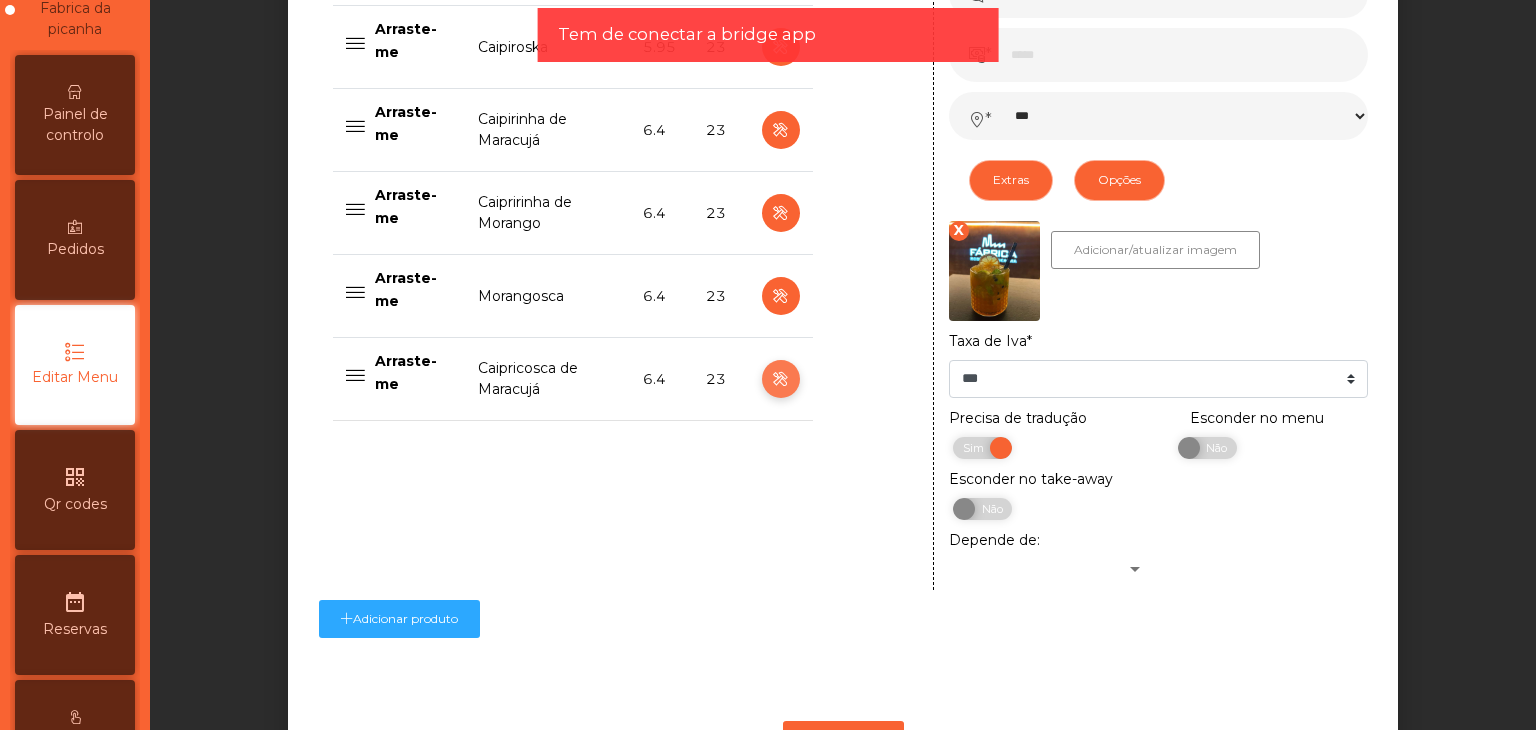 click at bounding box center [780, 379] 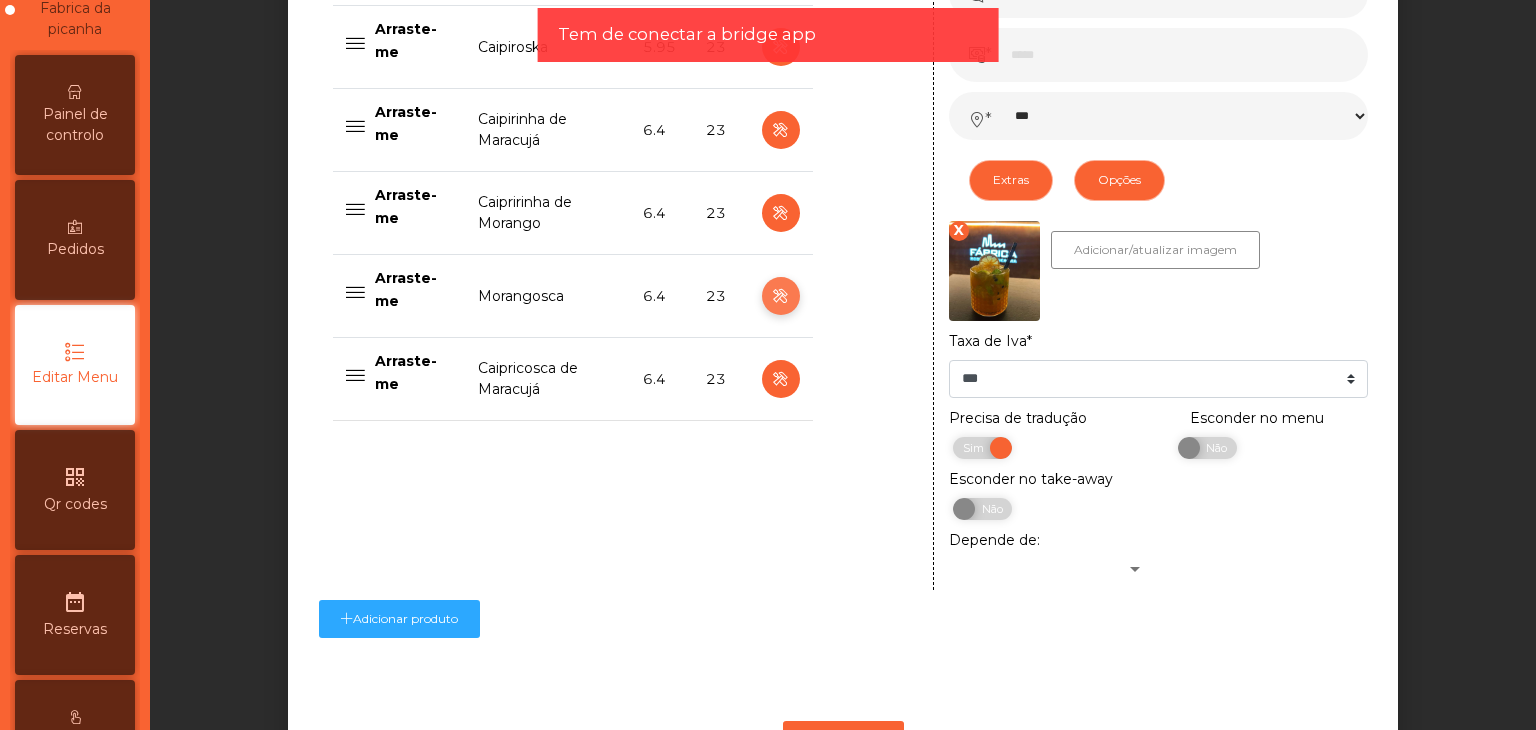 click at bounding box center (780, 296) 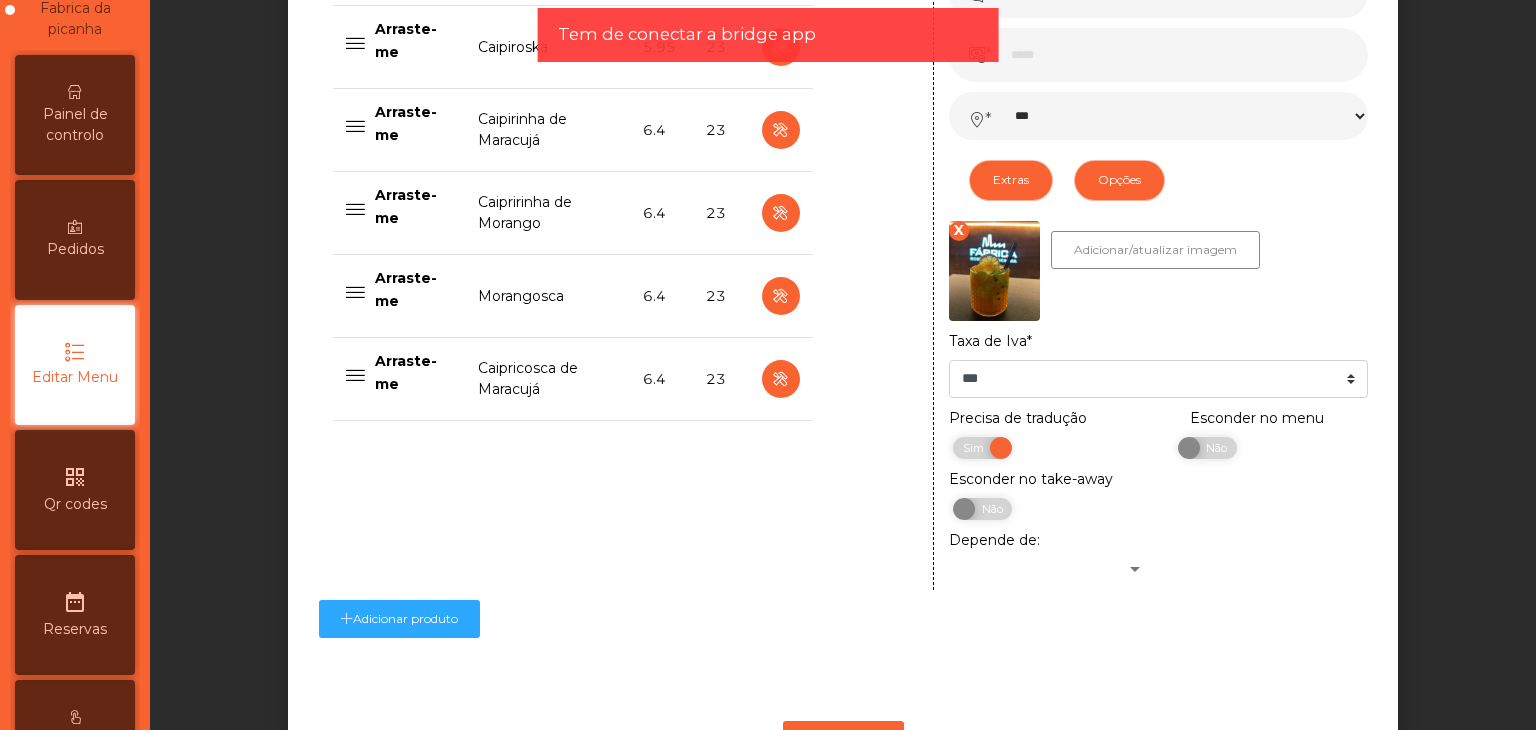 click at bounding box center (781, 213) 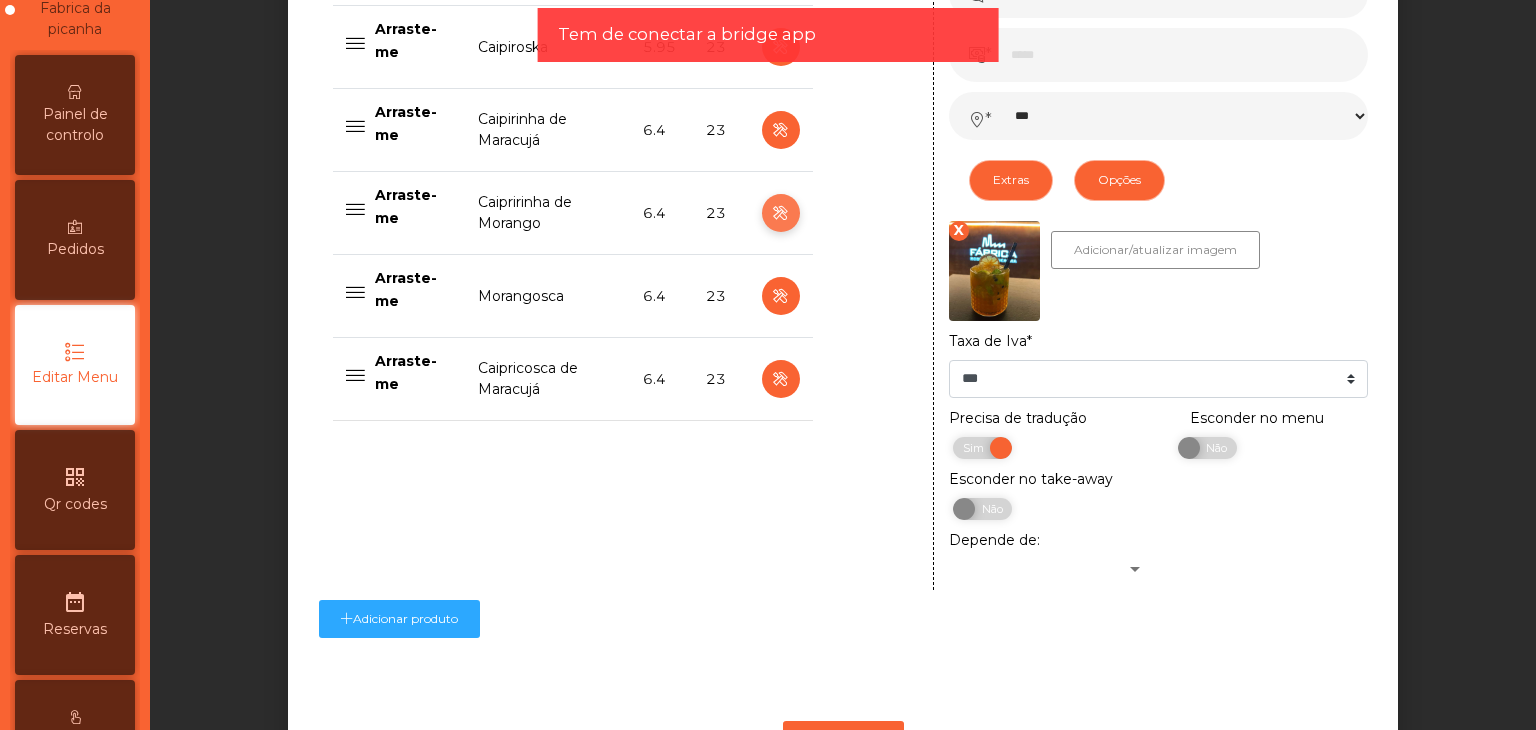 click at bounding box center [780, 213] 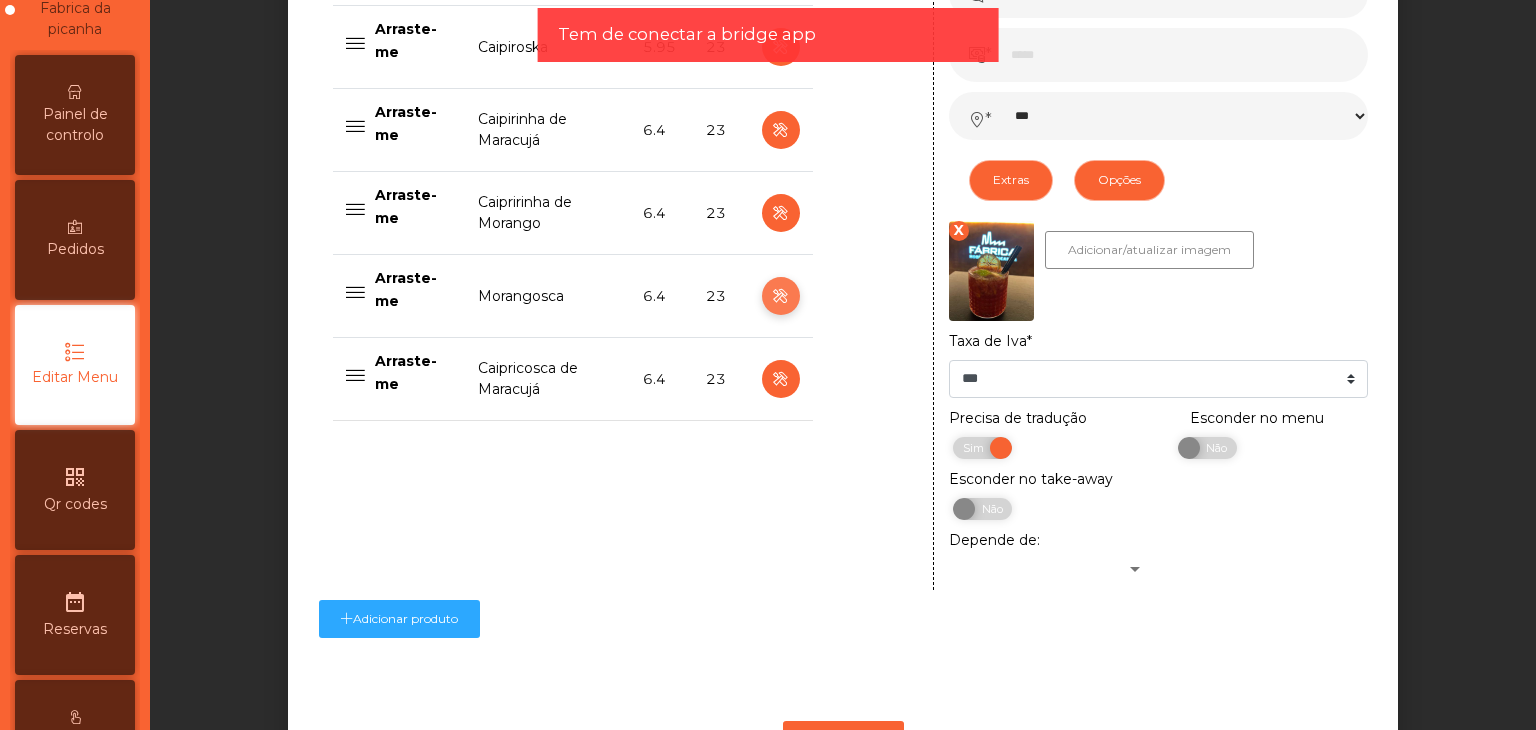 click at bounding box center [780, 296] 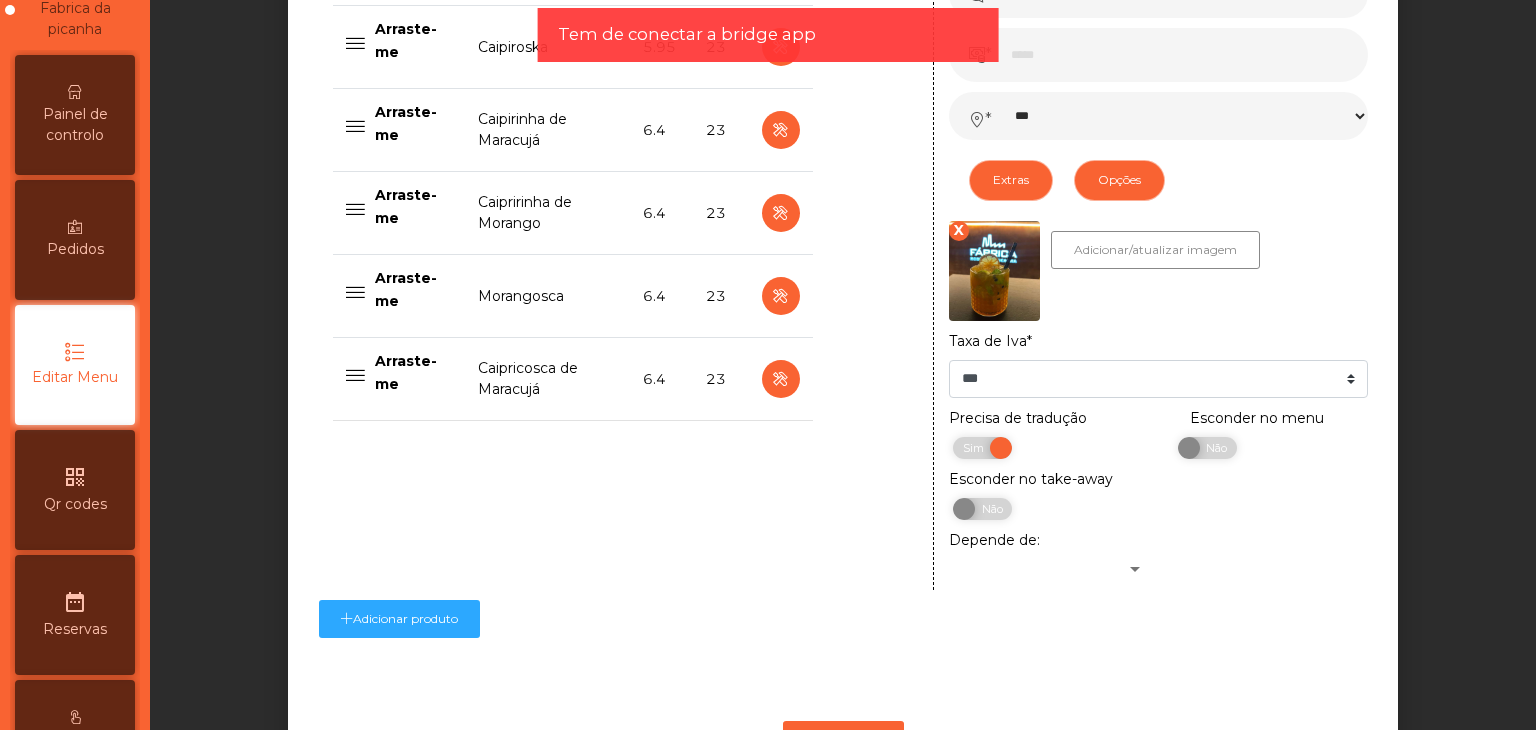 click at bounding box center (994, 271) 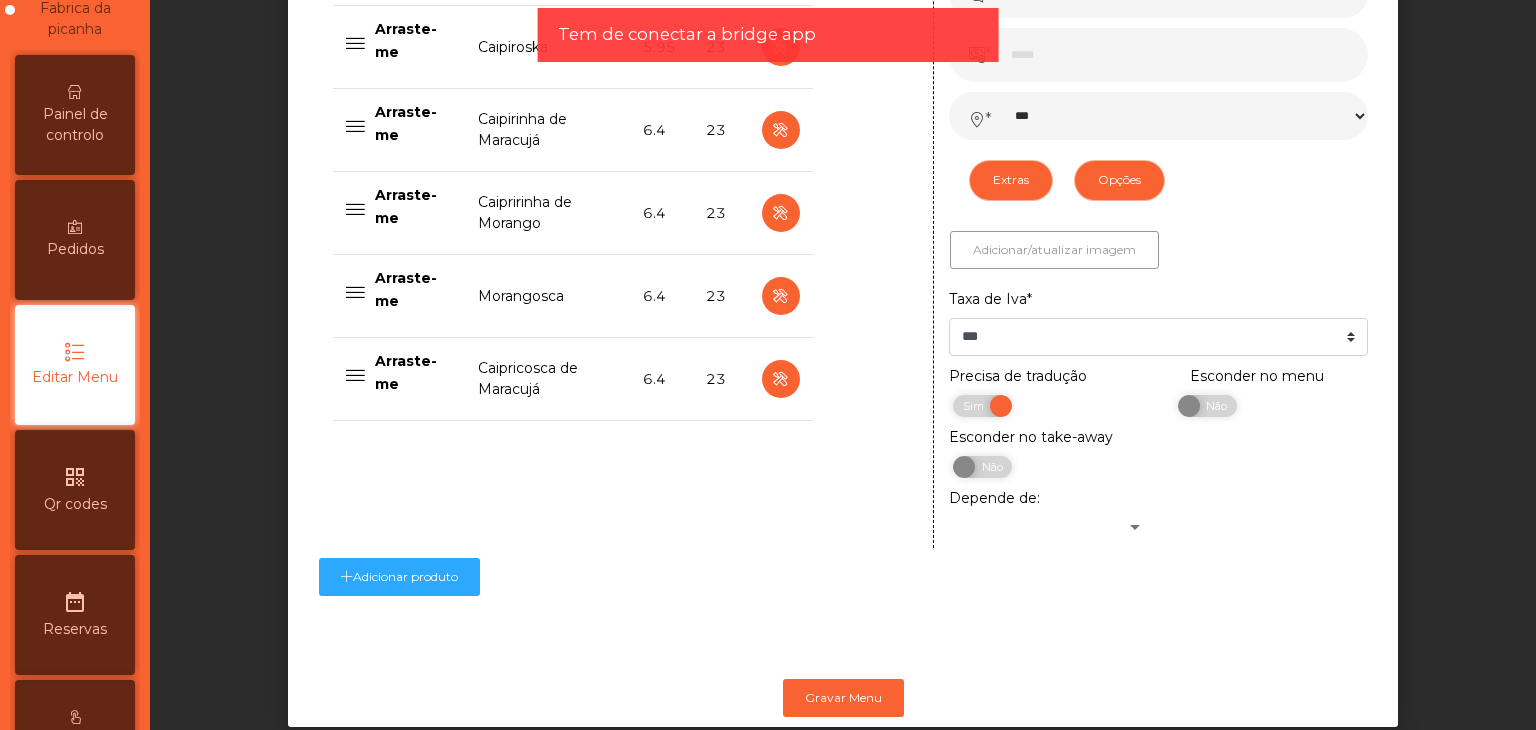 click on "Adicionar/atualizar imagem" at bounding box center (1054, 250) 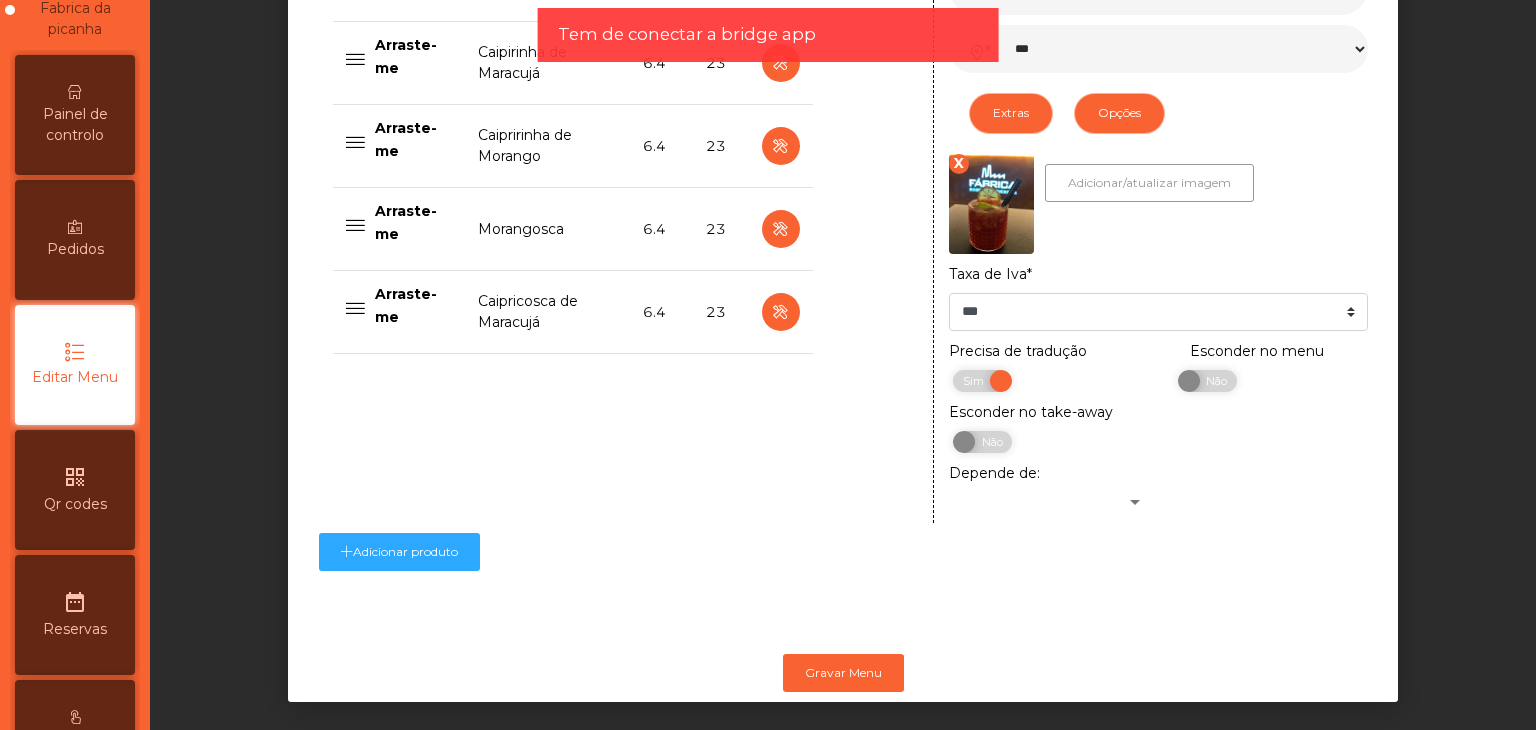 scroll, scrollTop: 1157, scrollLeft: 0, axis: vertical 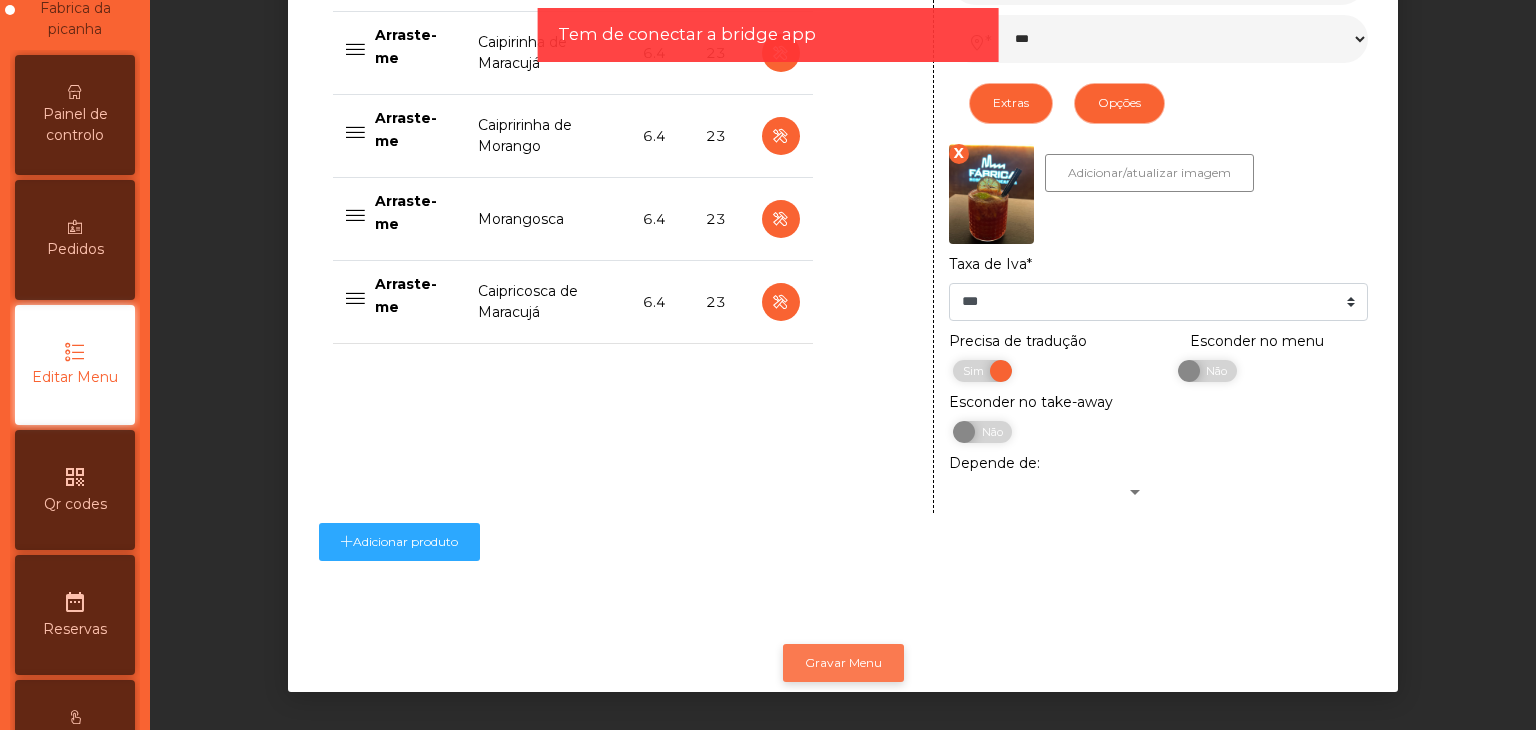 click on "Gravar Menu" at bounding box center (843, 663) 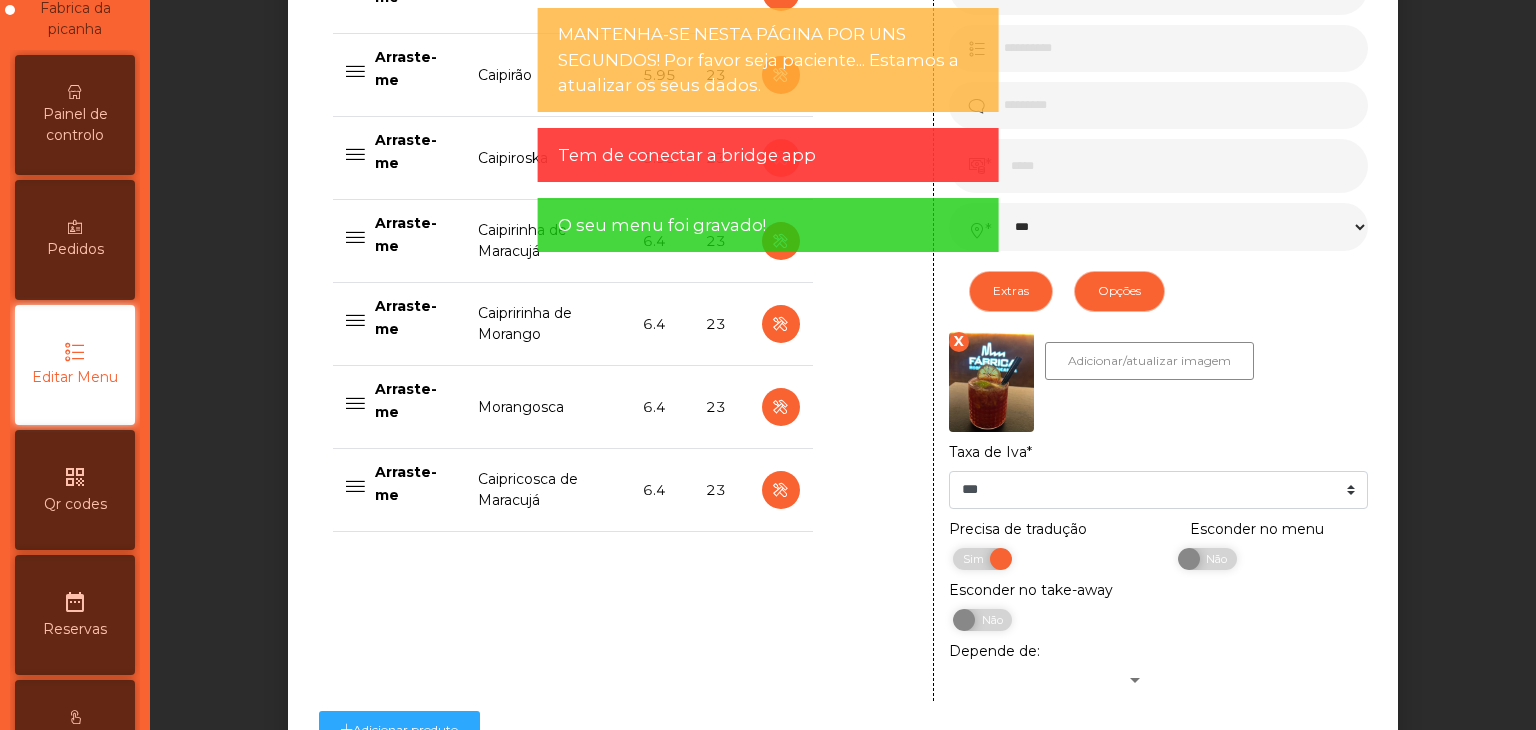 scroll, scrollTop: 857, scrollLeft: 0, axis: vertical 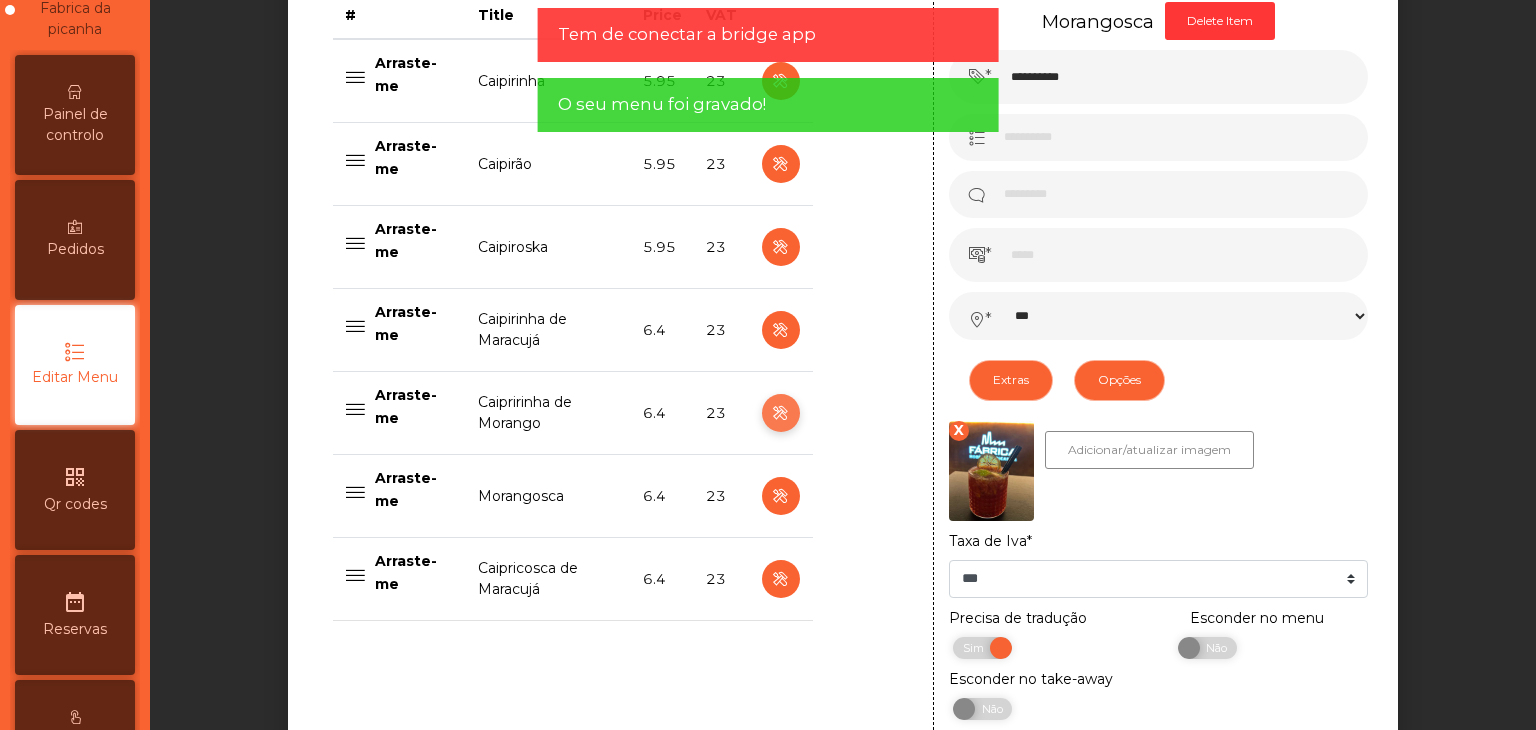 click at bounding box center (780, 413) 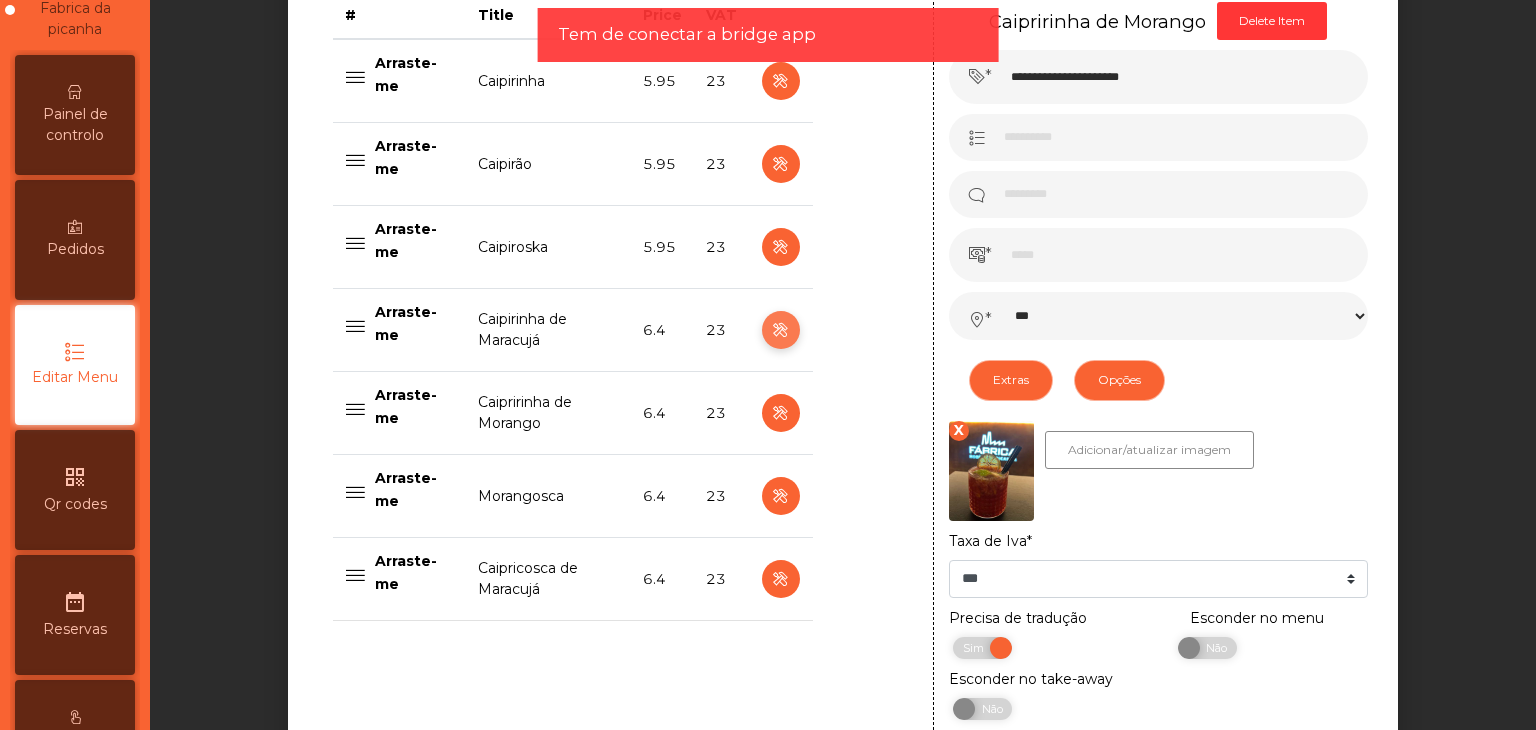 click at bounding box center (780, 330) 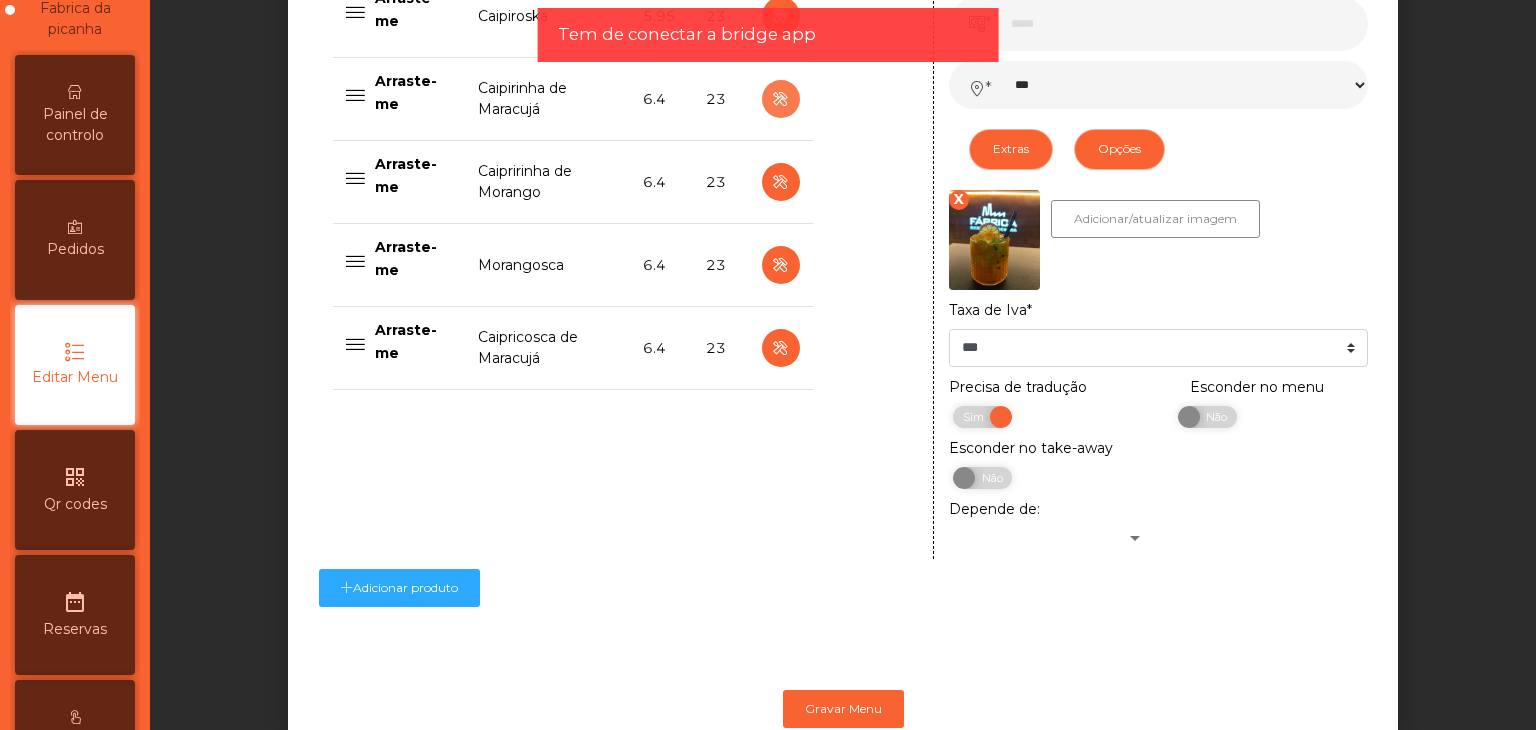 scroll, scrollTop: 1157, scrollLeft: 0, axis: vertical 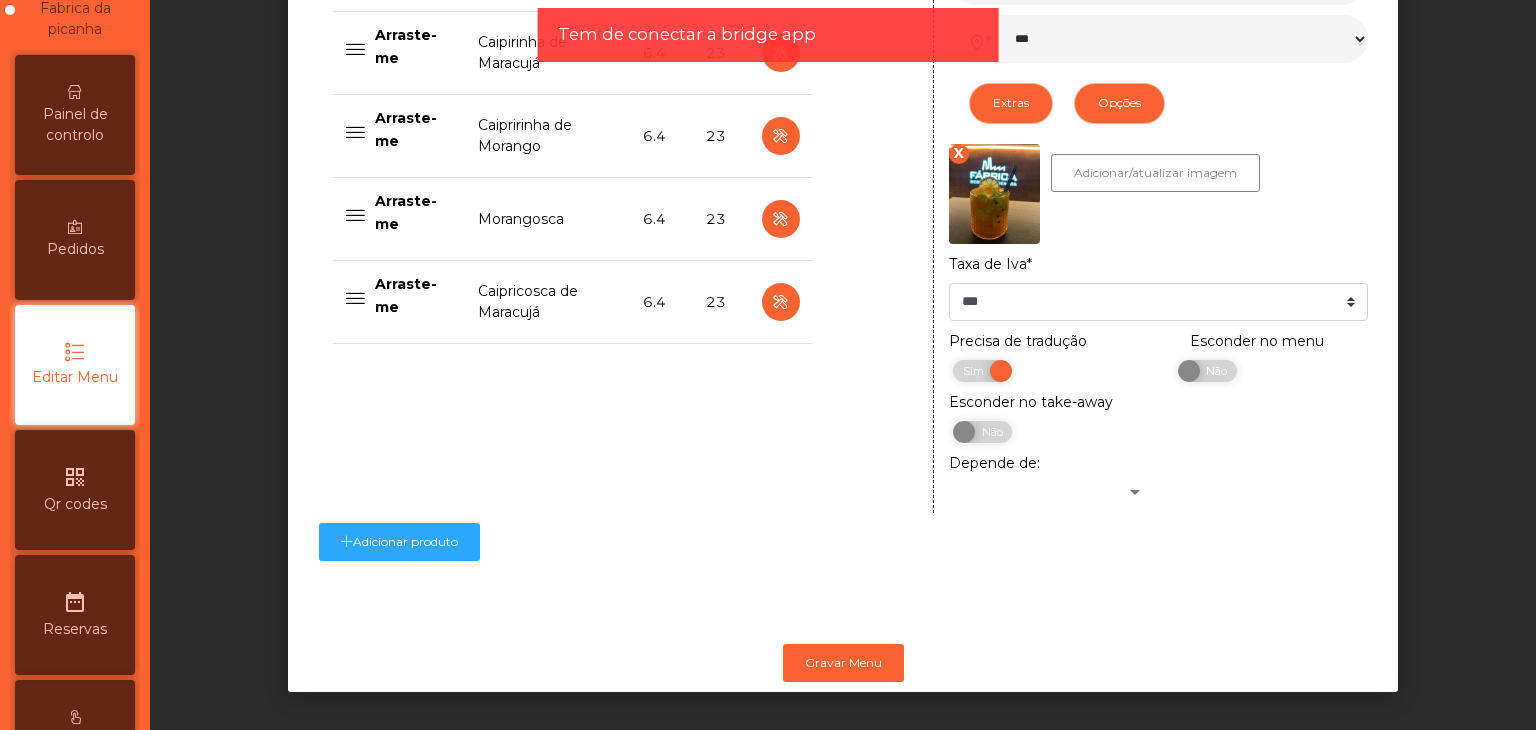 click on "Gravar Menu" at bounding box center (843, 663) 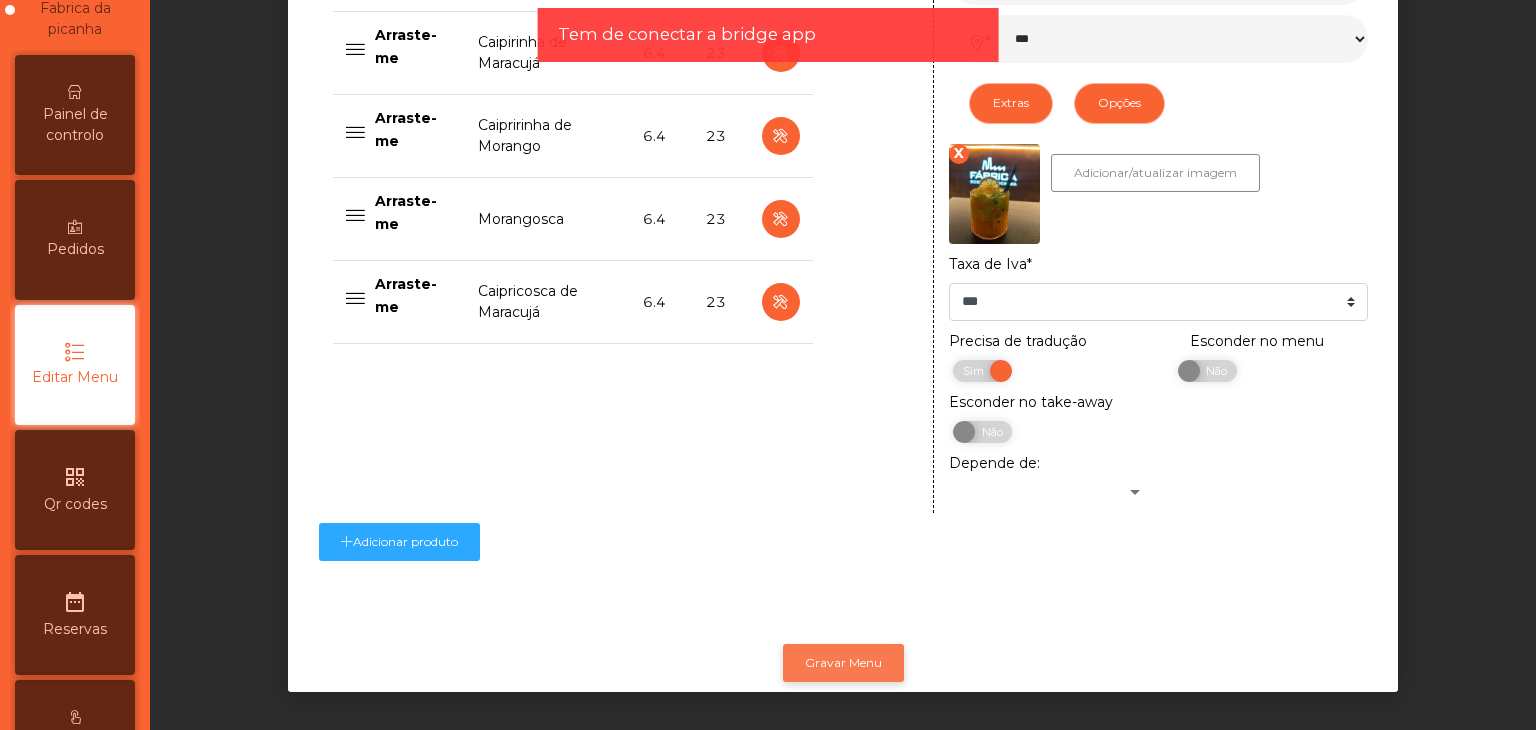 click on "Gravar Menu" at bounding box center [843, 663] 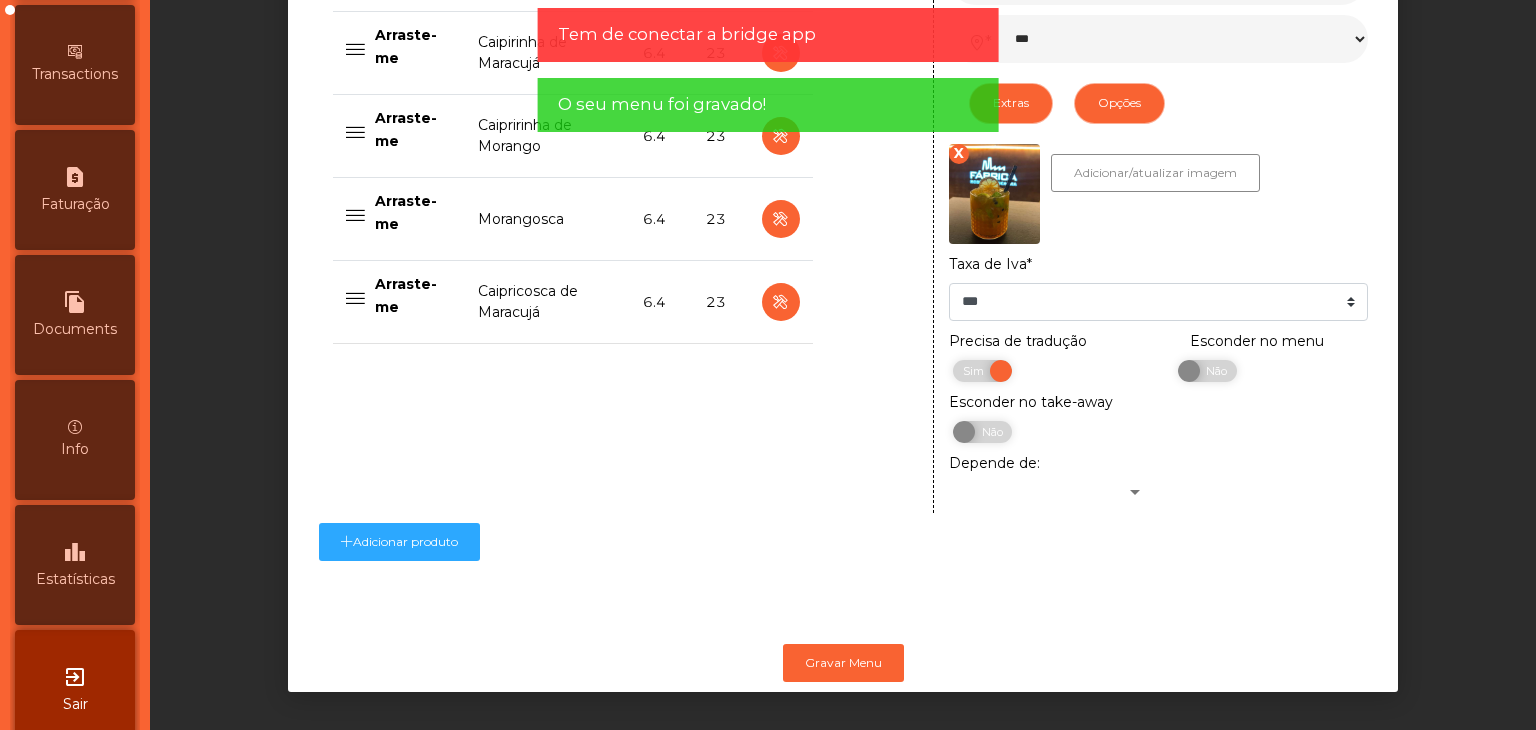 click on "exit_to_app  Sair" at bounding box center (75, 690) 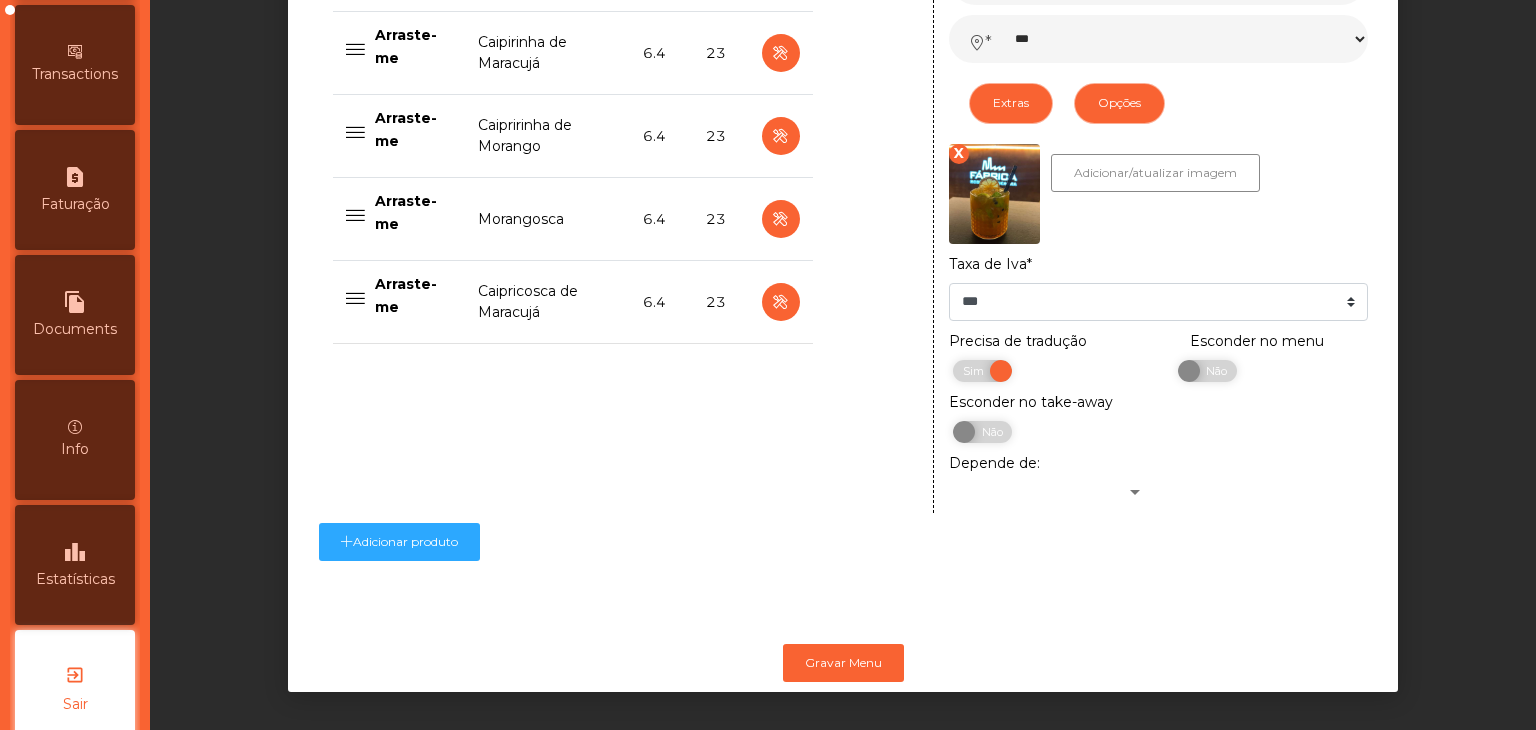 scroll, scrollTop: 985, scrollLeft: 0, axis: vertical 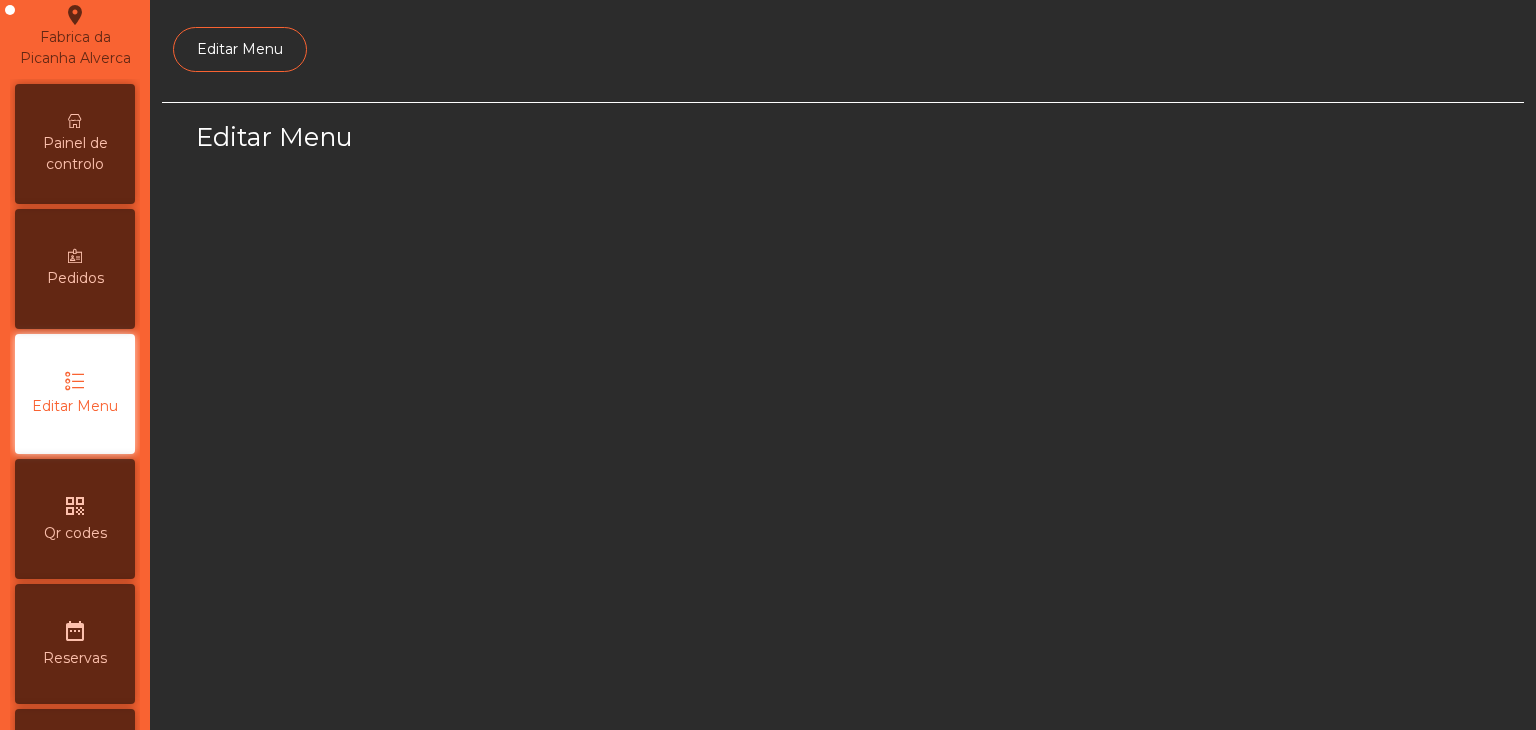 select on "*" 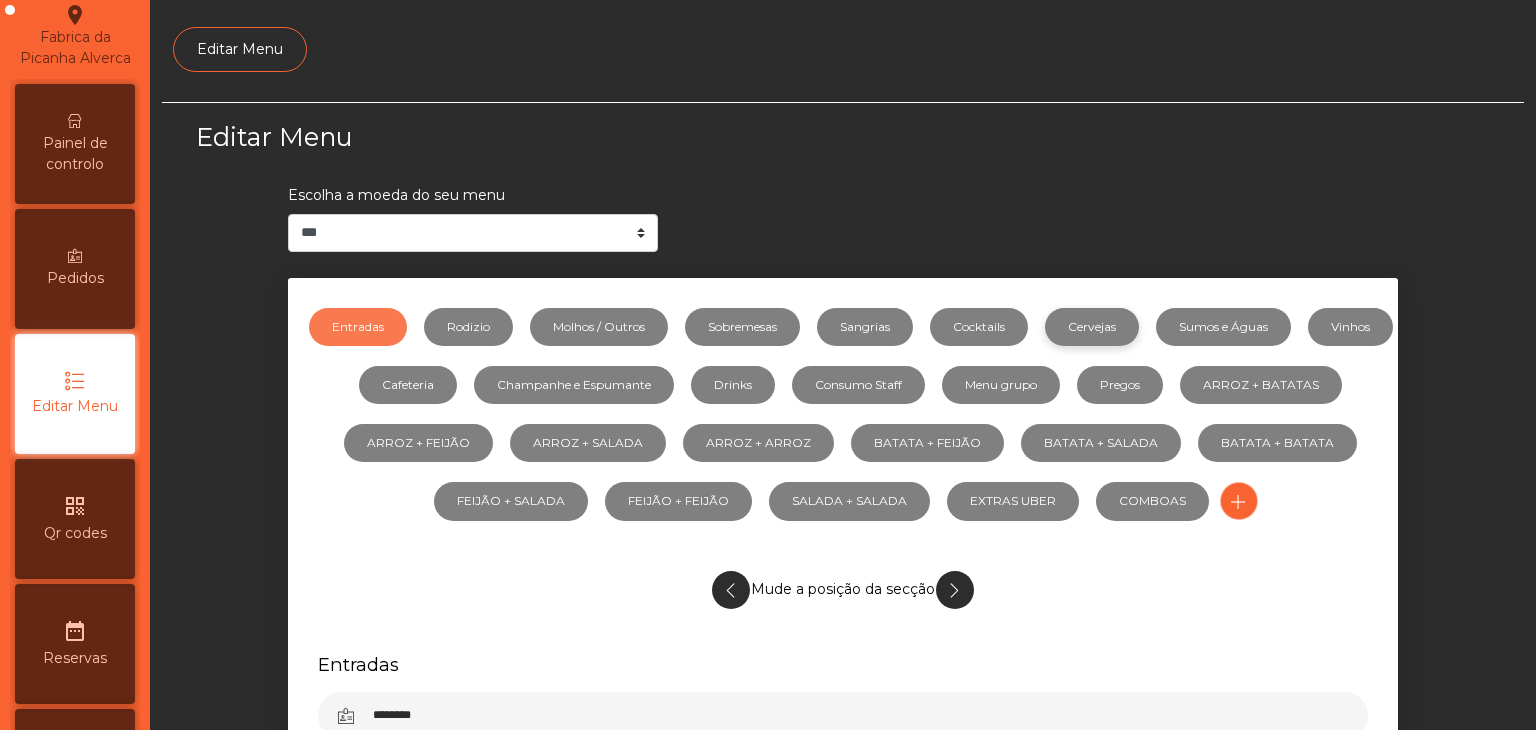 click on "Cervejas" at bounding box center [1092, 327] 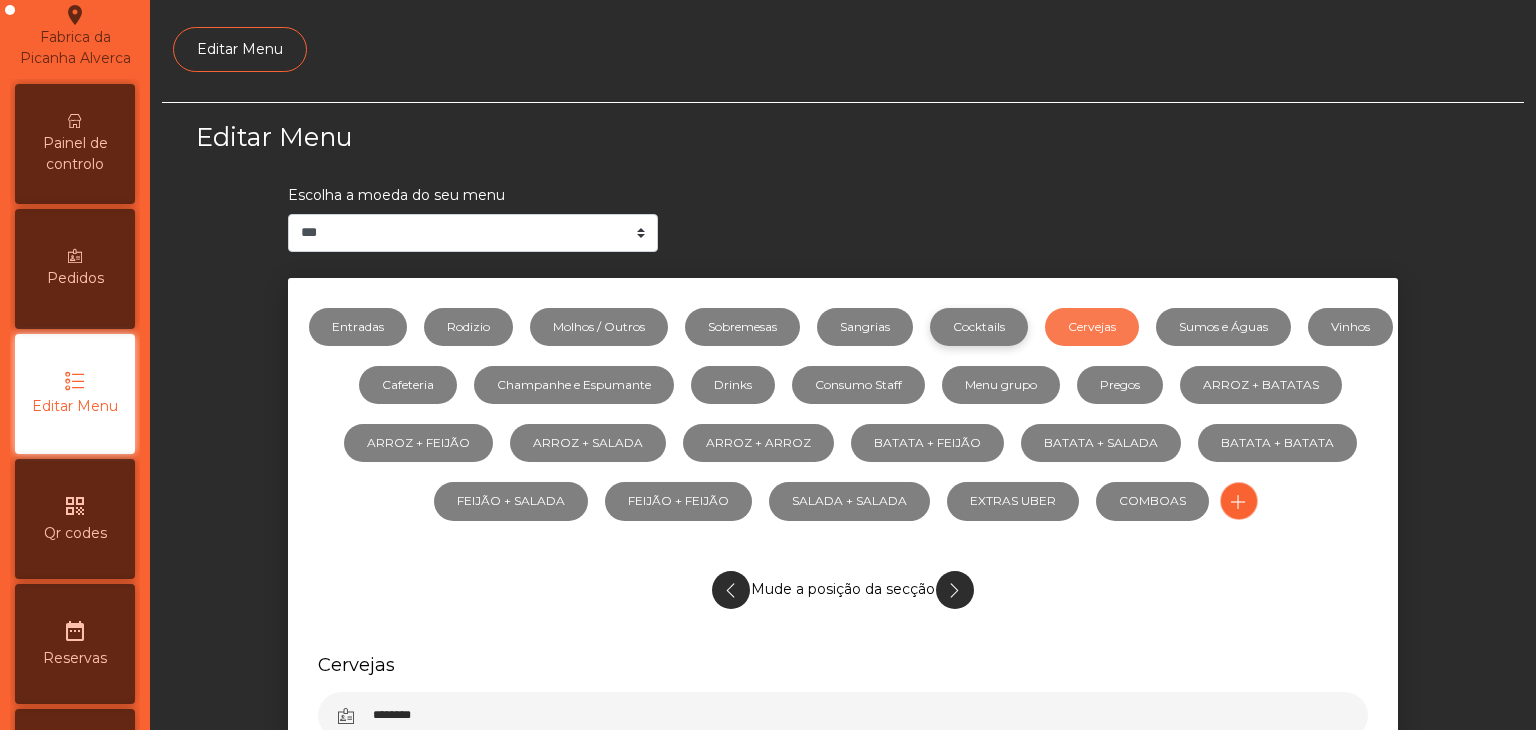 click on "Cocktails" at bounding box center (979, 327) 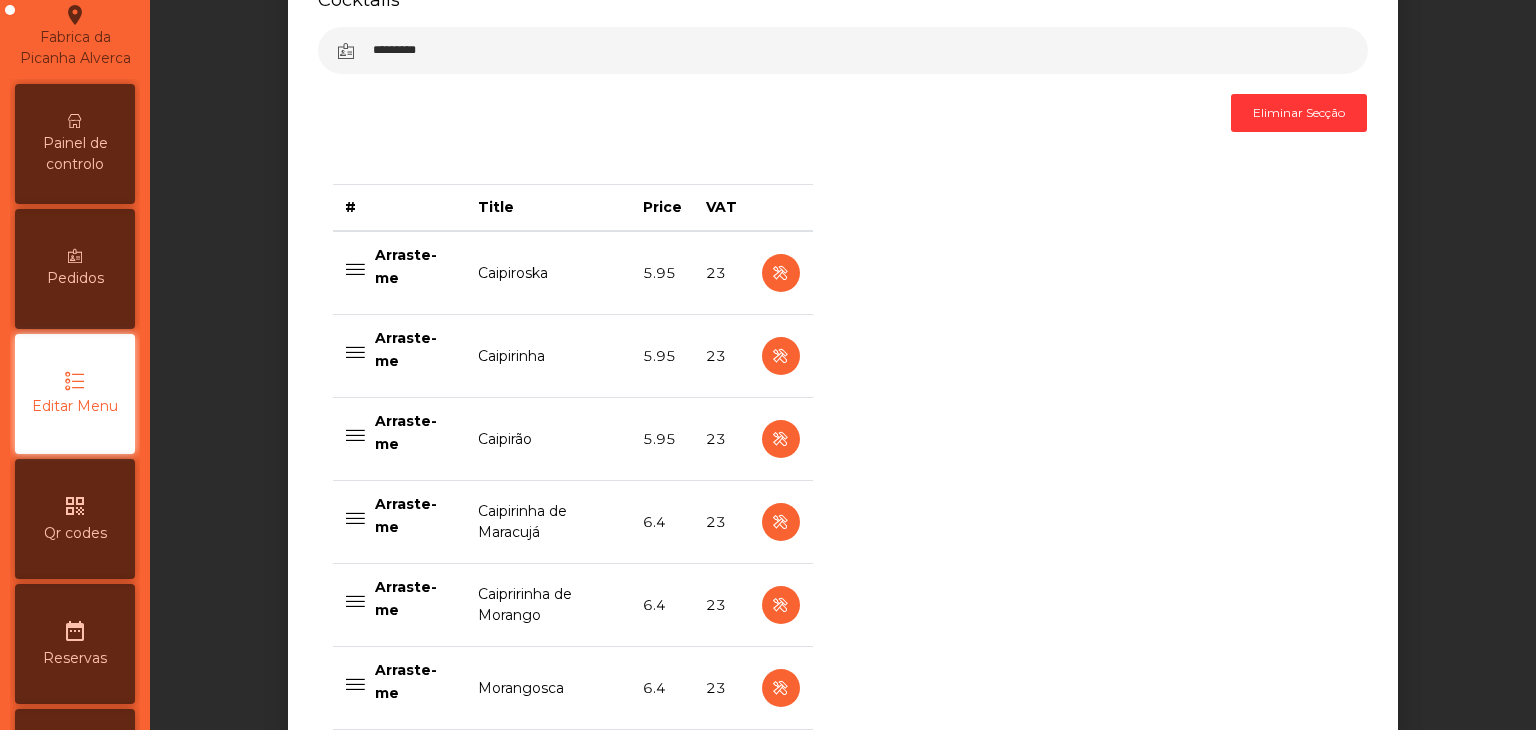 scroll, scrollTop: 700, scrollLeft: 0, axis: vertical 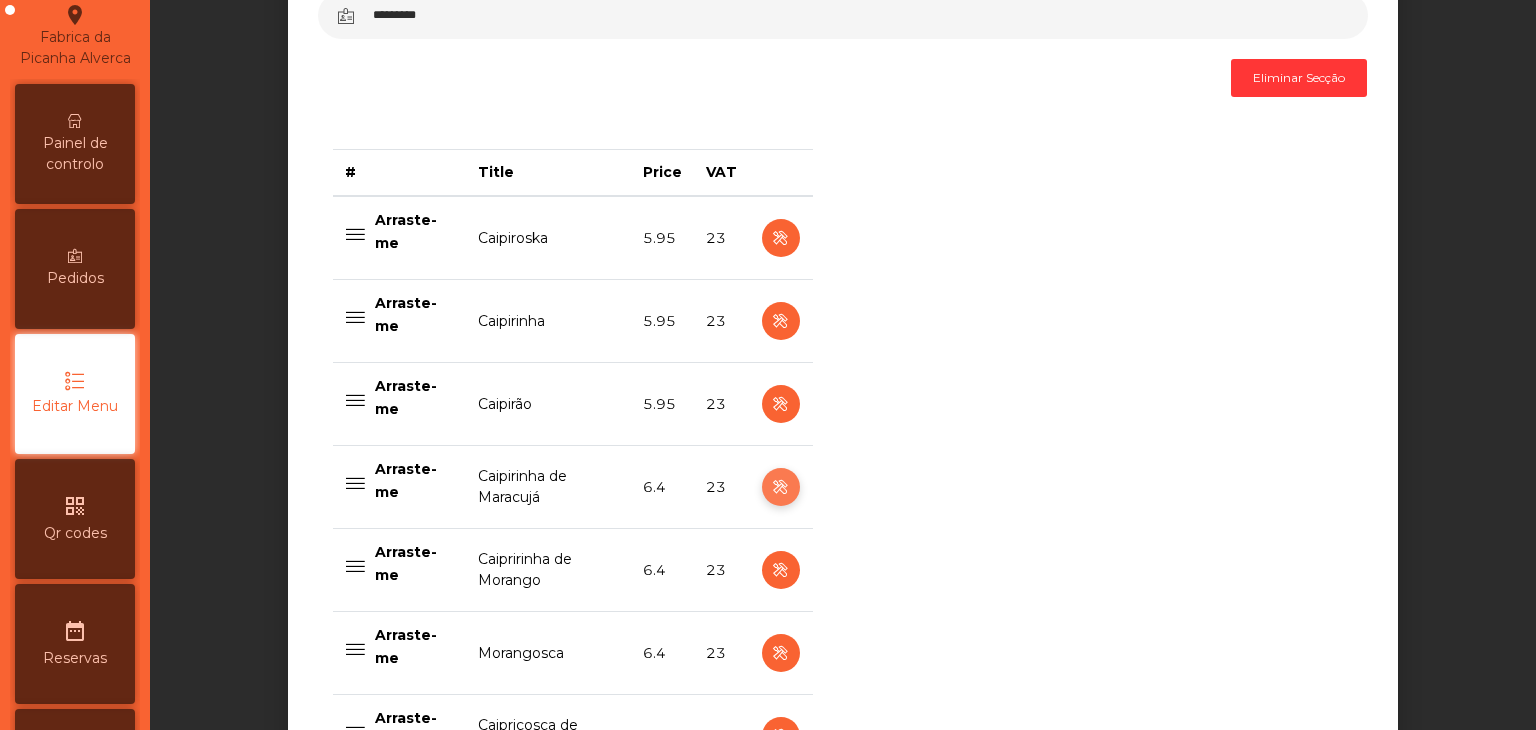 click at bounding box center (781, 487) 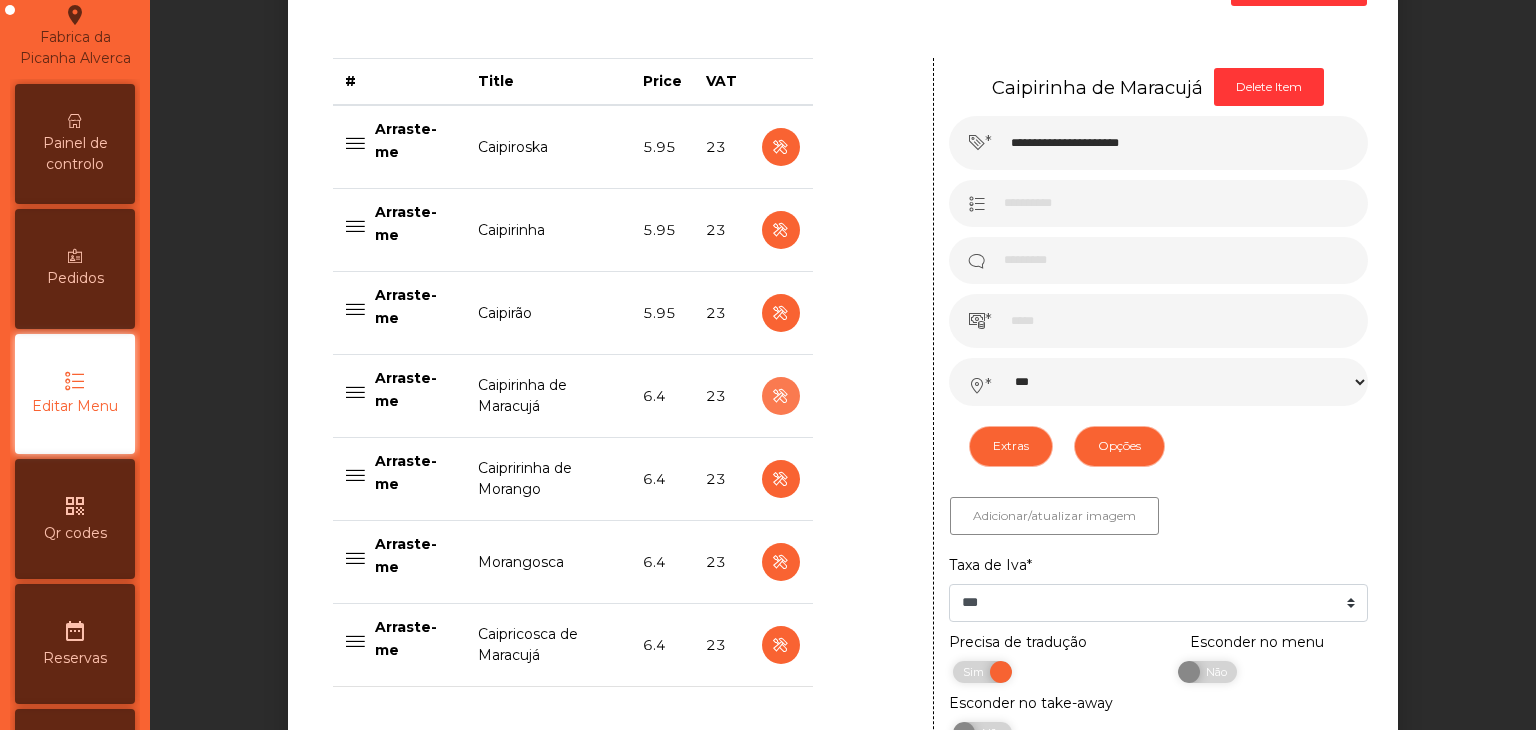 scroll, scrollTop: 900, scrollLeft: 0, axis: vertical 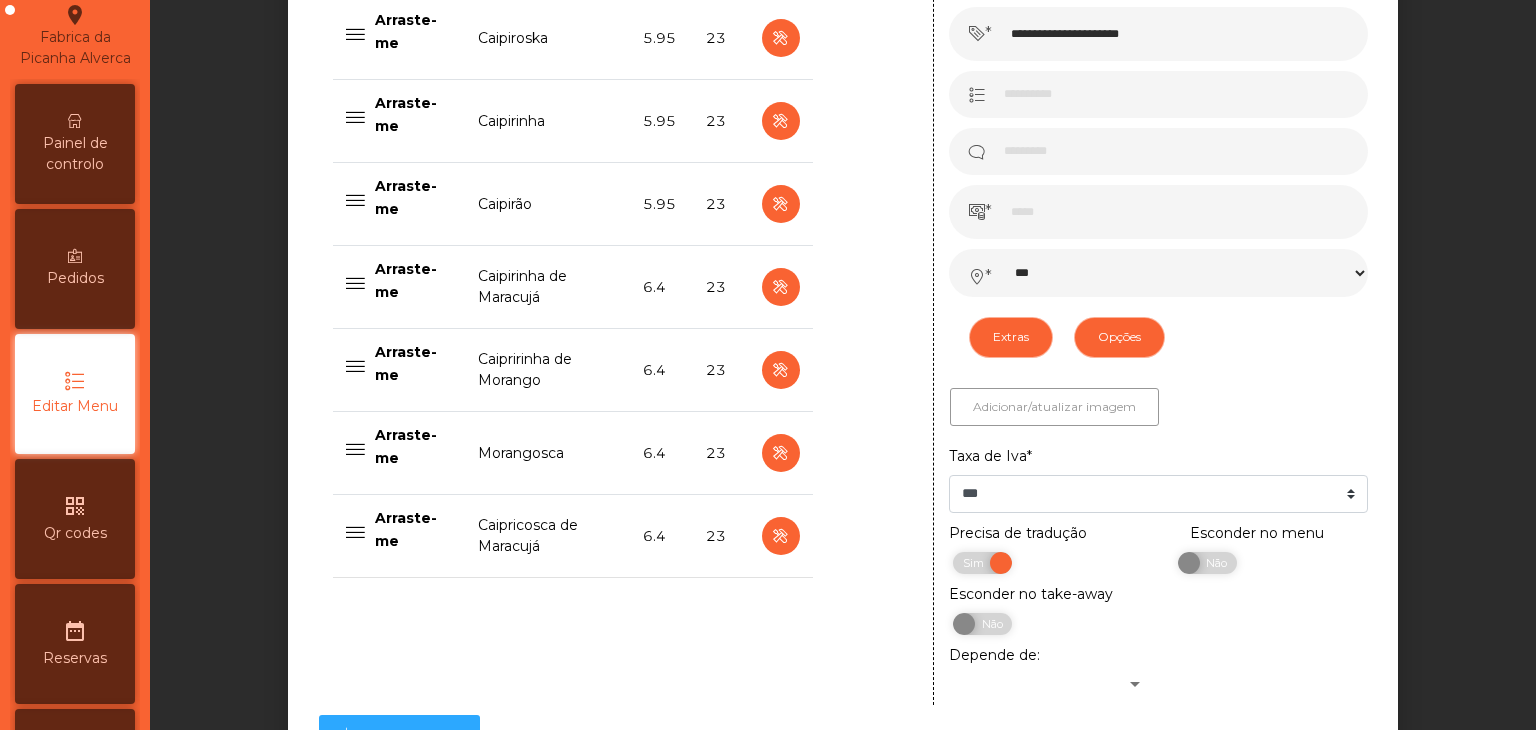 click on "Adicionar/atualizar imagem" at bounding box center (1054, 407) 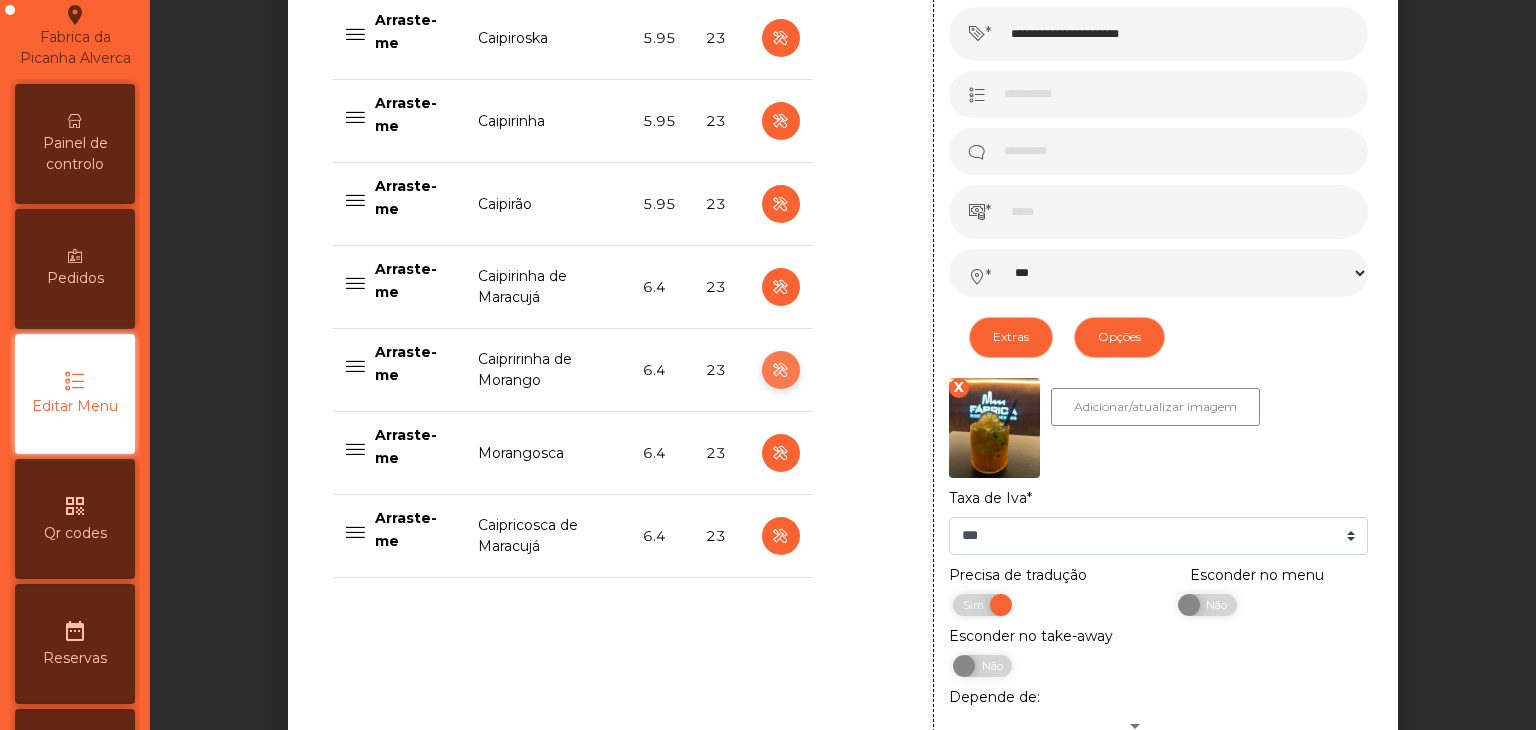 click at bounding box center [780, 370] 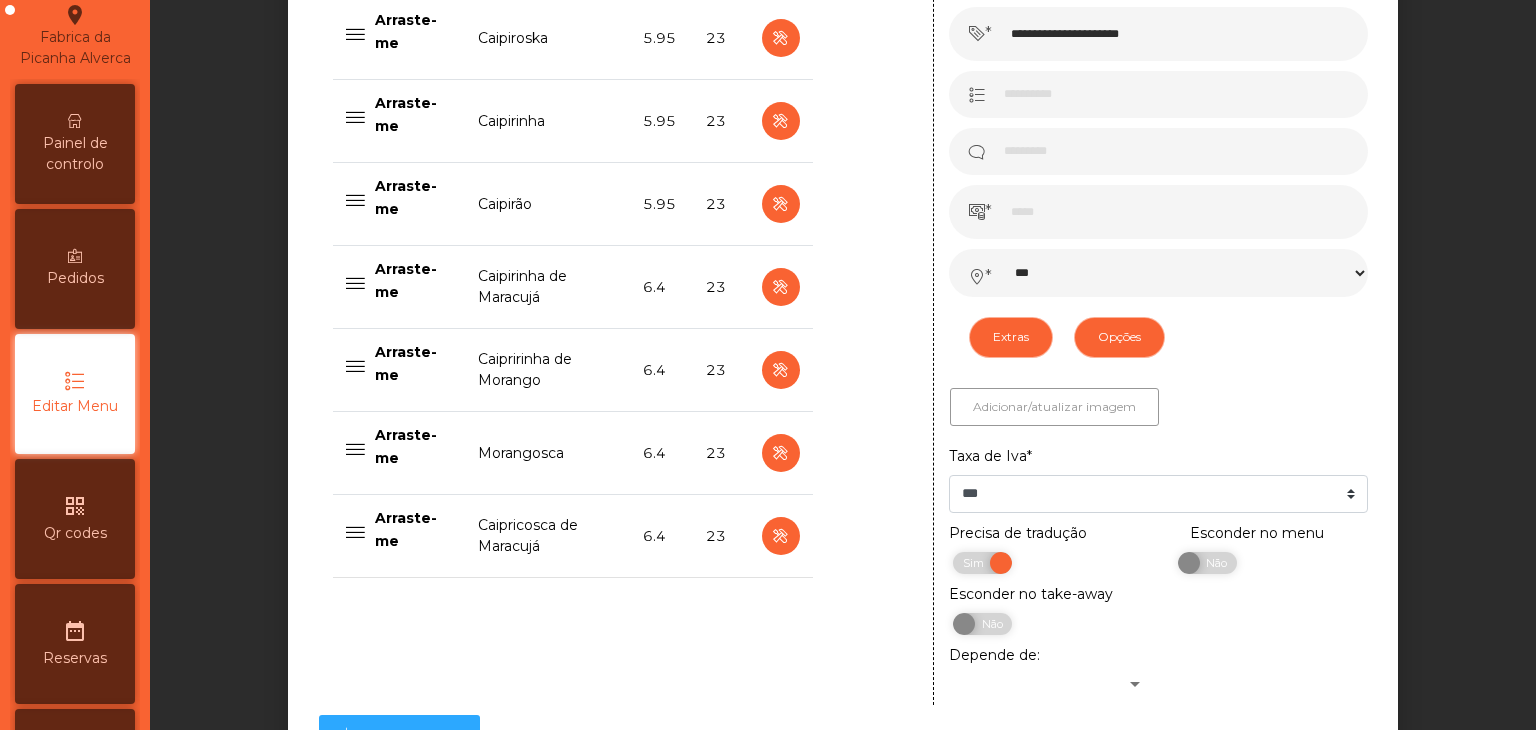 click on "Adicionar/atualizar imagem" at bounding box center (1054, 407) 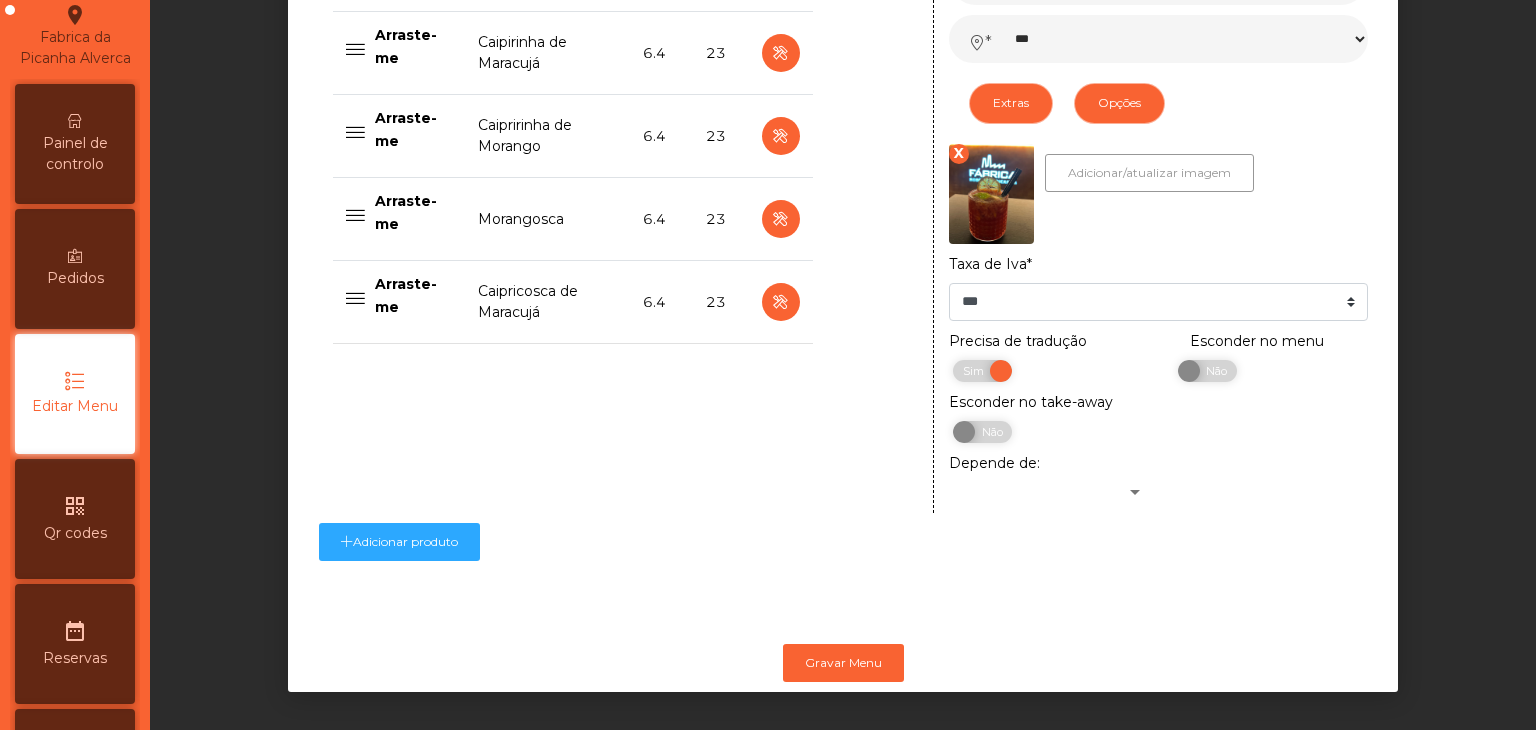 scroll, scrollTop: 1157, scrollLeft: 0, axis: vertical 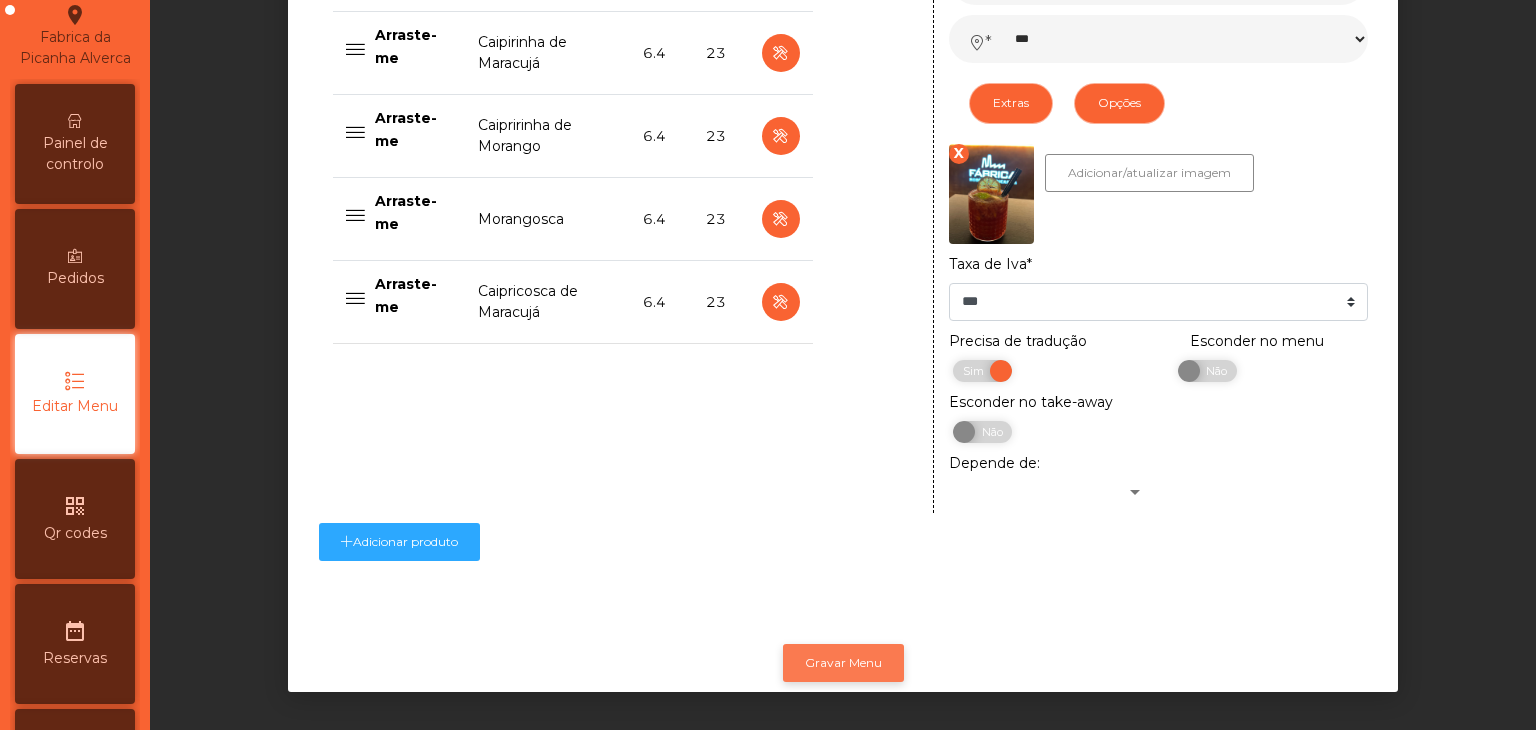 click on "Gravar Menu" at bounding box center (843, 663) 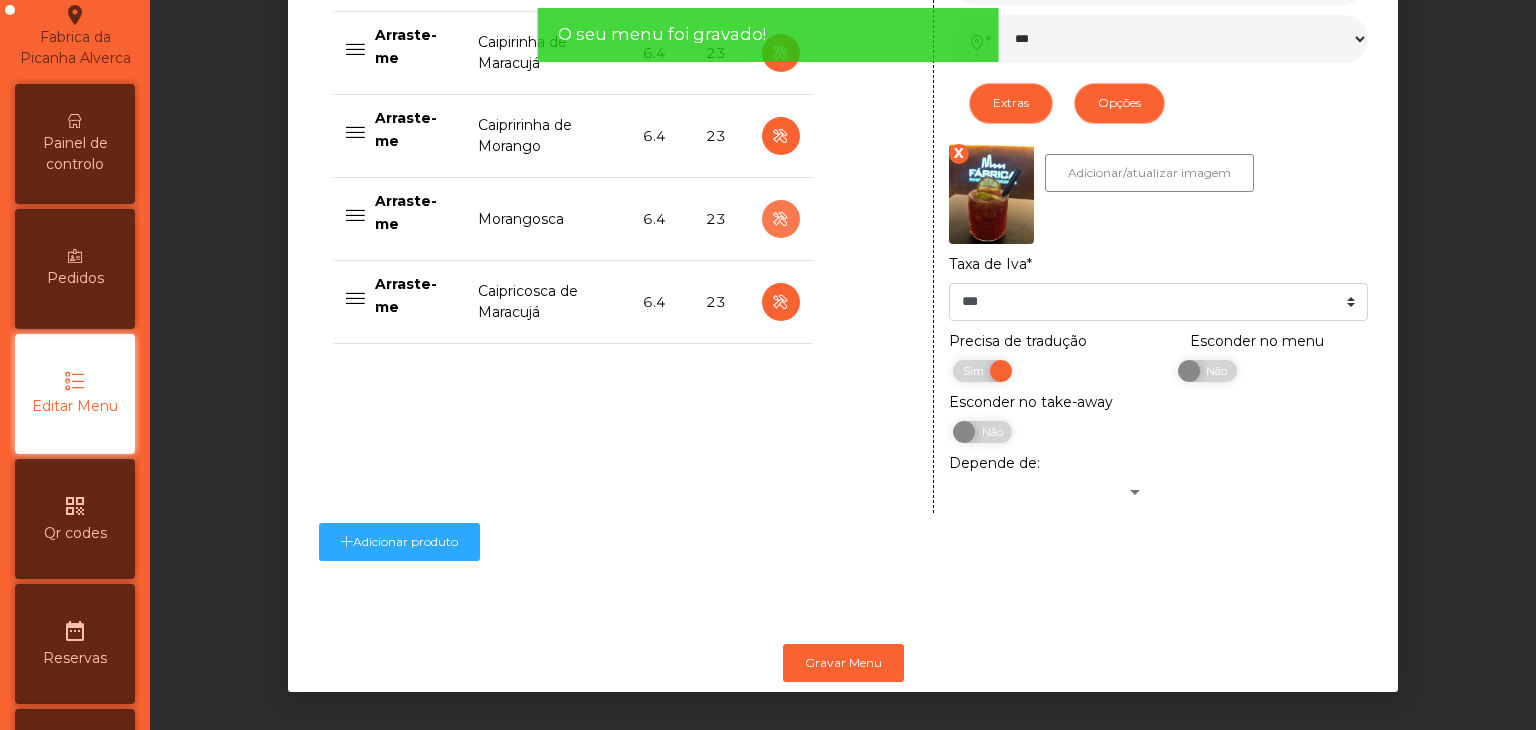 click at bounding box center (780, 219) 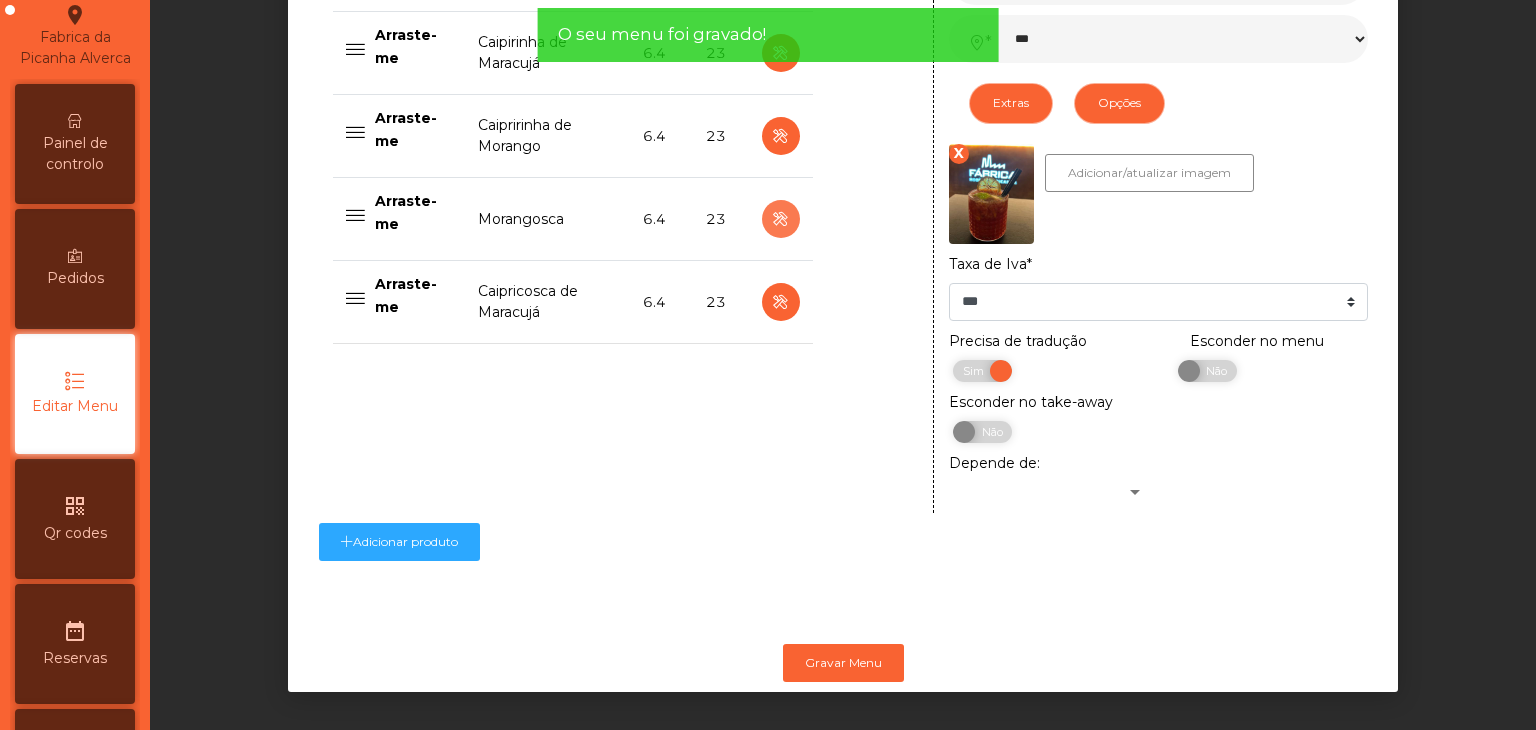 scroll, scrollTop: 1115, scrollLeft: 0, axis: vertical 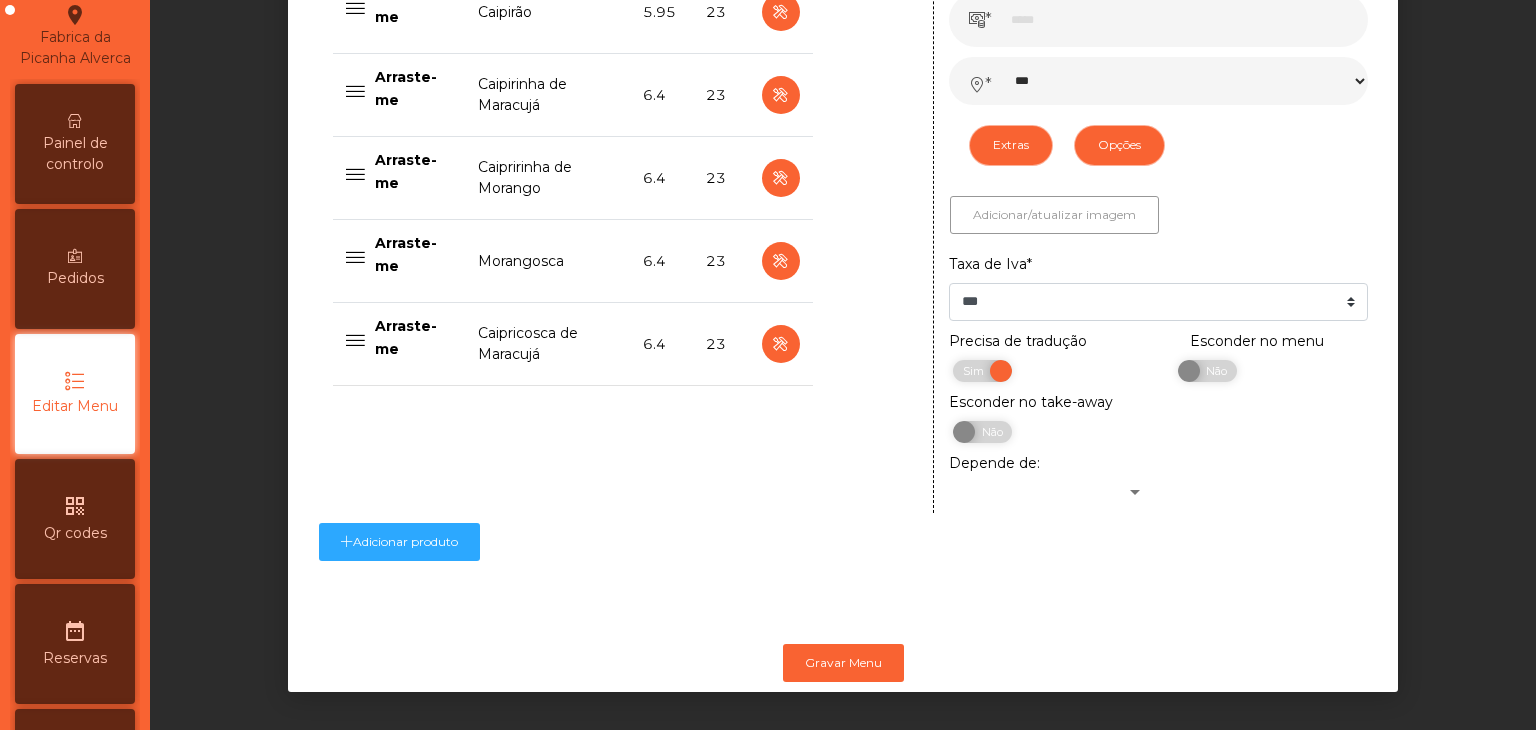 click on "Adicionar/atualizar imagem" at bounding box center [1054, 215] 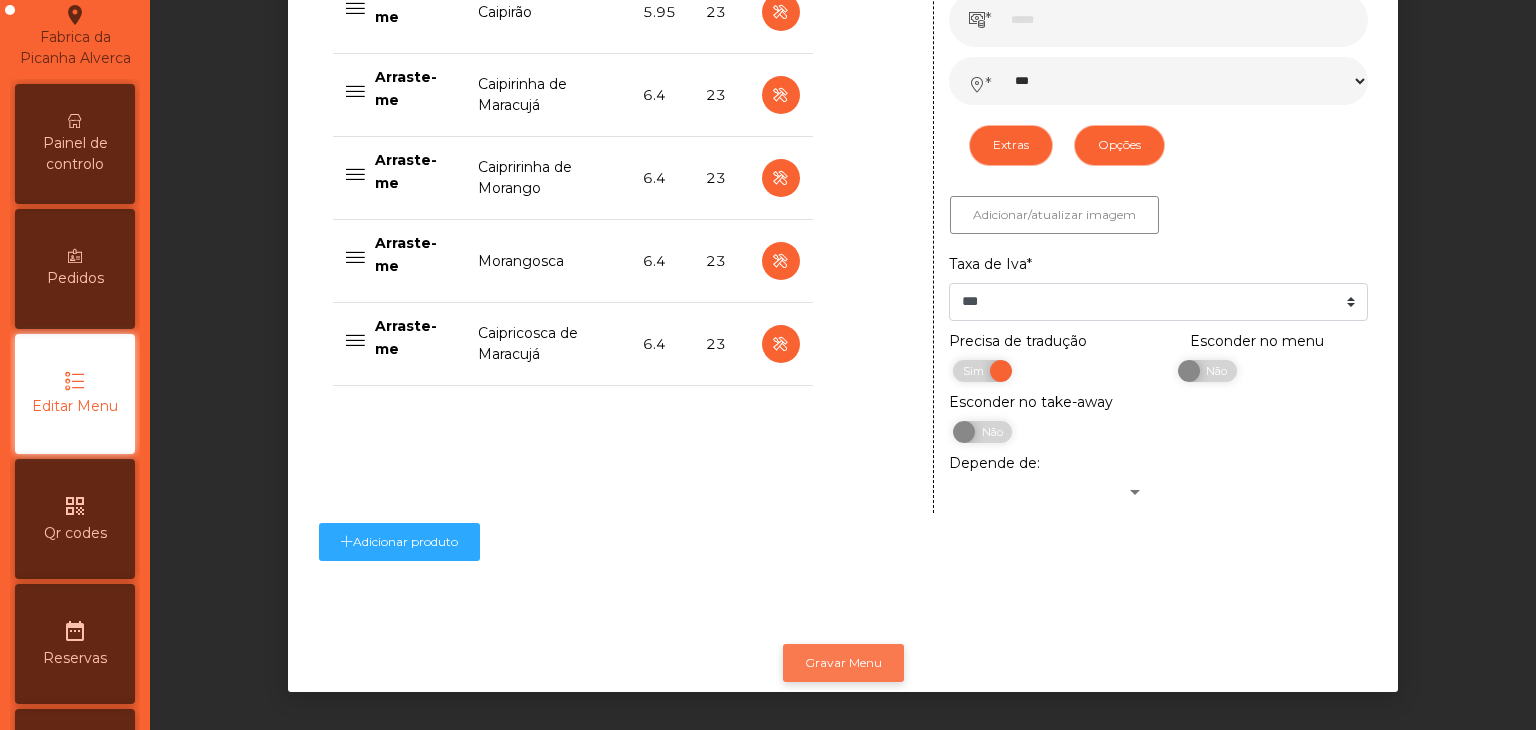 click on "Gravar Menu" at bounding box center (843, 663) 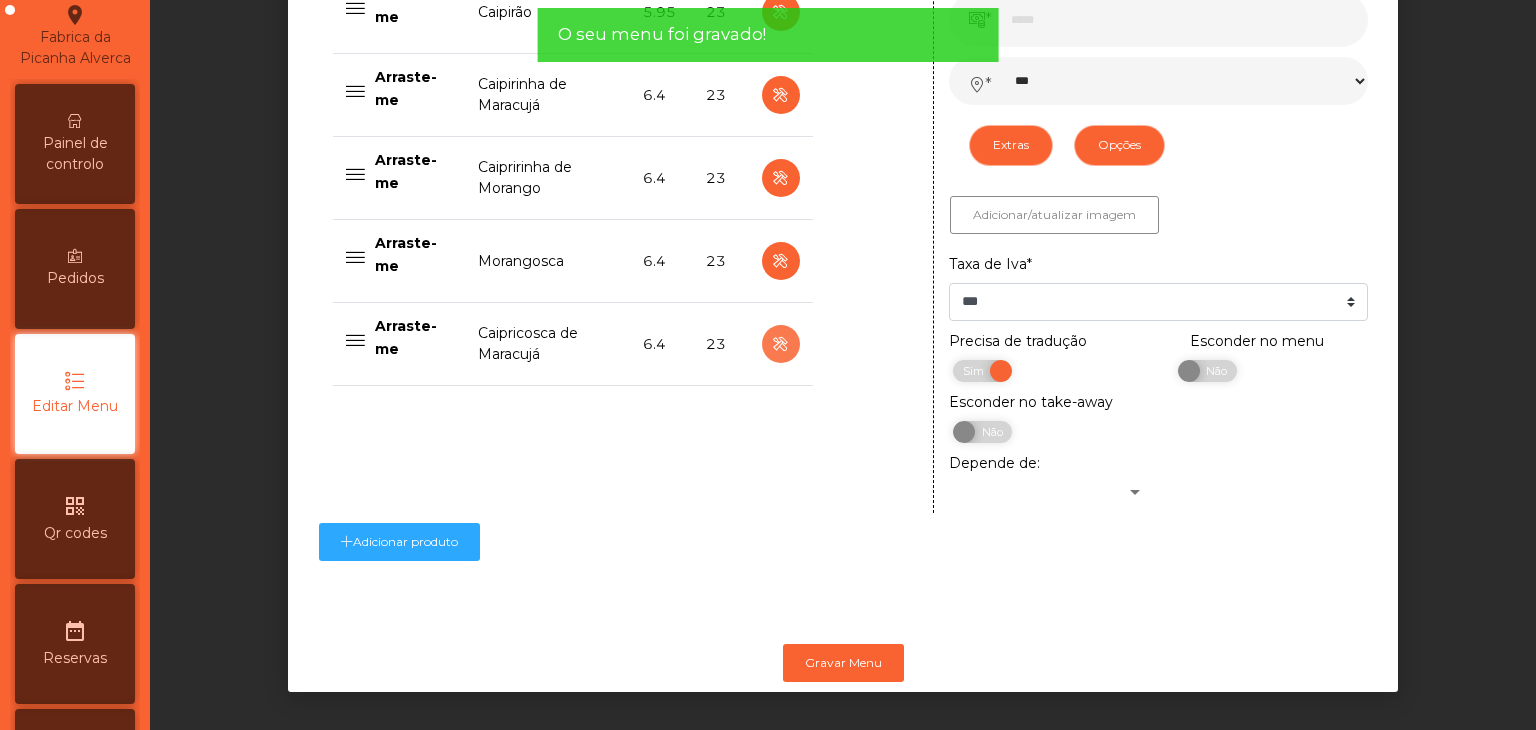 click at bounding box center [780, 344] 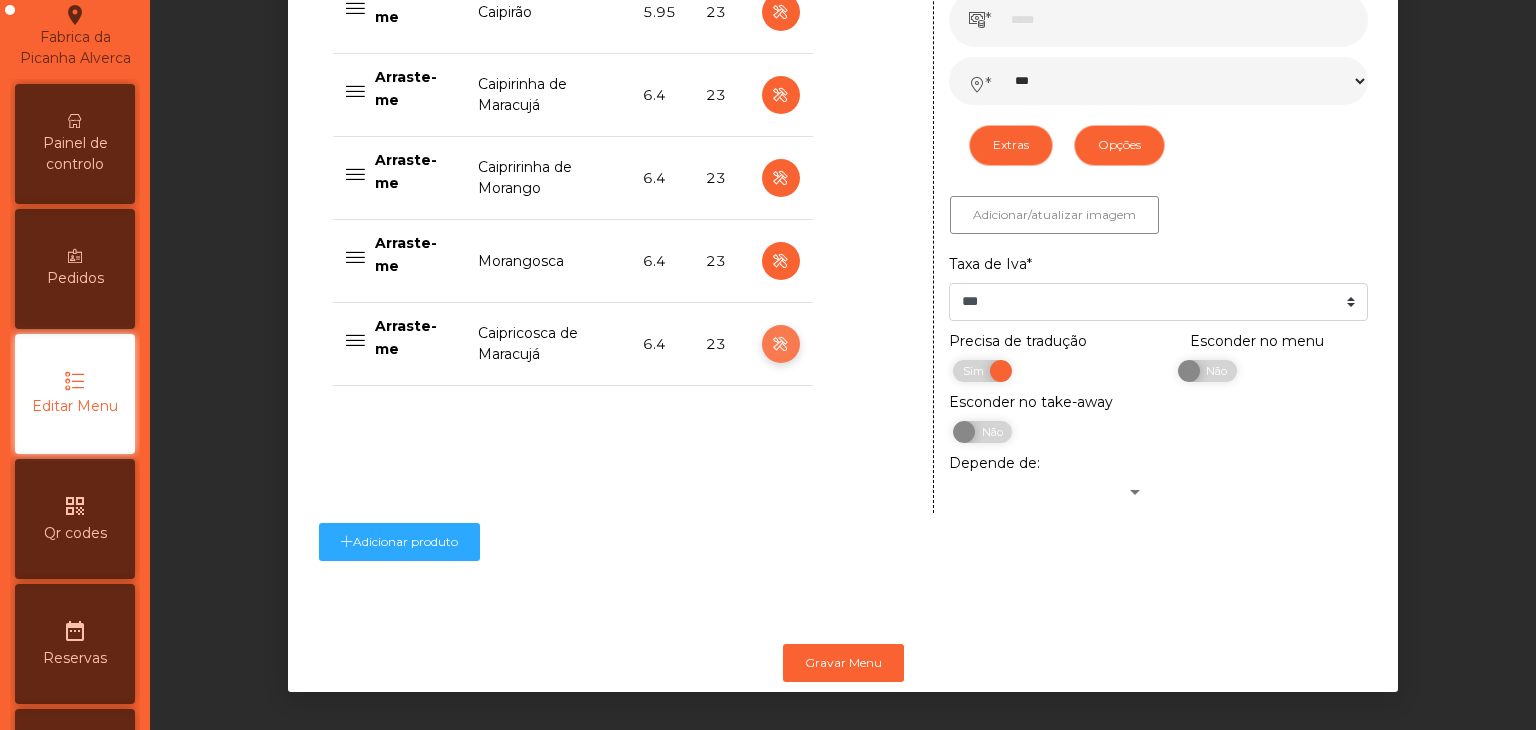 click at bounding box center [780, 344] 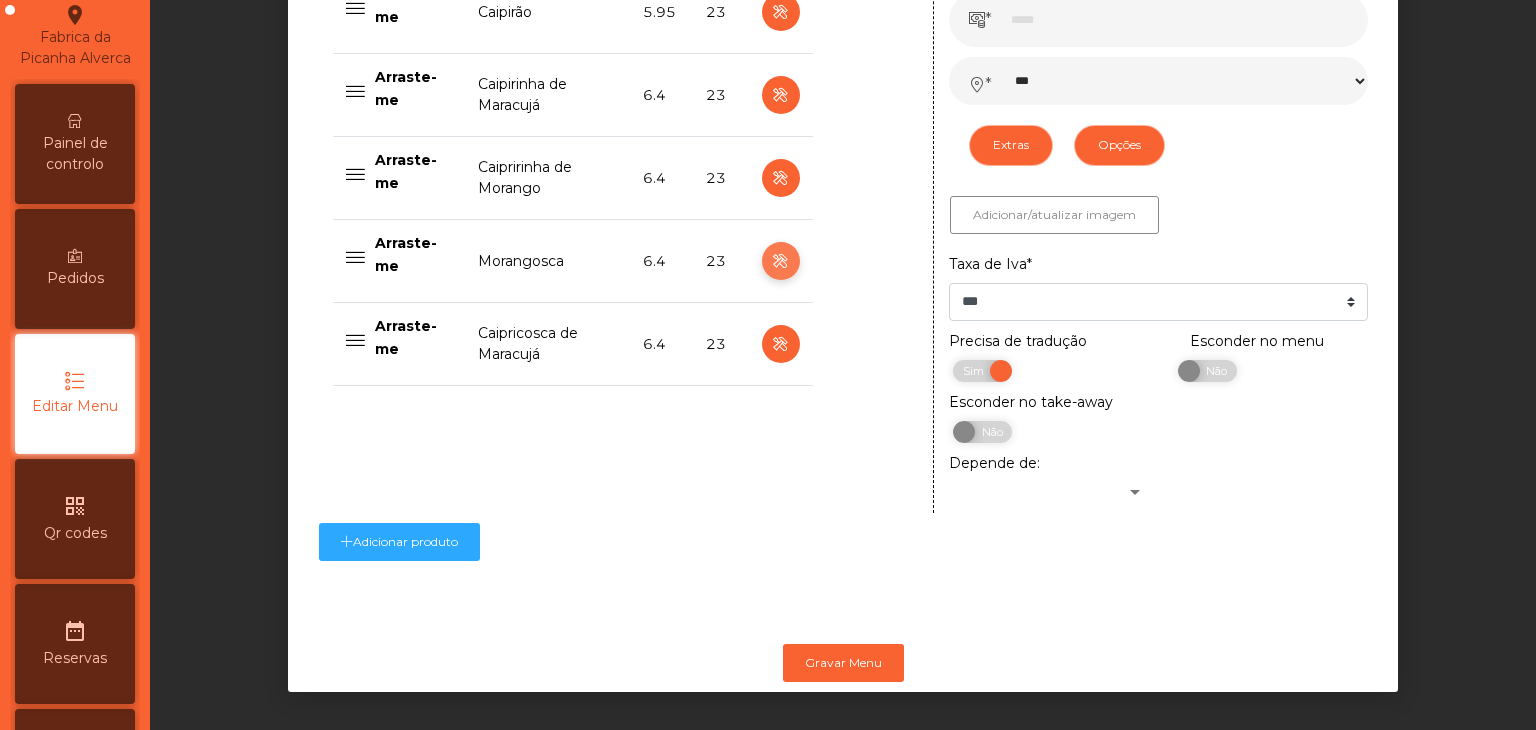 click at bounding box center [781, 261] 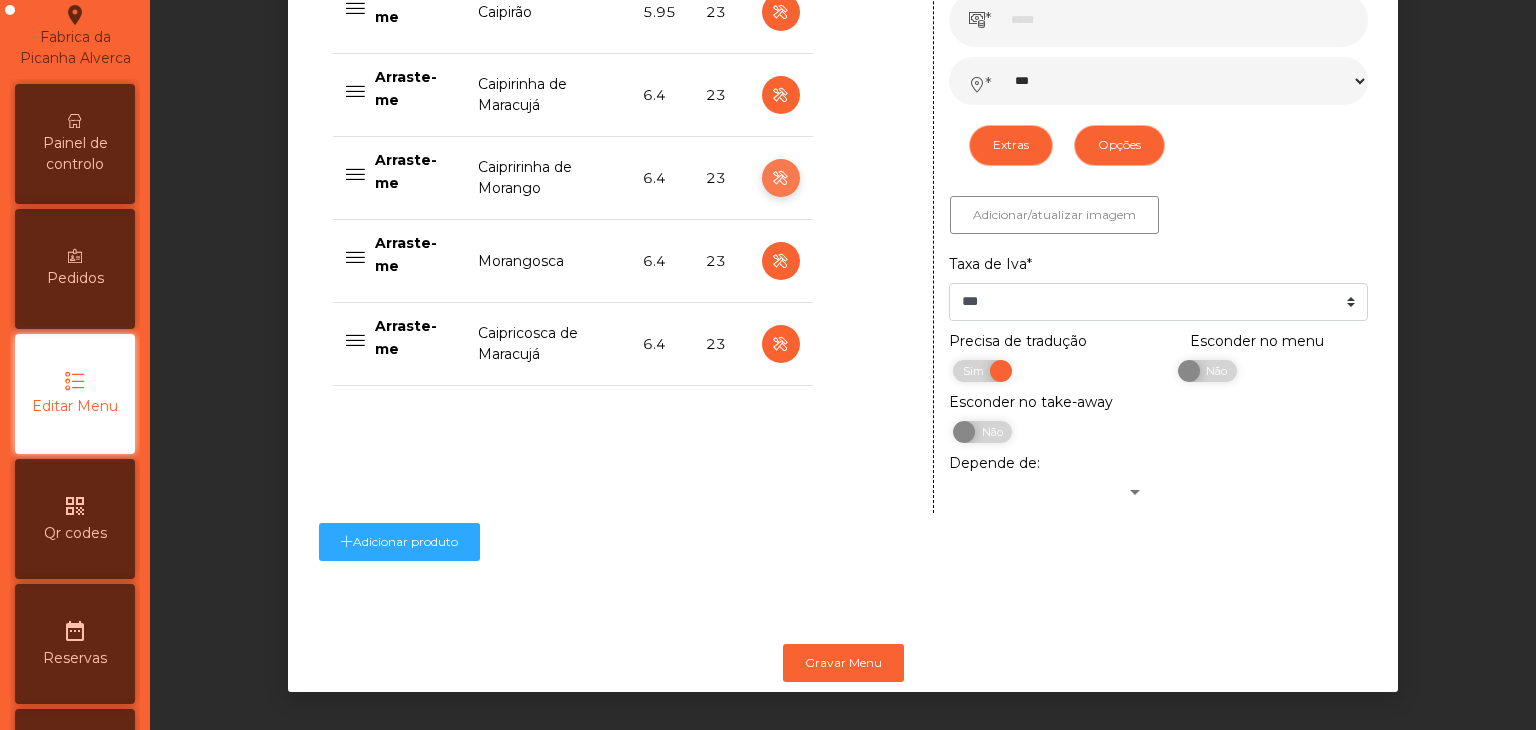 click at bounding box center [781, 178] 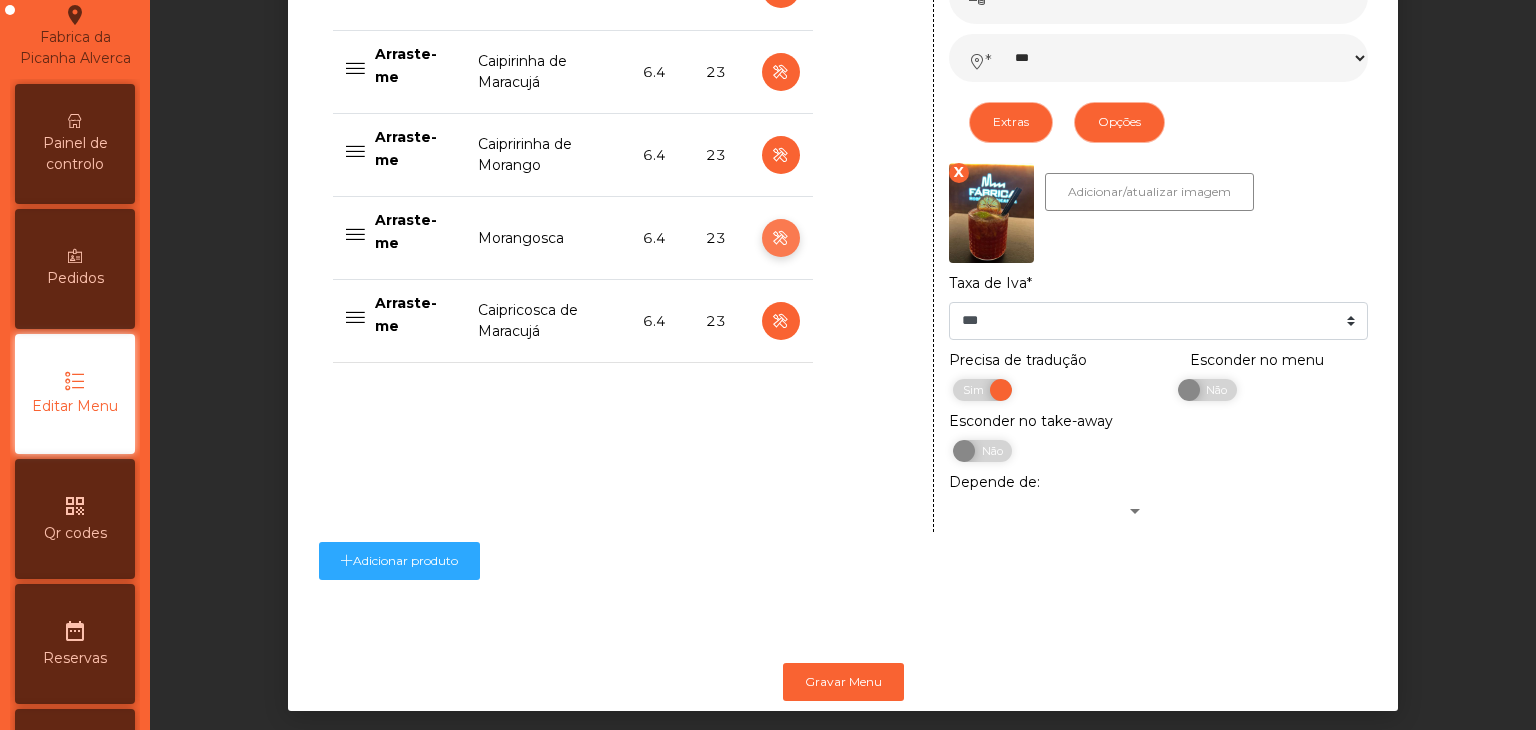 click at bounding box center [780, 238] 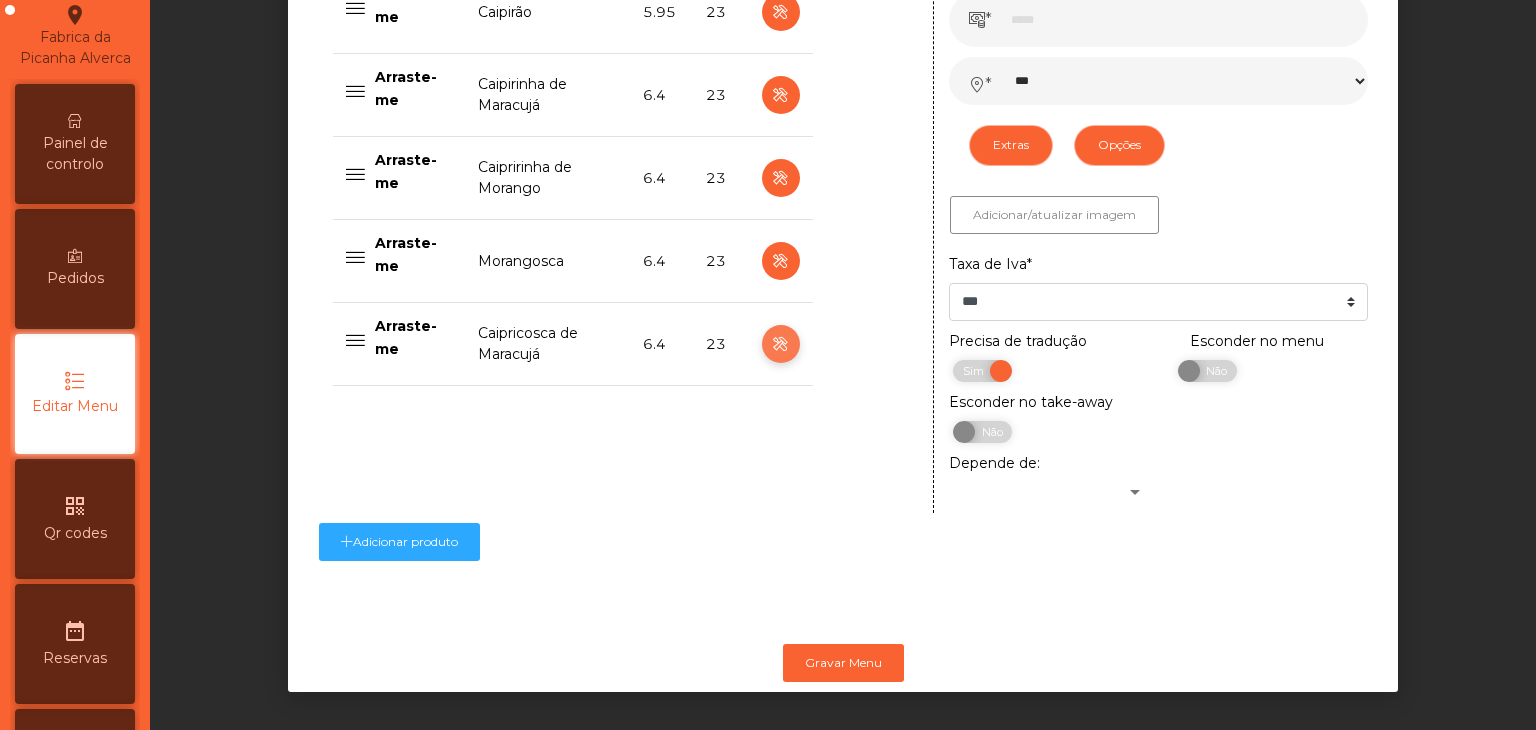 click at bounding box center [780, 344] 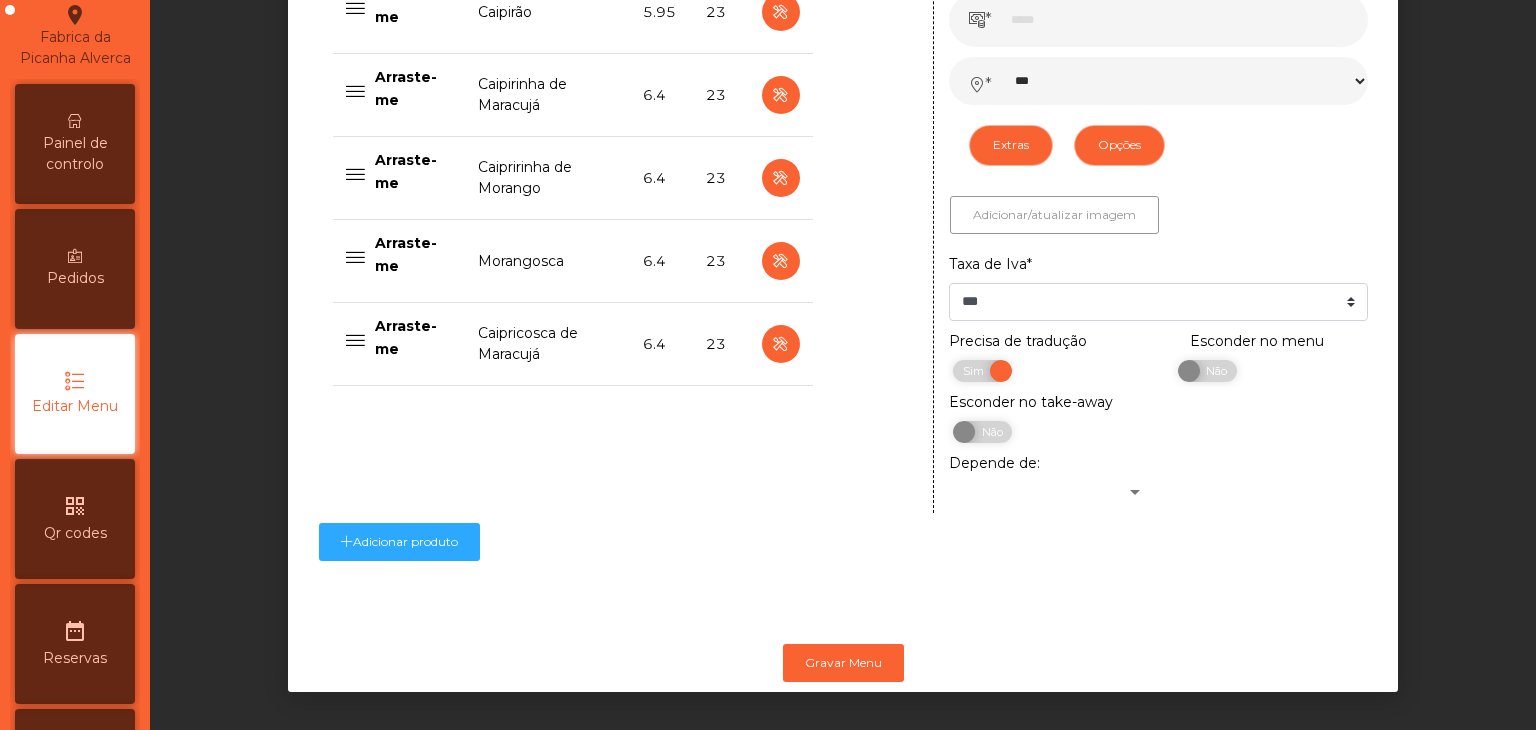 click on "Adicionar/atualizar imagem" at bounding box center (1054, 215) 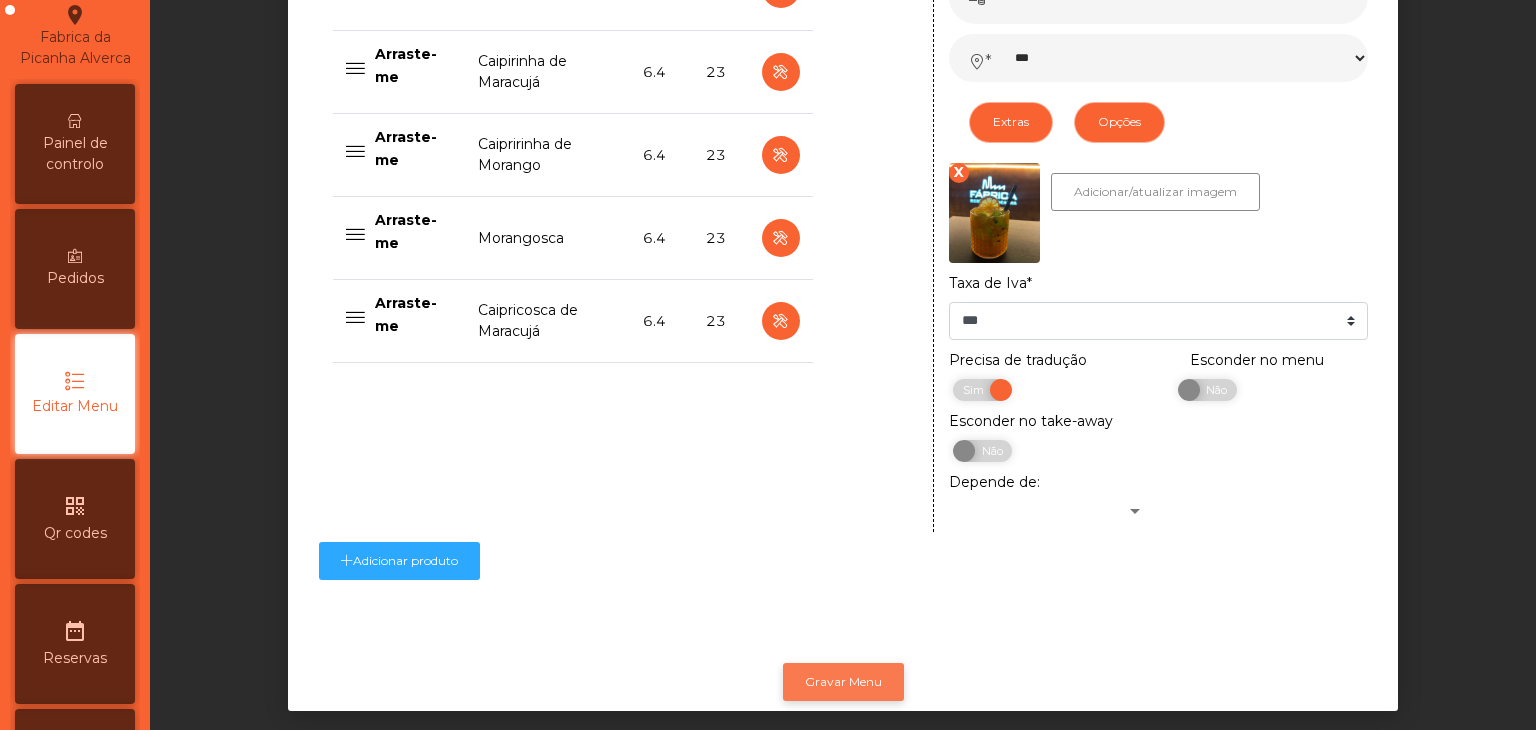 click on "Gravar Menu" at bounding box center (843, 682) 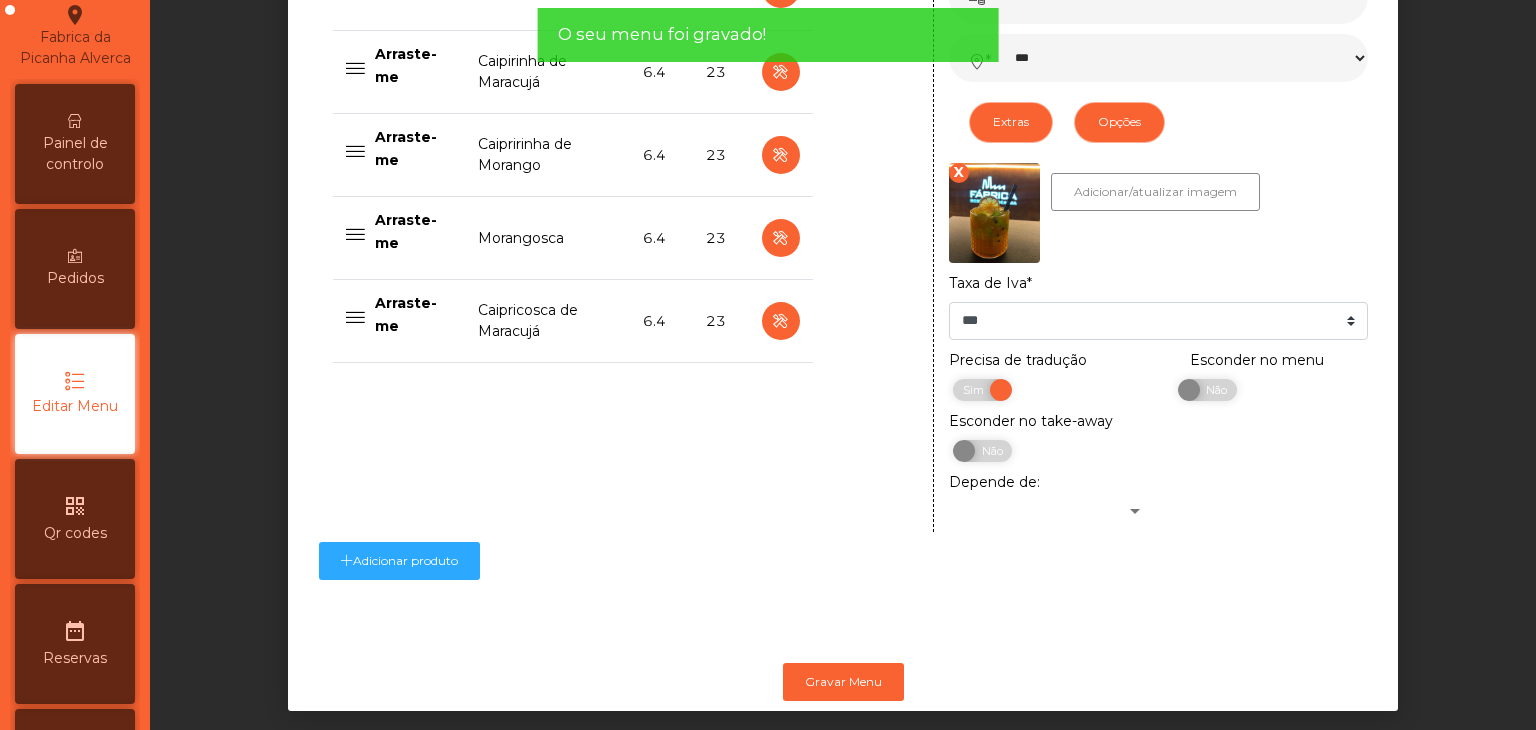 click at bounding box center (781, 155) 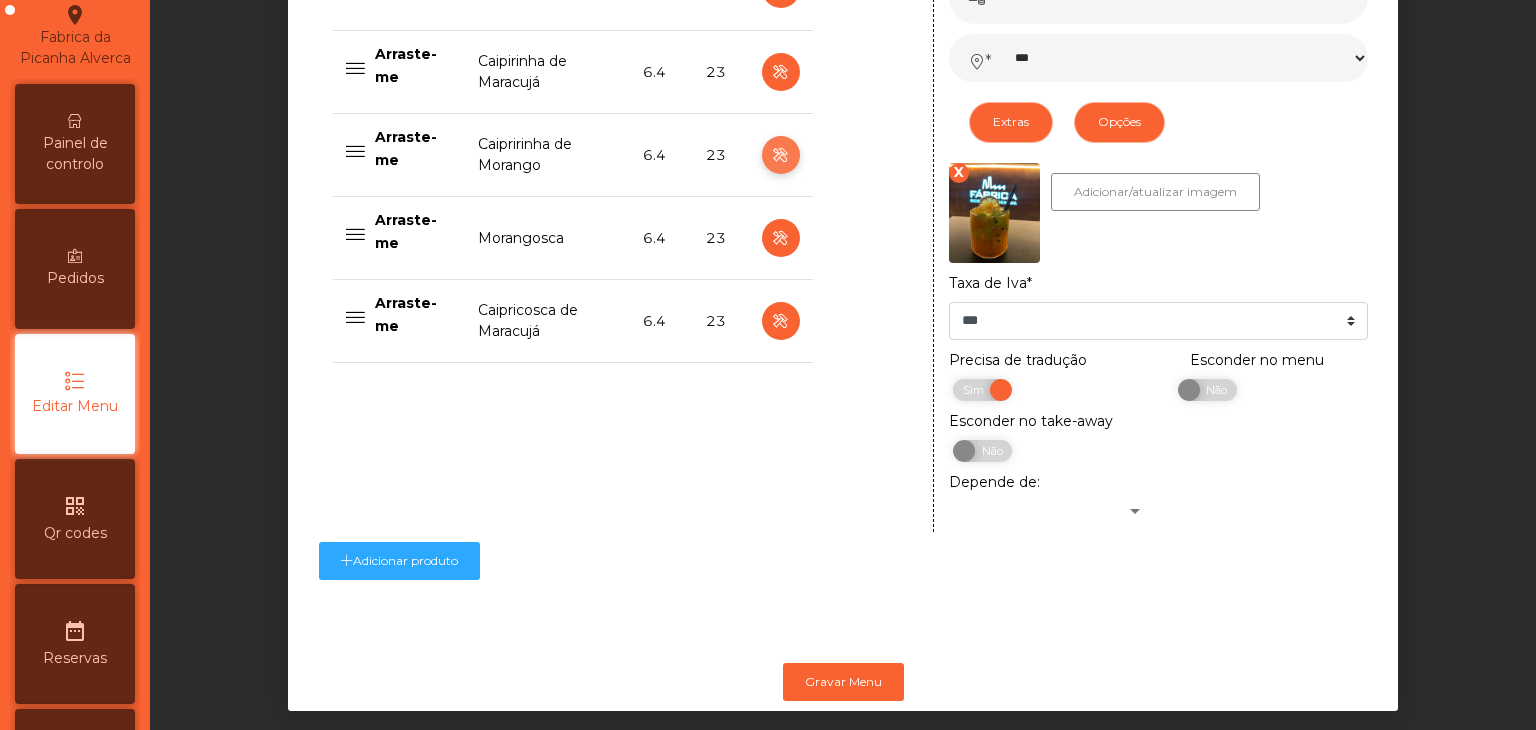 click at bounding box center [780, 155] 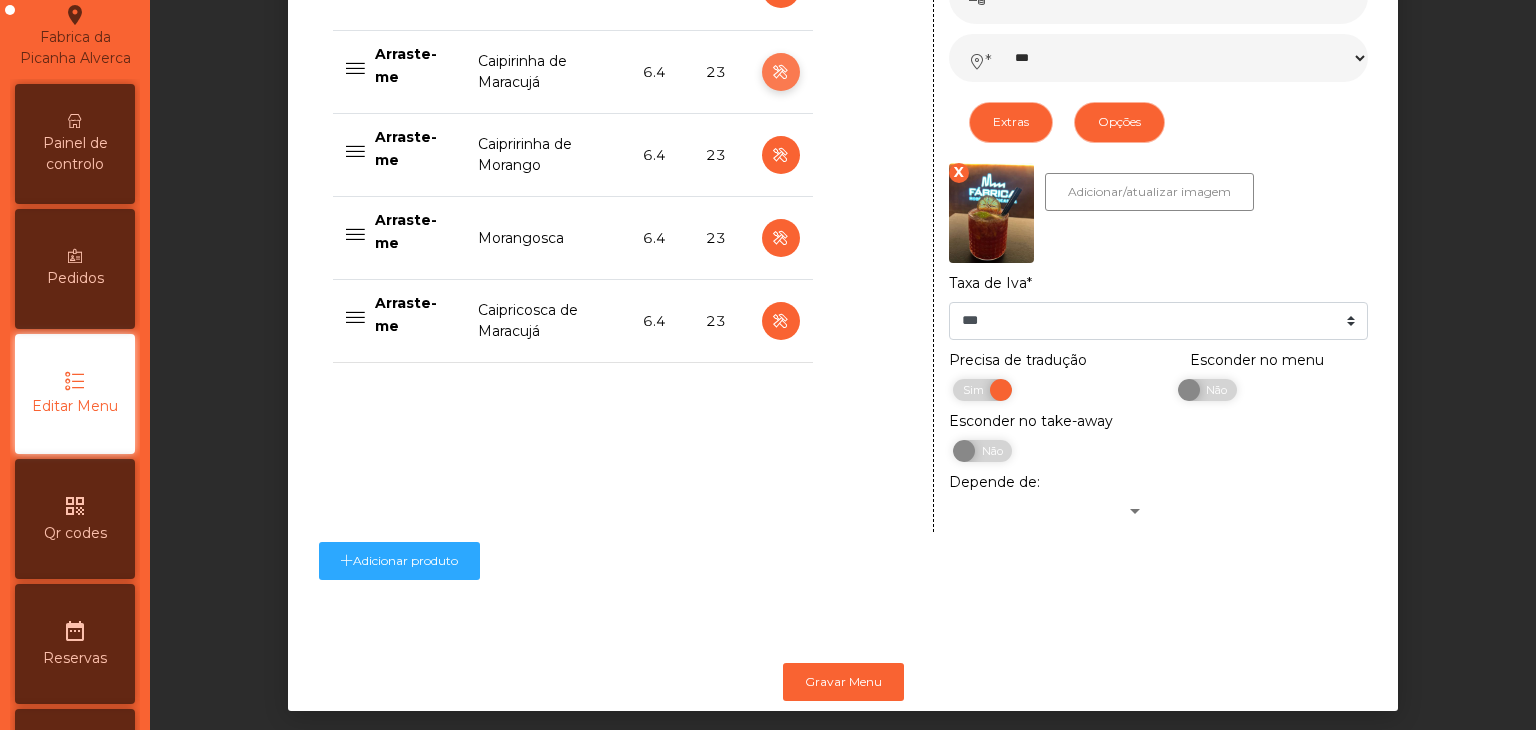 click at bounding box center (780, 72) 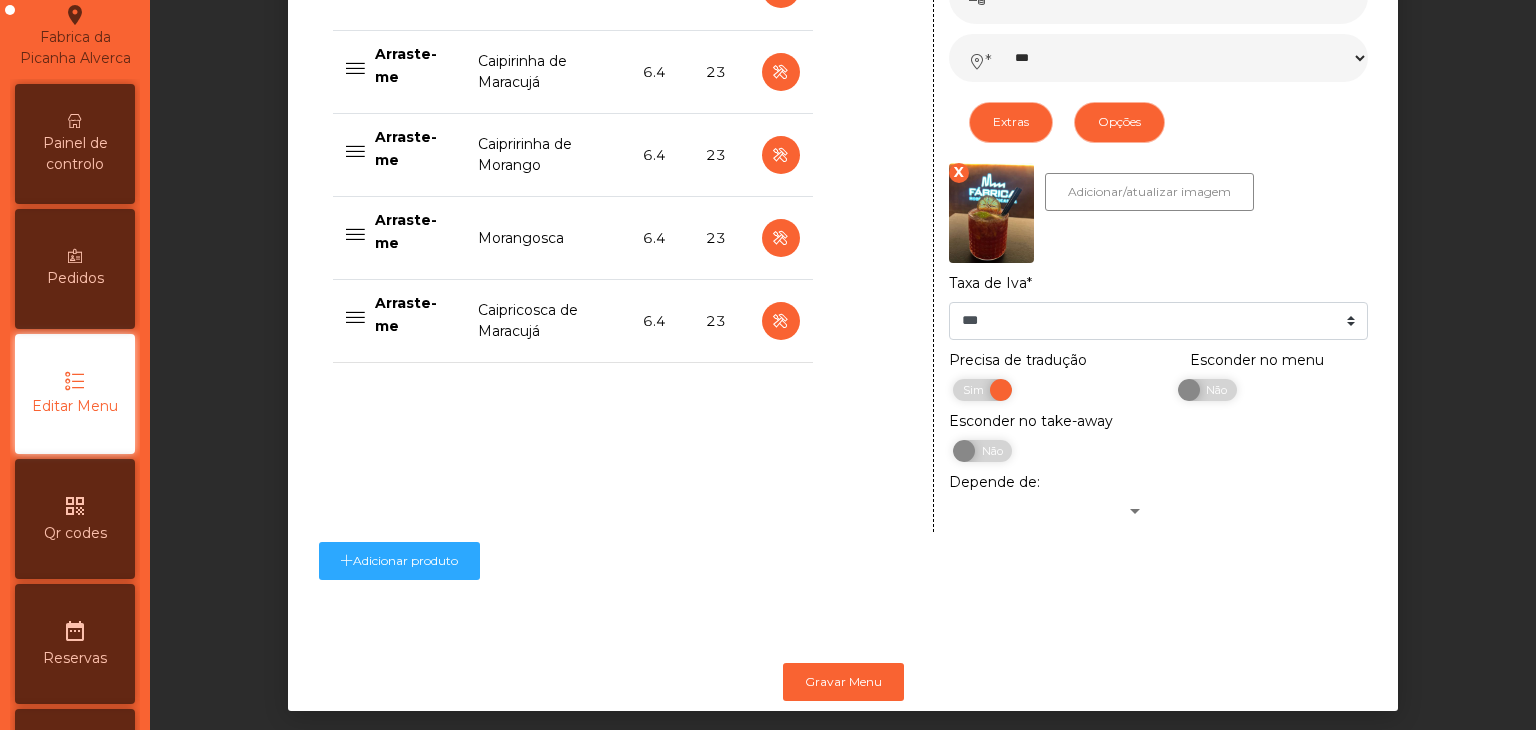 click at bounding box center (781, 72) 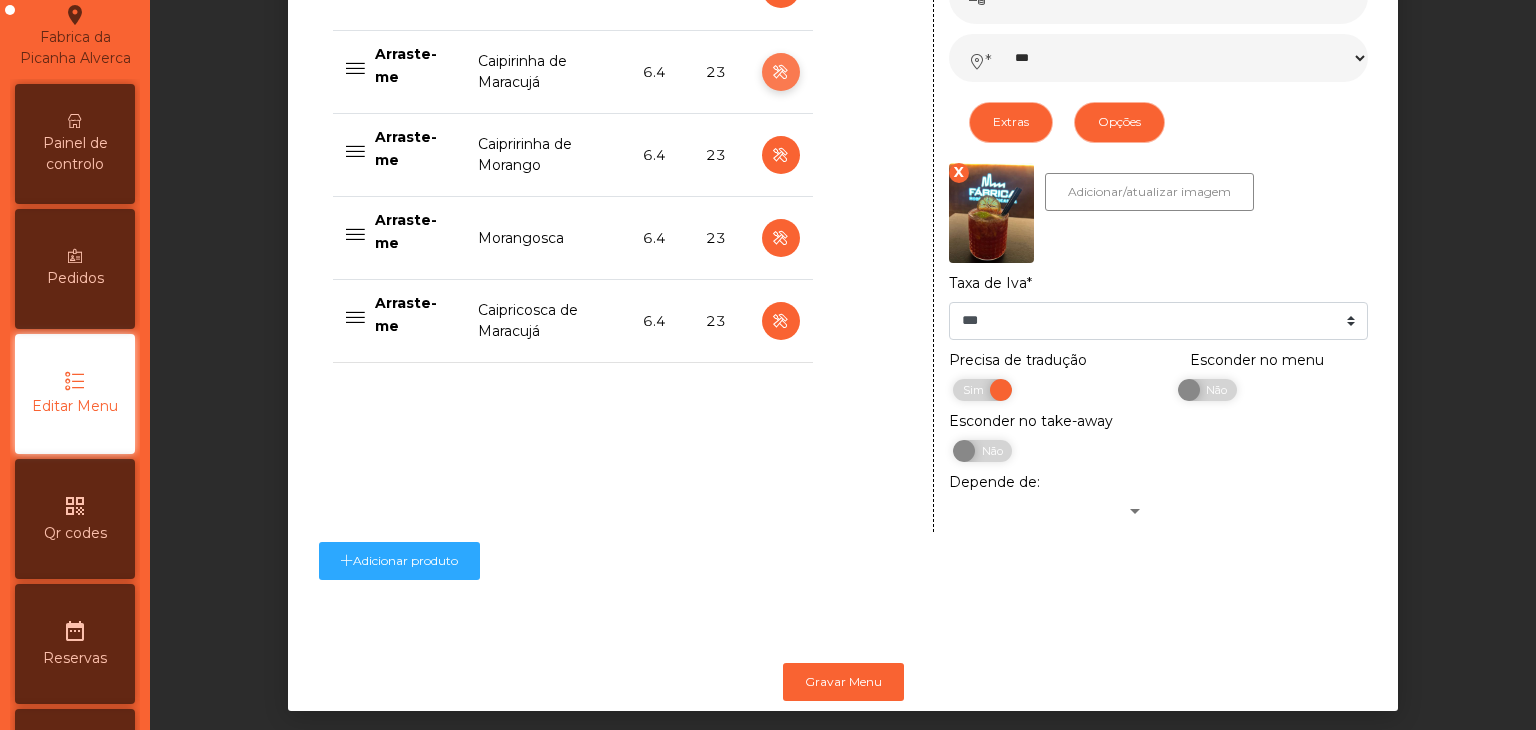 click at bounding box center [780, 72] 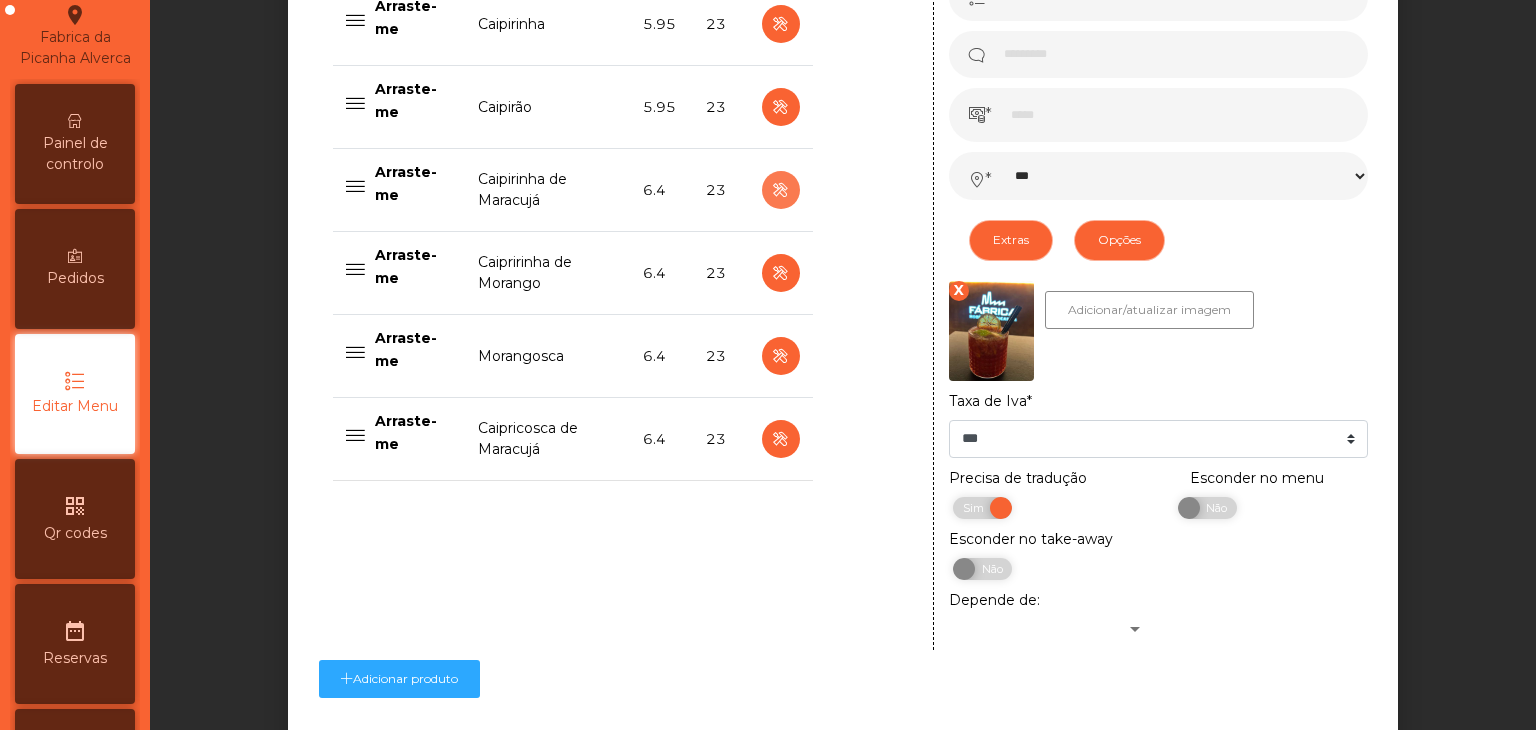 scroll, scrollTop: 815, scrollLeft: 0, axis: vertical 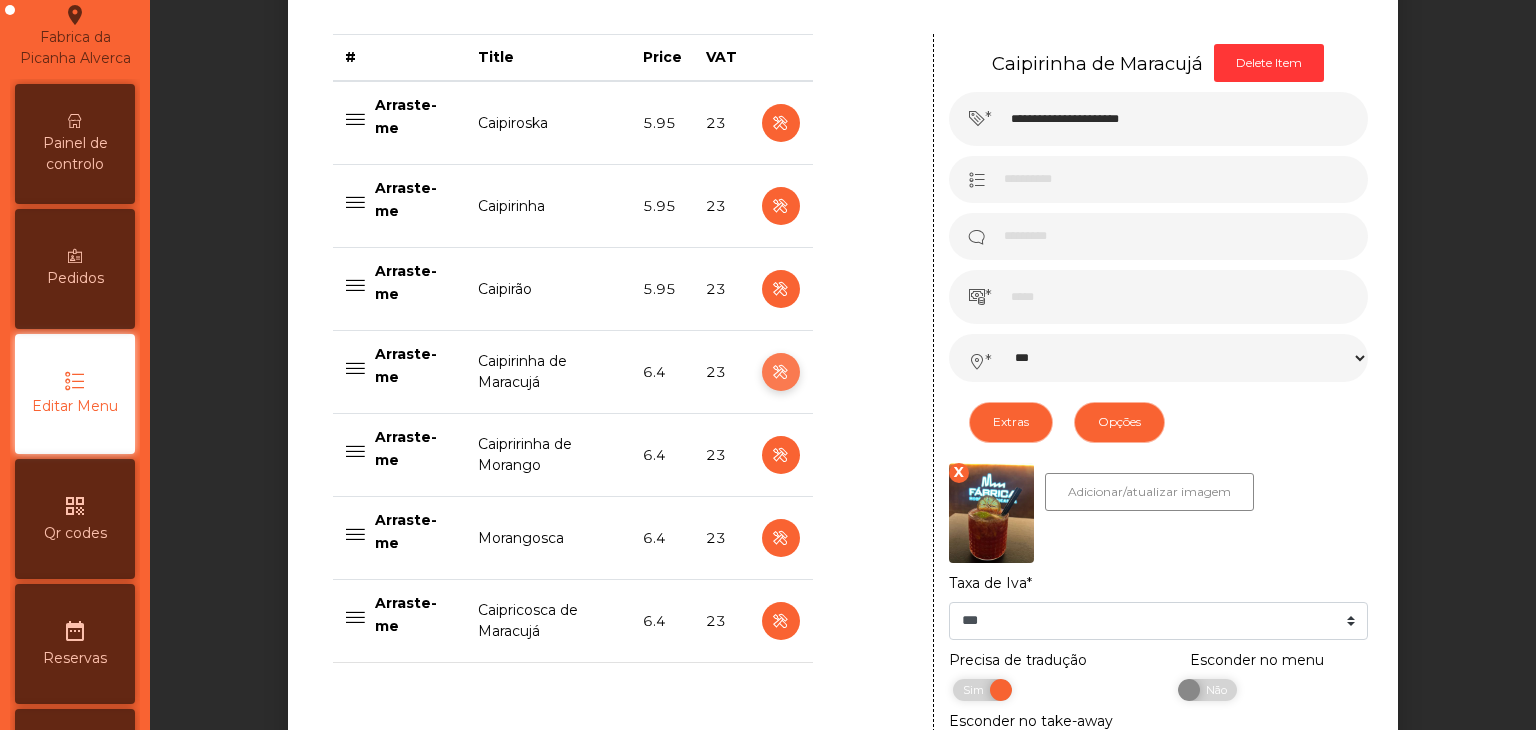 click at bounding box center [780, 372] 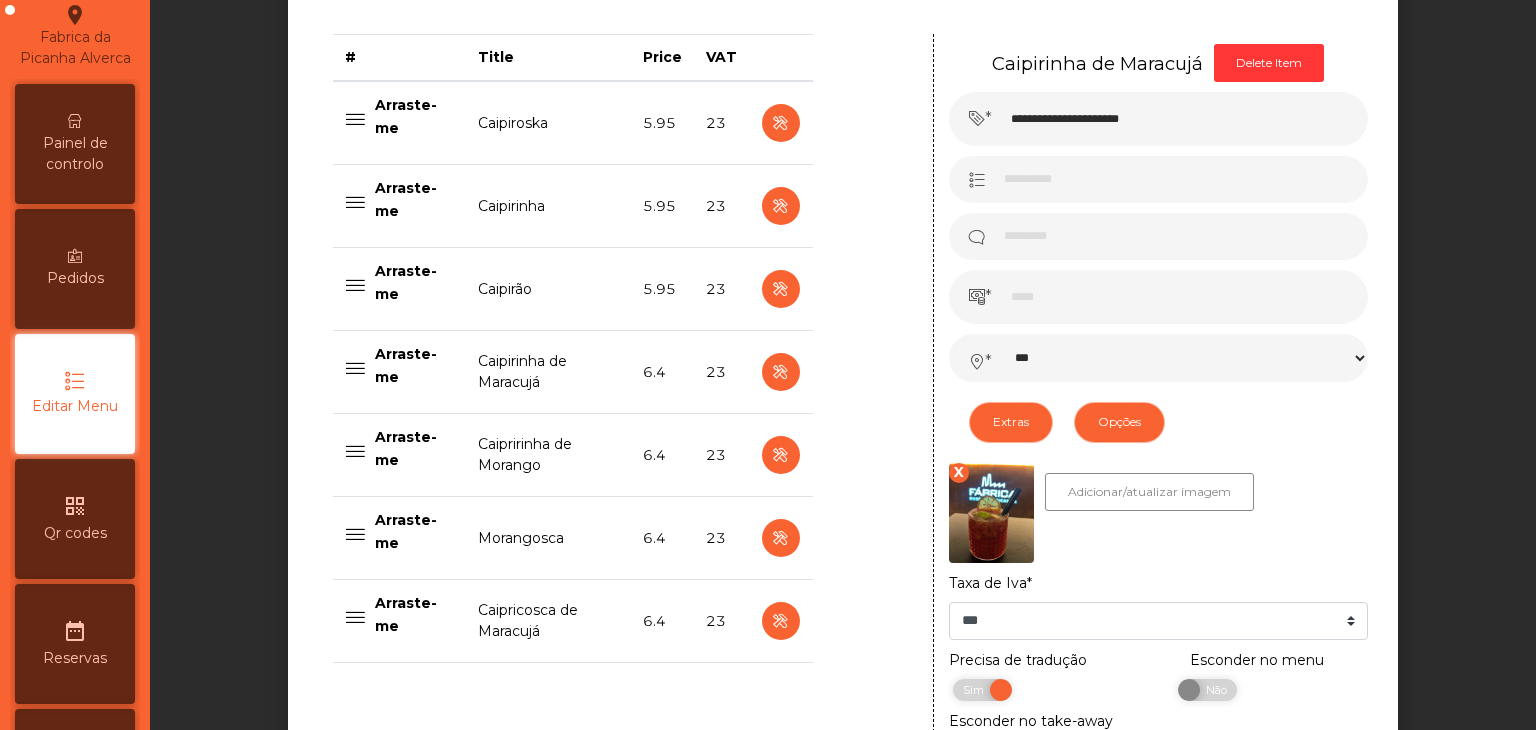 click on "X" at bounding box center (959, 473) 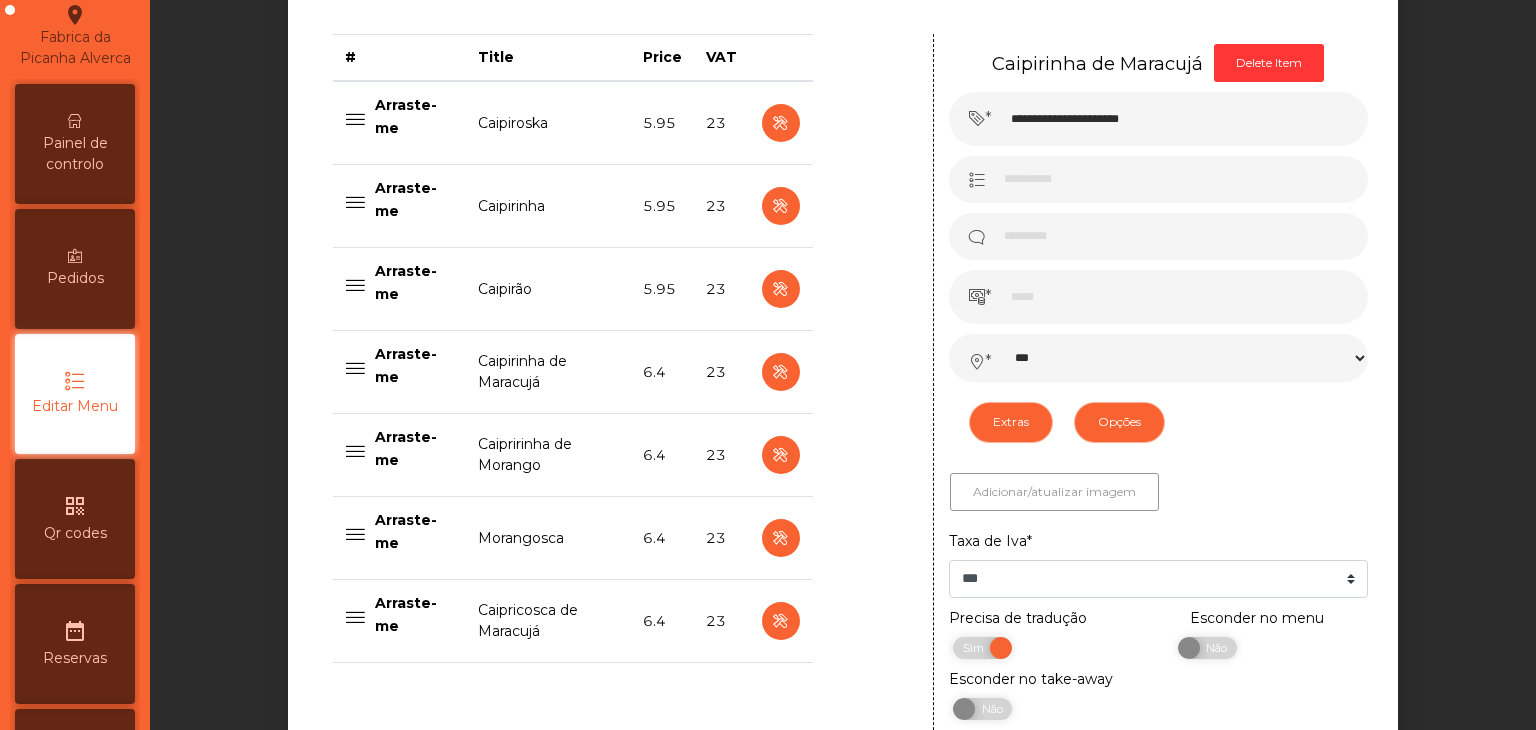 click on "Adicionar/atualizar imagem" at bounding box center [1054, 492] 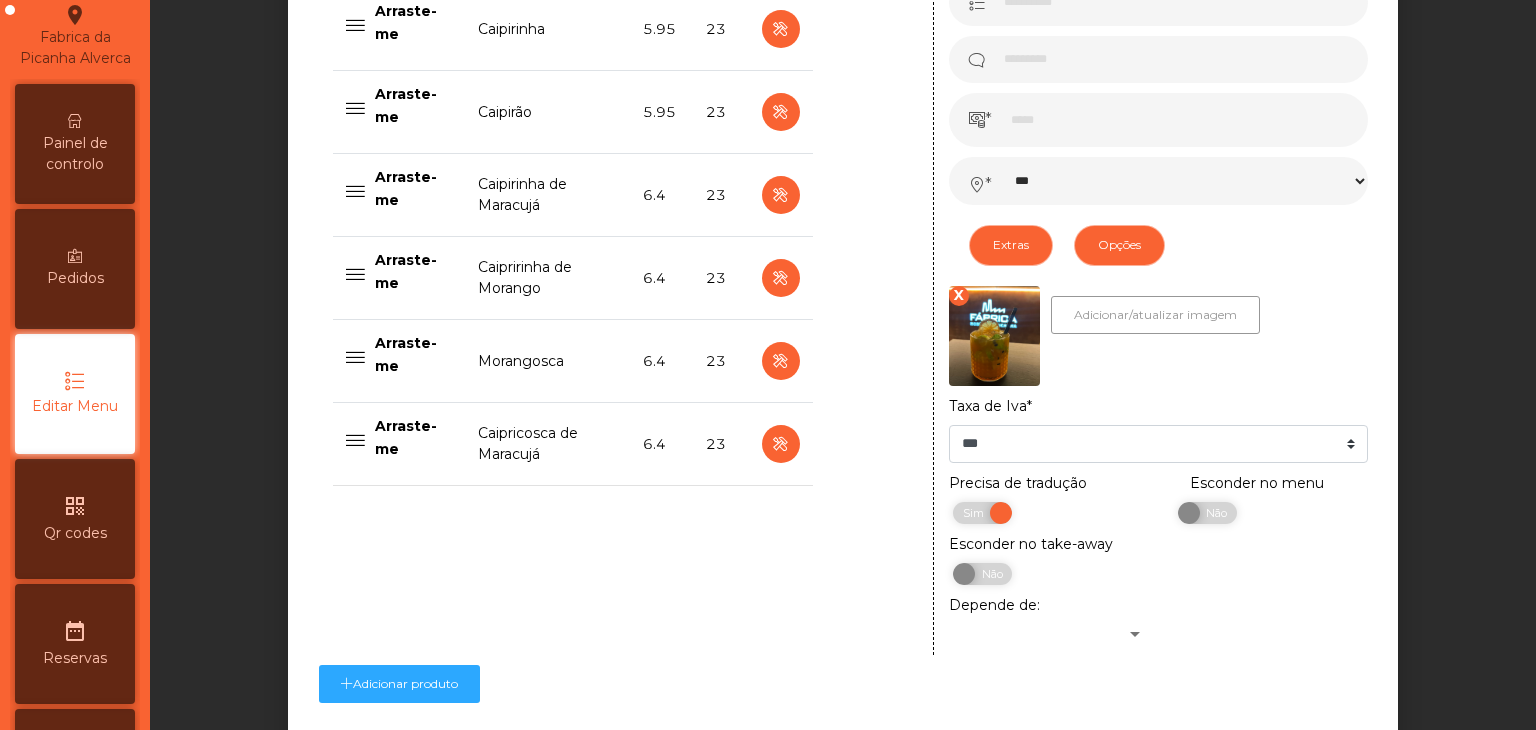 scroll, scrollTop: 1157, scrollLeft: 0, axis: vertical 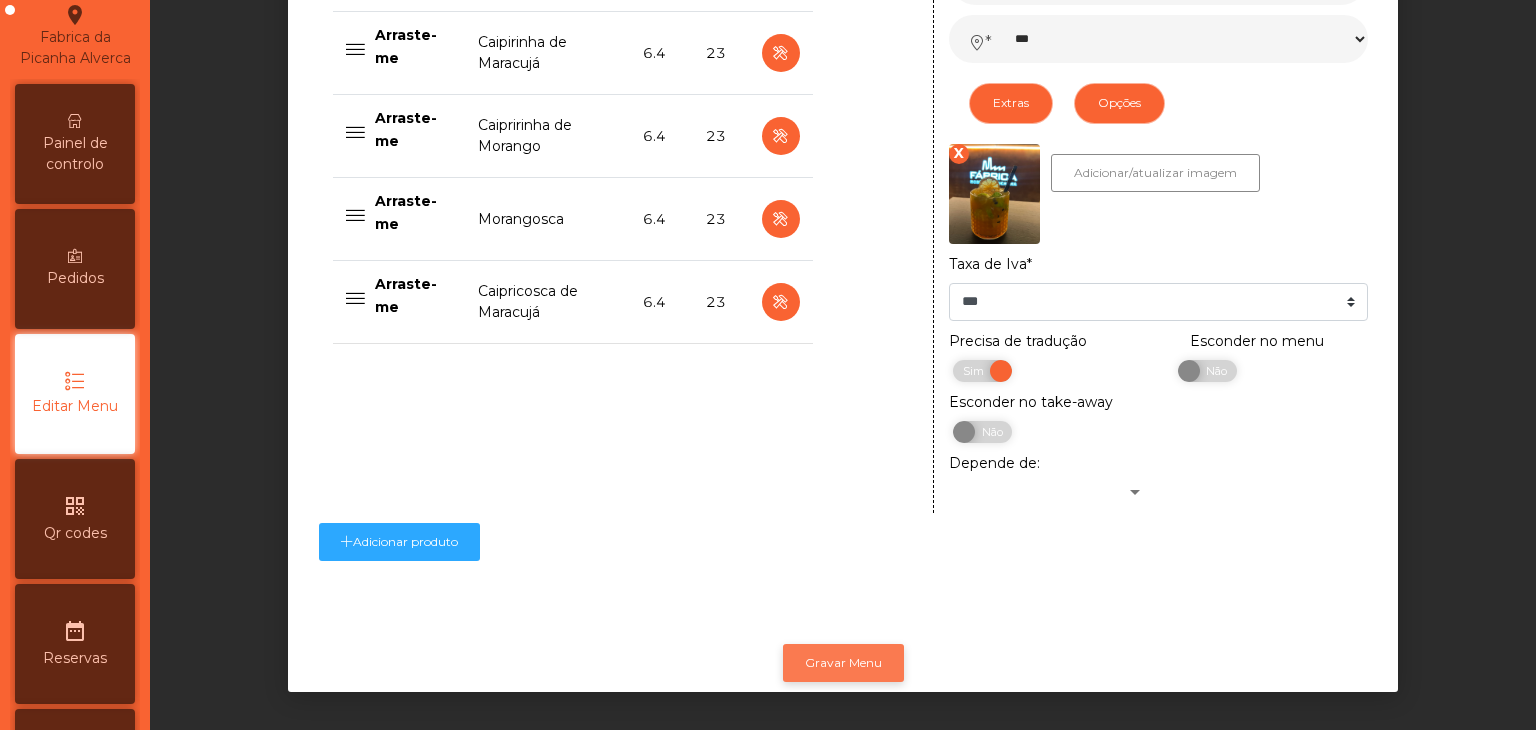 click on "Gravar Menu" at bounding box center [843, 663] 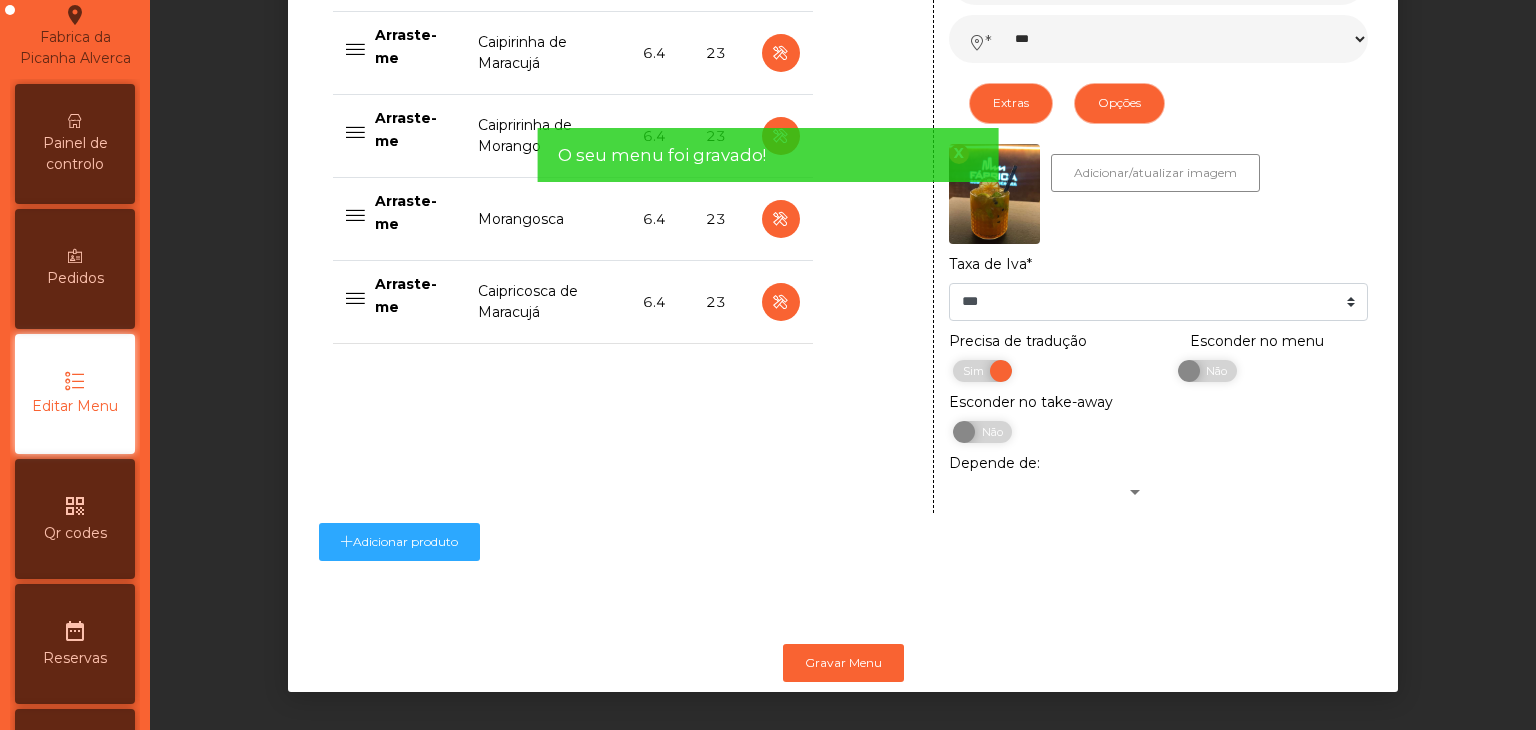 click on "MANTENHA-SE NESTA PÁGINA POR UNS SEGUNDOS! Por favor seja paciente... Estamos a atualizar os seus dados." 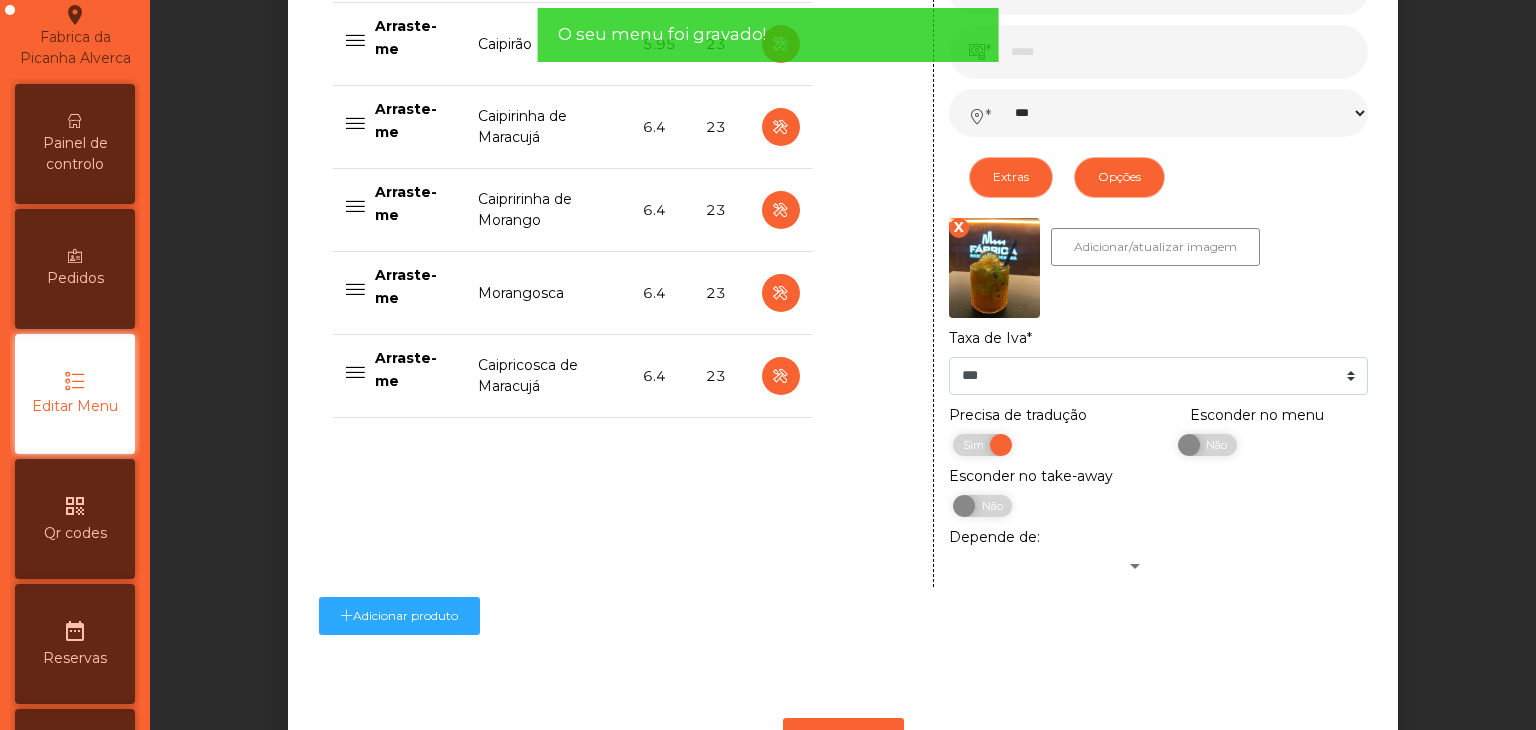 scroll, scrollTop: 957, scrollLeft: 0, axis: vertical 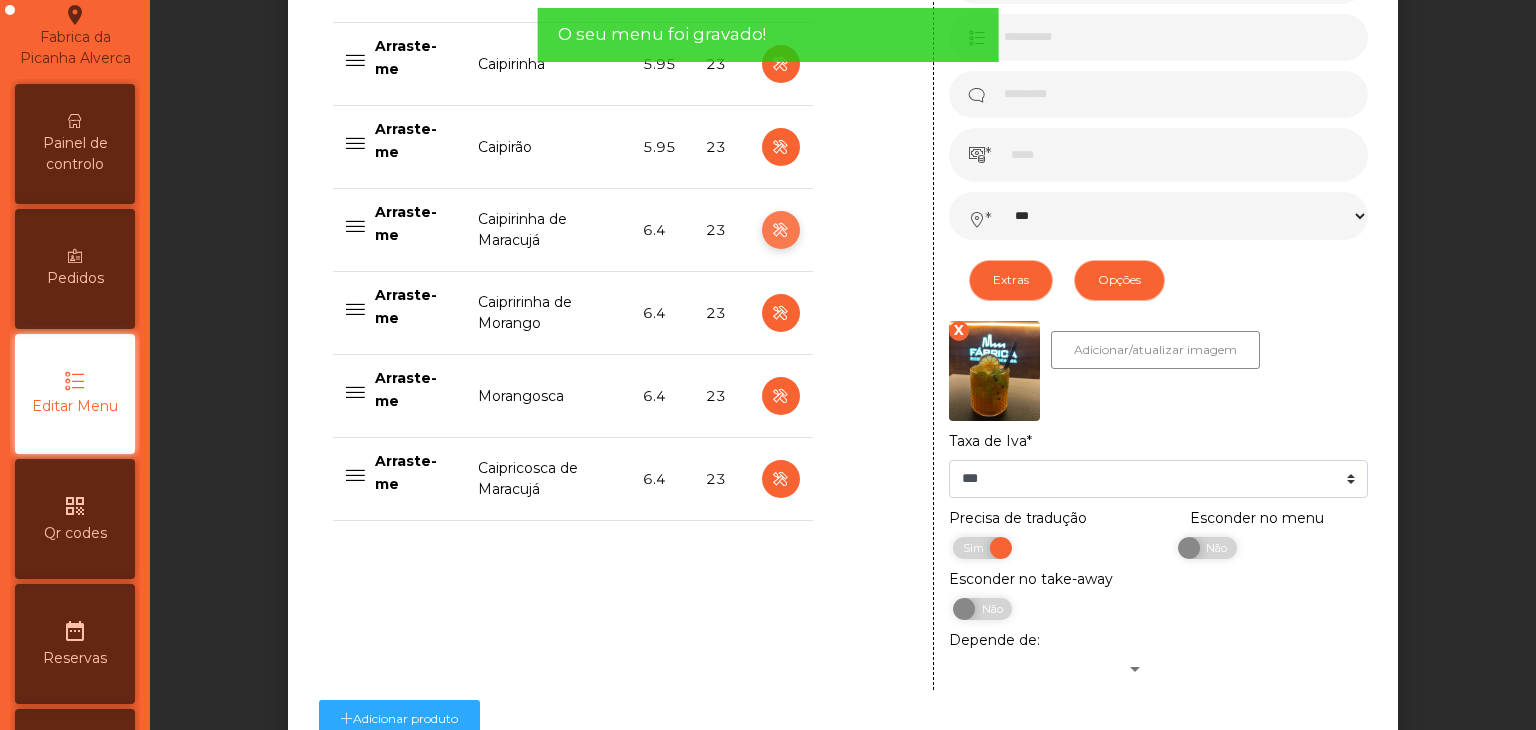click at bounding box center (780, 230) 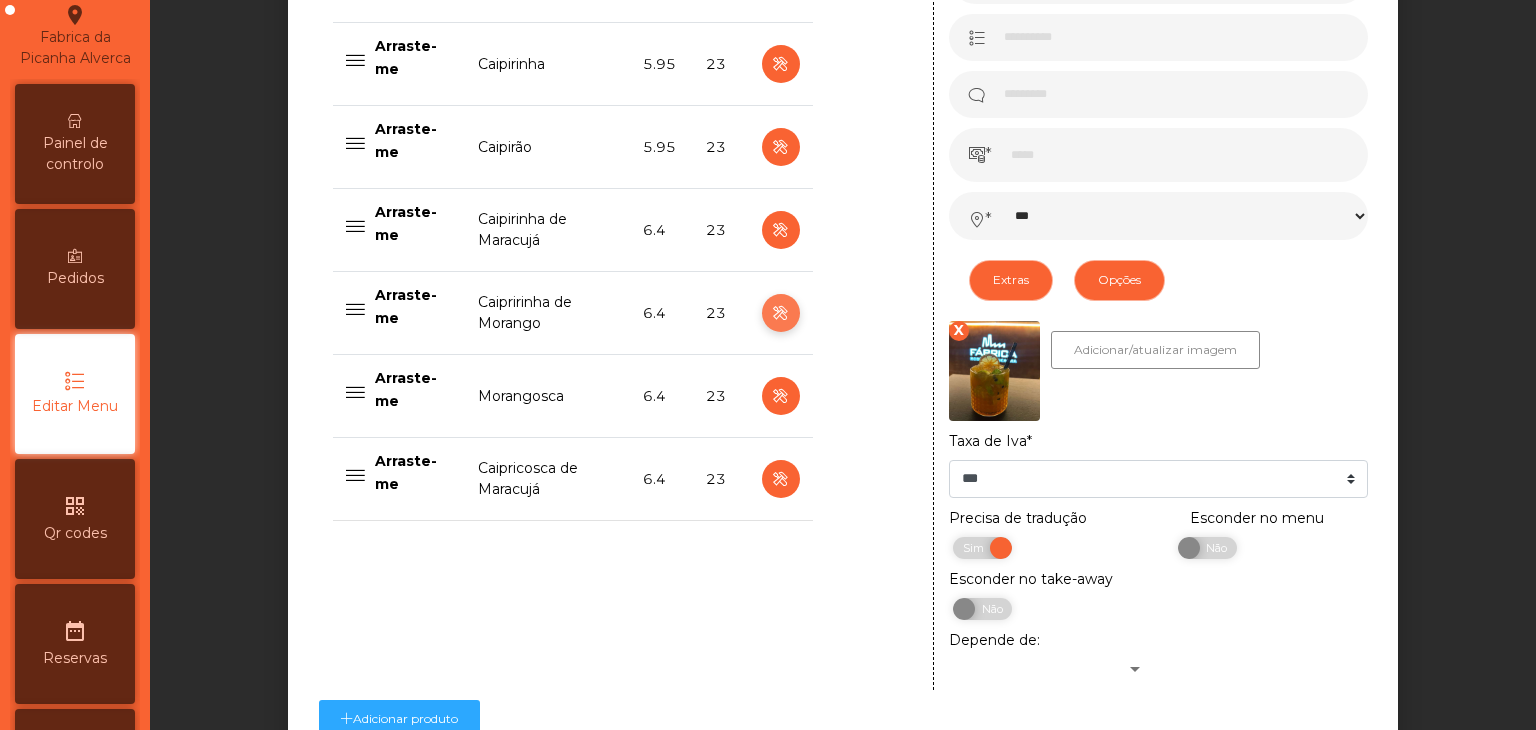 click at bounding box center [780, 313] 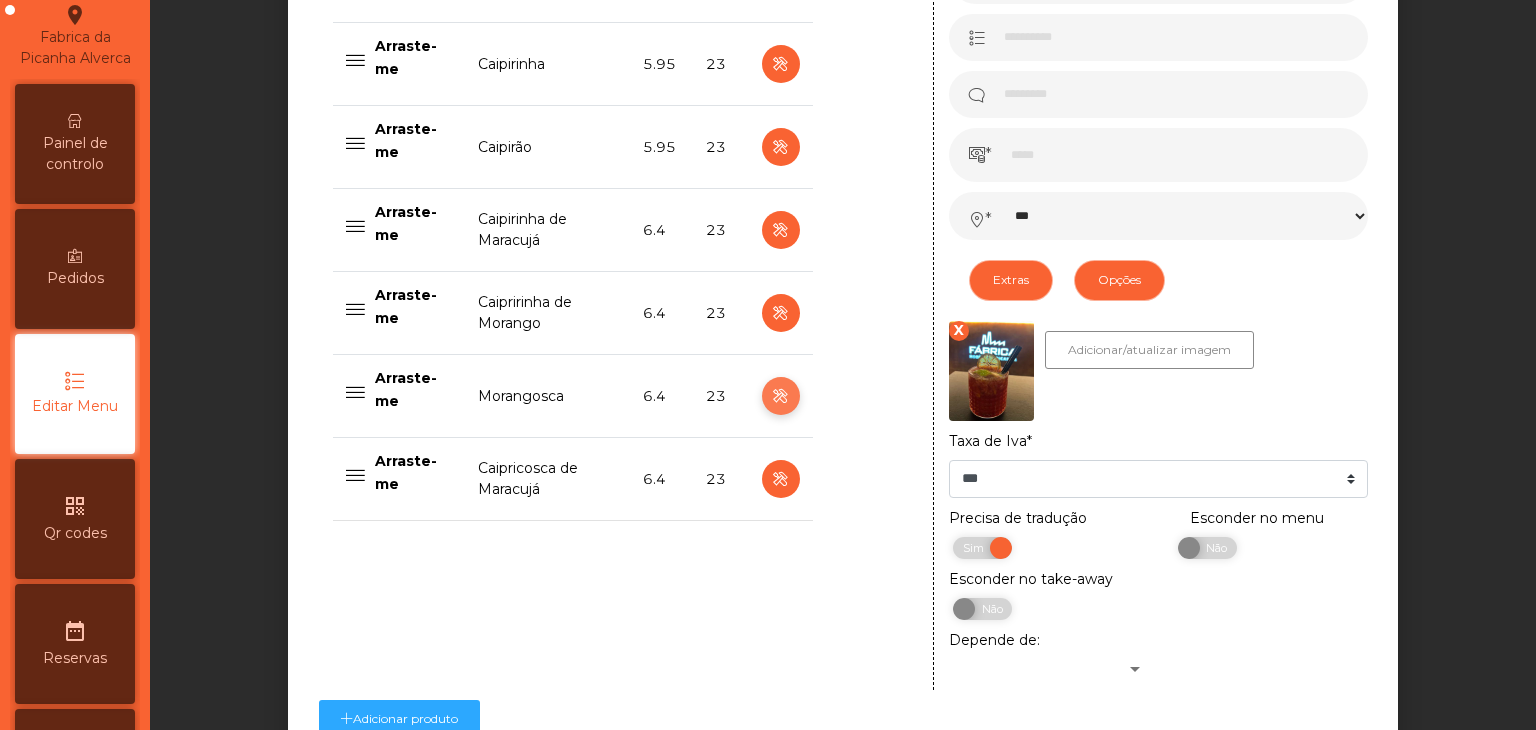 click at bounding box center [780, 396] 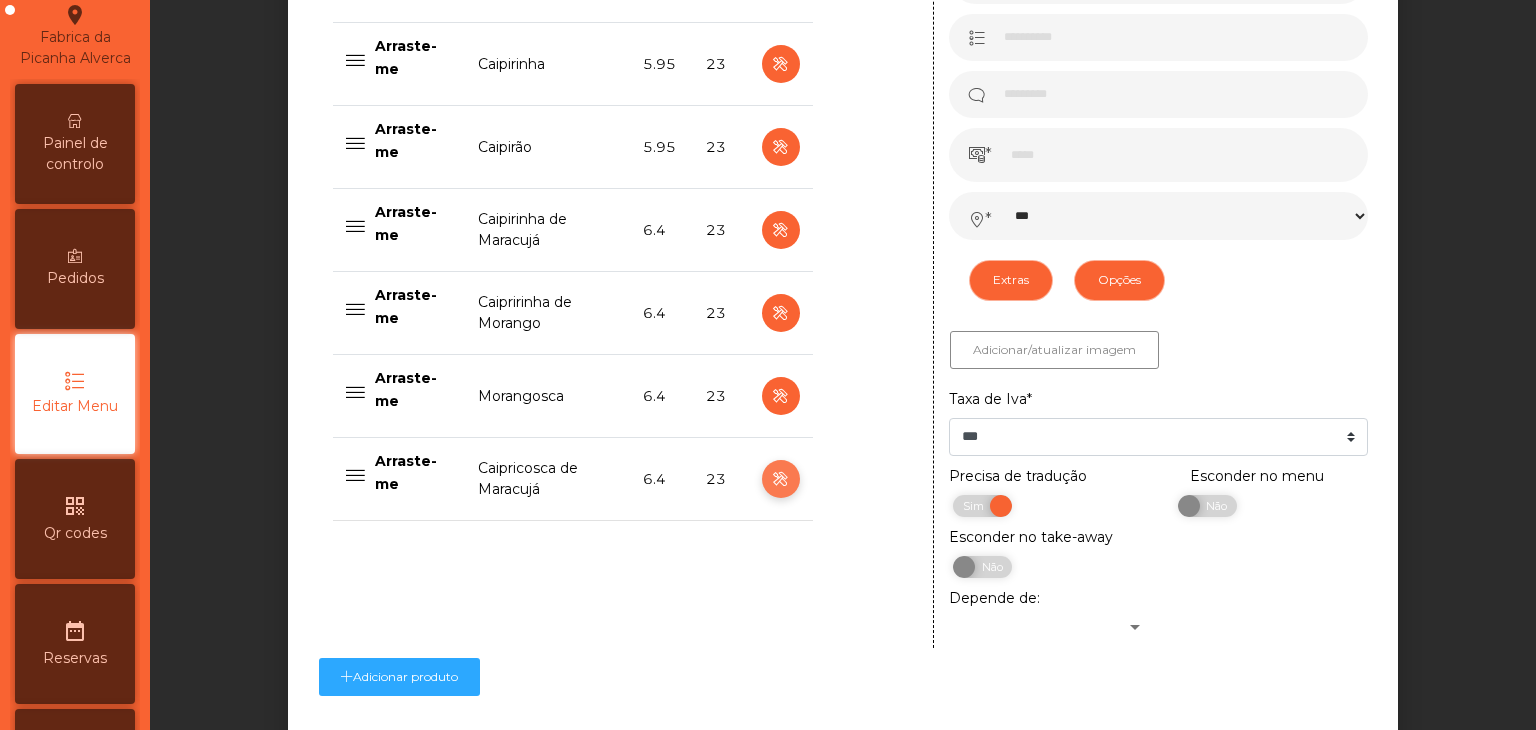 click at bounding box center [780, 479] 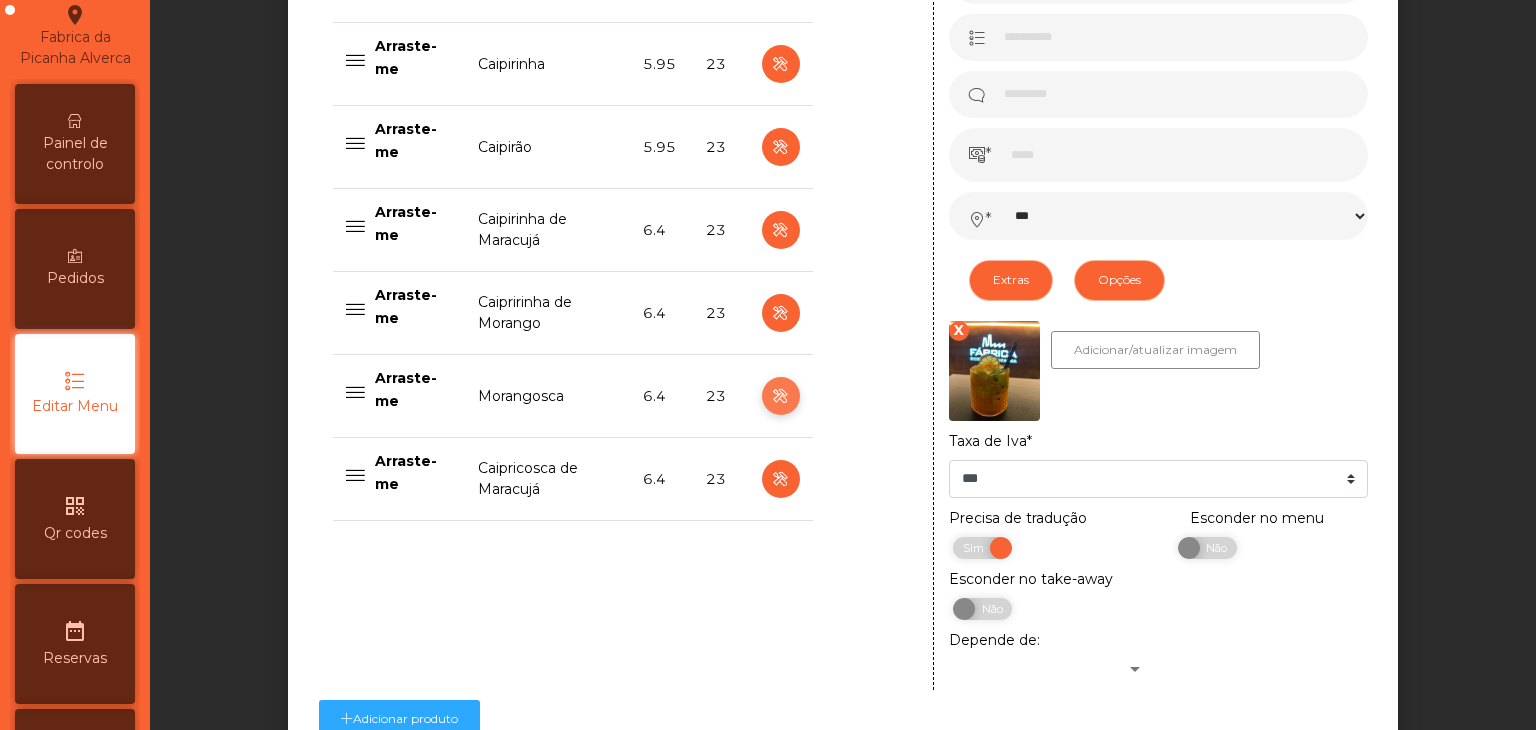 click at bounding box center [781, 396] 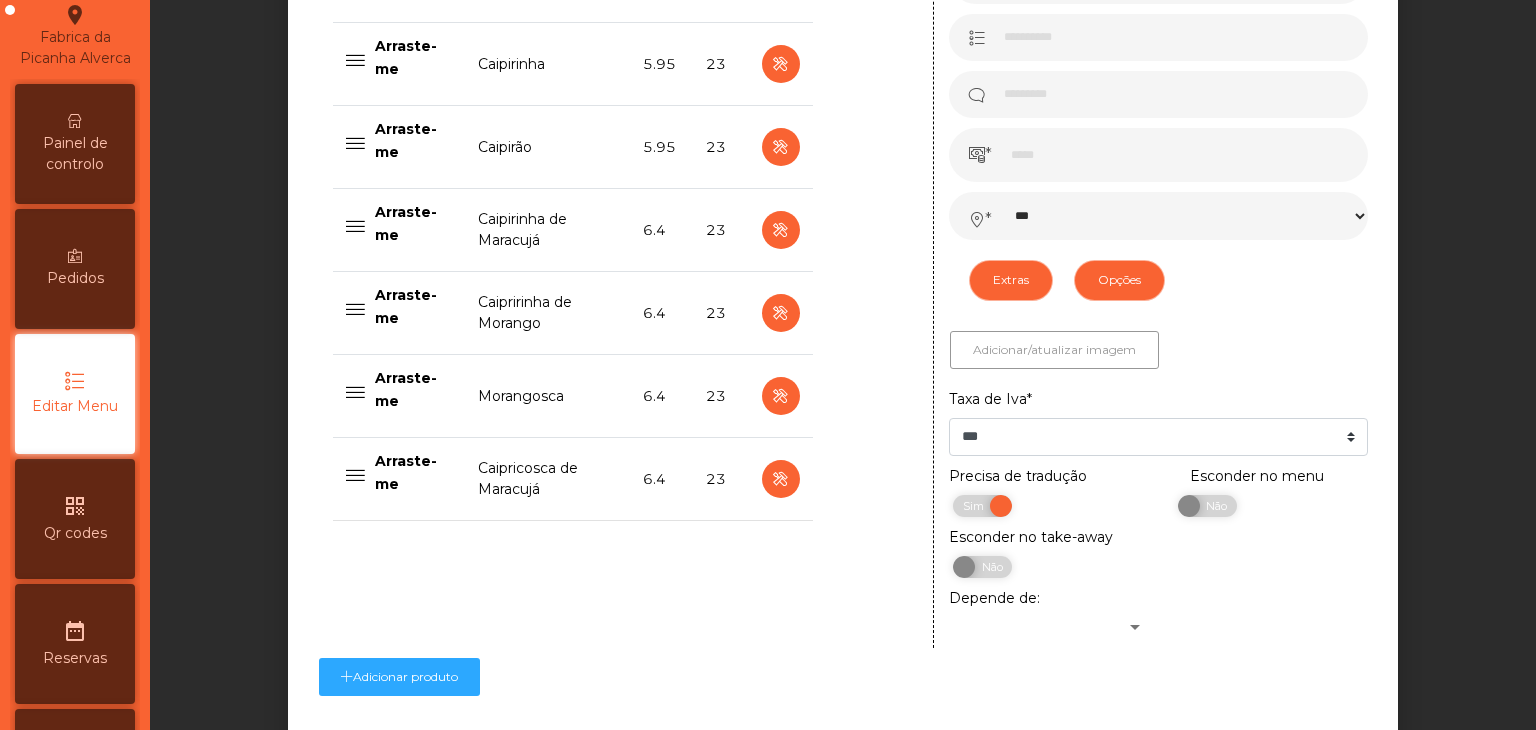click on "Adicionar/atualizar imagem" at bounding box center [1054, 350] 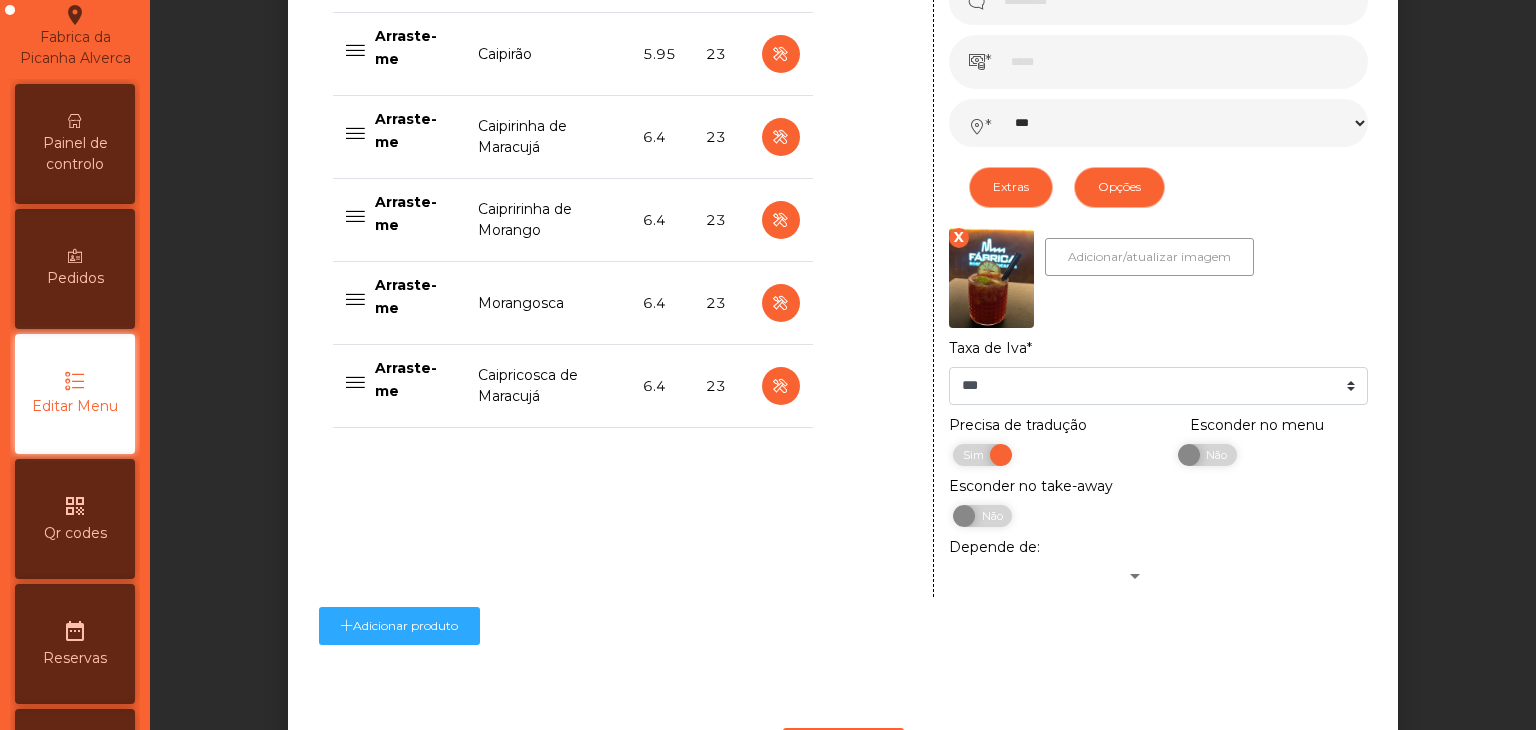 scroll, scrollTop: 1157, scrollLeft: 0, axis: vertical 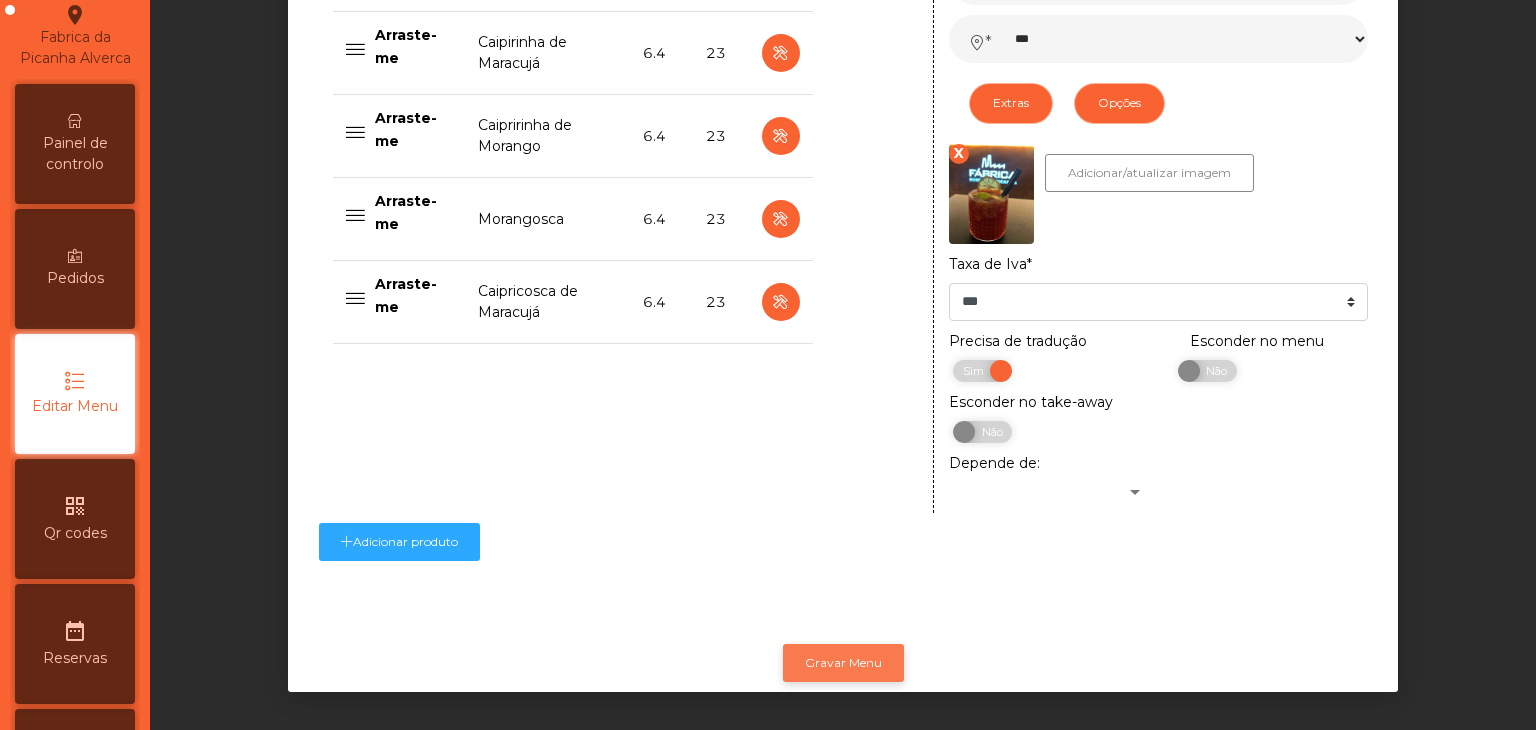 click on "Gravar Menu" at bounding box center (843, 663) 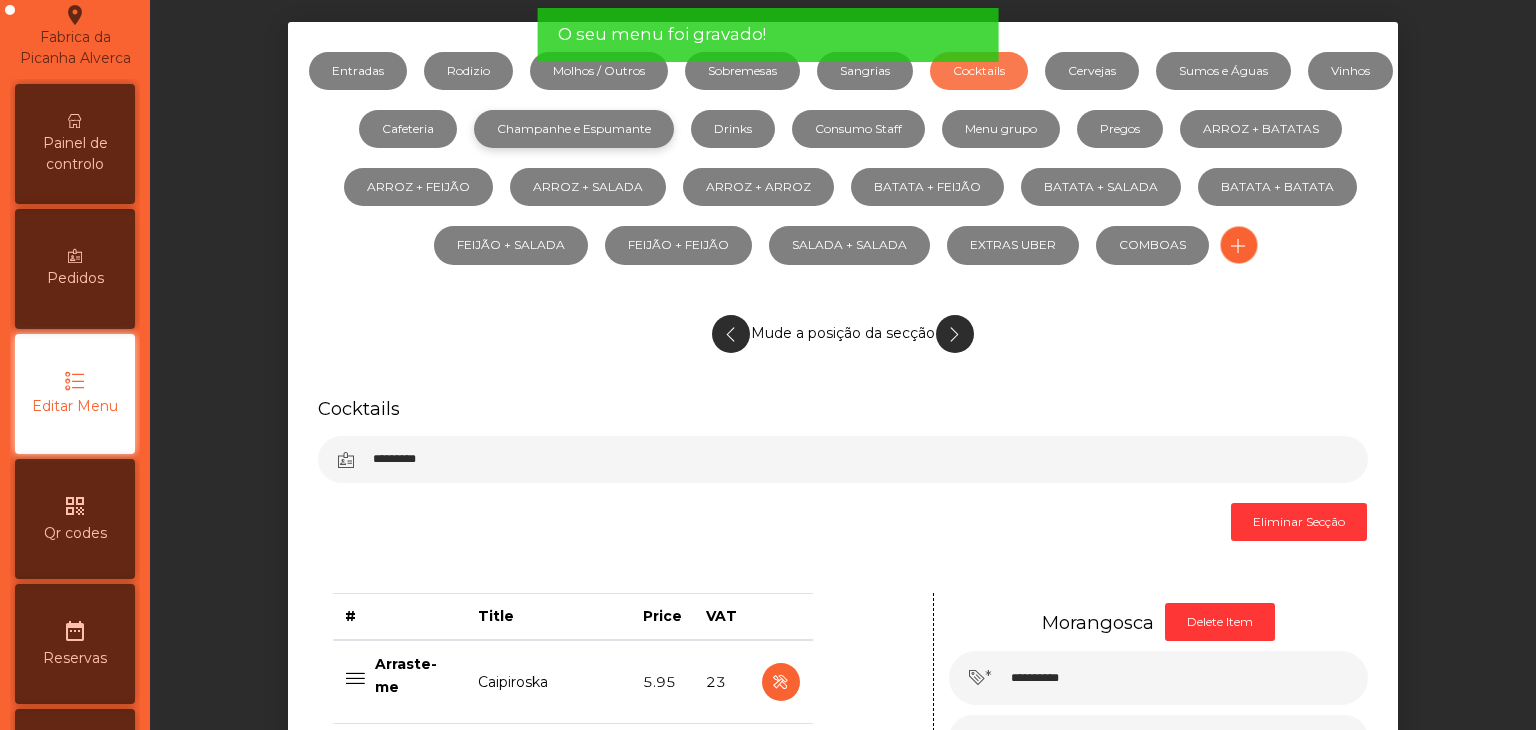 scroll, scrollTop: 157, scrollLeft: 0, axis: vertical 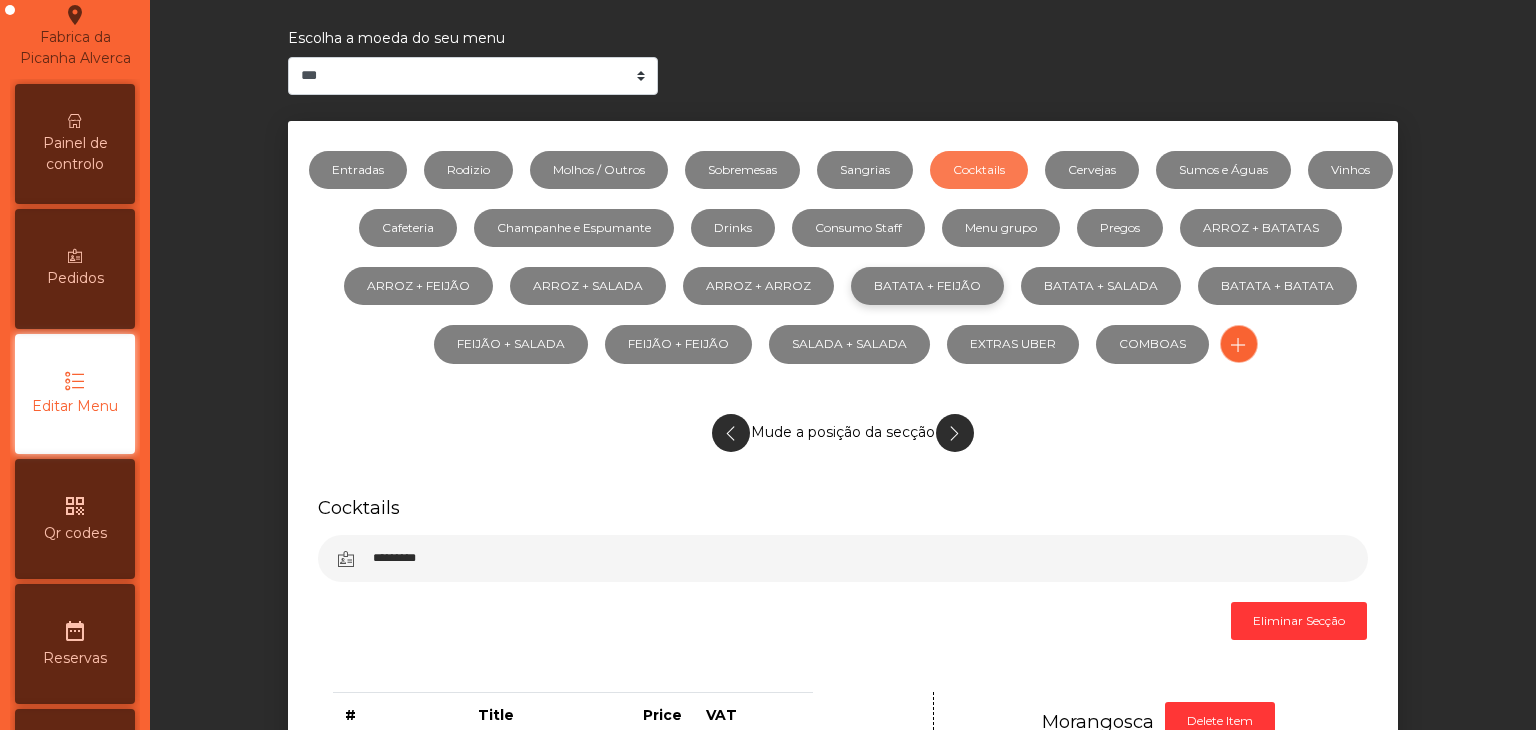 drag, startPoint x: 1260, startPoint y: 177, endPoint x: 1132, endPoint y: 283, distance: 166.19266 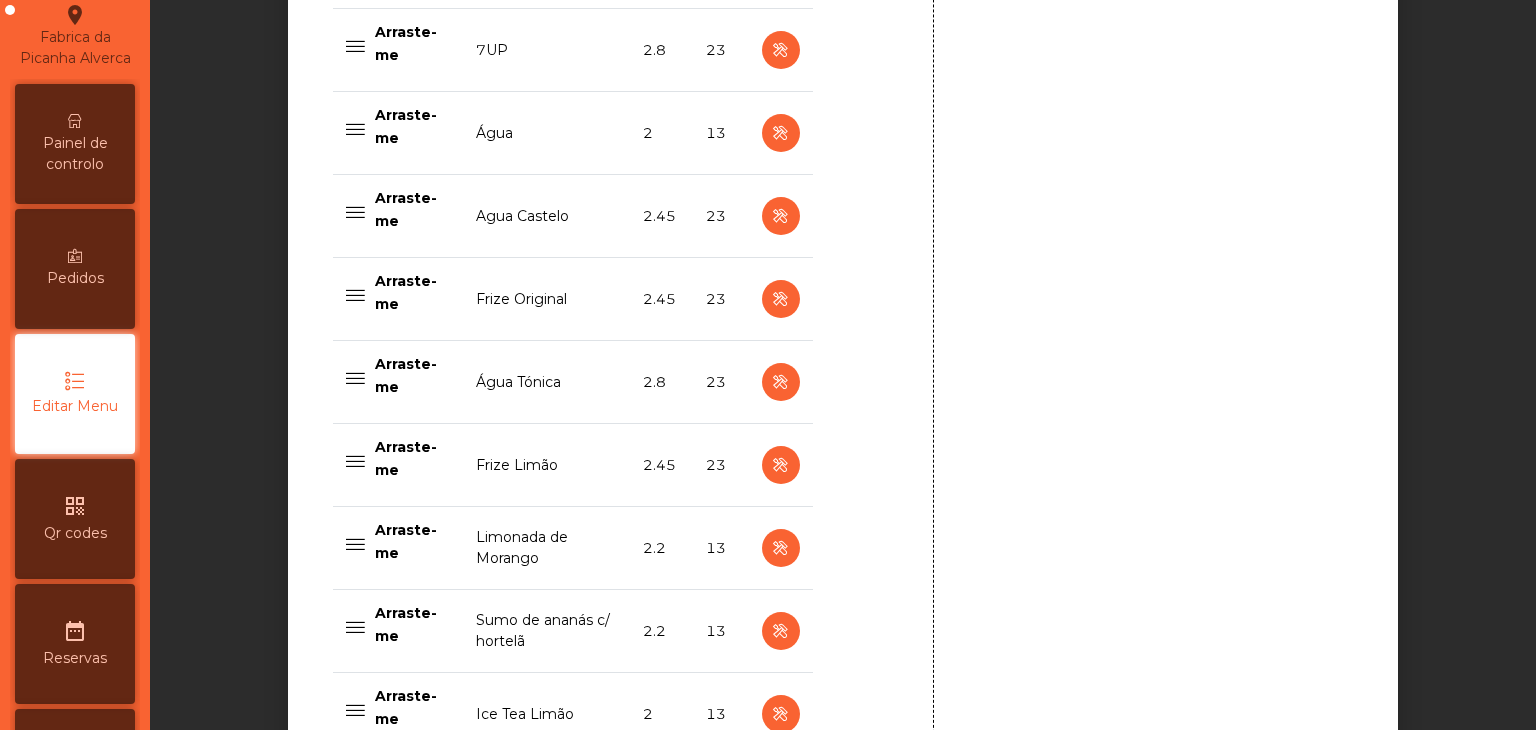 scroll, scrollTop: 1757, scrollLeft: 0, axis: vertical 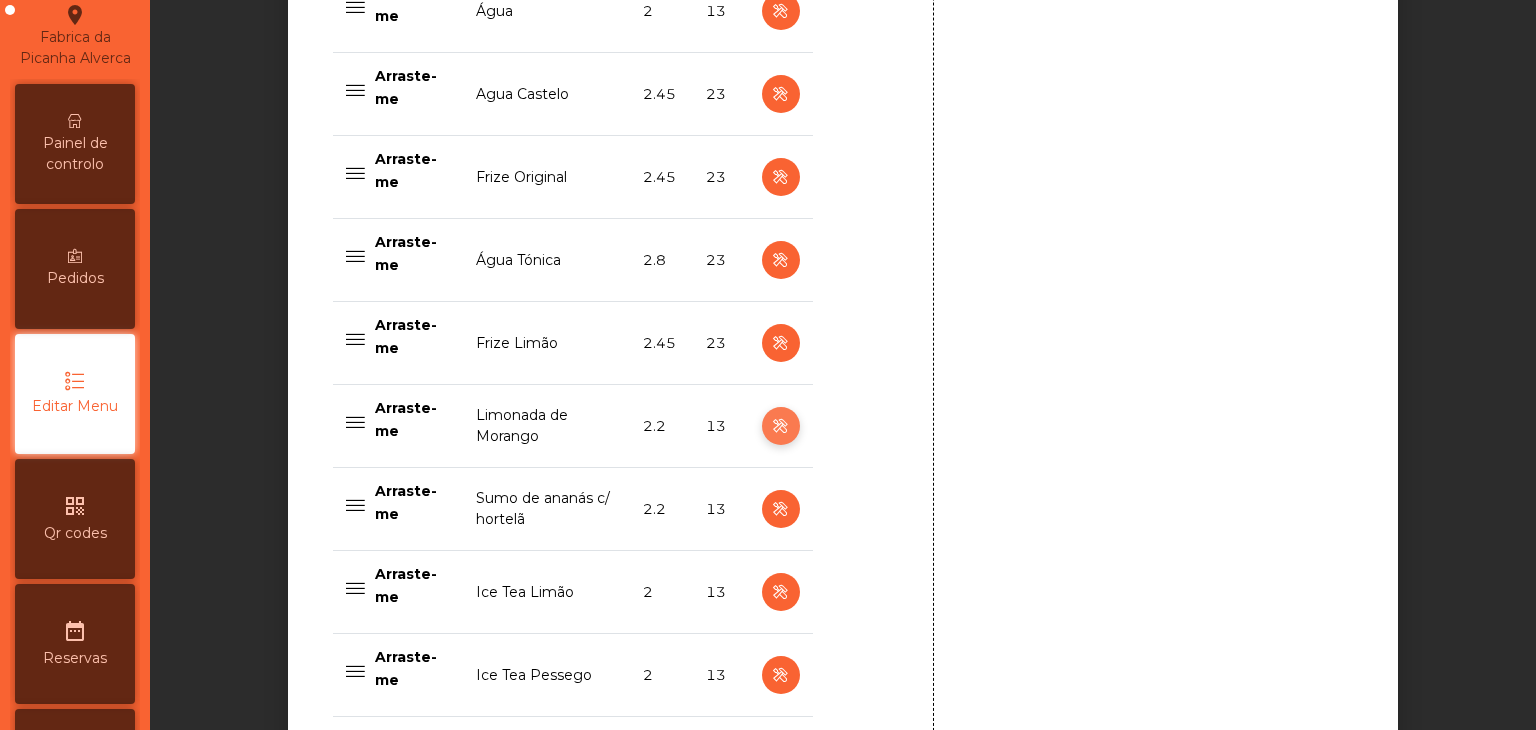 click at bounding box center [780, 426] 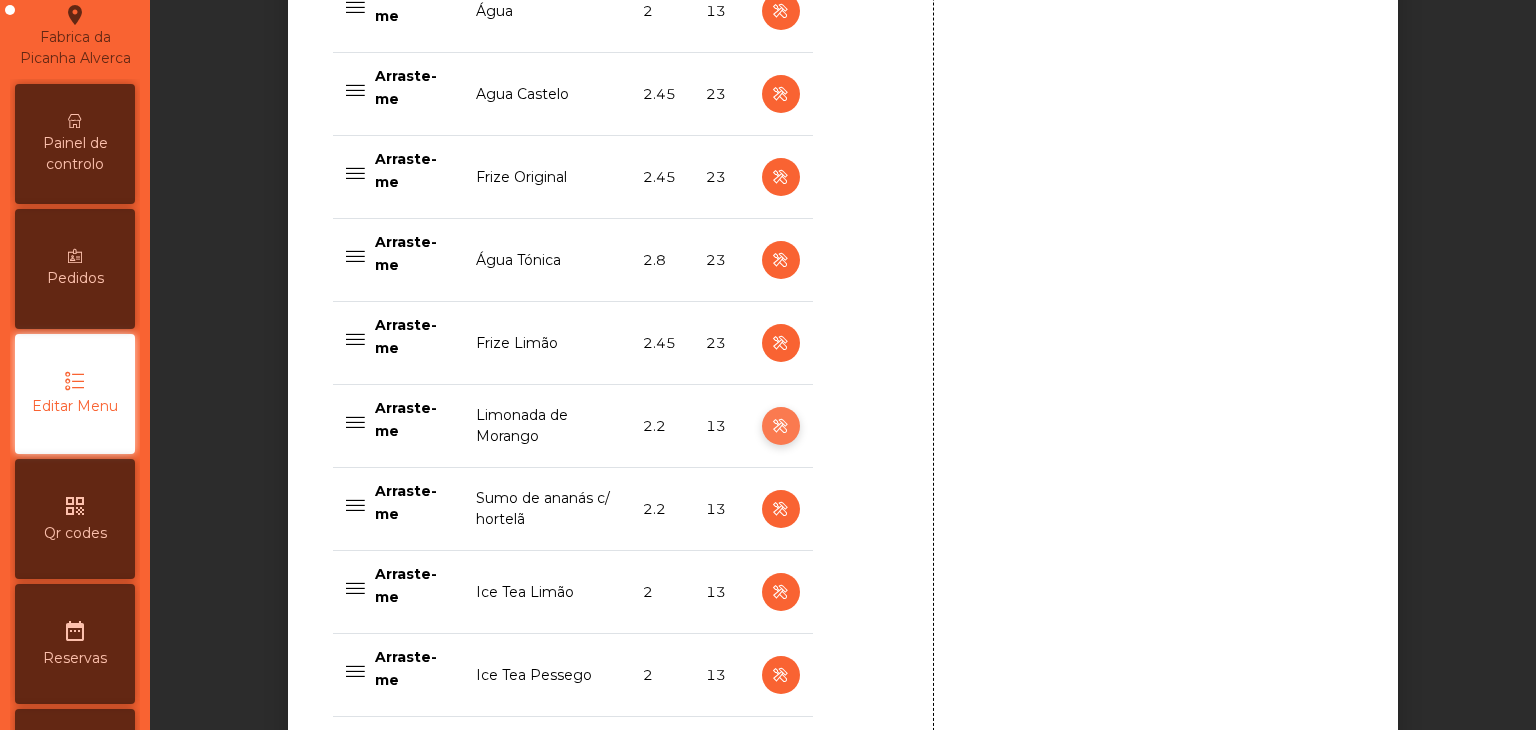 click at bounding box center (780, 426) 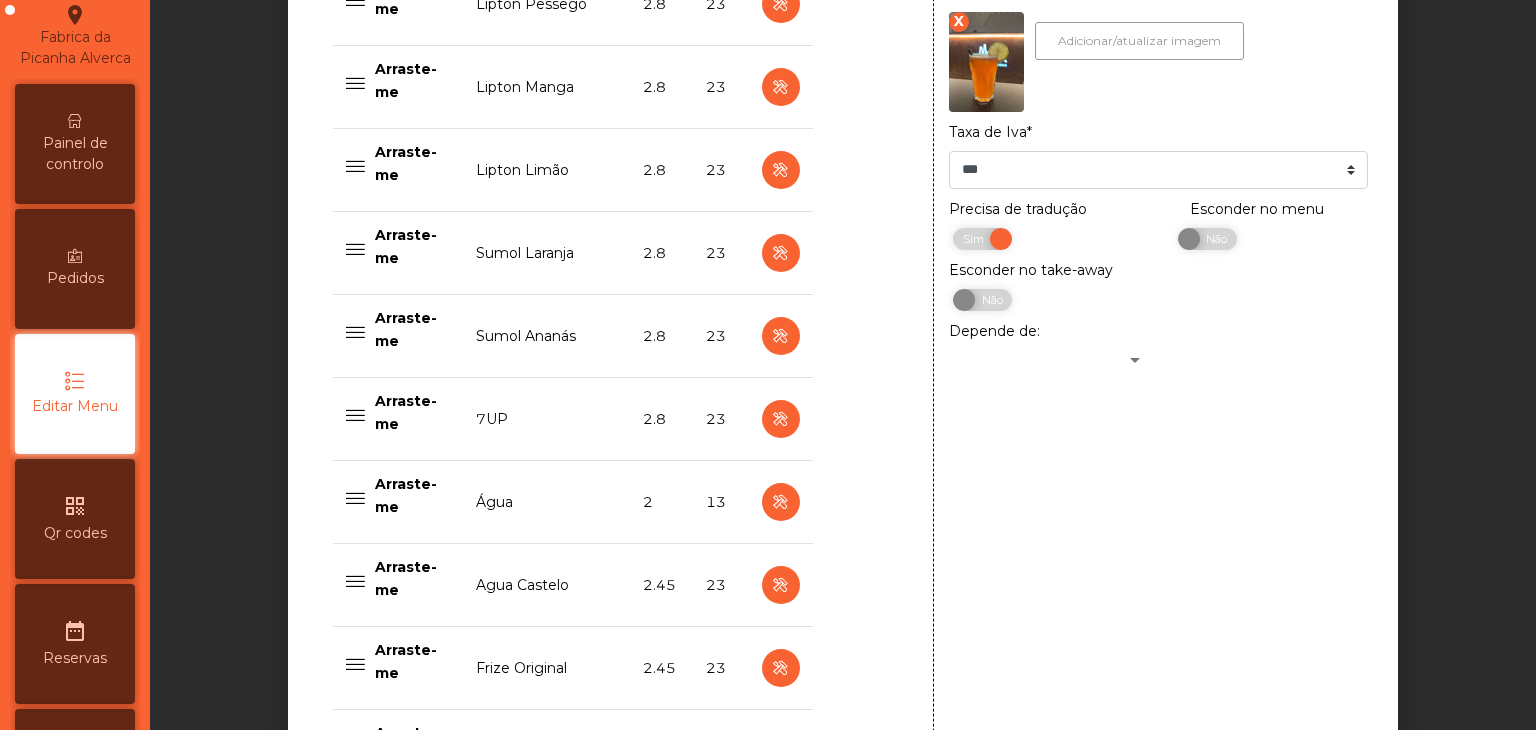 scroll, scrollTop: 1157, scrollLeft: 0, axis: vertical 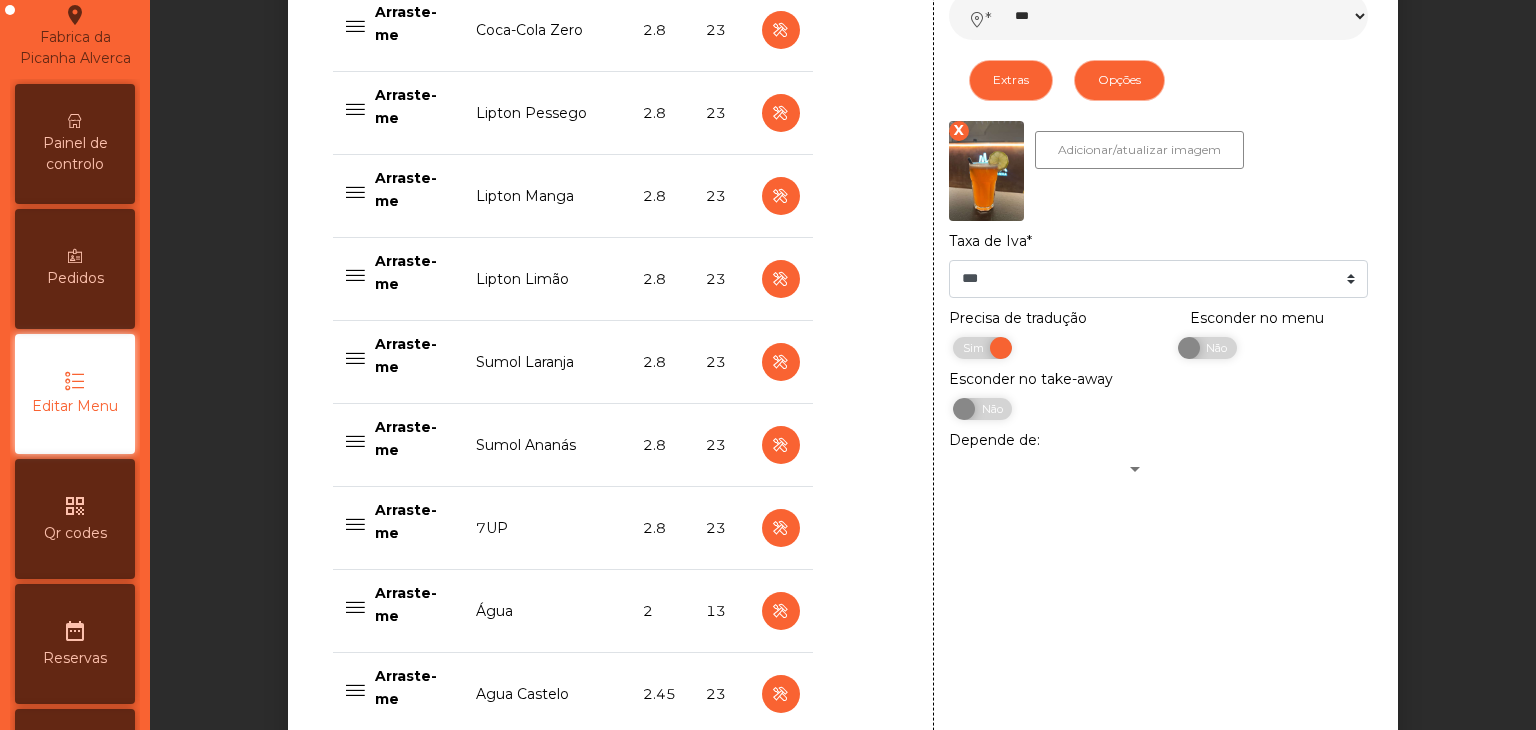 click on "X" at bounding box center (959, 131) 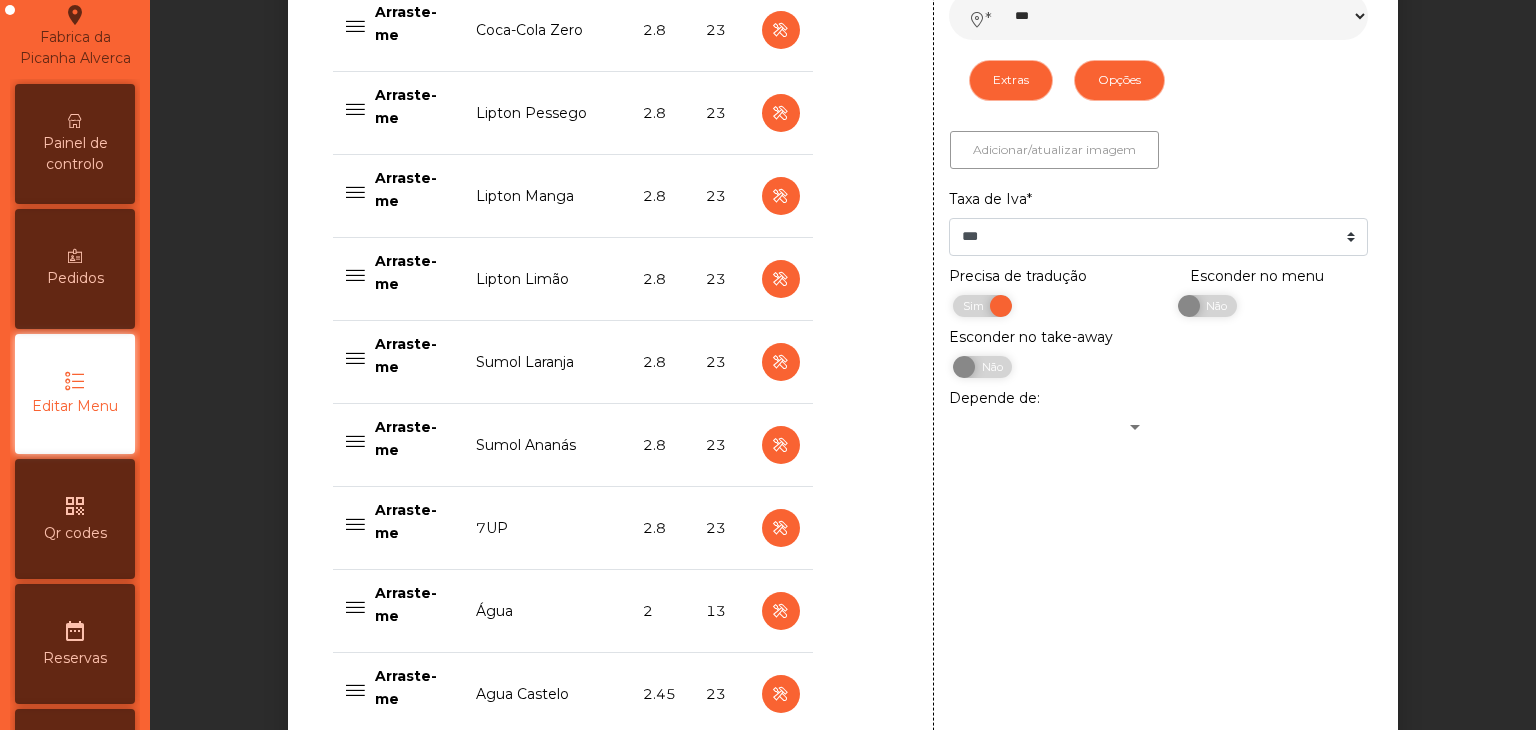 click on "Adicionar/atualizar imagem" at bounding box center (1054, 150) 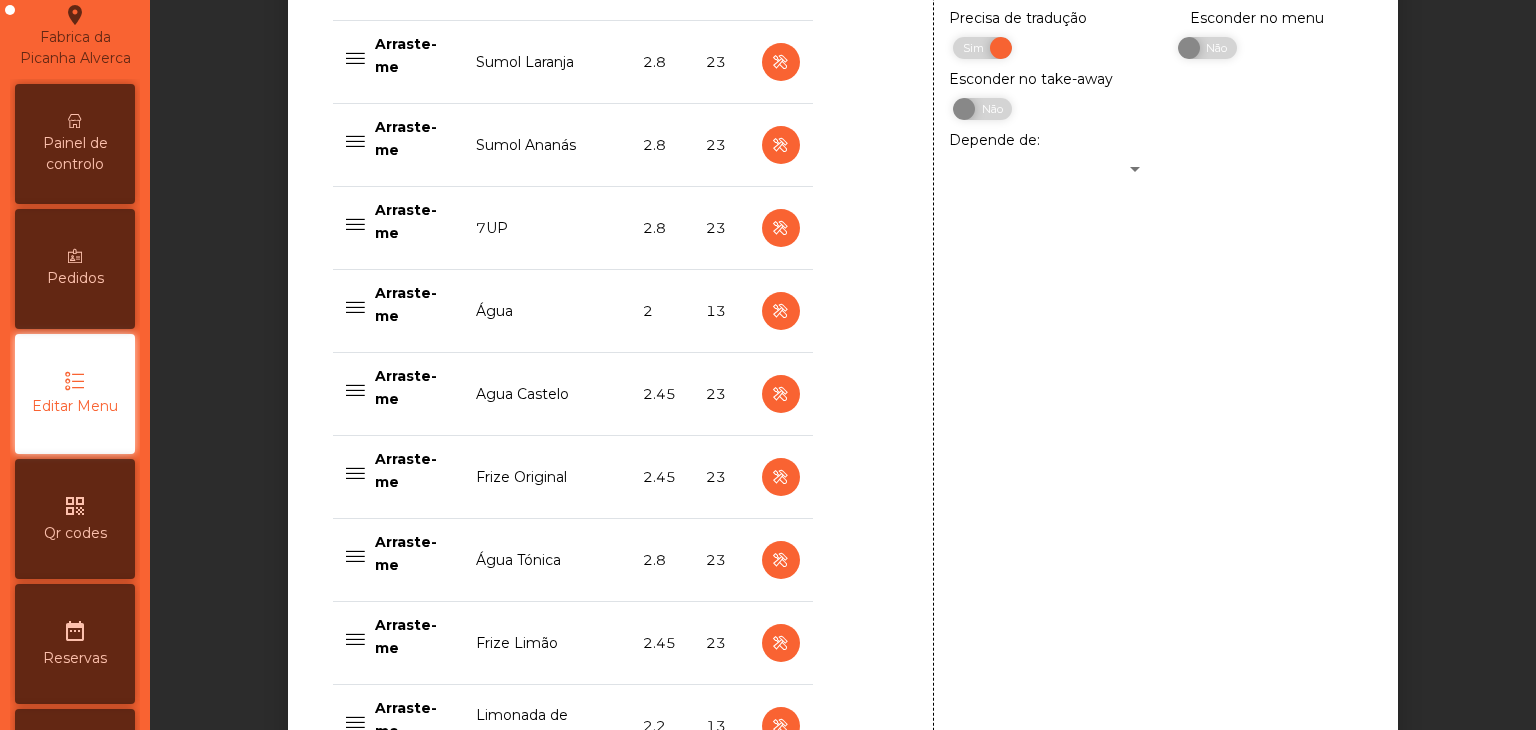 scroll, scrollTop: 1757, scrollLeft: 0, axis: vertical 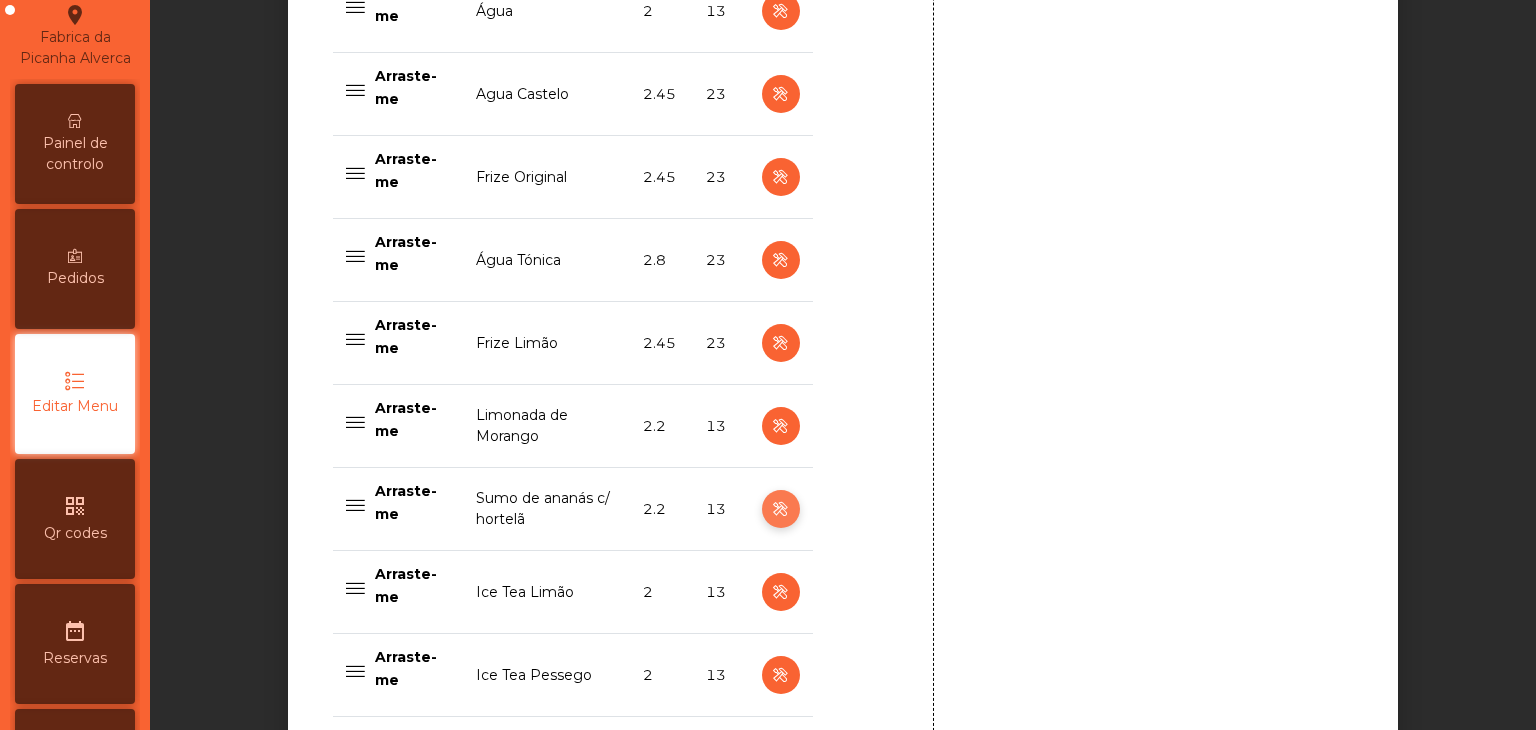 click at bounding box center (780, 509) 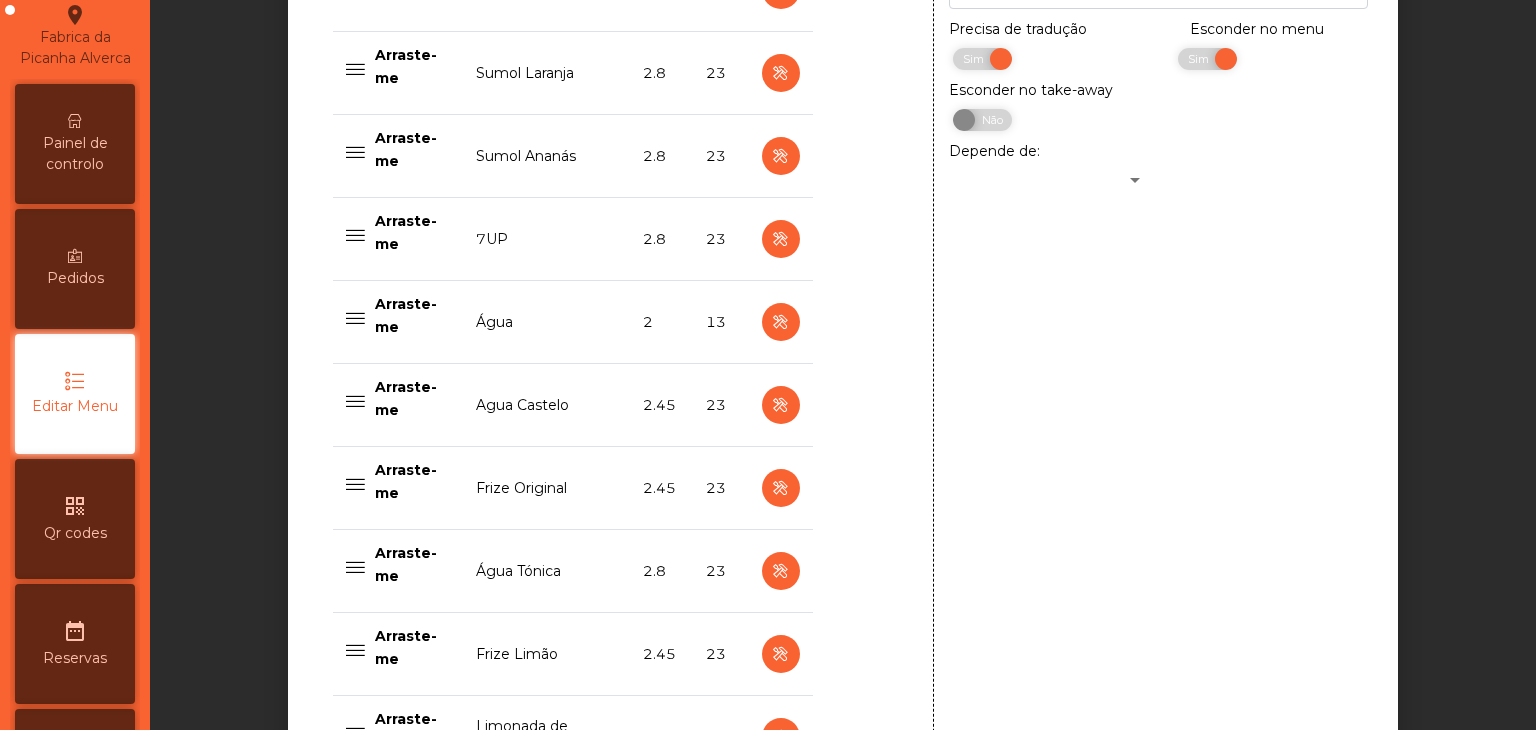 scroll, scrollTop: 1257, scrollLeft: 0, axis: vertical 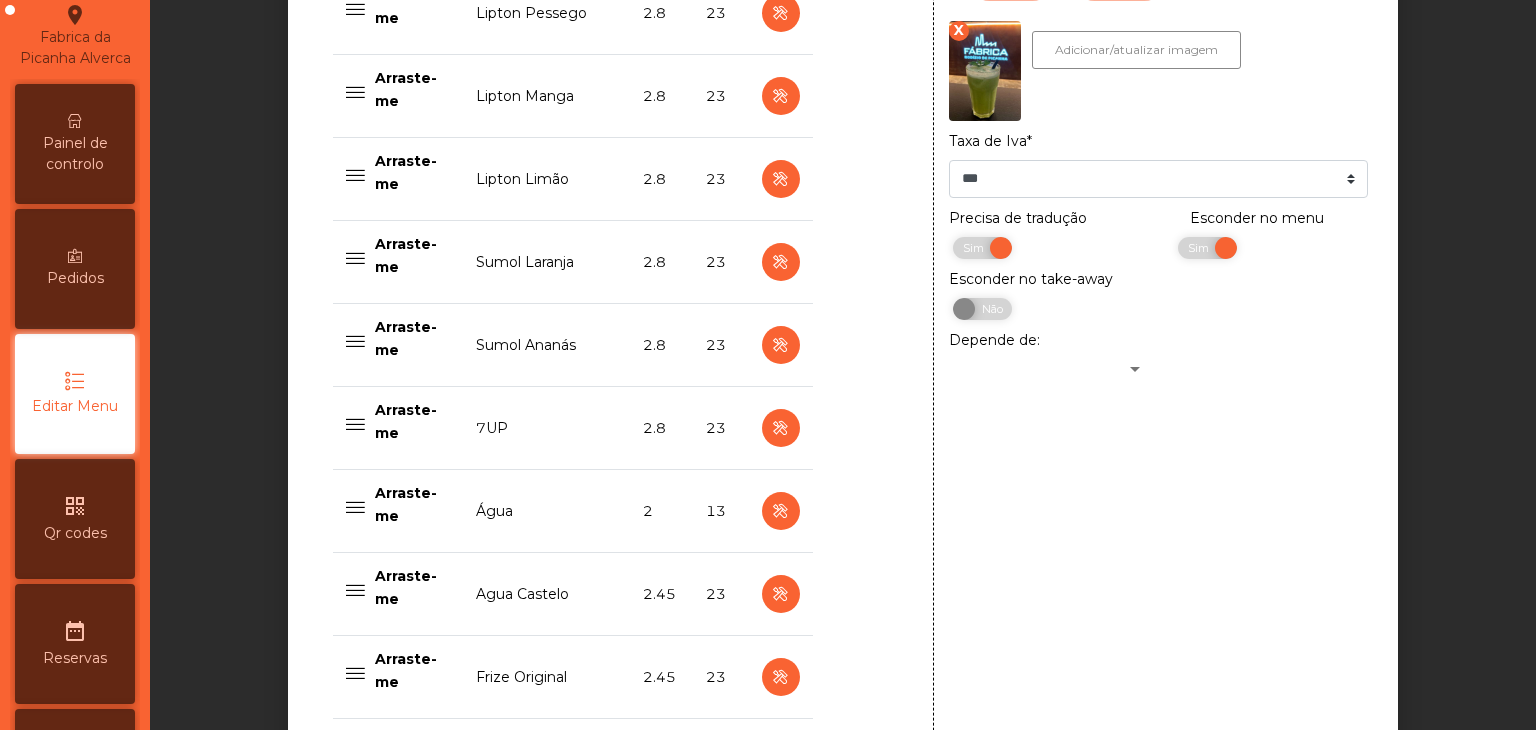 click at bounding box center (985, 71) 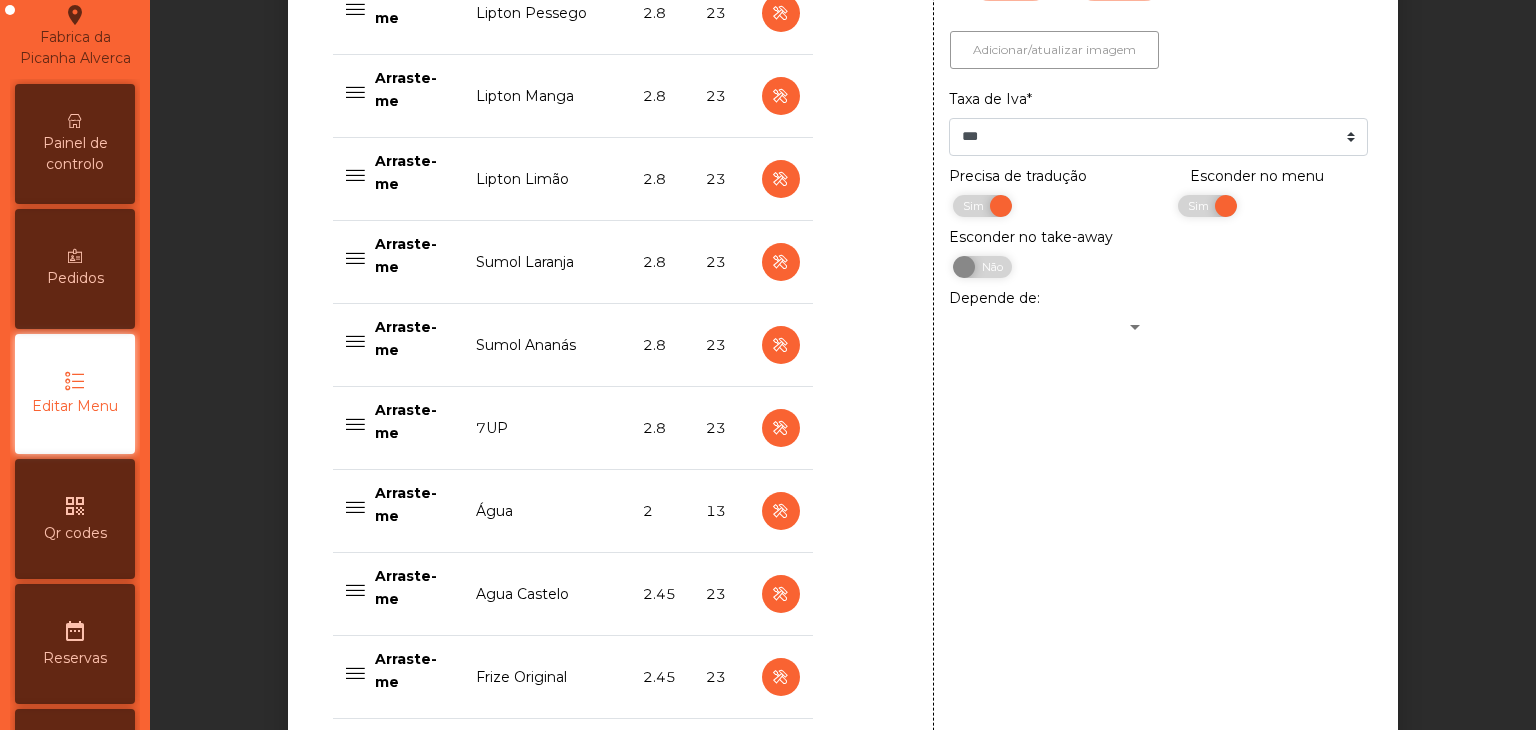 click on "Adicionar/atualizar imagem" at bounding box center (1054, 50) 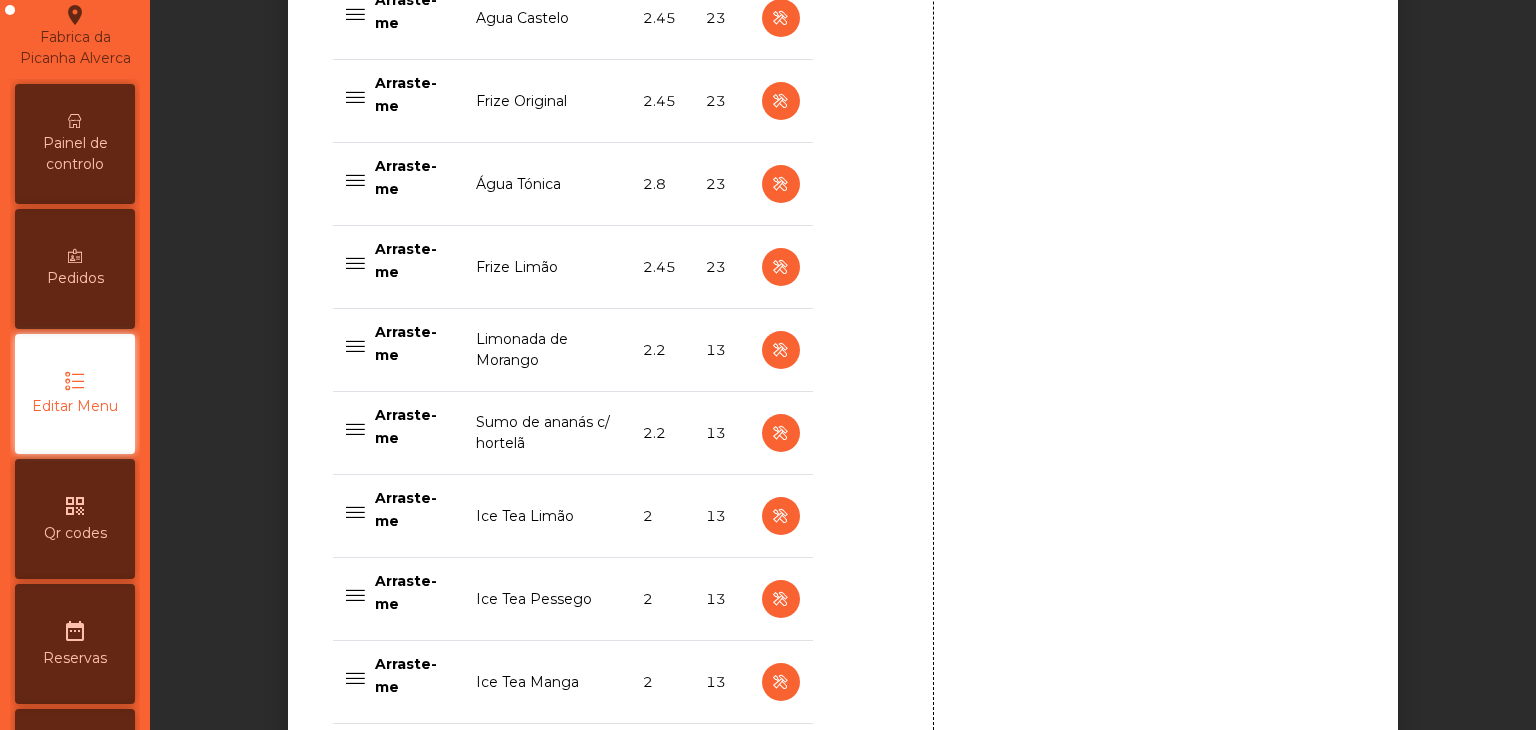 scroll, scrollTop: 2057, scrollLeft: 0, axis: vertical 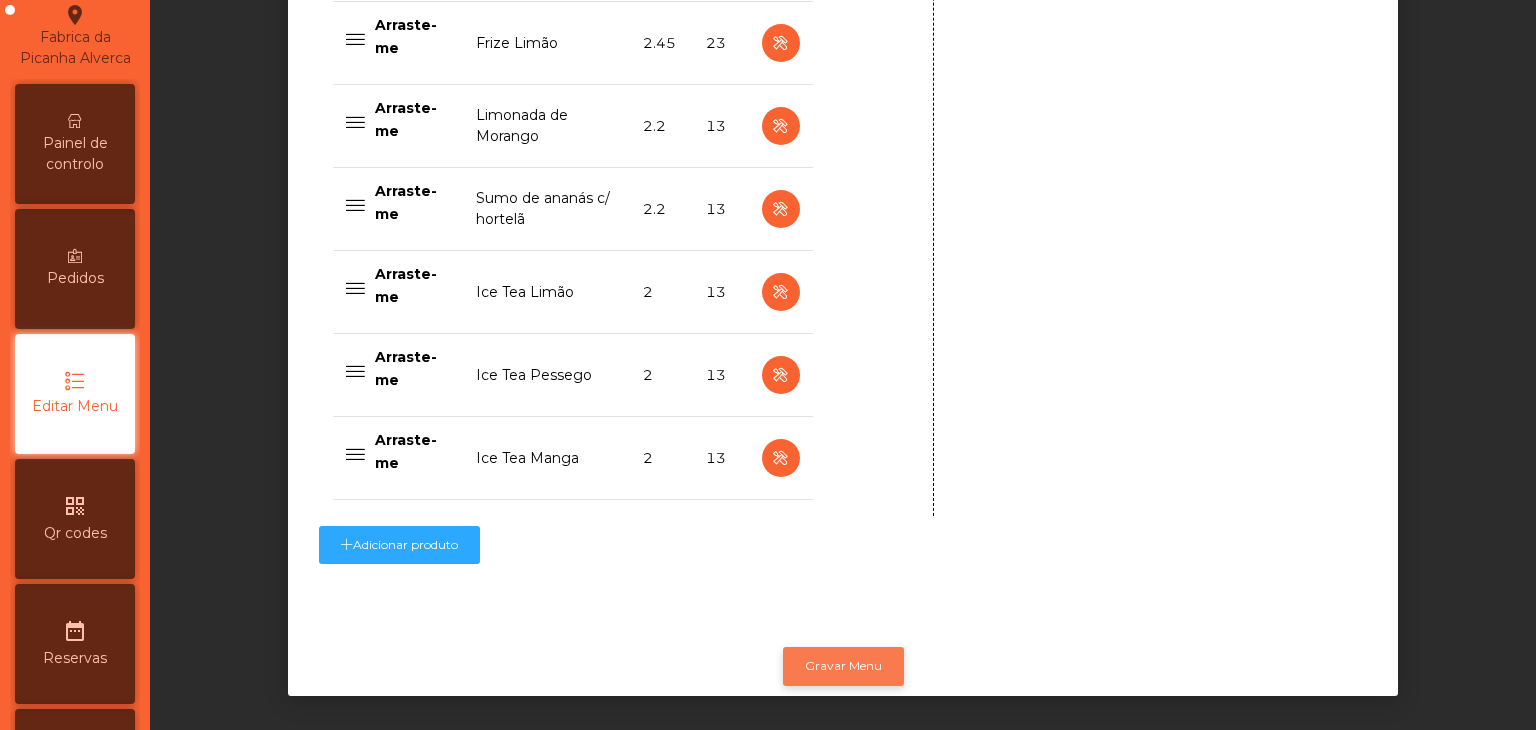 click on "Gravar Menu" at bounding box center (843, 666) 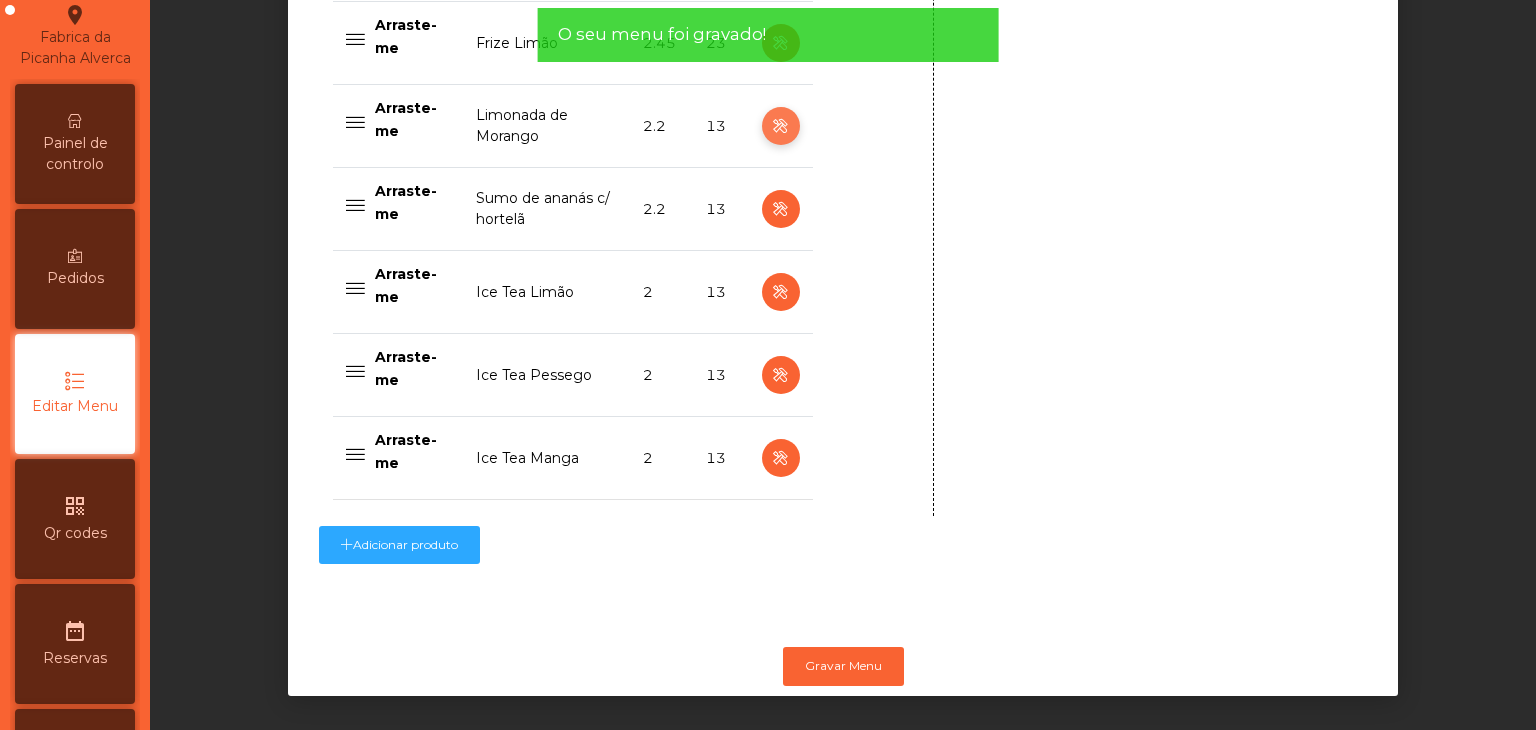 click at bounding box center (781, 126) 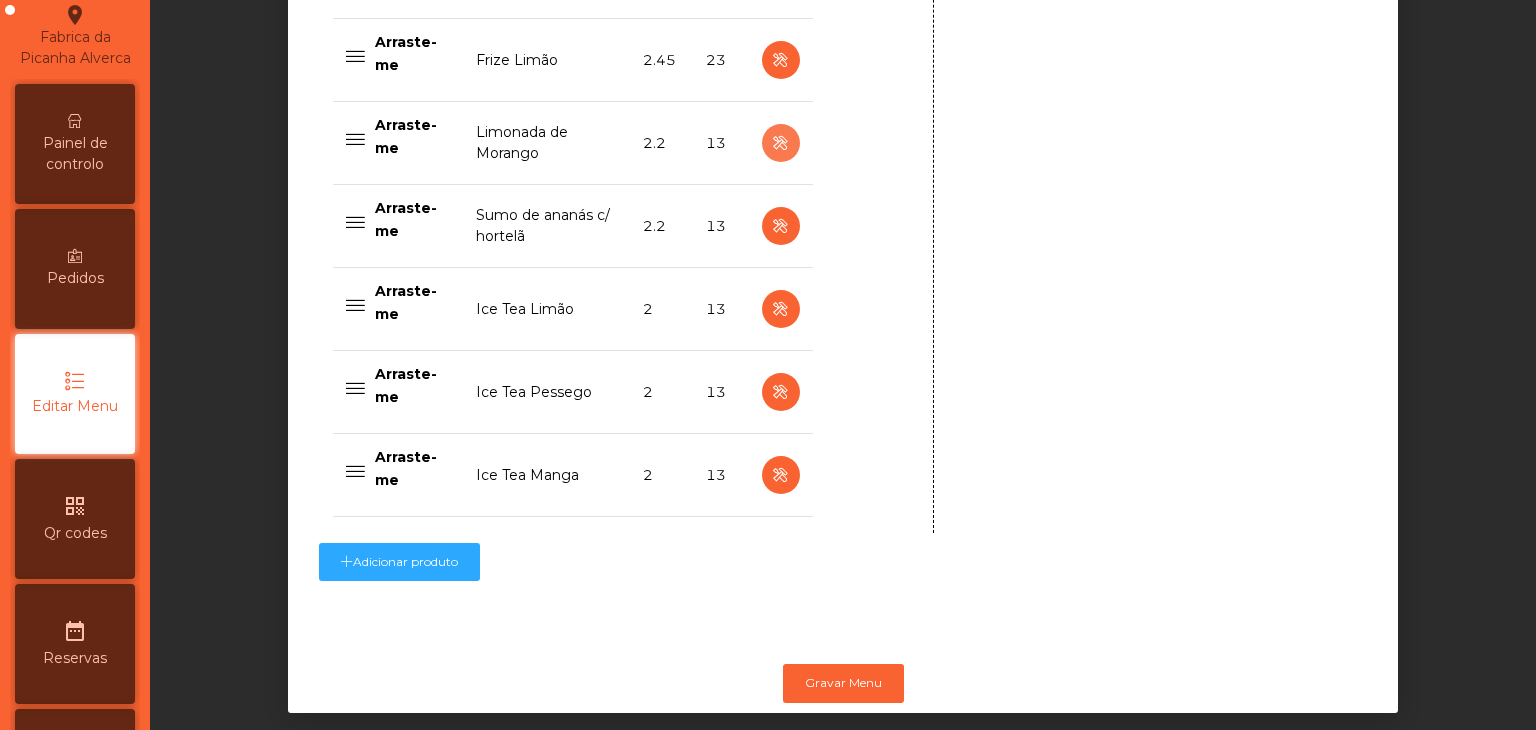 scroll, scrollTop: 2057, scrollLeft: 0, axis: vertical 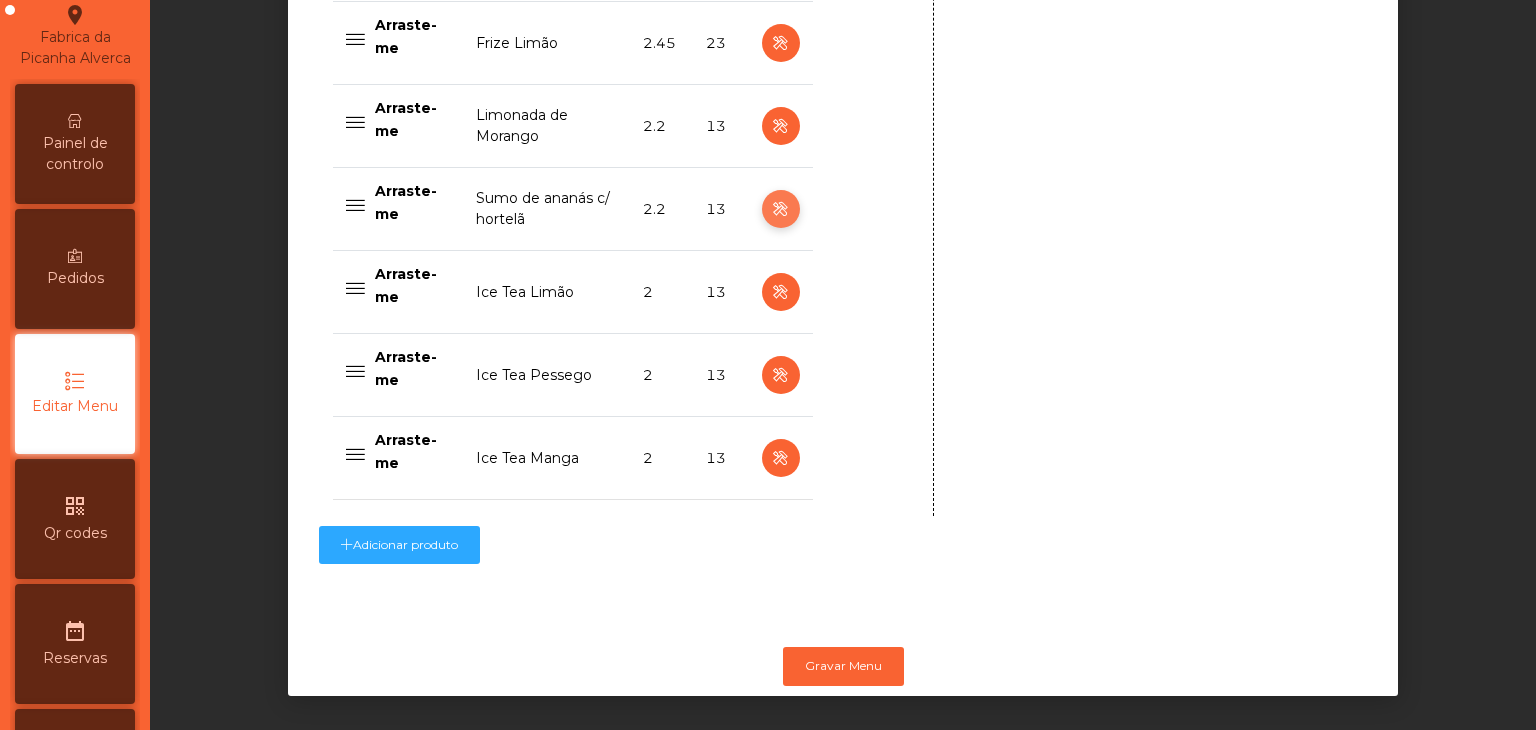 click at bounding box center [780, 209] 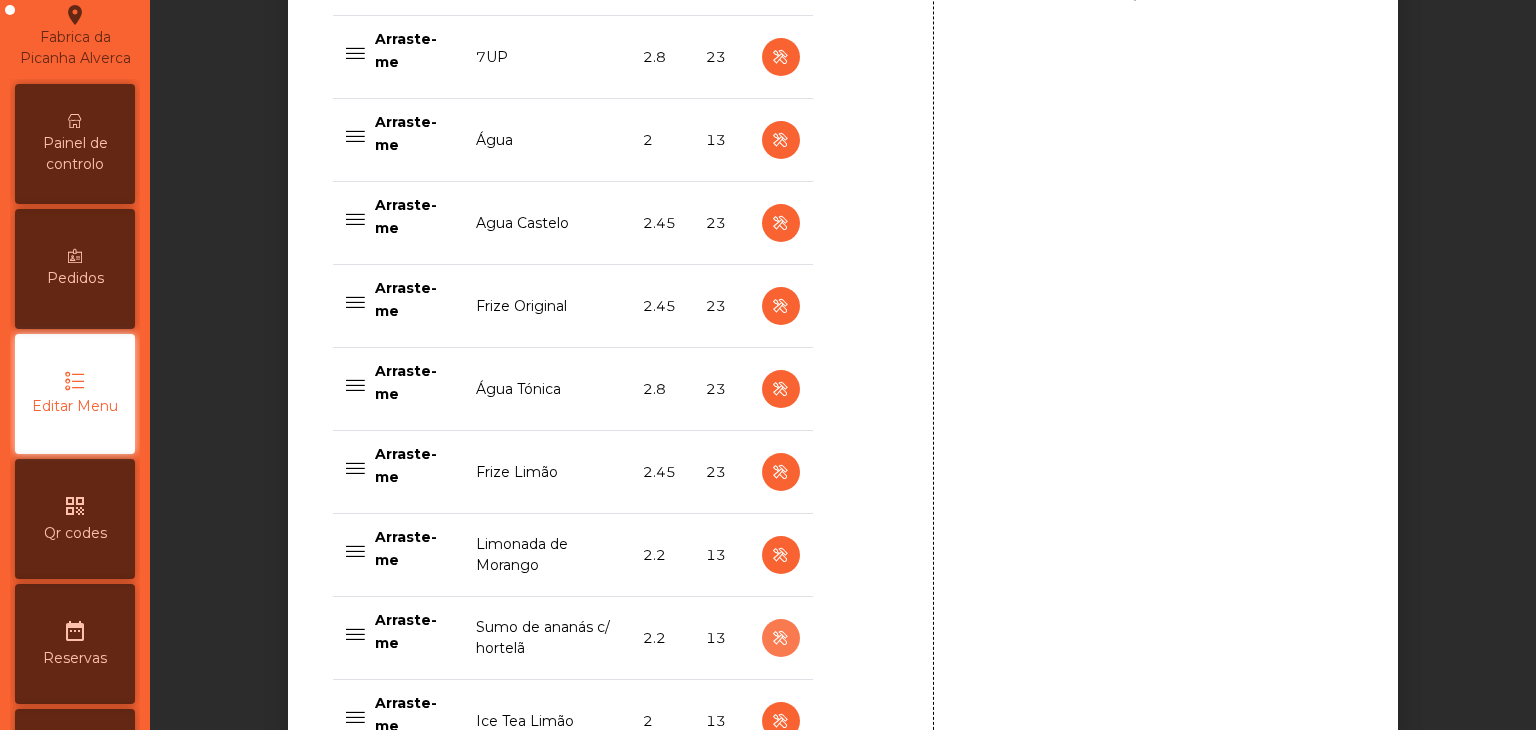 scroll, scrollTop: 1857, scrollLeft: 0, axis: vertical 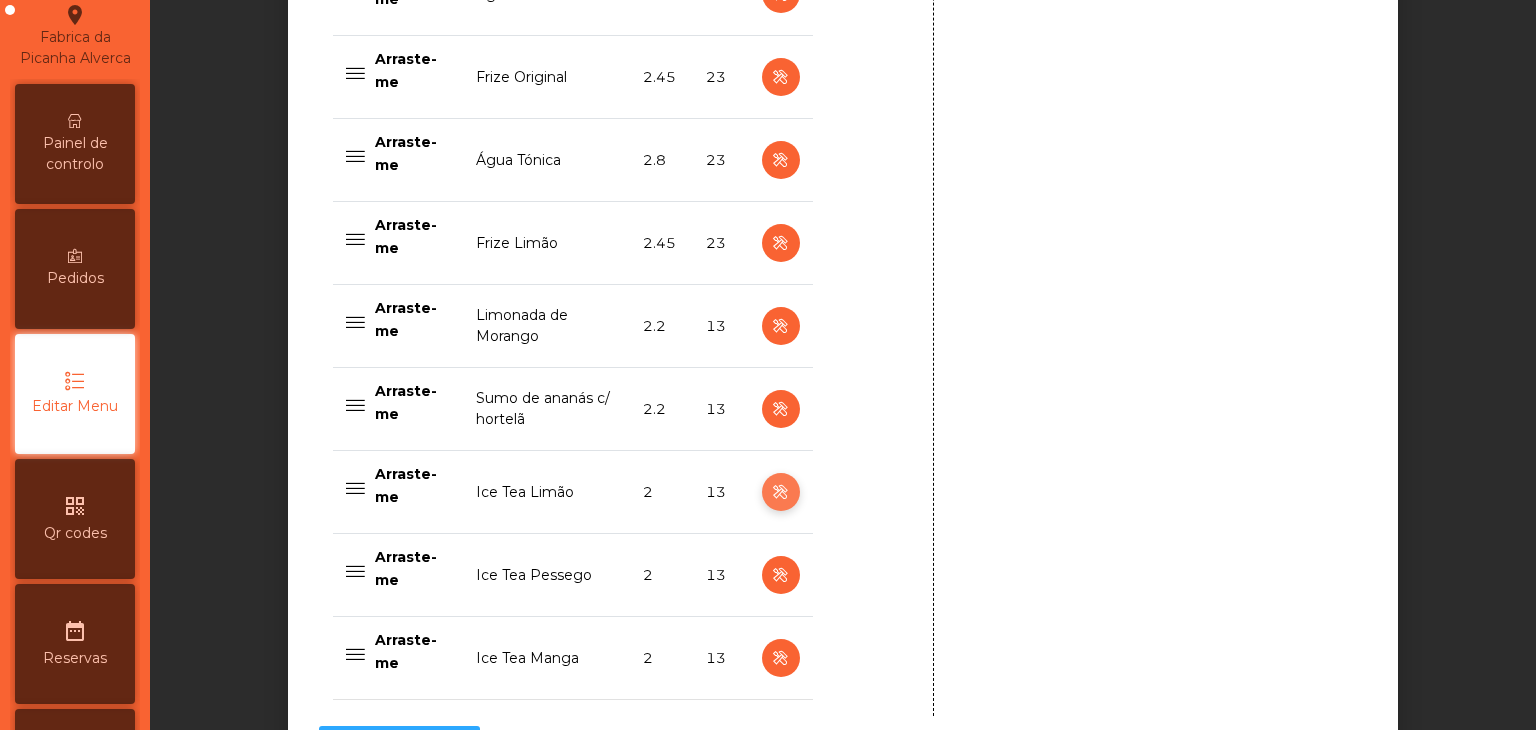 click at bounding box center (780, 492) 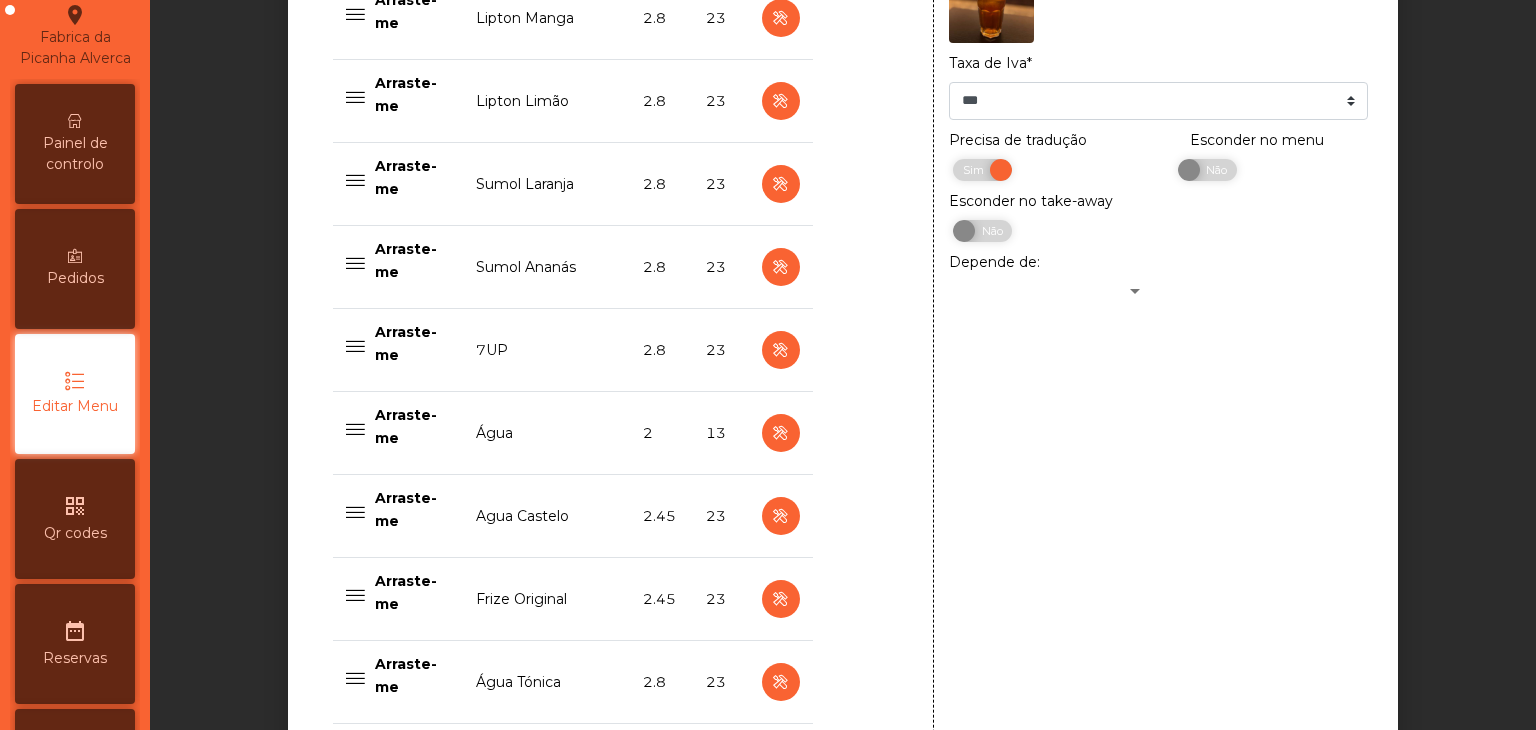 scroll, scrollTop: 1157, scrollLeft: 0, axis: vertical 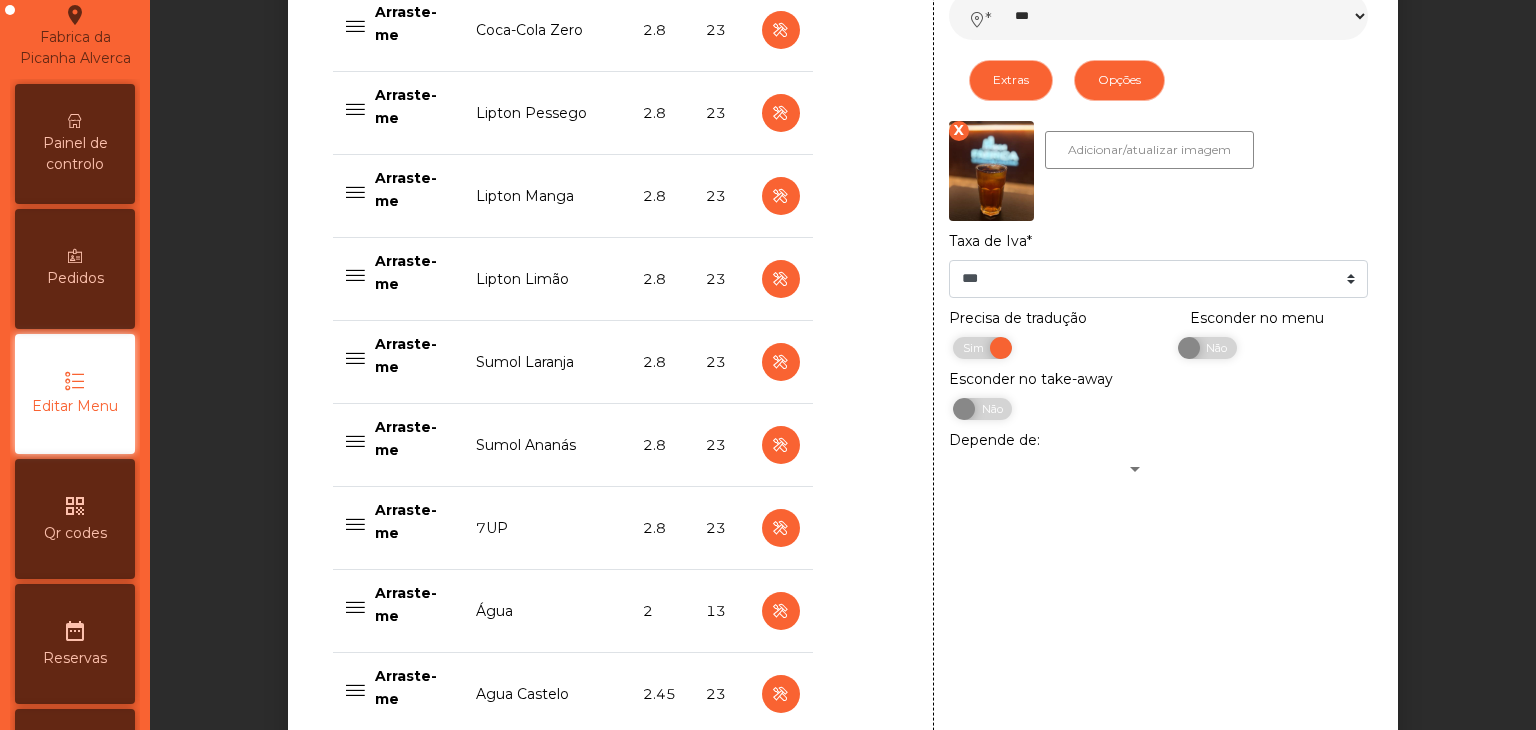 click on "X" at bounding box center [959, 131] 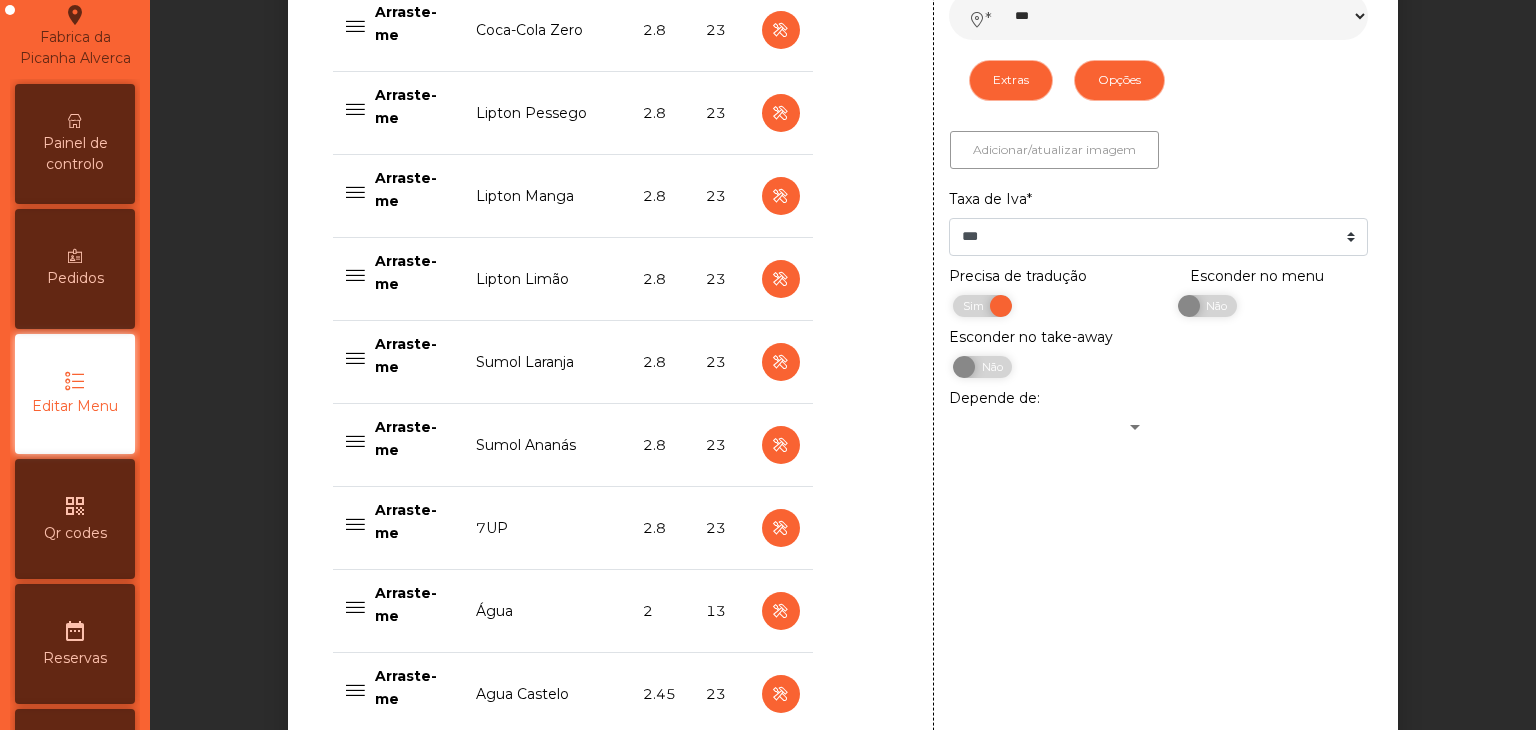 click on "Adicionar/atualizar imagem" at bounding box center [1054, 150] 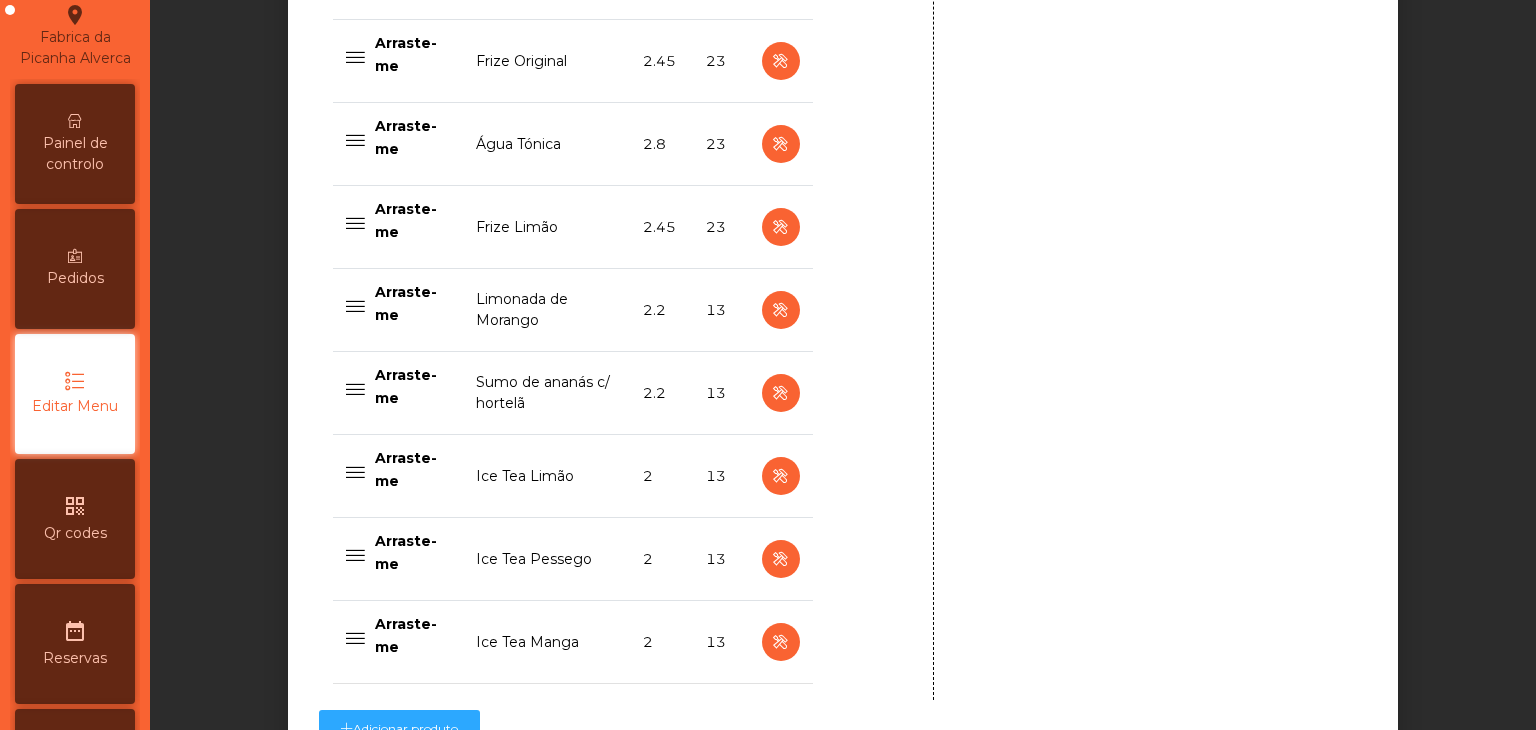 scroll, scrollTop: 2057, scrollLeft: 0, axis: vertical 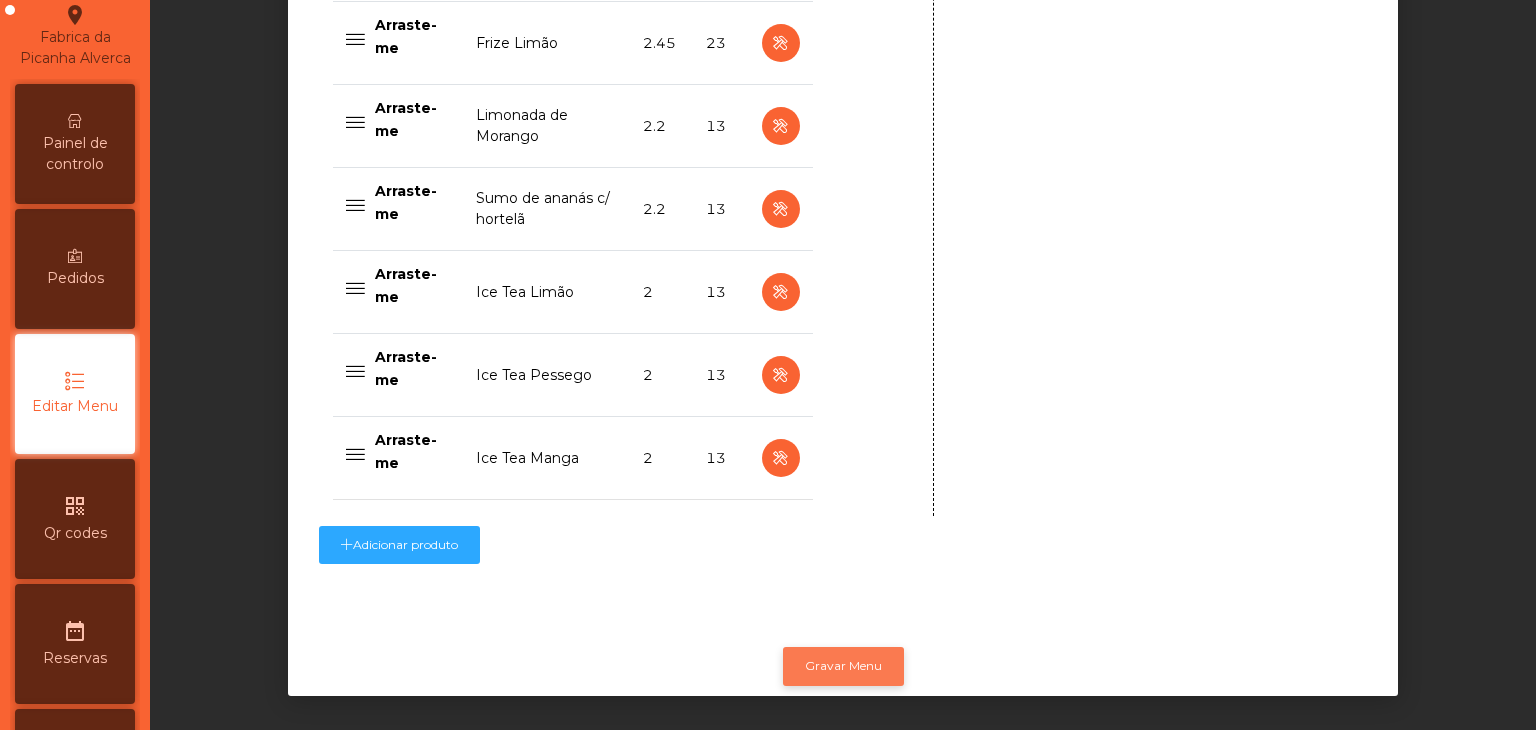 click on "Gravar Menu" at bounding box center (843, 666) 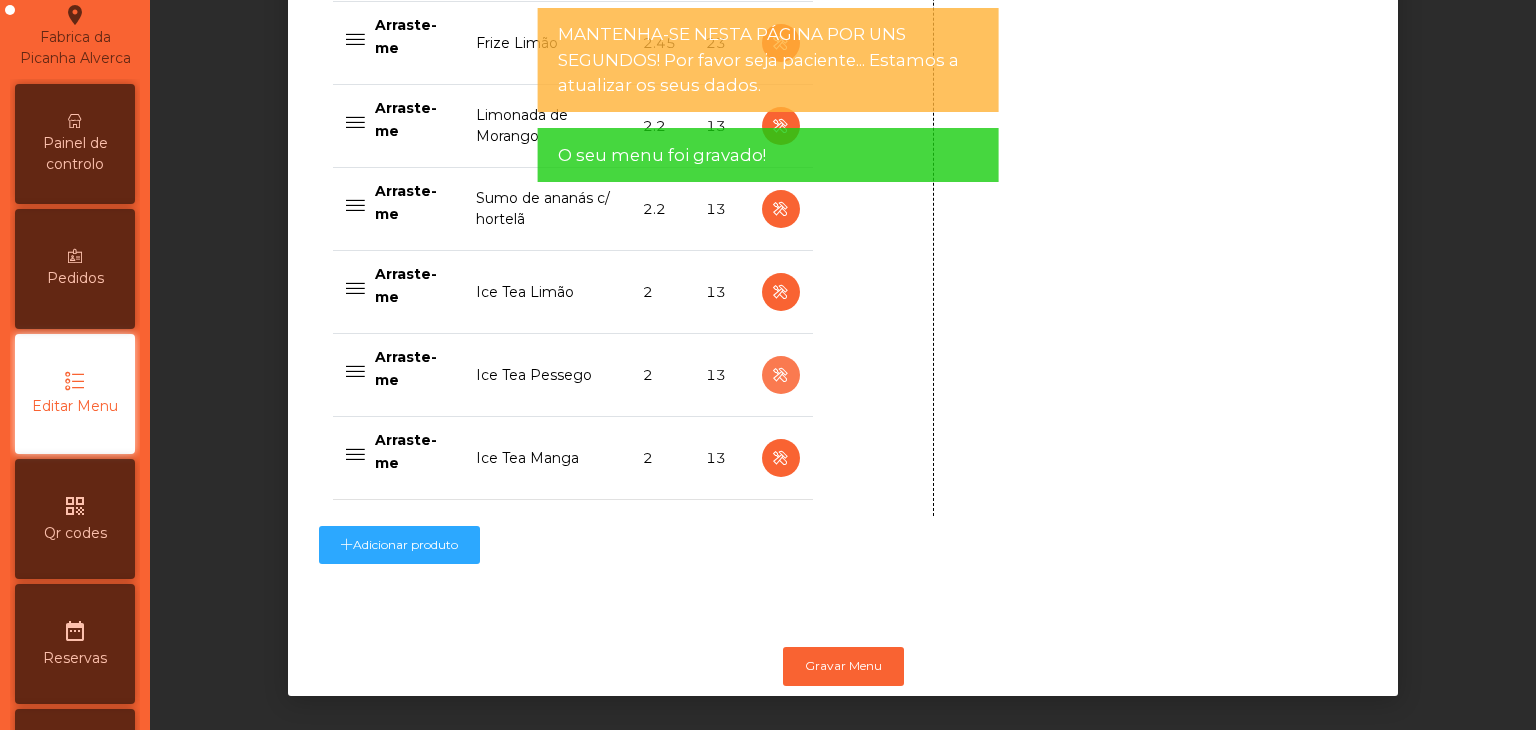 click at bounding box center [780, 375] 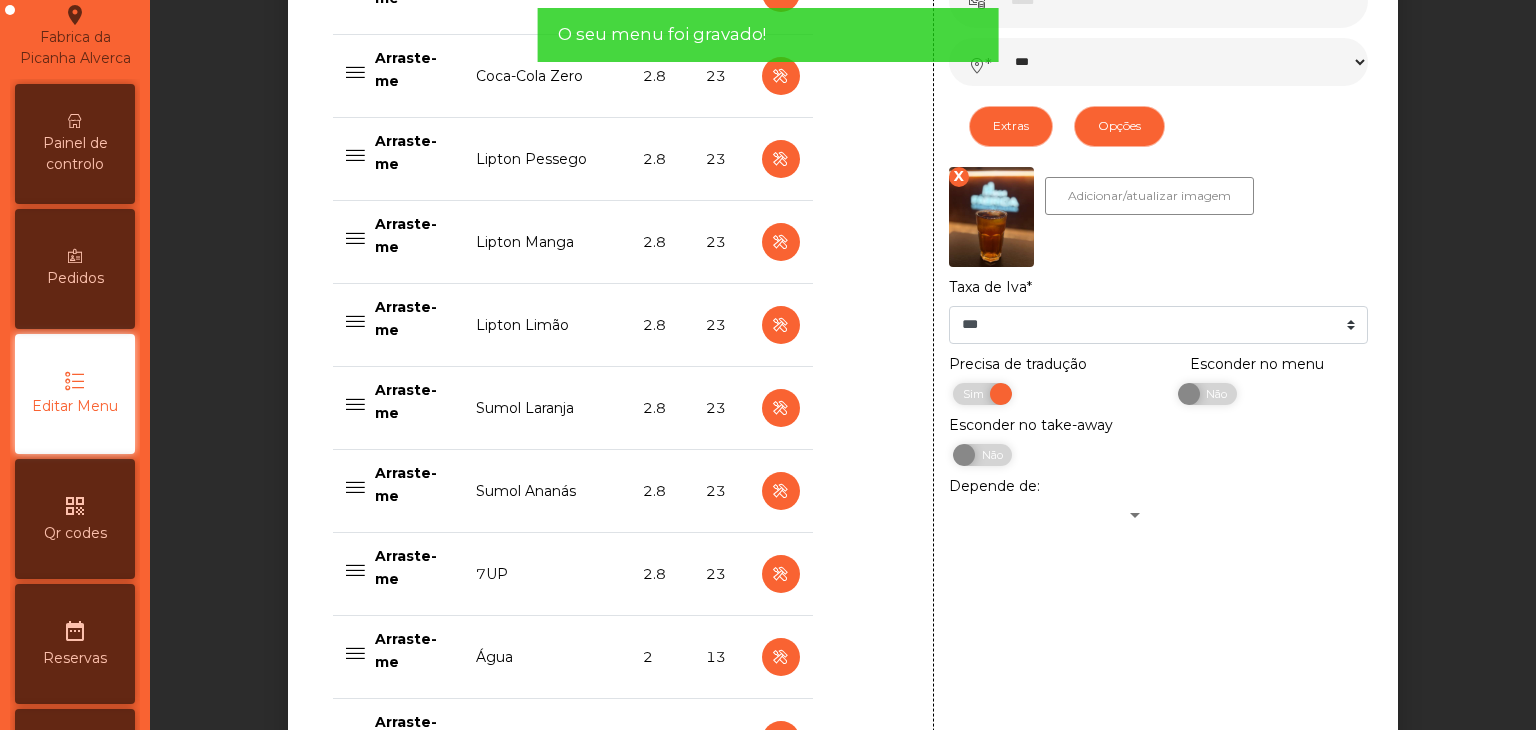 scroll, scrollTop: 957, scrollLeft: 0, axis: vertical 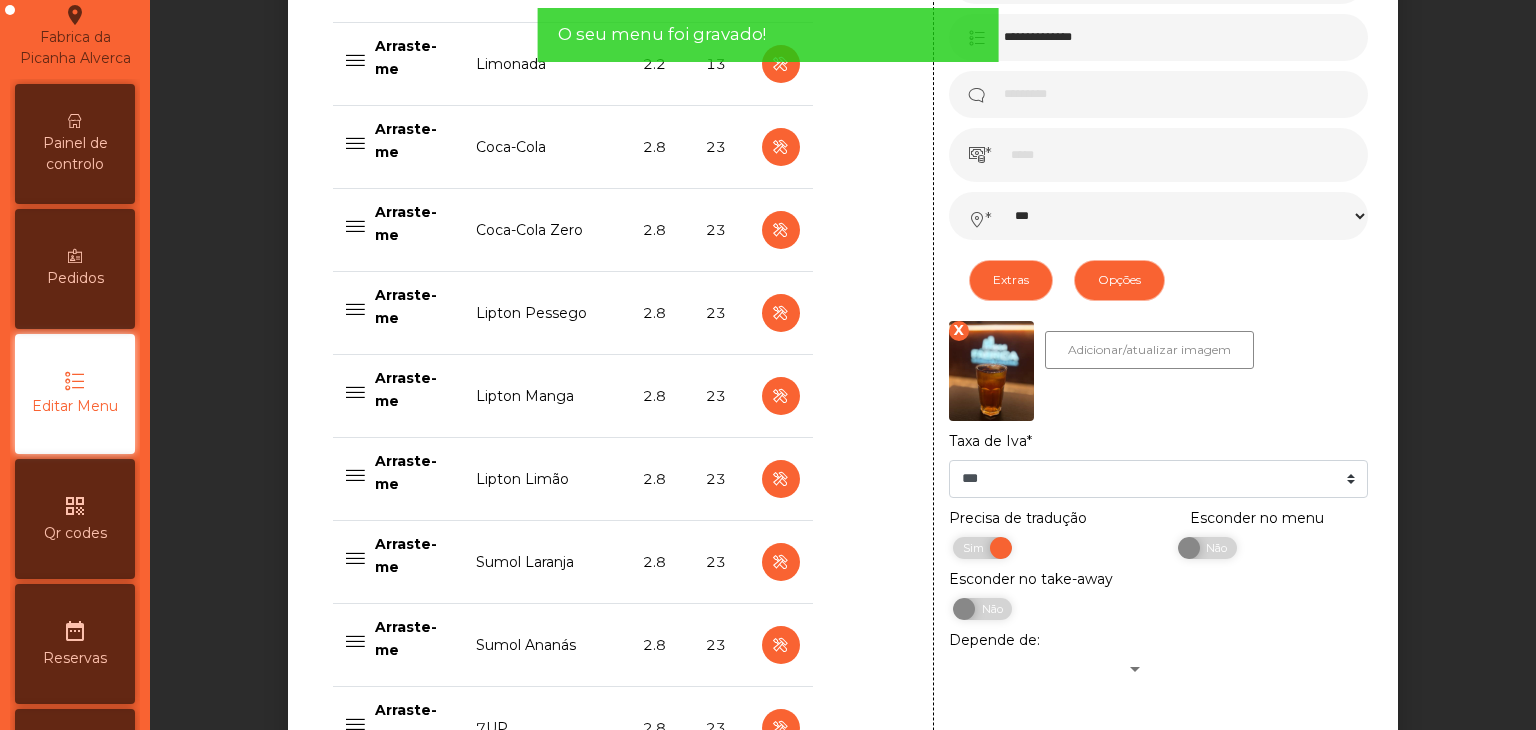 click at bounding box center [991, 371] 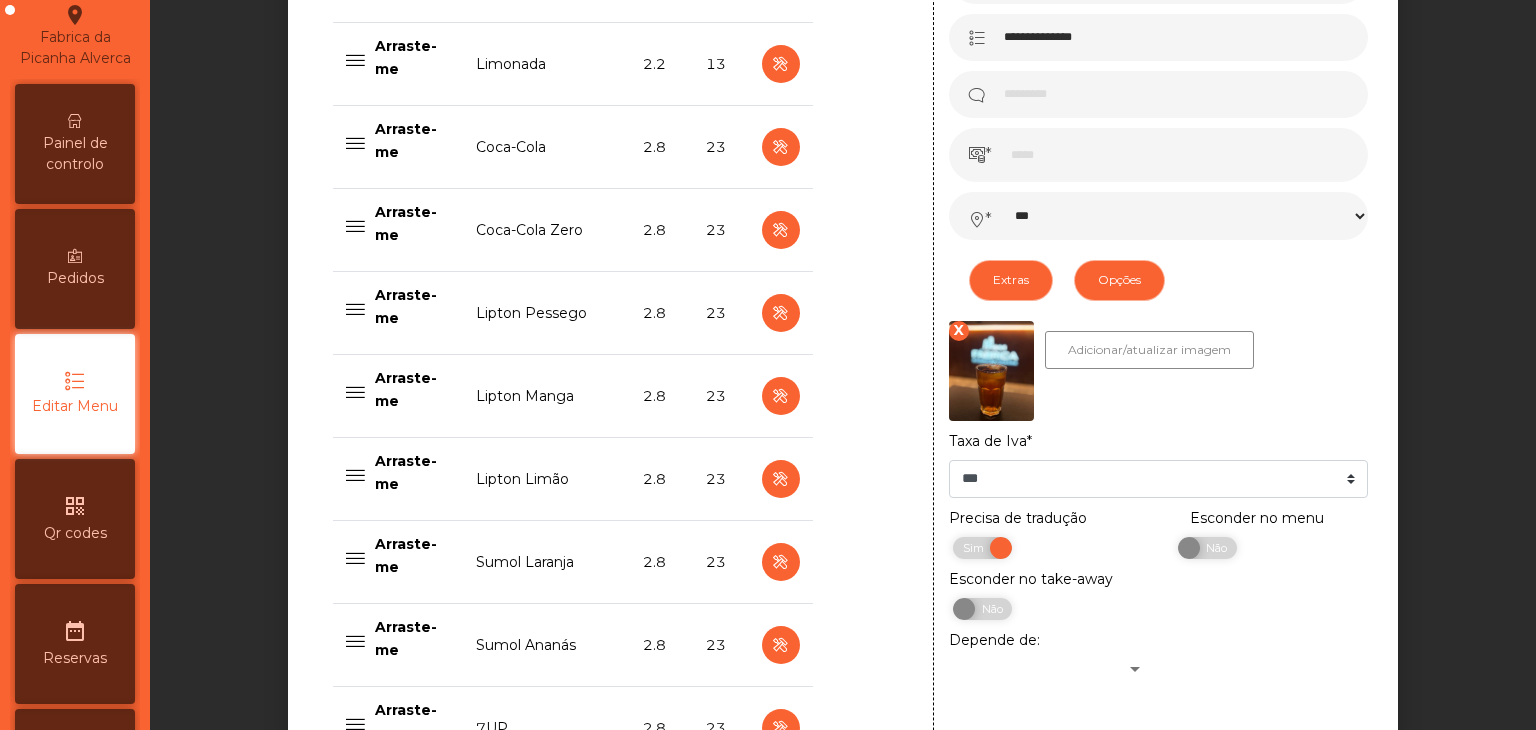 click on "X" at bounding box center [959, 331] 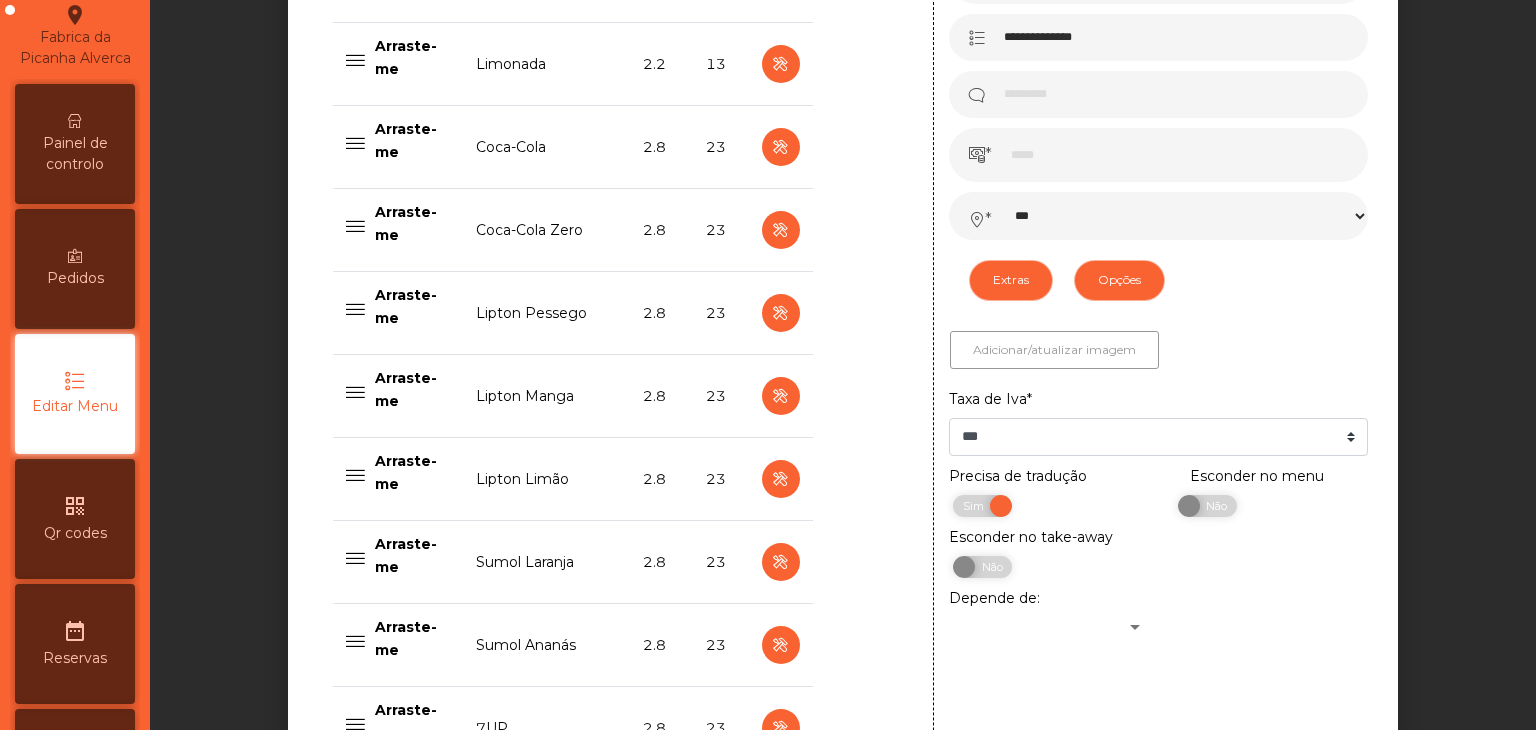 click on "Adicionar/atualizar imagem" at bounding box center (1054, 350) 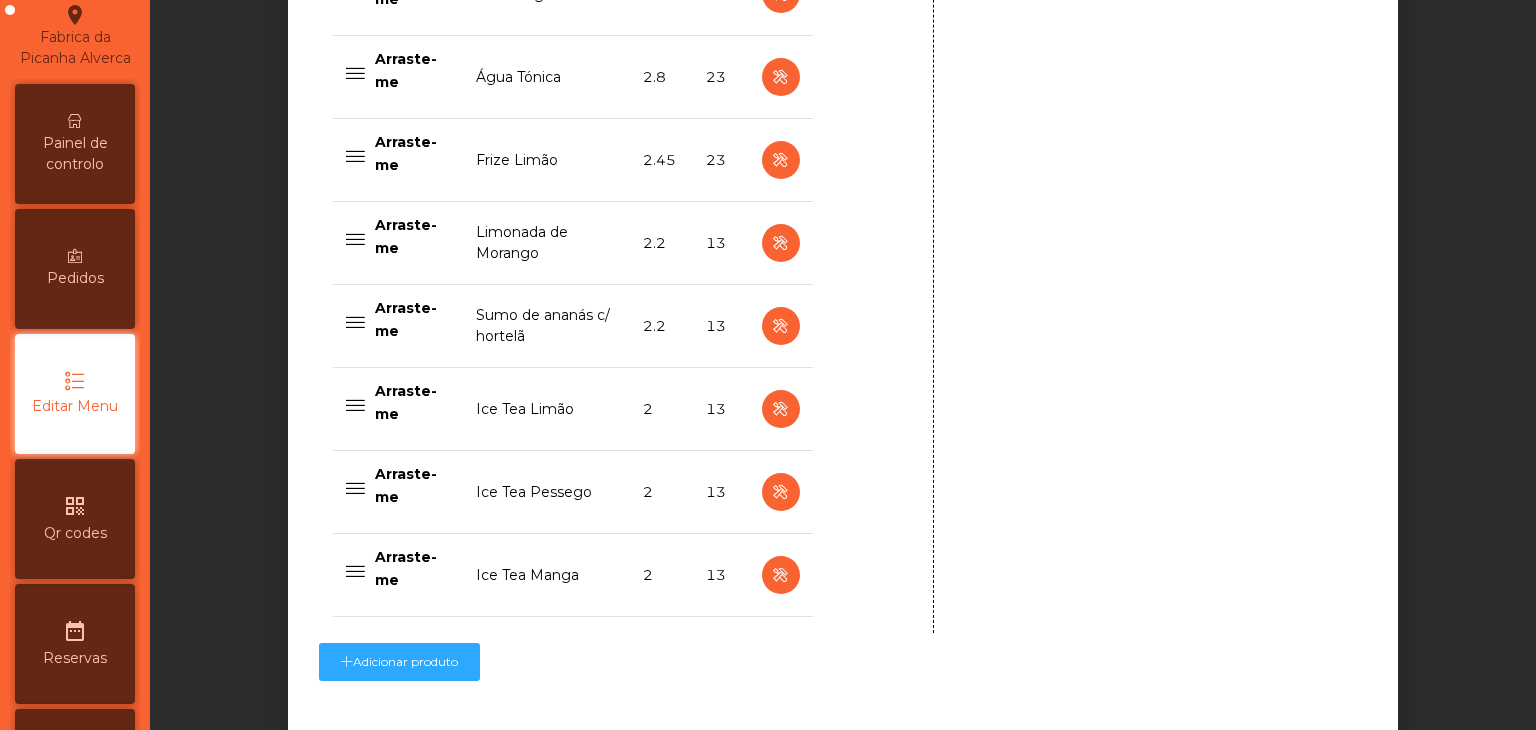 scroll, scrollTop: 2072, scrollLeft: 0, axis: vertical 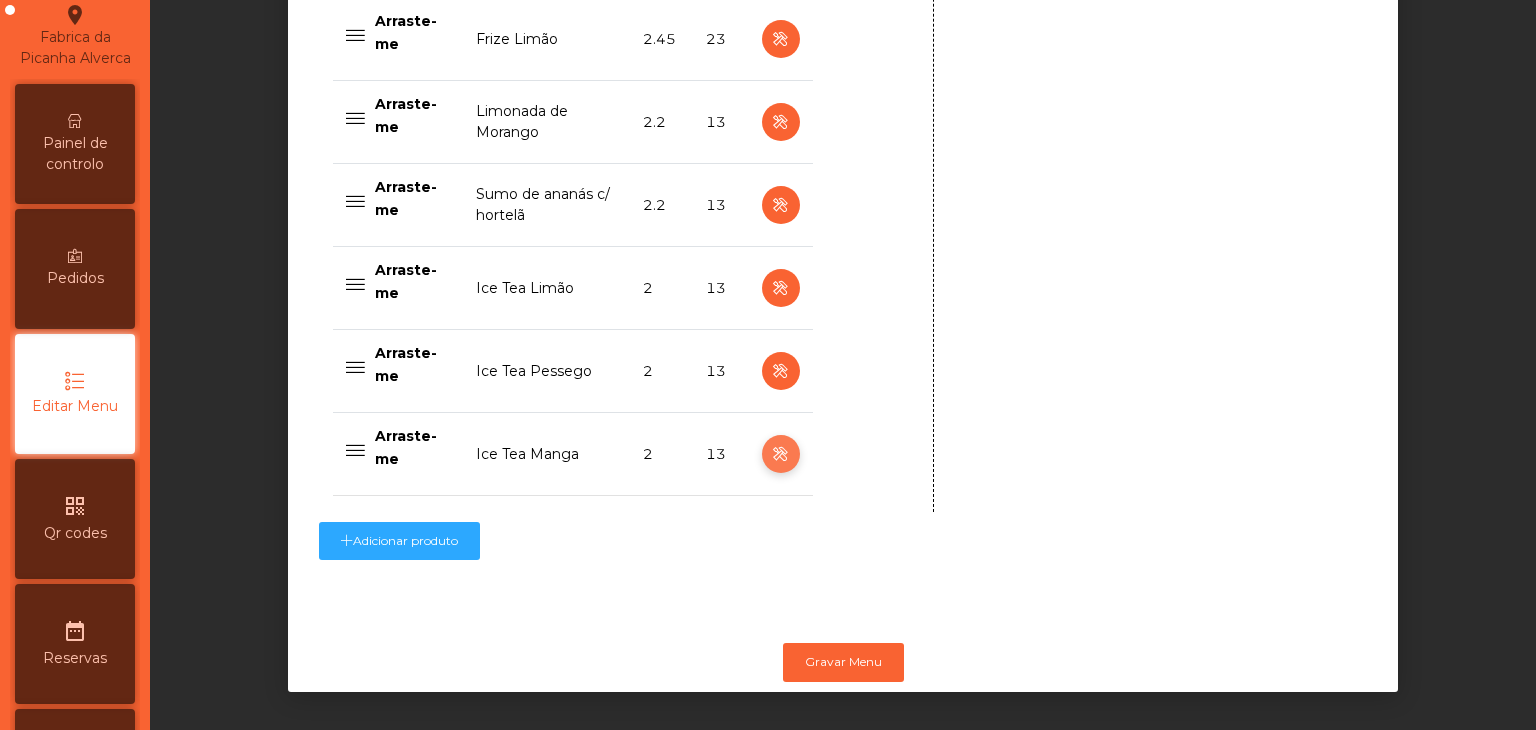click at bounding box center (781, 454) 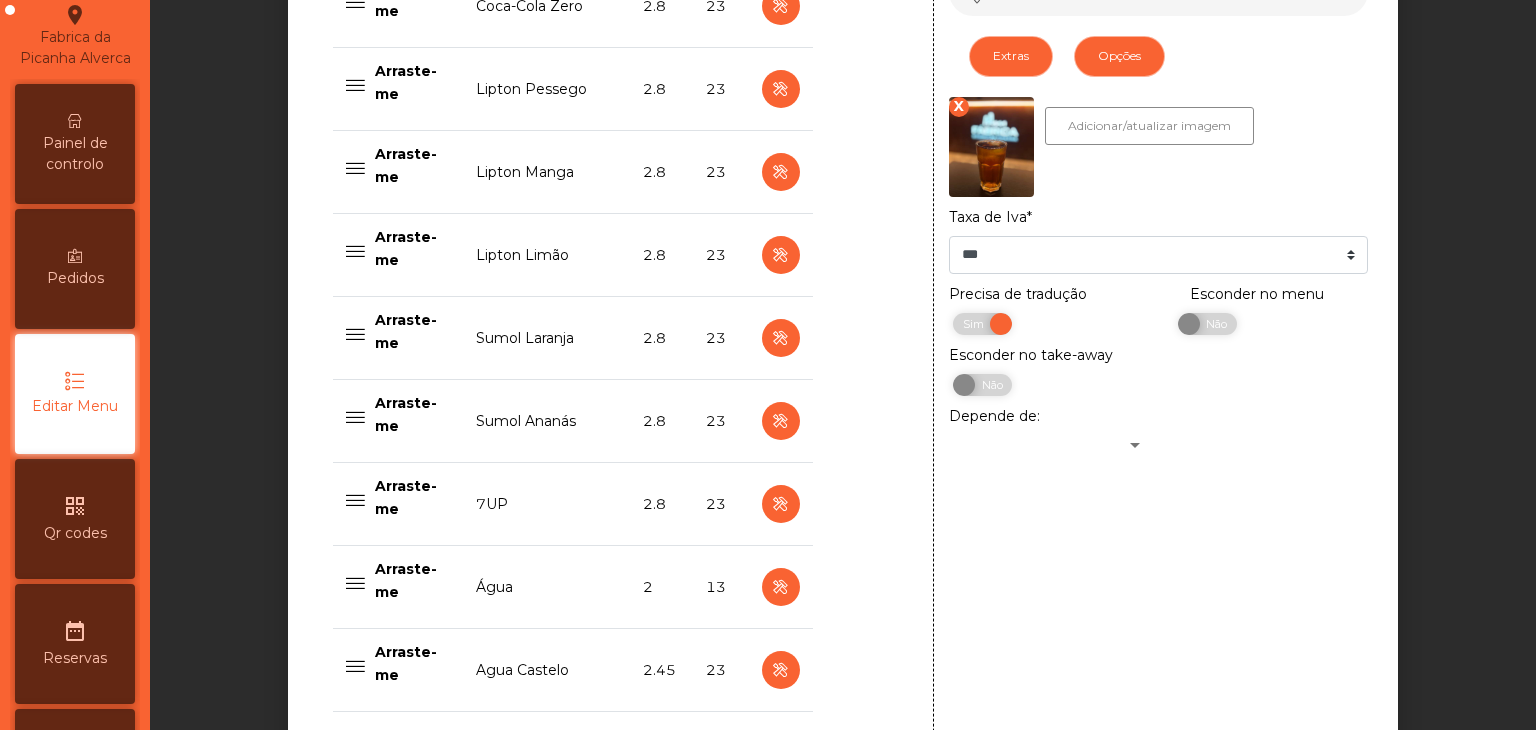 scroll, scrollTop: 1072, scrollLeft: 0, axis: vertical 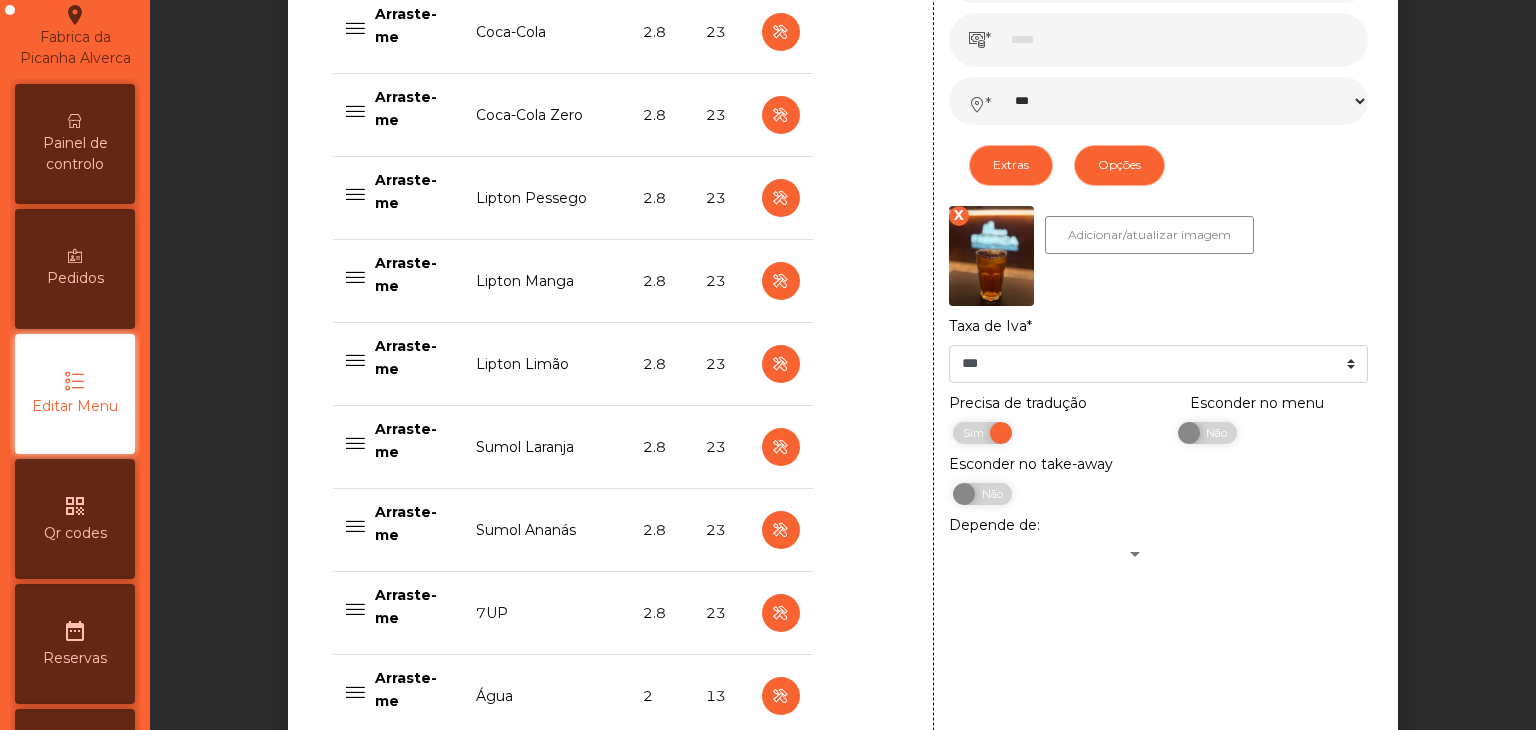 click on "X" at bounding box center [959, 216] 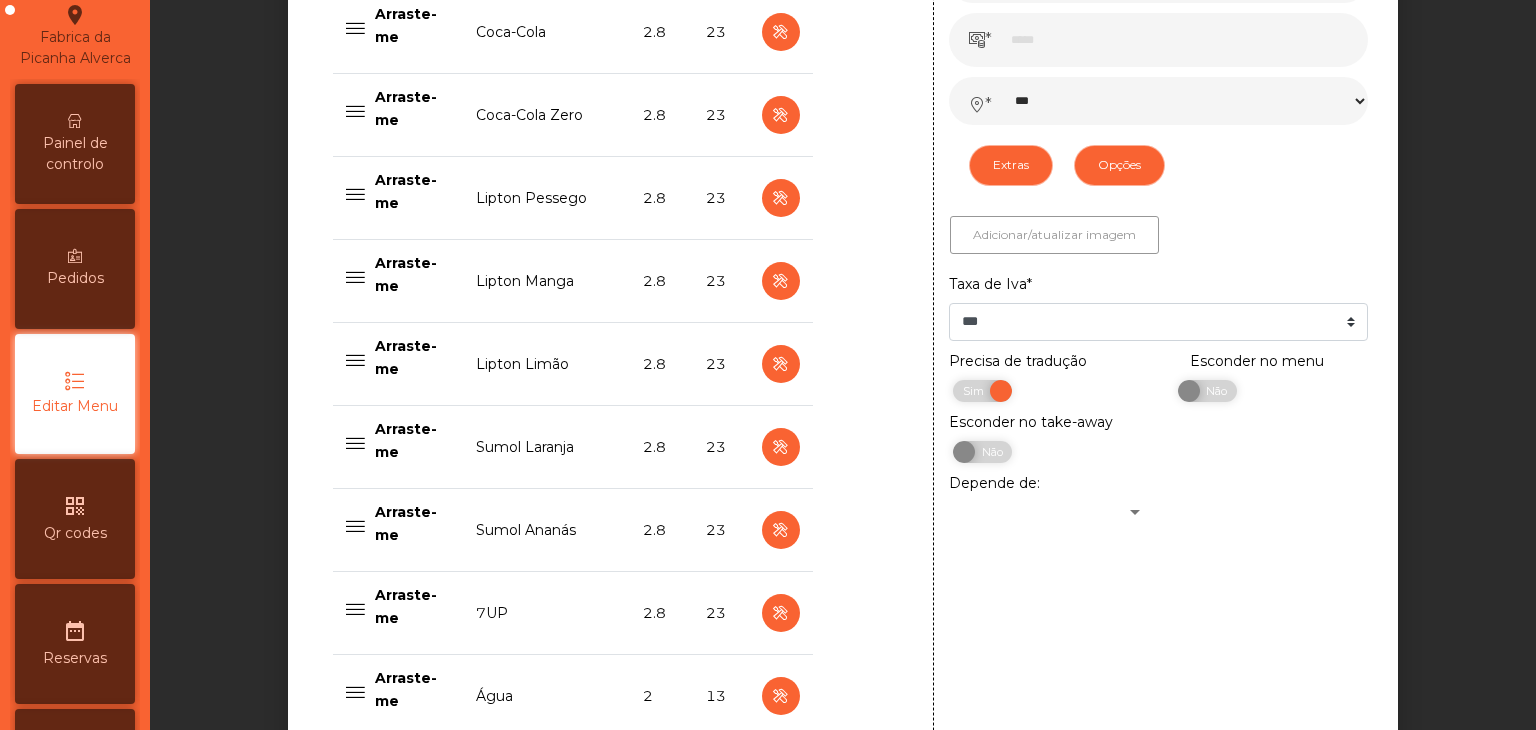click on "Adicionar/atualizar imagem" at bounding box center [1054, 235] 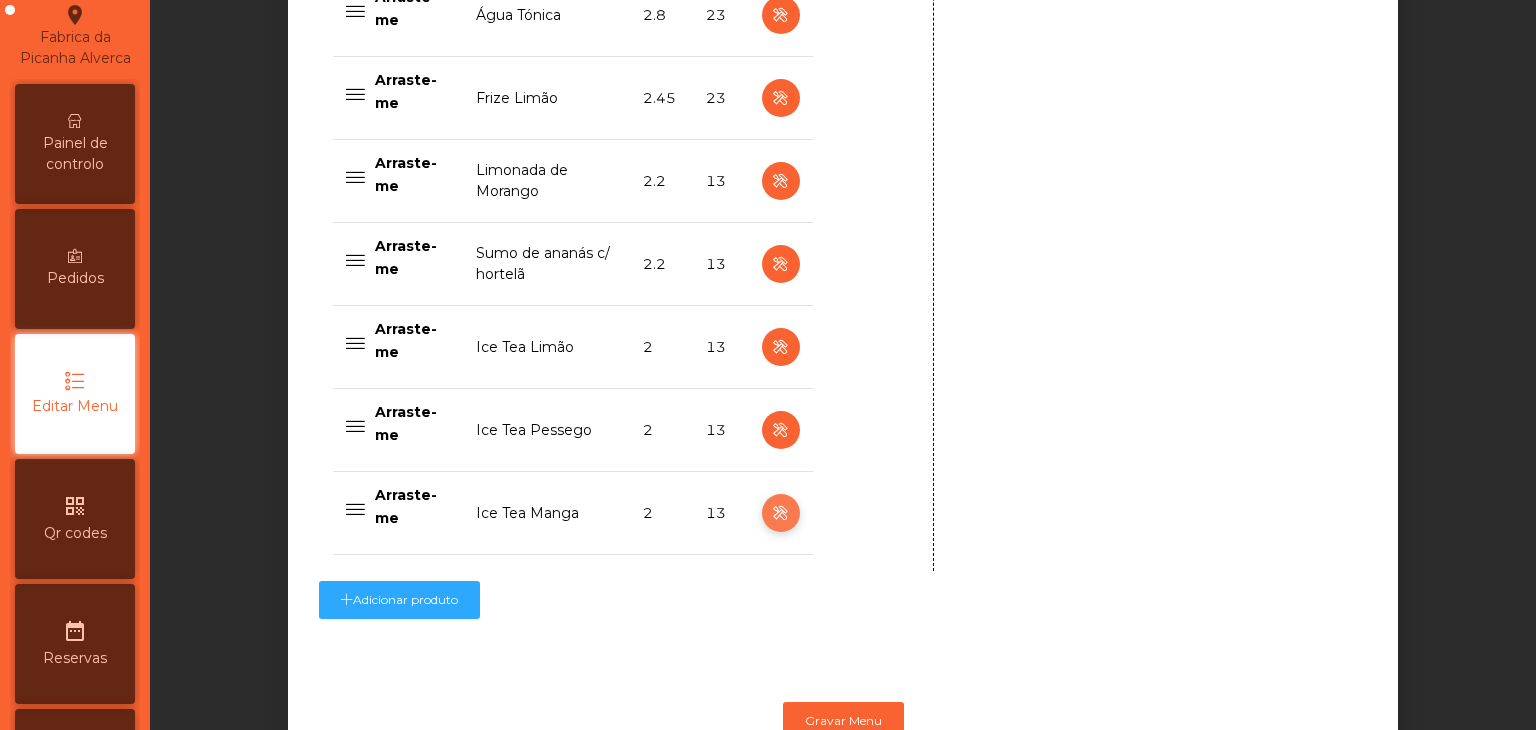 scroll, scrollTop: 2072, scrollLeft: 0, axis: vertical 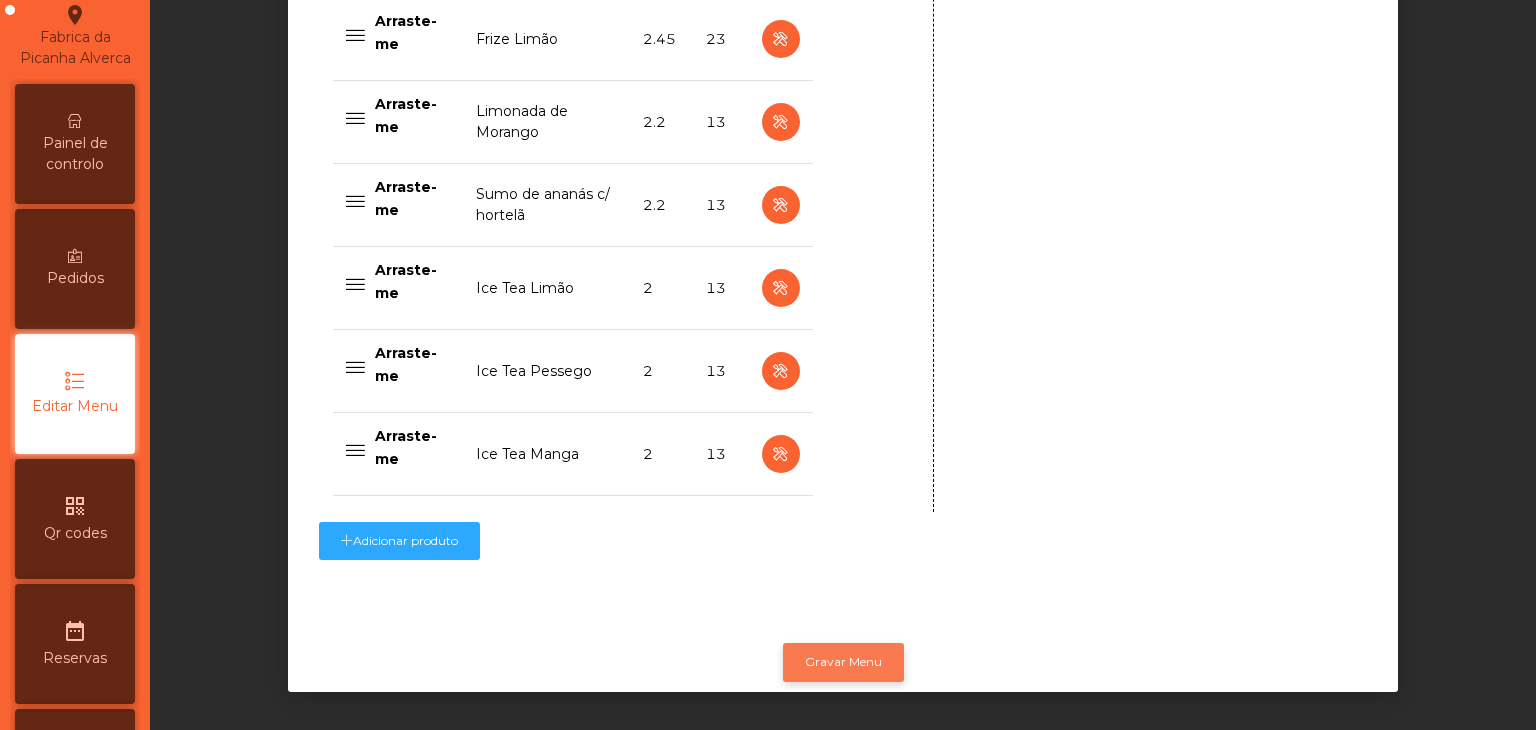 click on "Gravar Menu" at bounding box center [843, 662] 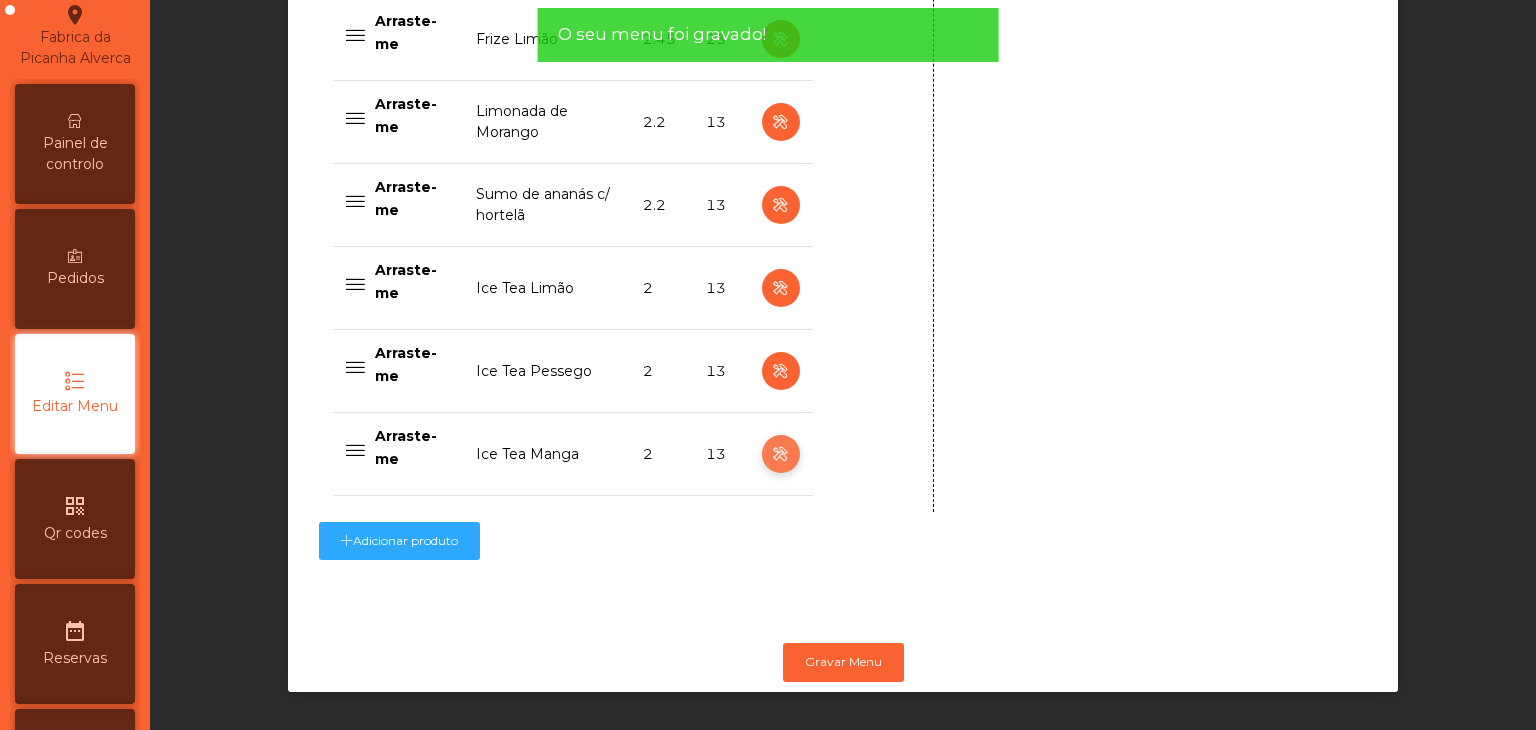click at bounding box center (780, 454) 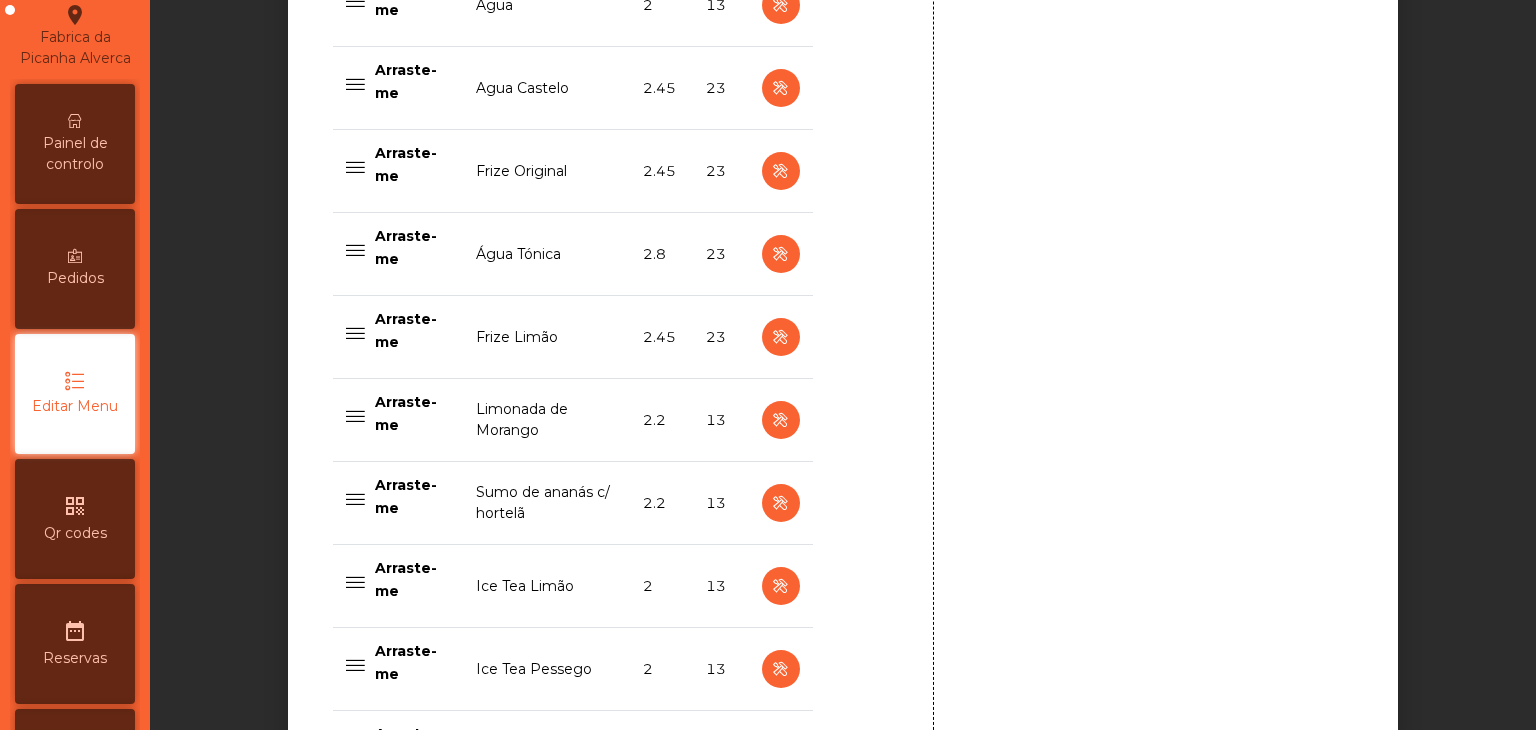 scroll, scrollTop: 1972, scrollLeft: 0, axis: vertical 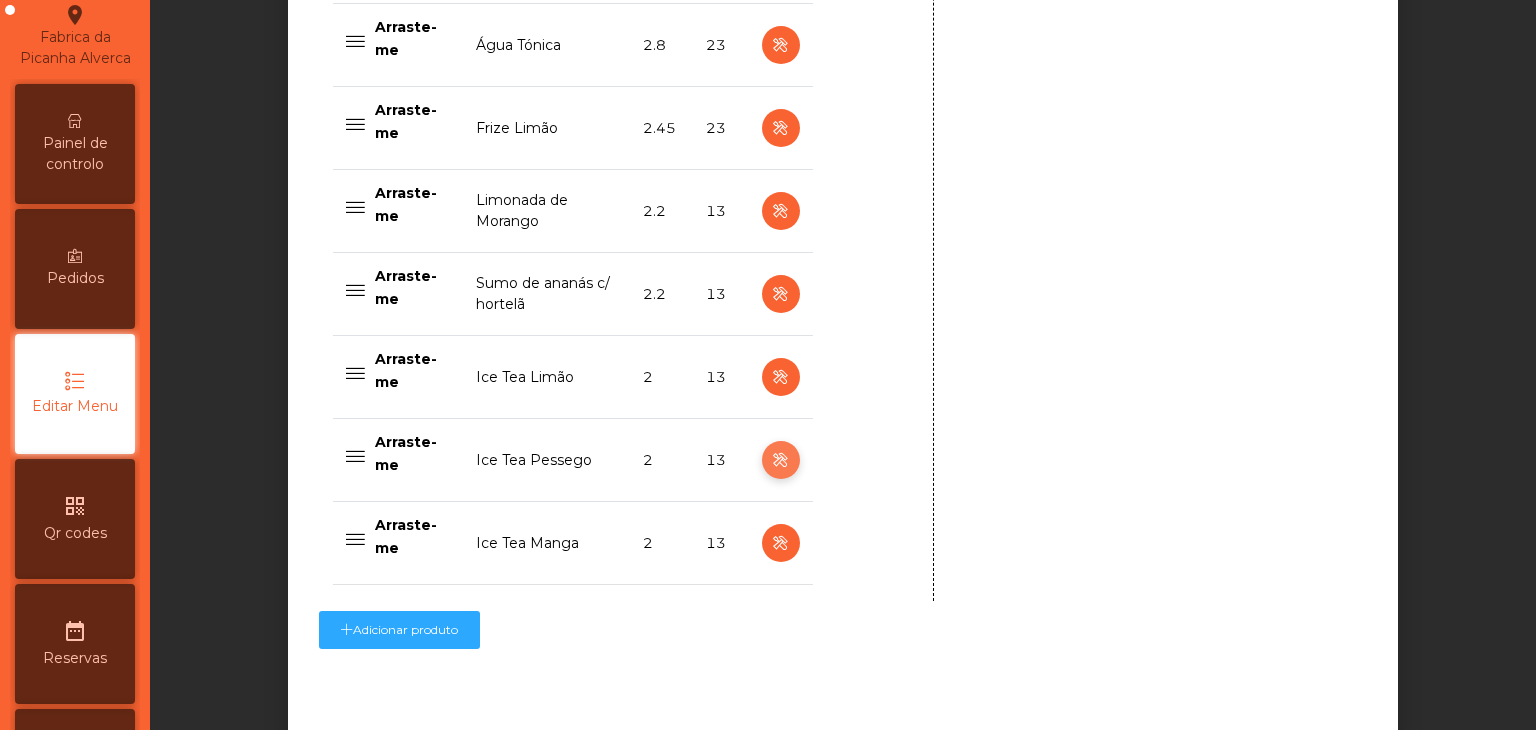 click at bounding box center (781, 460) 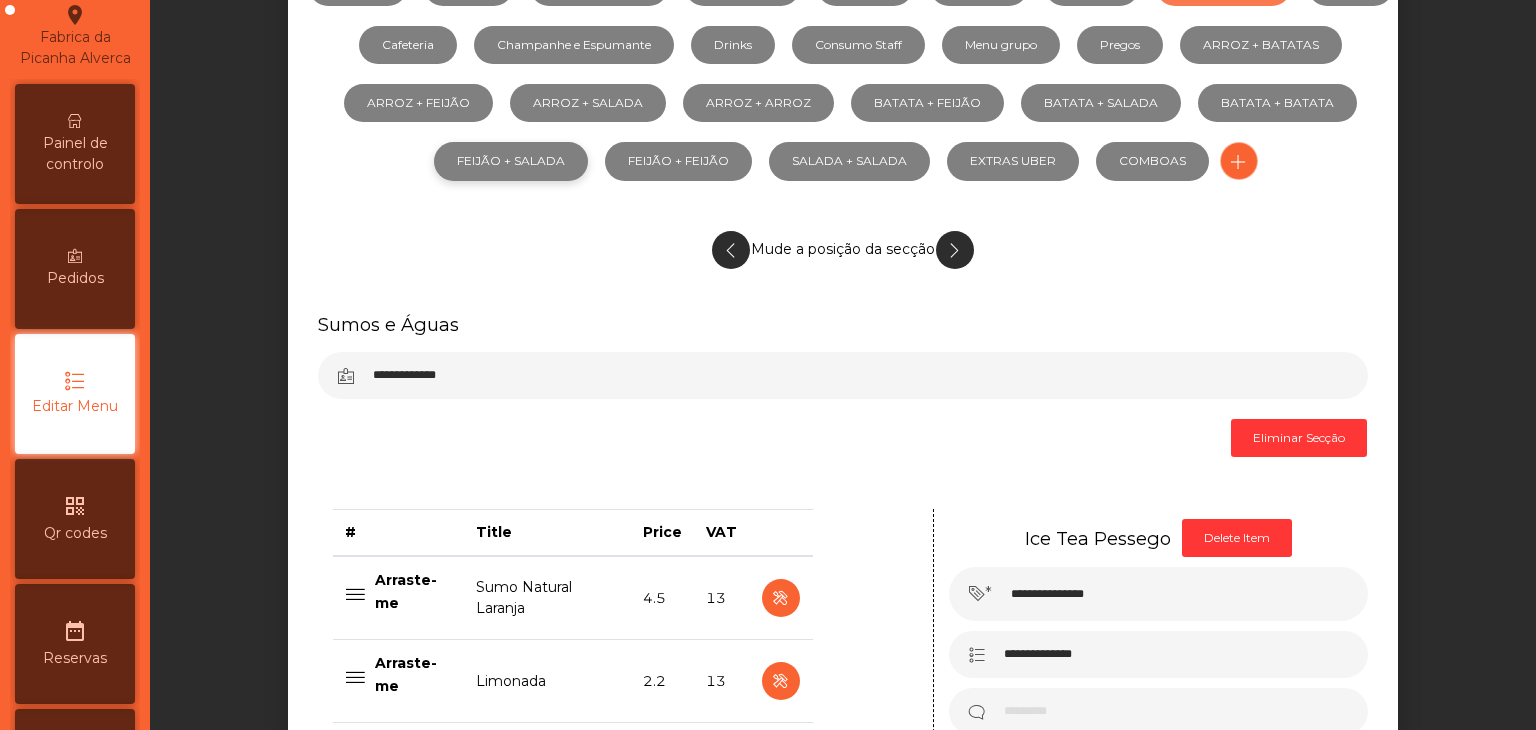 scroll, scrollTop: 172, scrollLeft: 0, axis: vertical 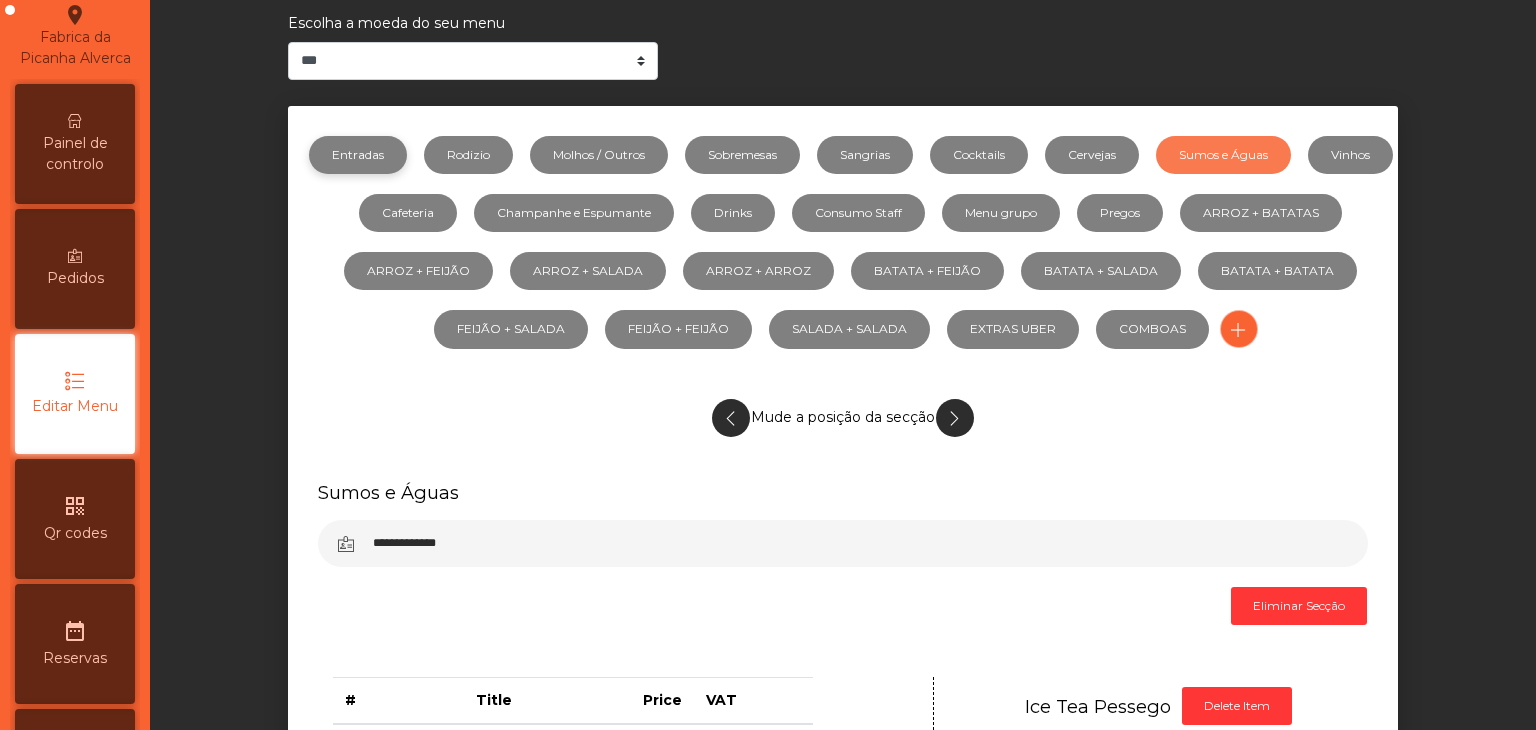 click on "Entradas" at bounding box center (358, 155) 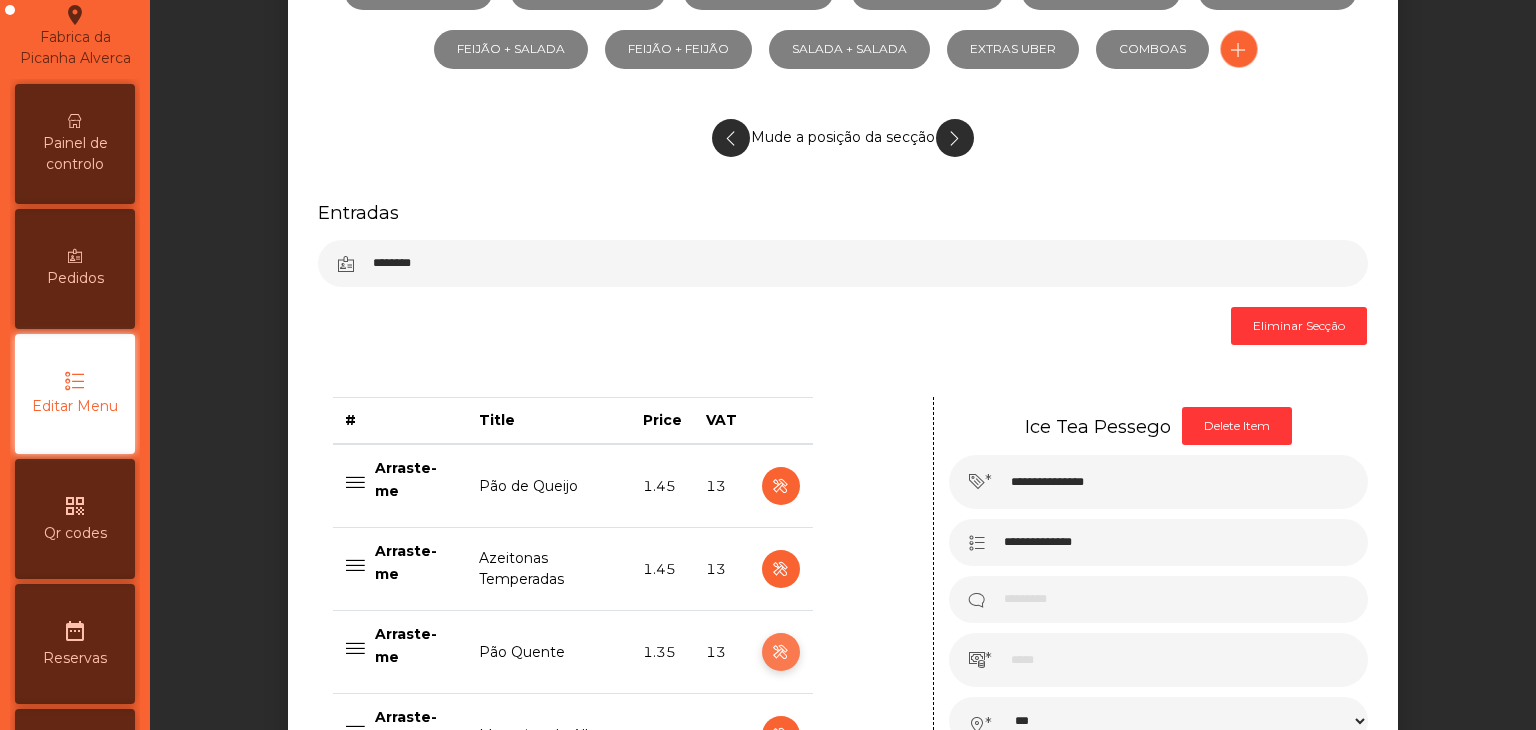 scroll, scrollTop: 672, scrollLeft: 0, axis: vertical 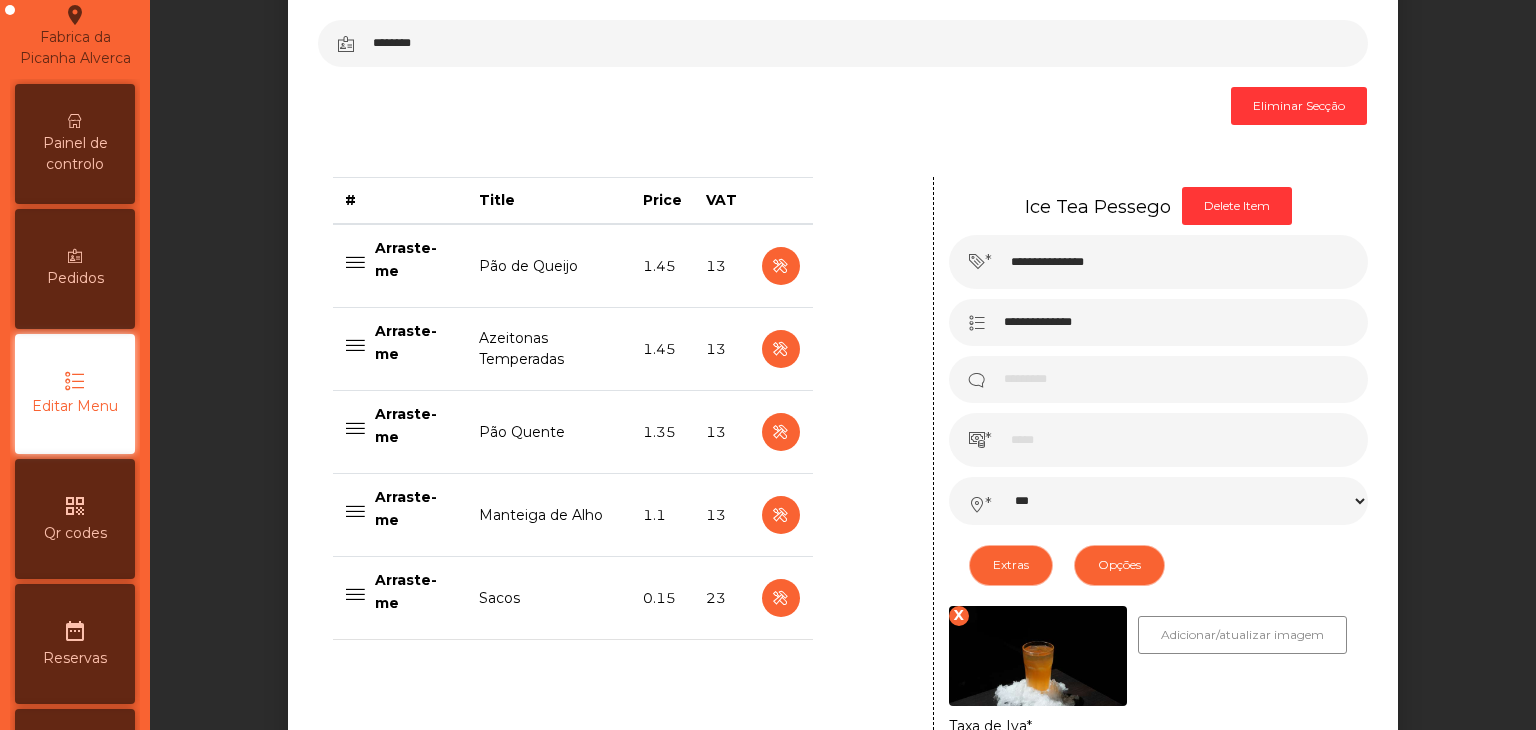 click at bounding box center (781, 432) 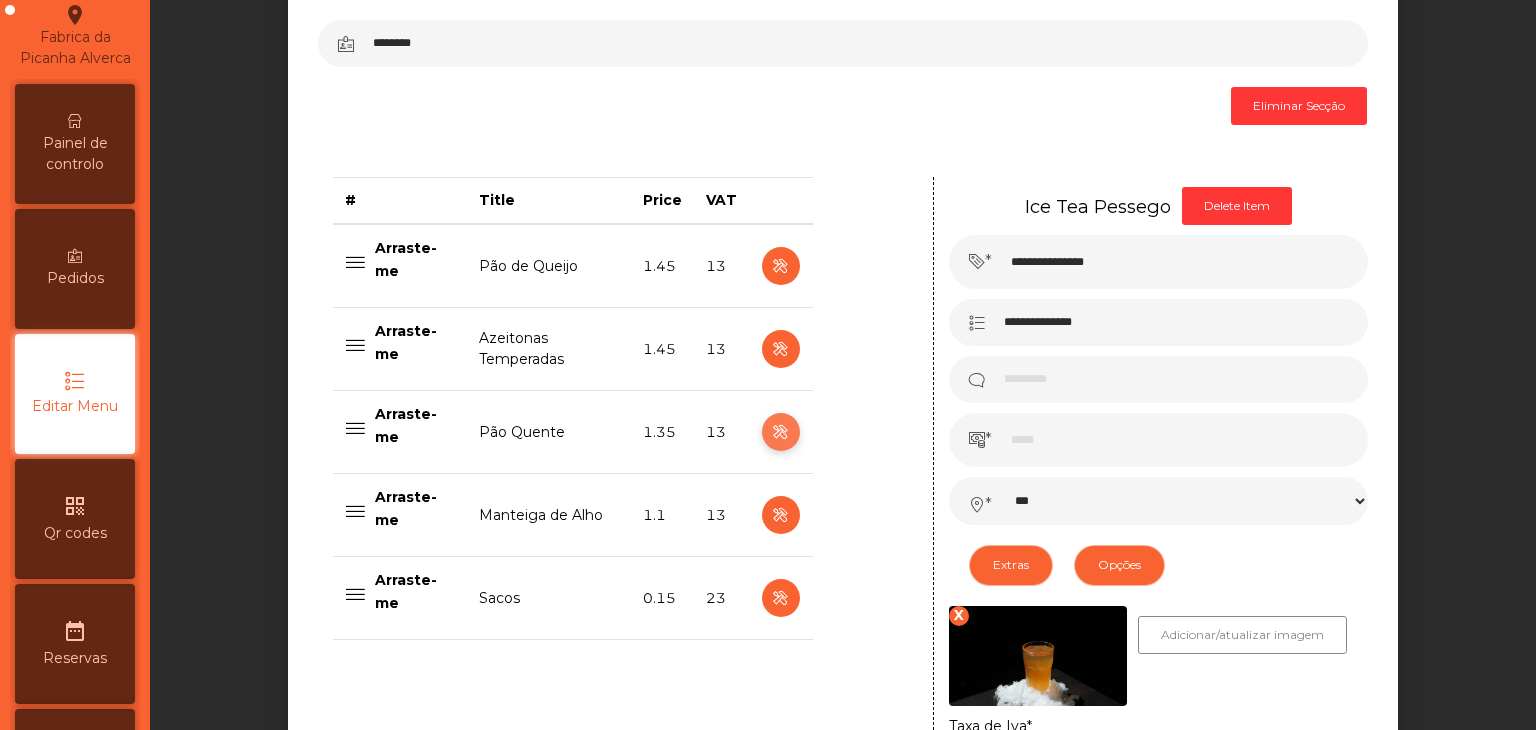 click at bounding box center [780, 432] 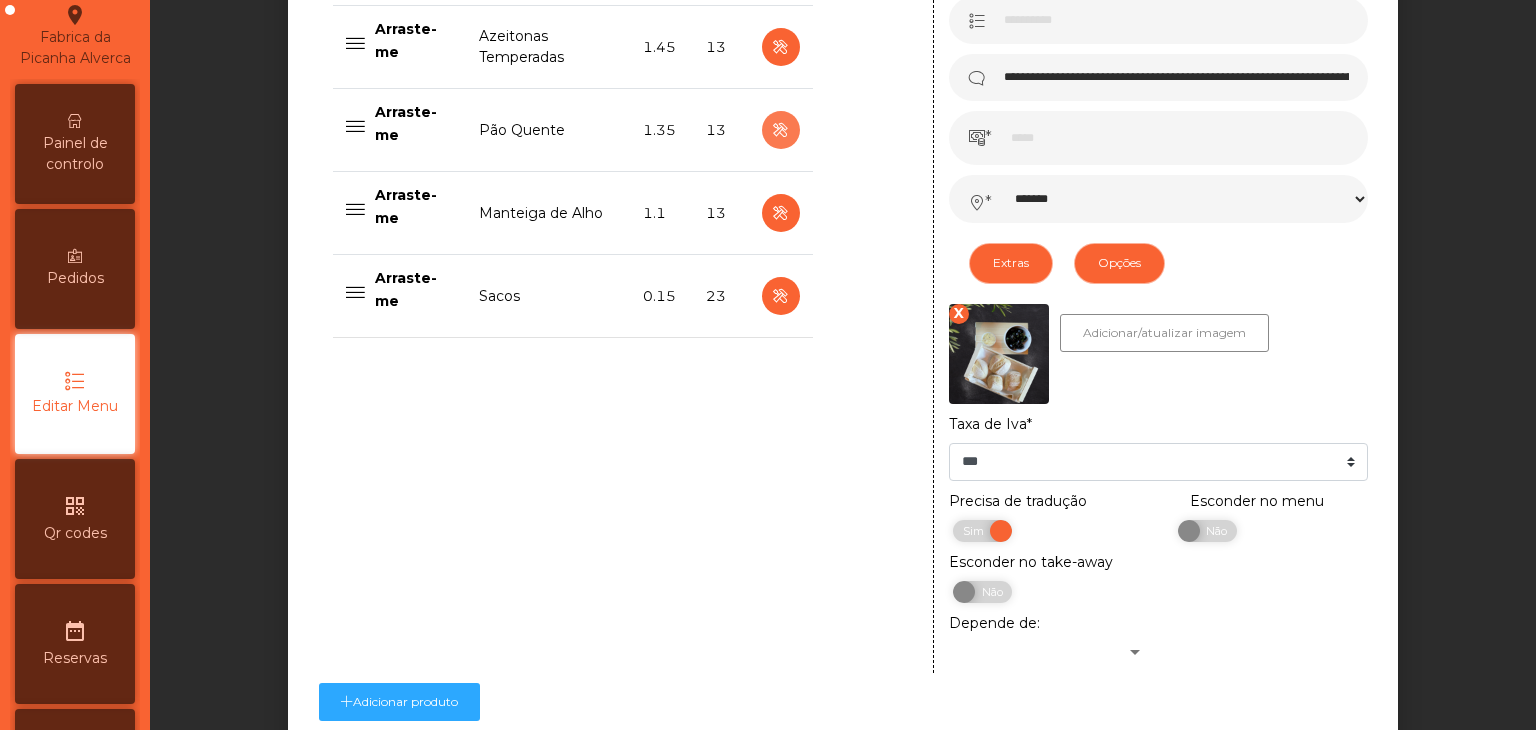 scroll, scrollTop: 972, scrollLeft: 0, axis: vertical 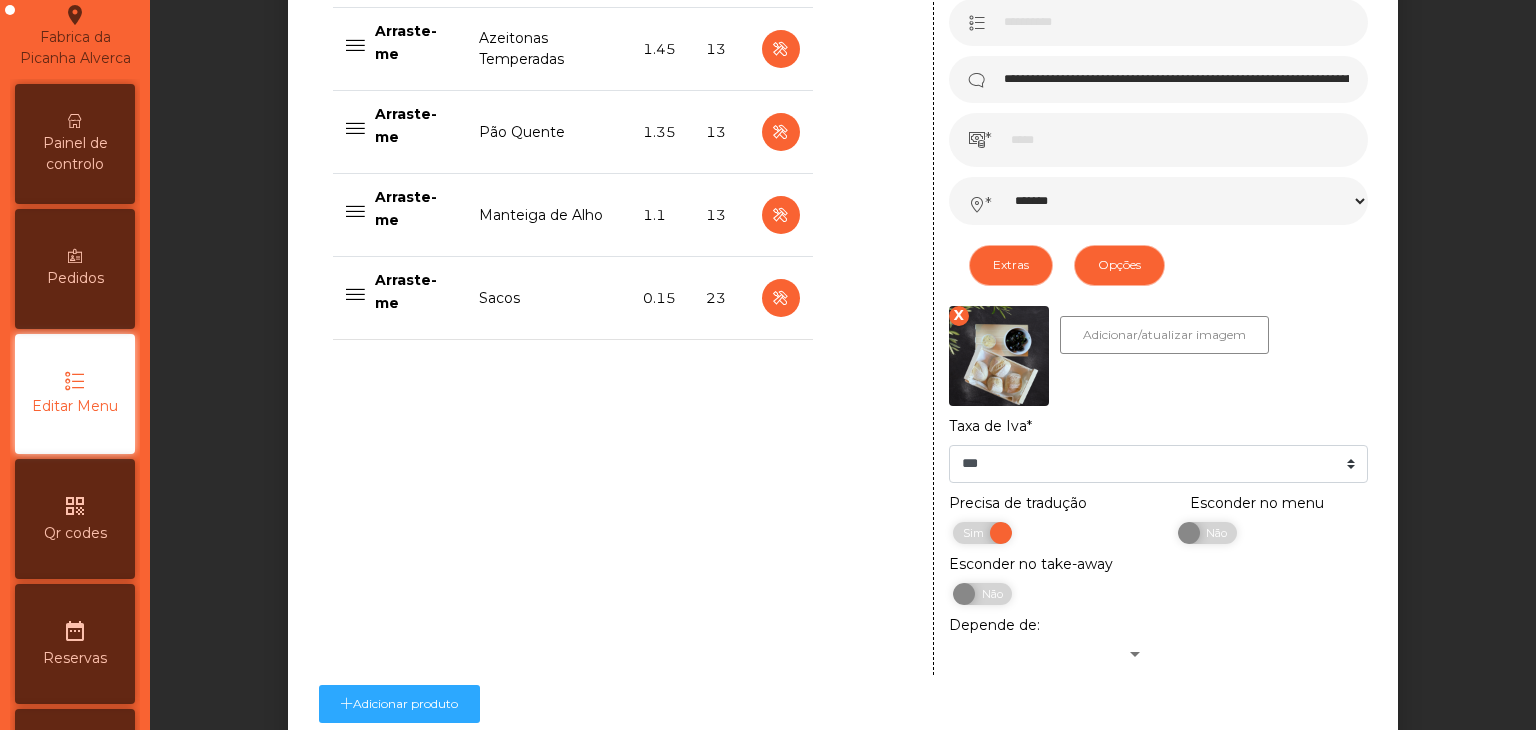 click on "X" at bounding box center (959, 316) 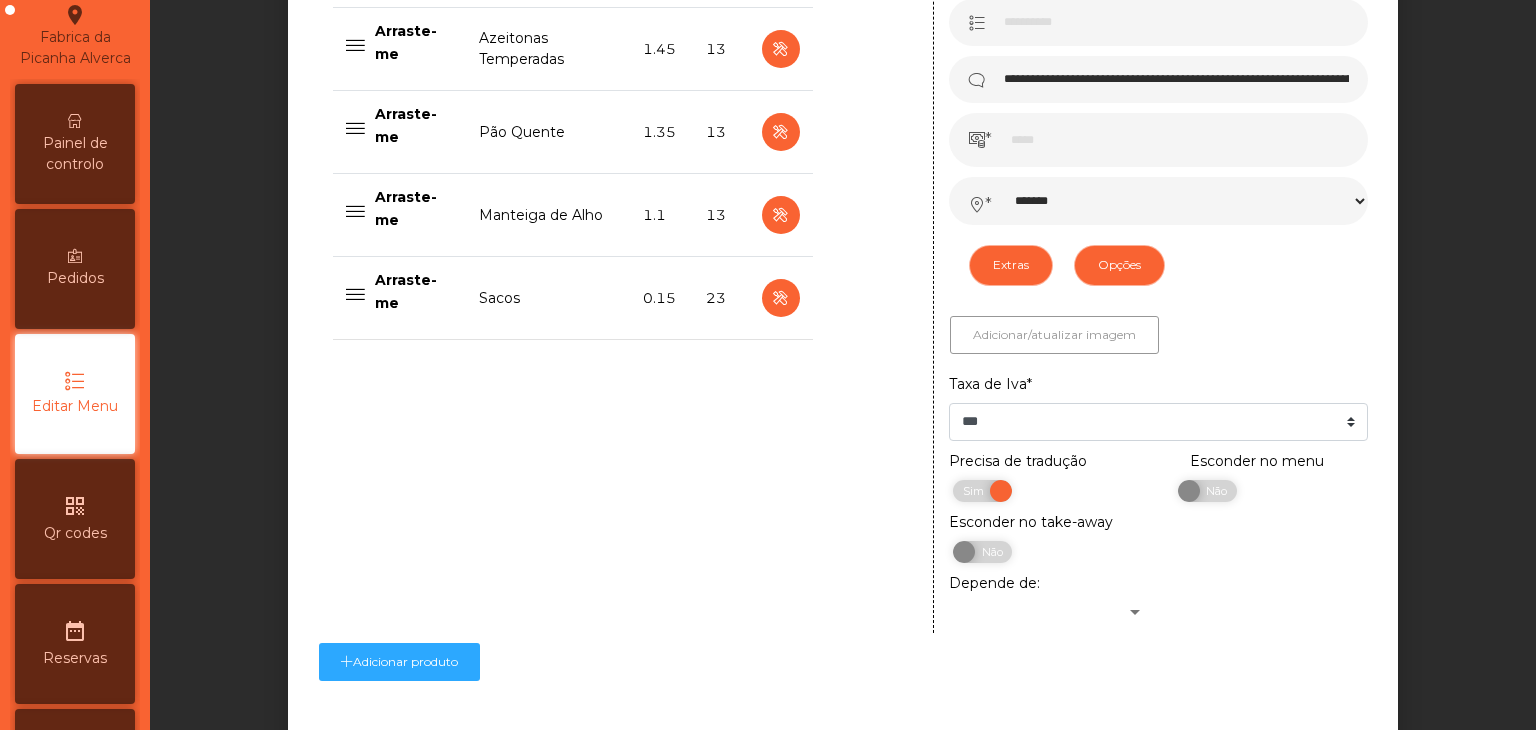 click on "Adicionar/atualizar imagem" at bounding box center (1054, 335) 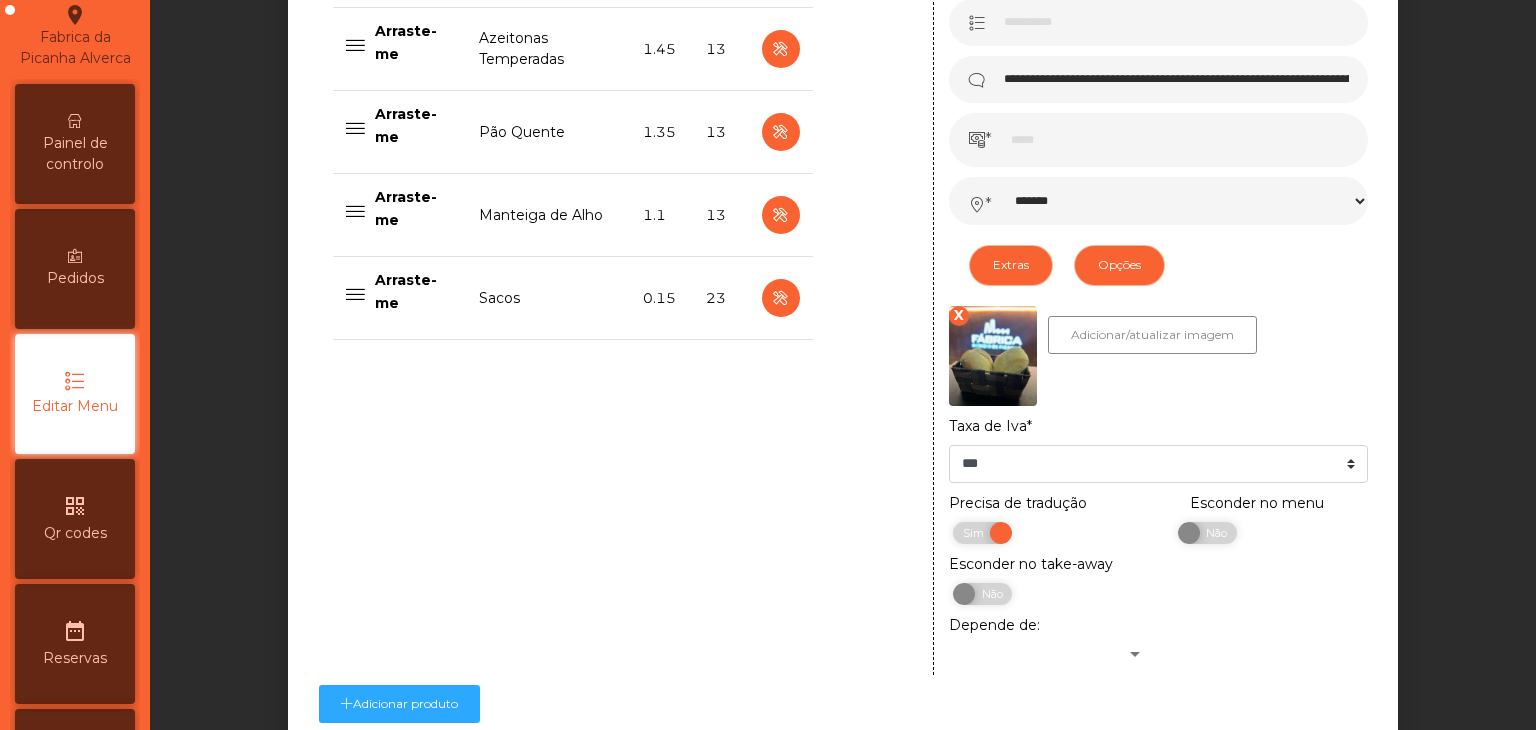 click at bounding box center [781, 215] 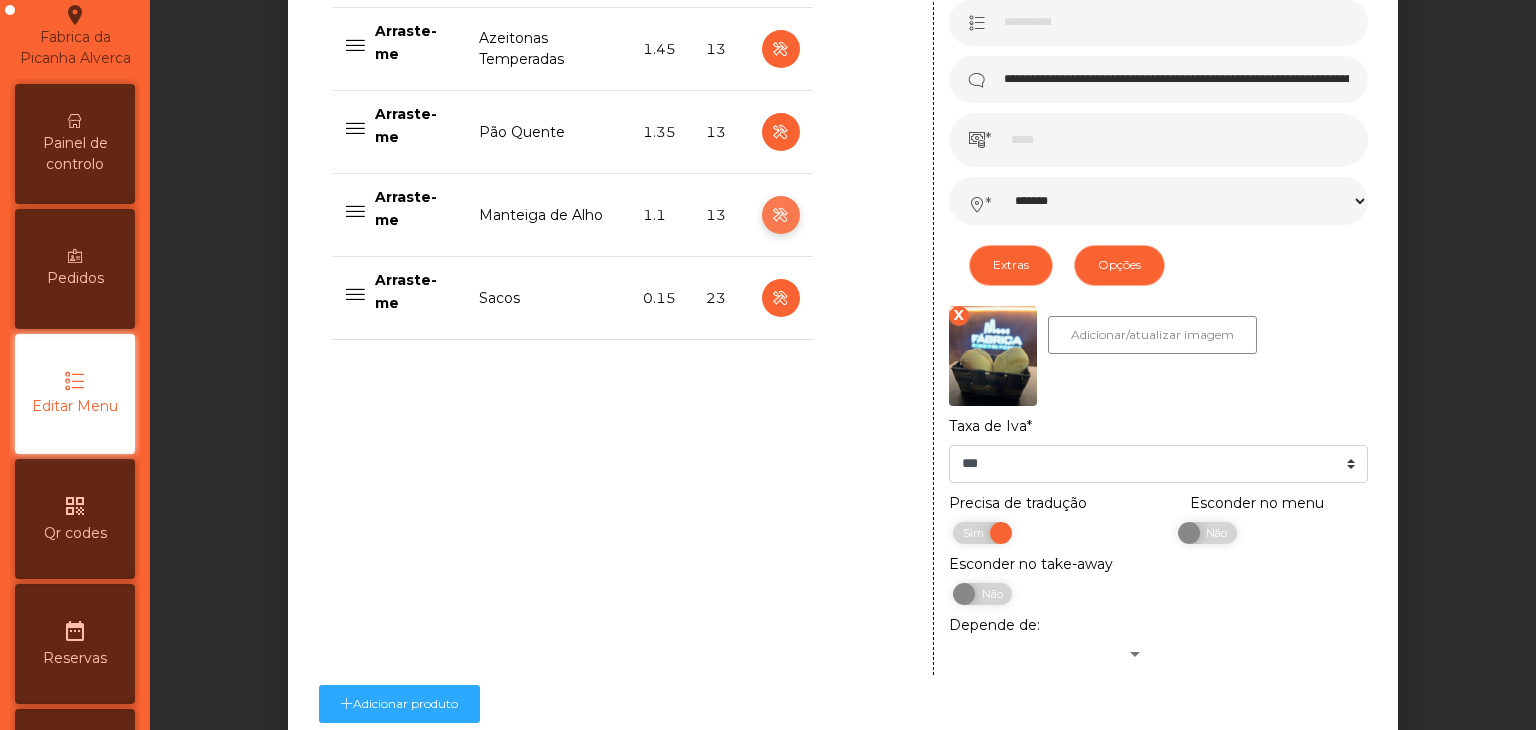 click at bounding box center (780, 215) 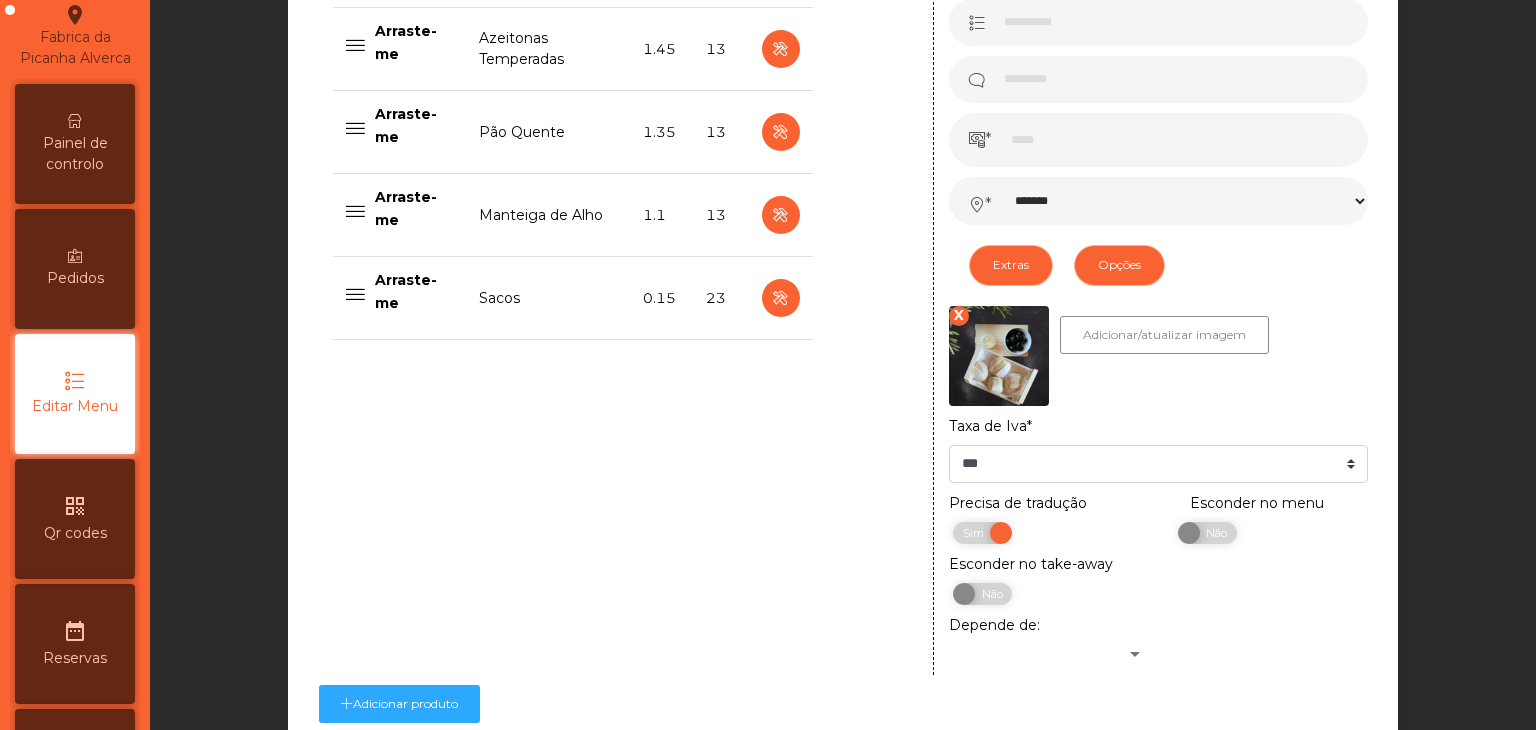 click on "X" at bounding box center (959, 316) 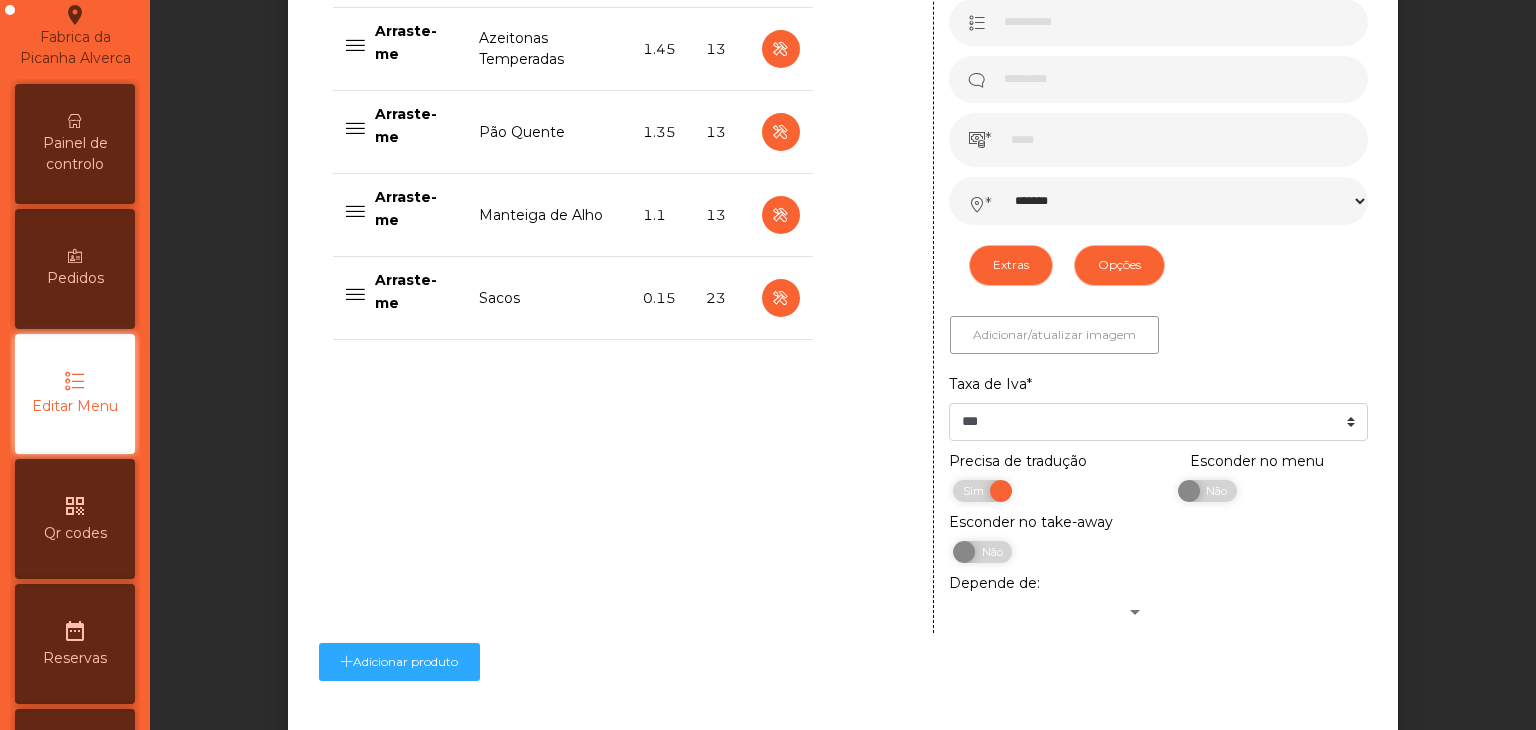 click on "Adicionar/atualizar imagem" at bounding box center [1054, 335] 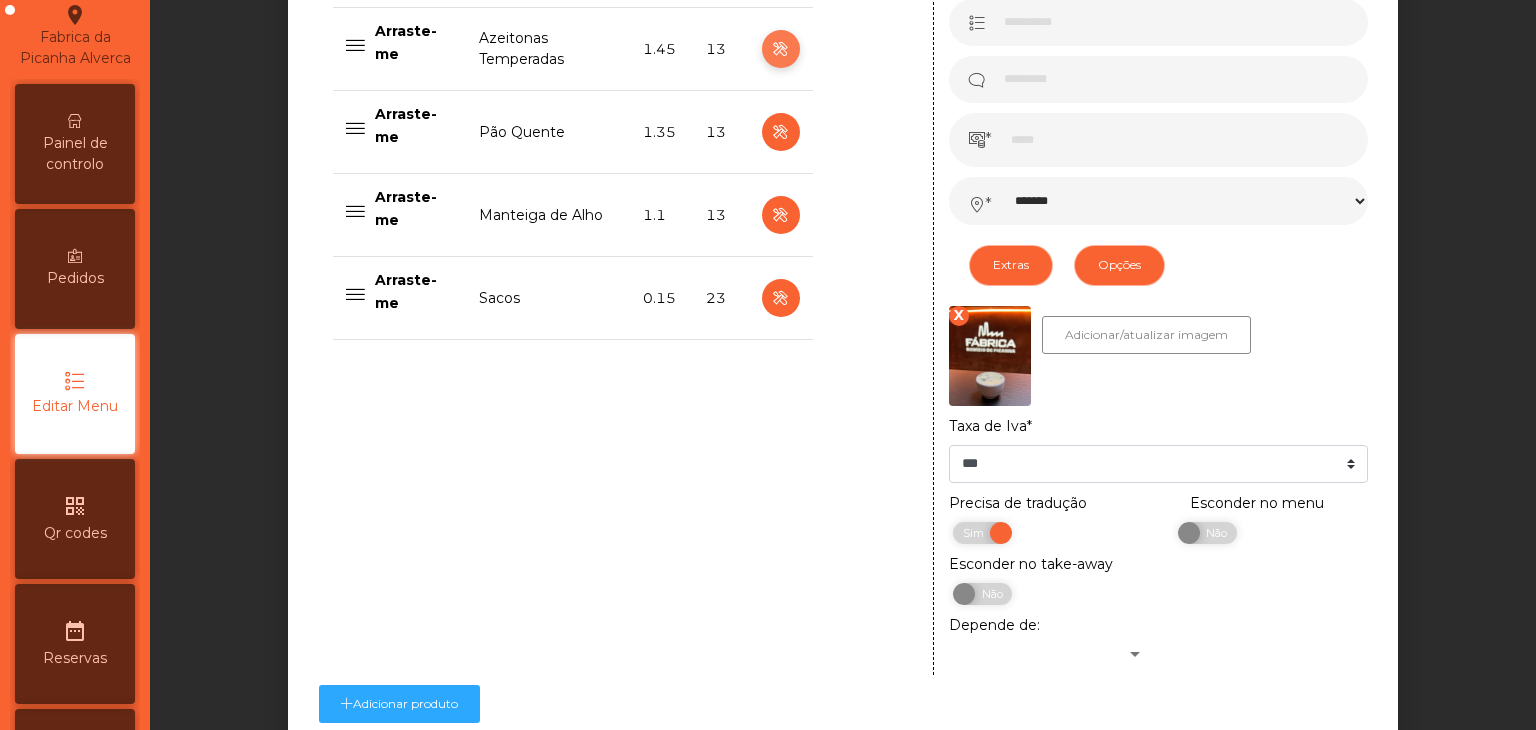 click at bounding box center [781, 49] 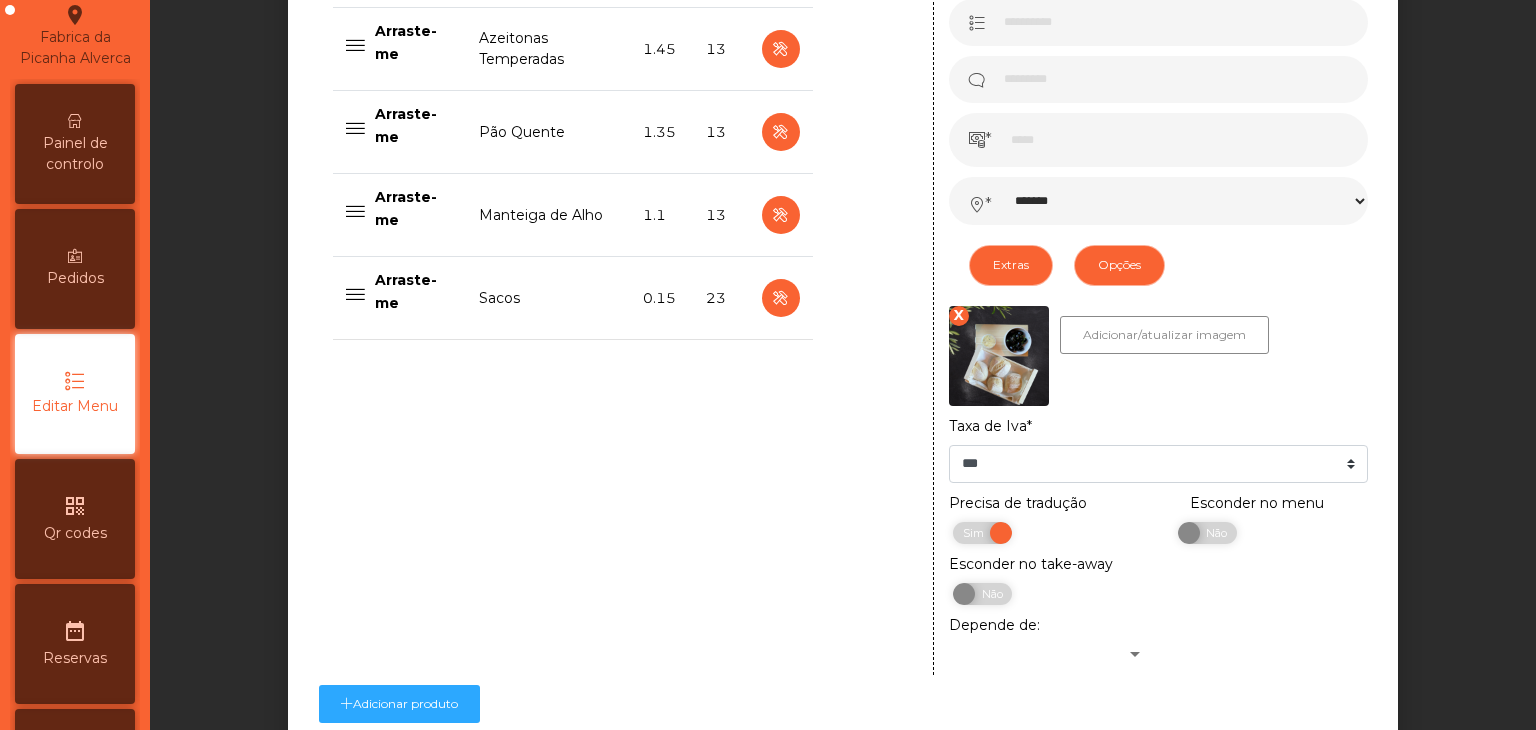 click on "X" at bounding box center [959, 316] 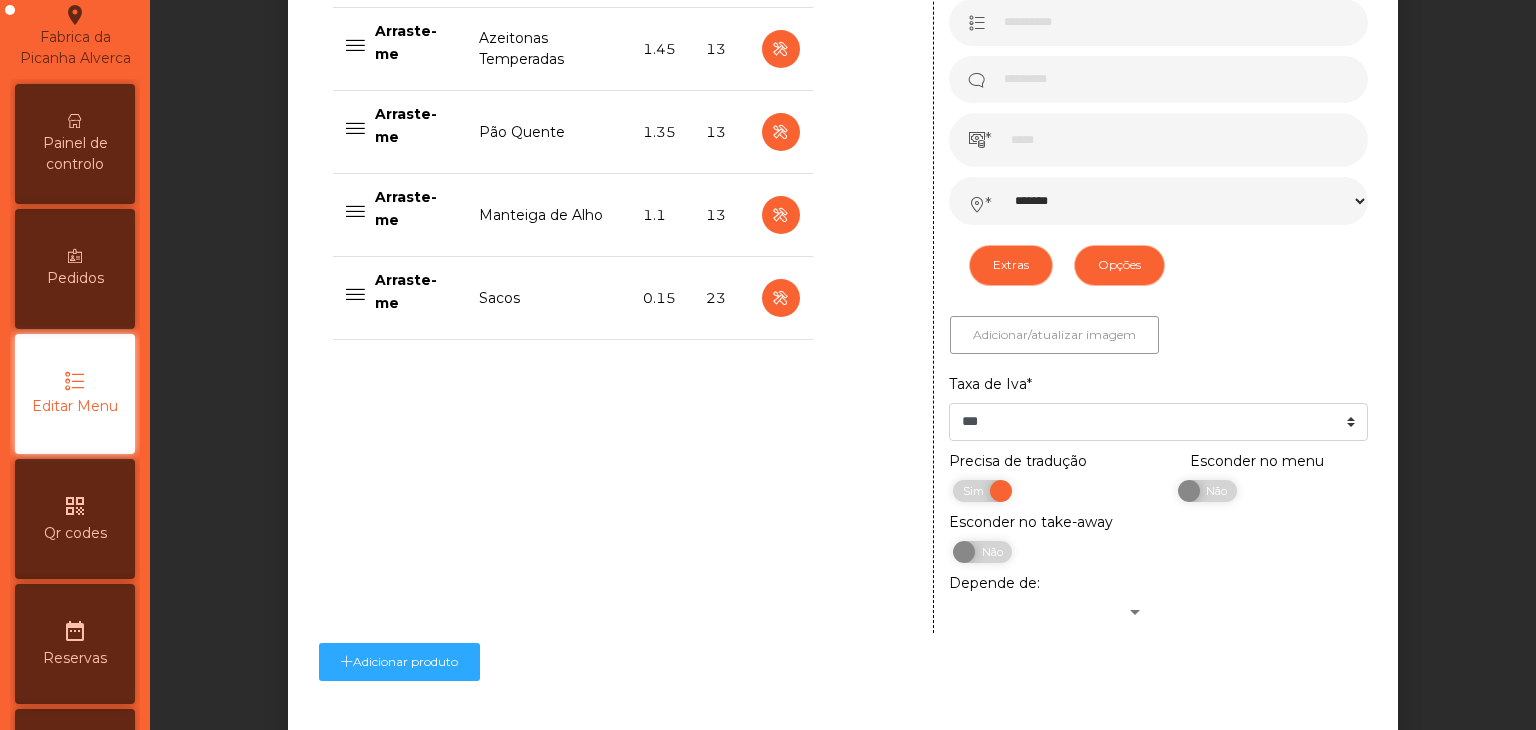 click on "Adicionar/atualizar imagem" at bounding box center (1054, 335) 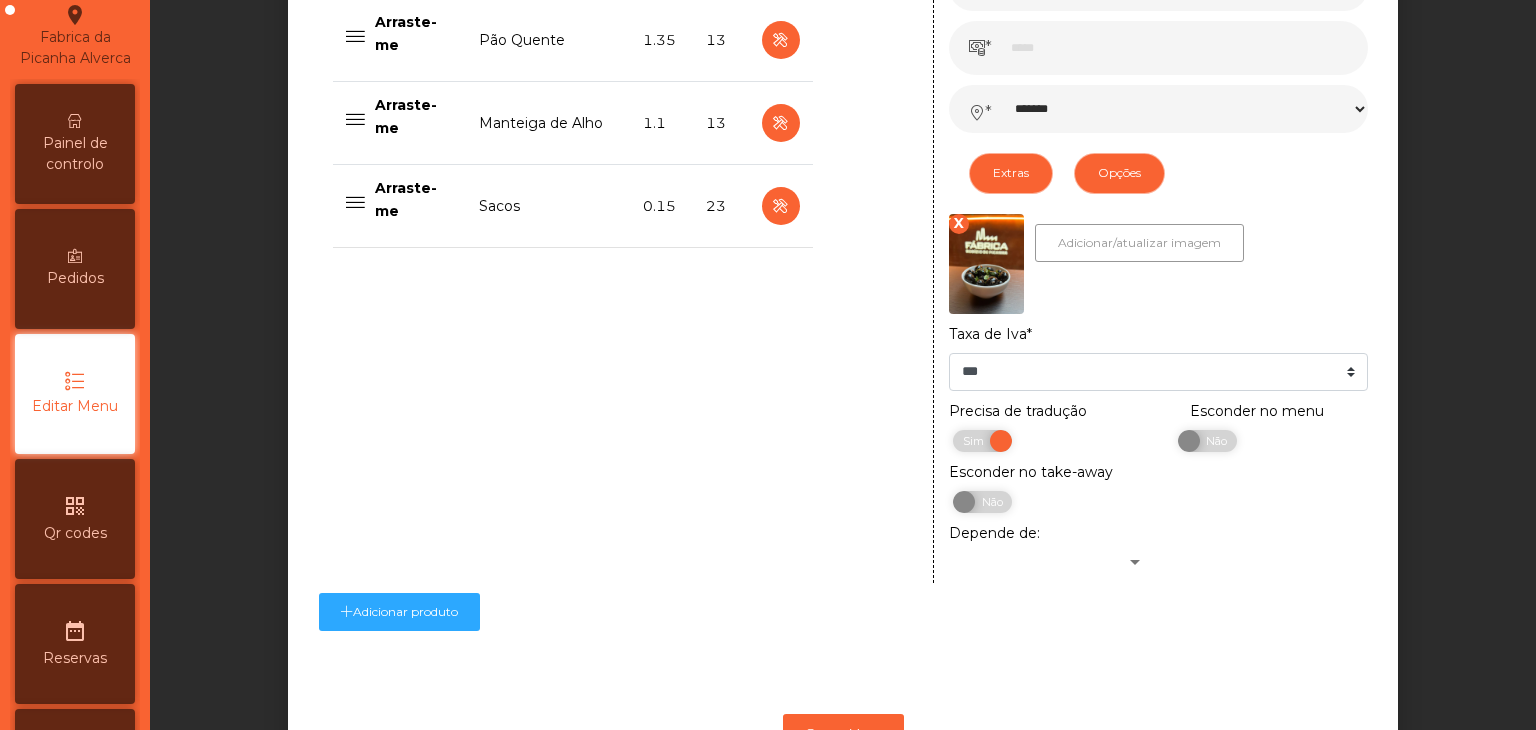 scroll, scrollTop: 1157, scrollLeft: 0, axis: vertical 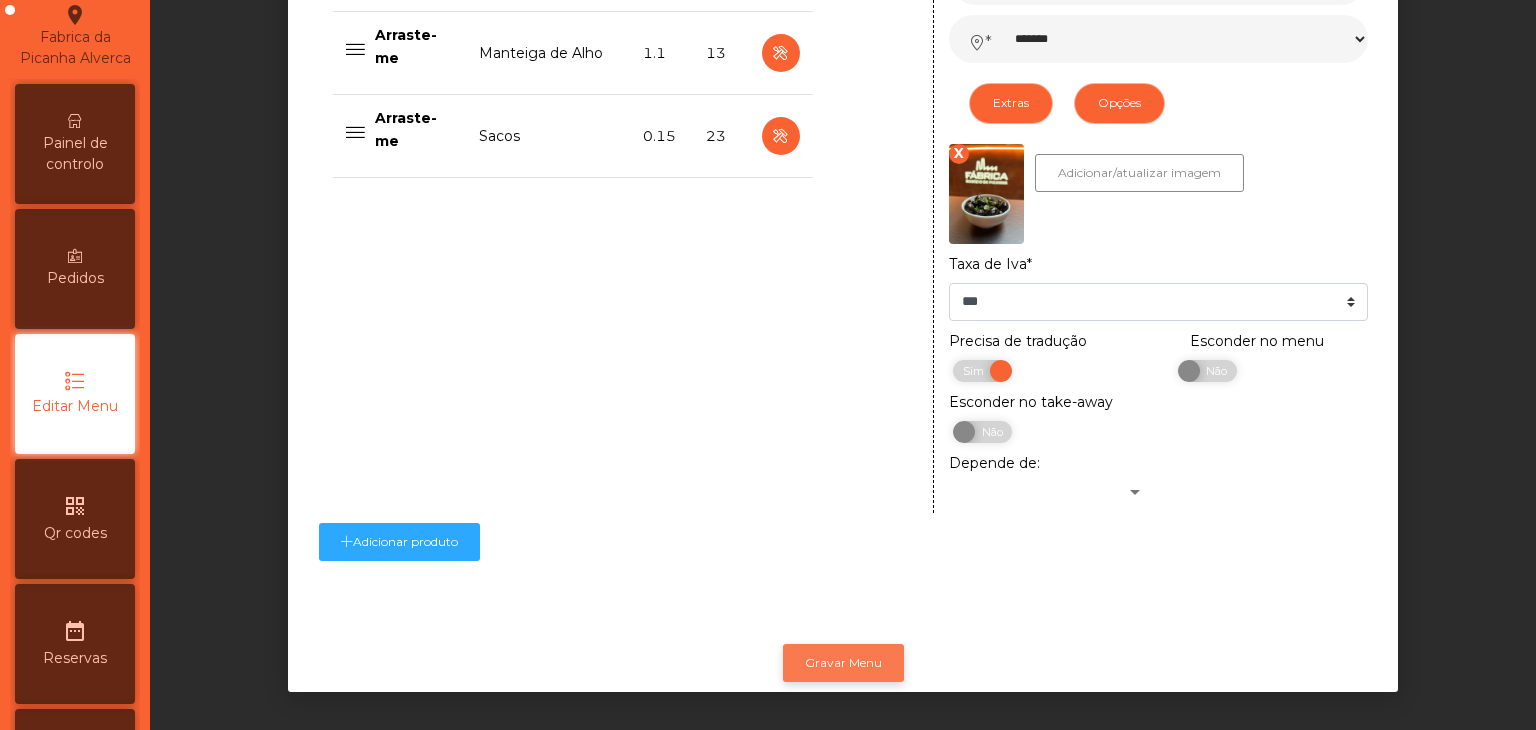 click on "Gravar Menu" at bounding box center (843, 663) 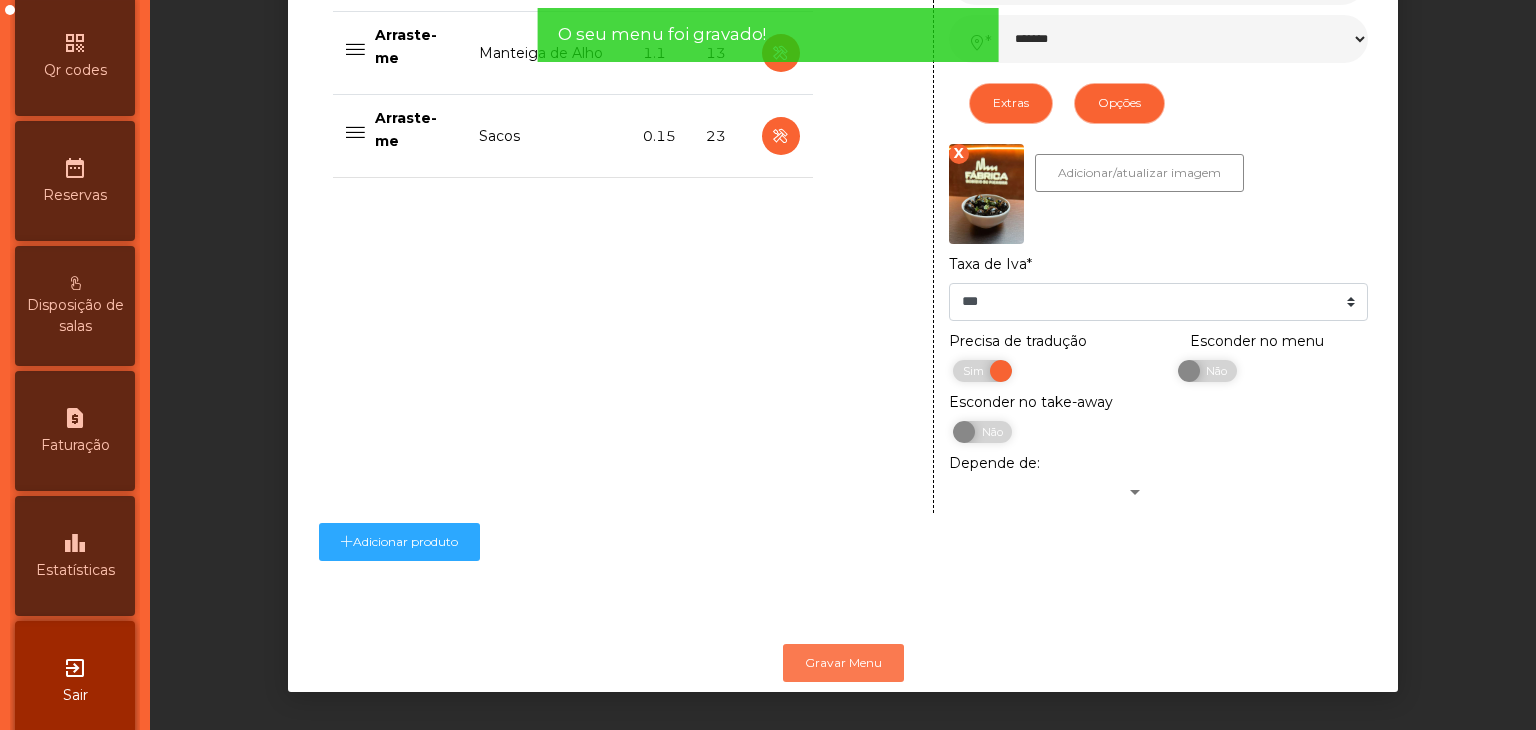 scroll, scrollTop: 631, scrollLeft: 0, axis: vertical 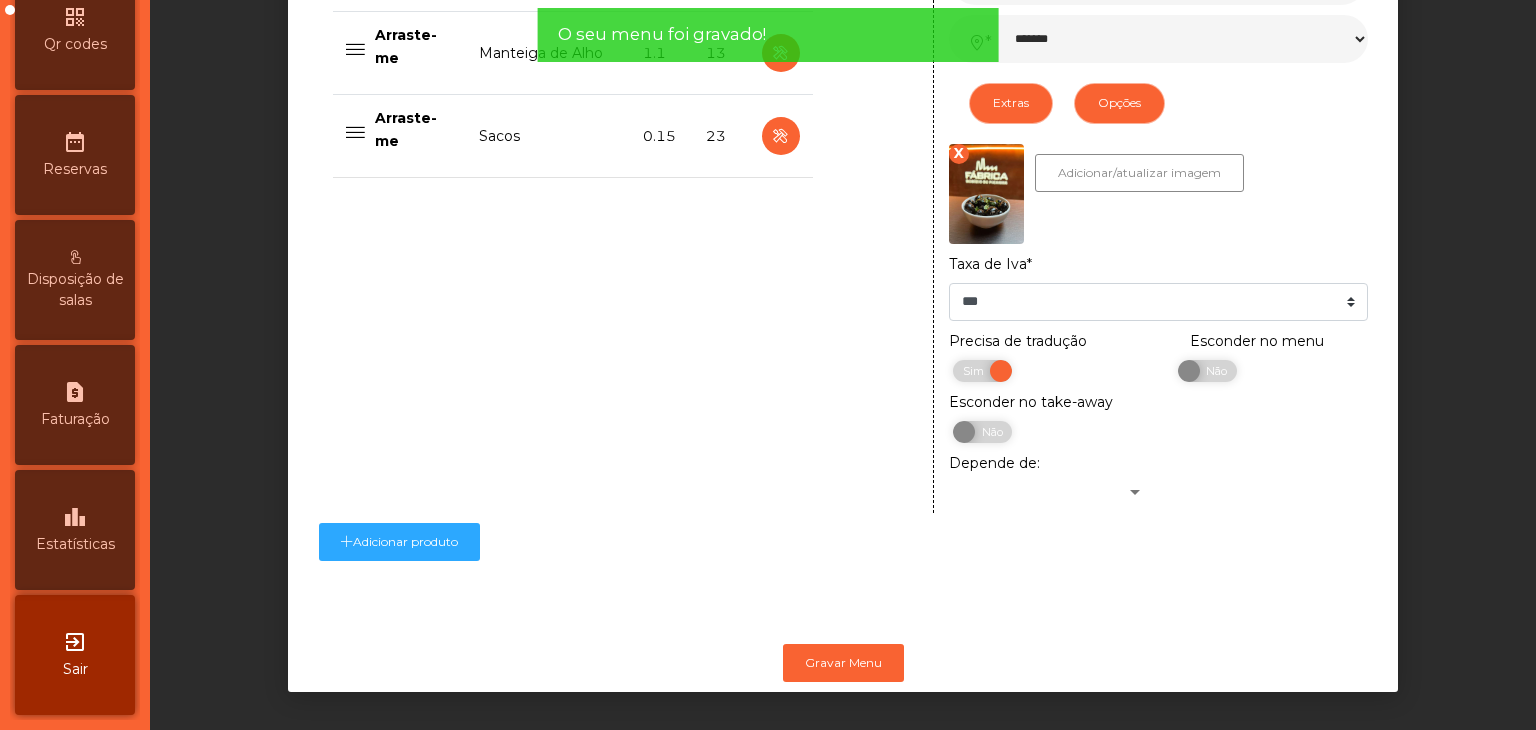 click on "exit_to_app  Sair" at bounding box center (75, 655) 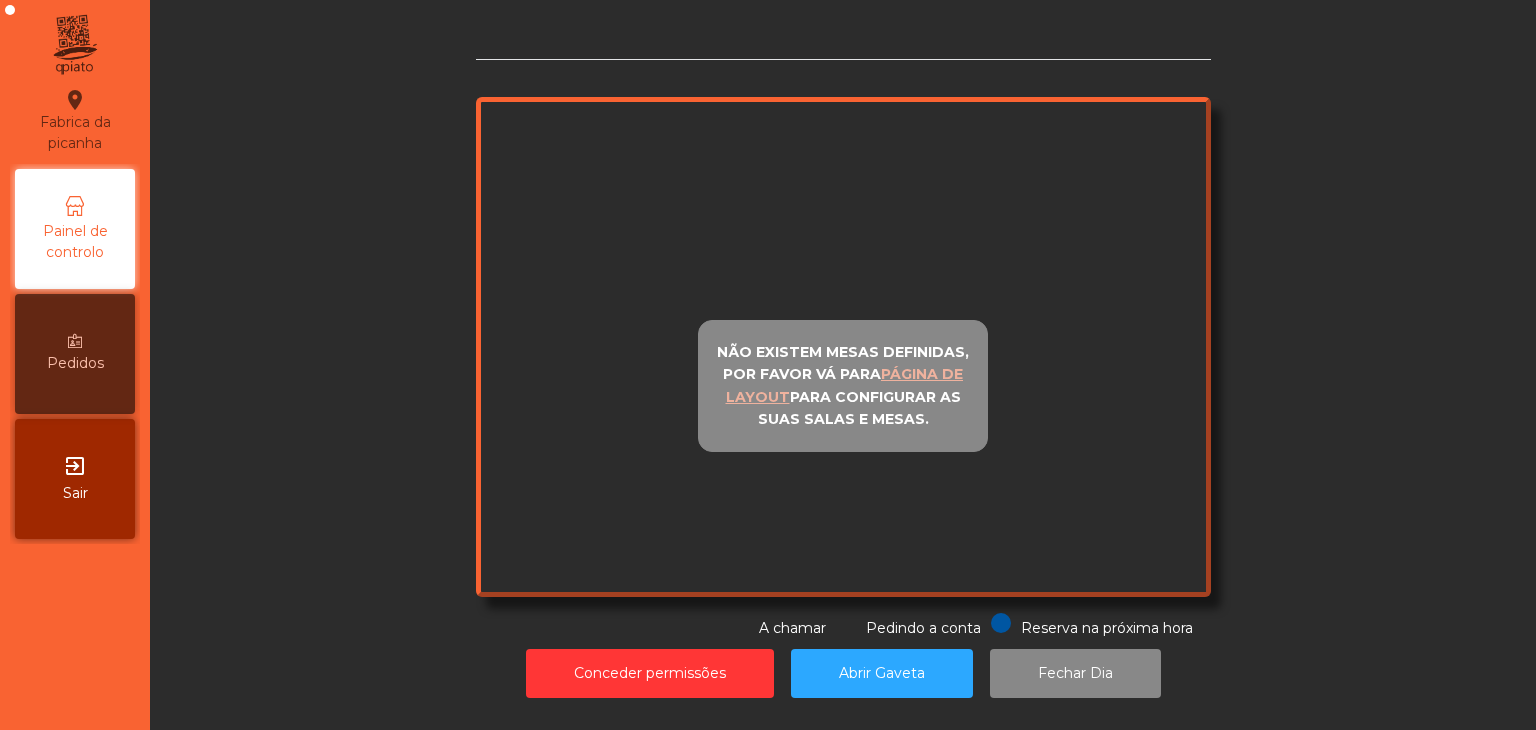 scroll, scrollTop: 0, scrollLeft: 0, axis: both 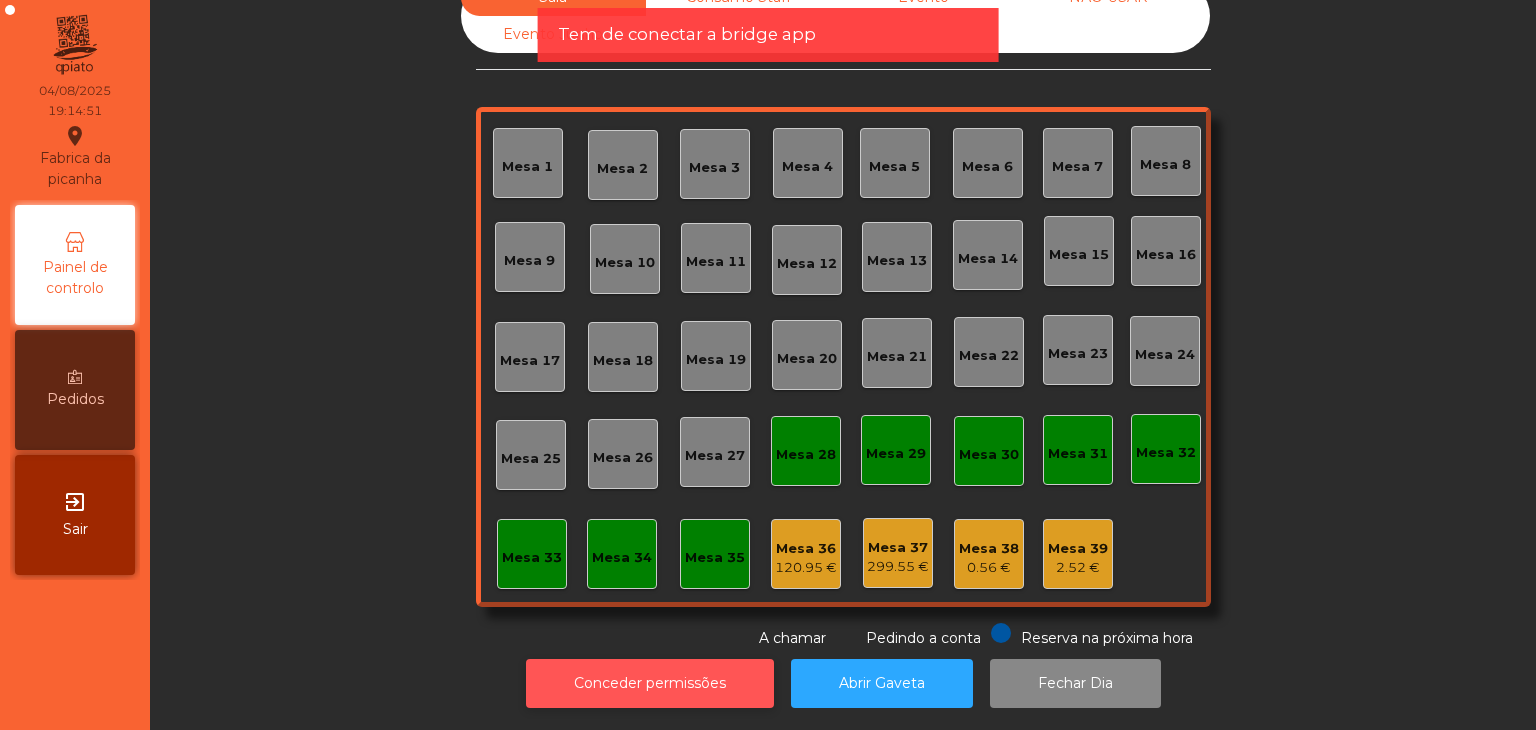 click on "Conceder permissões" 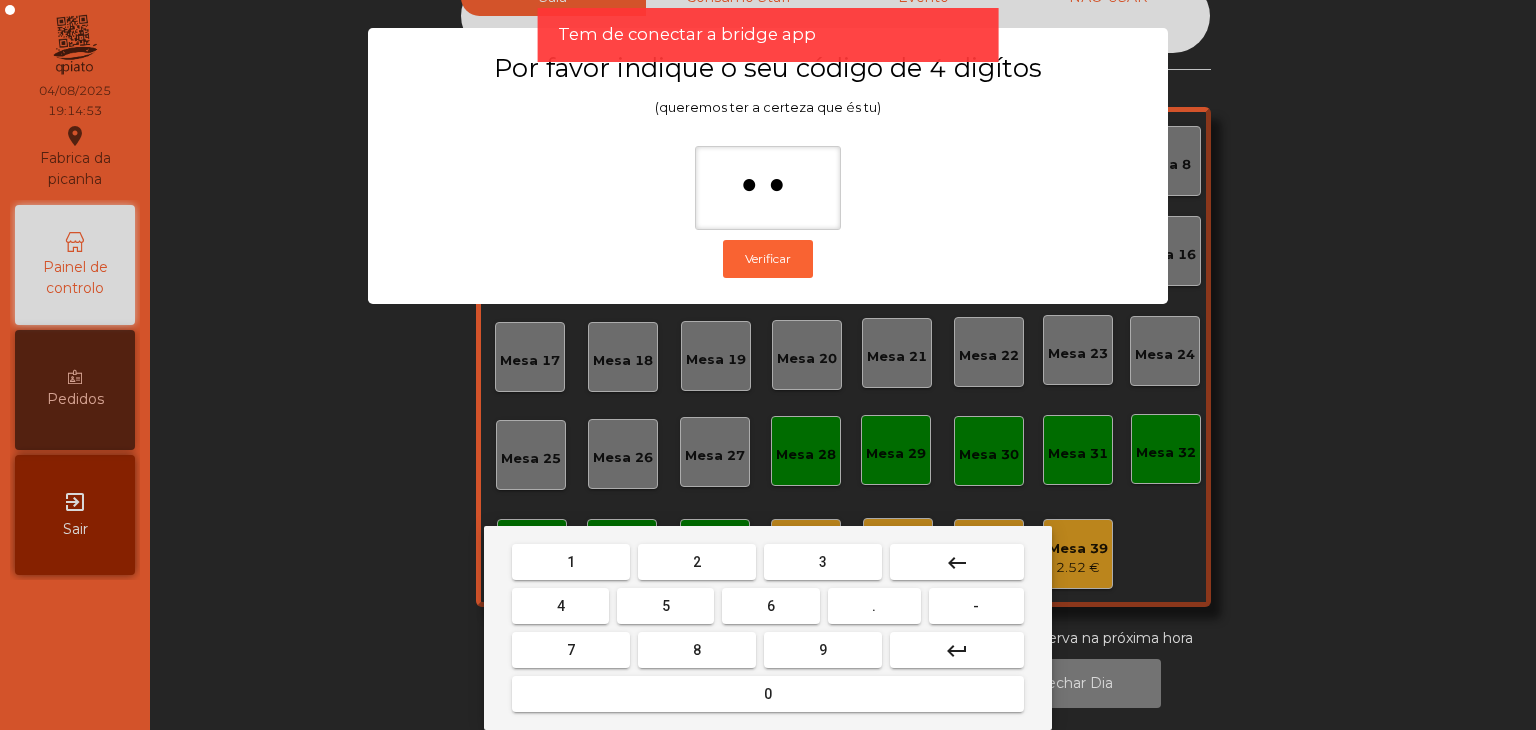 type on "***" 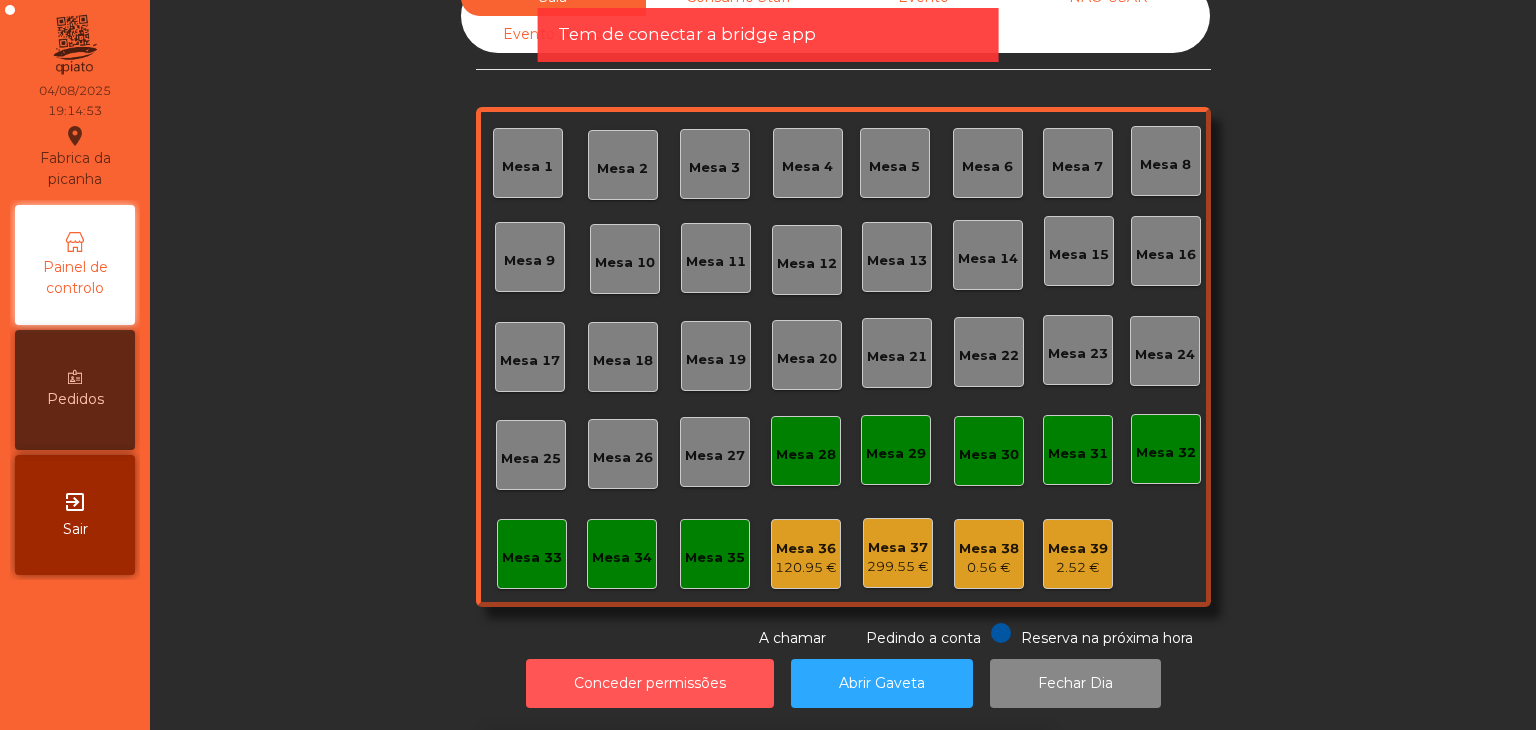 type 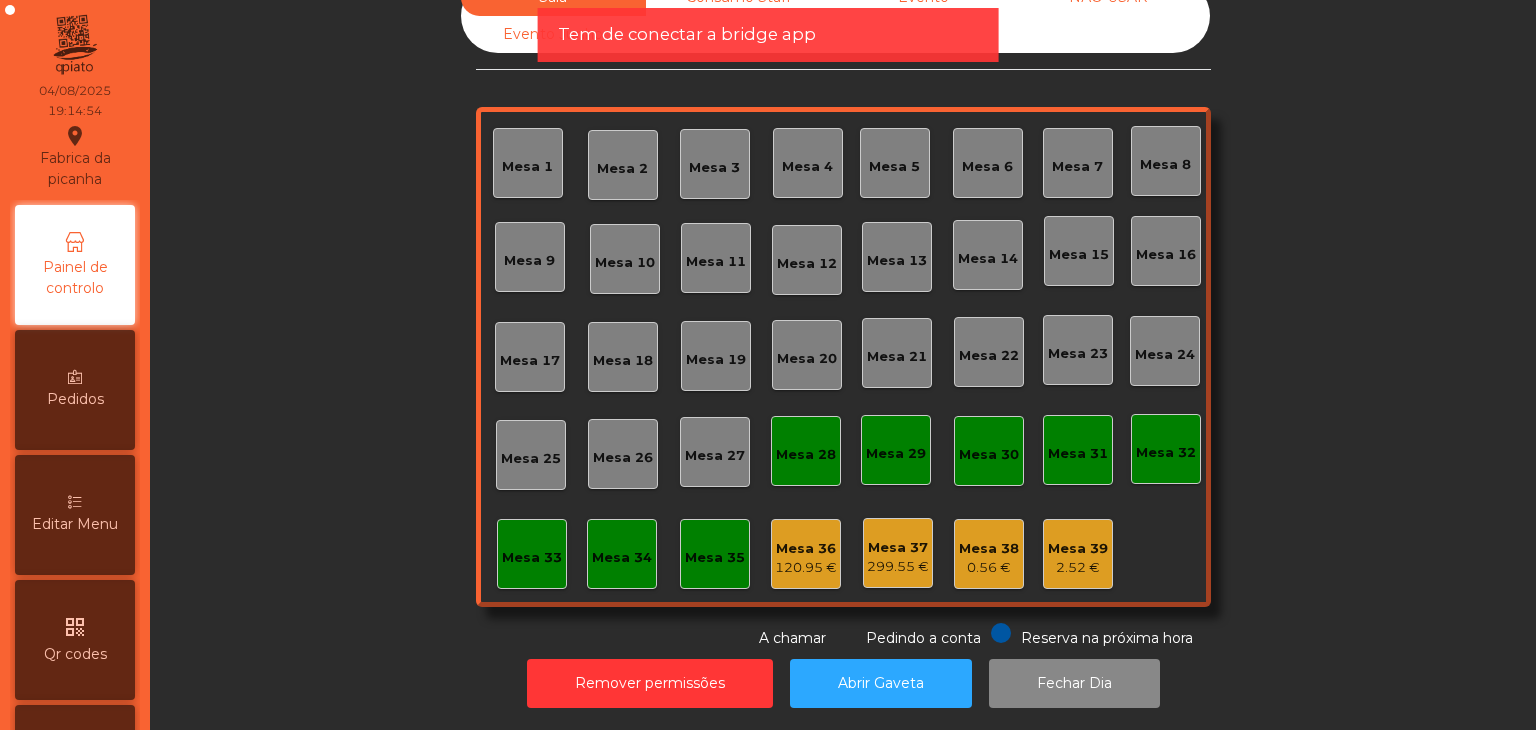 click on "Editar Menu" at bounding box center [75, 515] 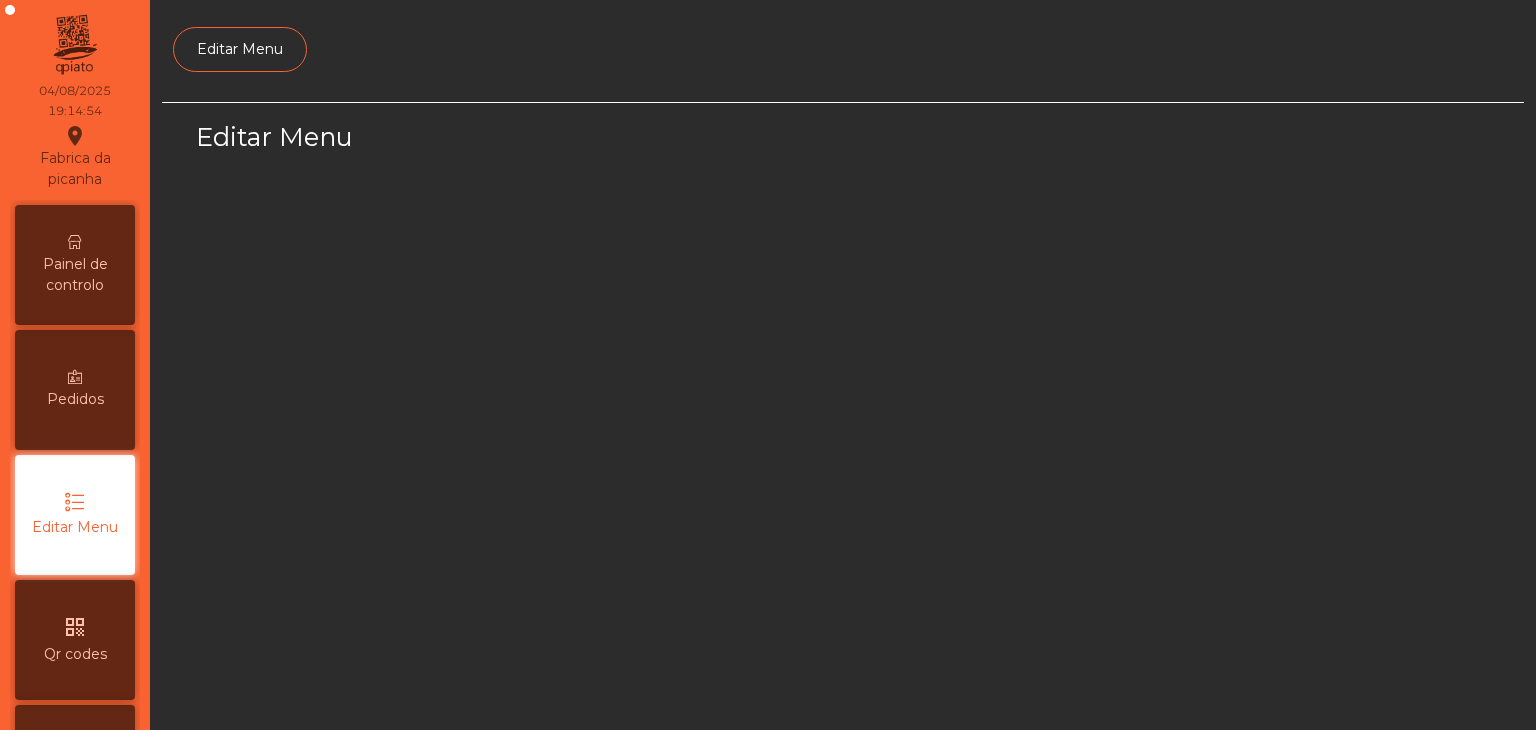 scroll, scrollTop: 0, scrollLeft: 0, axis: both 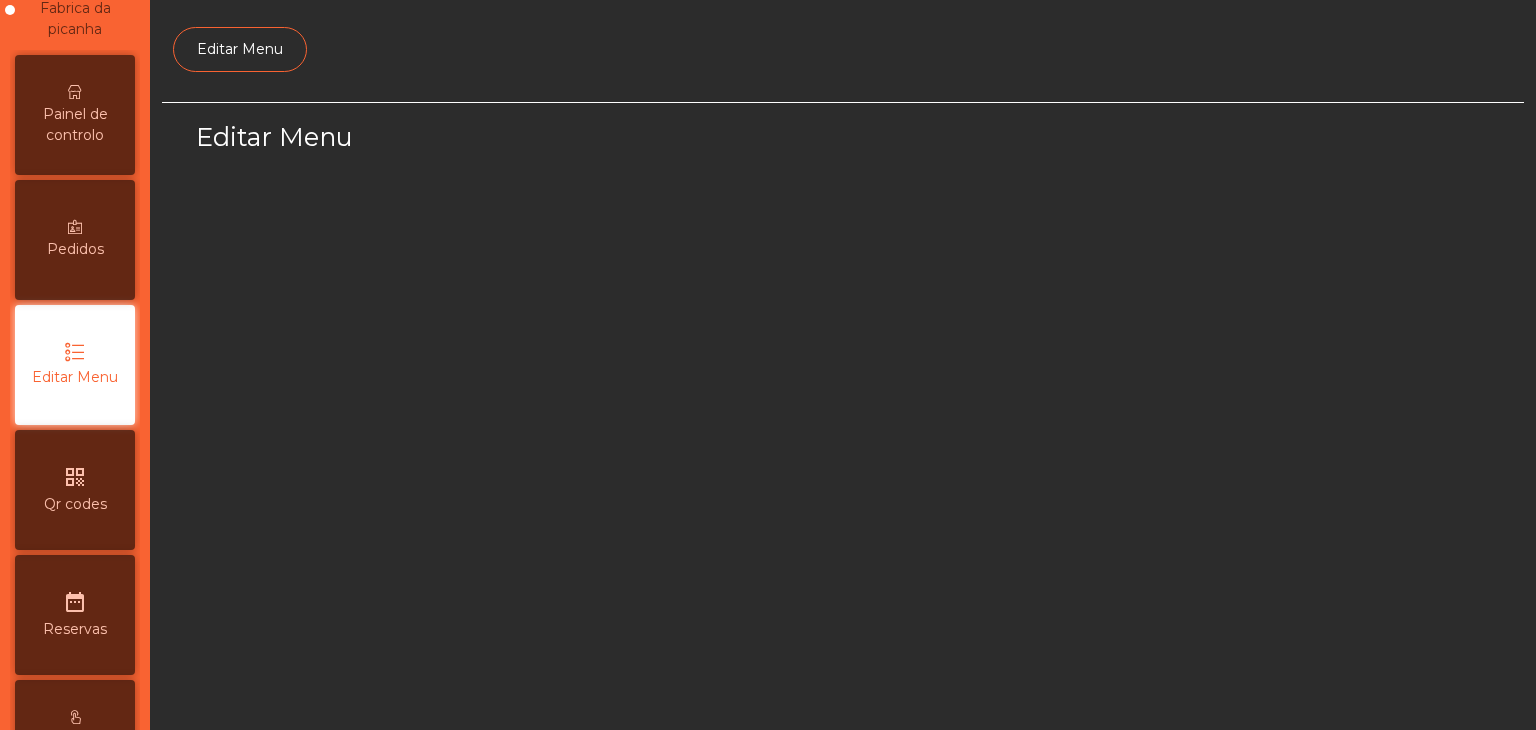 select on "*" 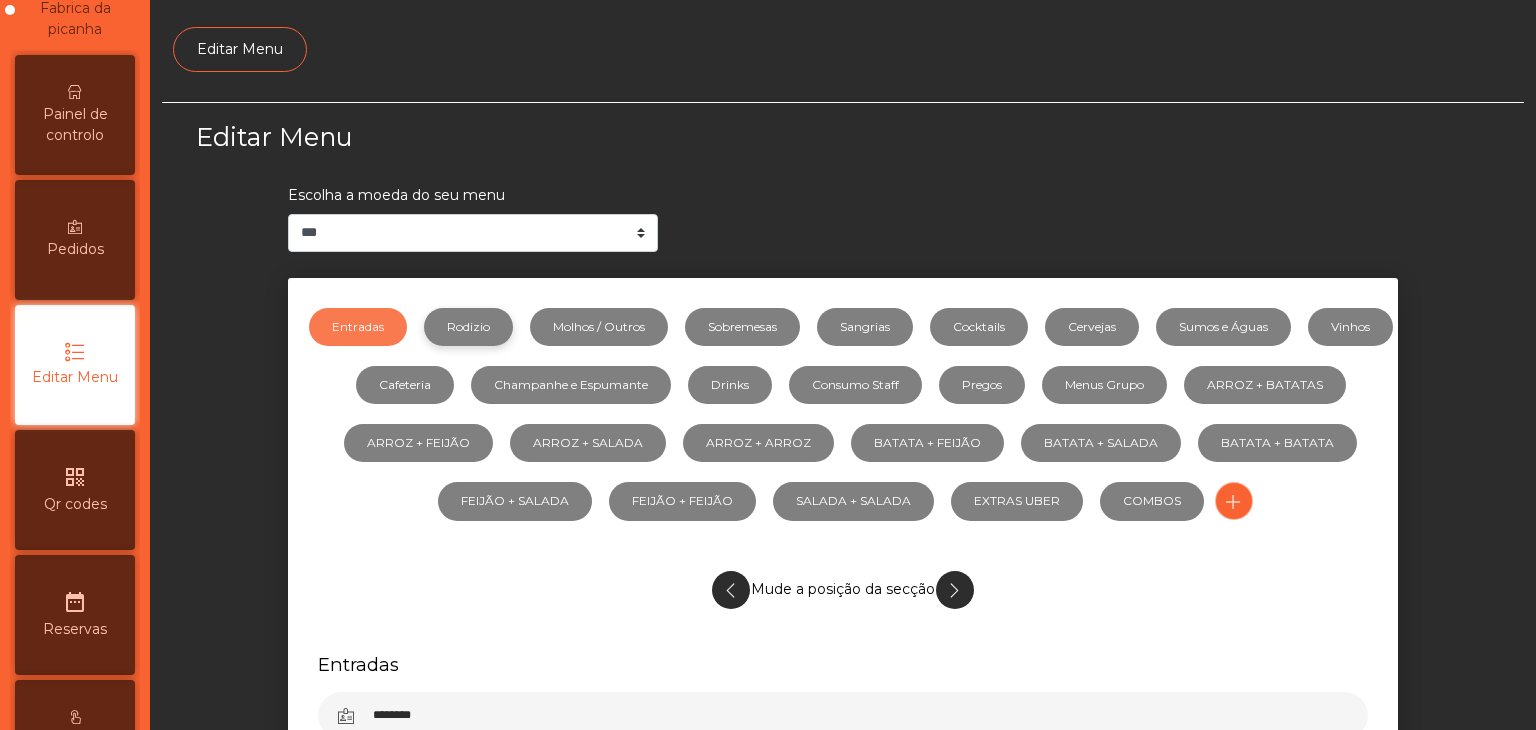 click on "Rodizio" at bounding box center (468, 327) 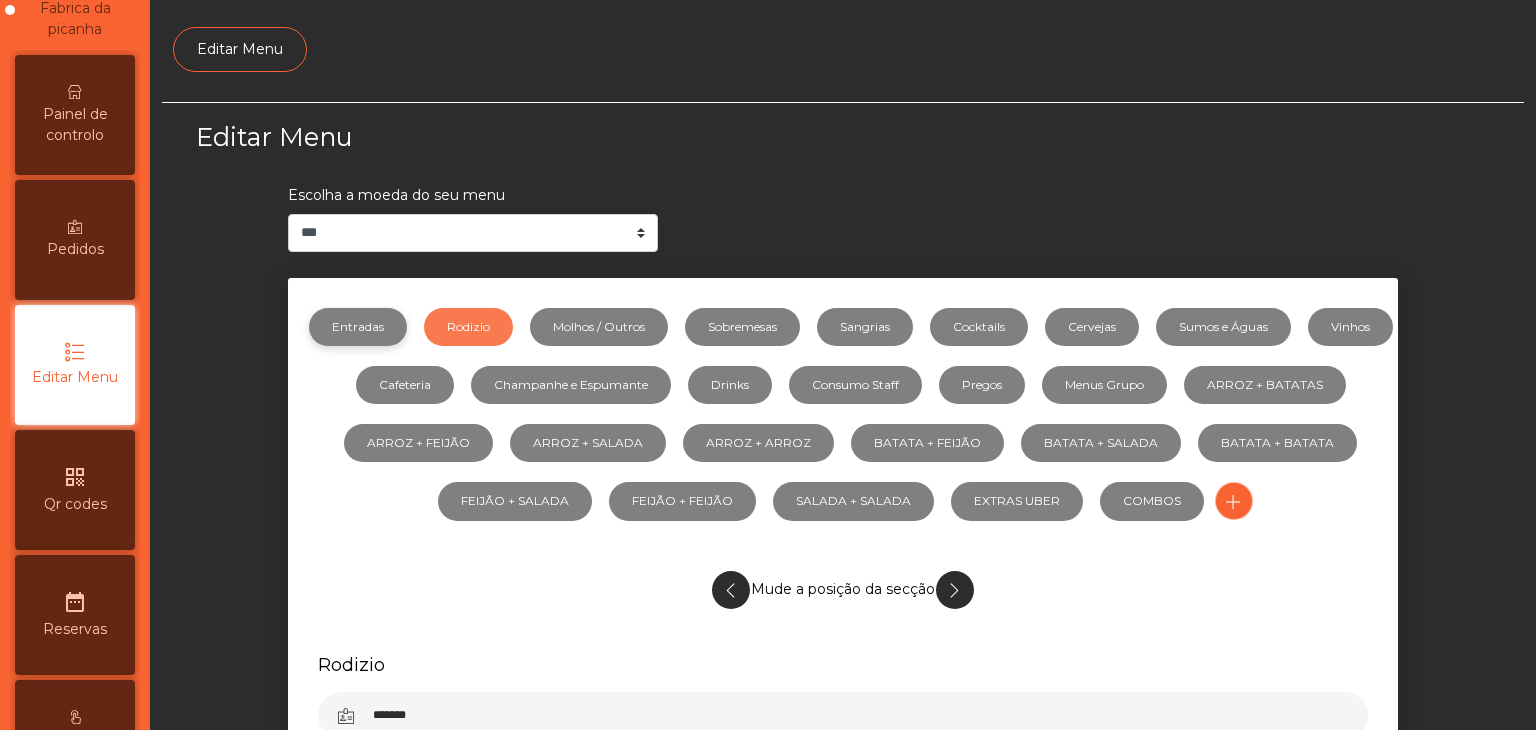 click on "Entradas" at bounding box center (358, 327) 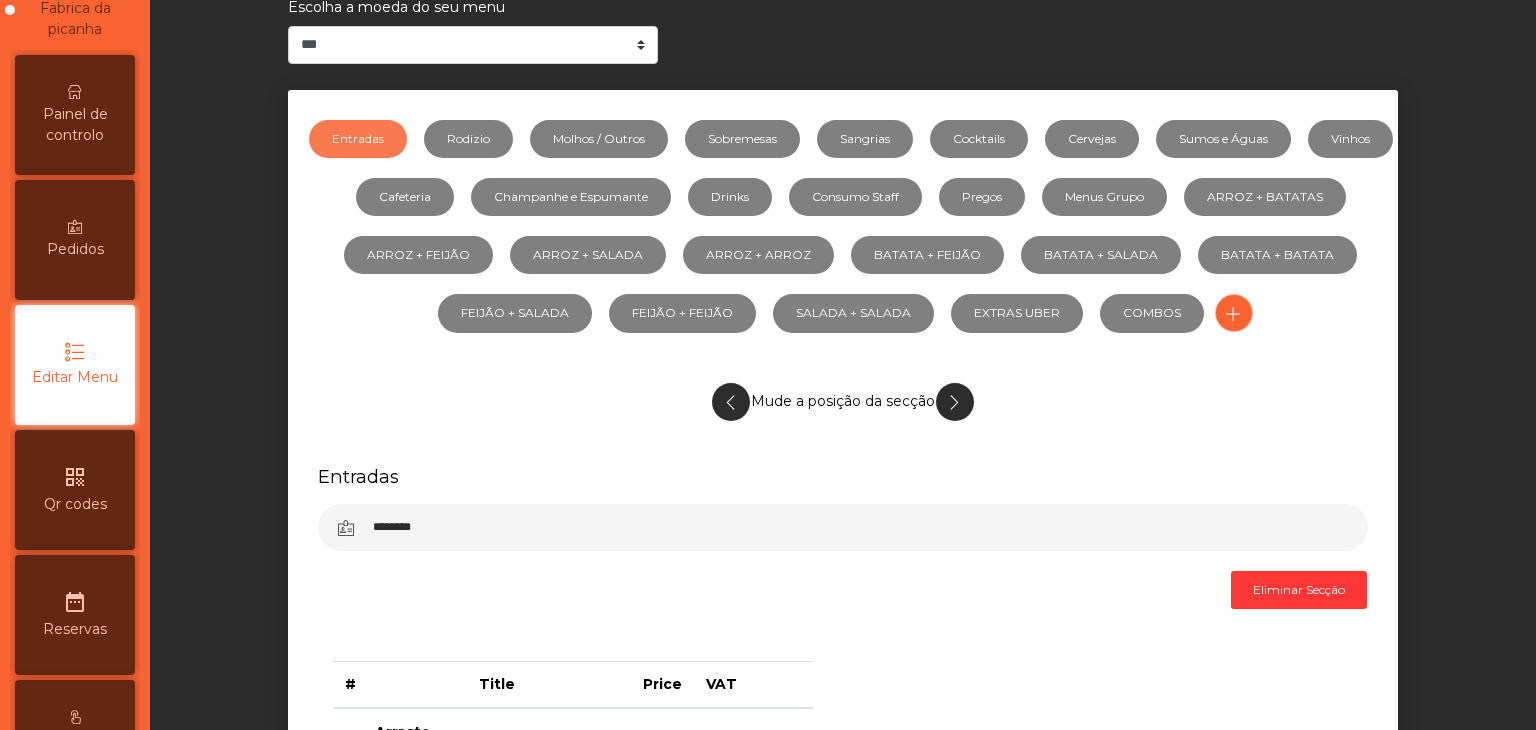 scroll, scrollTop: 500, scrollLeft: 0, axis: vertical 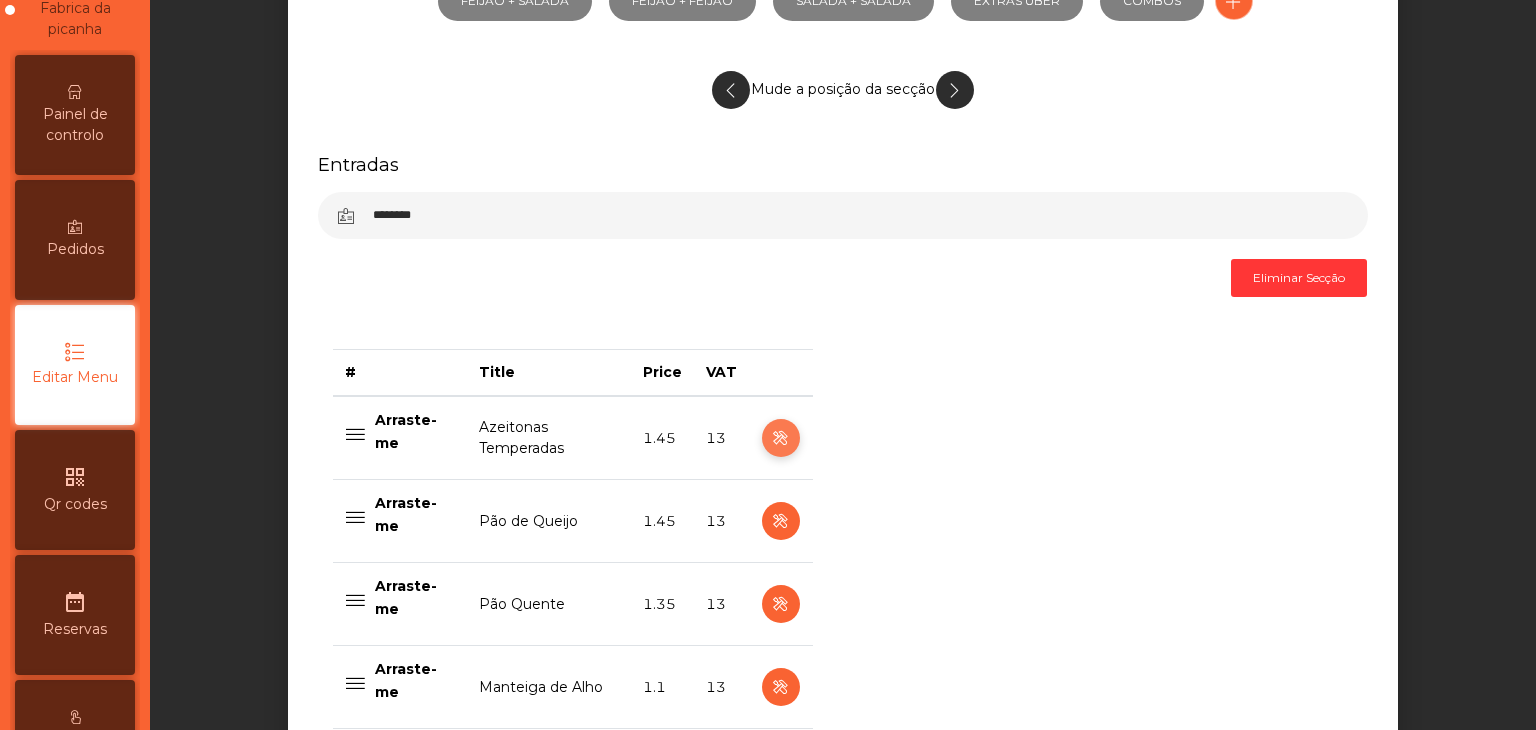 click at bounding box center (780, 438) 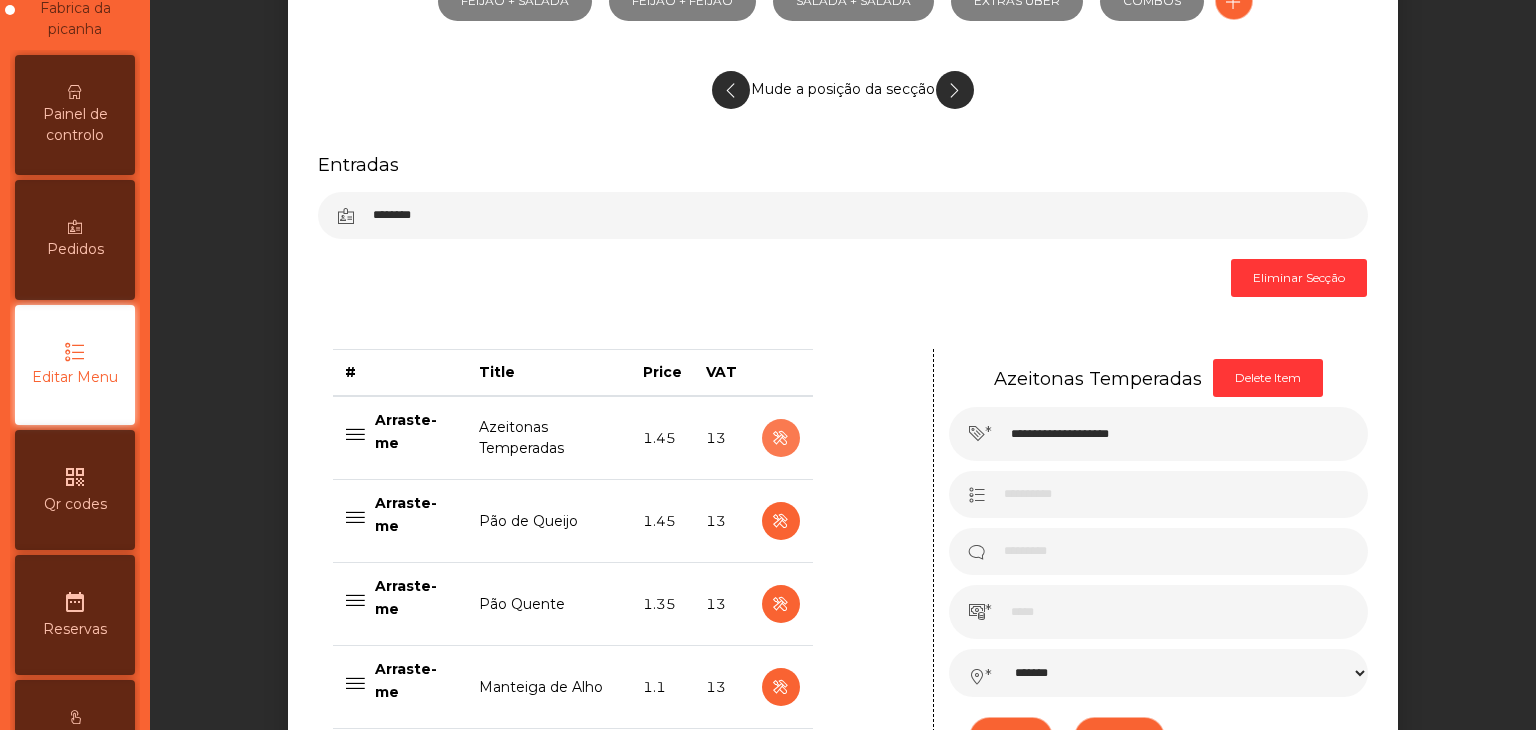 scroll, scrollTop: 800, scrollLeft: 0, axis: vertical 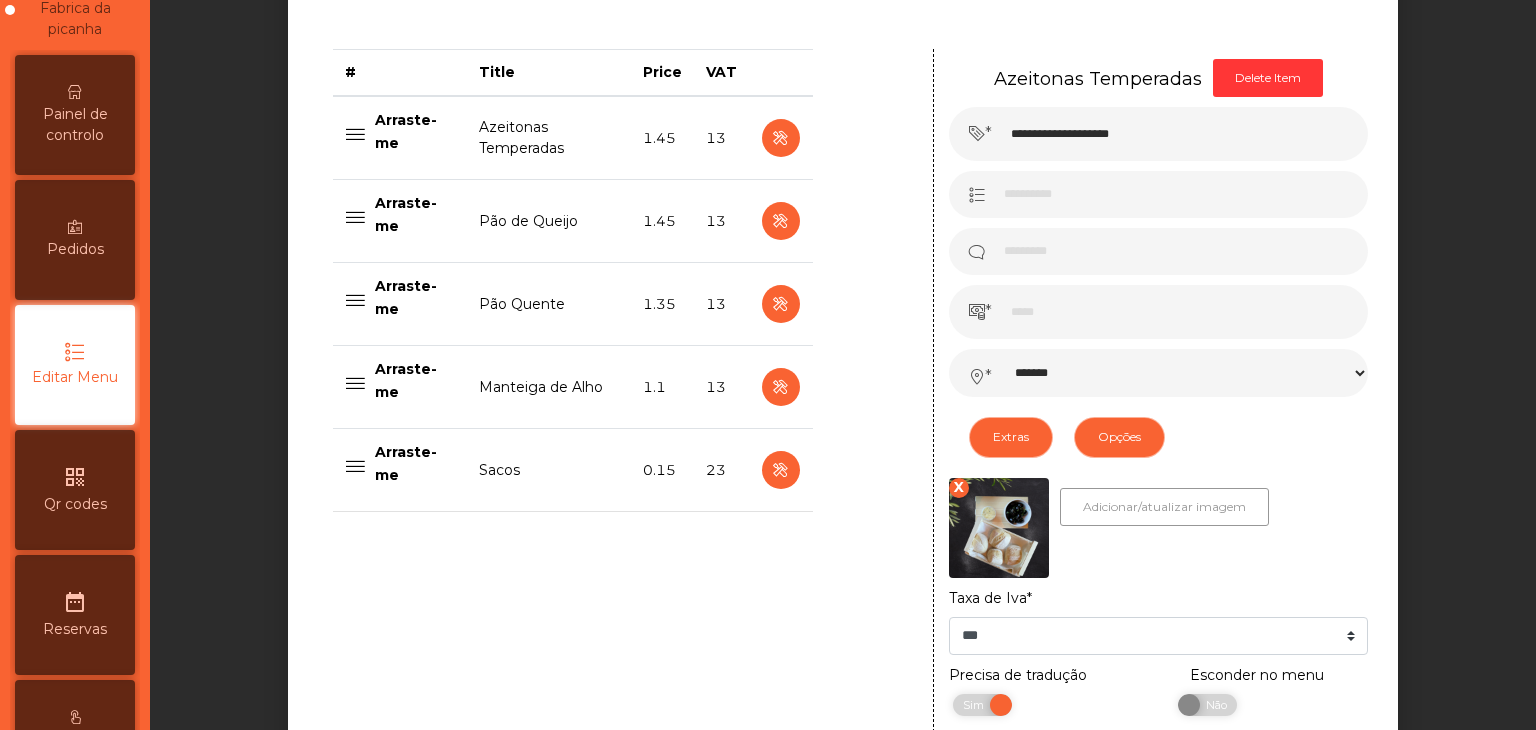 drag, startPoint x: 953, startPoint y: 497, endPoint x: 1016, endPoint y: 501, distance: 63.126858 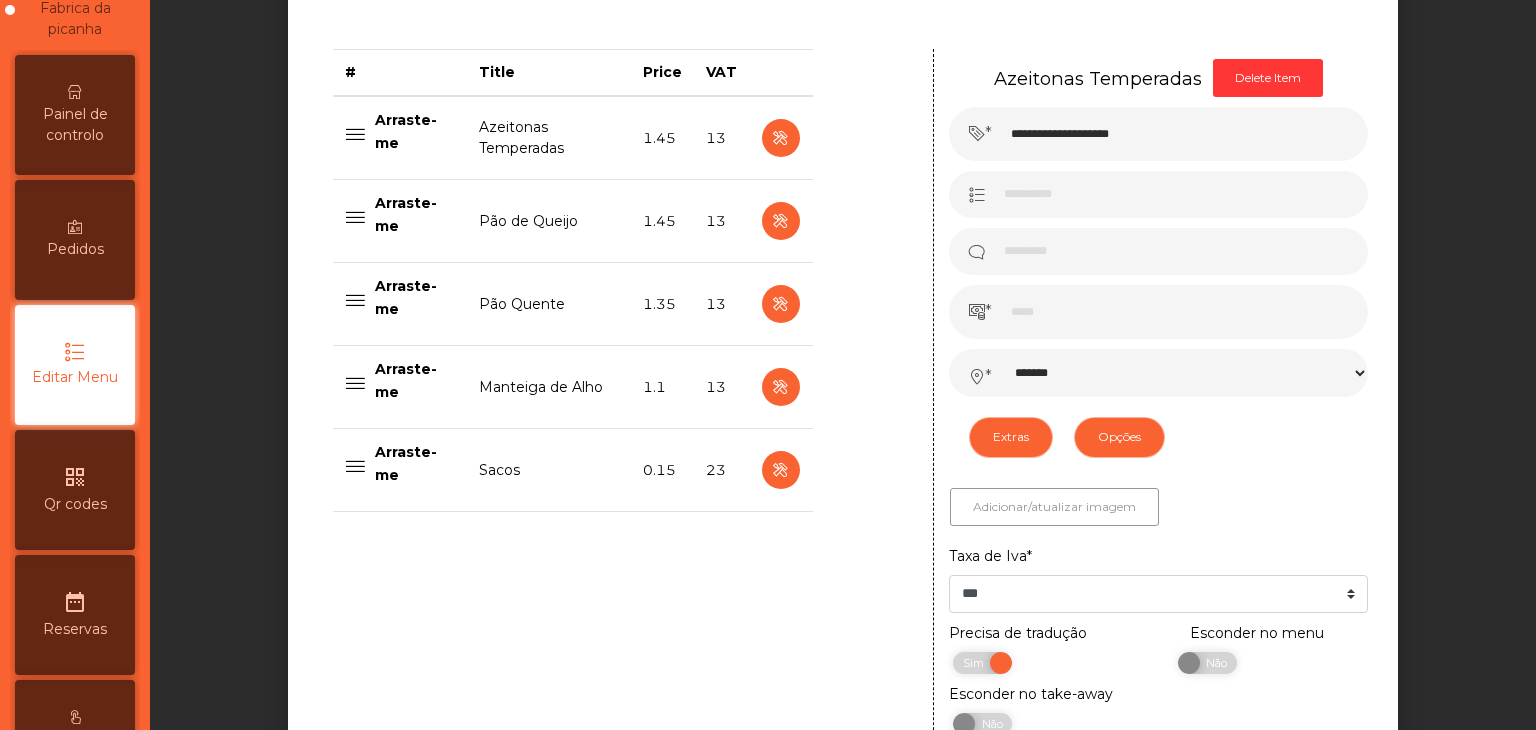 click on "Adicionar/atualizar imagem" at bounding box center (1054, 507) 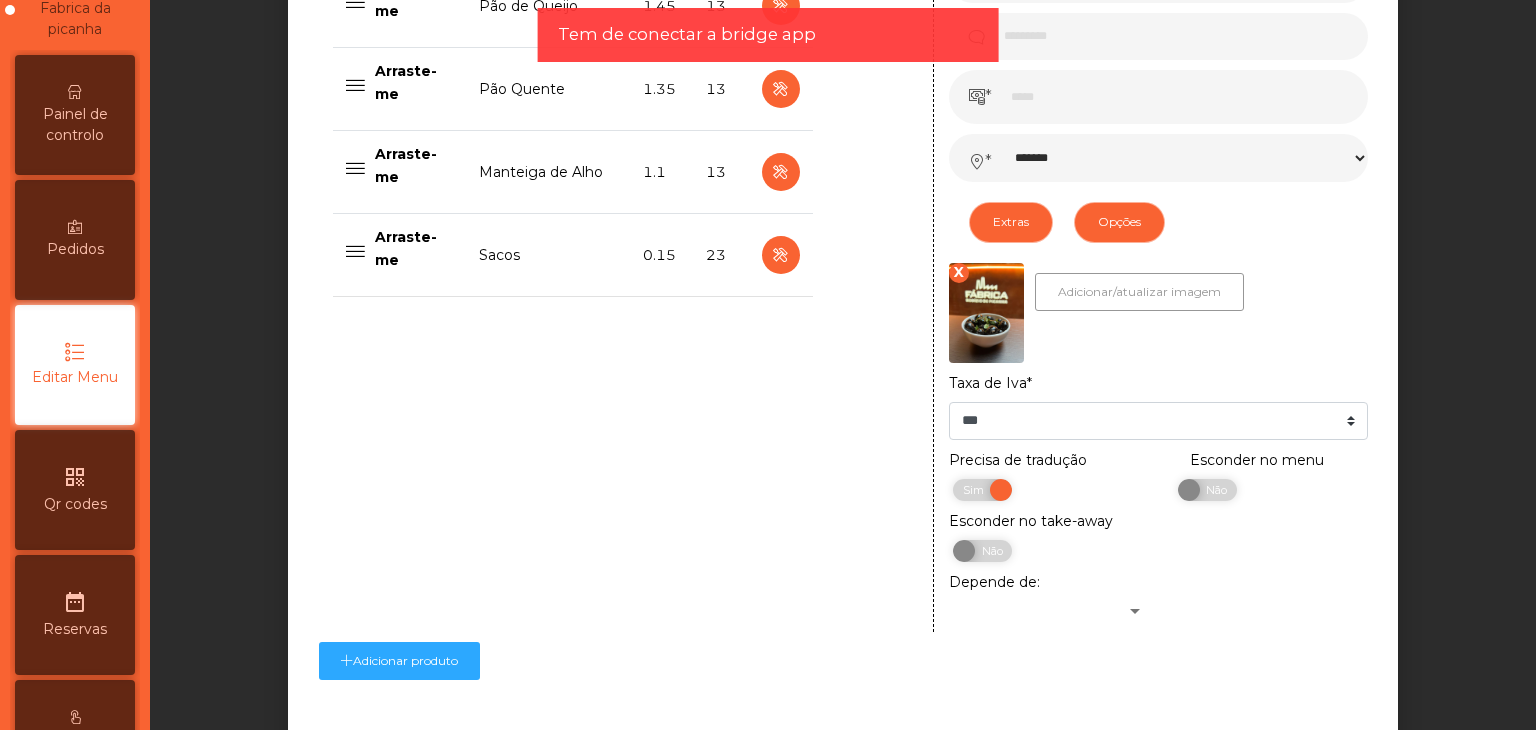 scroll, scrollTop: 1157, scrollLeft: 0, axis: vertical 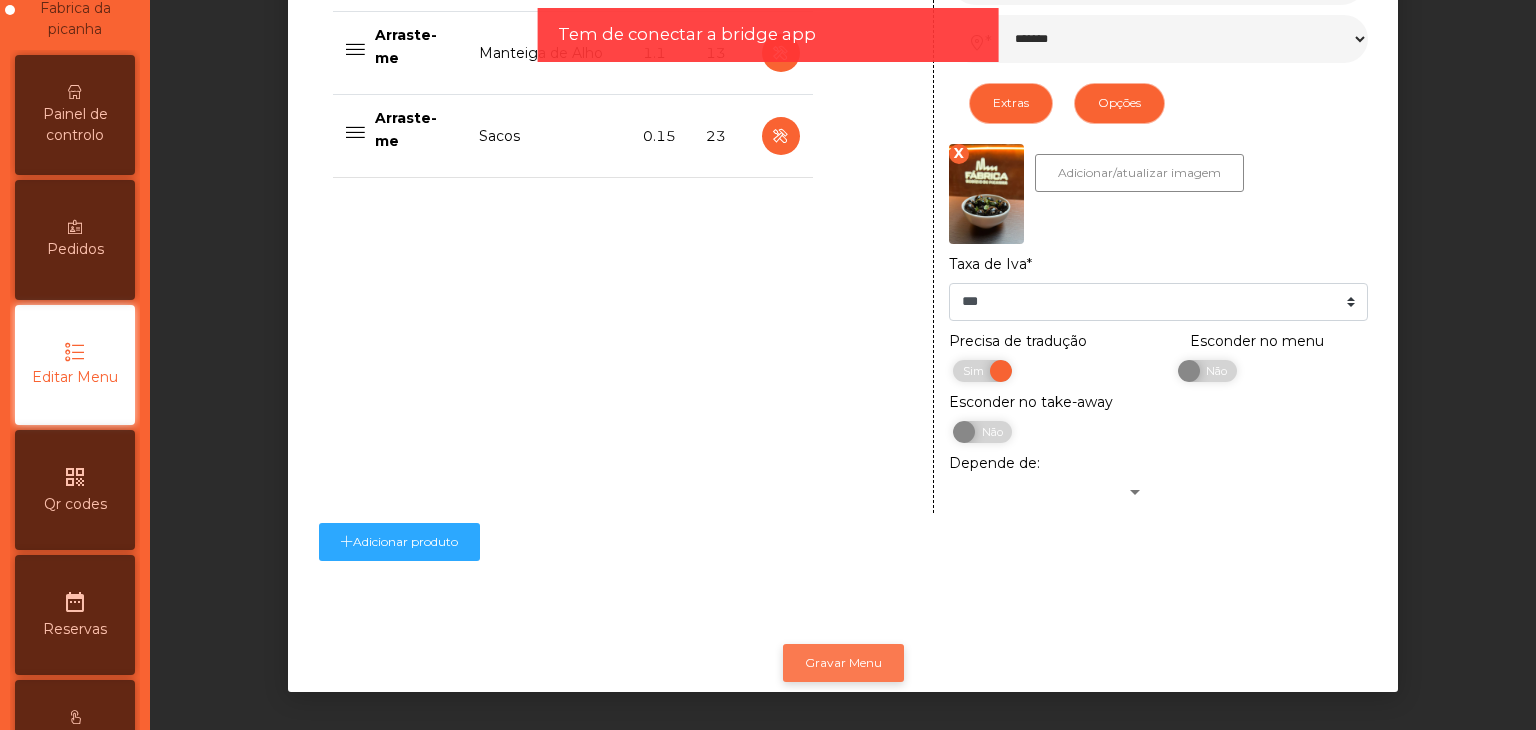 click on "Gravar Menu" at bounding box center [843, 663] 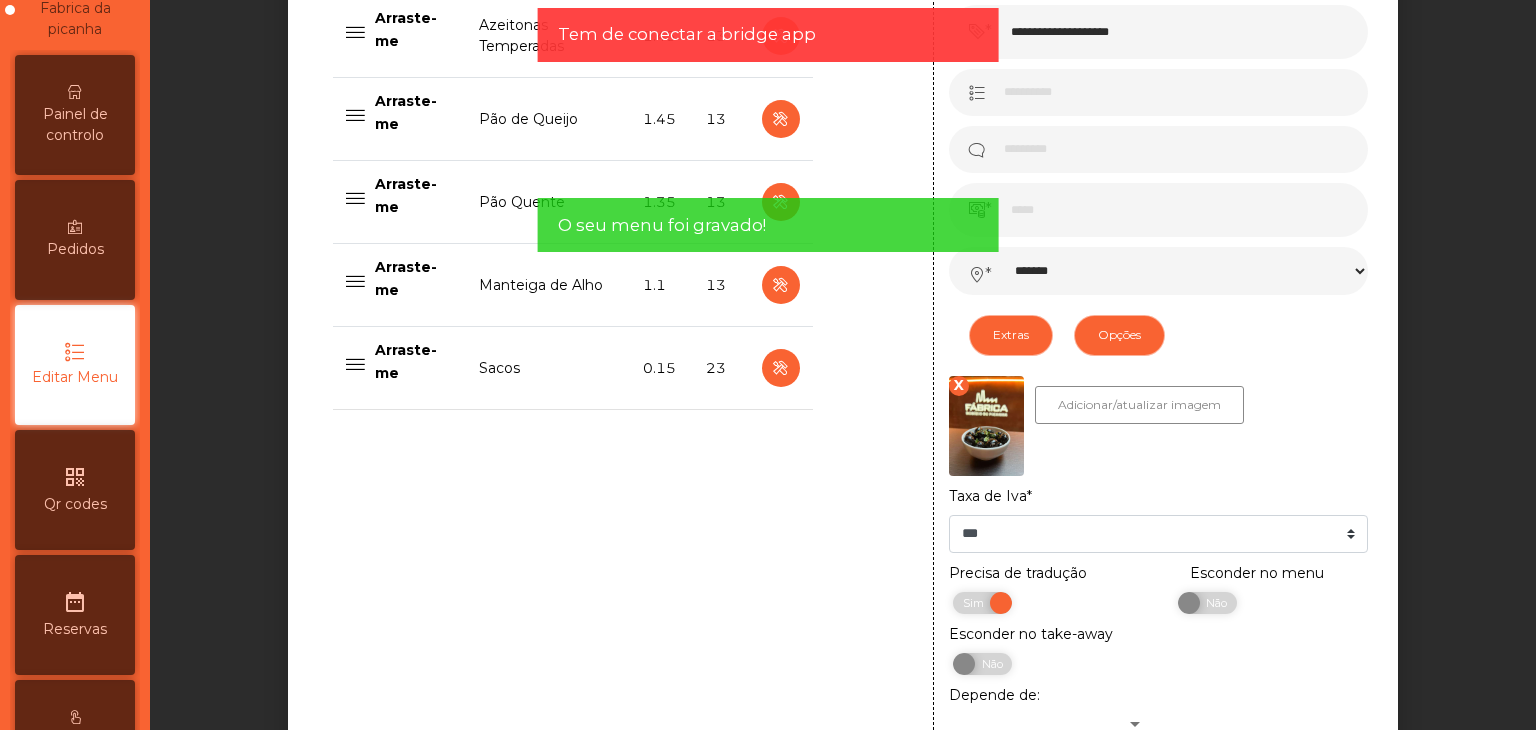 scroll, scrollTop: 857, scrollLeft: 0, axis: vertical 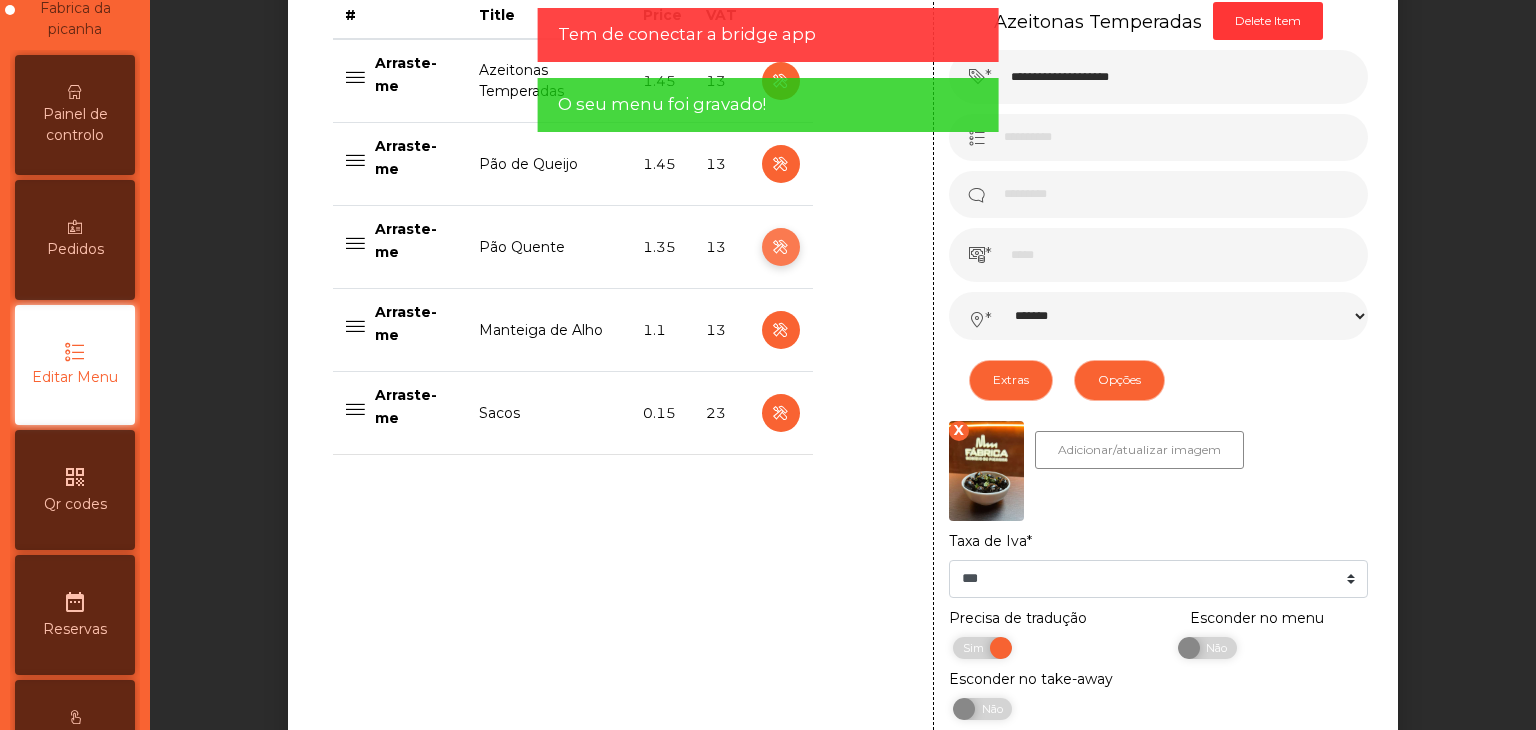click at bounding box center (780, 247) 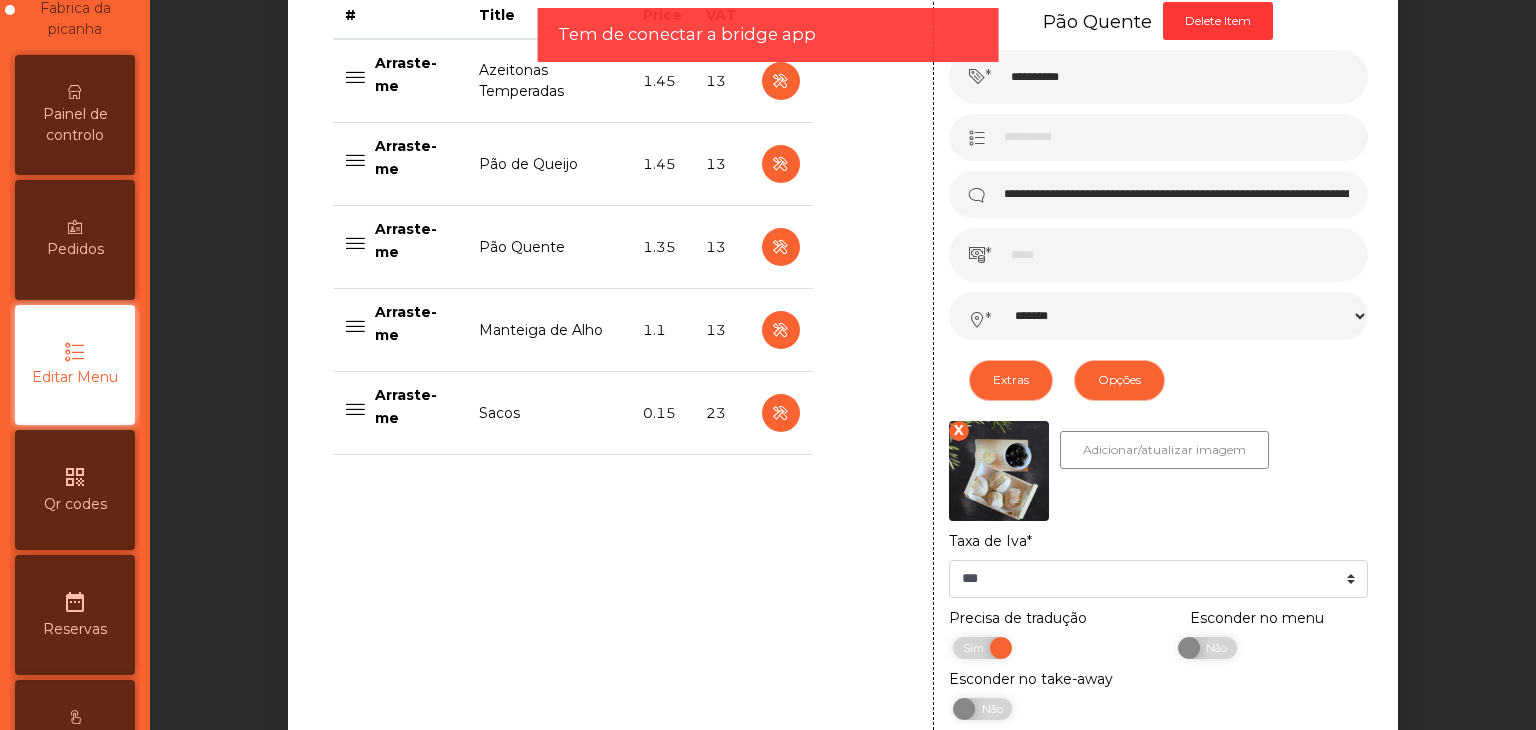 click on "X" at bounding box center [959, 431] 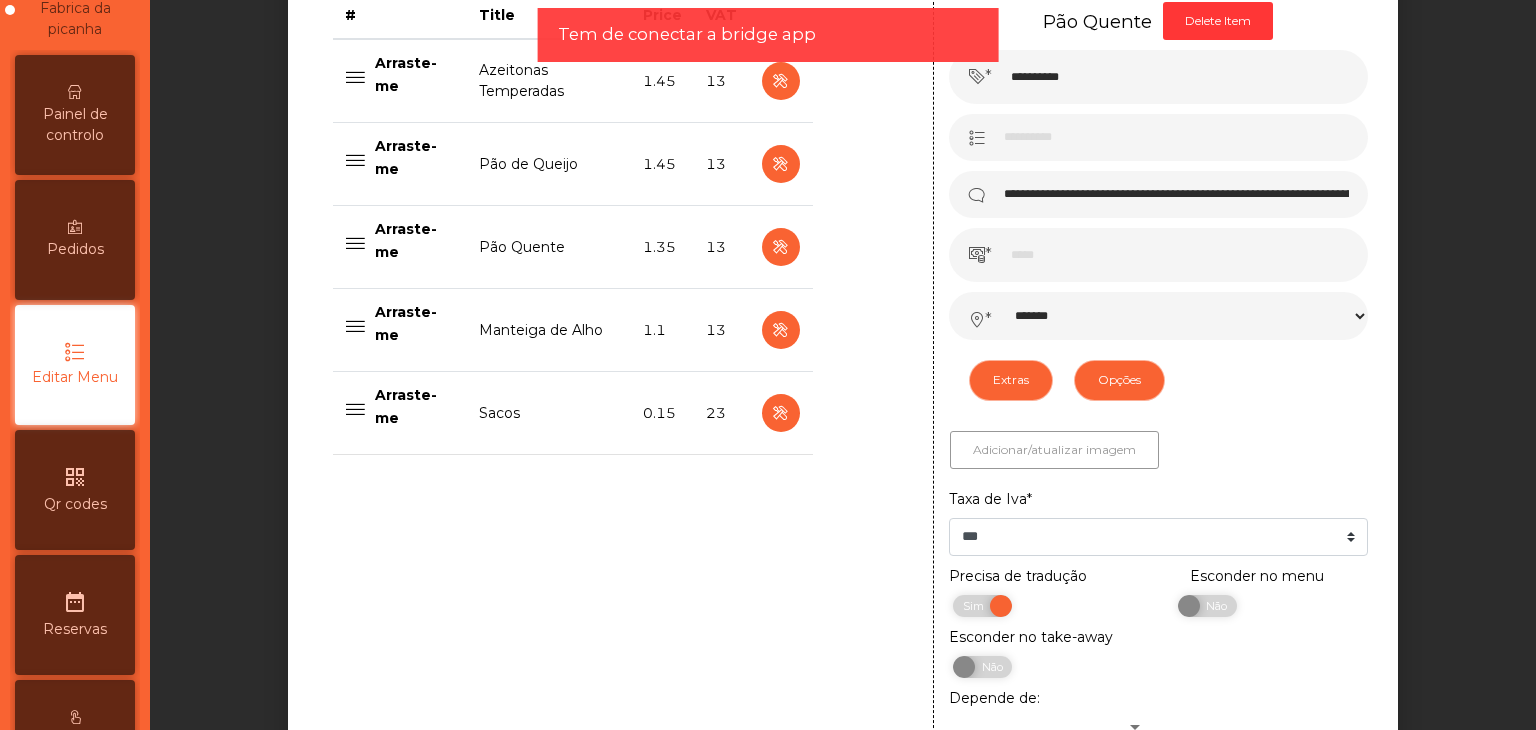 click on "Adicionar/atualizar imagem" at bounding box center [1054, 450] 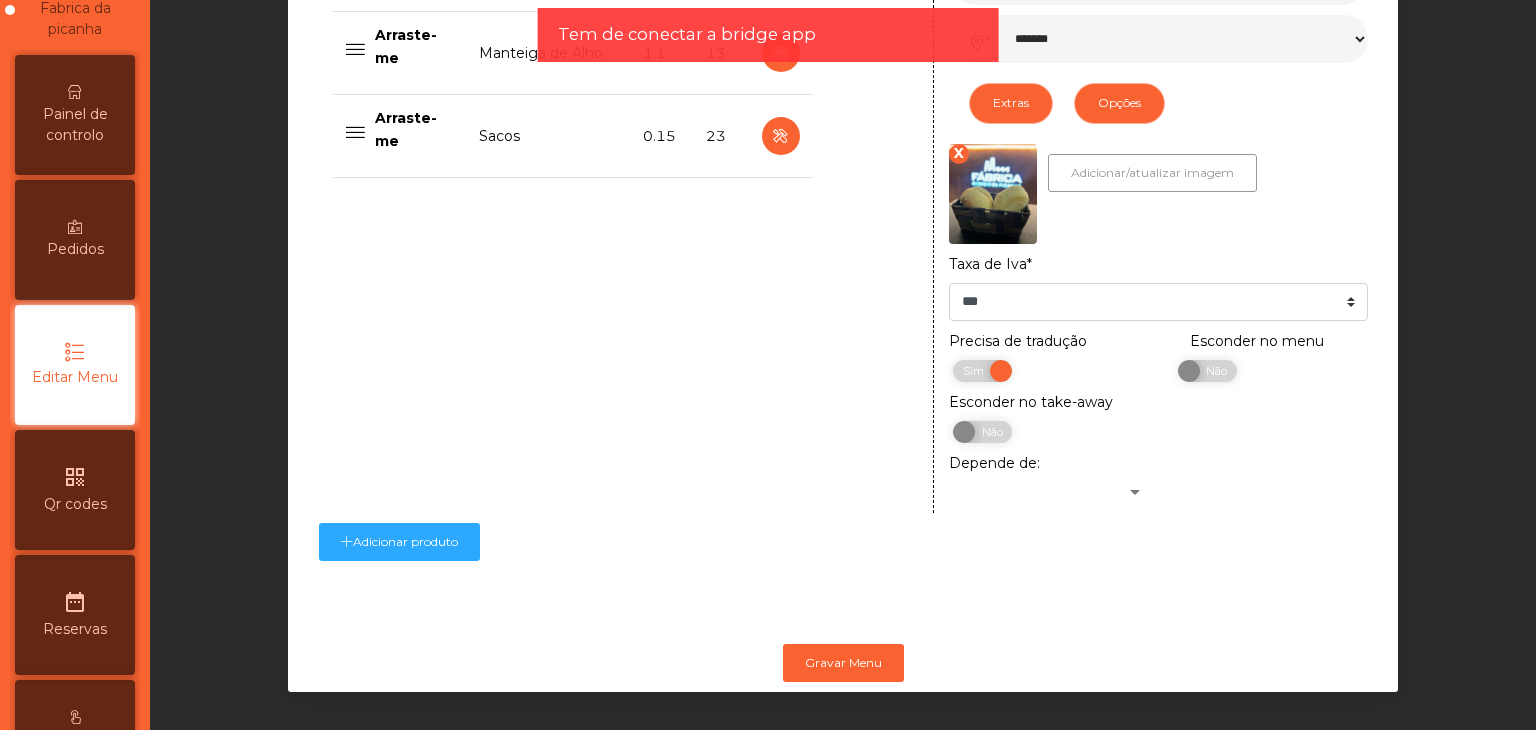 scroll, scrollTop: 1157, scrollLeft: 0, axis: vertical 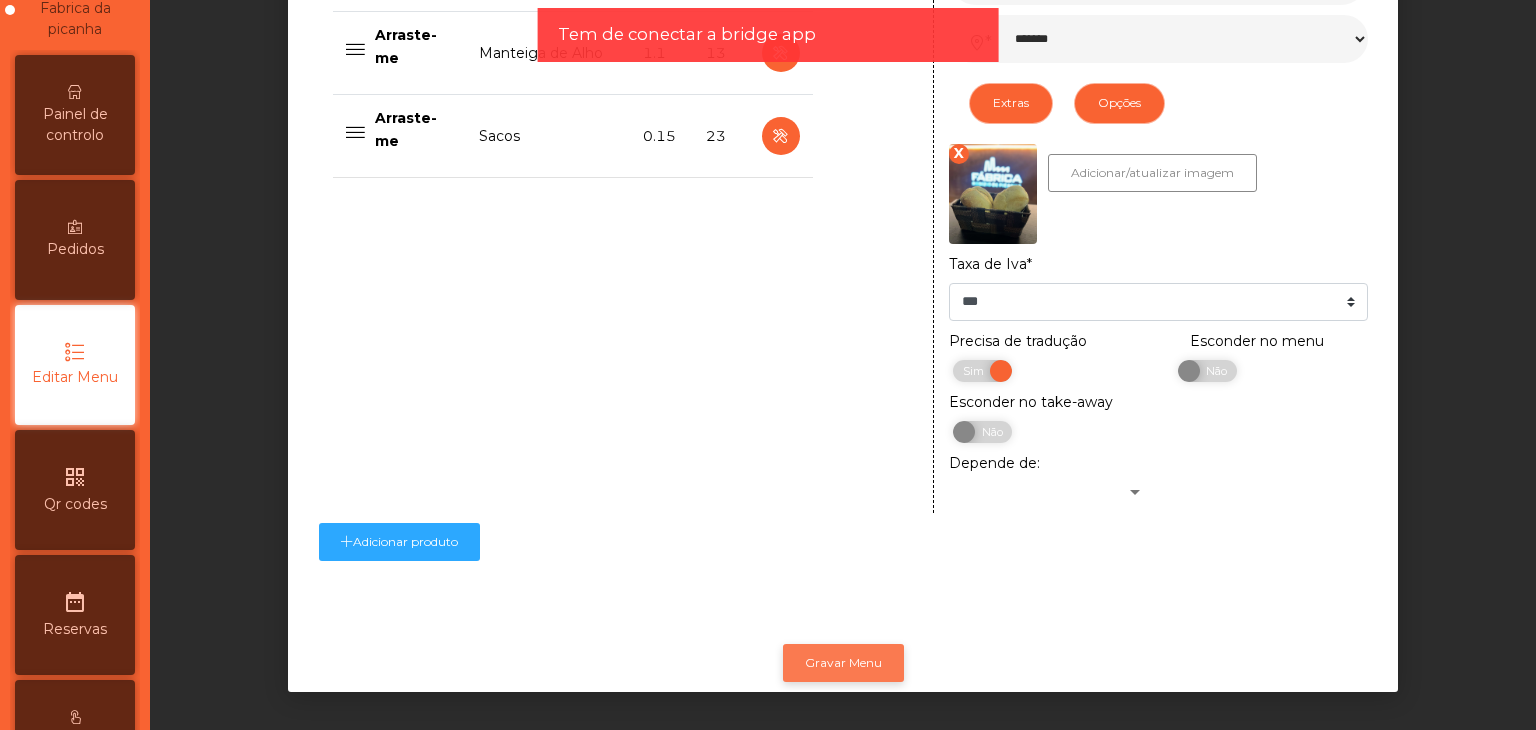 click on "Gravar Menu" at bounding box center [843, 663] 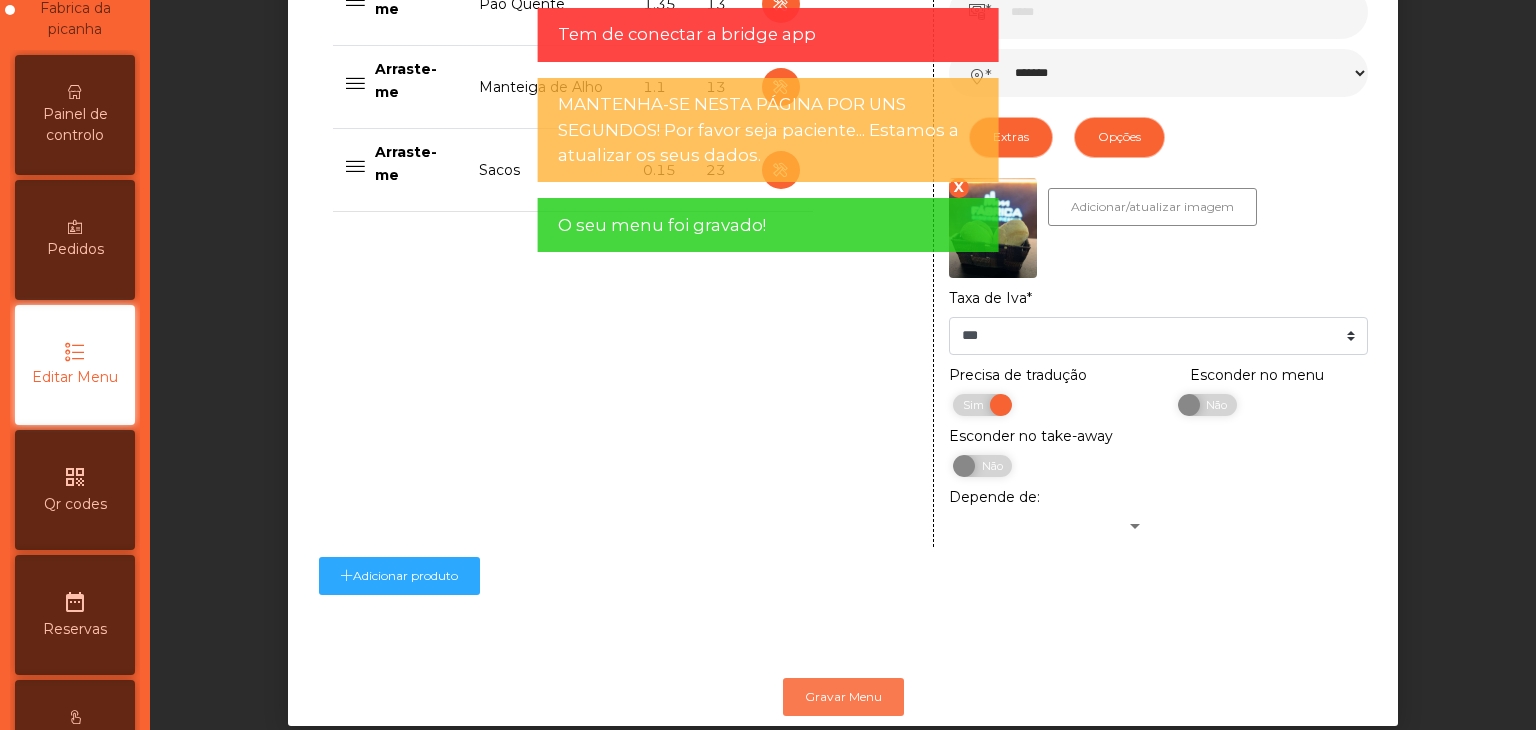 scroll, scrollTop: 957, scrollLeft: 0, axis: vertical 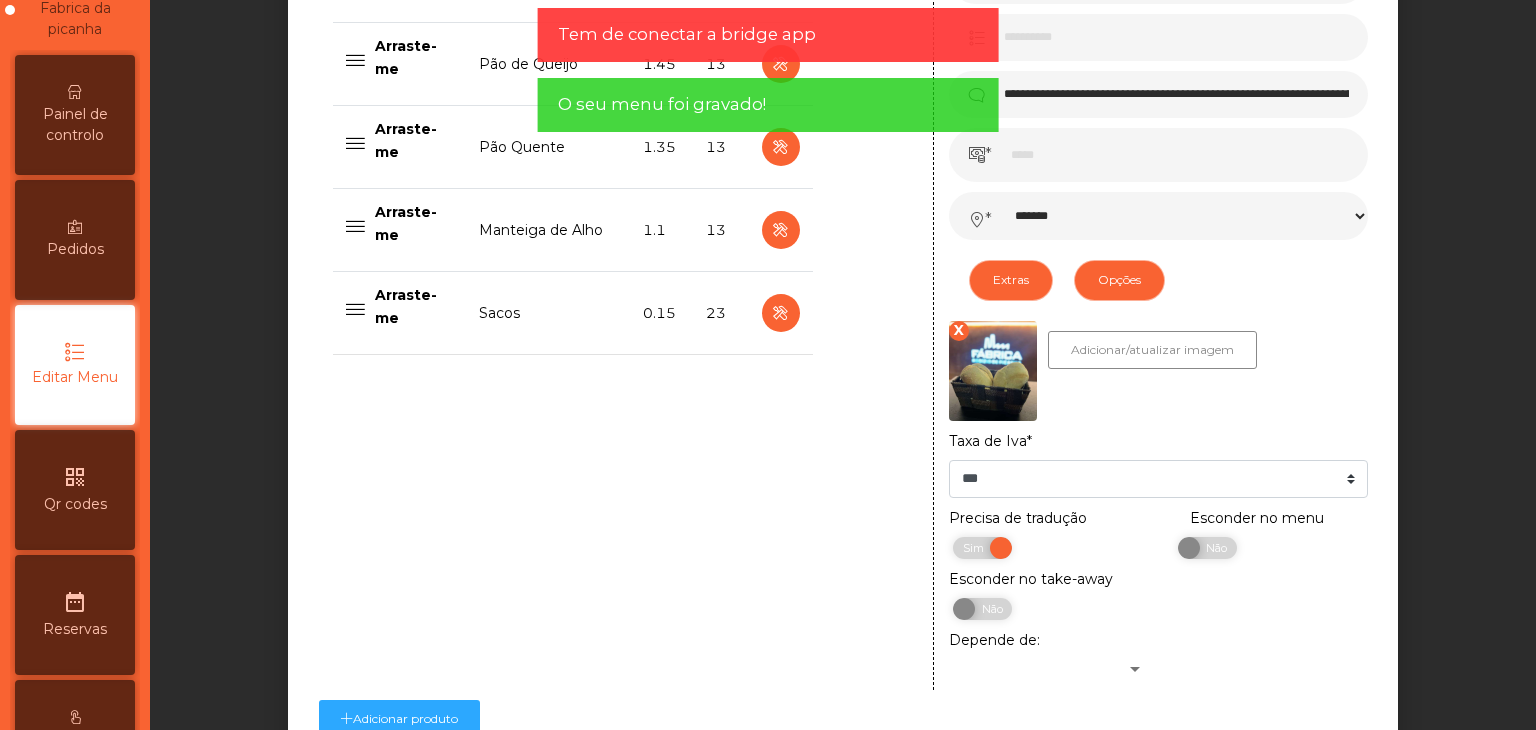 click at bounding box center (781, 230) 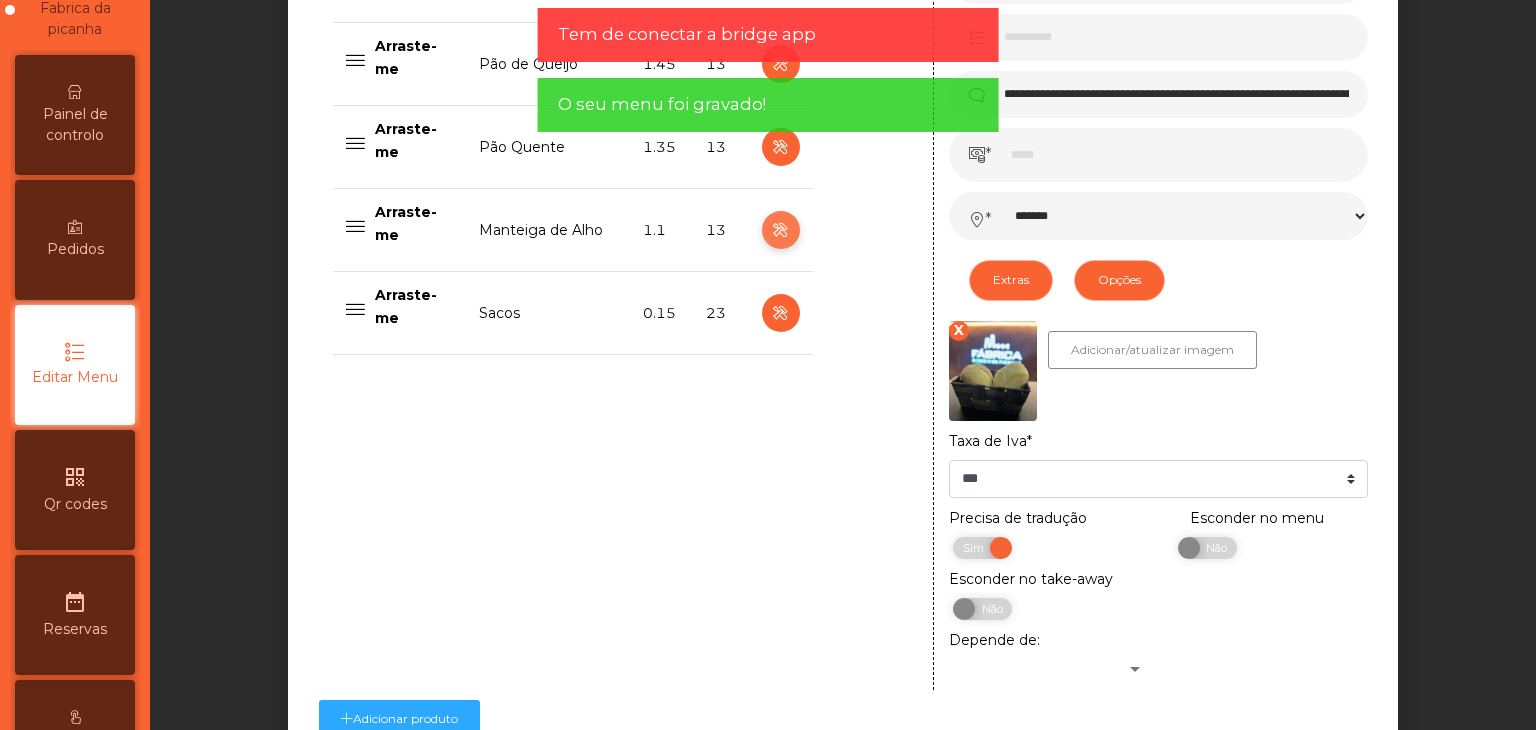 click at bounding box center (780, 230) 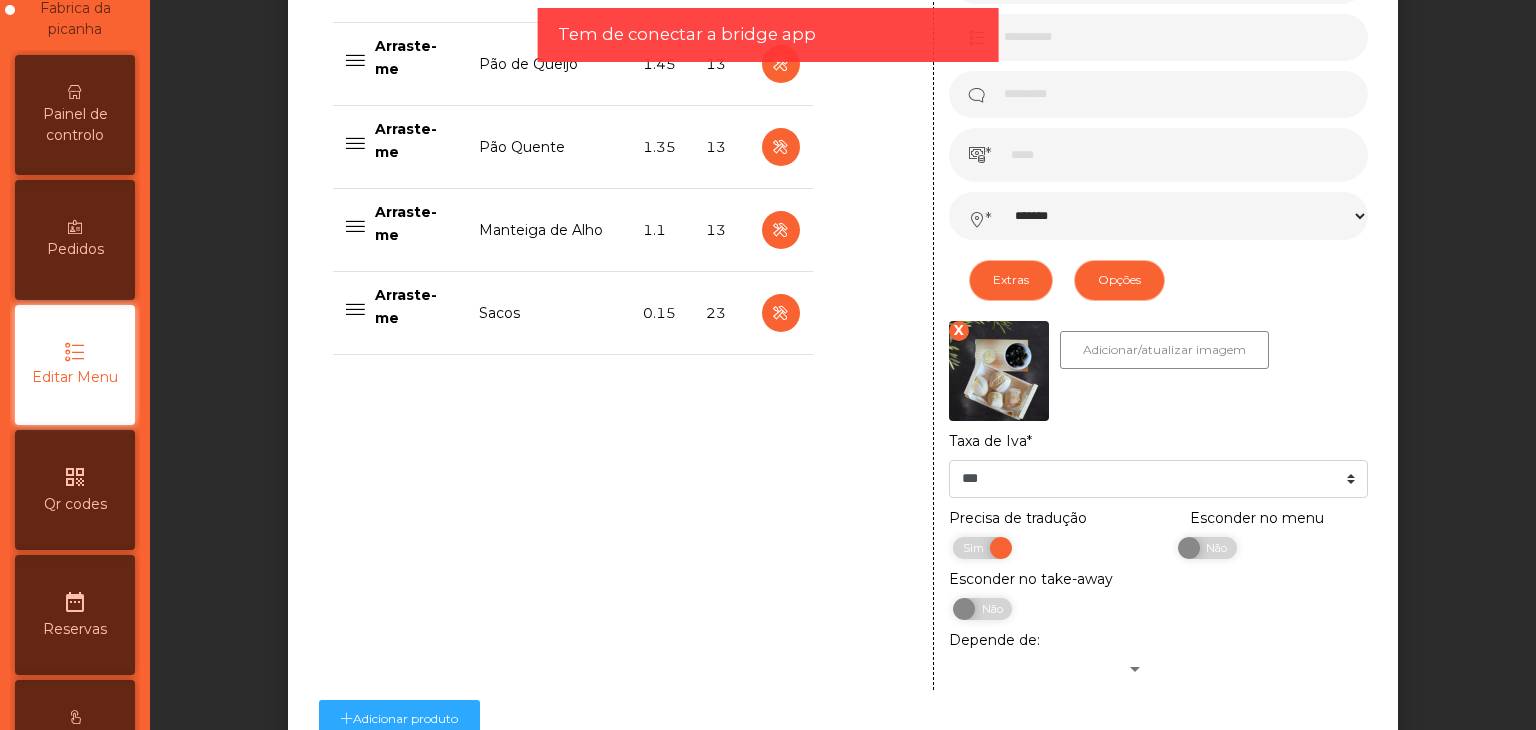 click on "X" at bounding box center [959, 331] 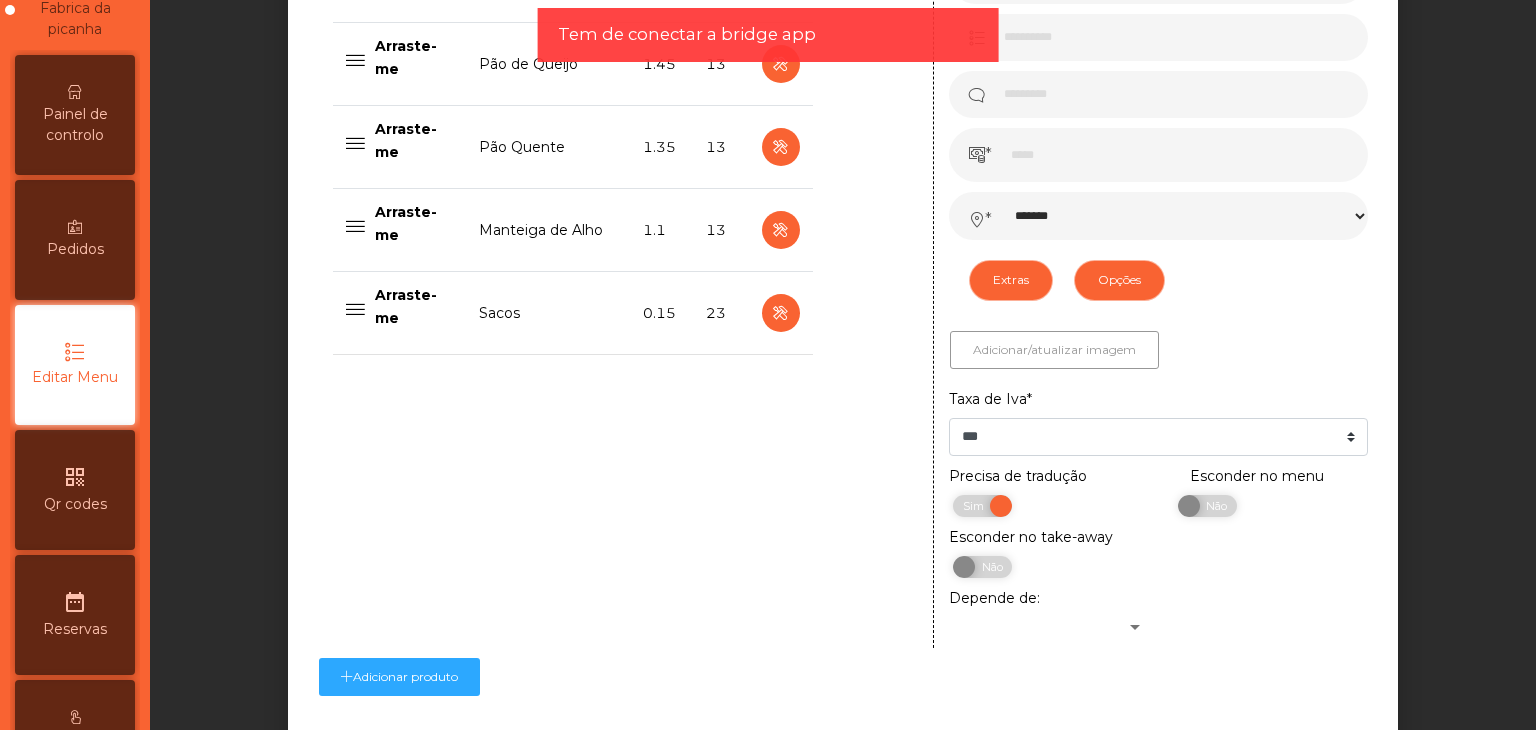 click on "Adicionar/atualizar imagem" at bounding box center (1054, 350) 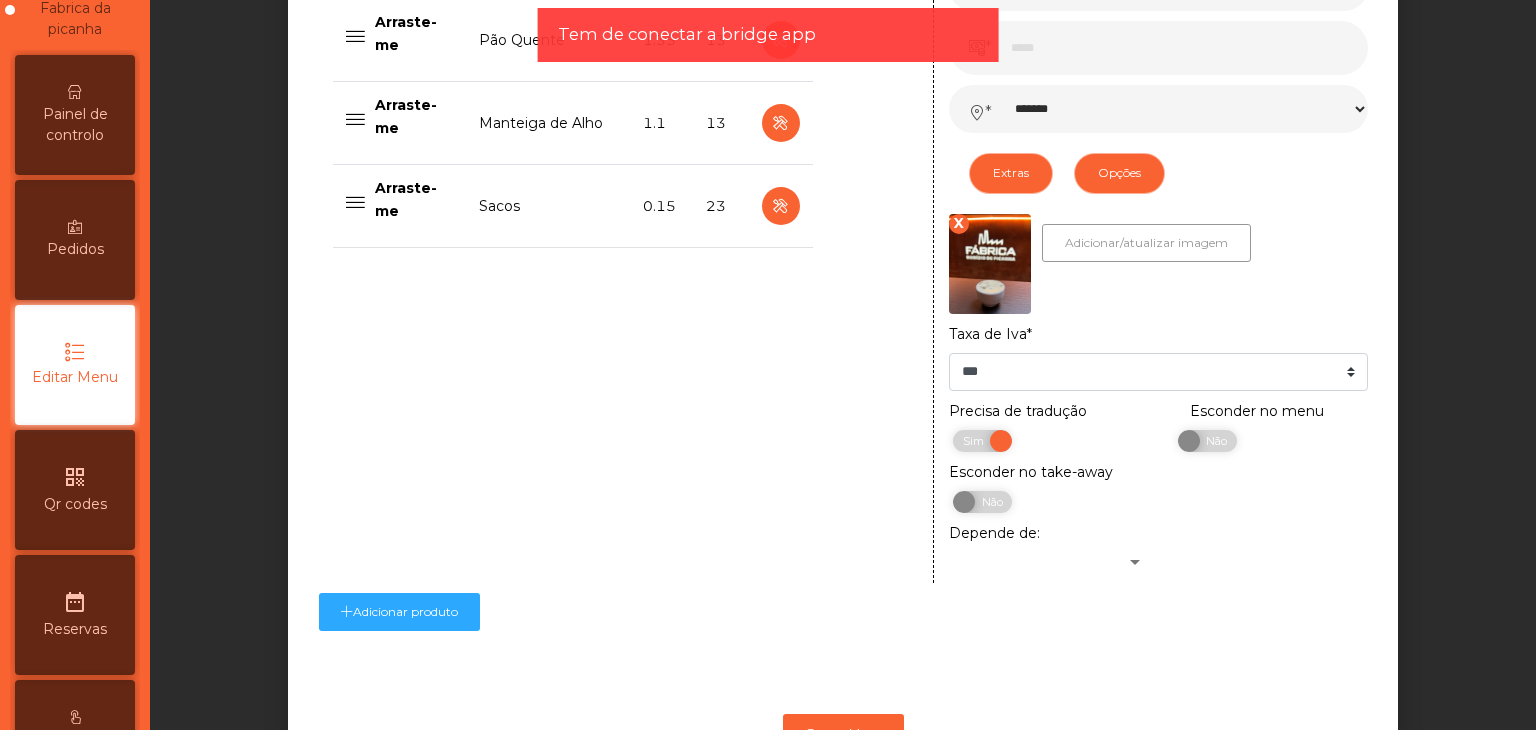 scroll, scrollTop: 1157, scrollLeft: 0, axis: vertical 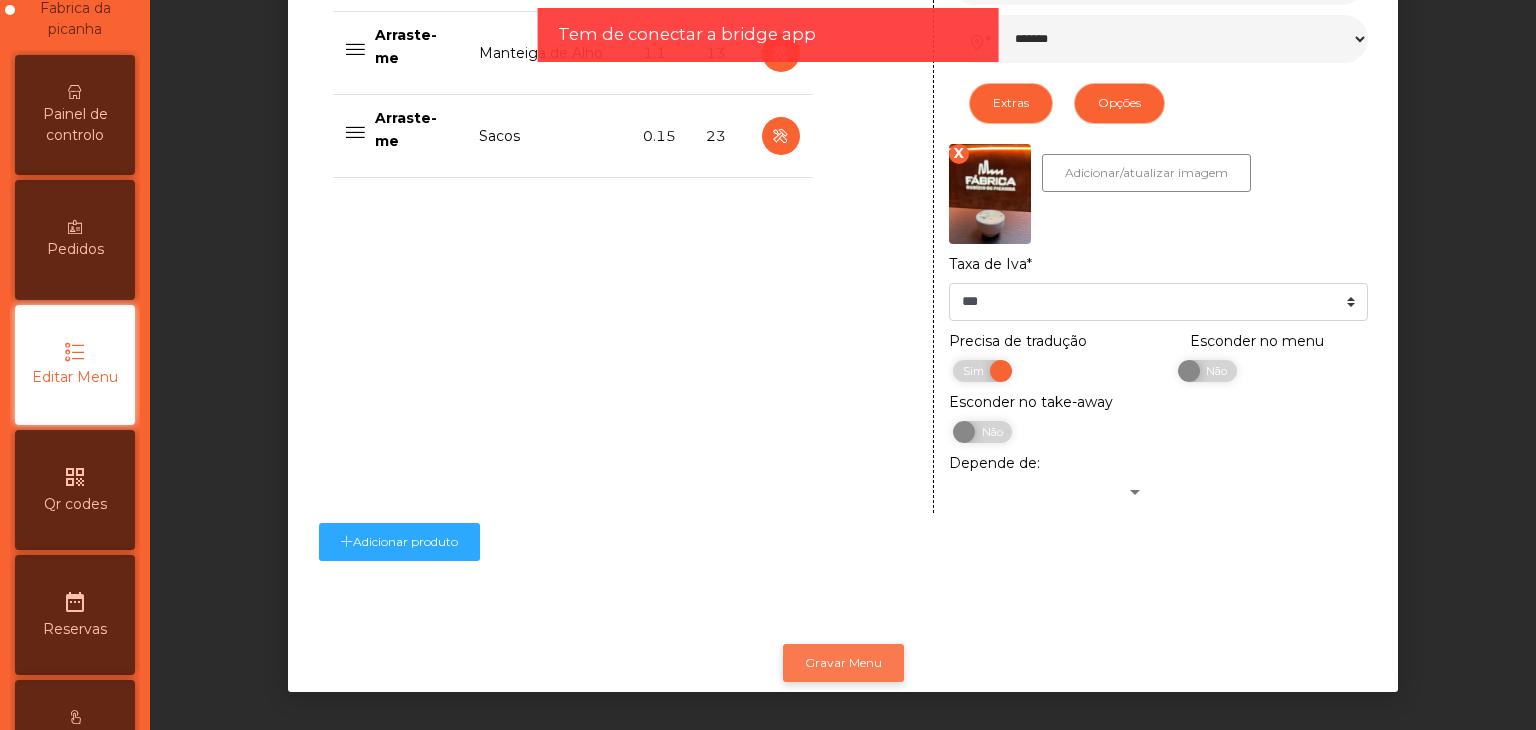 click on "Gravar Menu" at bounding box center (843, 663) 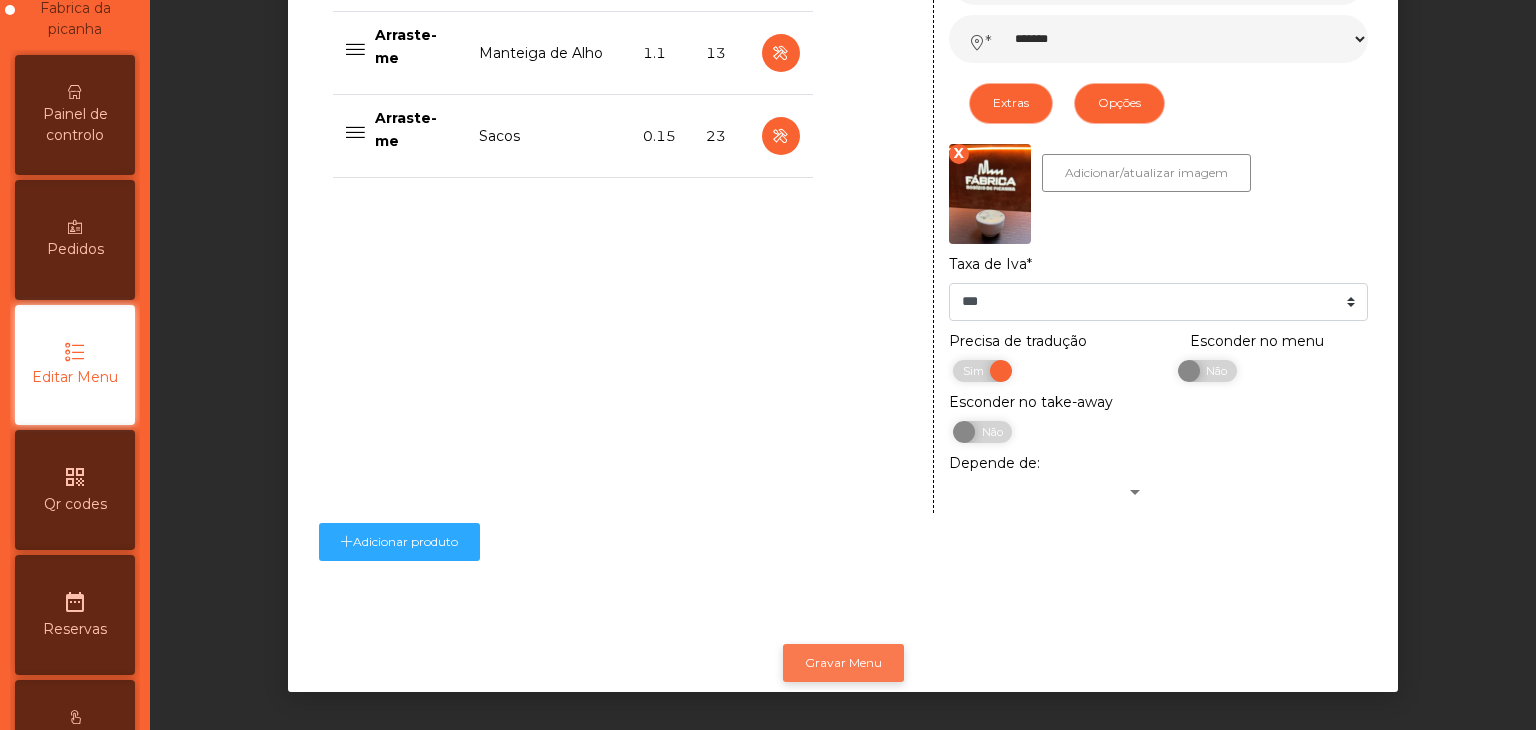 click on "Gravar Menu" at bounding box center [843, 663] 